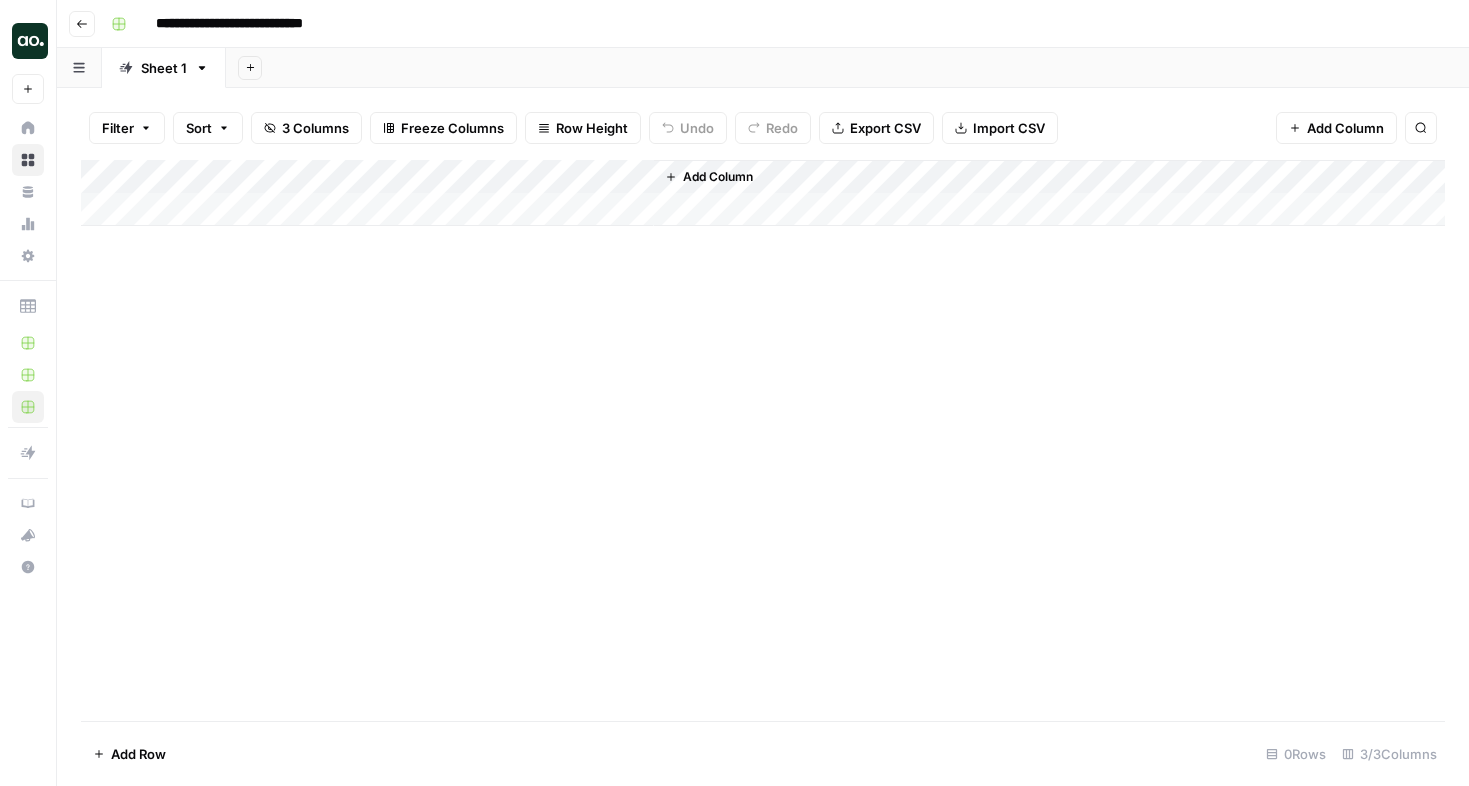 scroll, scrollTop: 0, scrollLeft: 0, axis: both 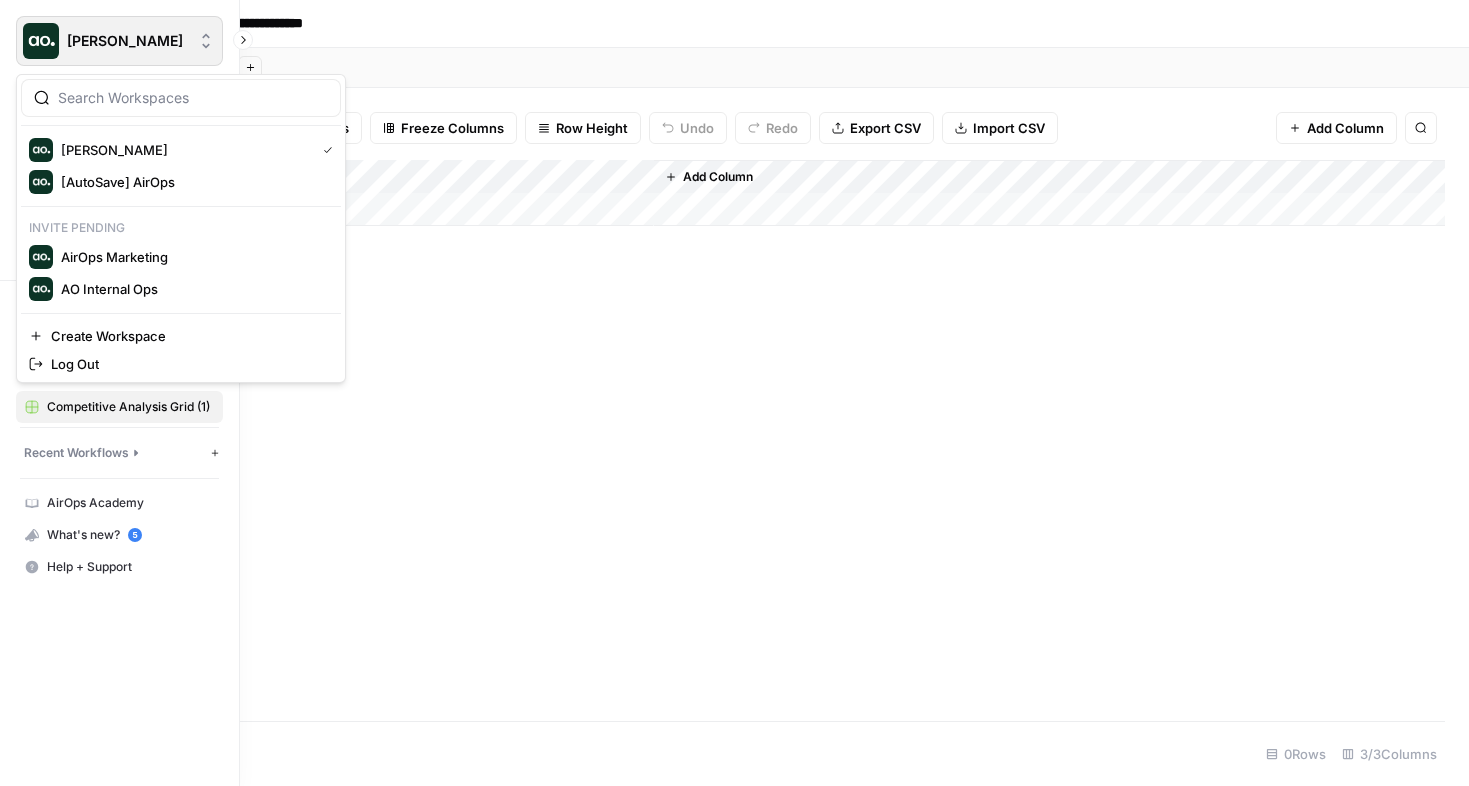 click at bounding box center (41, 41) 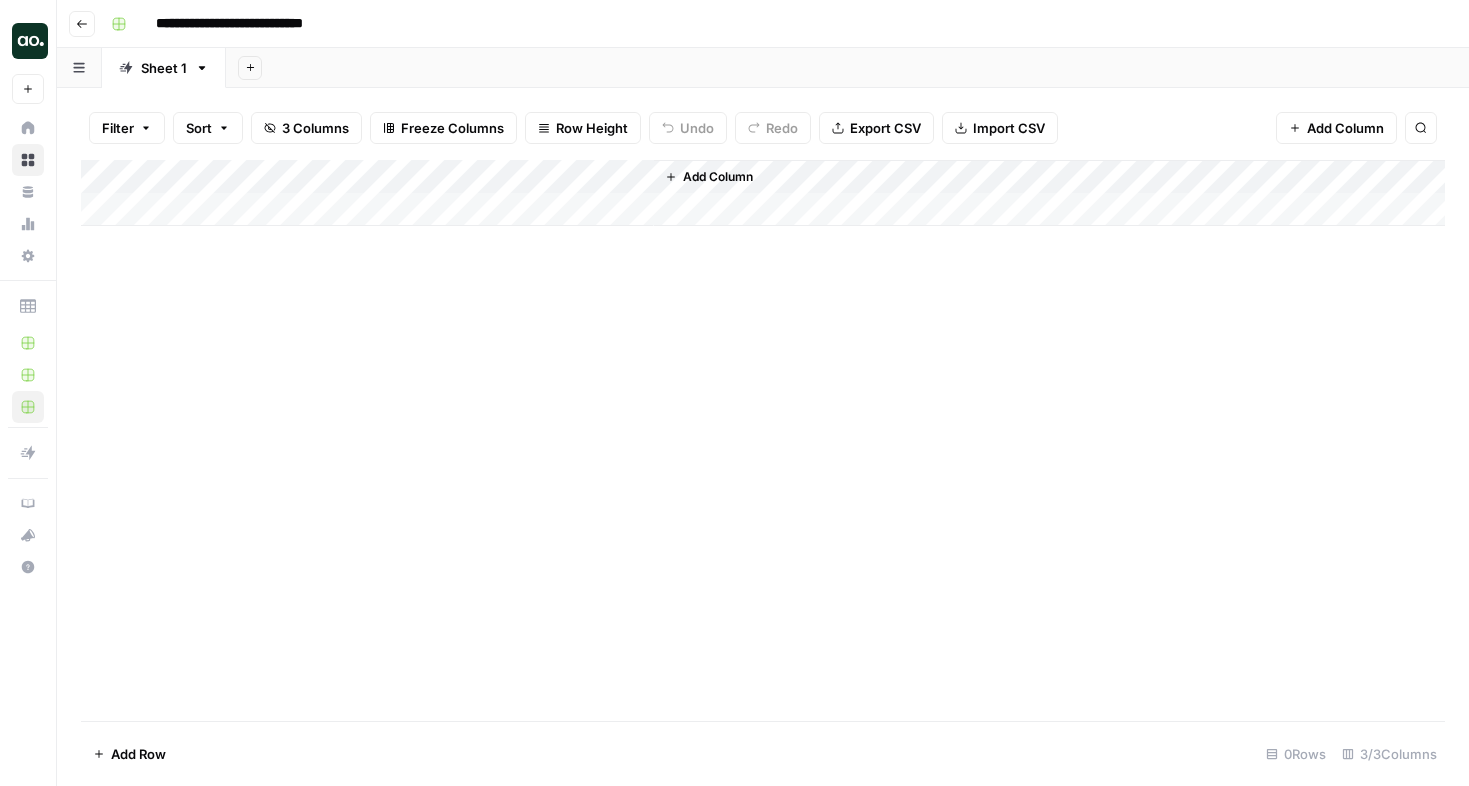 click on "Add Sheet" at bounding box center (847, 68) 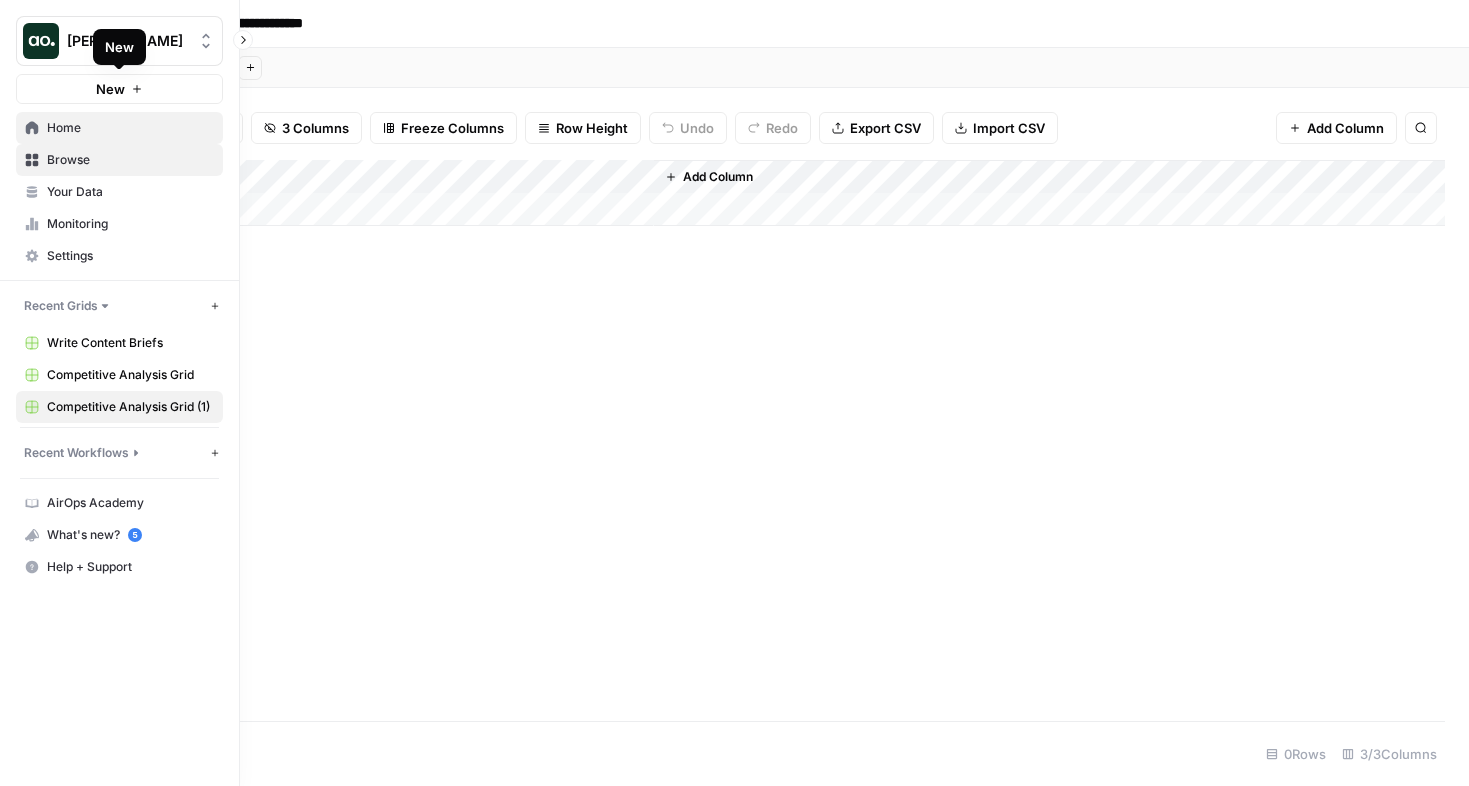 click on "Home" at bounding box center (130, 128) 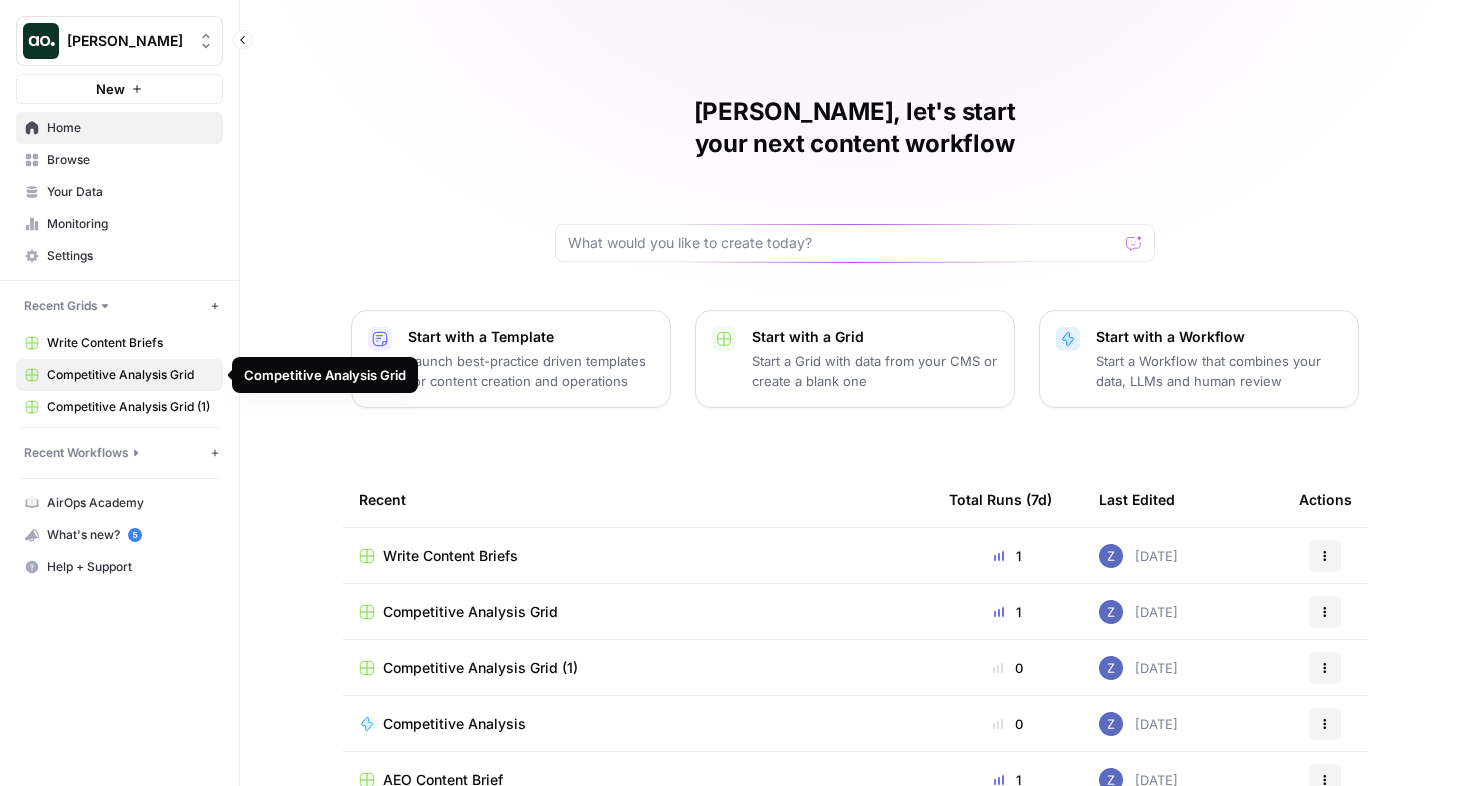 click on "Competitive Analysis Grid" at bounding box center (130, 375) 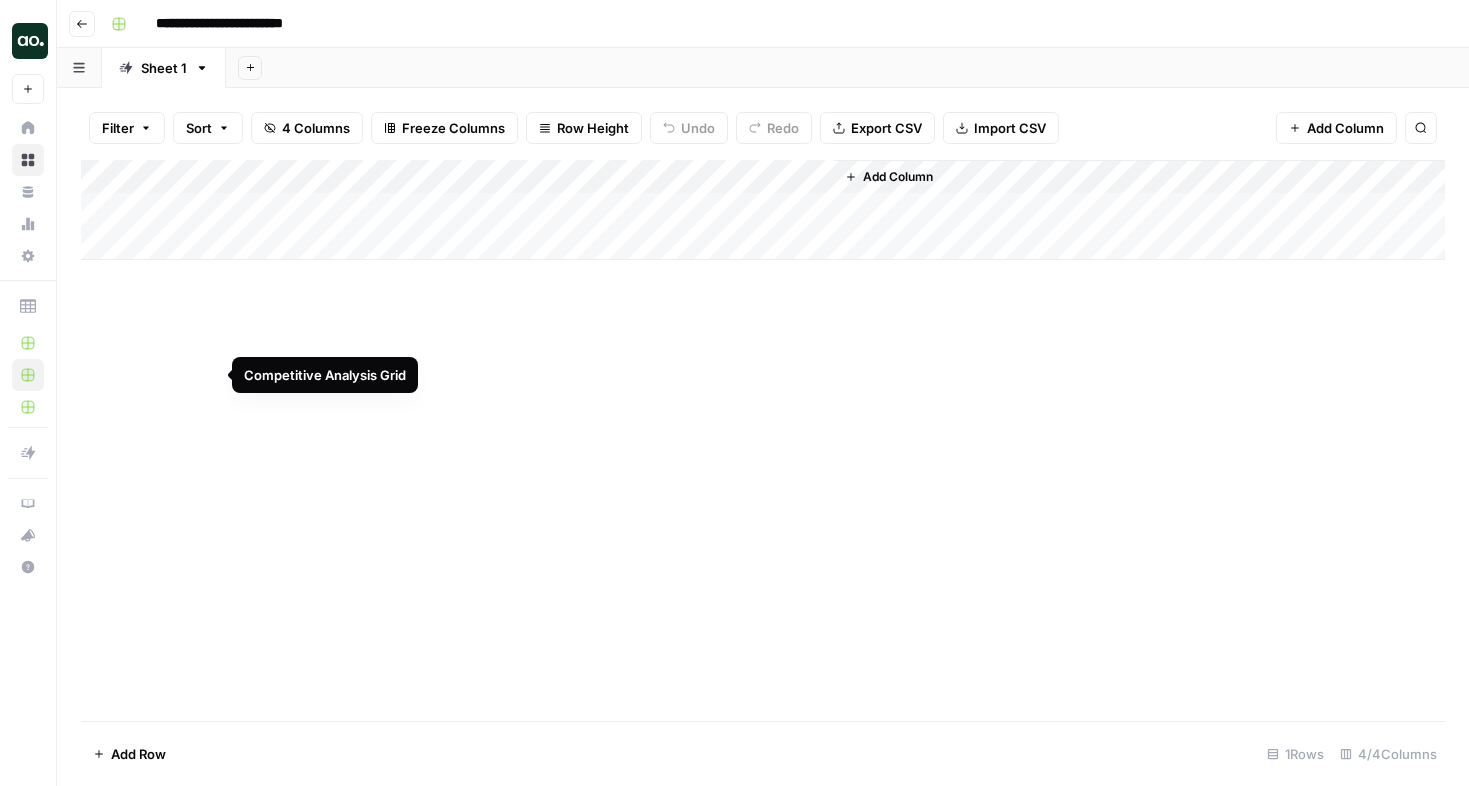 click on "**********" at bounding box center (776, 24) 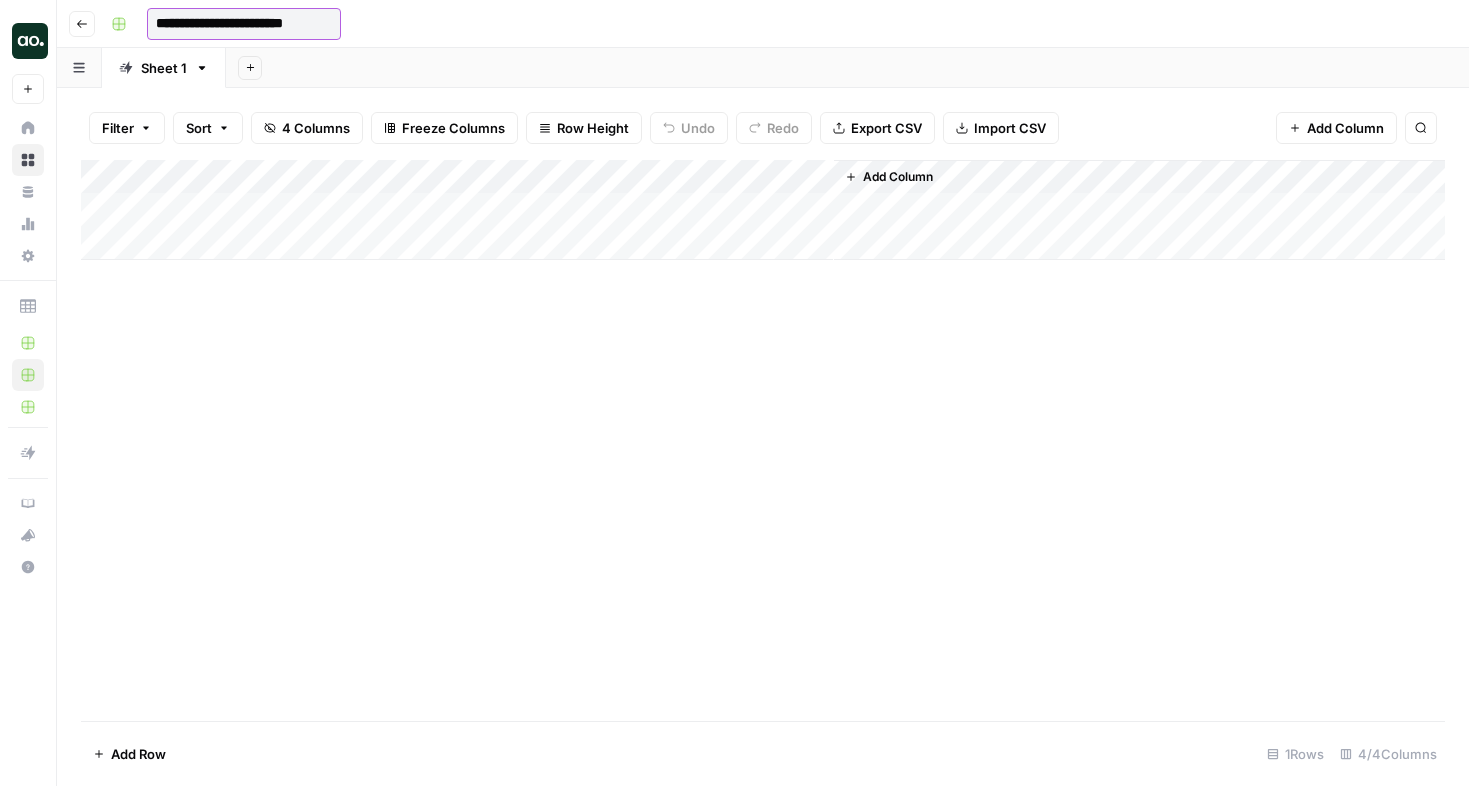 click on "**********" at bounding box center (244, 24) 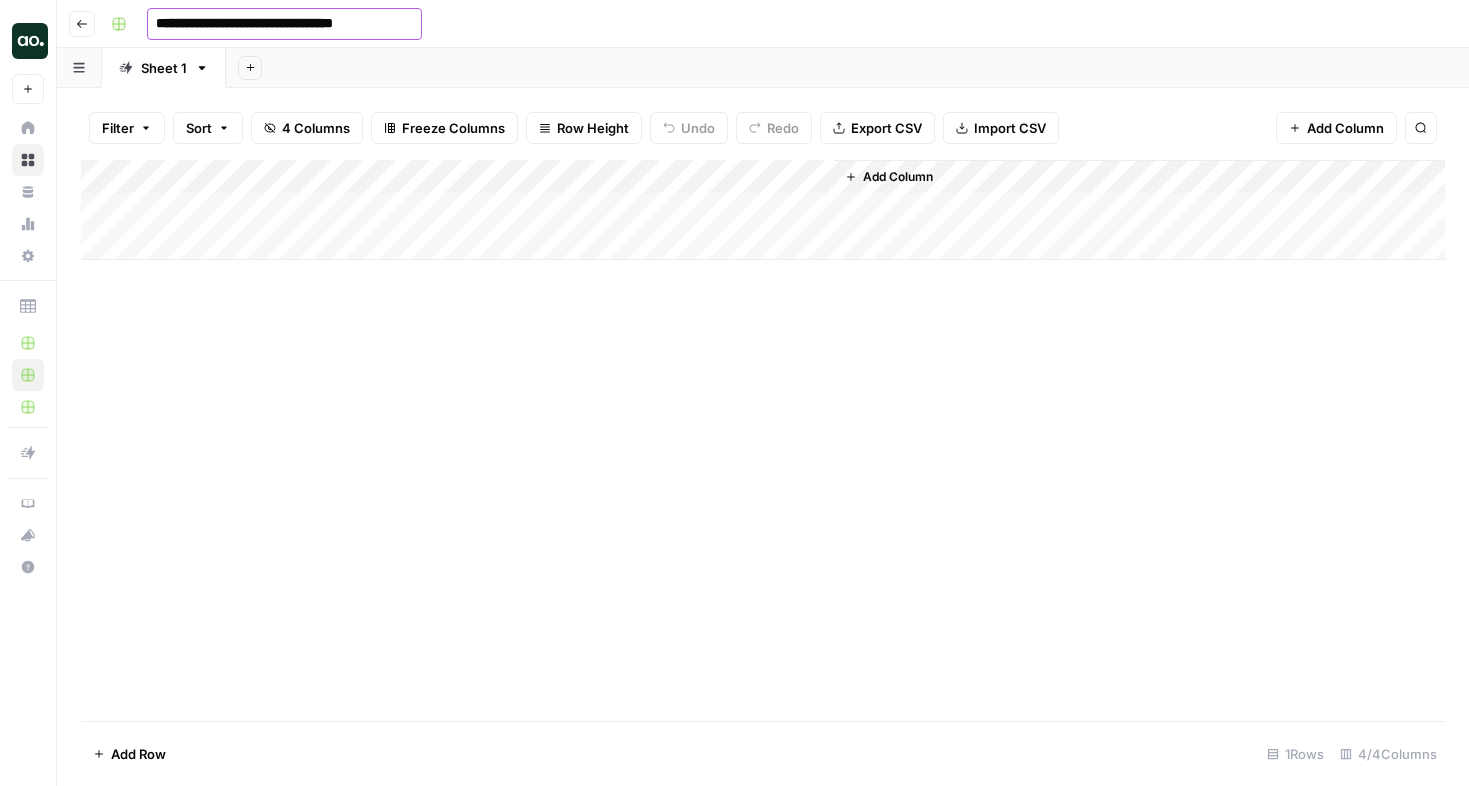 type on "**********" 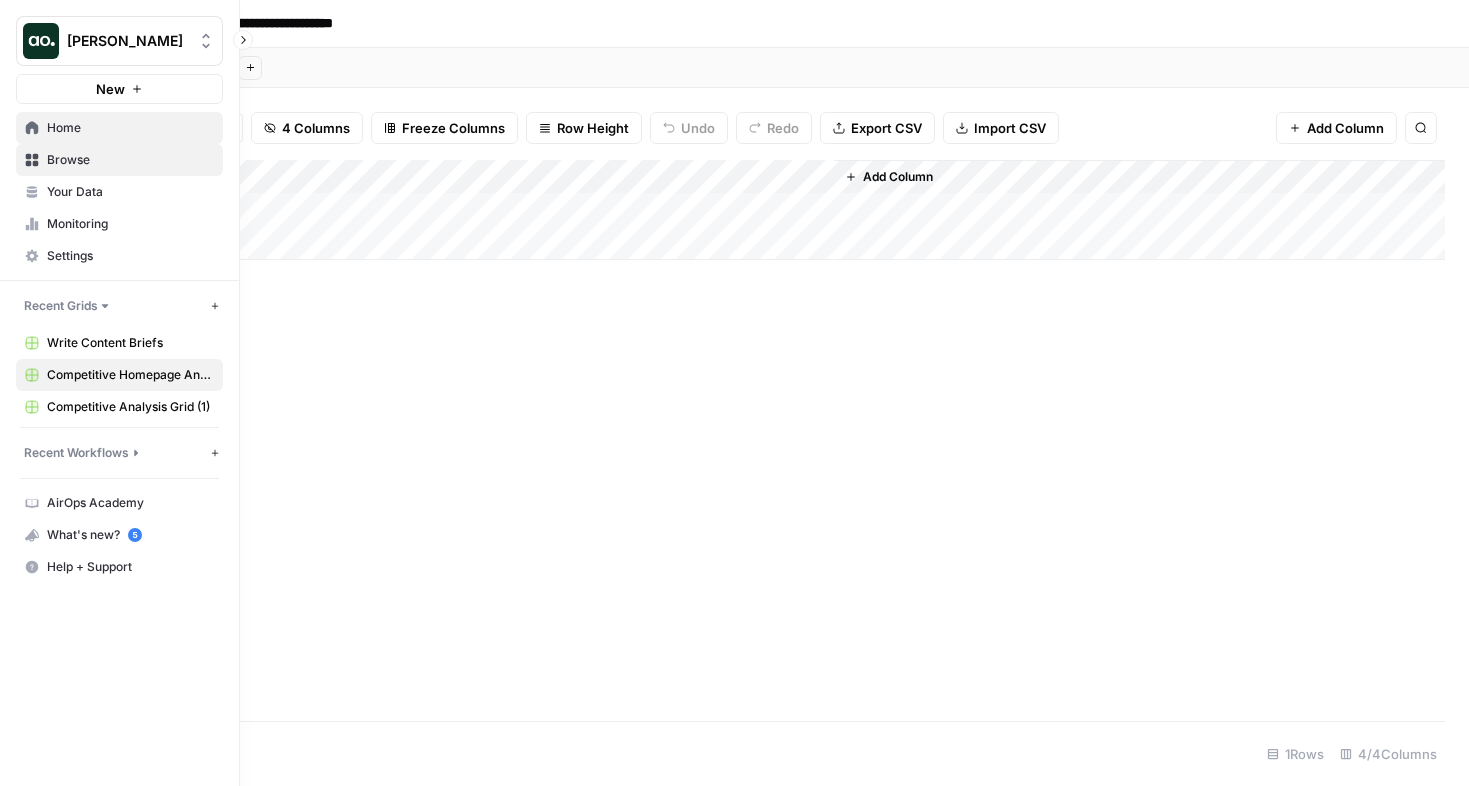click on "Home" at bounding box center (130, 128) 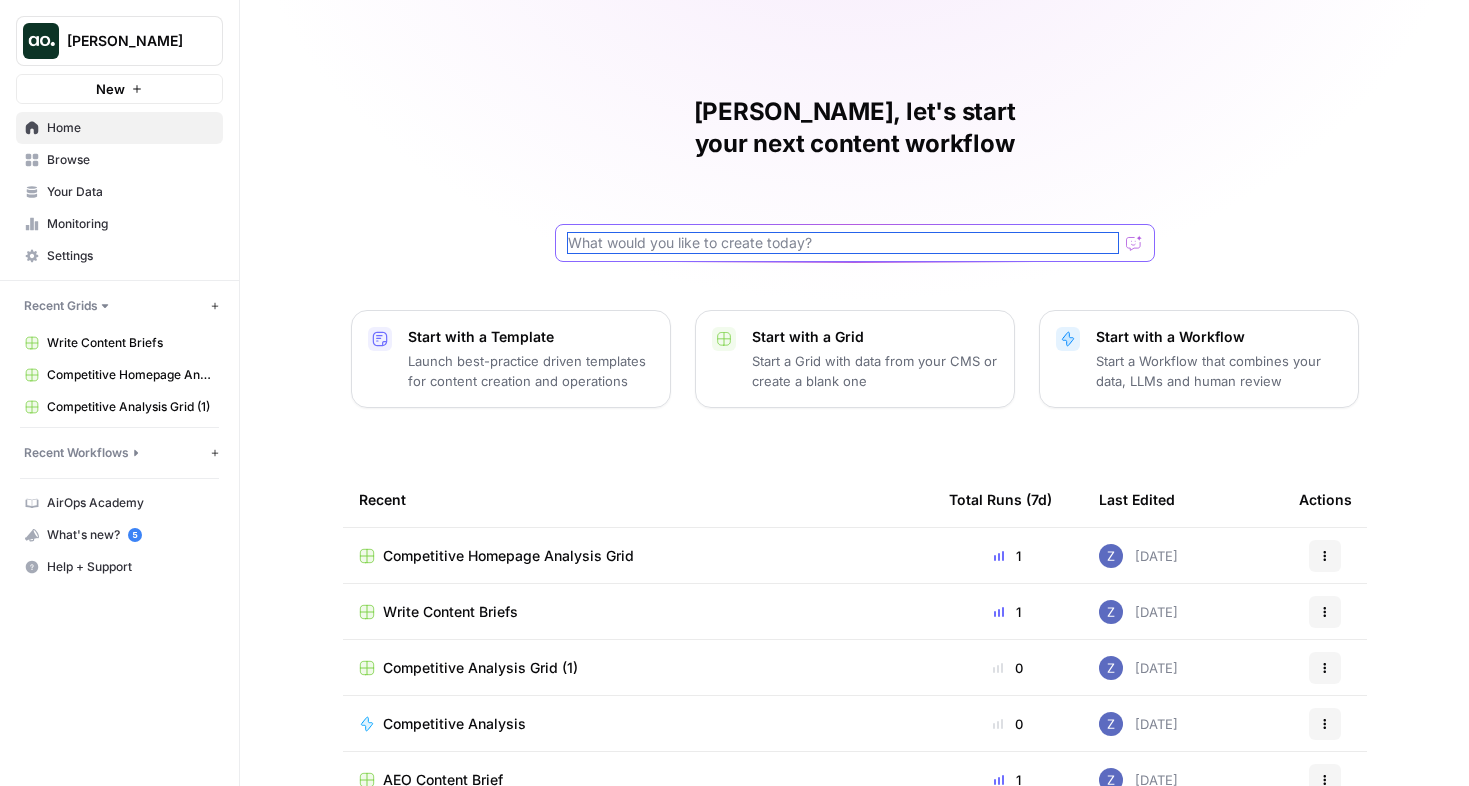 click at bounding box center [843, 243] 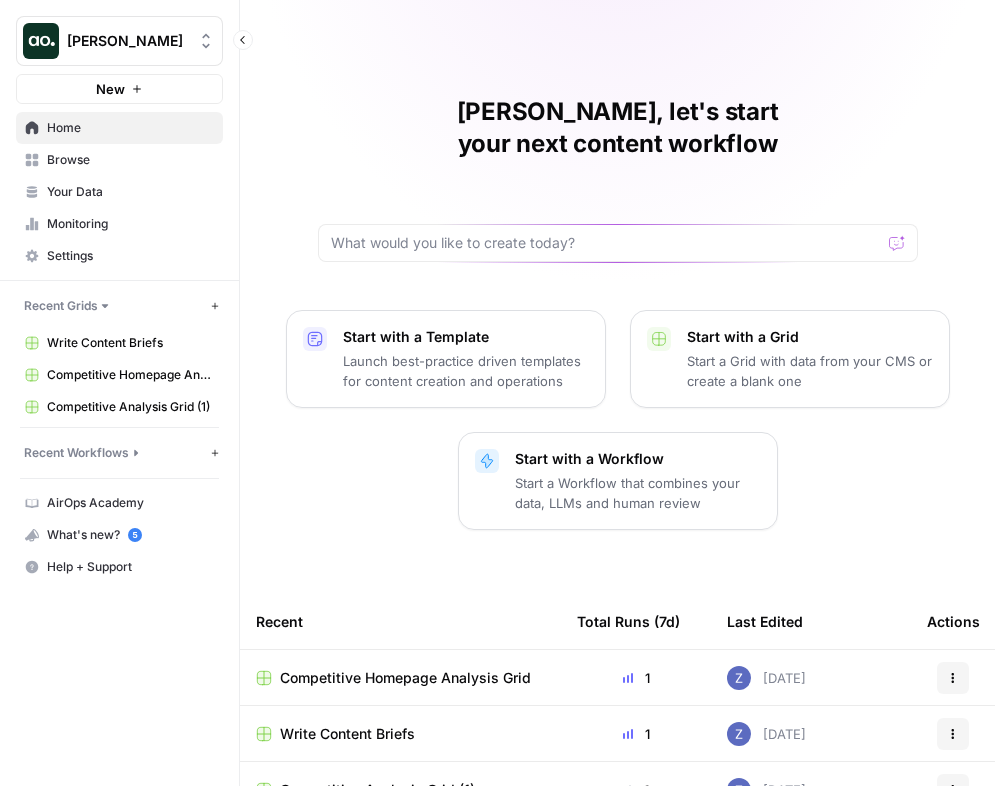 click on "Recent Workflows" at bounding box center (76, 453) 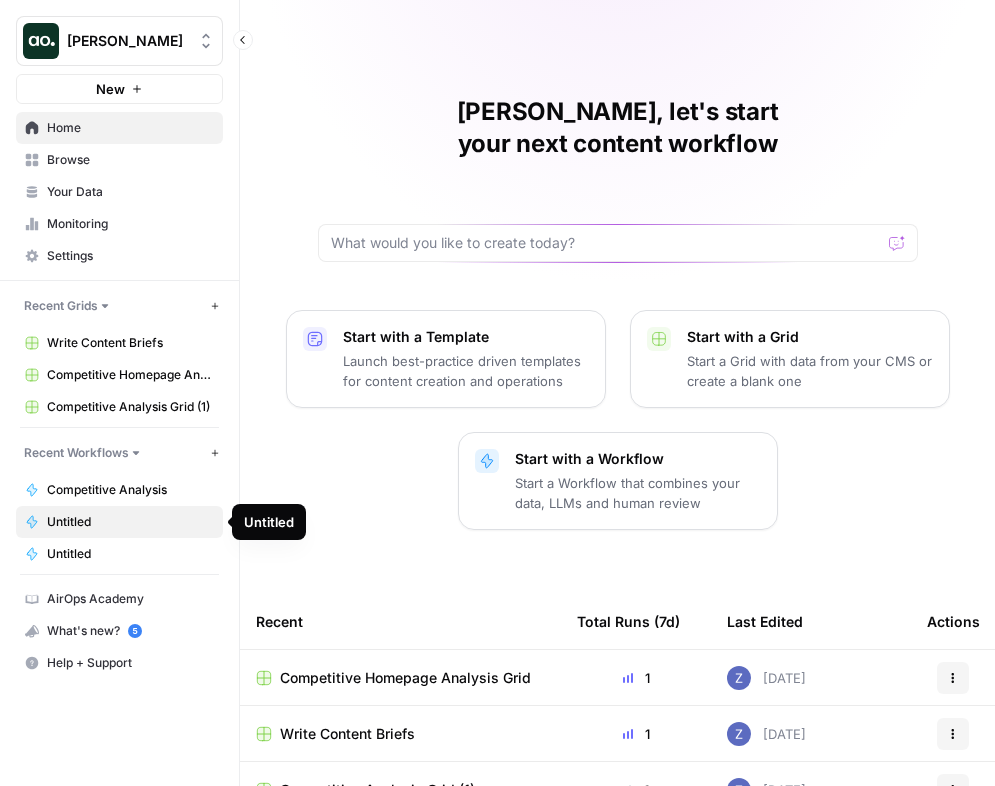 click on "Untitled" at bounding box center (130, 522) 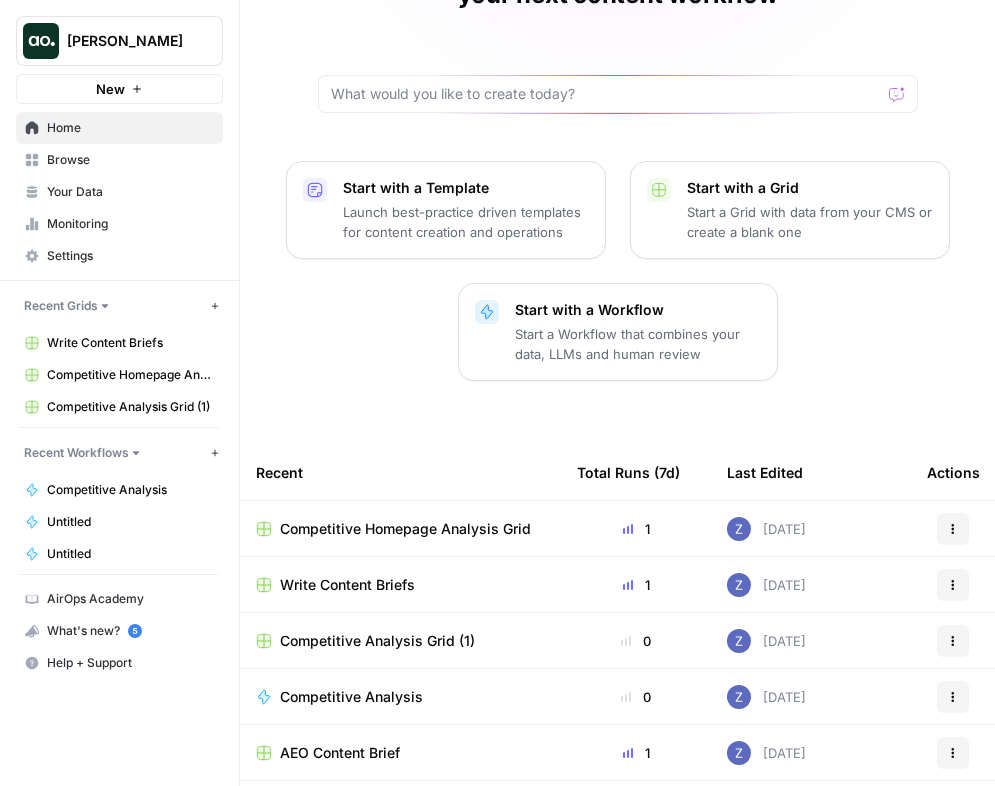 scroll, scrollTop: 0, scrollLeft: 0, axis: both 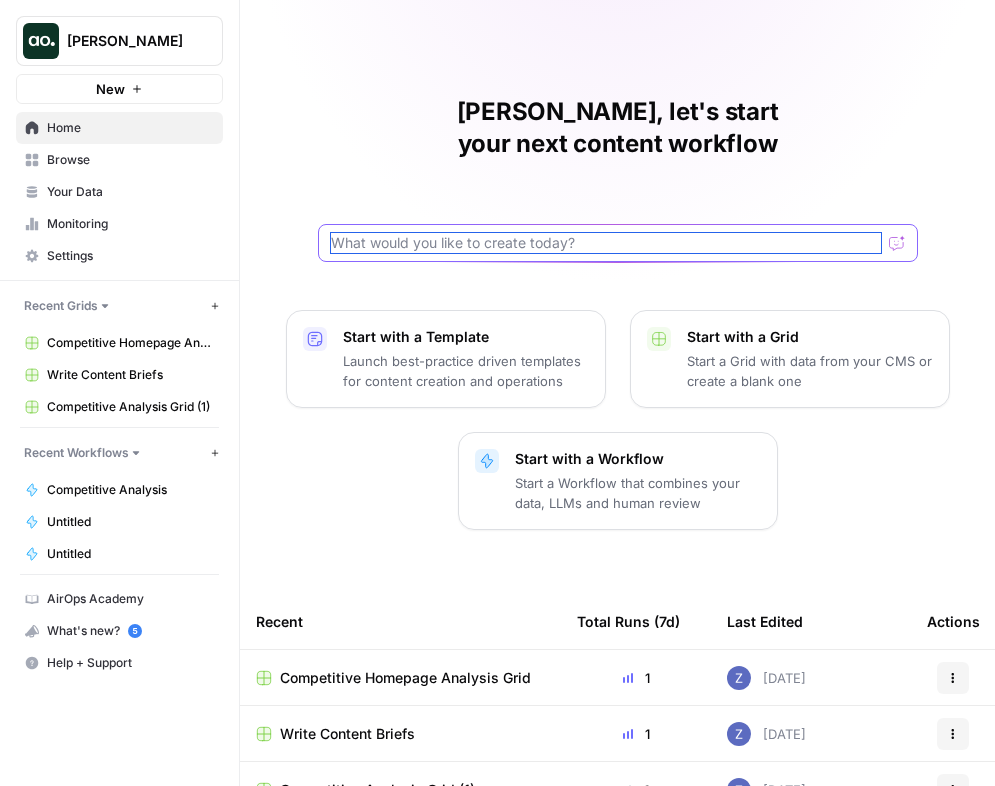 click at bounding box center (606, 243) 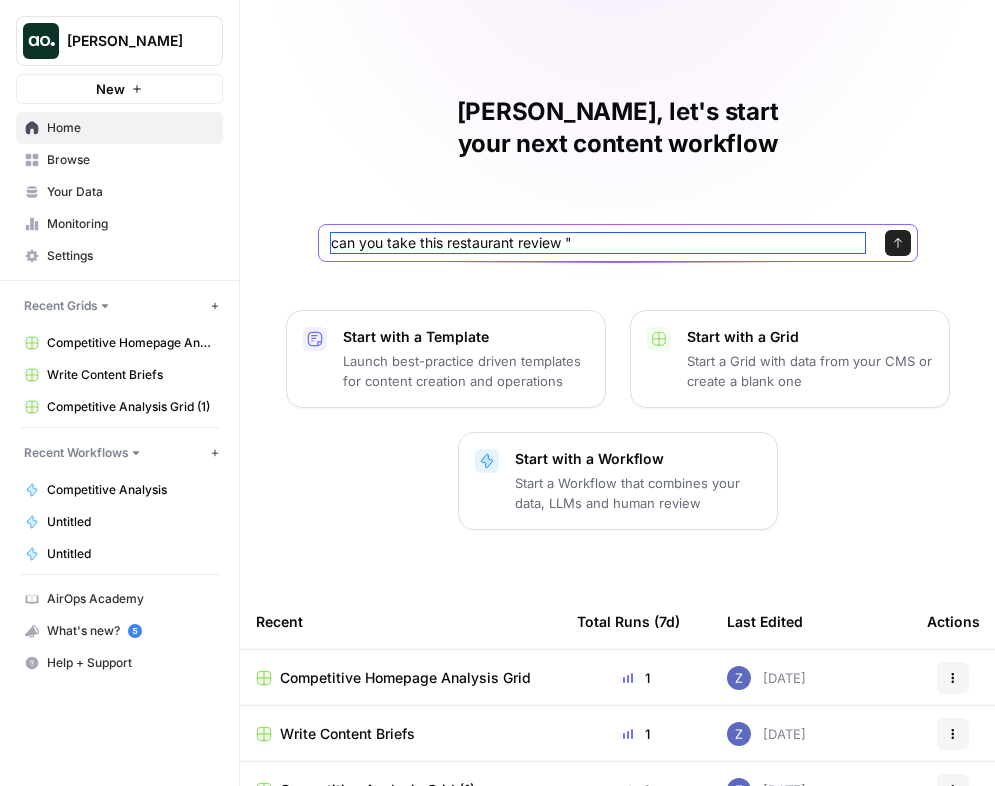 click on "can you take this restaurant review "" at bounding box center (598, 243) 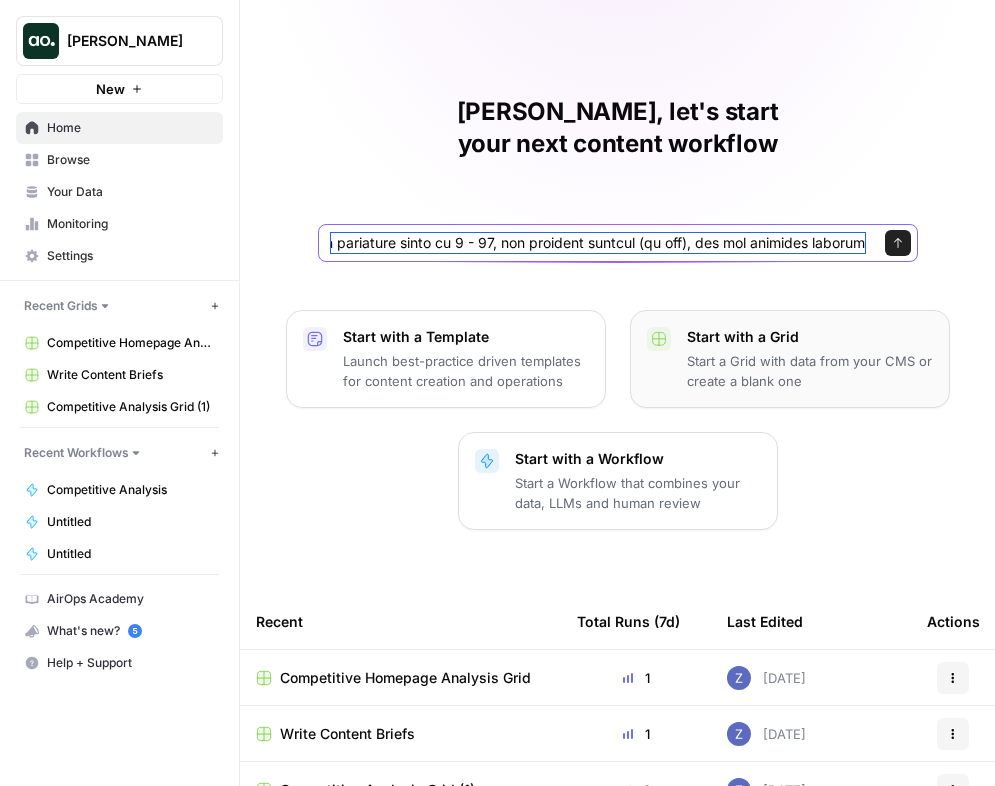 scroll, scrollTop: 0, scrollLeft: 6561, axis: horizontal 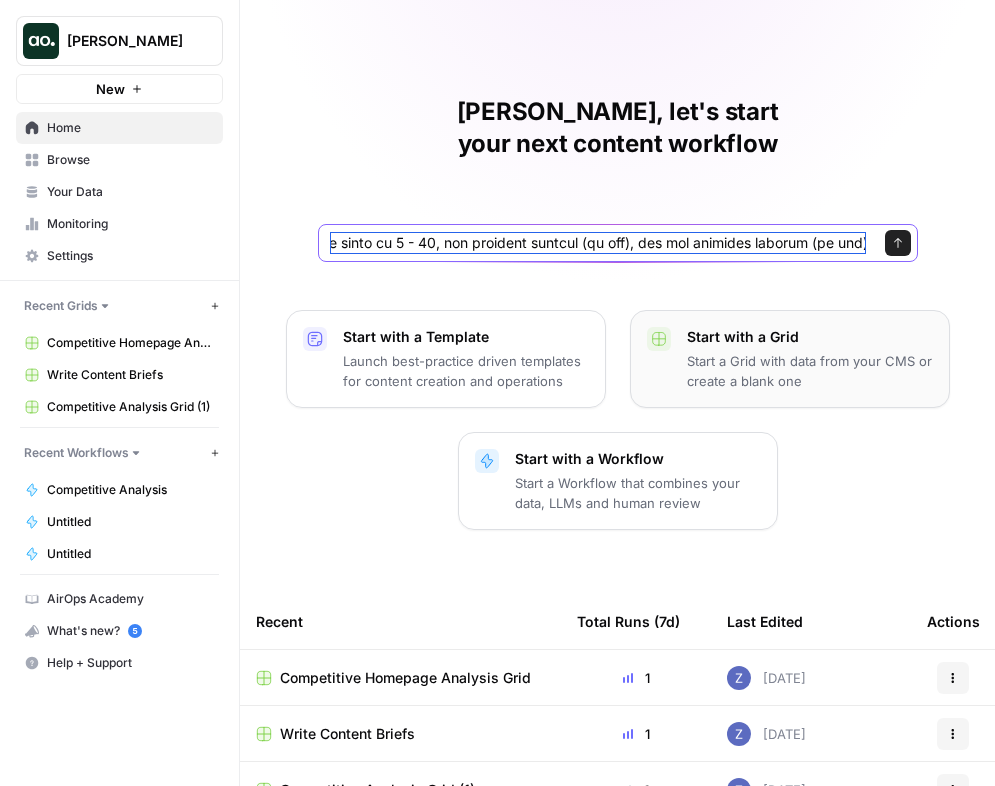 type on "can you take this restaurant review "I'm always looking for breakfast spots in San Diego. Looking for a beach place with no frills and delicious food.  What a nice slice of Hawaii tucked away in Pacific Beach. We got street parking on a Sunday morning around 9:30am. Little bit of a line to order but not as long as it was after 10am. You order and seat yourself. Lots of two top tables and bar height style chairs.  There was so much on the menu it made it hard to choose but I had to get Portuguese sausage- which I ate everyday when I visited Maui. They had soy sauce at the table for my rice and it was a perfect savory dish this morning. The breakfast quesadilla was a surprise winner- the sriracha aioli they serve with it was 10/10.  The French toast and Haffle came with a delicious coconut flavored syrup. Just a hint of the taste not overwhelming. My macadamia nut latte was just enough to tide me over for next time. Can't wait to come back and try more things" and give me an output of a sentiment score of 1 ..." 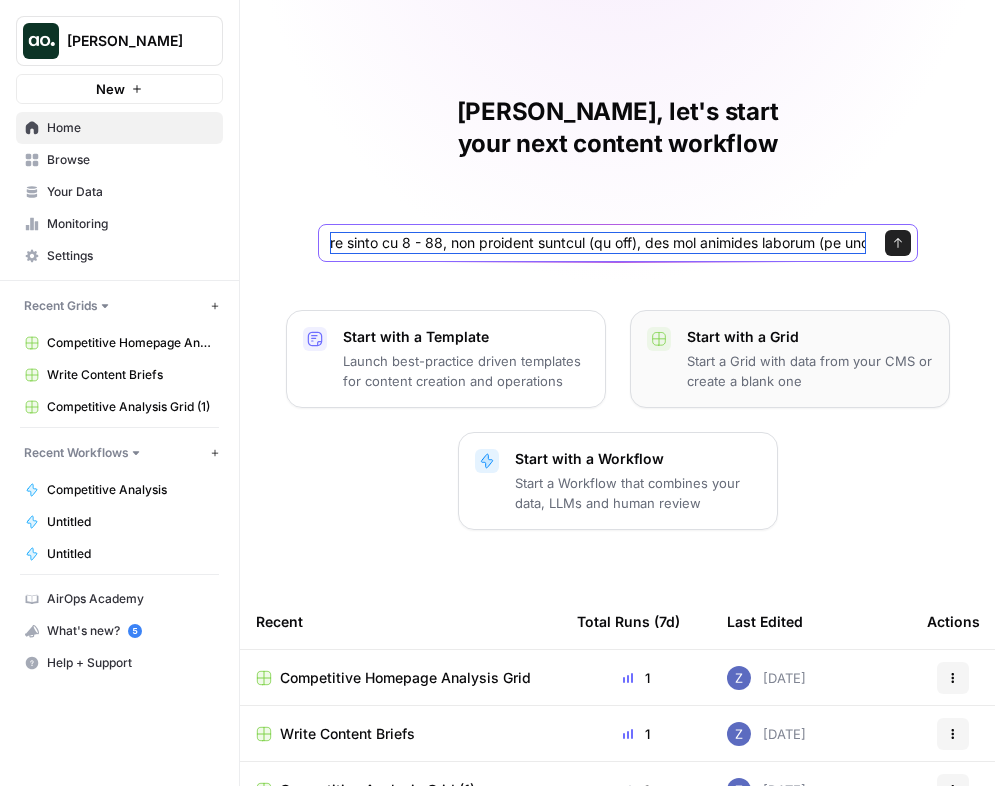scroll, scrollTop: 0, scrollLeft: 6615, axis: horizontal 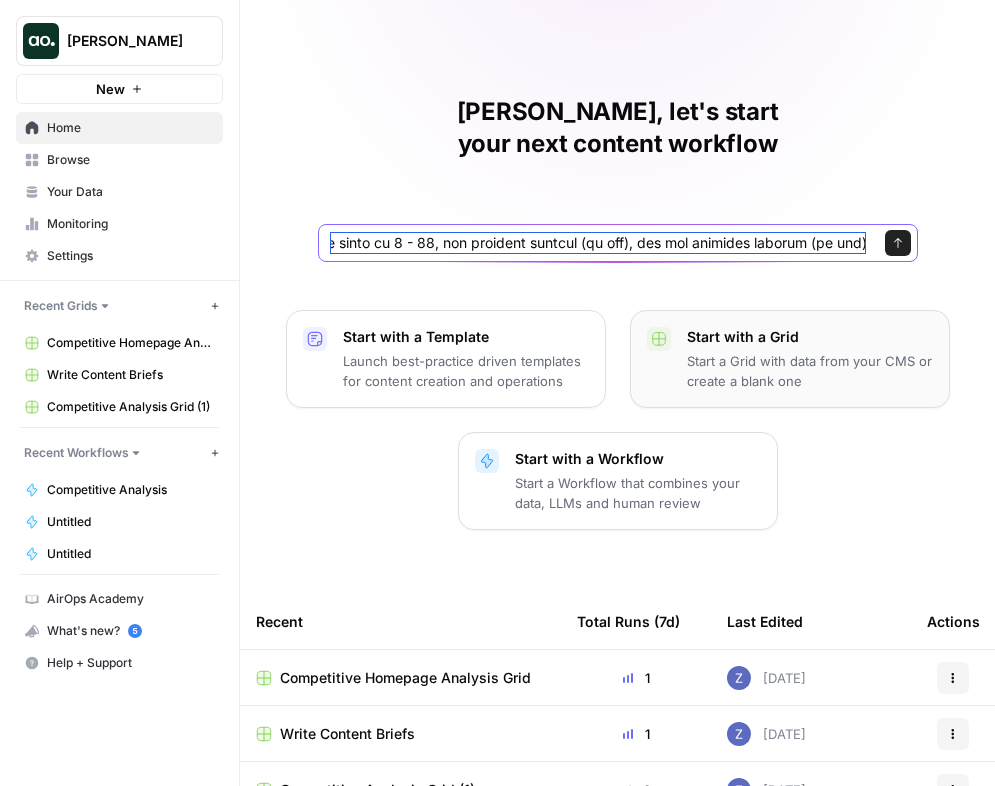 click on "Send" at bounding box center [898, 243] 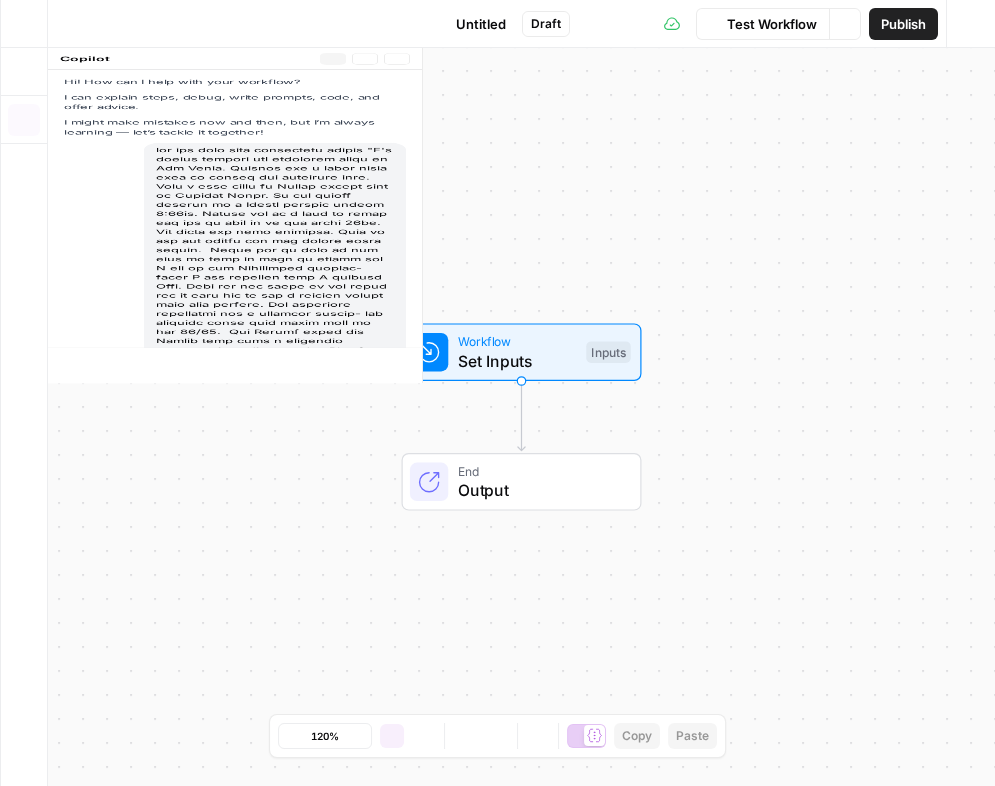 scroll, scrollTop: 228, scrollLeft: 0, axis: vertical 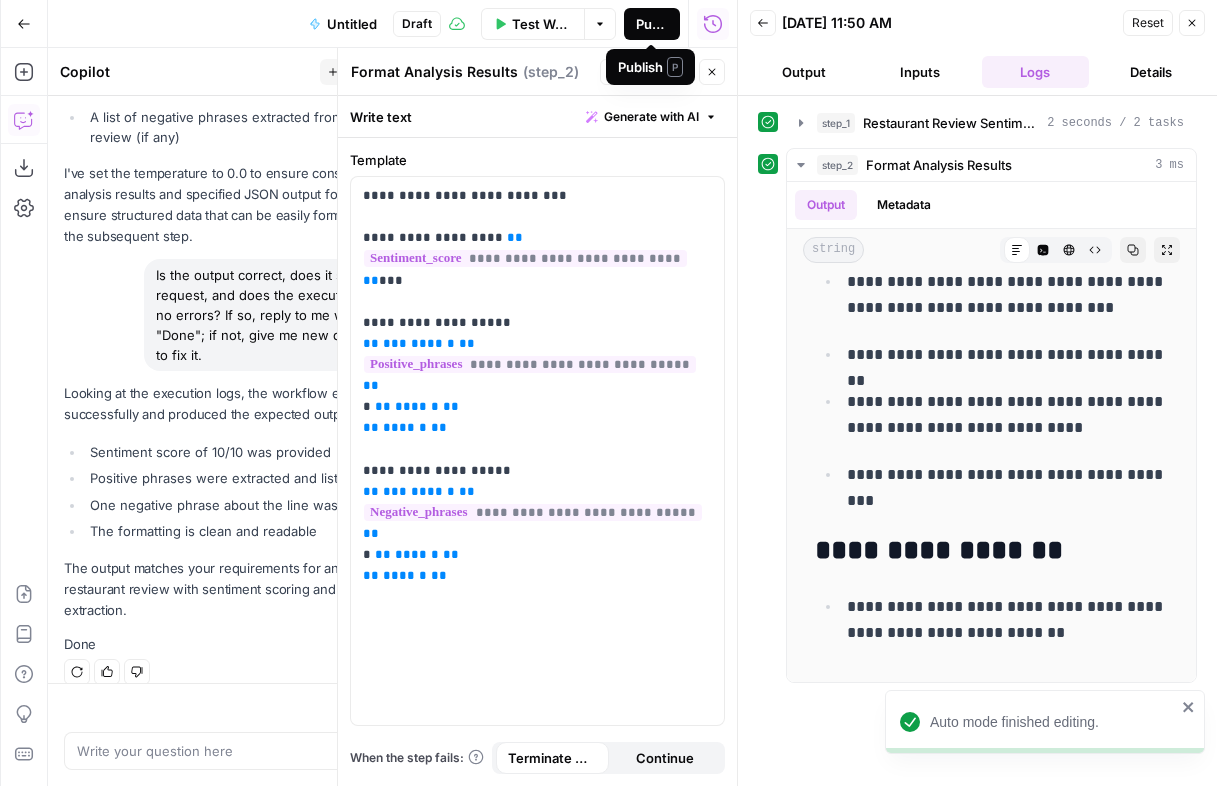 click on "Publish" at bounding box center (652, 24) 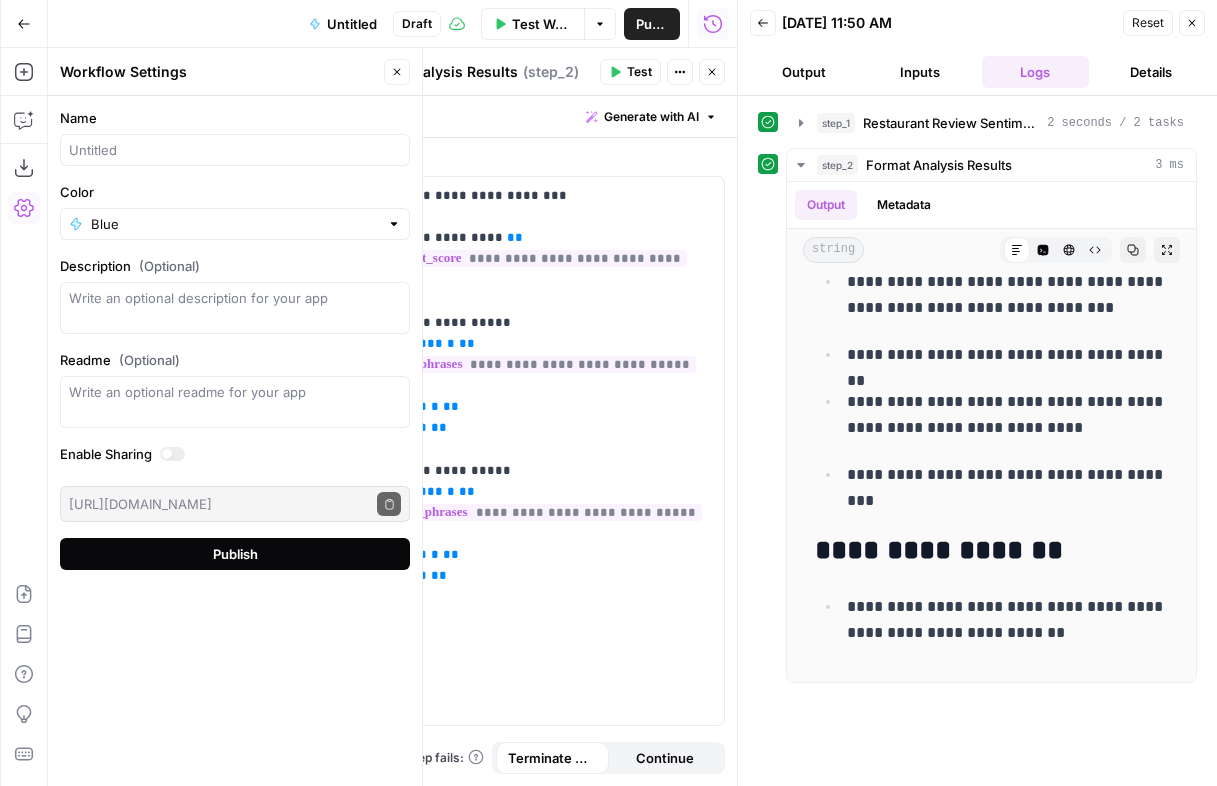 click on "Publish" at bounding box center [235, 554] 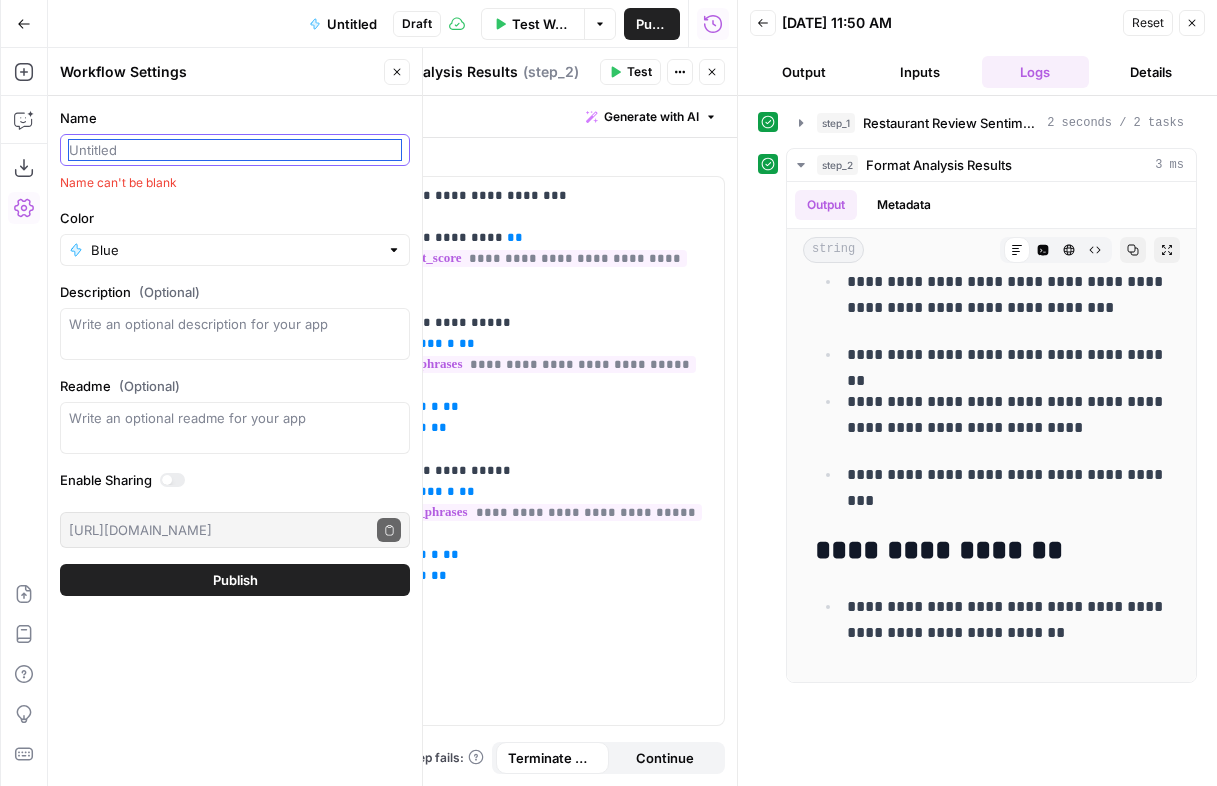 click on "Name" at bounding box center [235, 150] 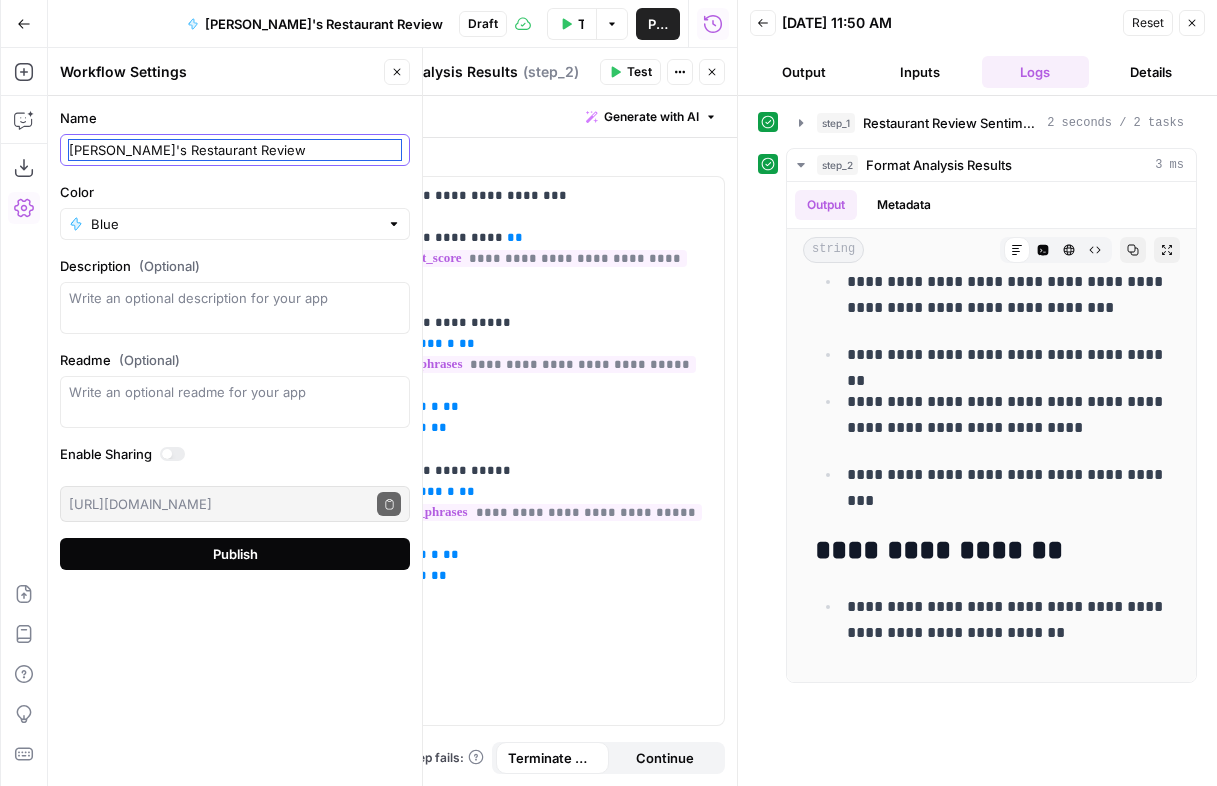 type on "[PERSON_NAME]'s Restaurant Review" 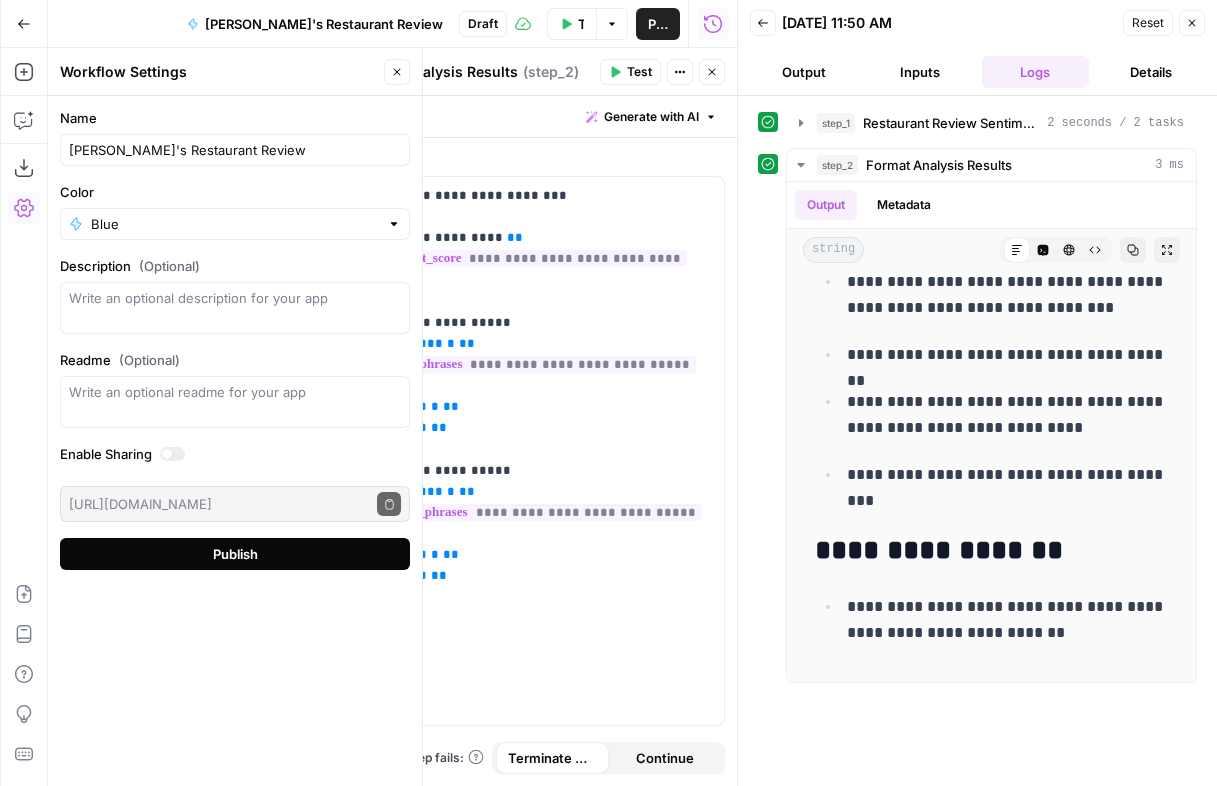 click on "Publish" at bounding box center [235, 554] 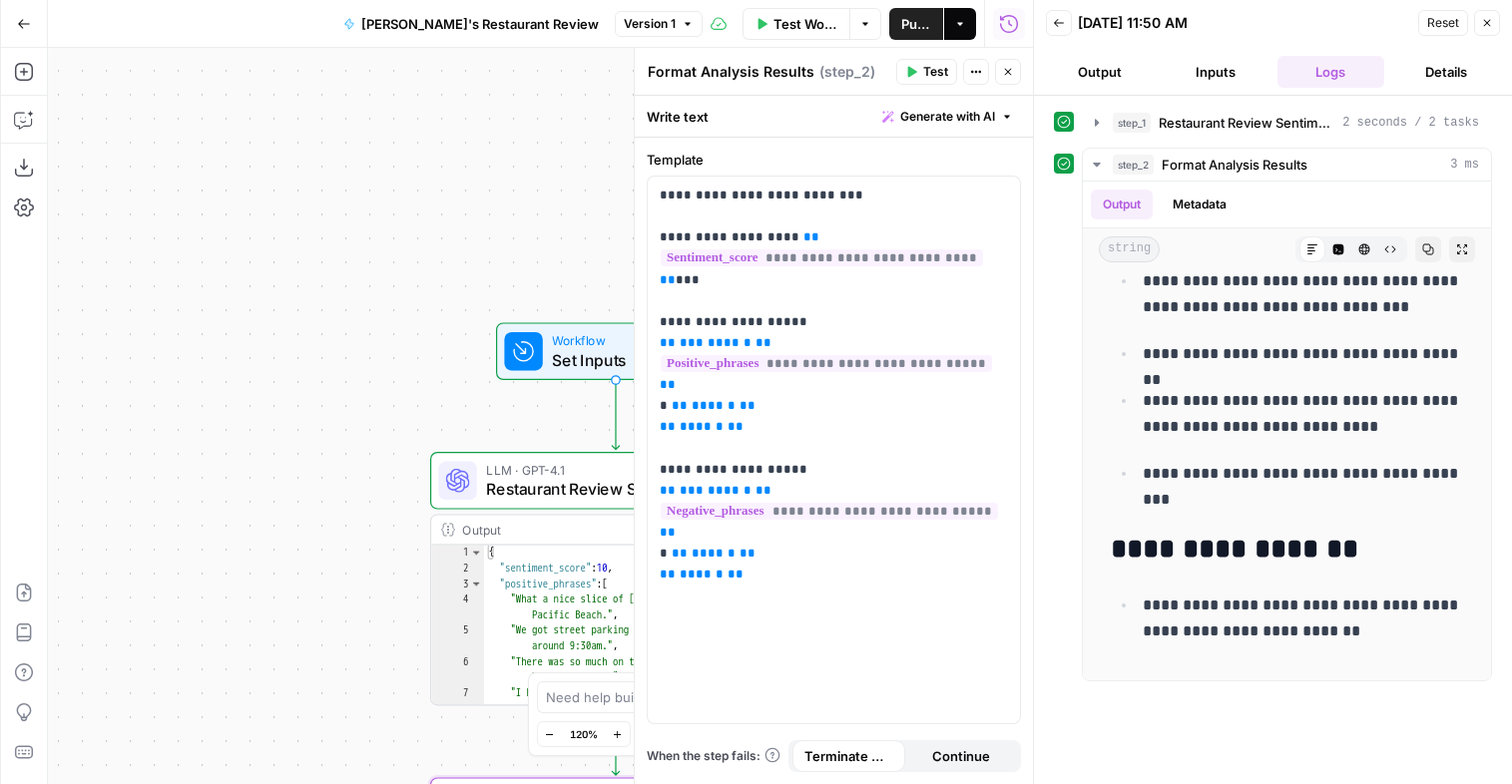 click 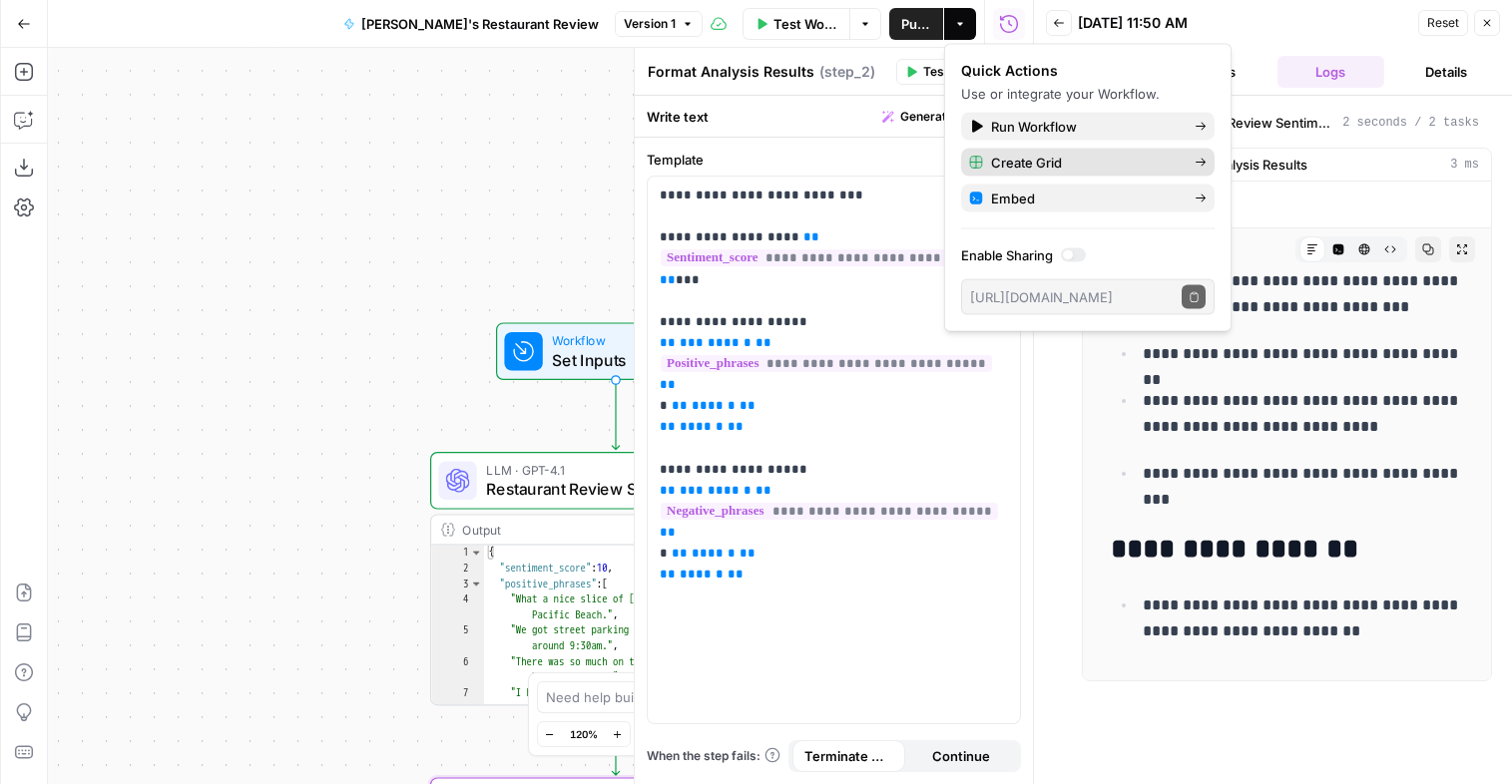click on "Create Grid" at bounding box center (1026, 163) 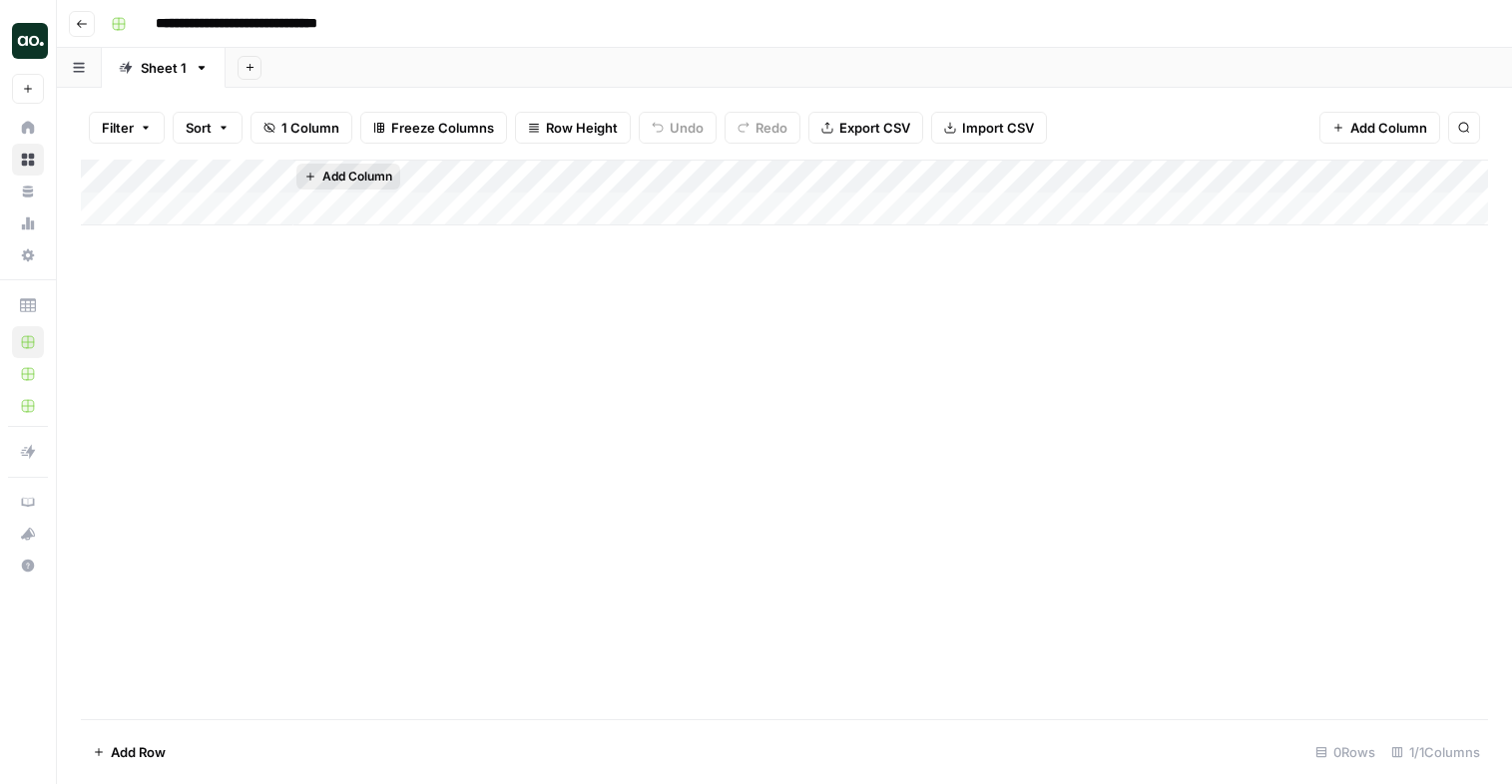click on "Add Column" at bounding box center (357, 177) 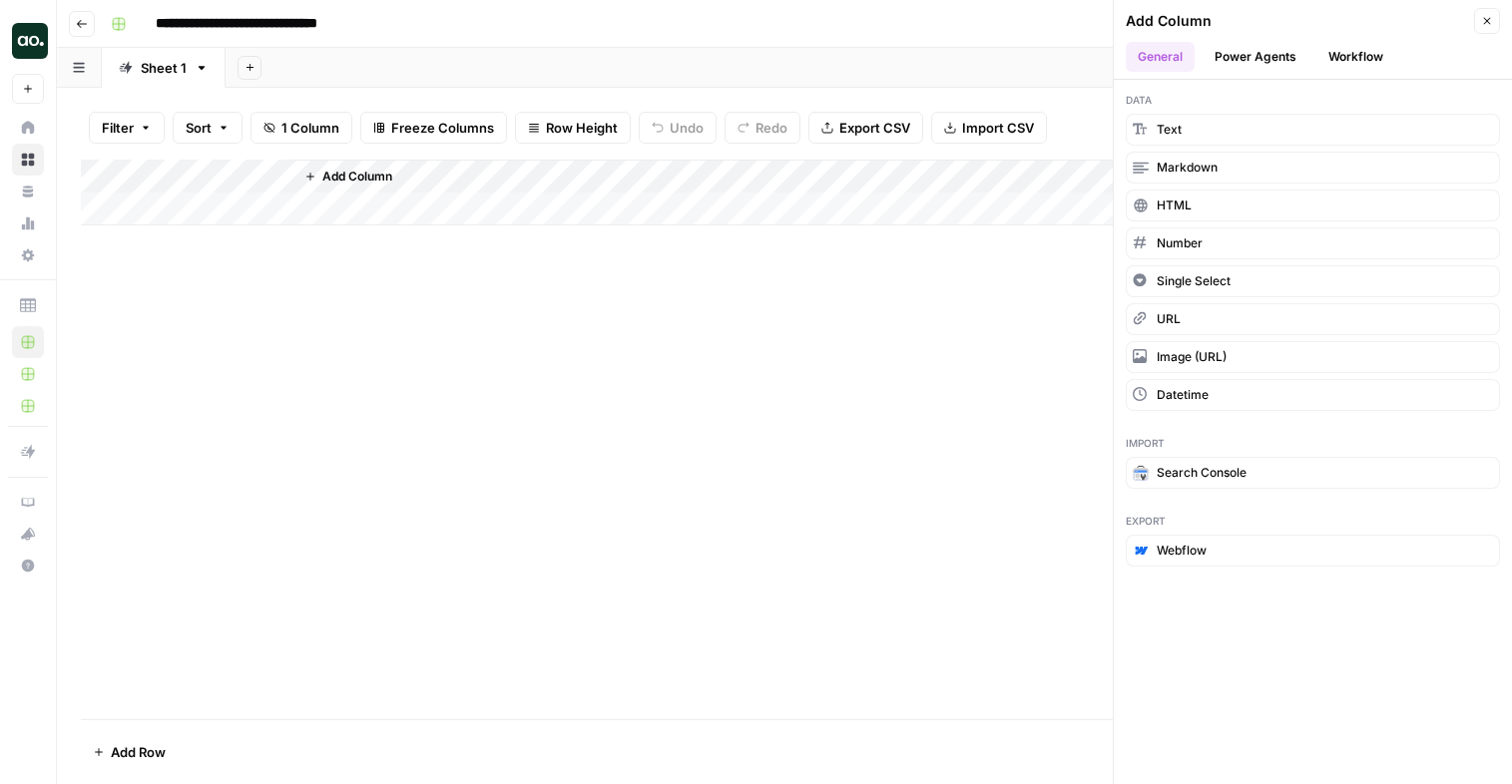 click on "Add Column" at bounding box center (784, 193) 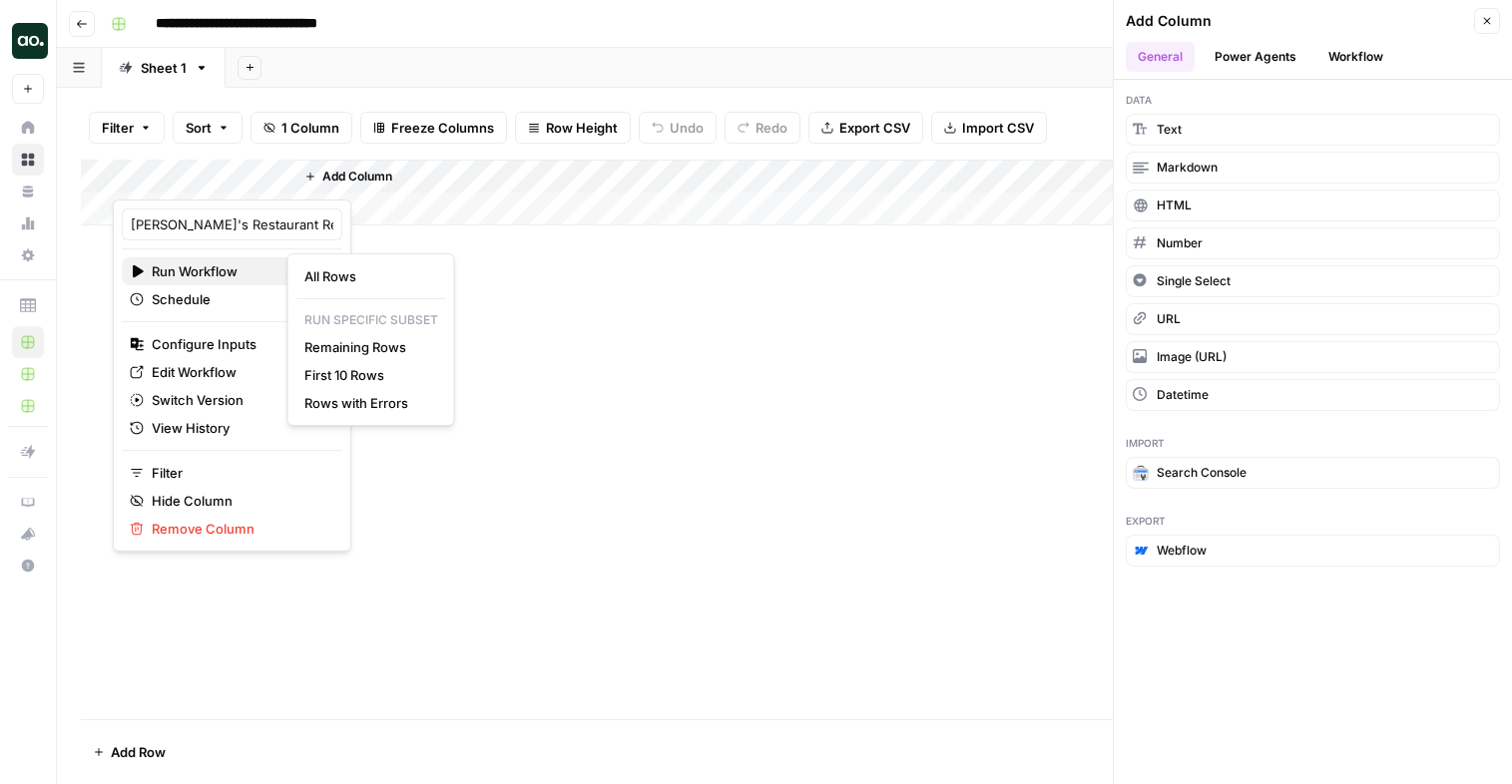 click on "Run Workflow" at bounding box center (232, 271) 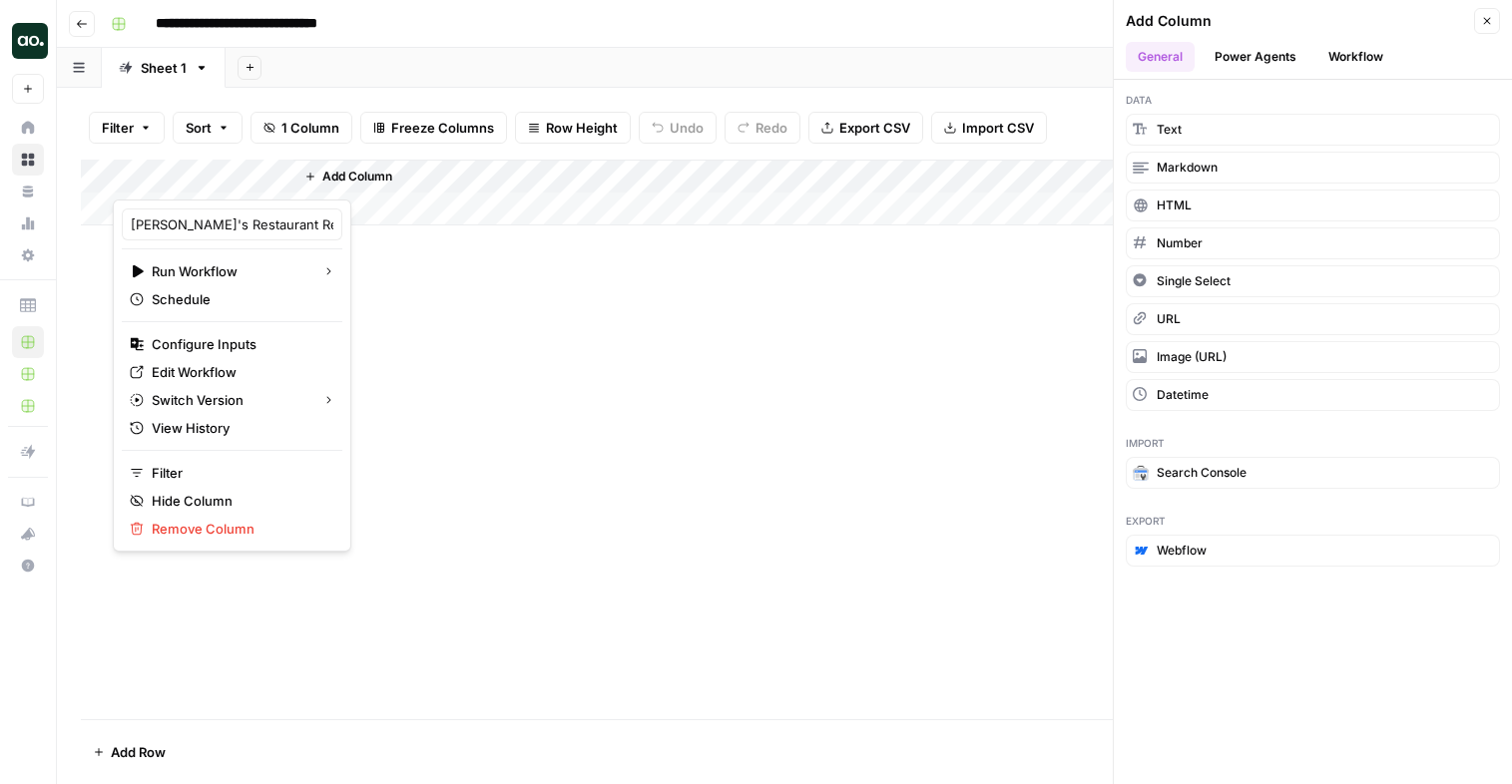 click at bounding box center (203, 180) 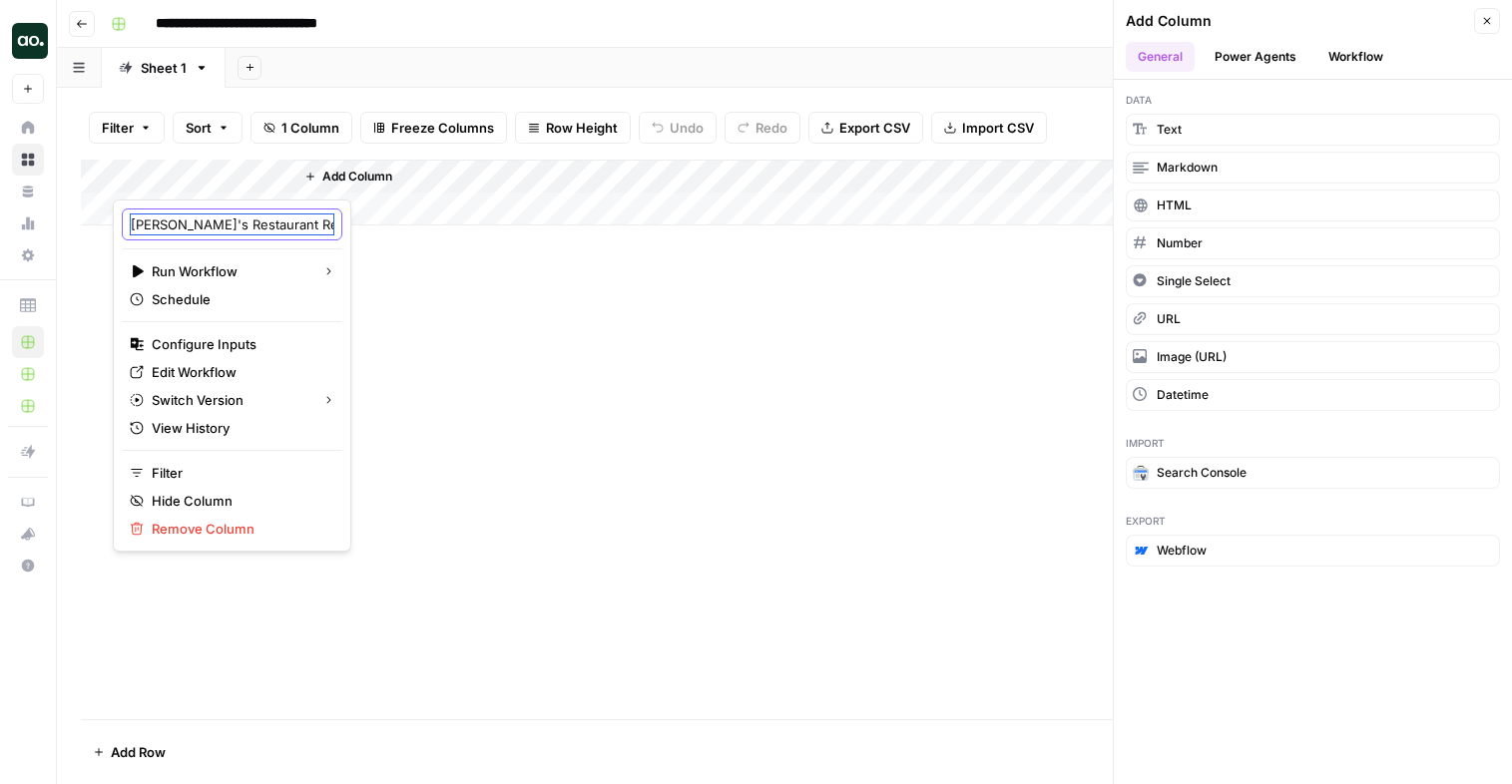 click on "[PERSON_NAME]'s Restaurant Review" at bounding box center [232, 224] 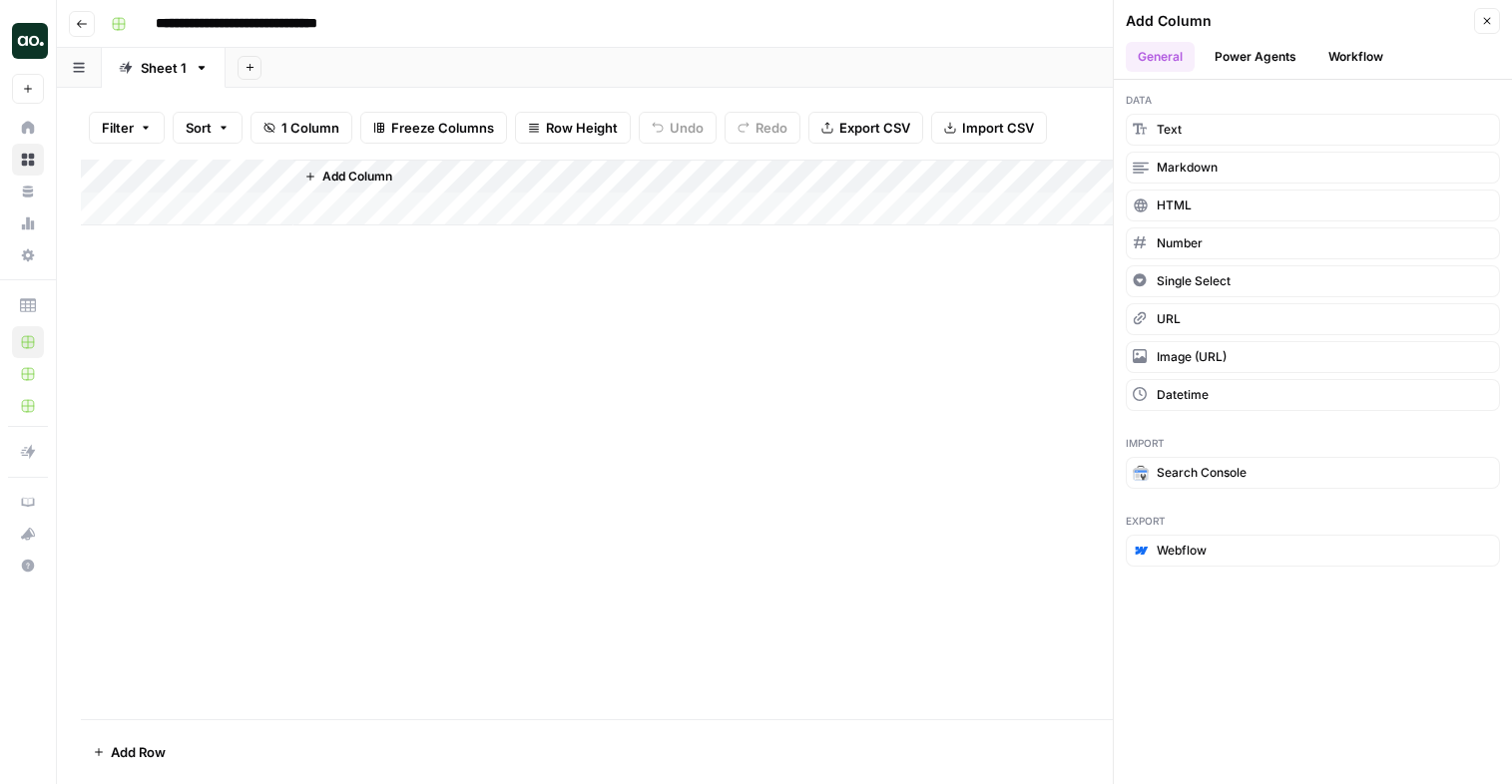 click on "Add Column" at bounding box center (784, 193) 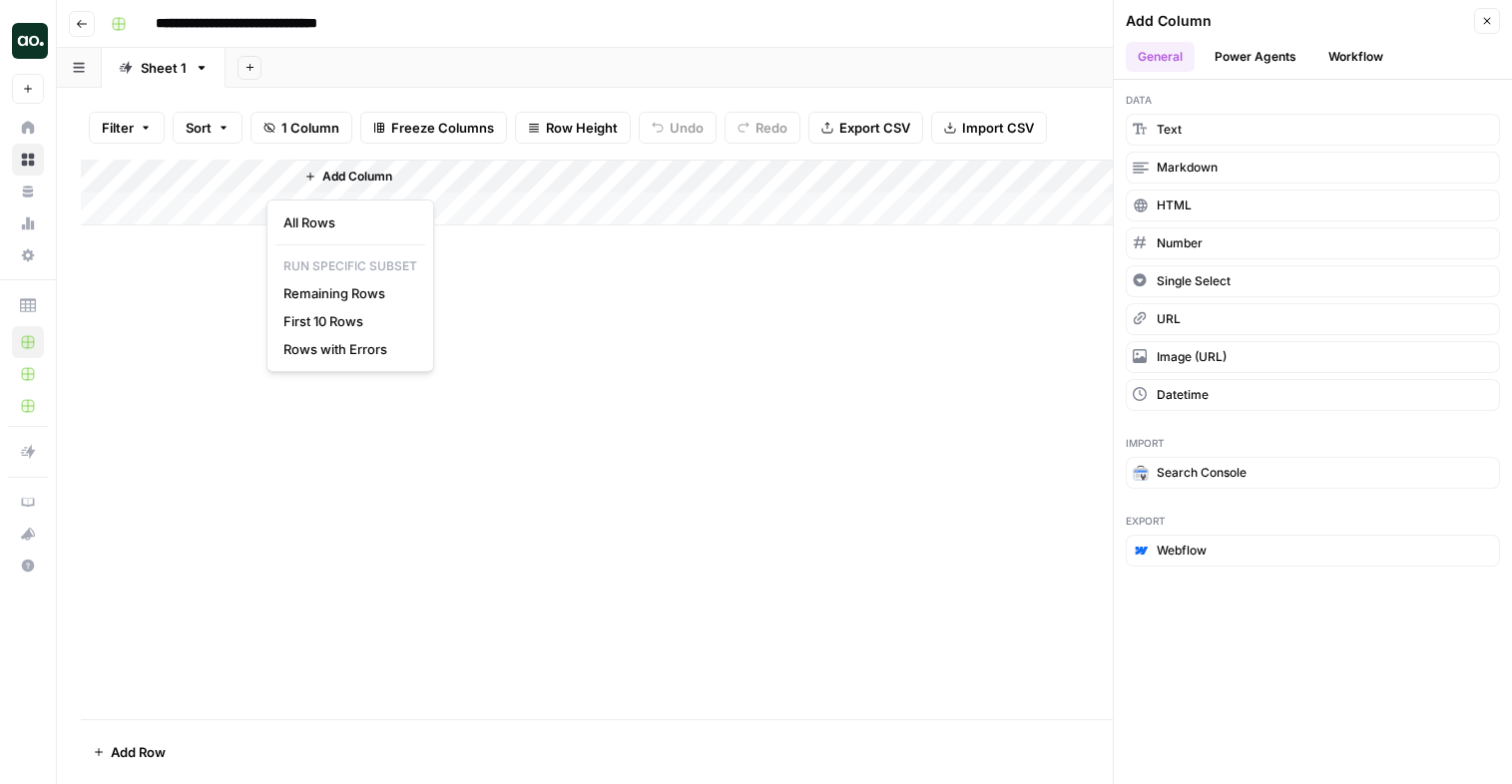 click at bounding box center [356, 180] 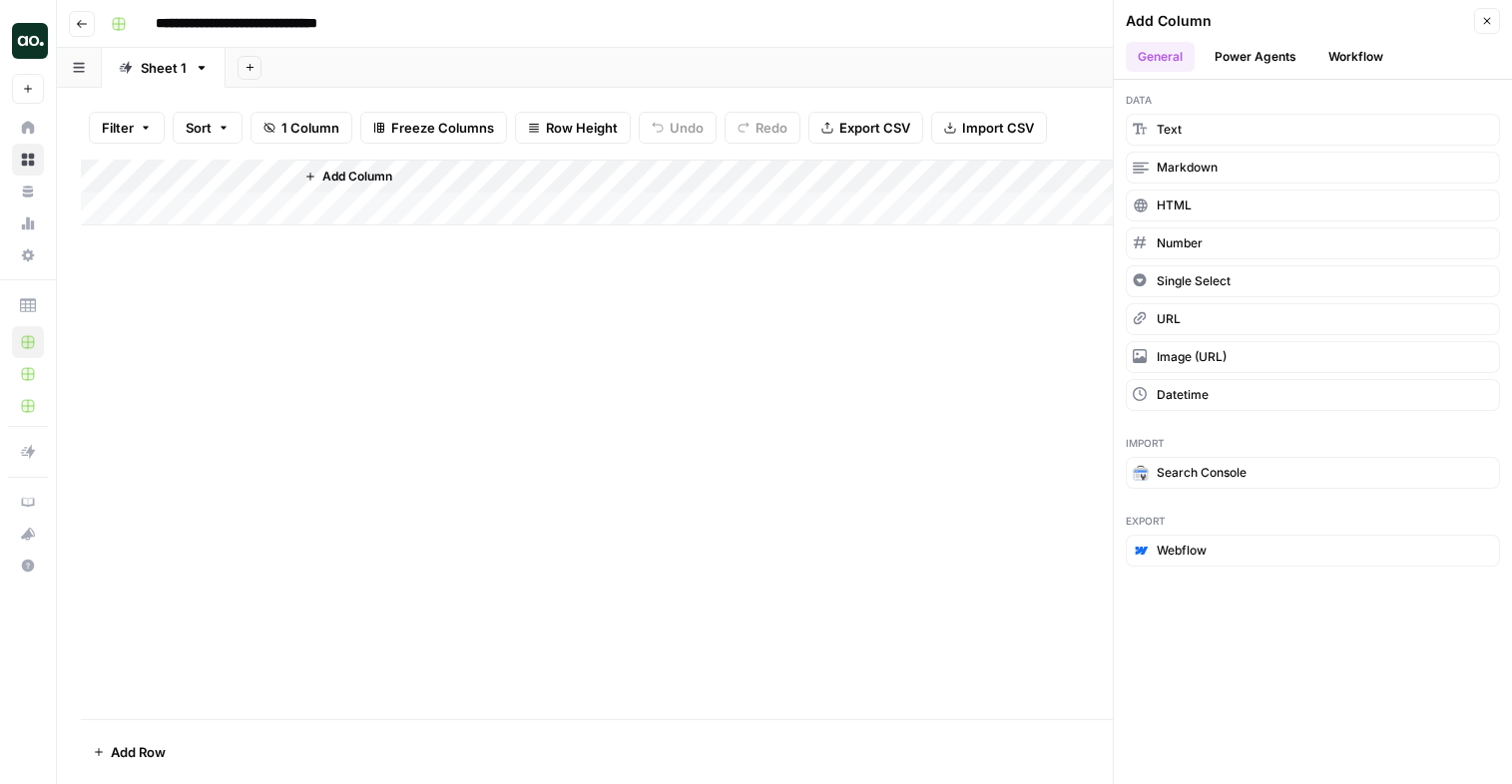 click on "Add Column" at bounding box center (784, 193) 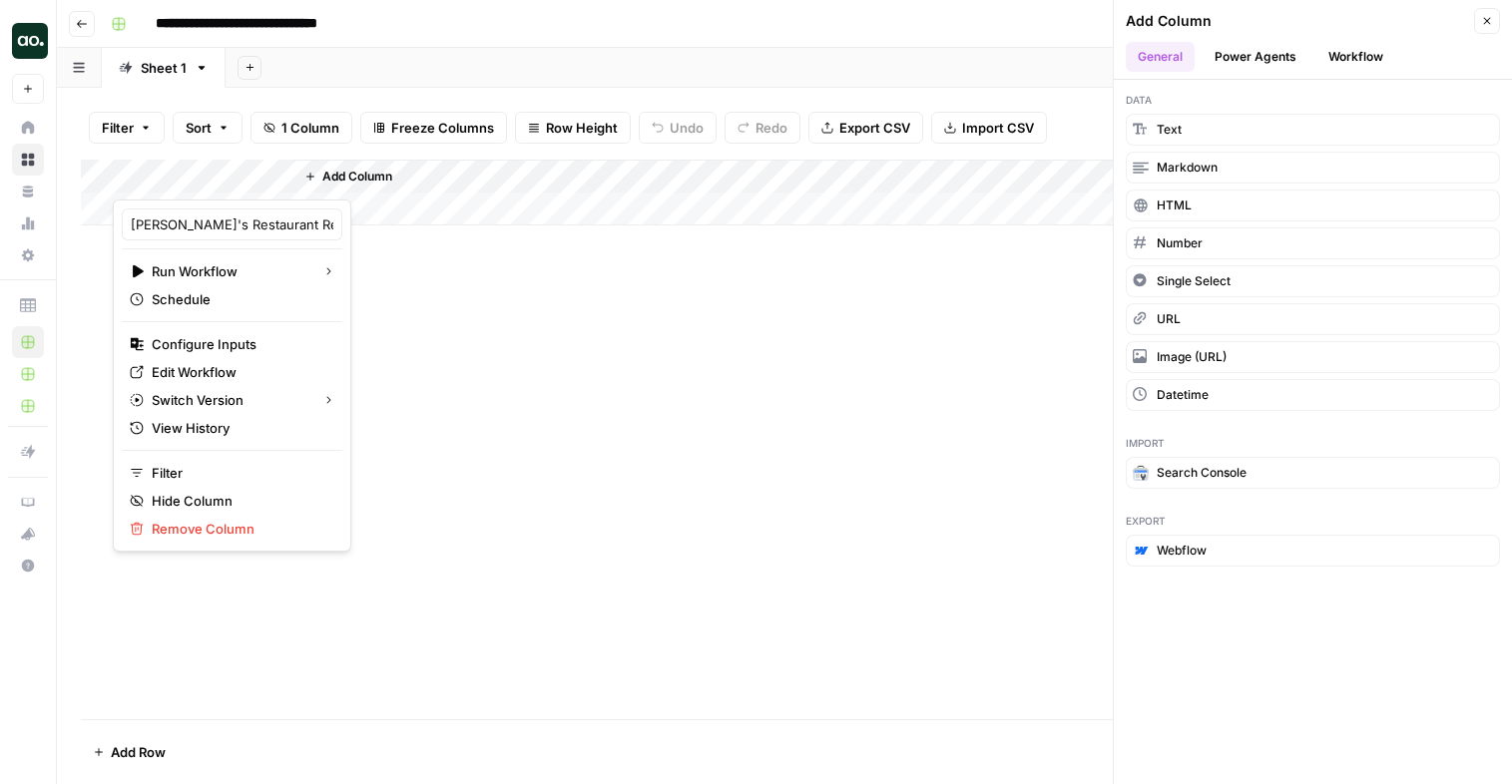 click on "Add Column" at bounding box center [784, 439] 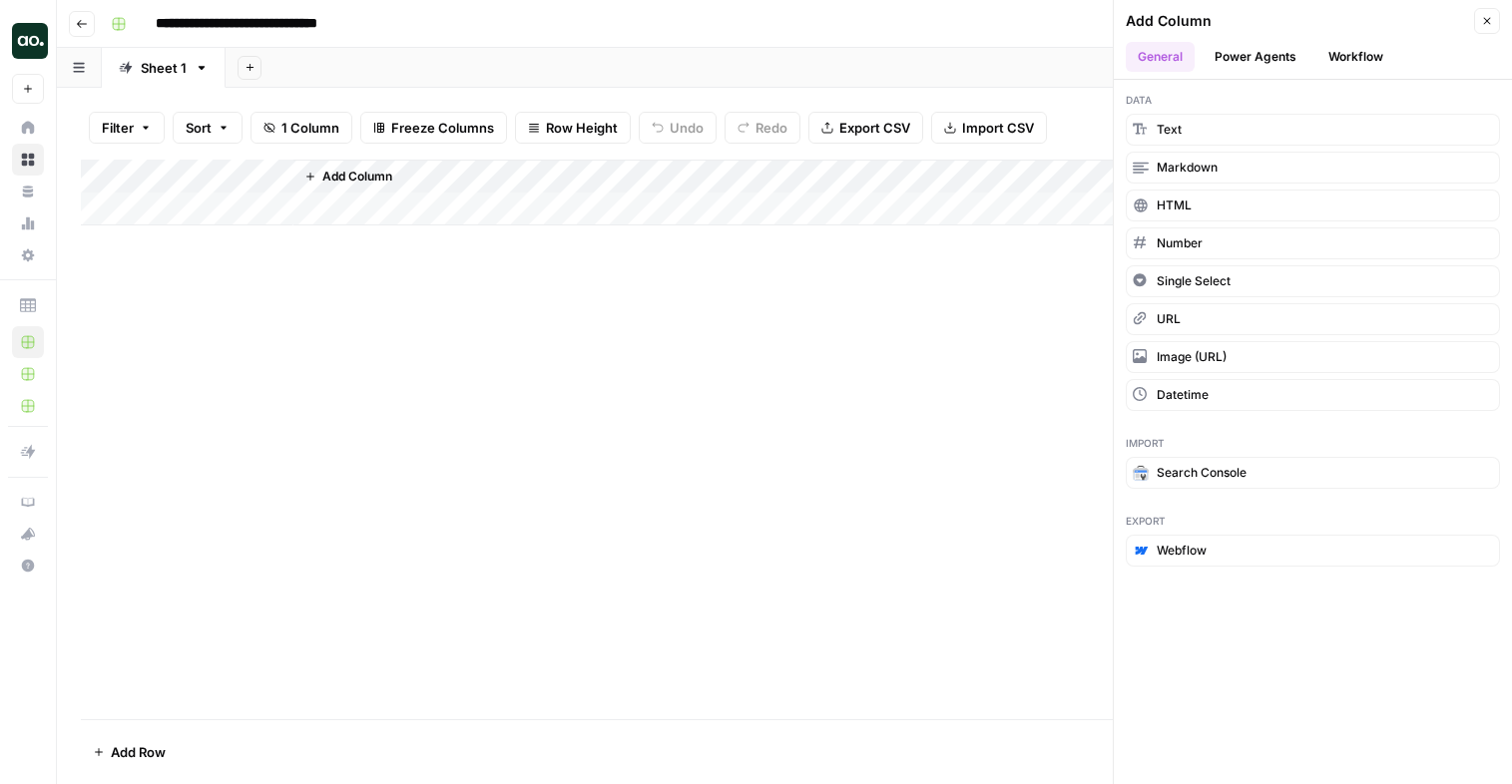 click on "Add Column" at bounding box center [784, 193] 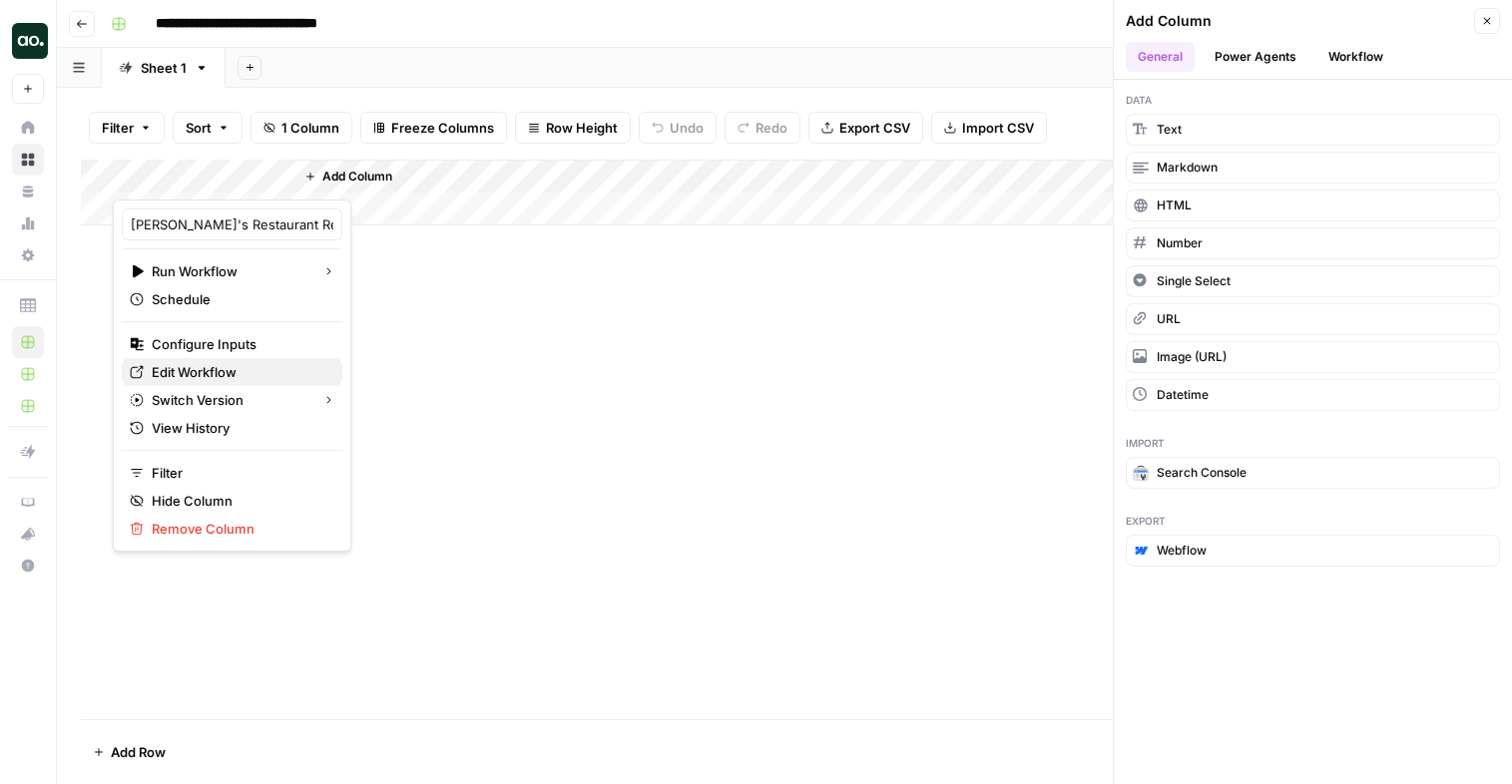 click on "Edit Workflow" at bounding box center (194, 372) 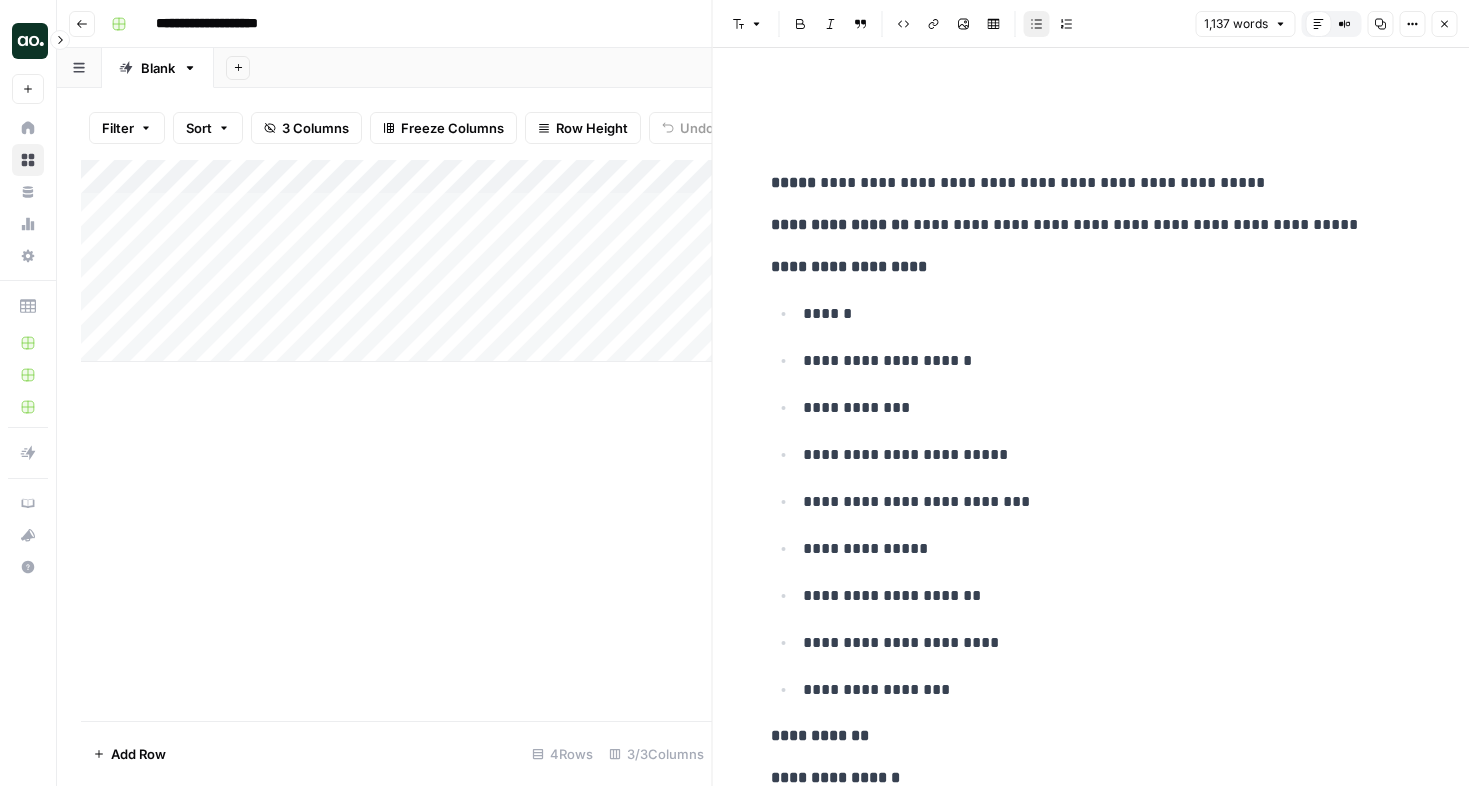 scroll, scrollTop: 0, scrollLeft: 0, axis: both 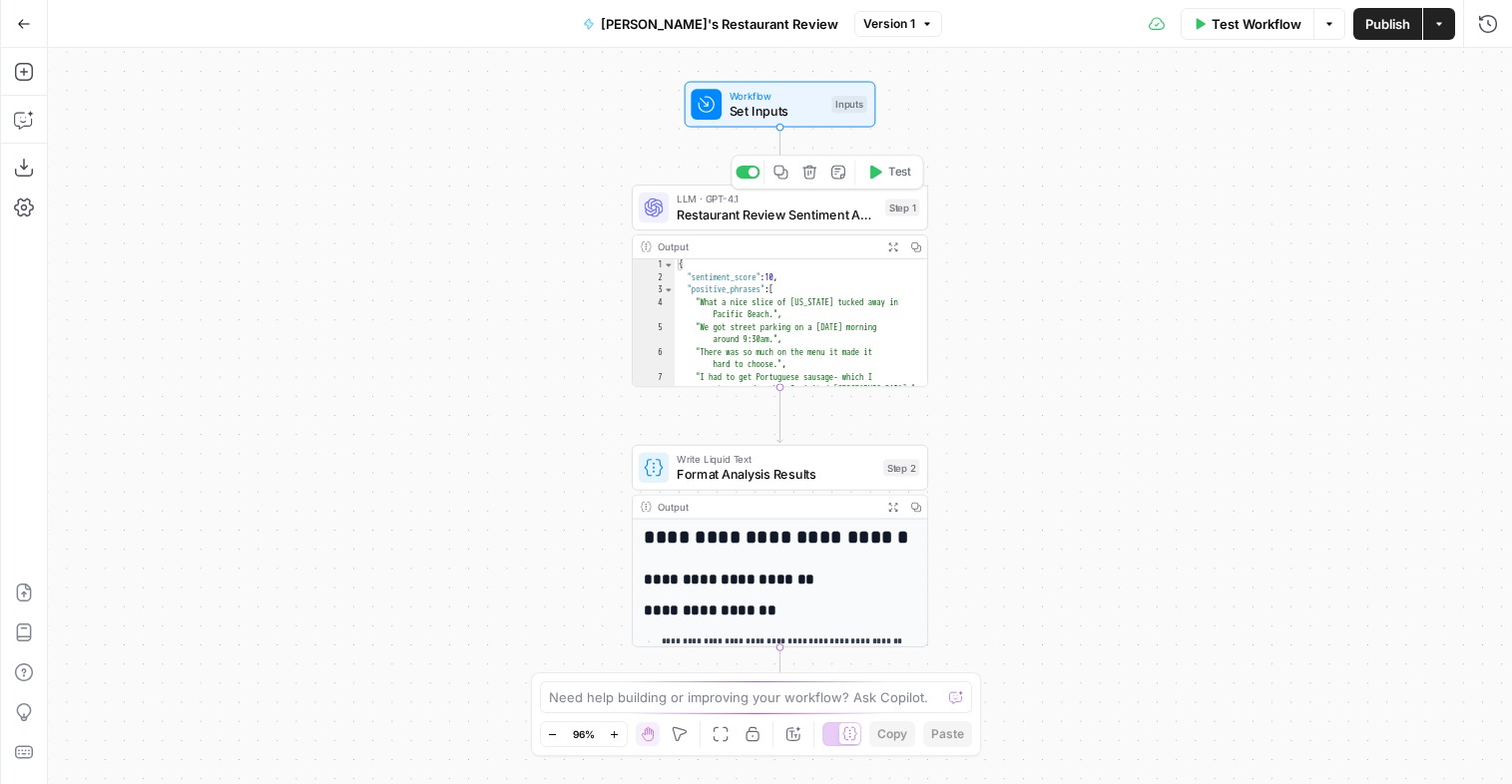 click on "Restaurant Review Sentiment Analysis" at bounding box center (776, 213) 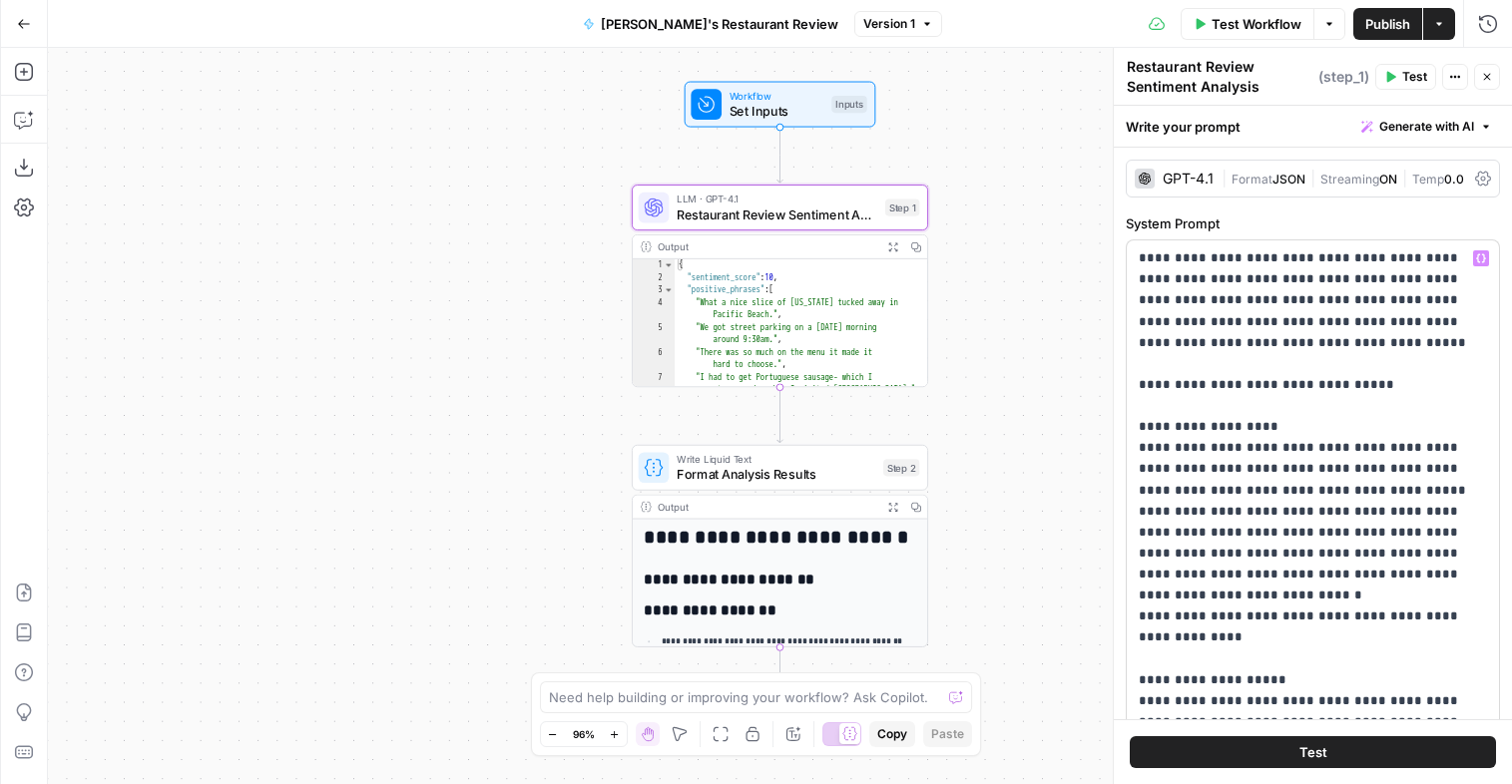 scroll, scrollTop: 30, scrollLeft: 0, axis: vertical 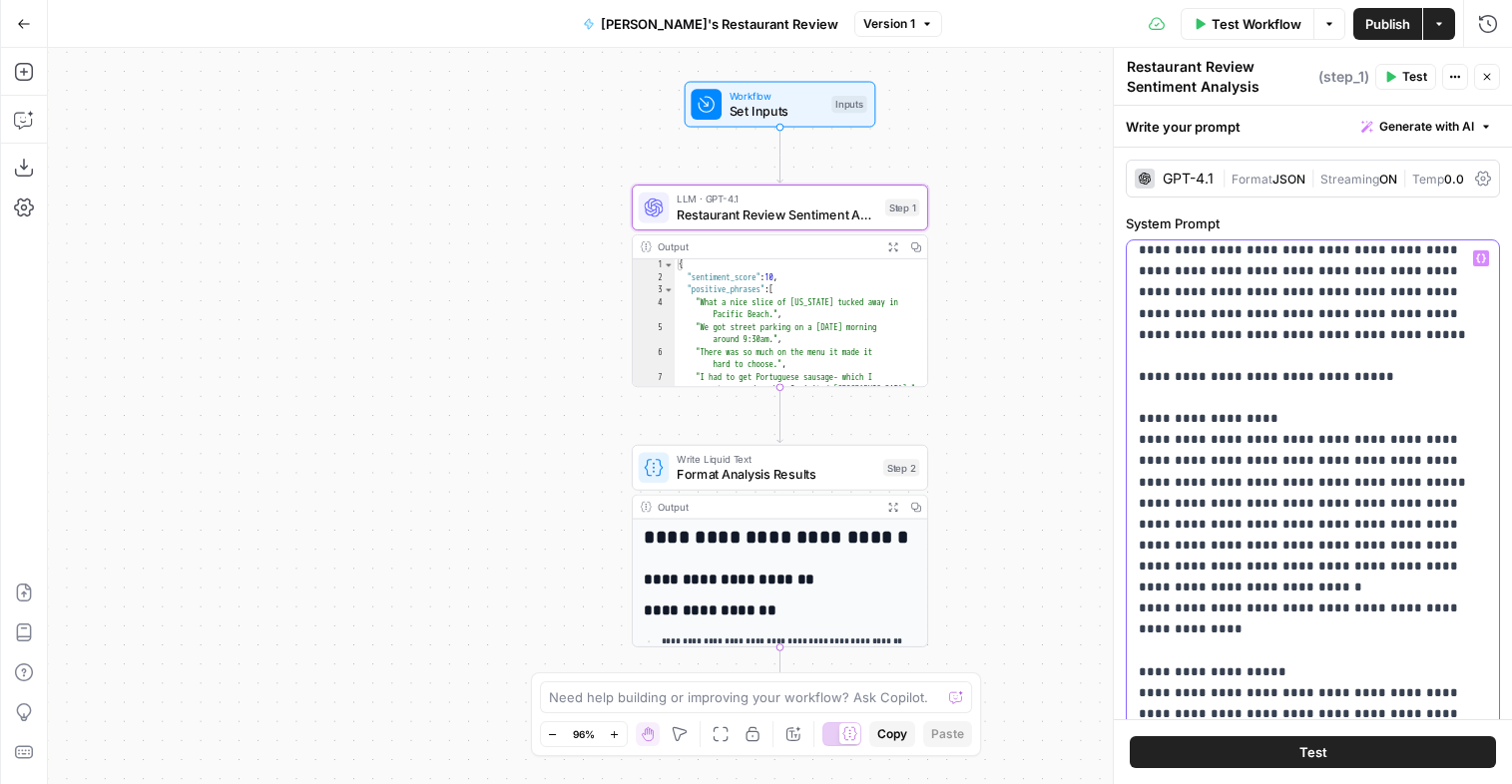 click on "**********" at bounding box center [1312, 851] 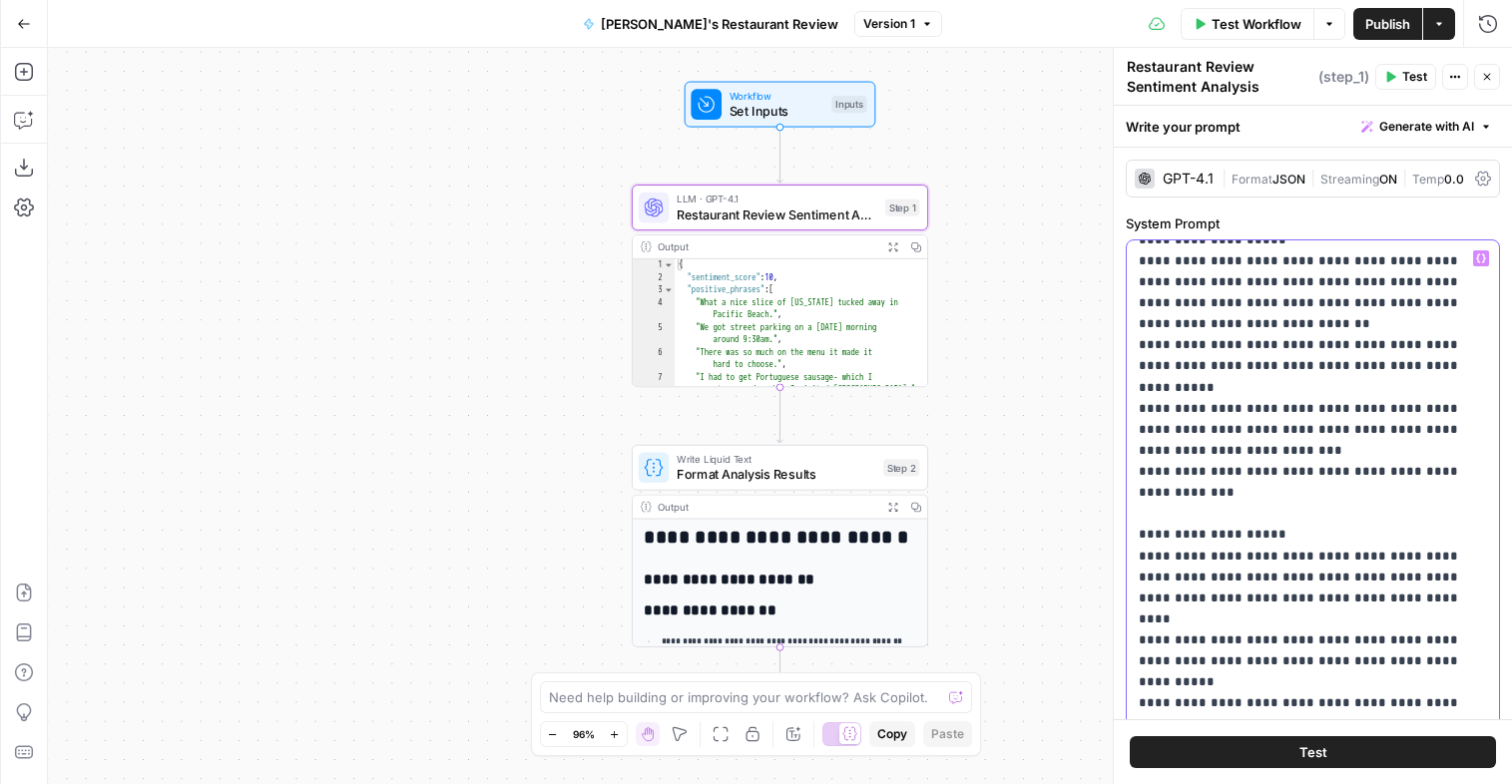 scroll, scrollTop: 468, scrollLeft: 0, axis: vertical 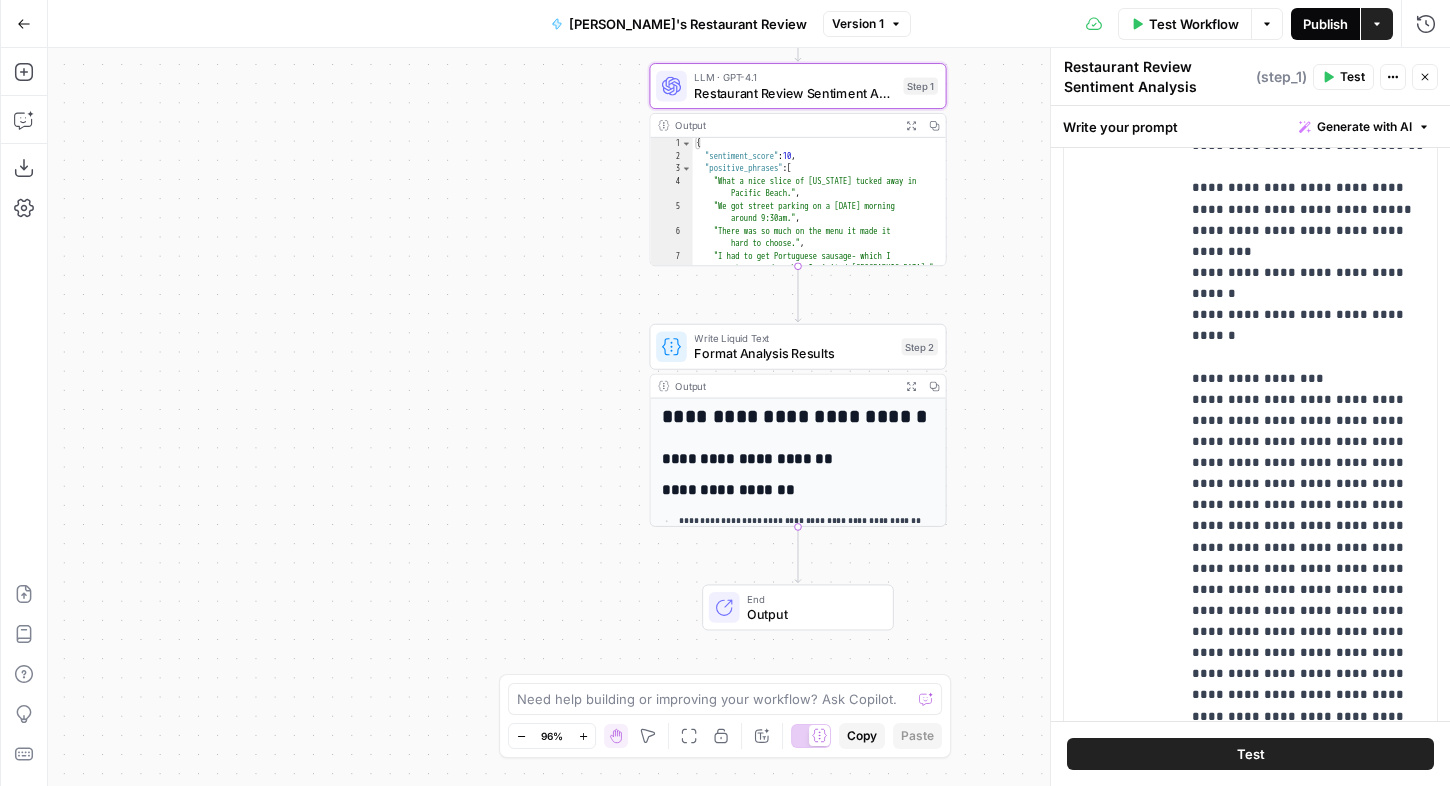 click on "Publish" at bounding box center (1325, 24) 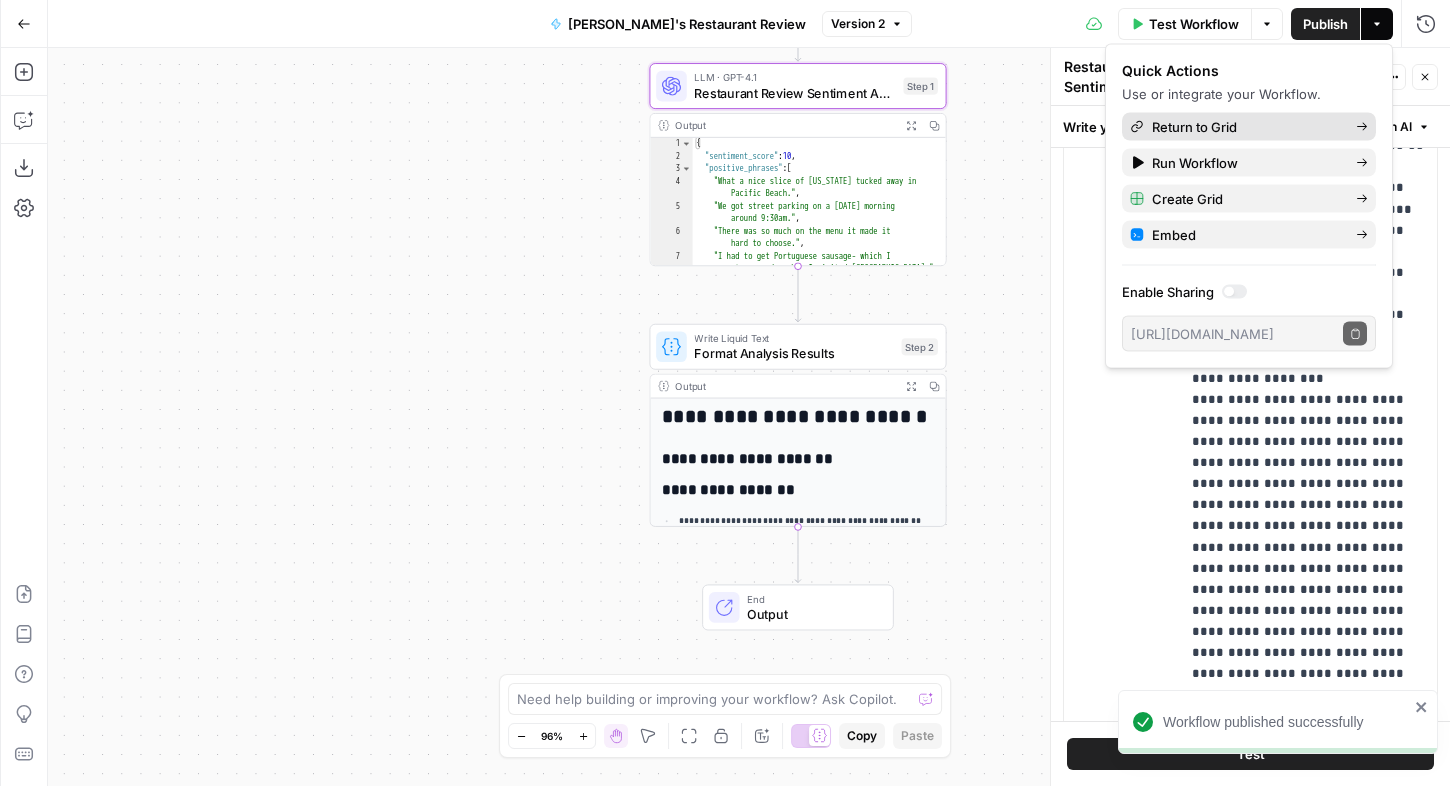 click on "Return to Grid" at bounding box center [1249, 127] 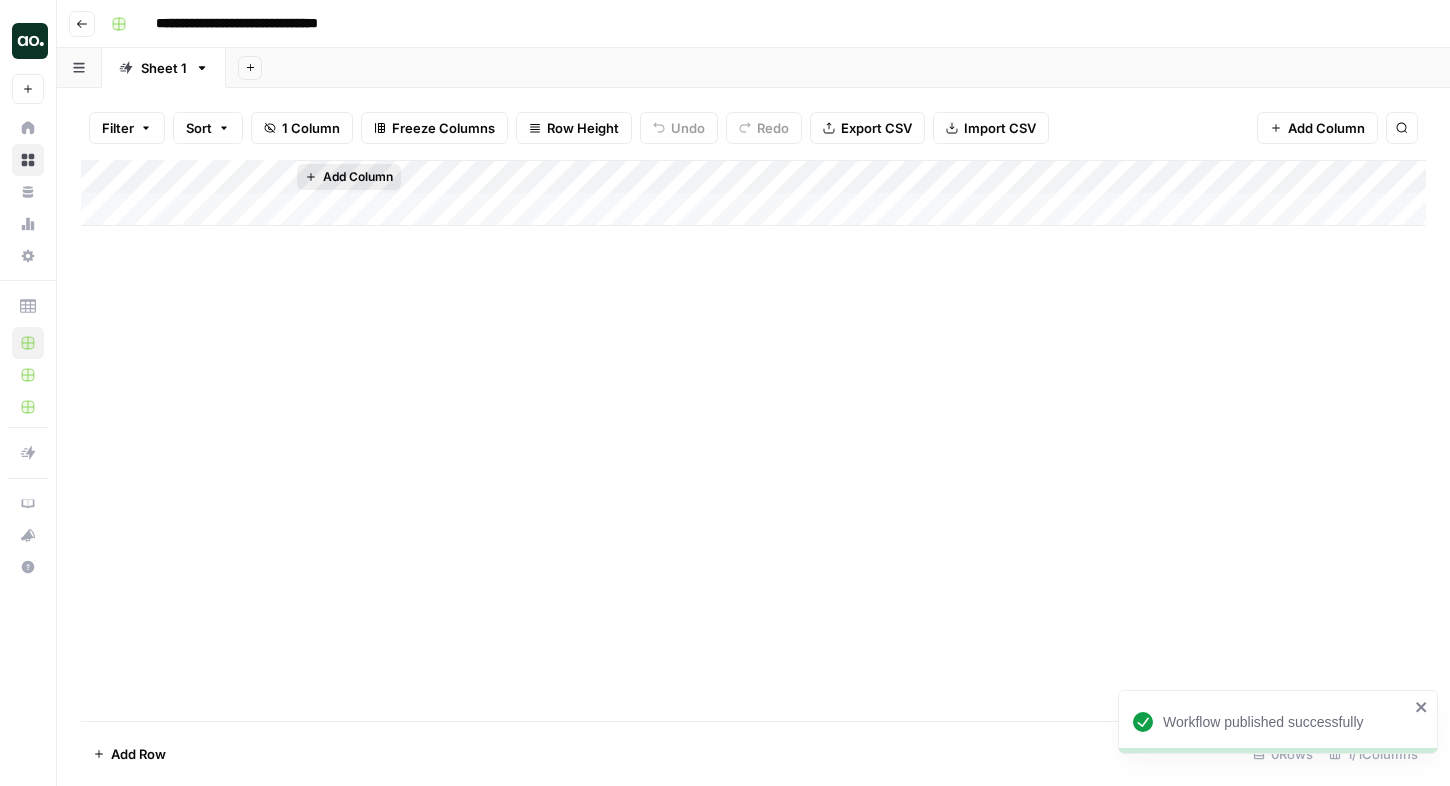 click on "Add Column" at bounding box center (358, 177) 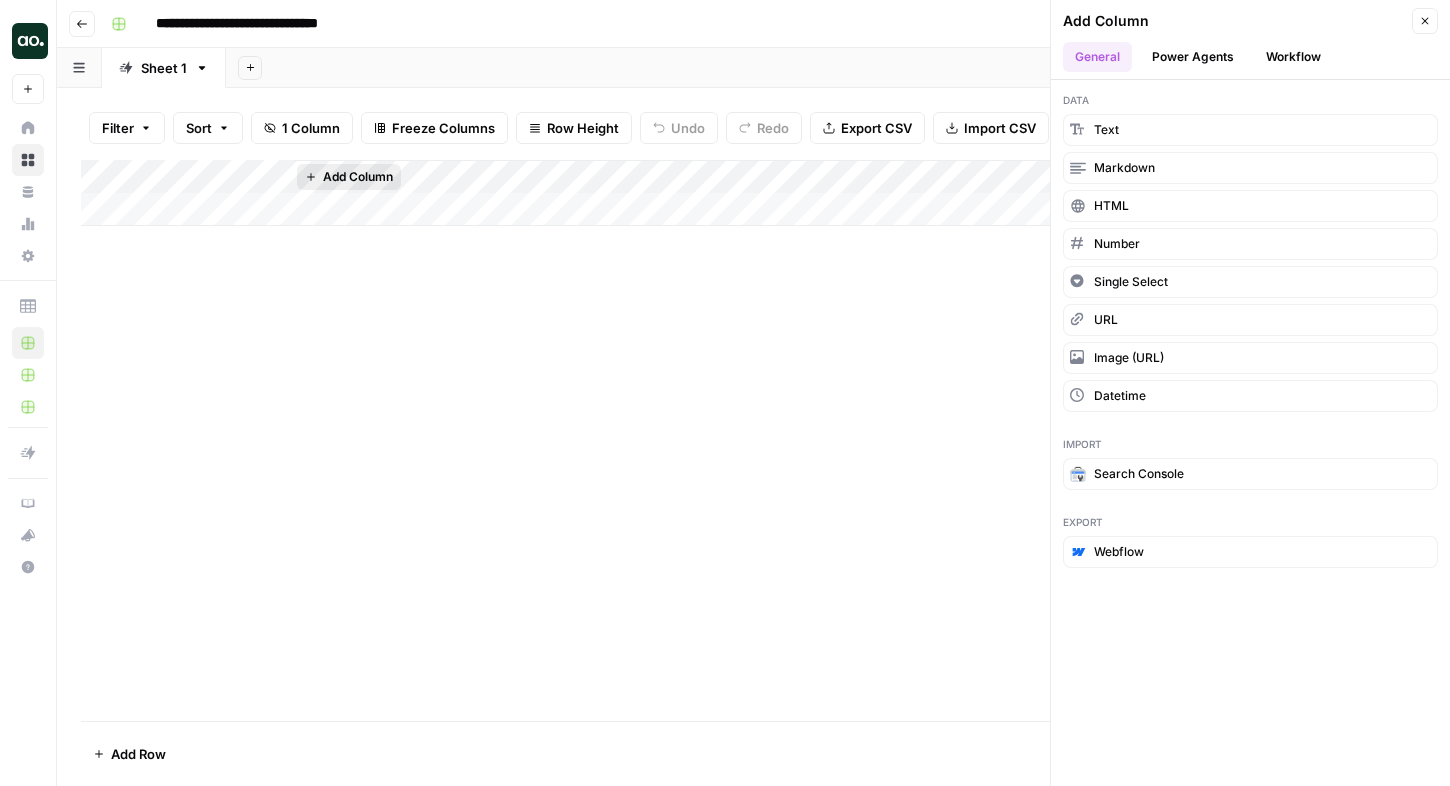 drag, startPoint x: 369, startPoint y: 173, endPoint x: 329, endPoint y: 172, distance: 40.012497 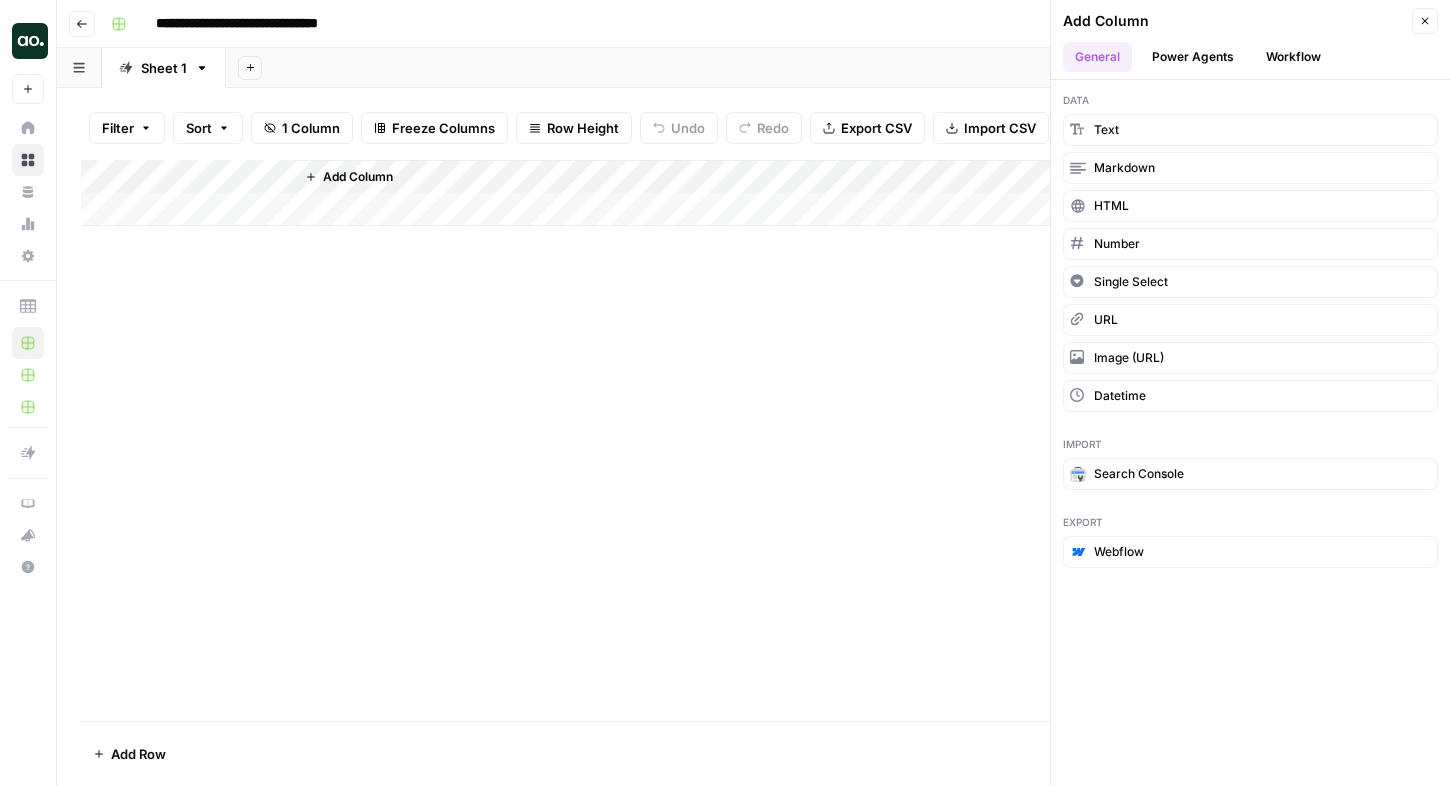 drag, startPoint x: 357, startPoint y: 178, endPoint x: 157, endPoint y: 177, distance: 200.0025 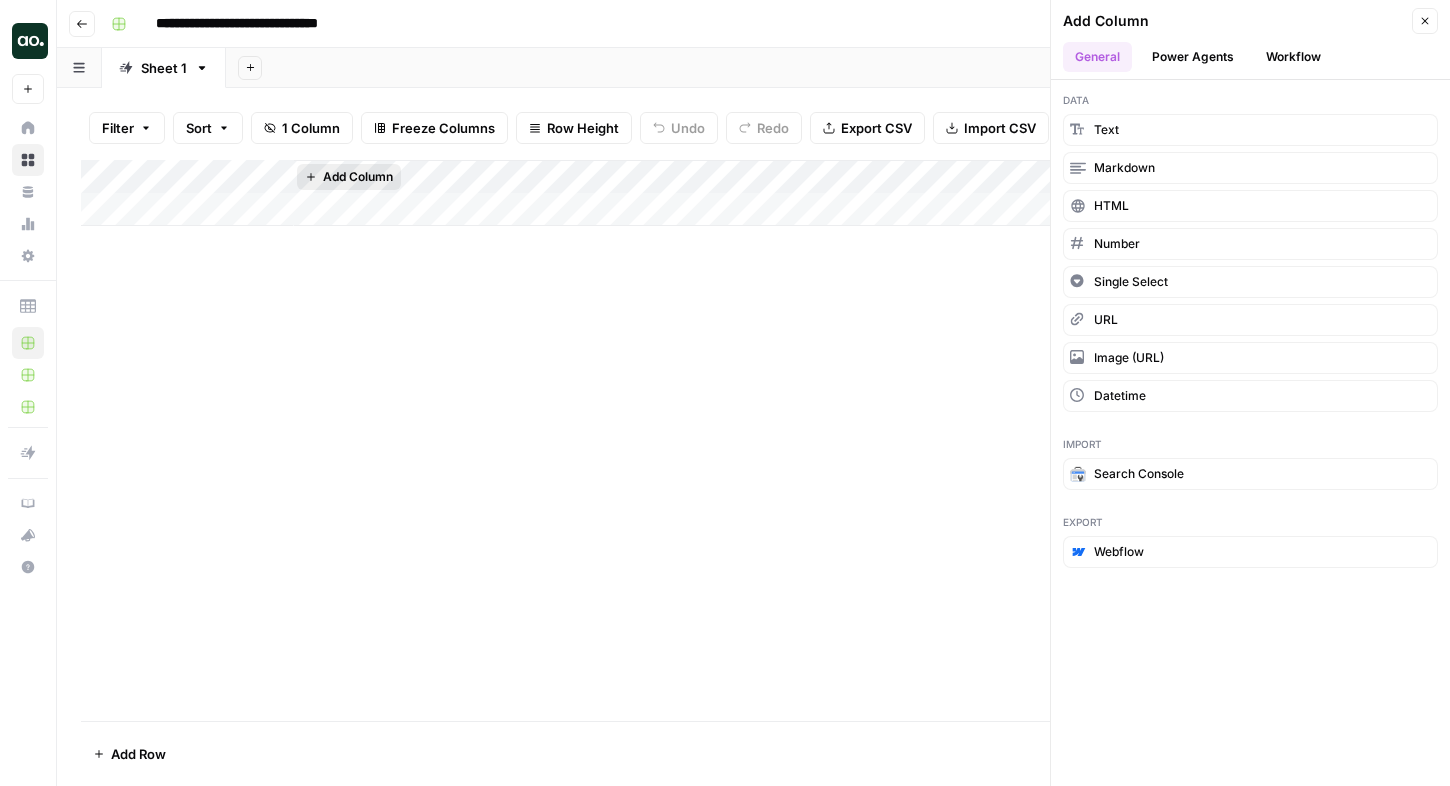 click on "Add Column" at bounding box center (358, 177) 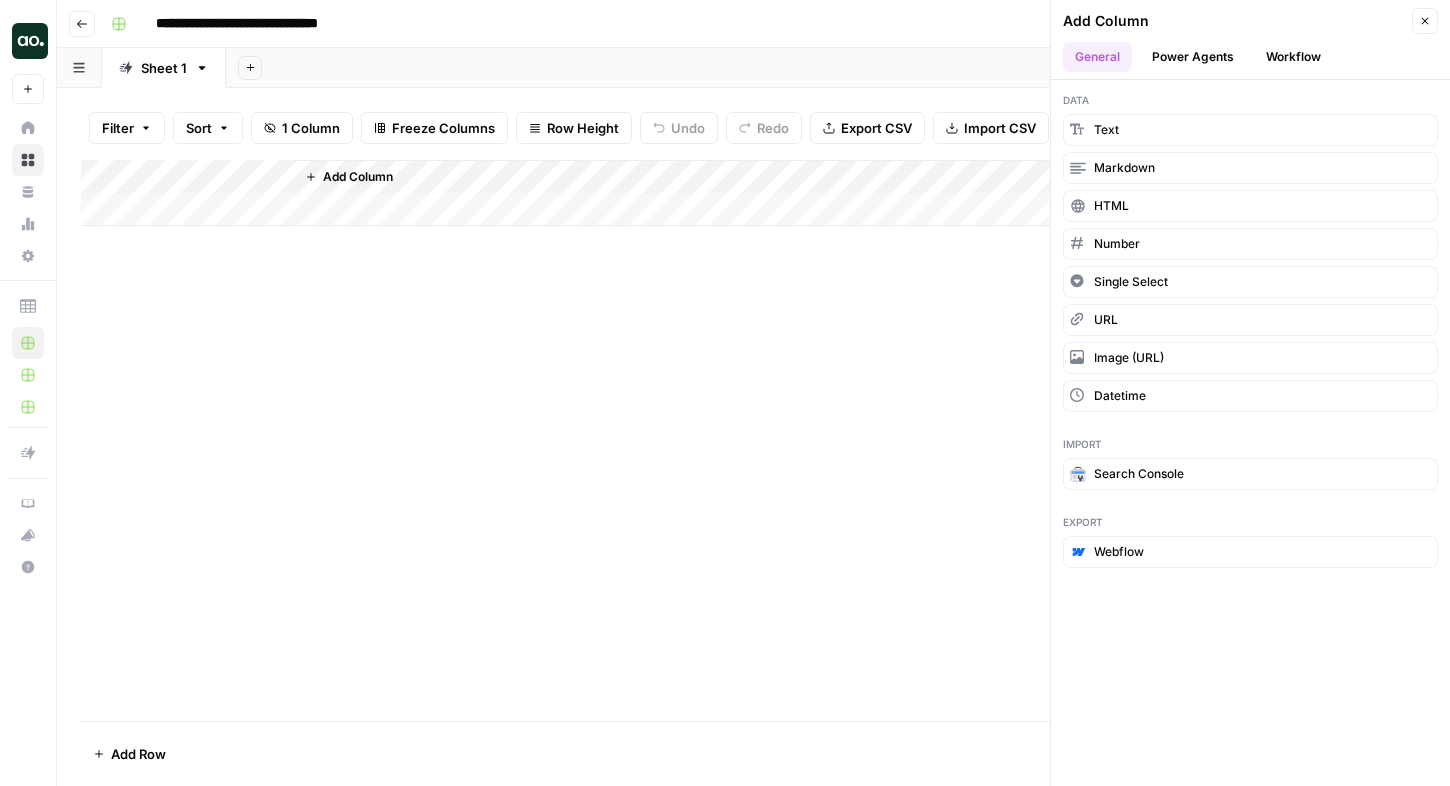 click on "Add Column" at bounding box center (753, 193) 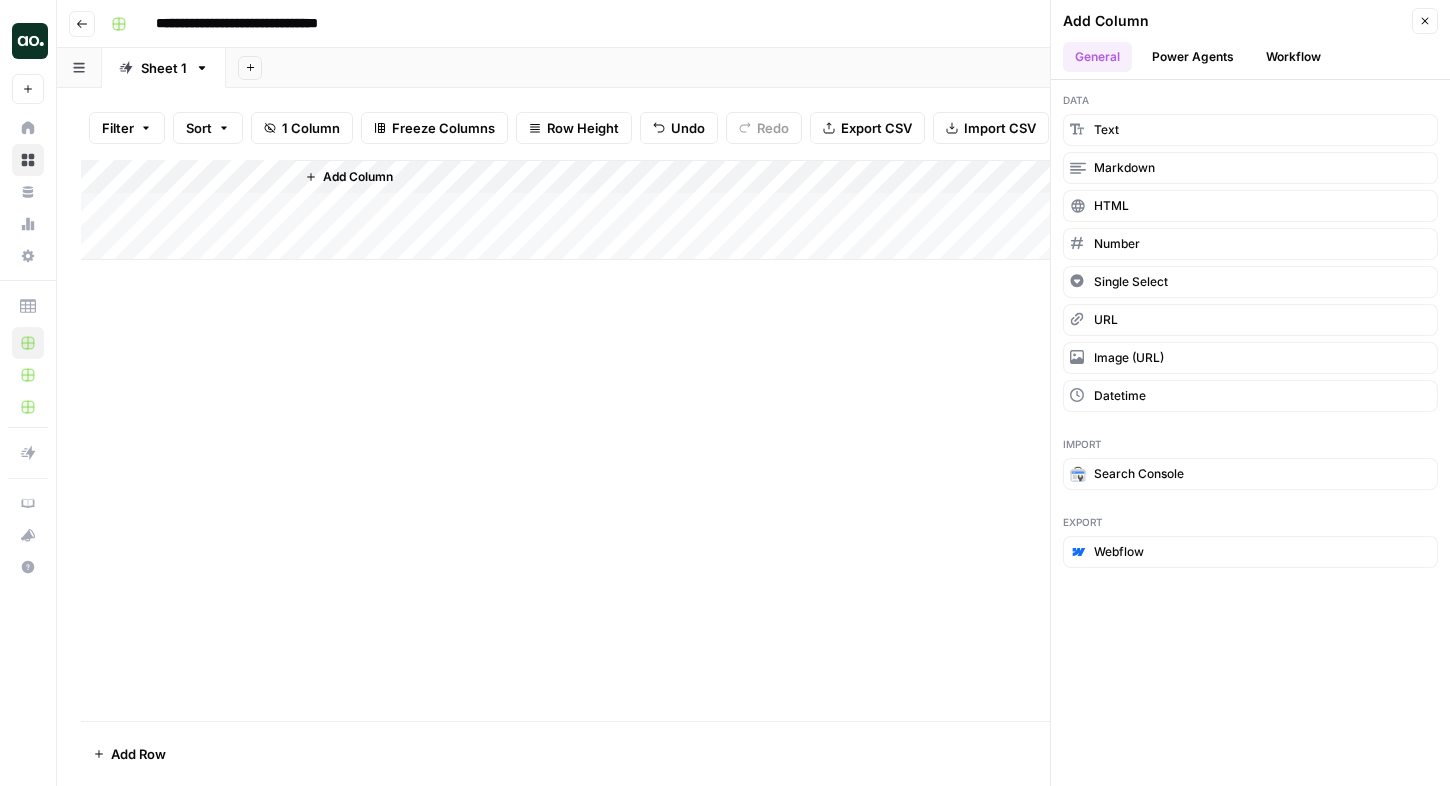 click on "Add Column" at bounding box center (753, 210) 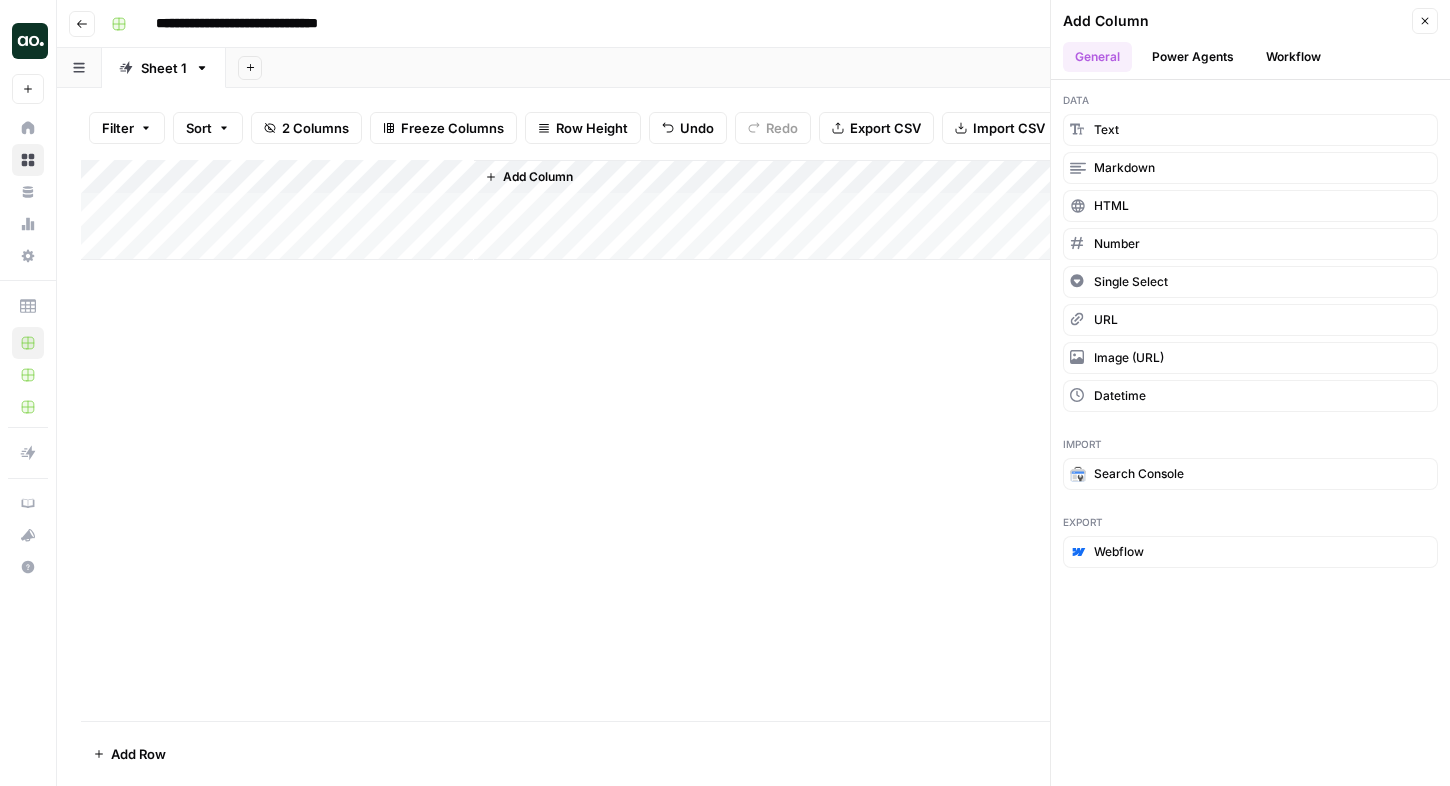 click at bounding box center [203, 209] 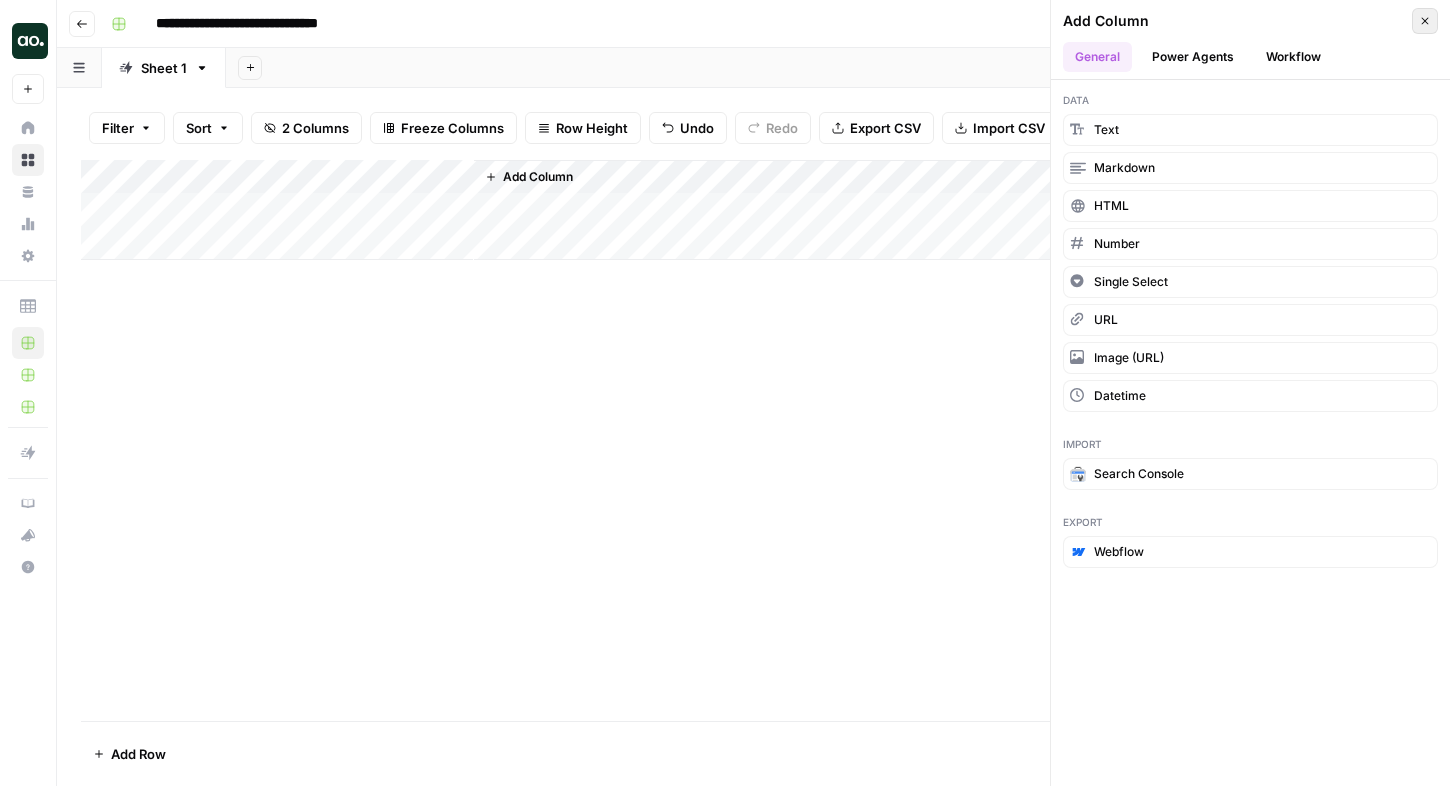 click on "Close" at bounding box center (1425, 21) 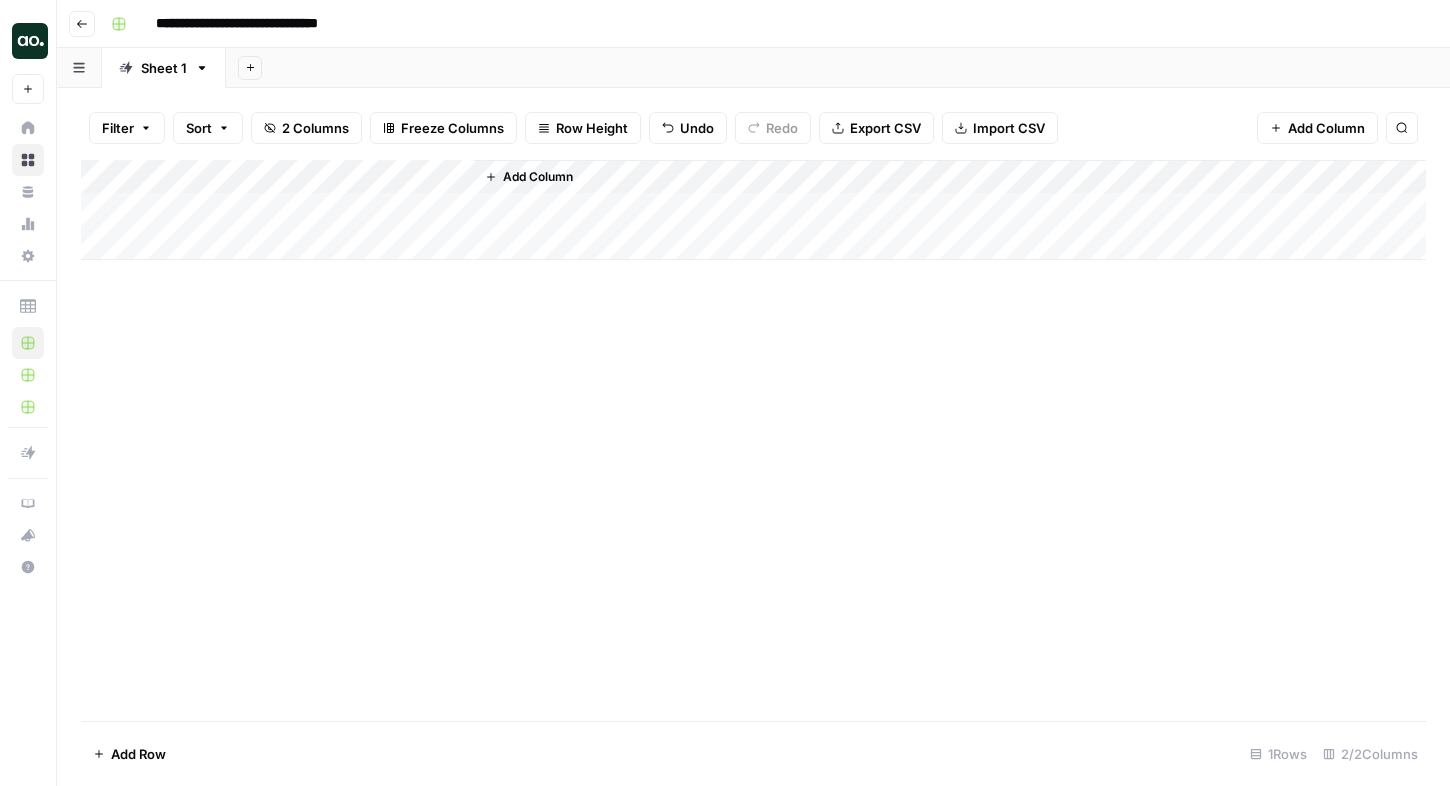 click on "Add Column" at bounding box center [753, 210] 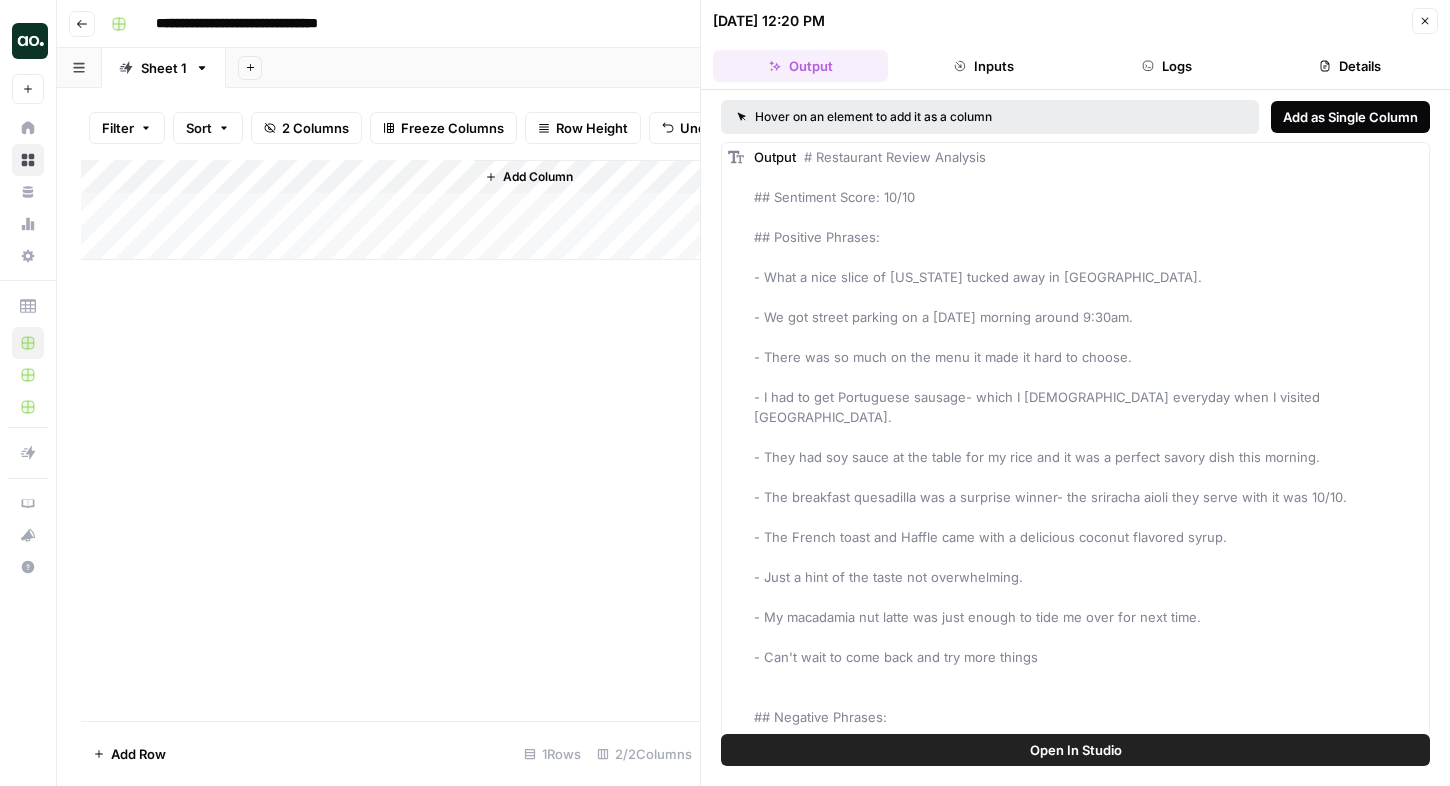 click on "Add as Single Column" at bounding box center [1350, 117] 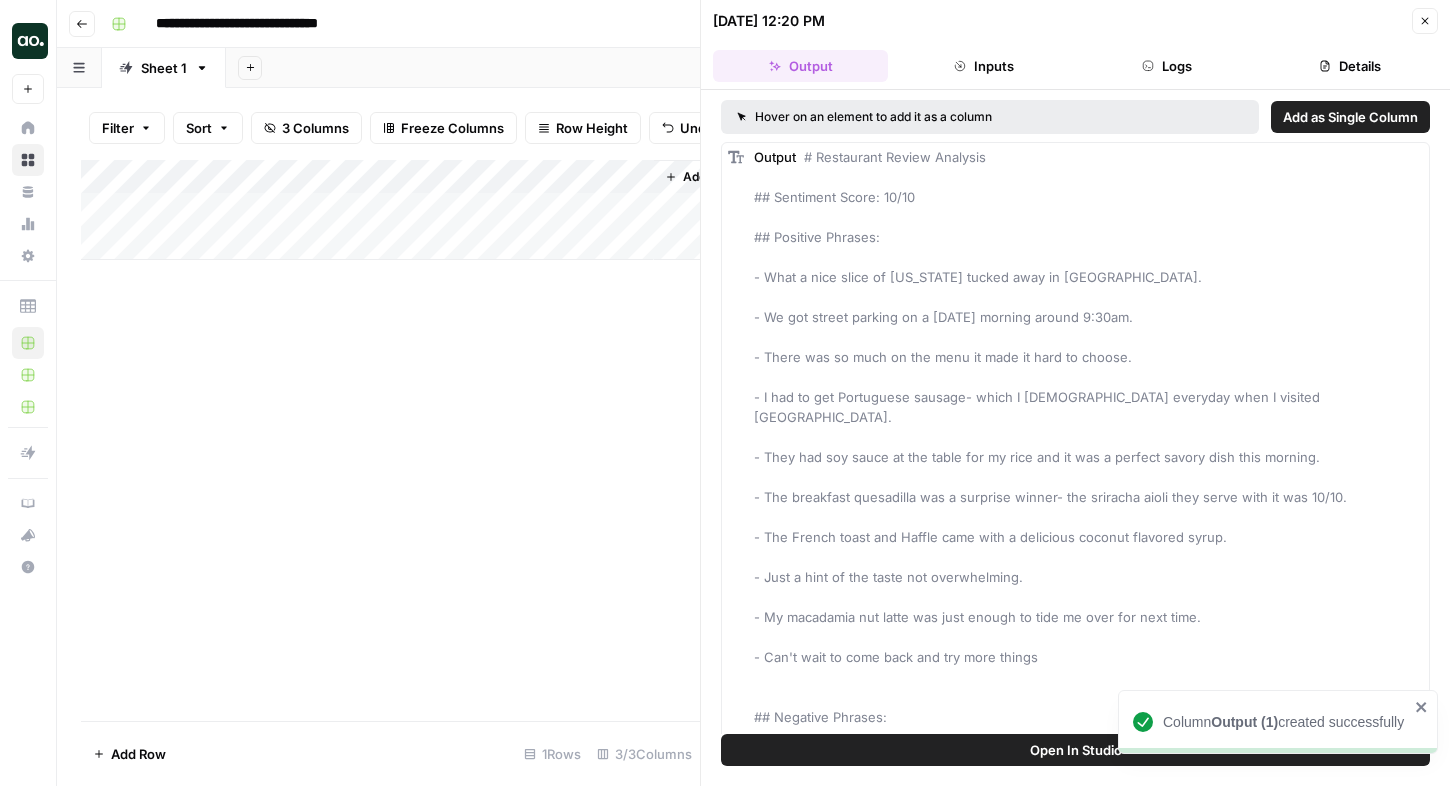 click on "Add Column" at bounding box center (390, 210) 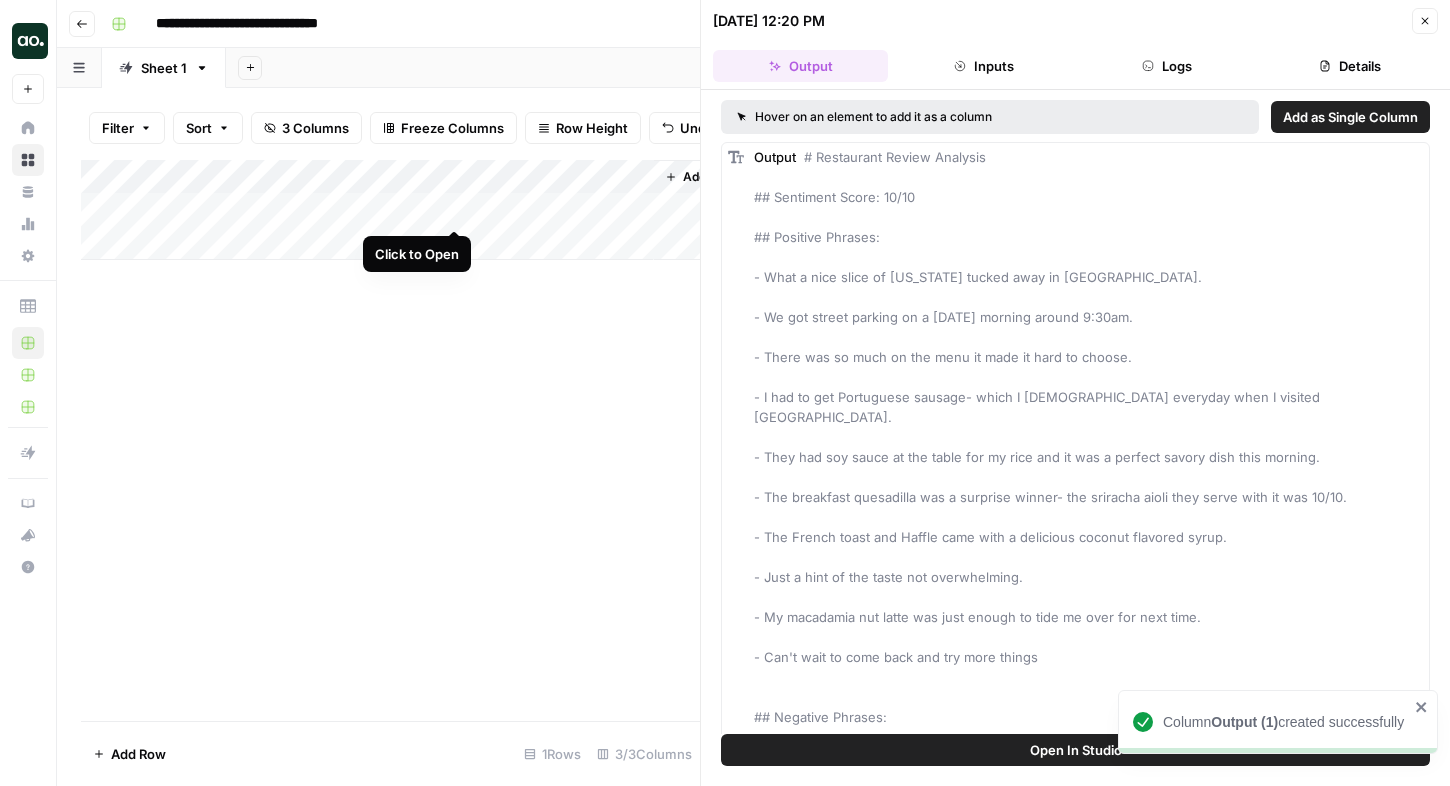 click on "Add Column" at bounding box center (390, 210) 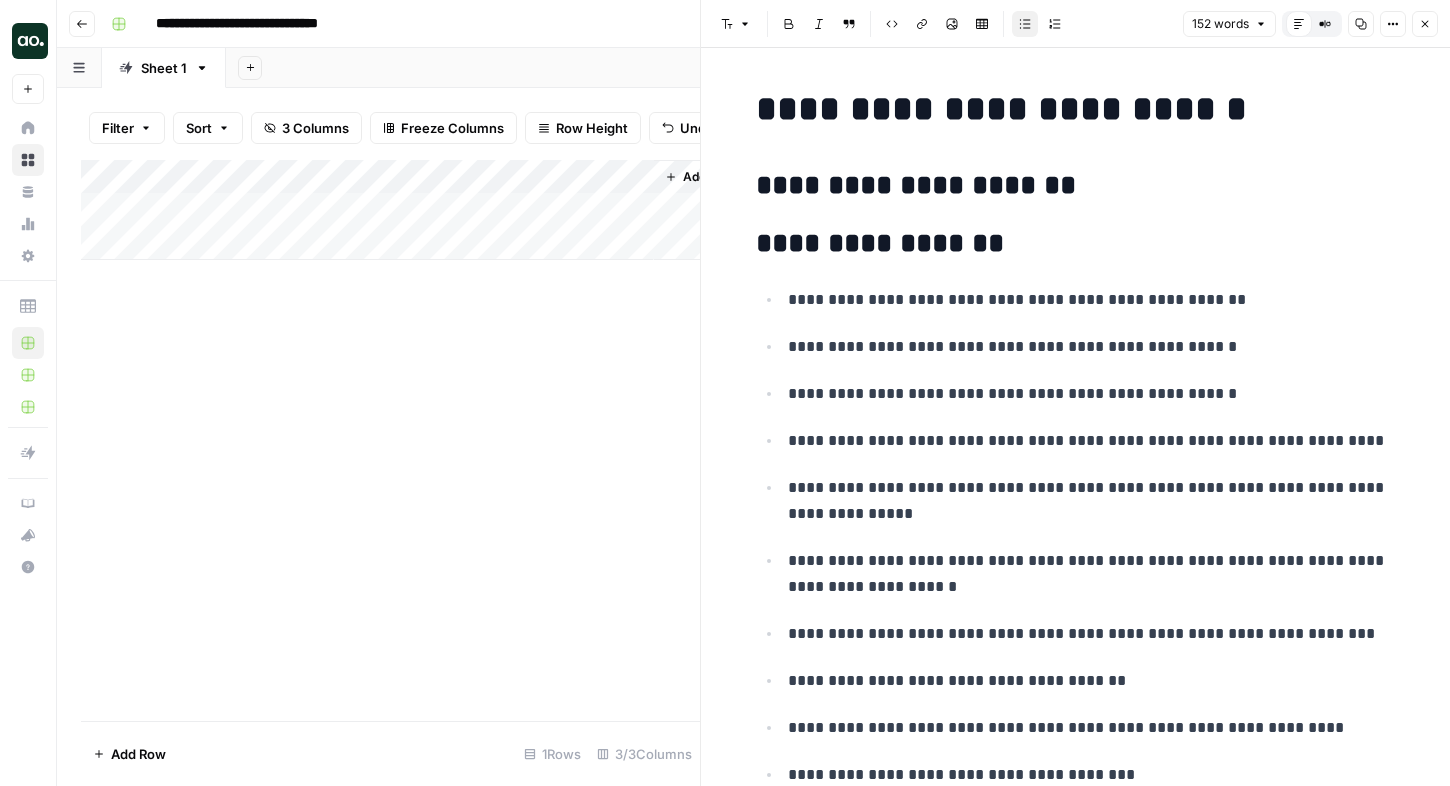 click on "**********" at bounding box center [766, 24] 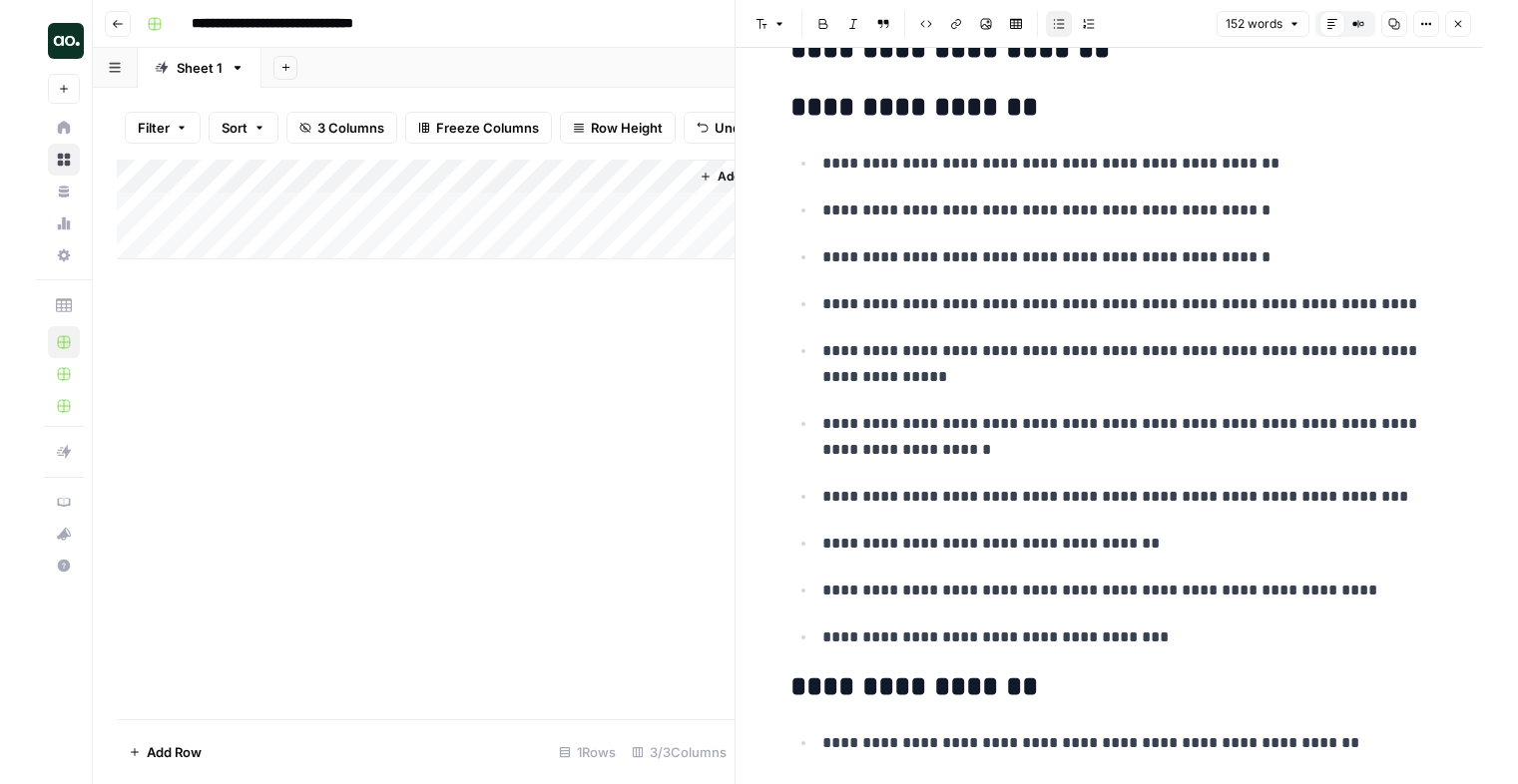 scroll, scrollTop: 0, scrollLeft: 0, axis: both 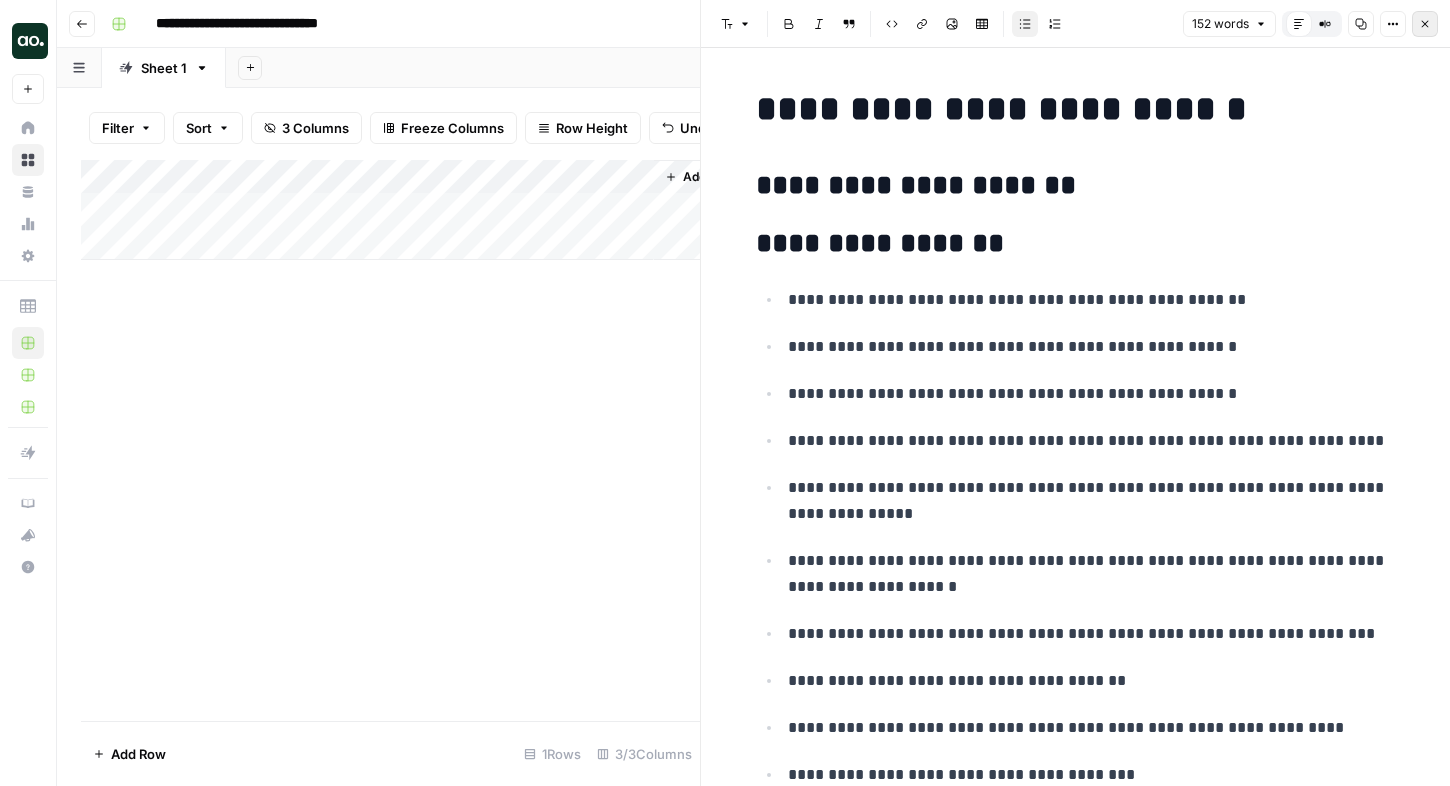 click 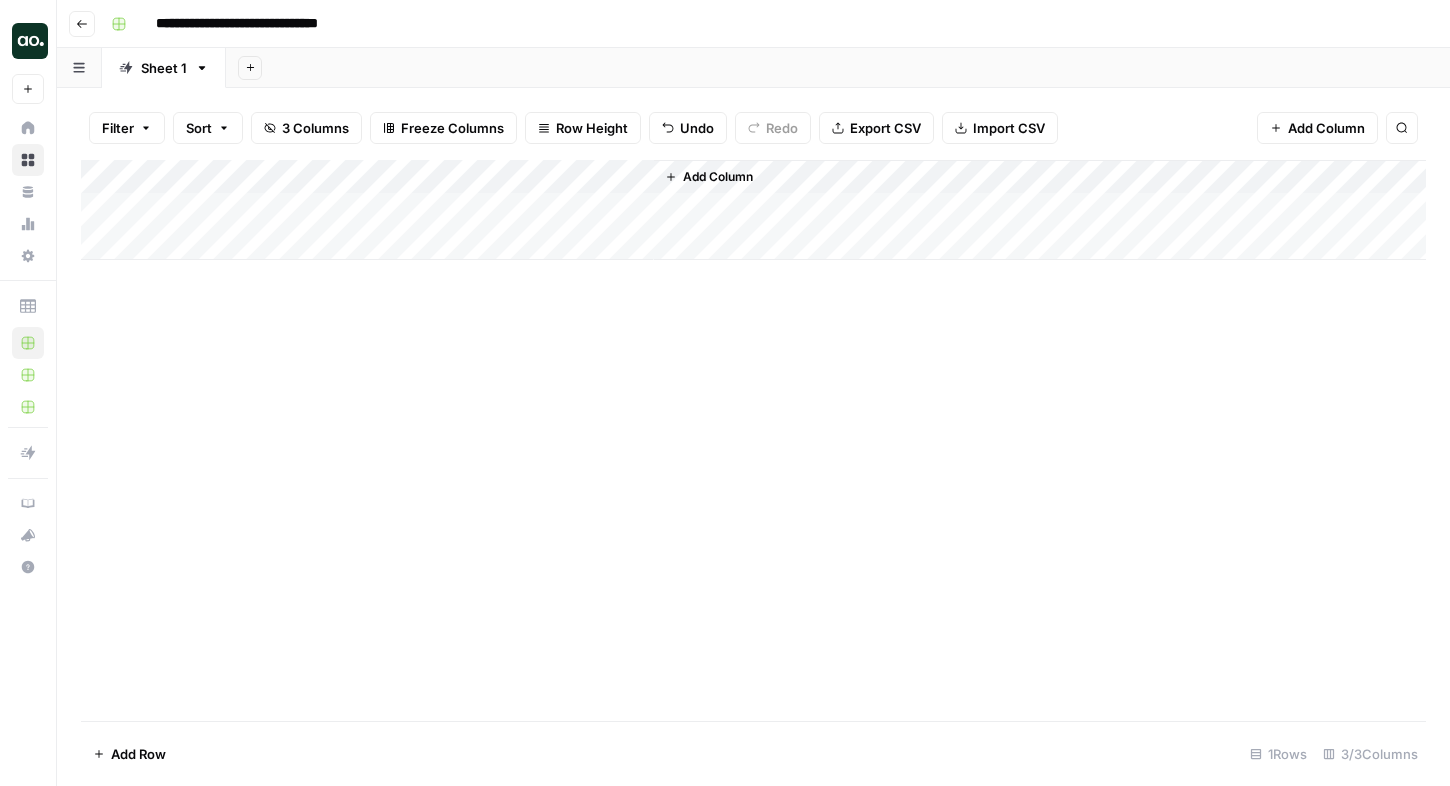 click 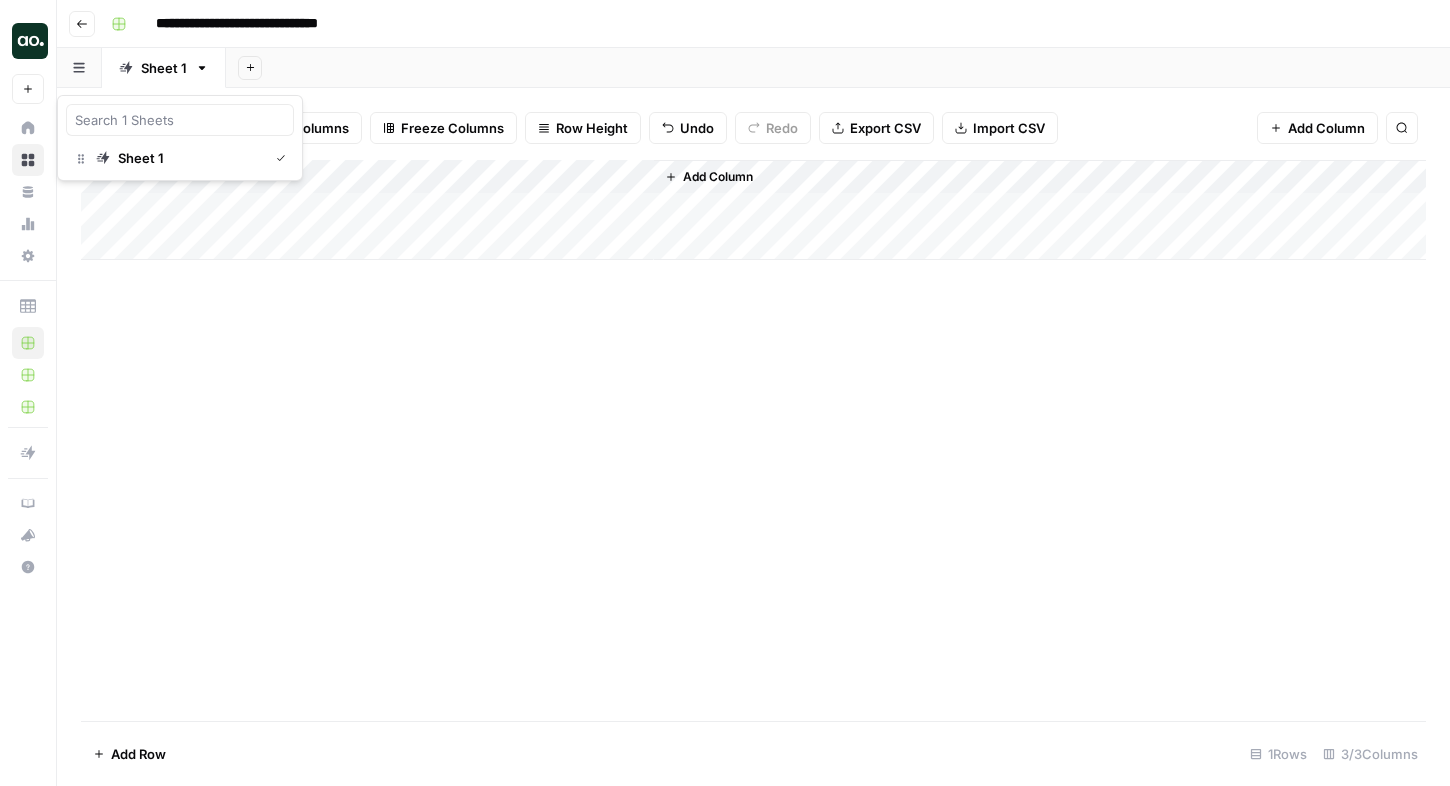 click 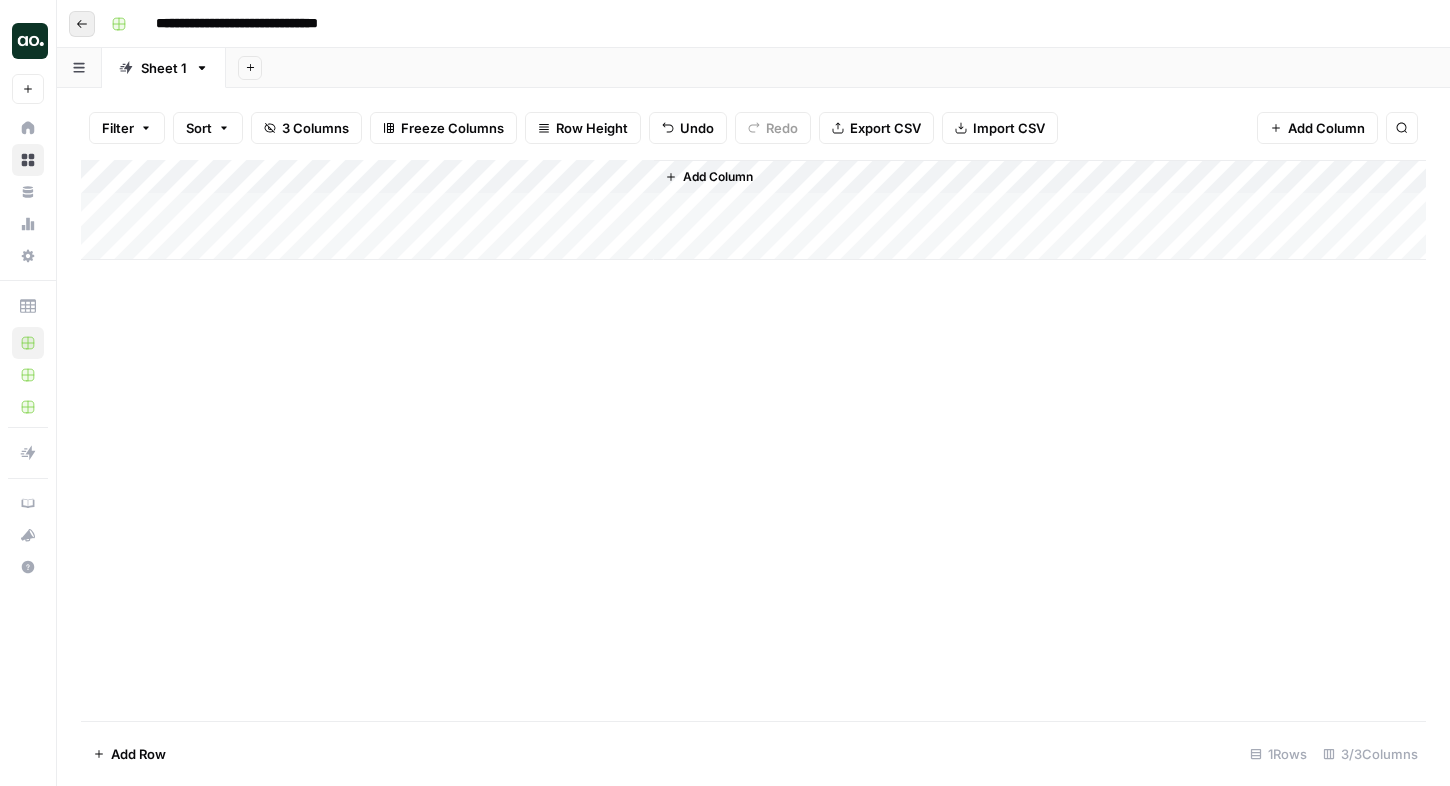 click on "Go back" at bounding box center [82, 24] 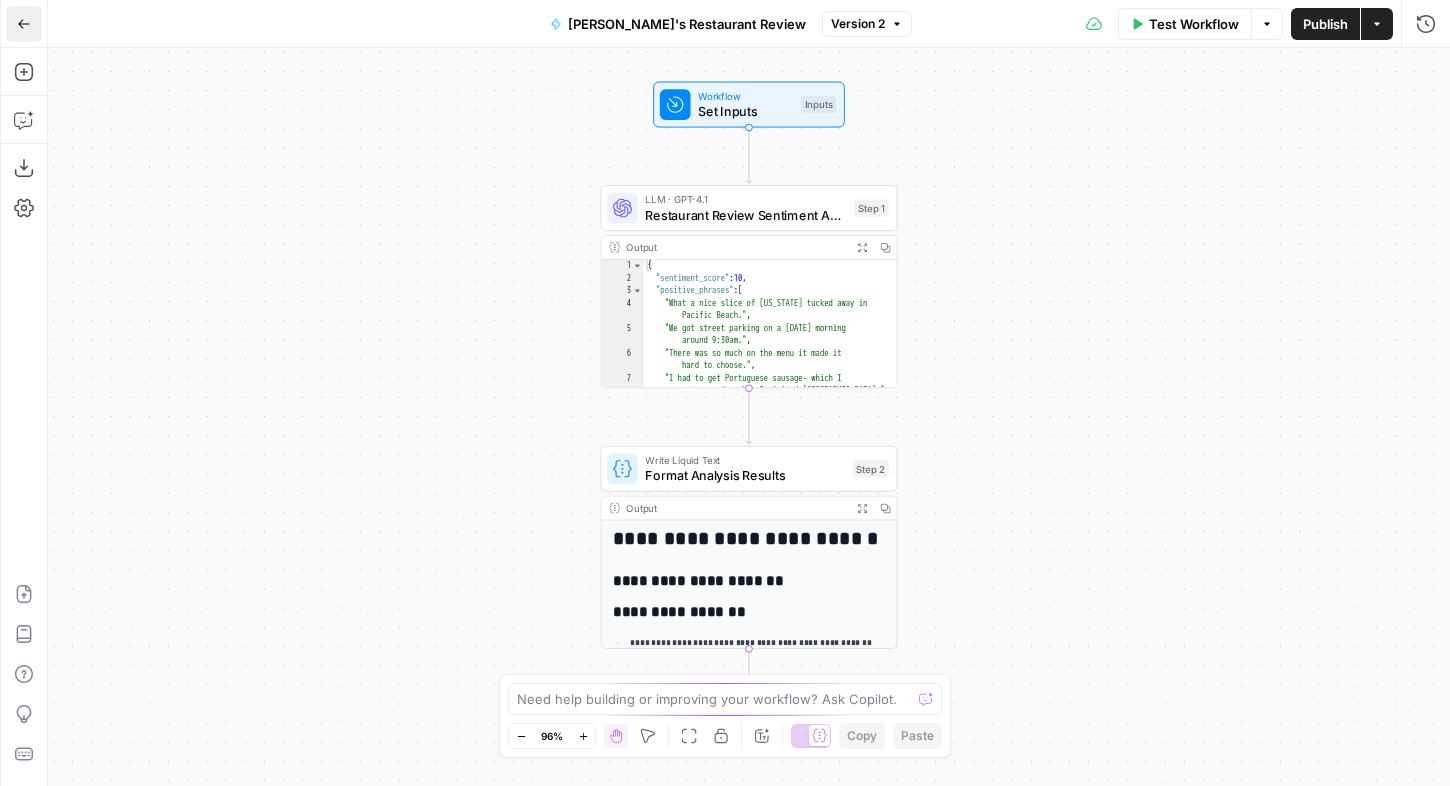 click on "Go Back" at bounding box center (24, 24) 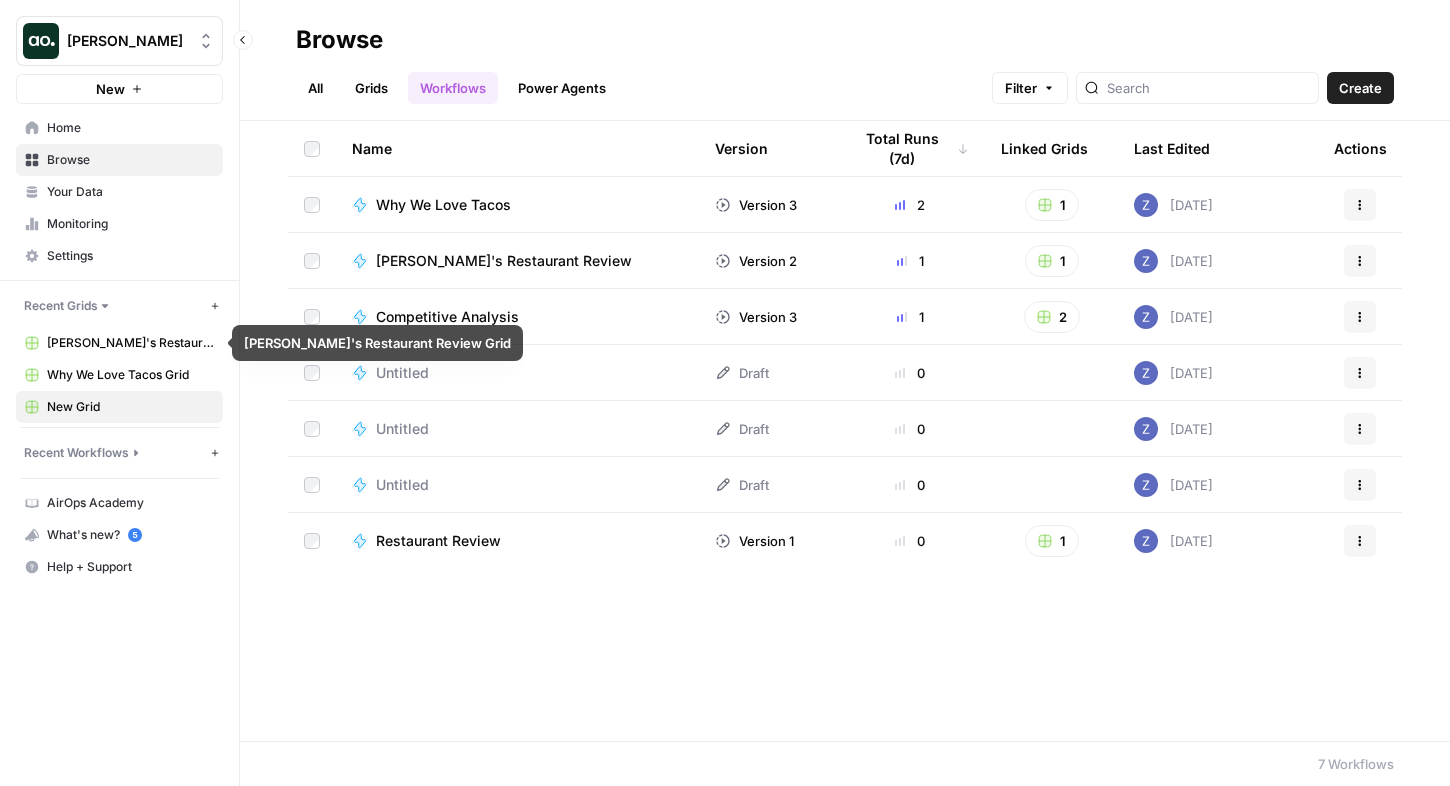 click on "New Grid" at bounding box center [130, 407] 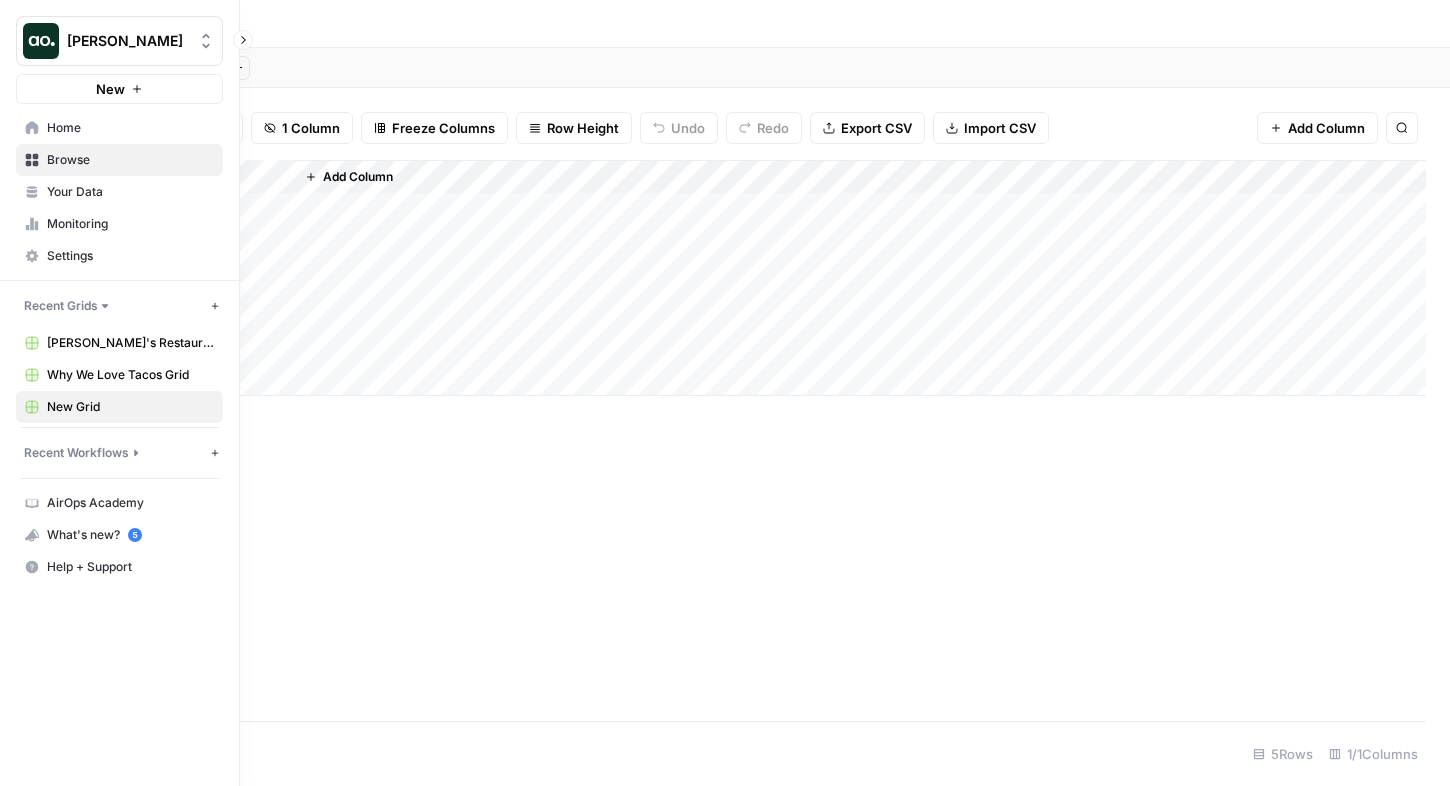 click on "Recent Workflows" at bounding box center [76, 453] 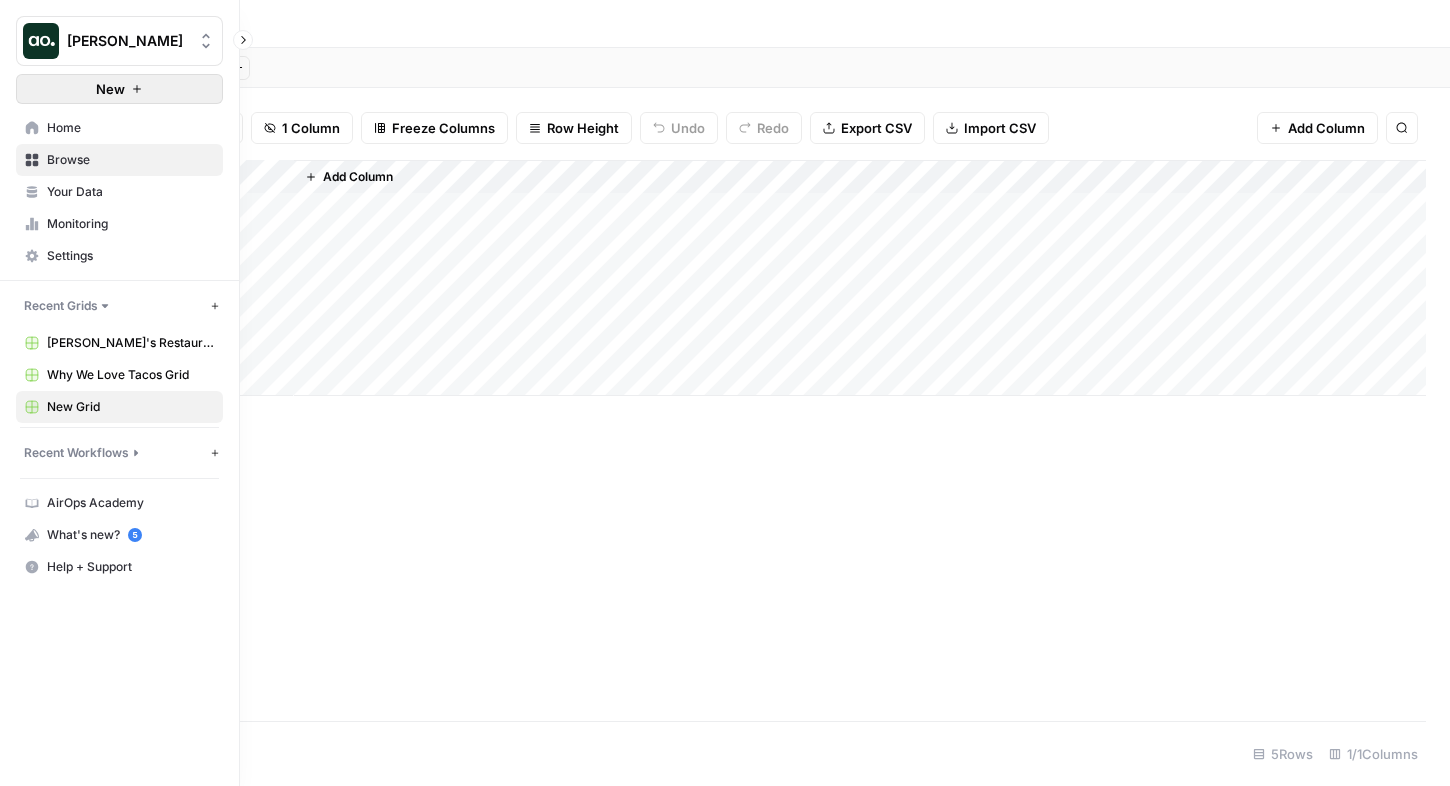 click 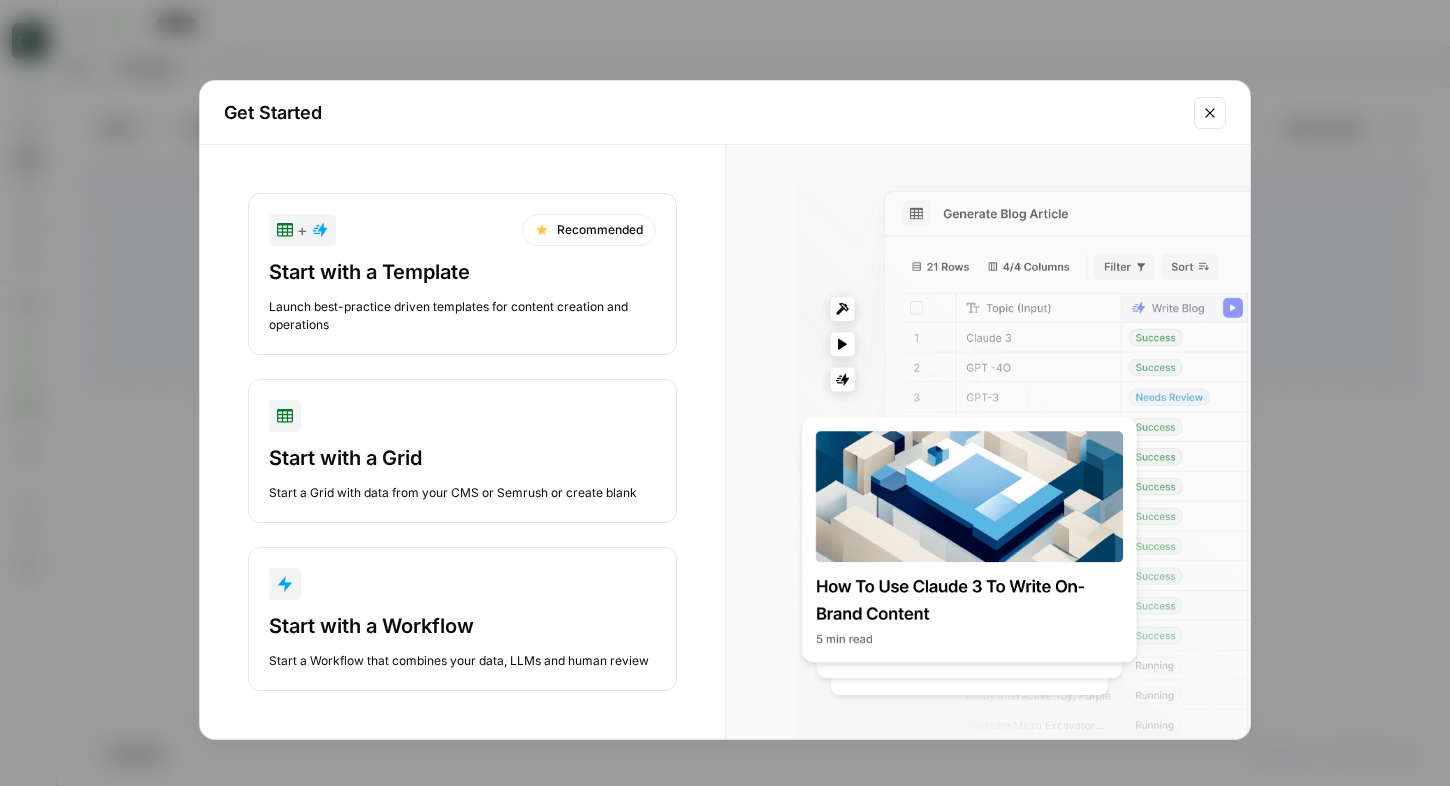 click on "Get Started + Recommended Start with a Template Launch best-practice driven templates for content creation and operations Start with a Grid Start a Grid with data from your CMS or Semrush or create blank Start with a Workflow Start a Workflow that combines your data, LLMs and human review" at bounding box center (725, 393) 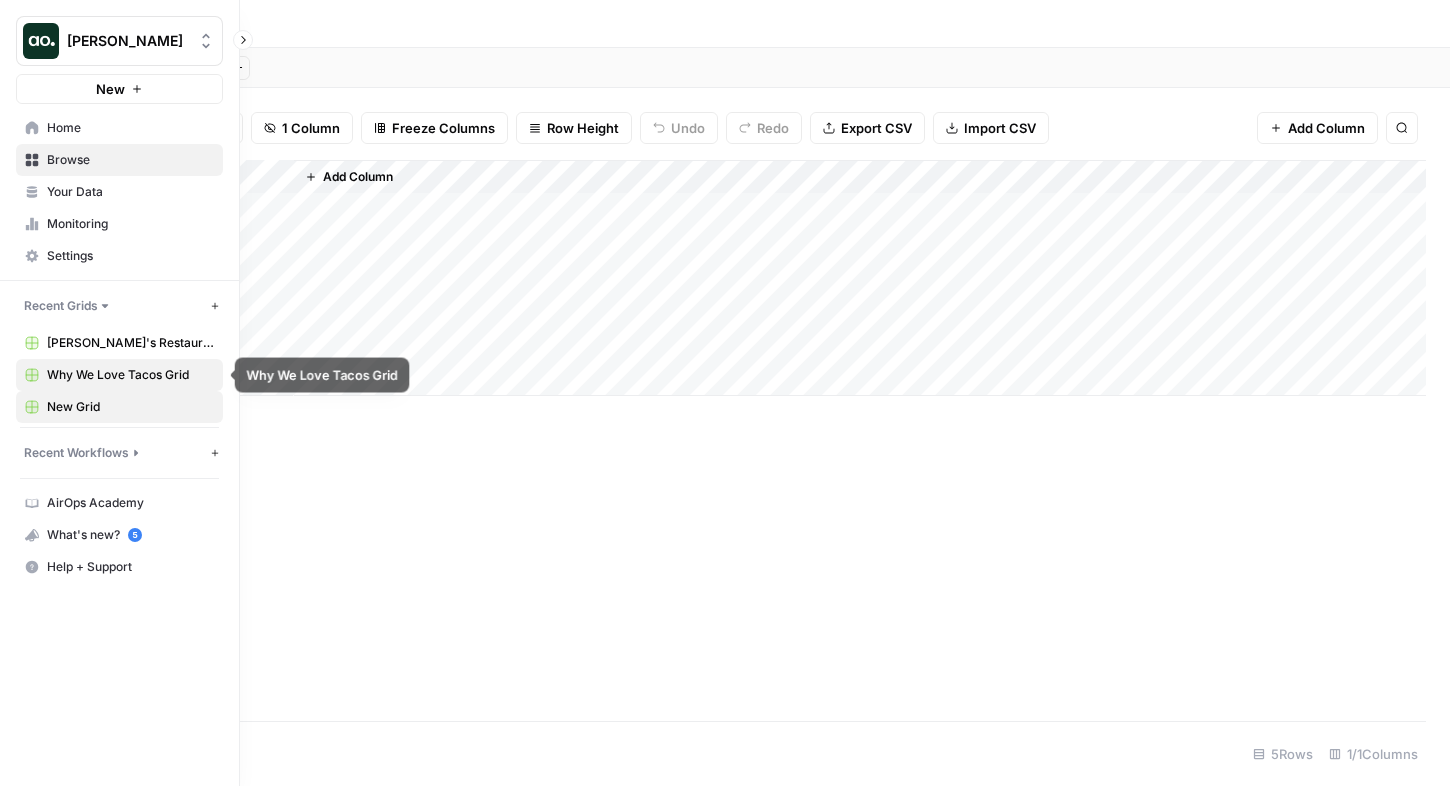 click on "Why We Love Tacos Grid" at bounding box center (130, 375) 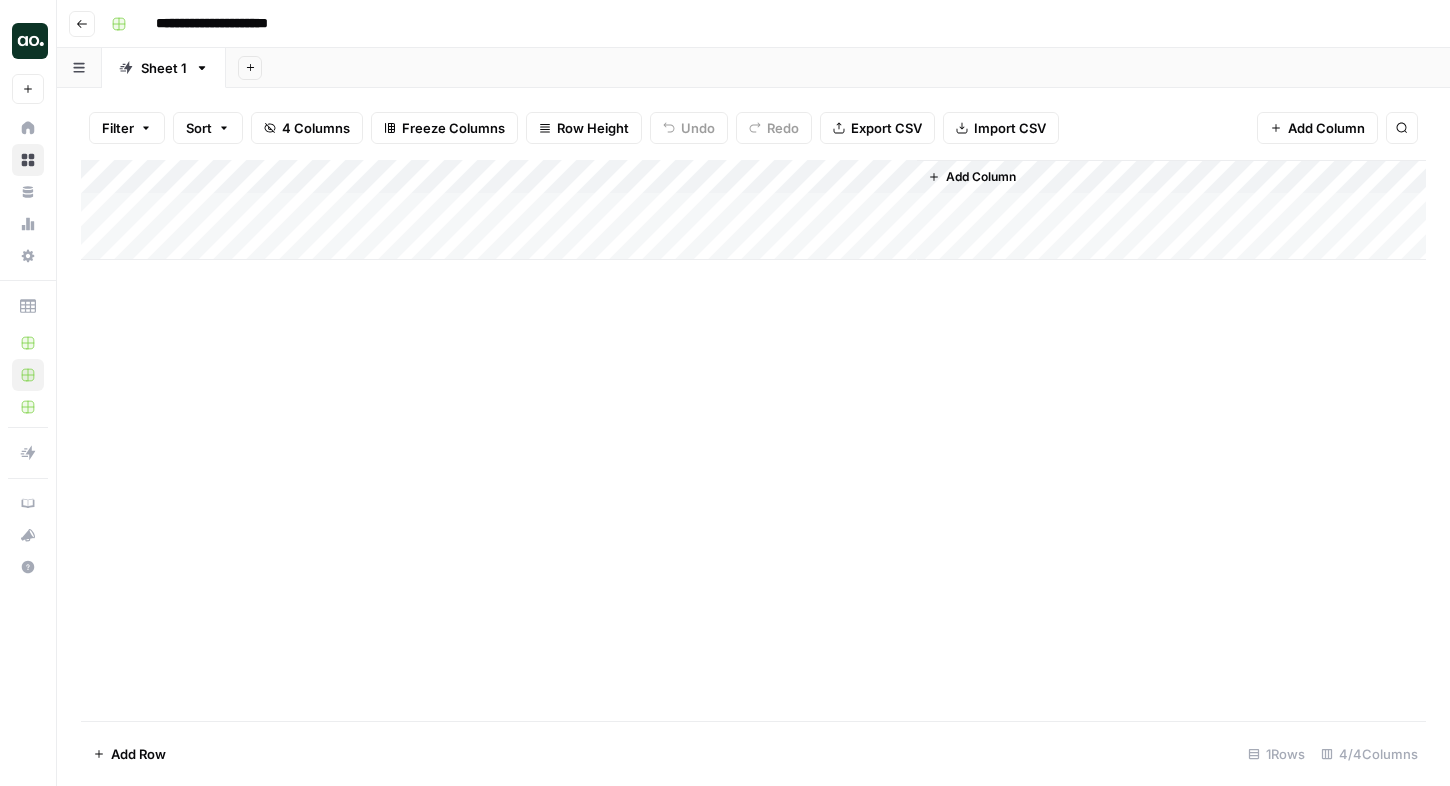 click on "Add Column" at bounding box center [753, 210] 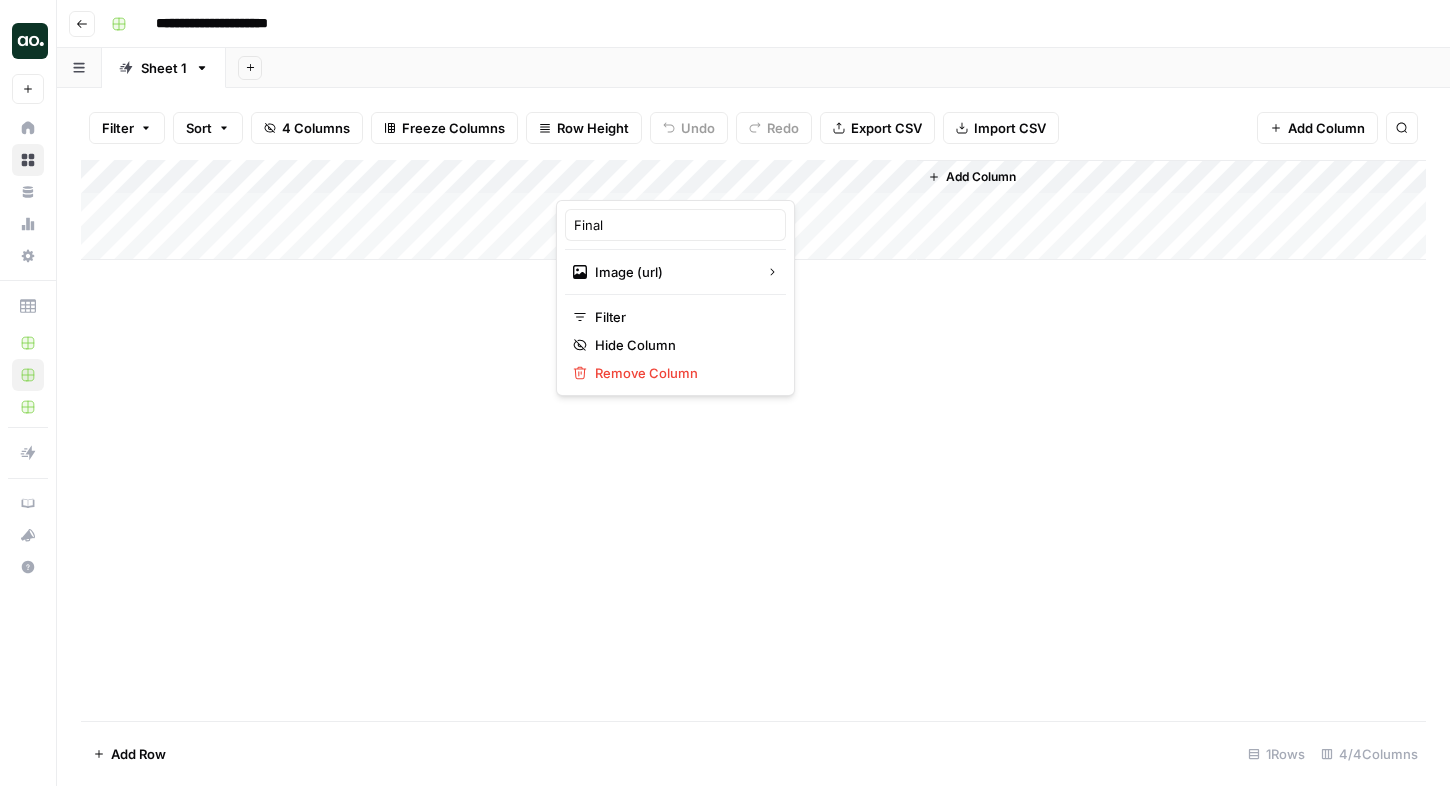 click on "Add Column" at bounding box center [753, 210] 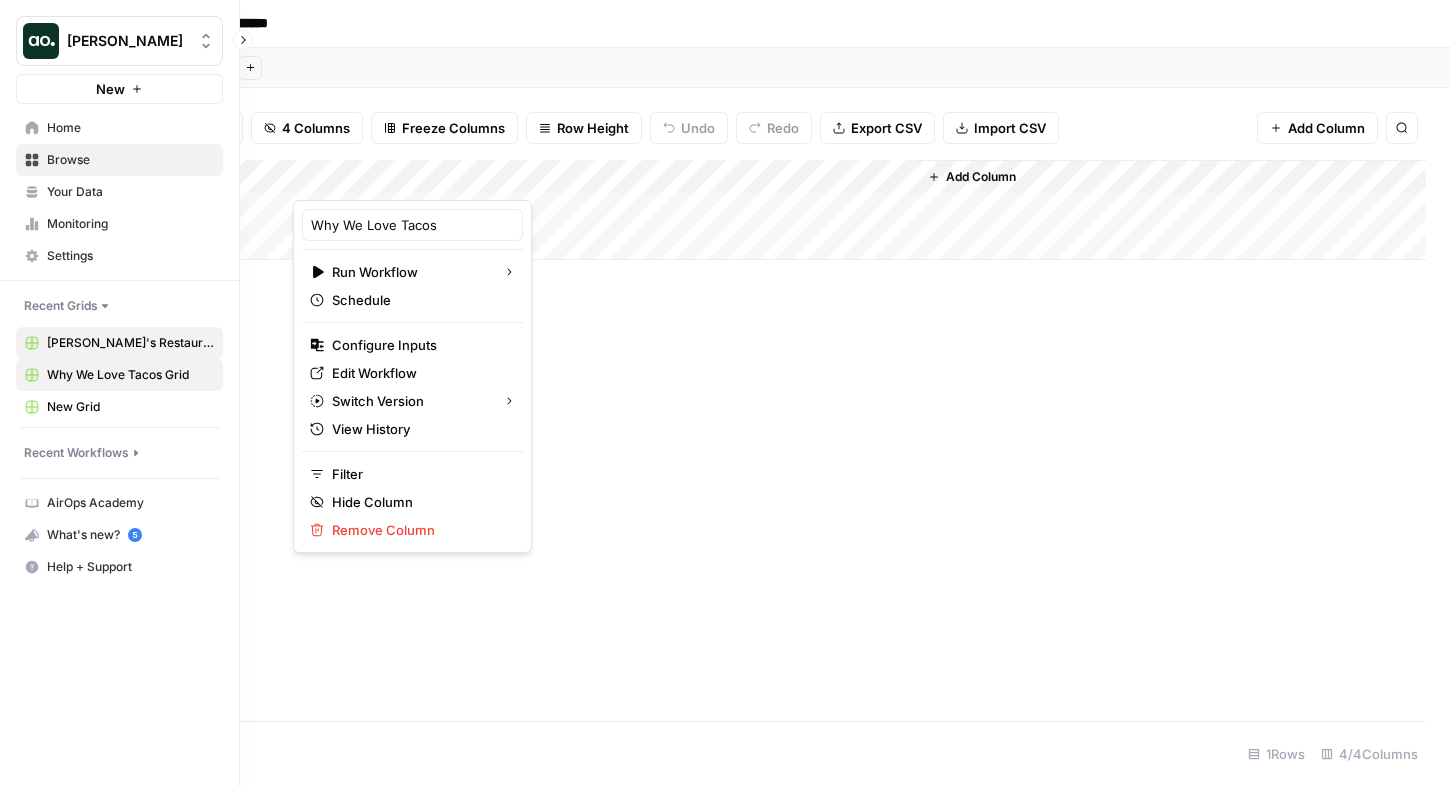 click 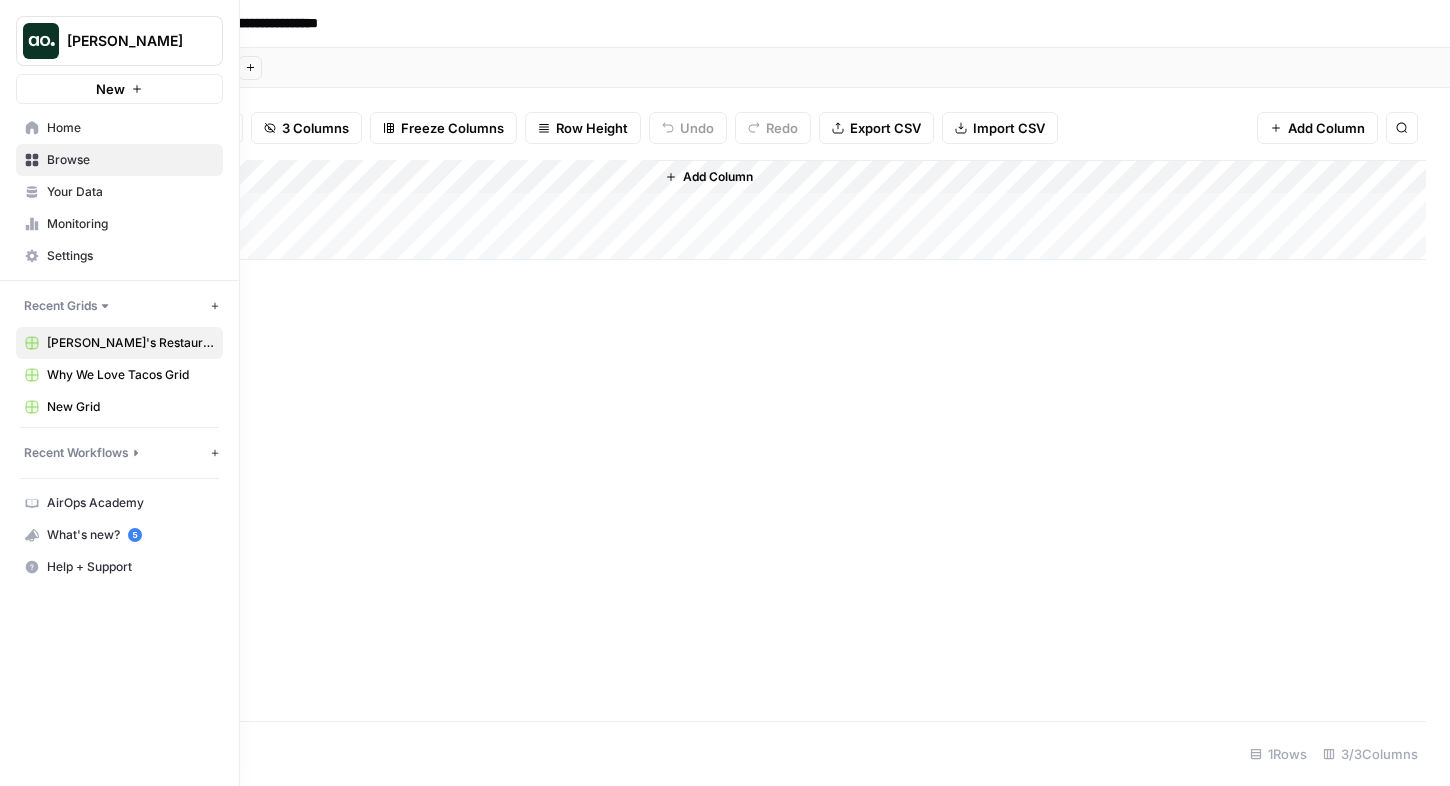 click on "Recent Workflows" at bounding box center (76, 453) 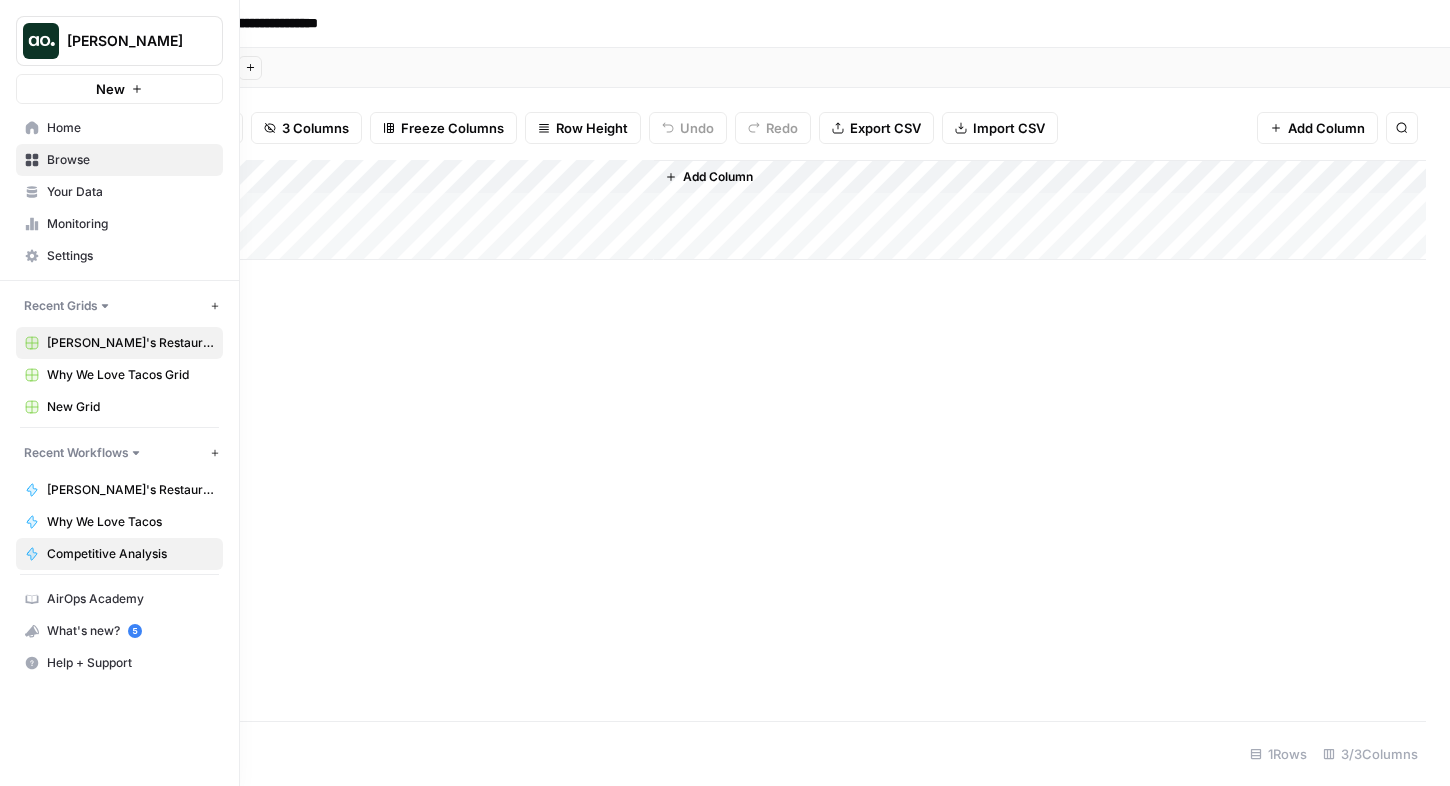 click on "Competitive Analysis" at bounding box center (130, 554) 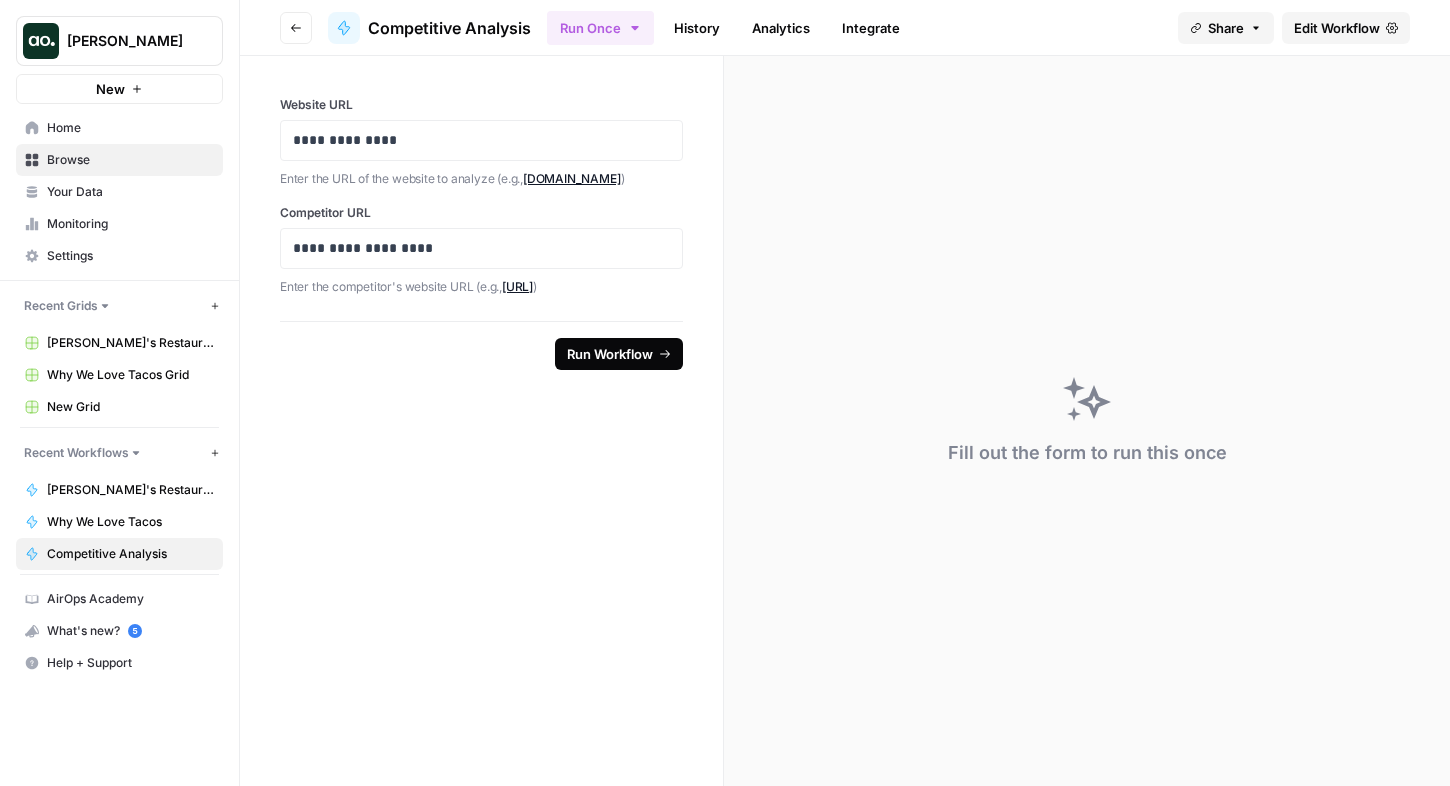 click on "Run Workflow" at bounding box center [610, 354] 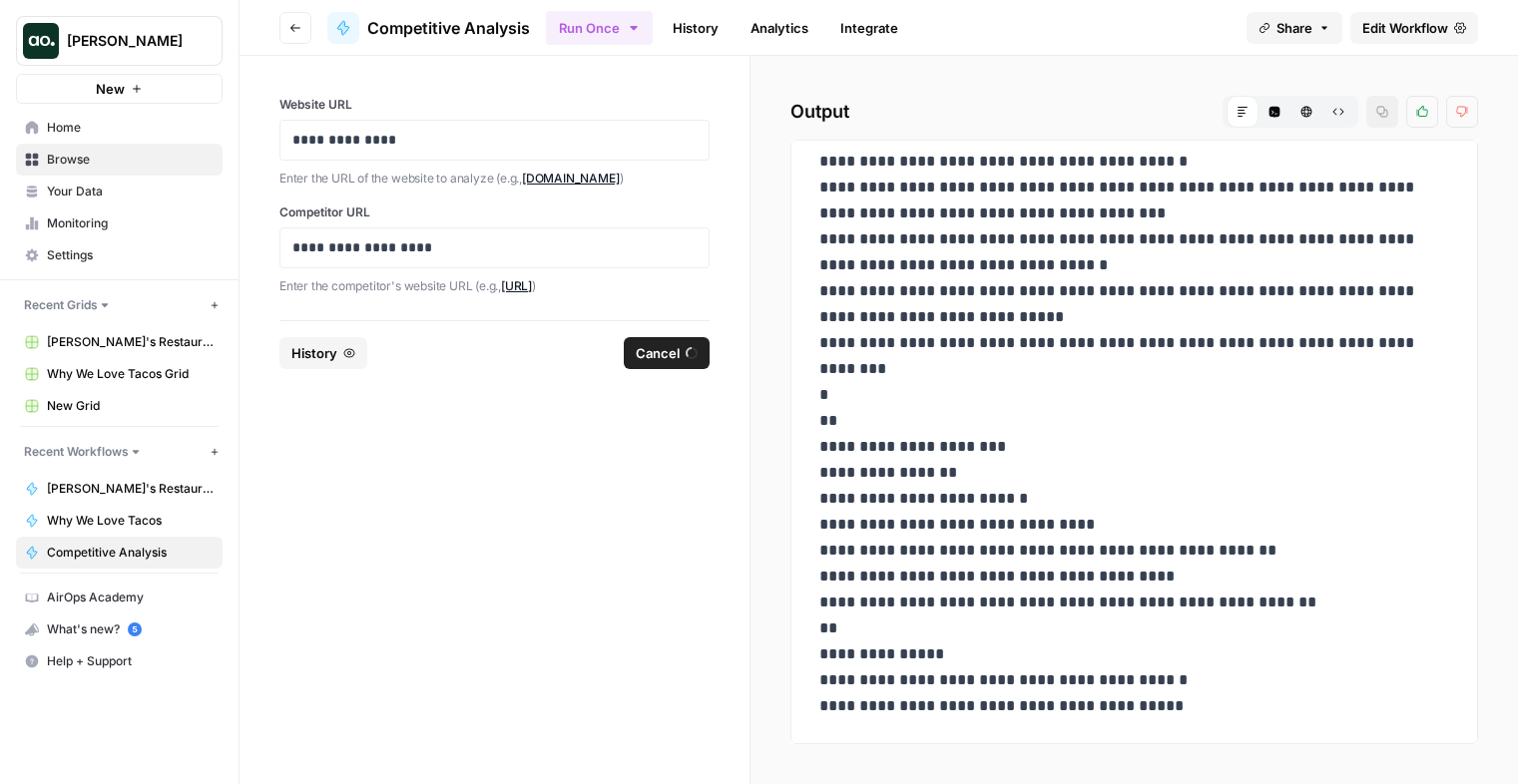 scroll, scrollTop: 509, scrollLeft: 0, axis: vertical 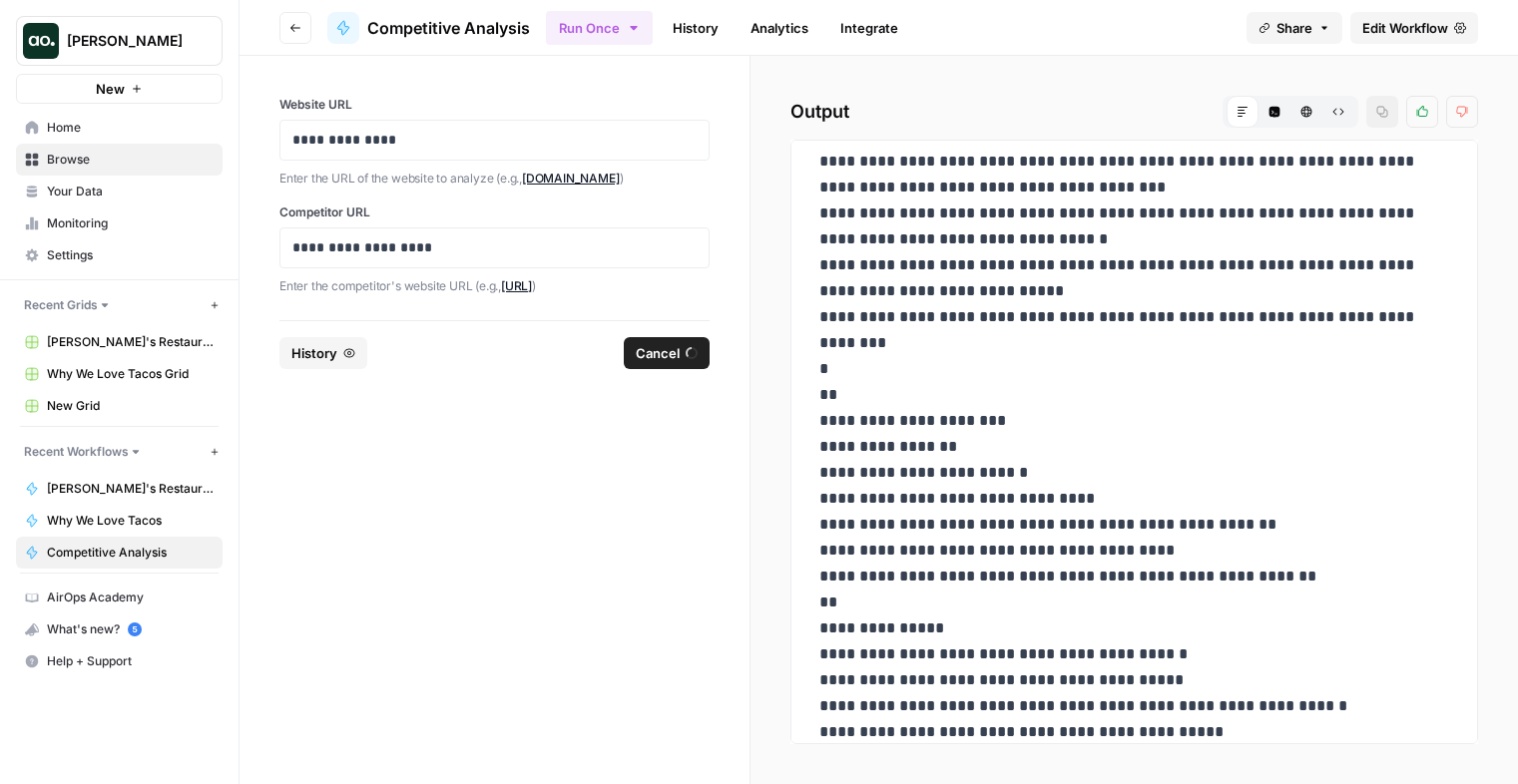 click 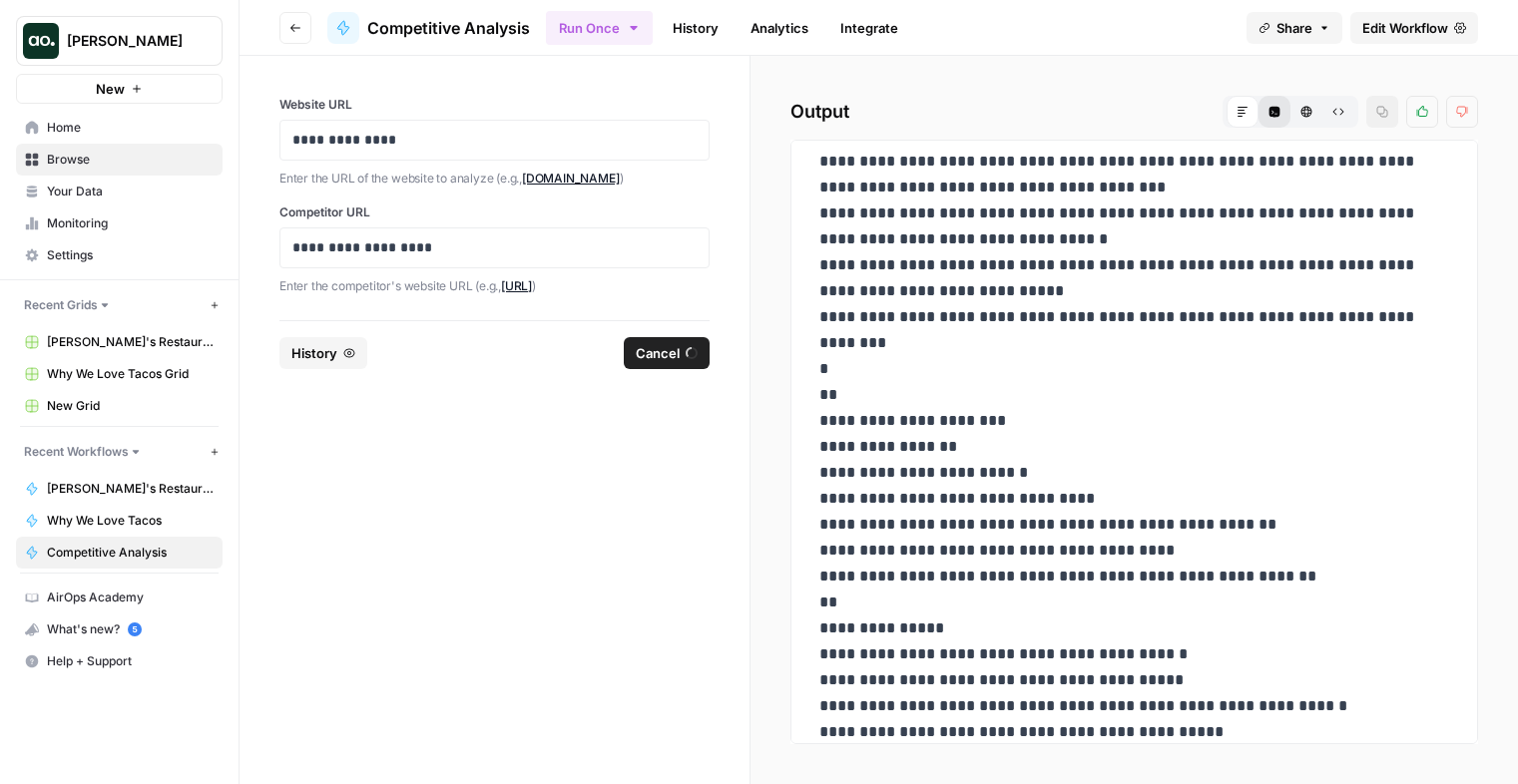 click on "Code Editor" at bounding box center [1267, 112] 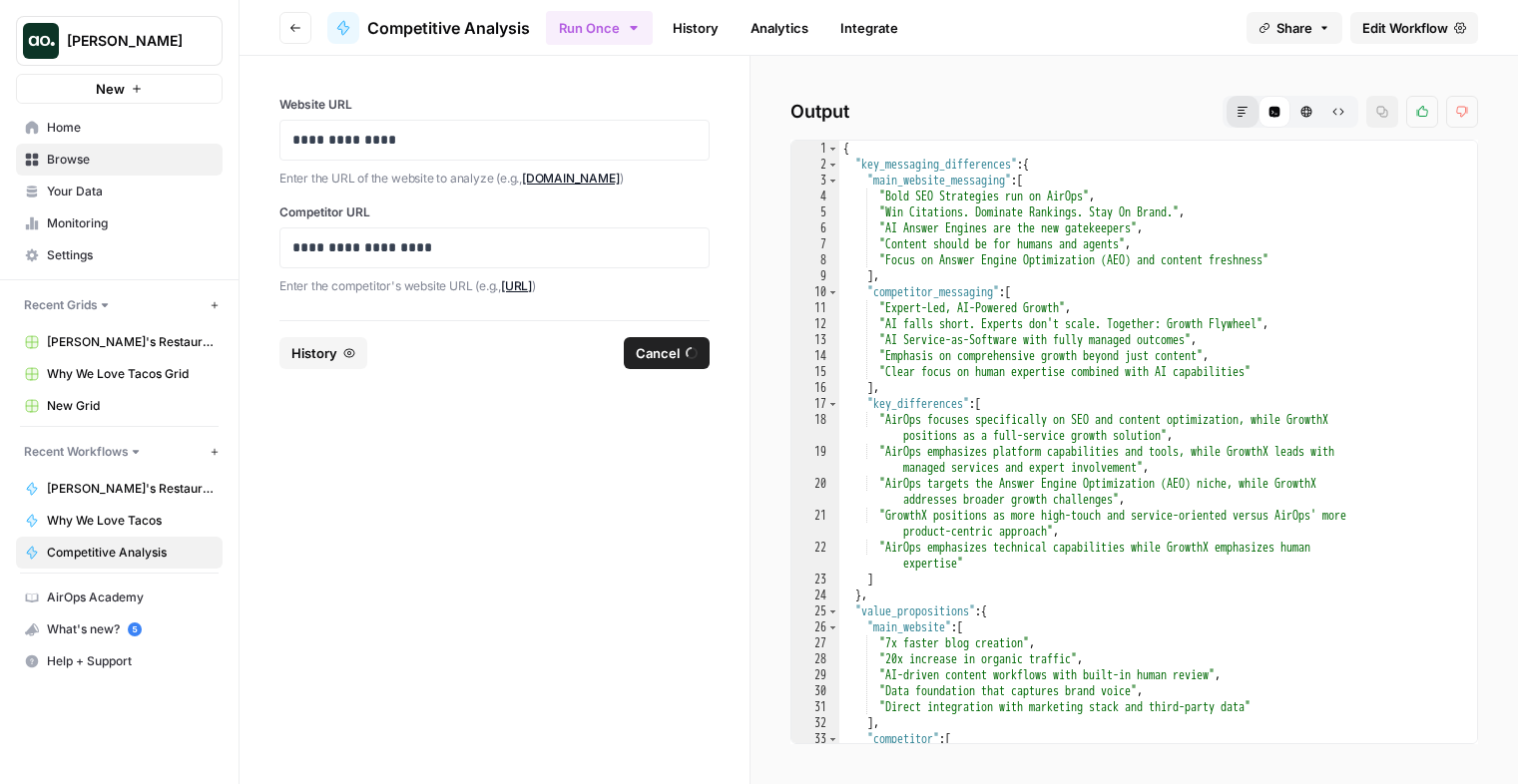 click on "Markdown" at bounding box center (1243, 112) 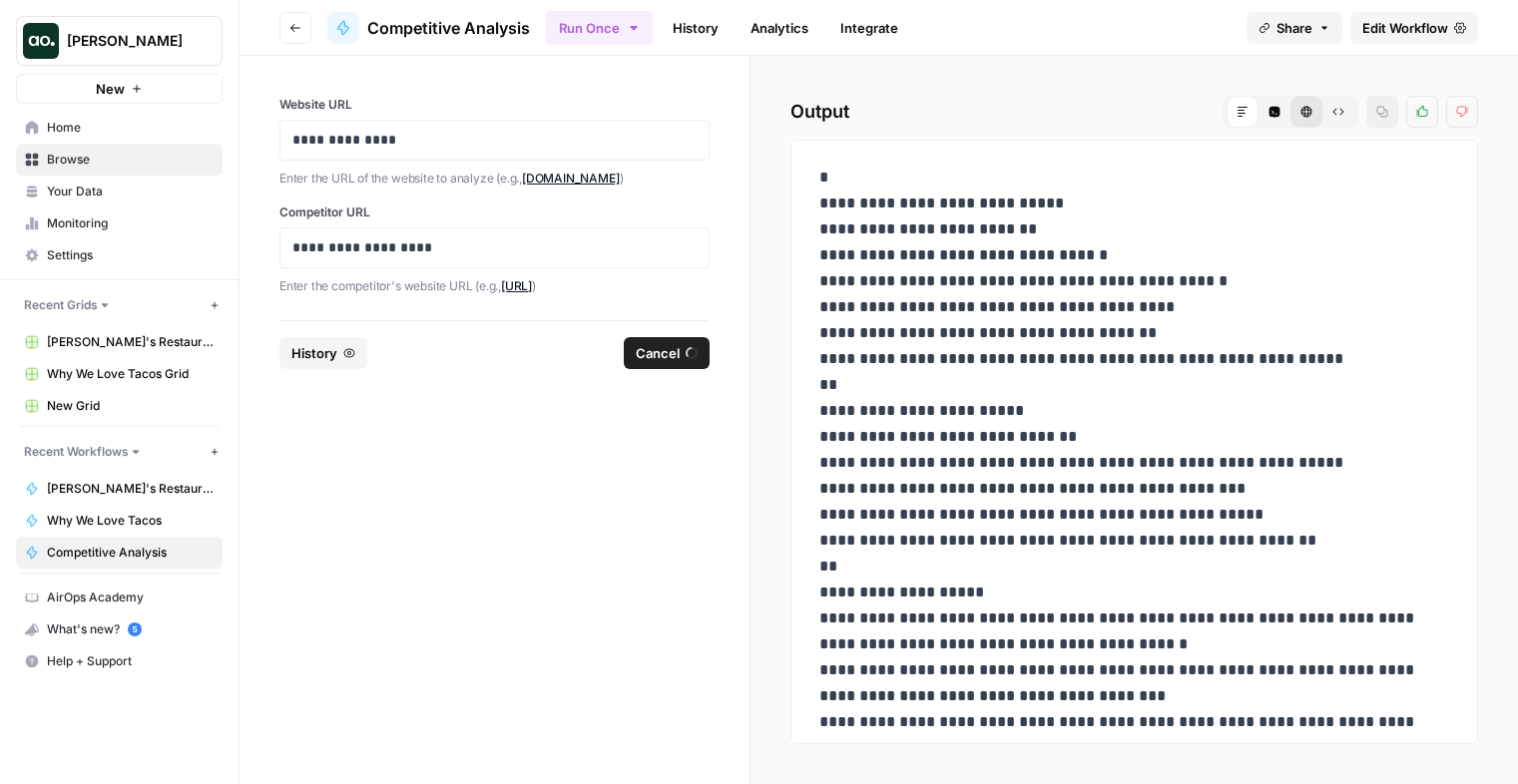 click 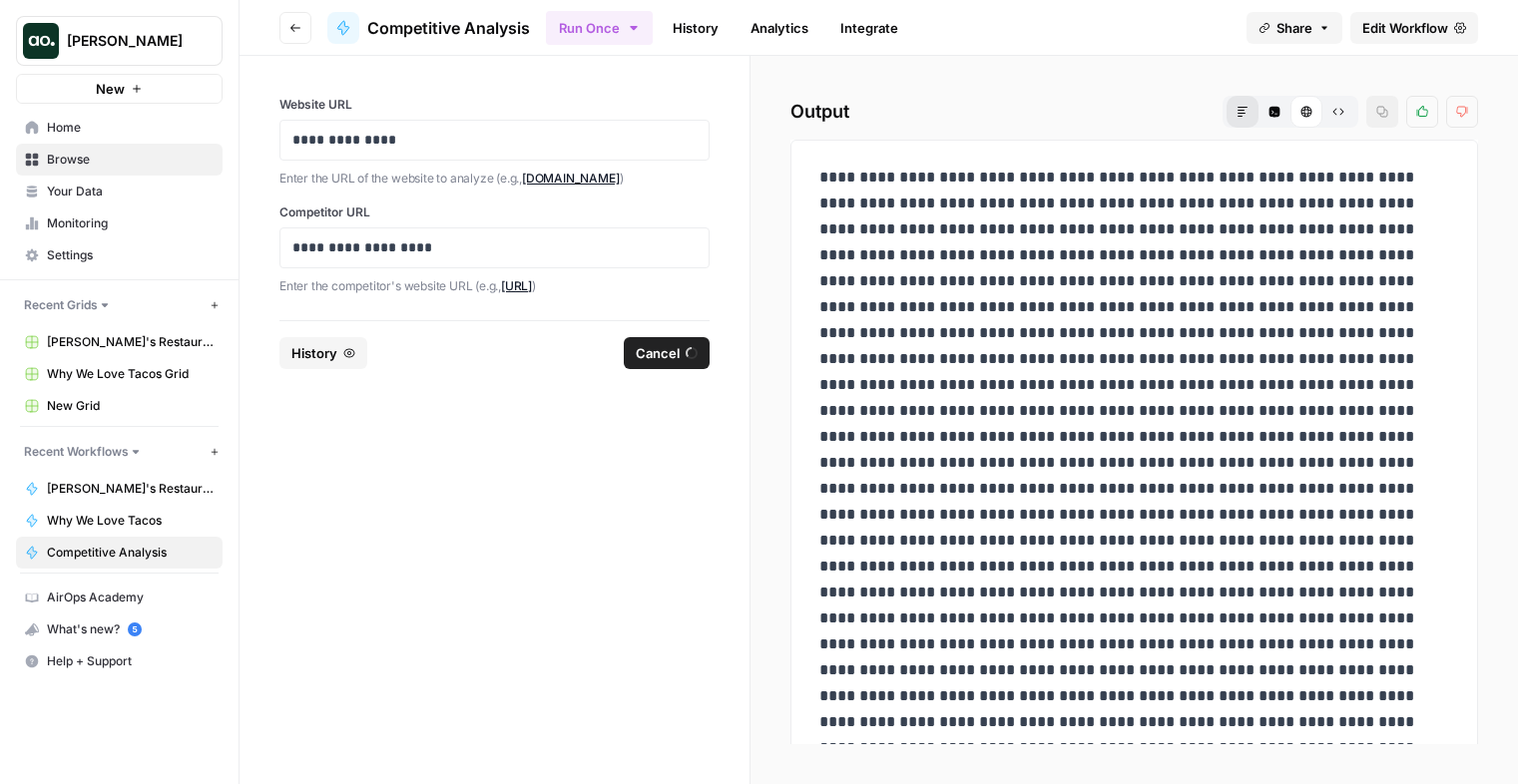 click on "Markdown" at bounding box center (1243, 112) 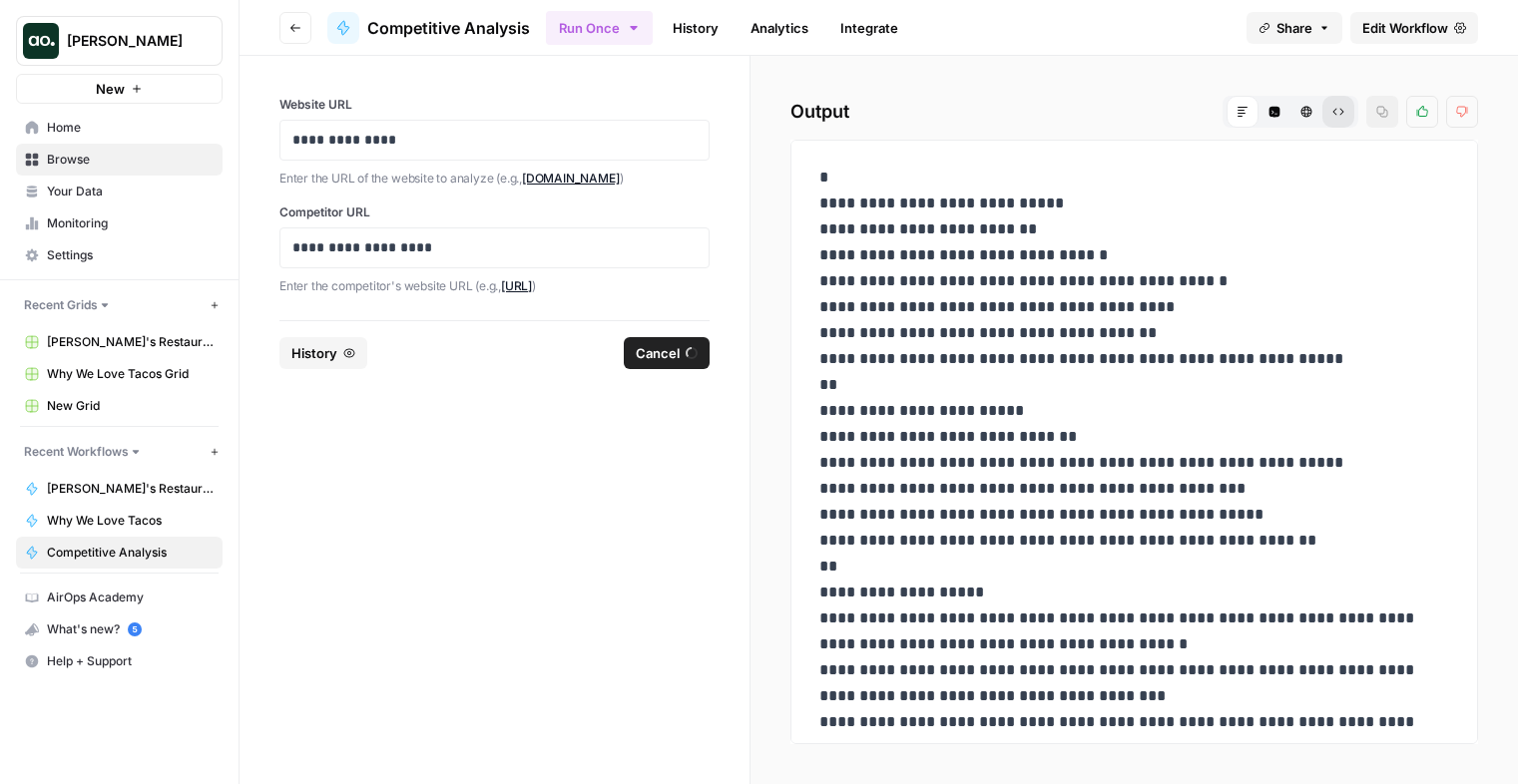 click 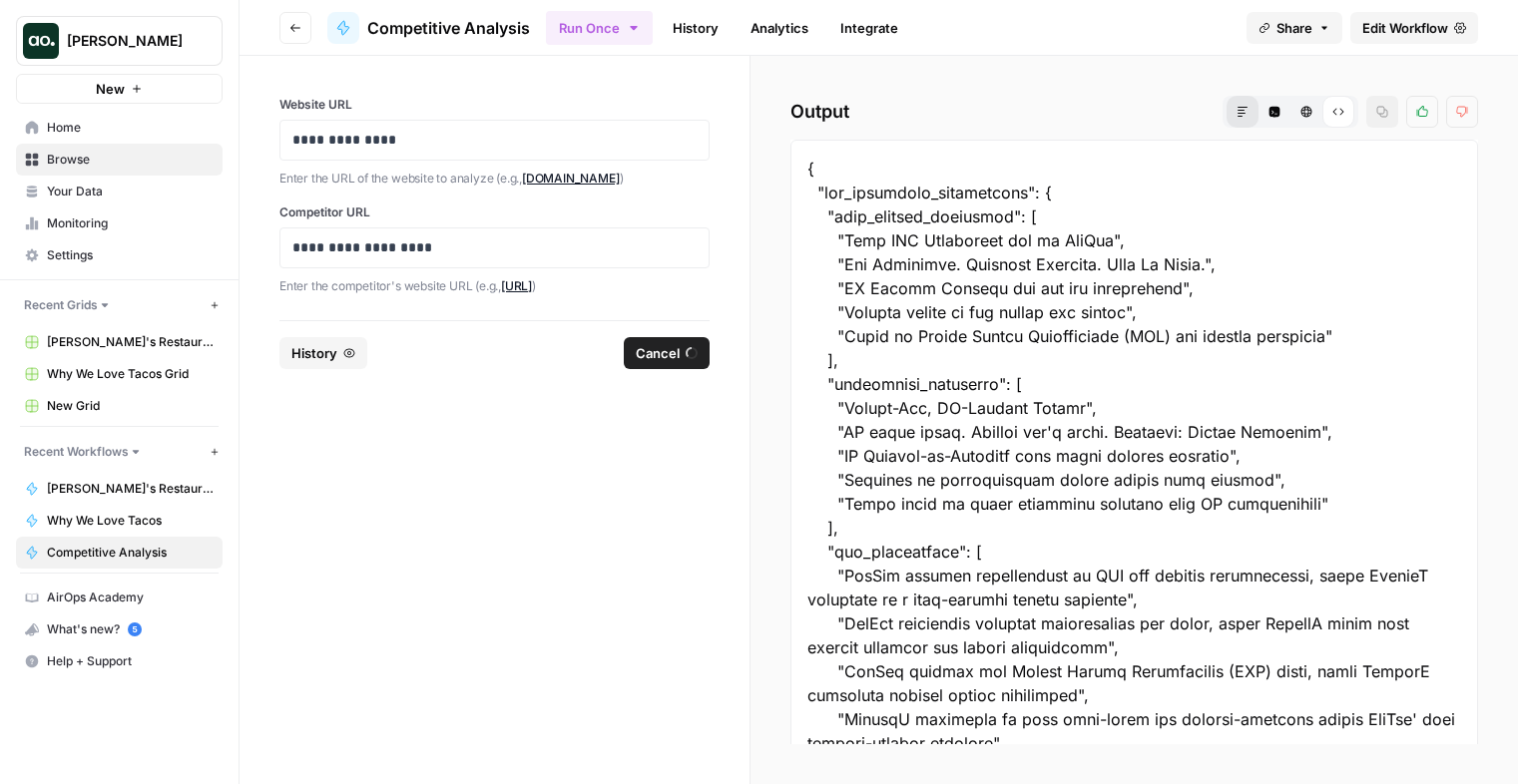 click 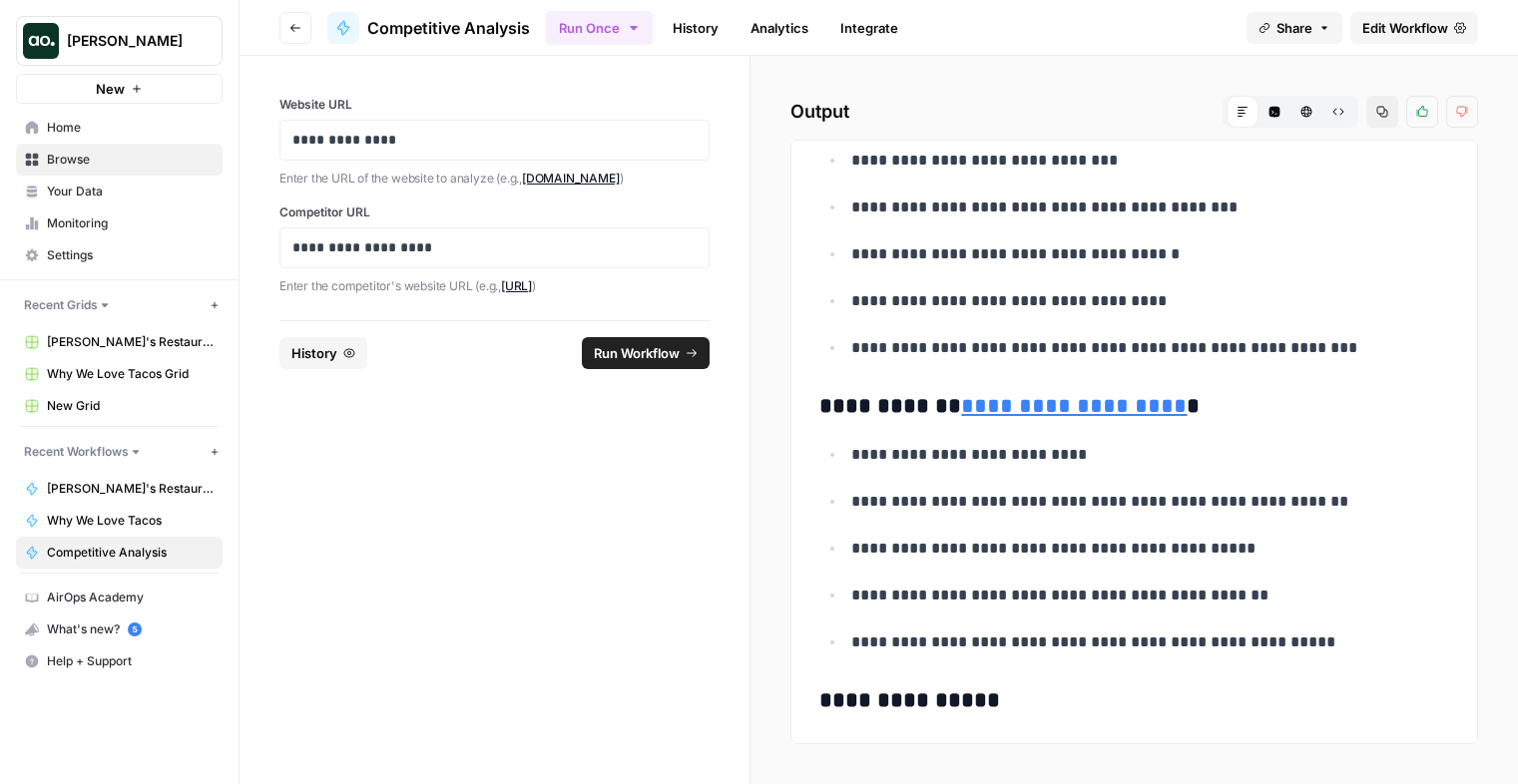 scroll, scrollTop: 0, scrollLeft: 0, axis: both 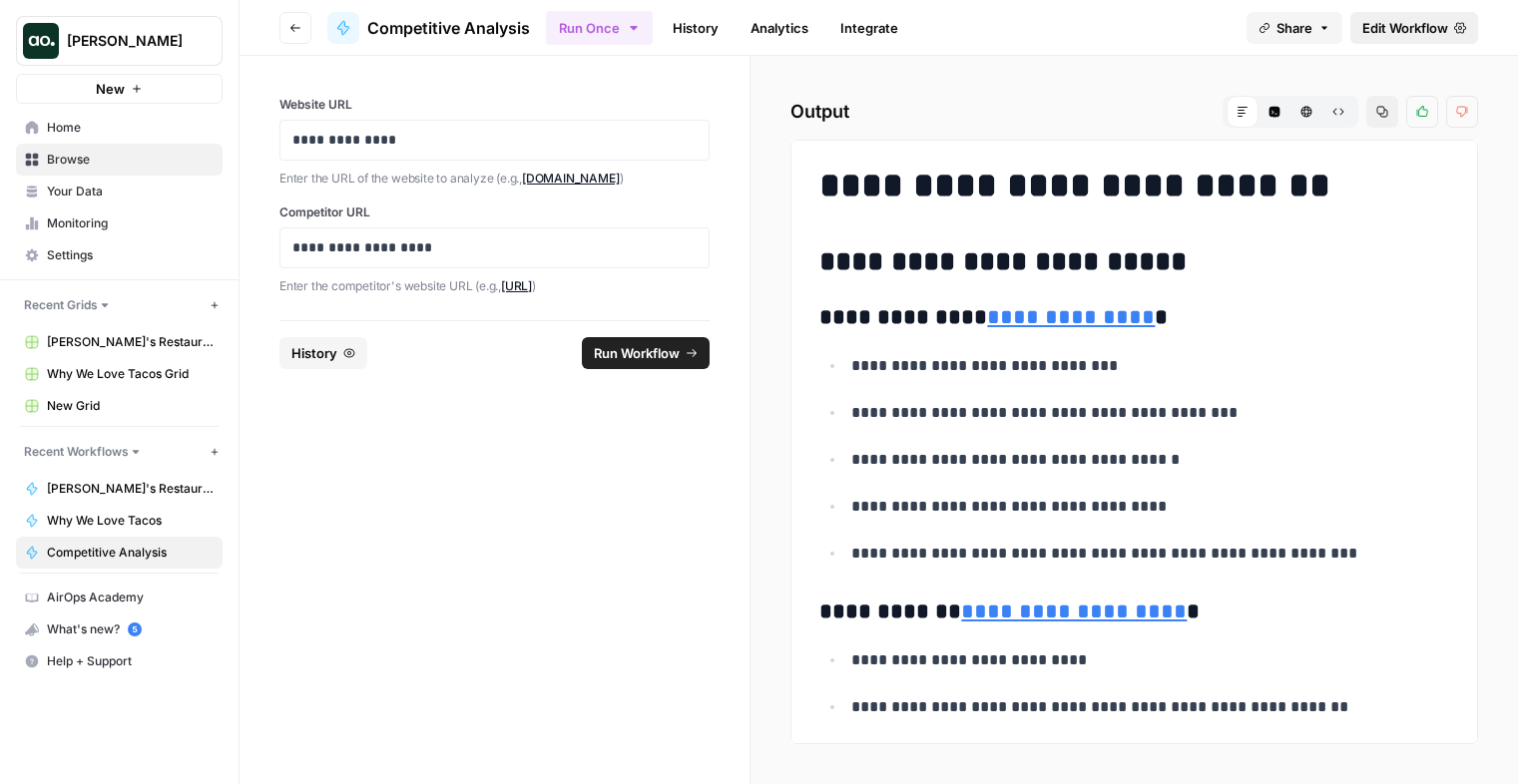 click on "Edit Workflow" at bounding box center (1405, 28) 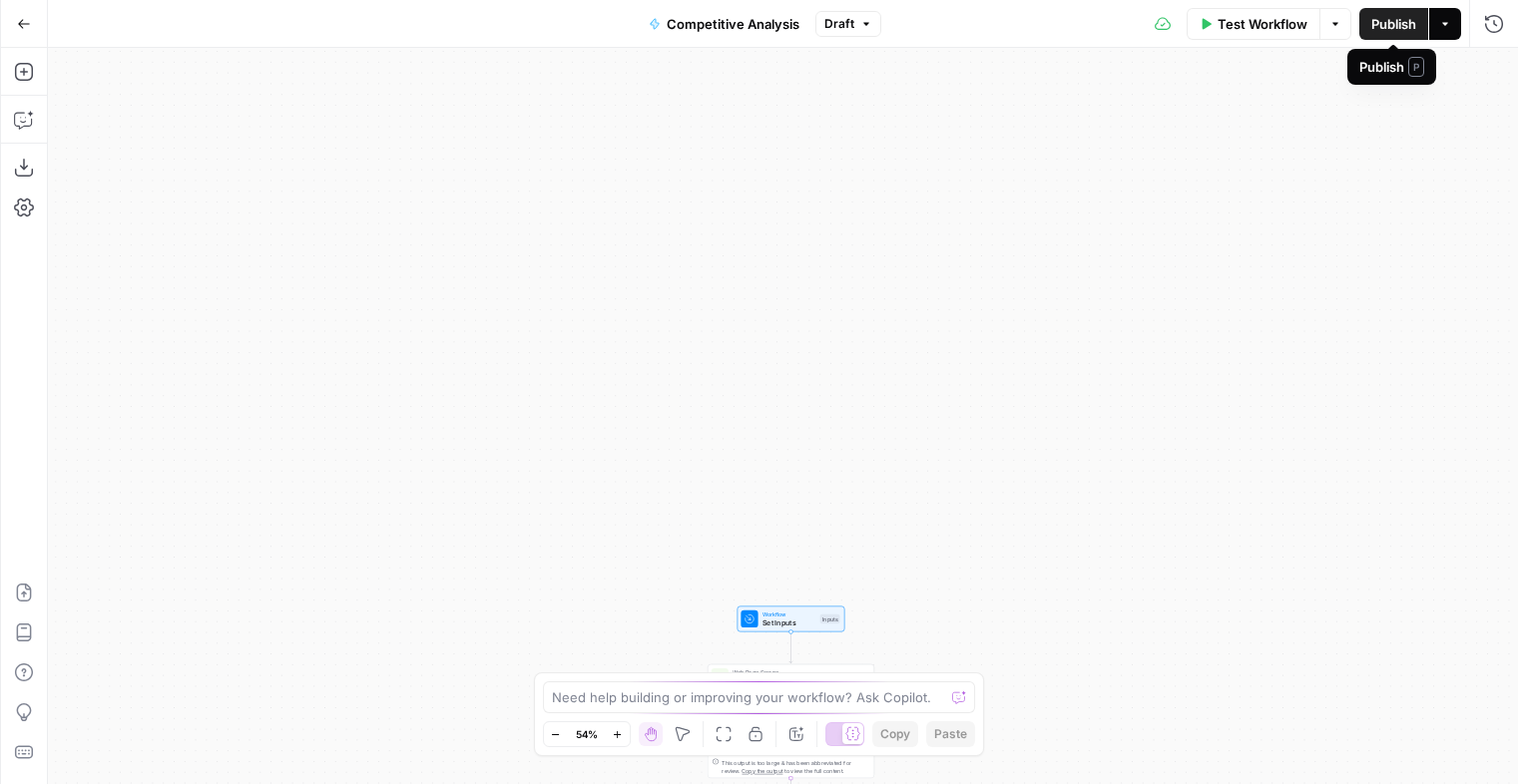 click on "Actions" at bounding box center [1445, 24] 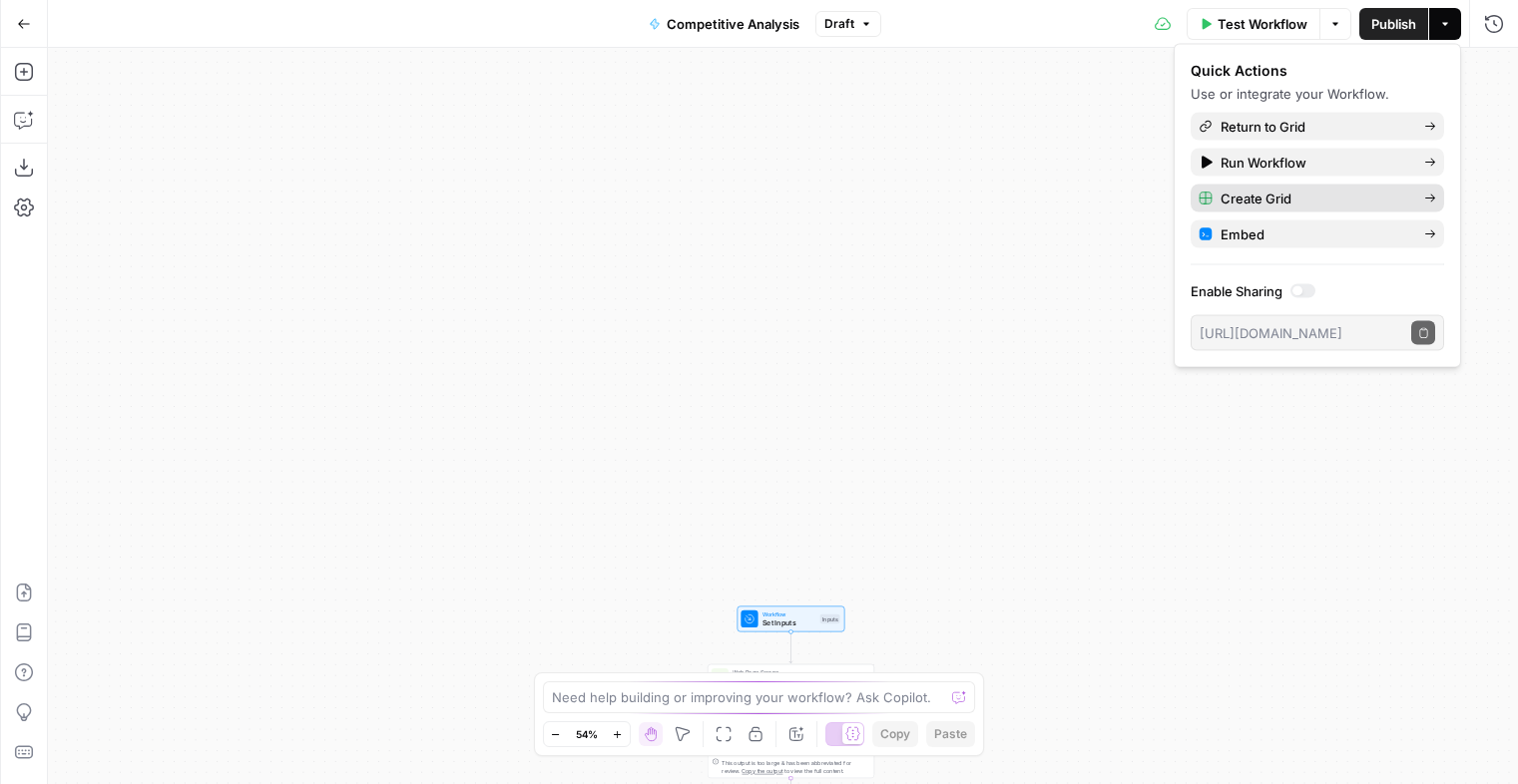 click on "Create Grid" at bounding box center [1317, 198] 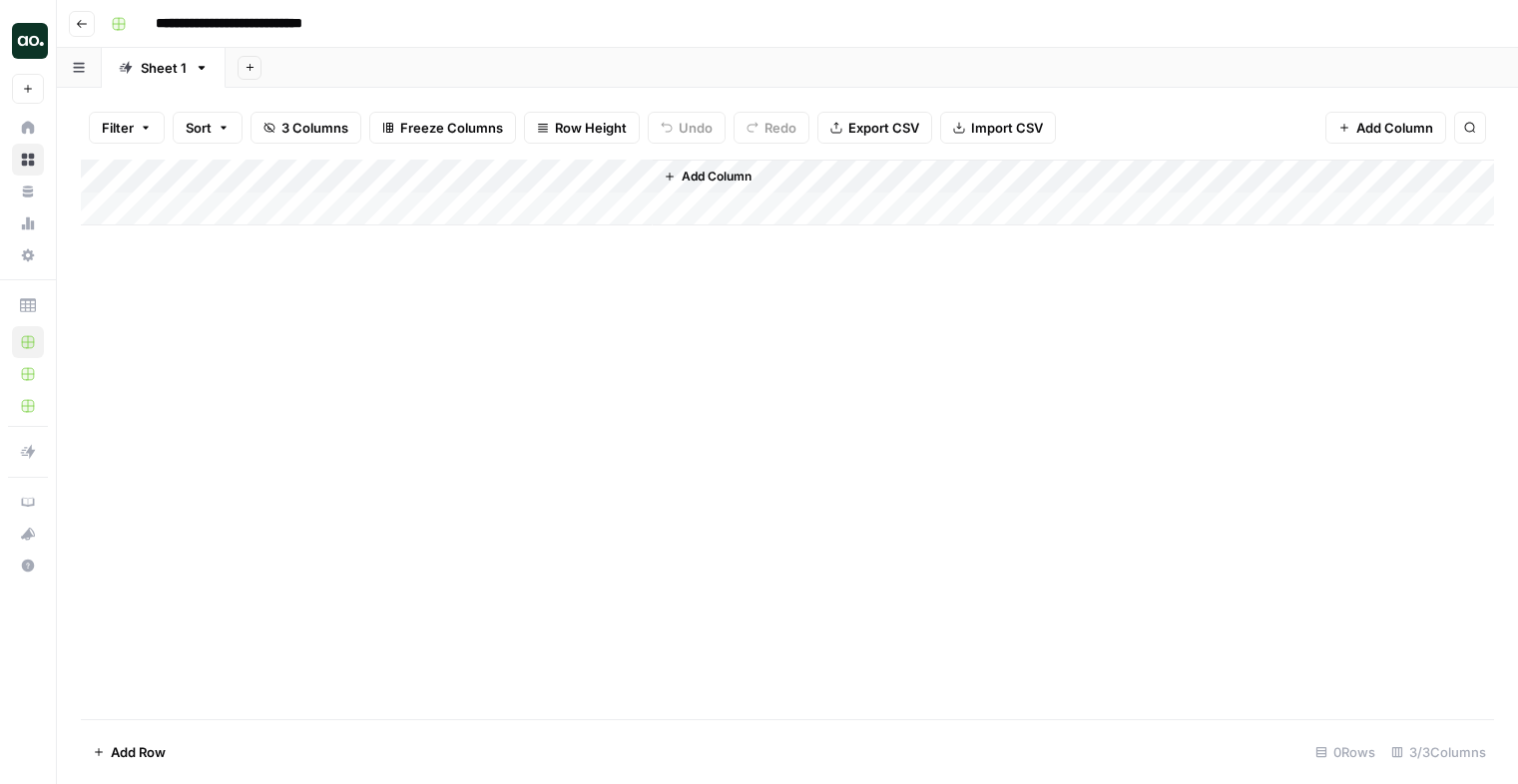click on "Add Column" at bounding box center (787, 193) 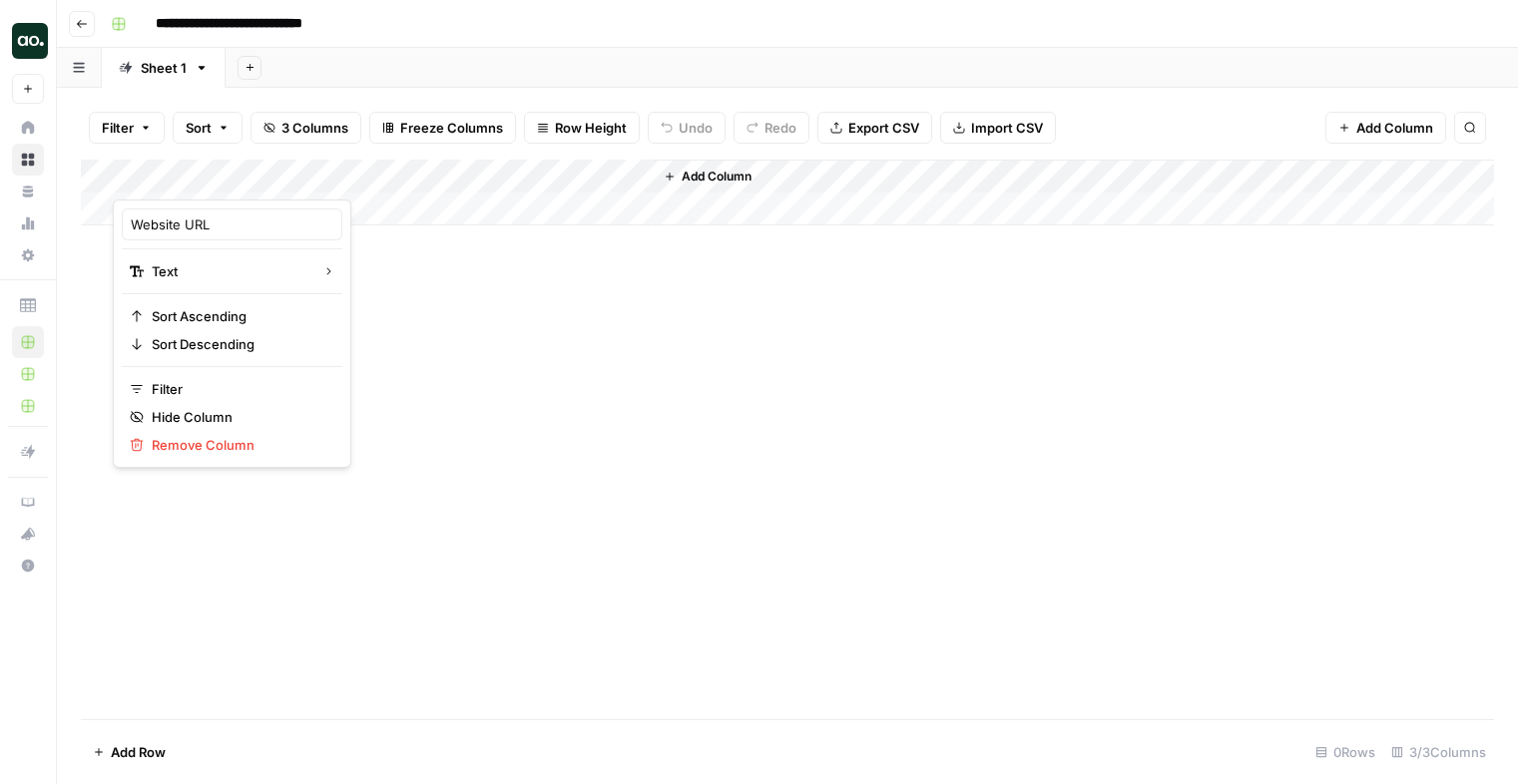 click on "Add Column" at bounding box center [787, 193] 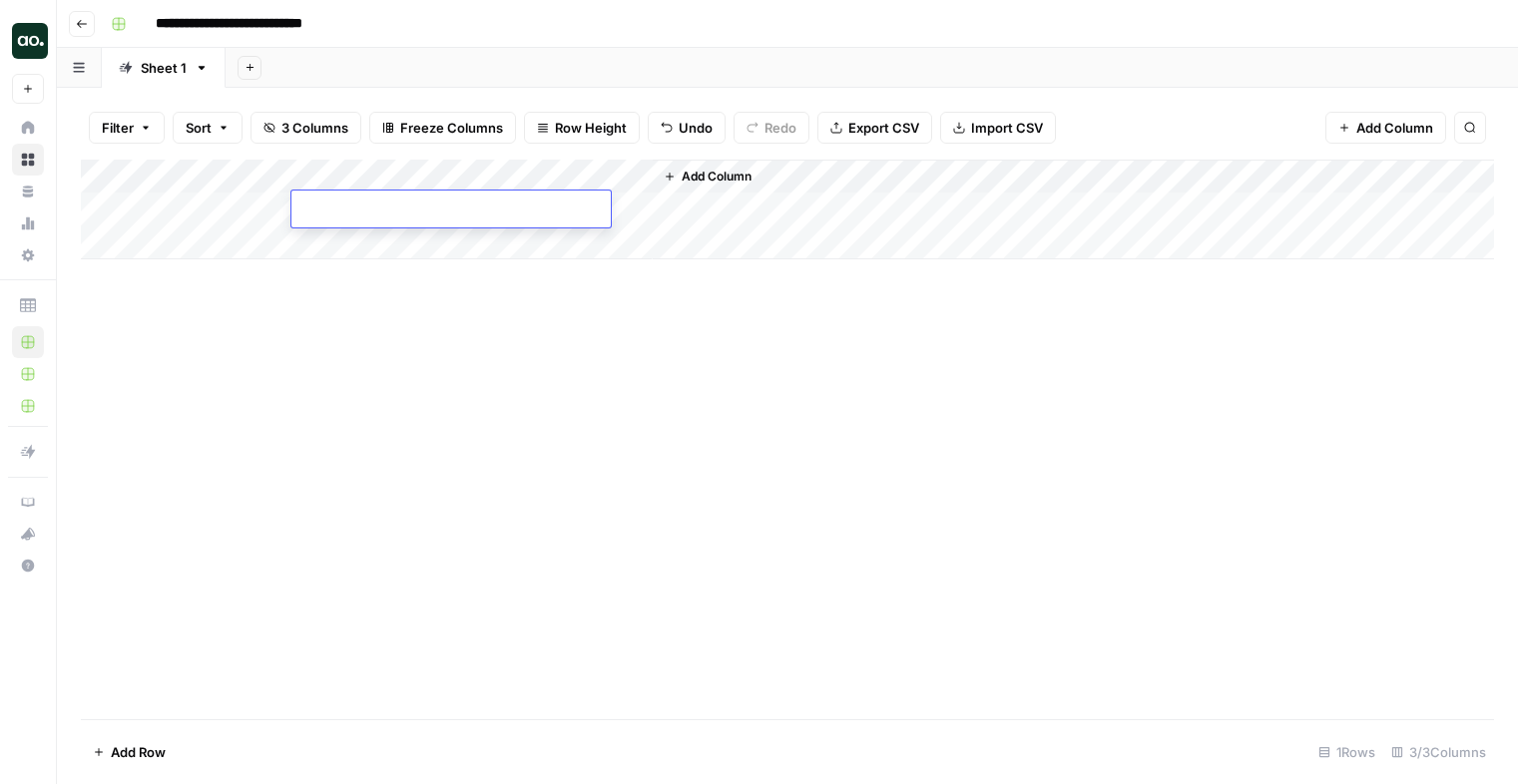click at bounding box center [451, 210] 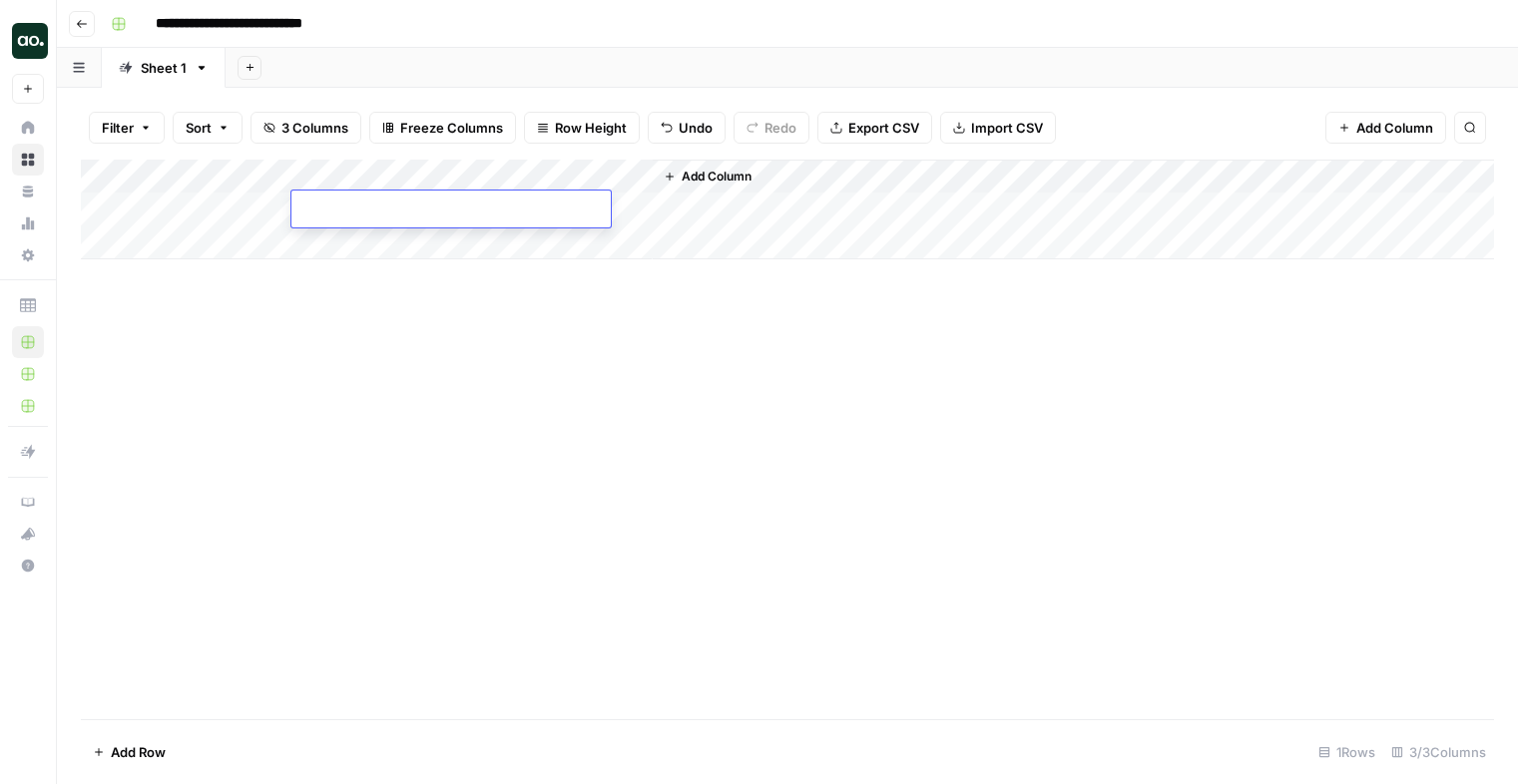 paste on "**********" 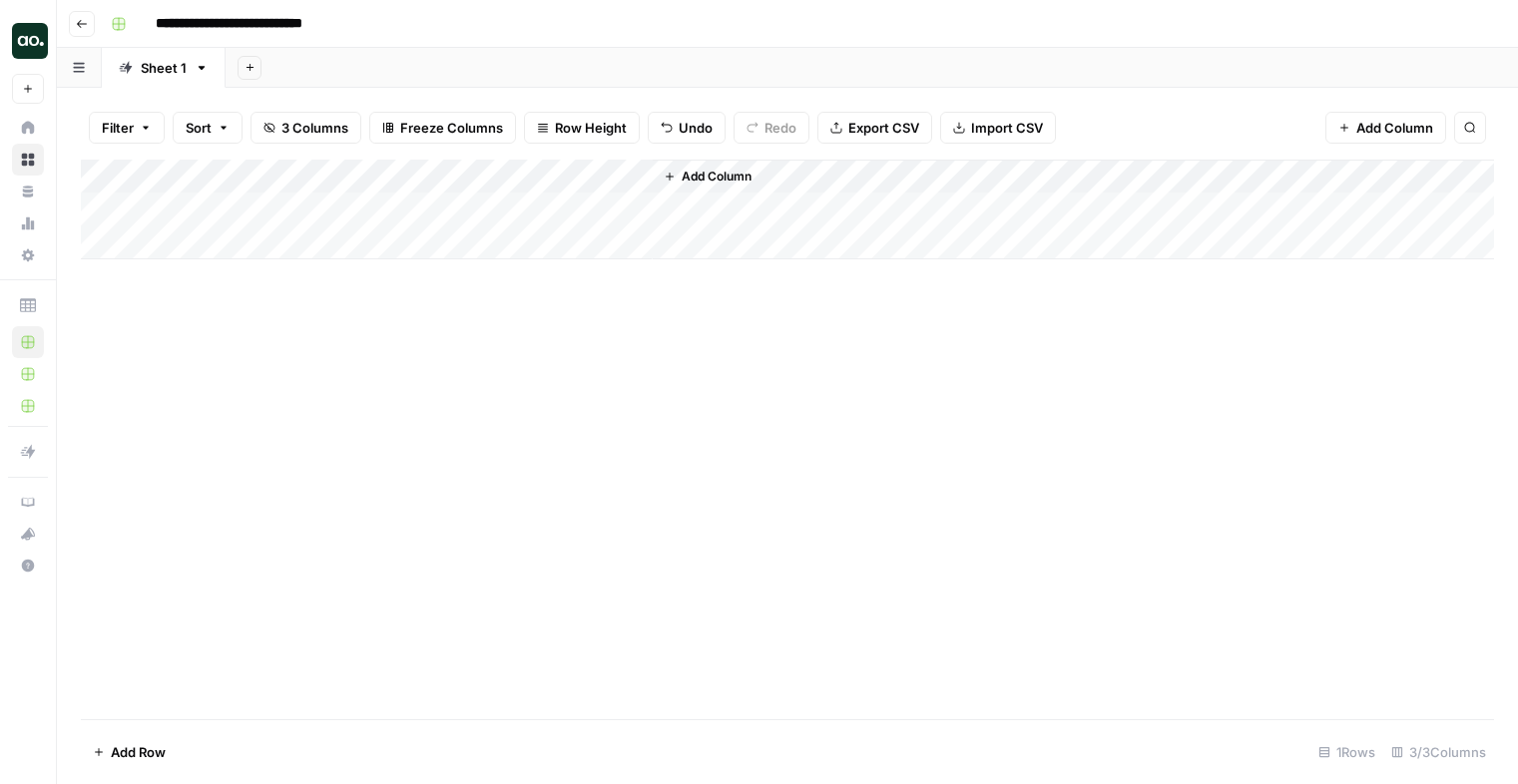 click on "Add Column" at bounding box center (787, 209) 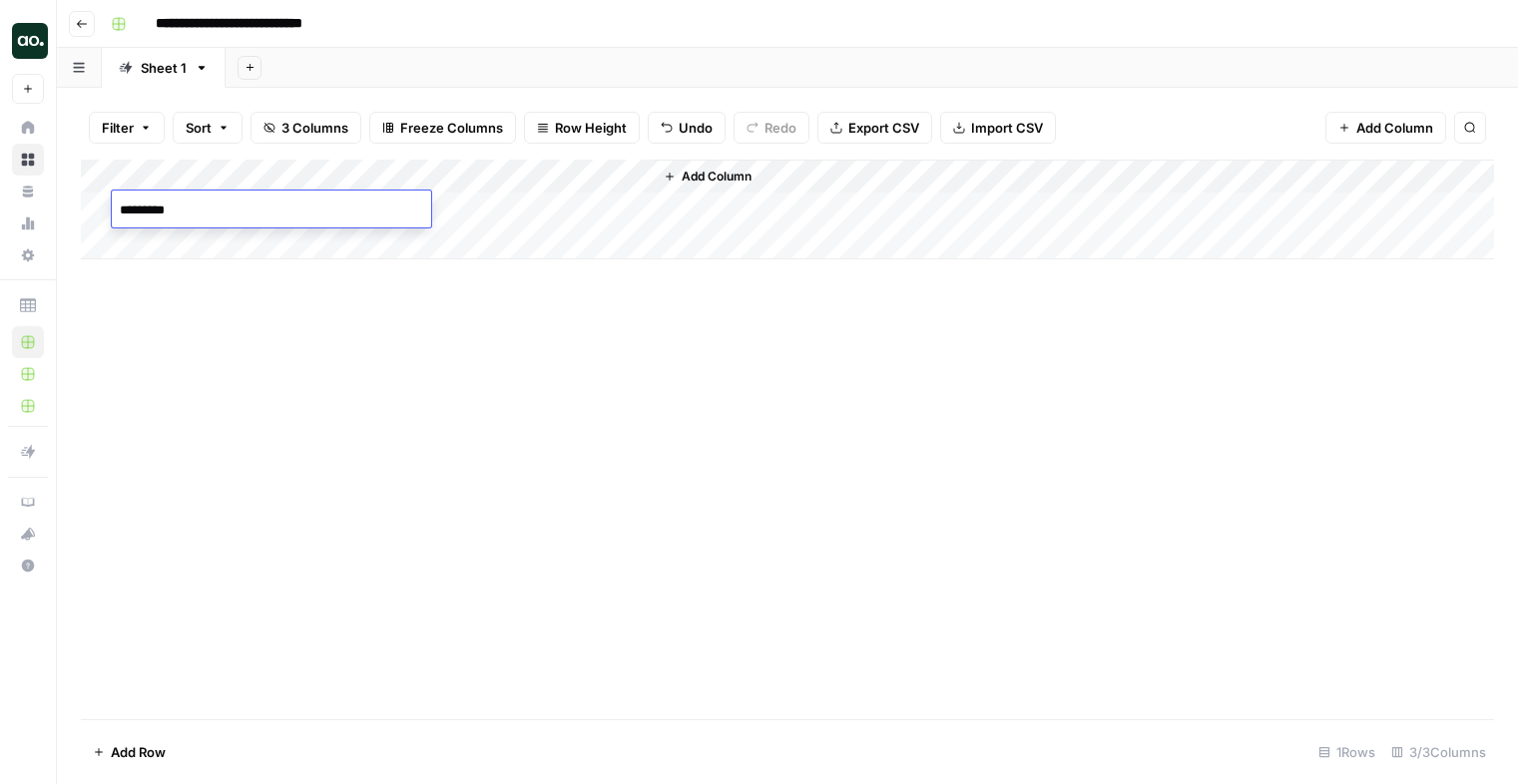 type on "**********" 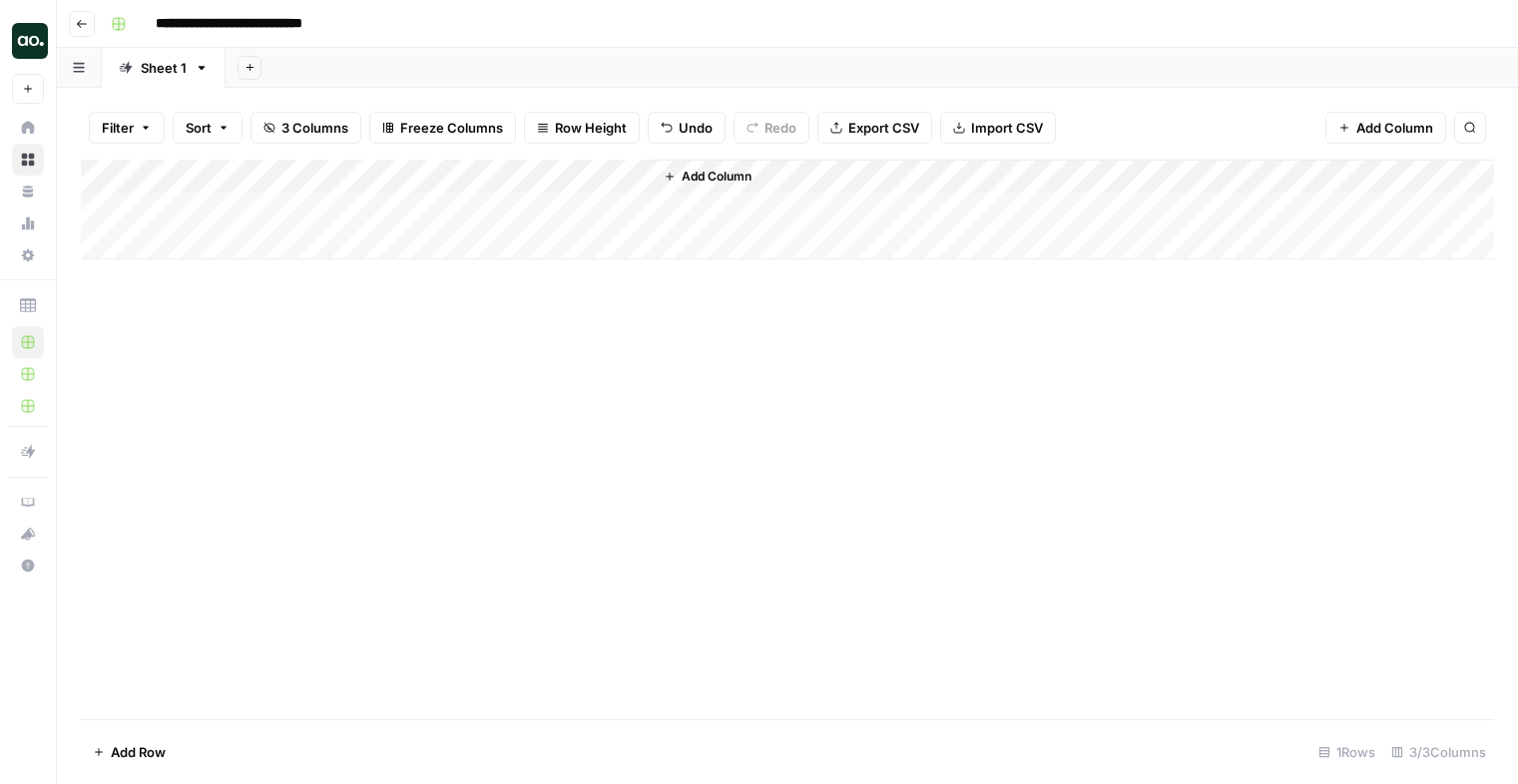 click on "Add Column" at bounding box center (787, 209) 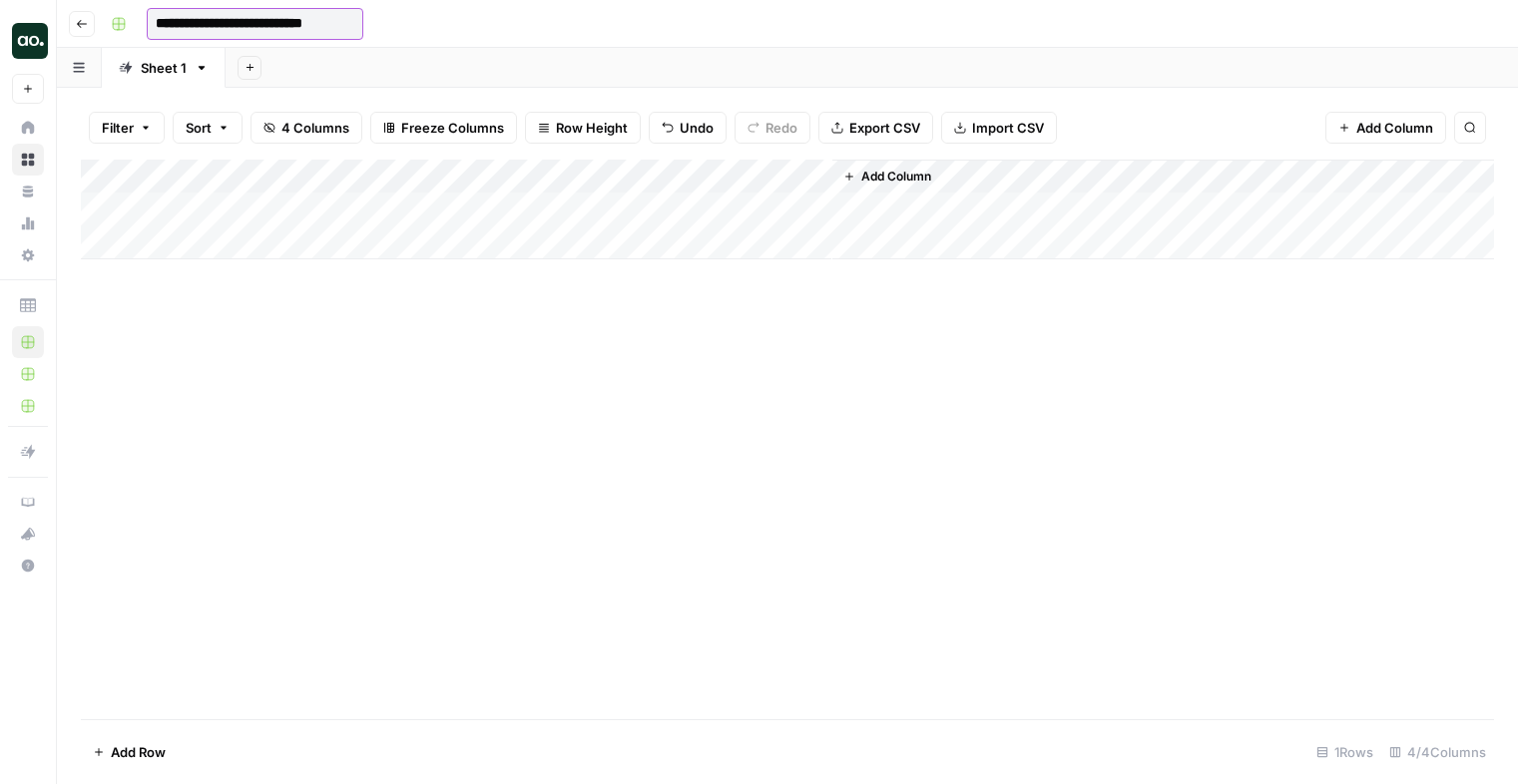 click on "**********" at bounding box center [254, 24] 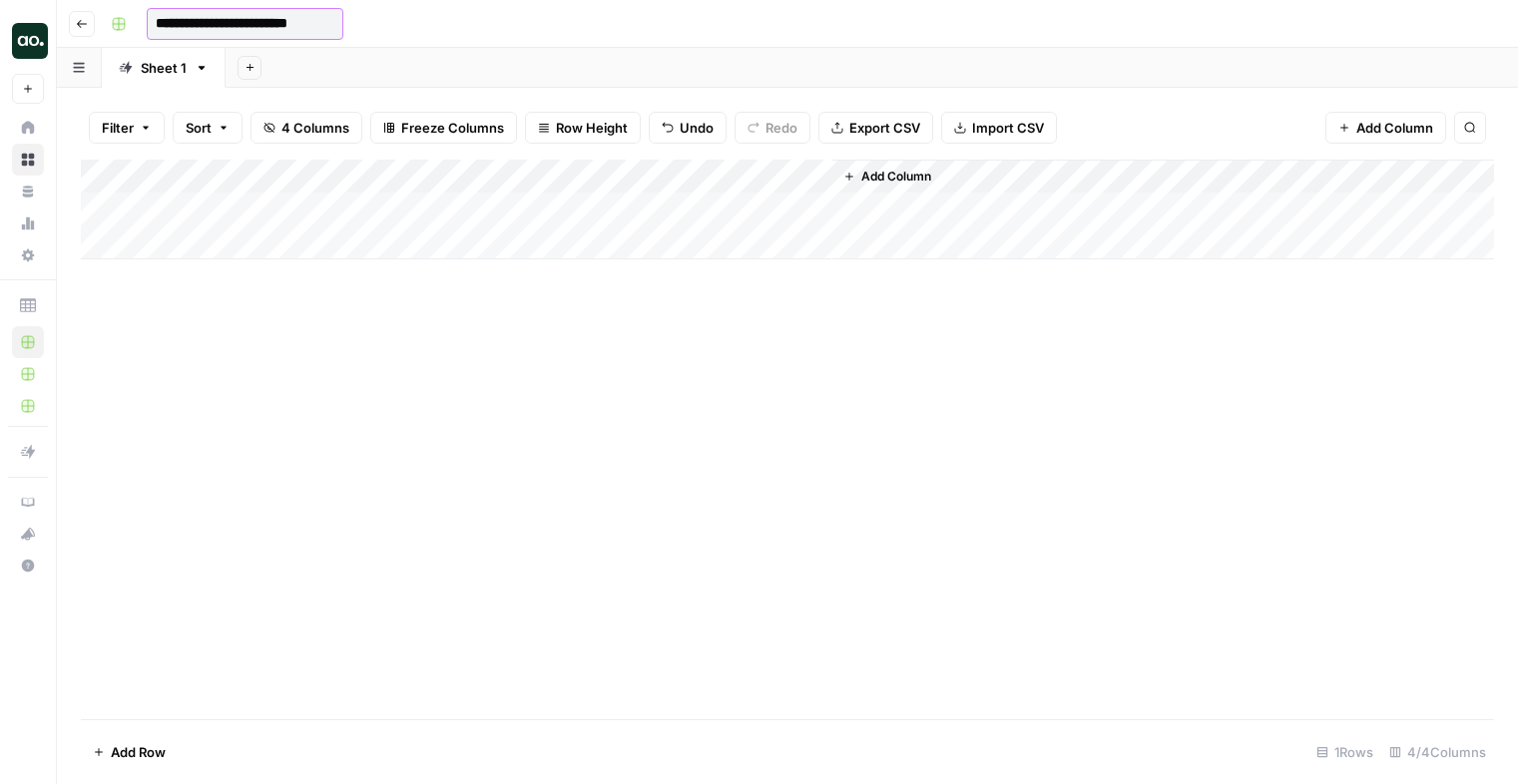type on "**********" 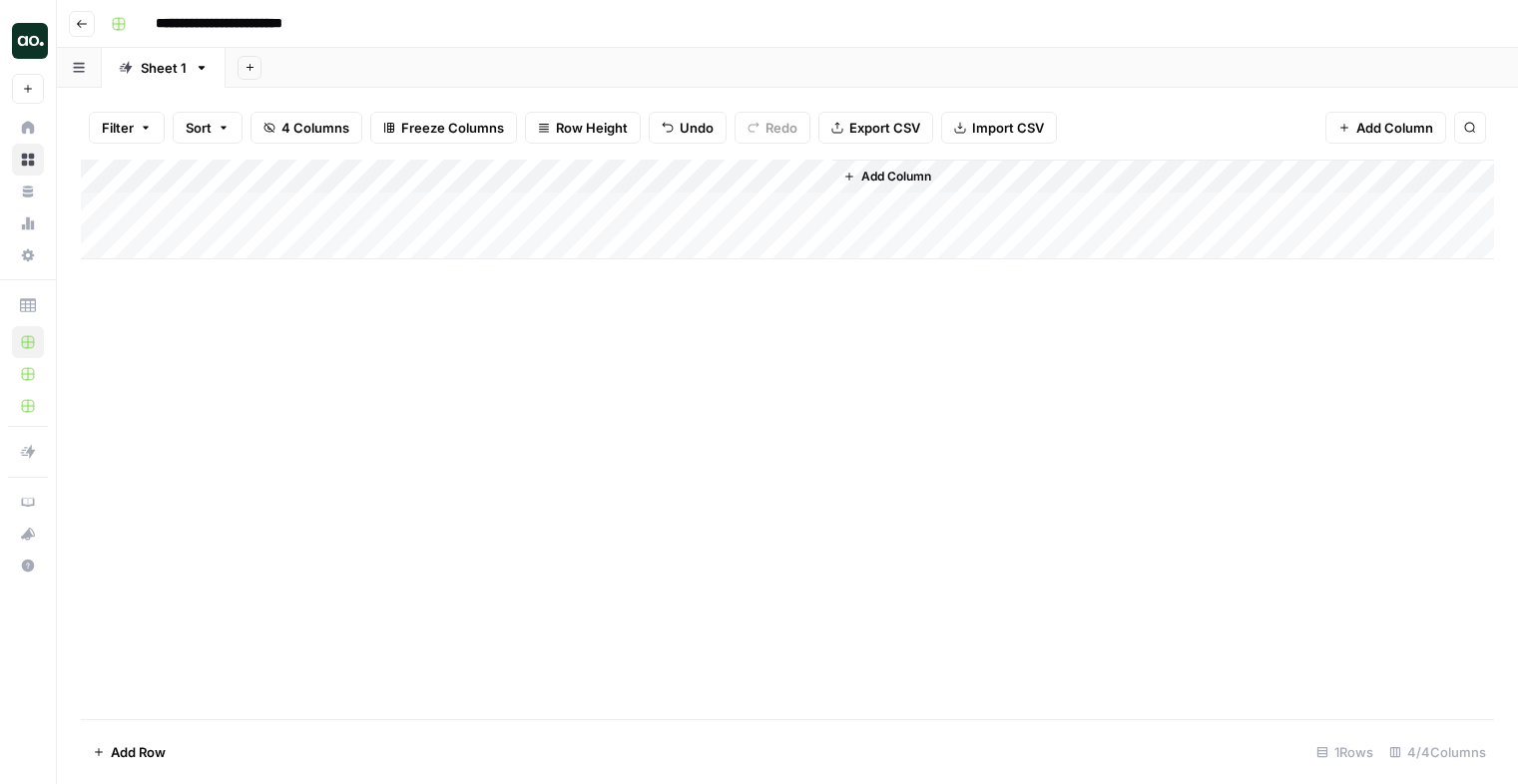 click on "Filter Sort 4 Columns Freeze Columns Row Height Undo Redo Export CSV Import CSV Add Column Search Add Column Add Row 1  Rows 4/4  Columns" at bounding box center [787, 436] 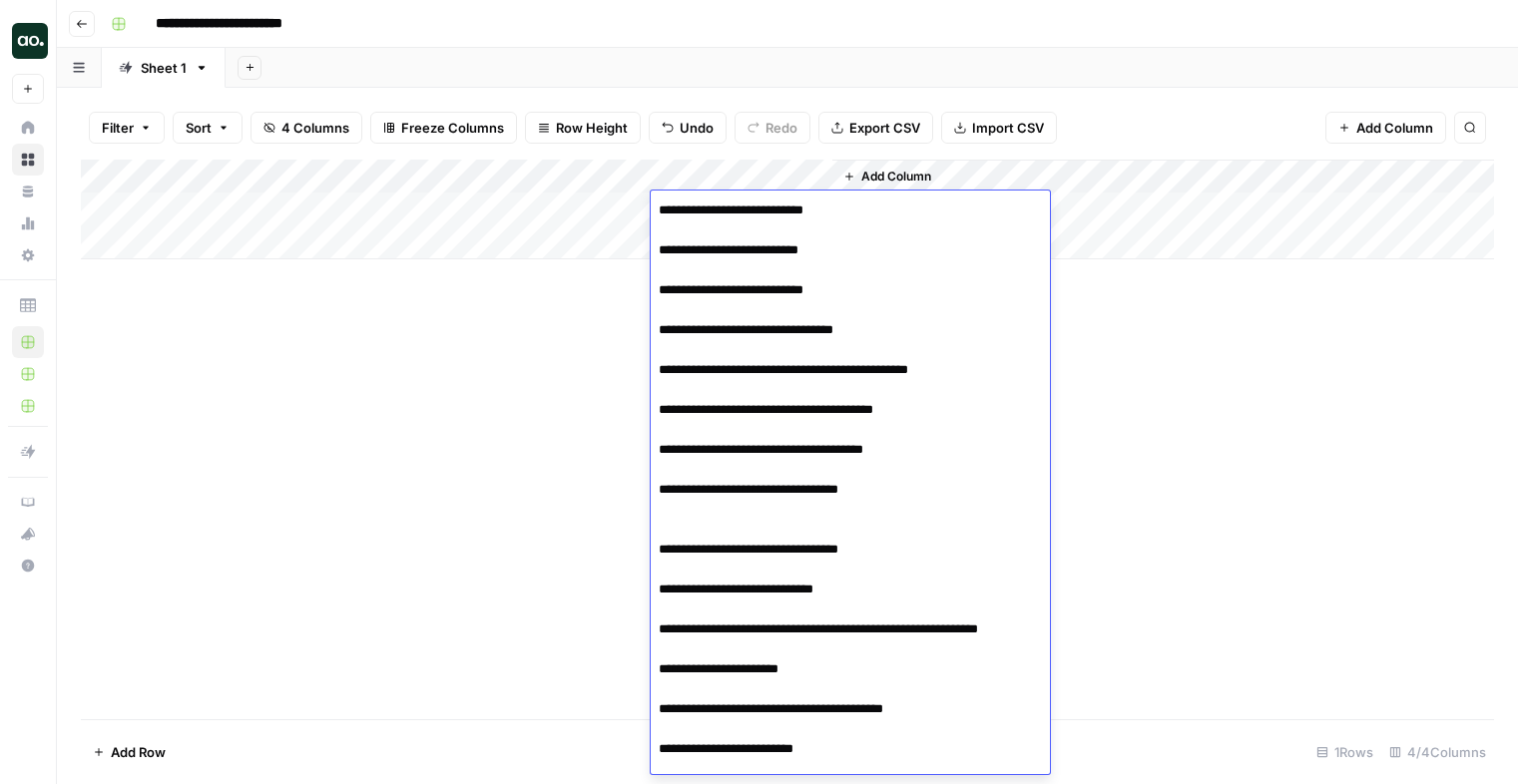 scroll, scrollTop: 2662, scrollLeft: 0, axis: vertical 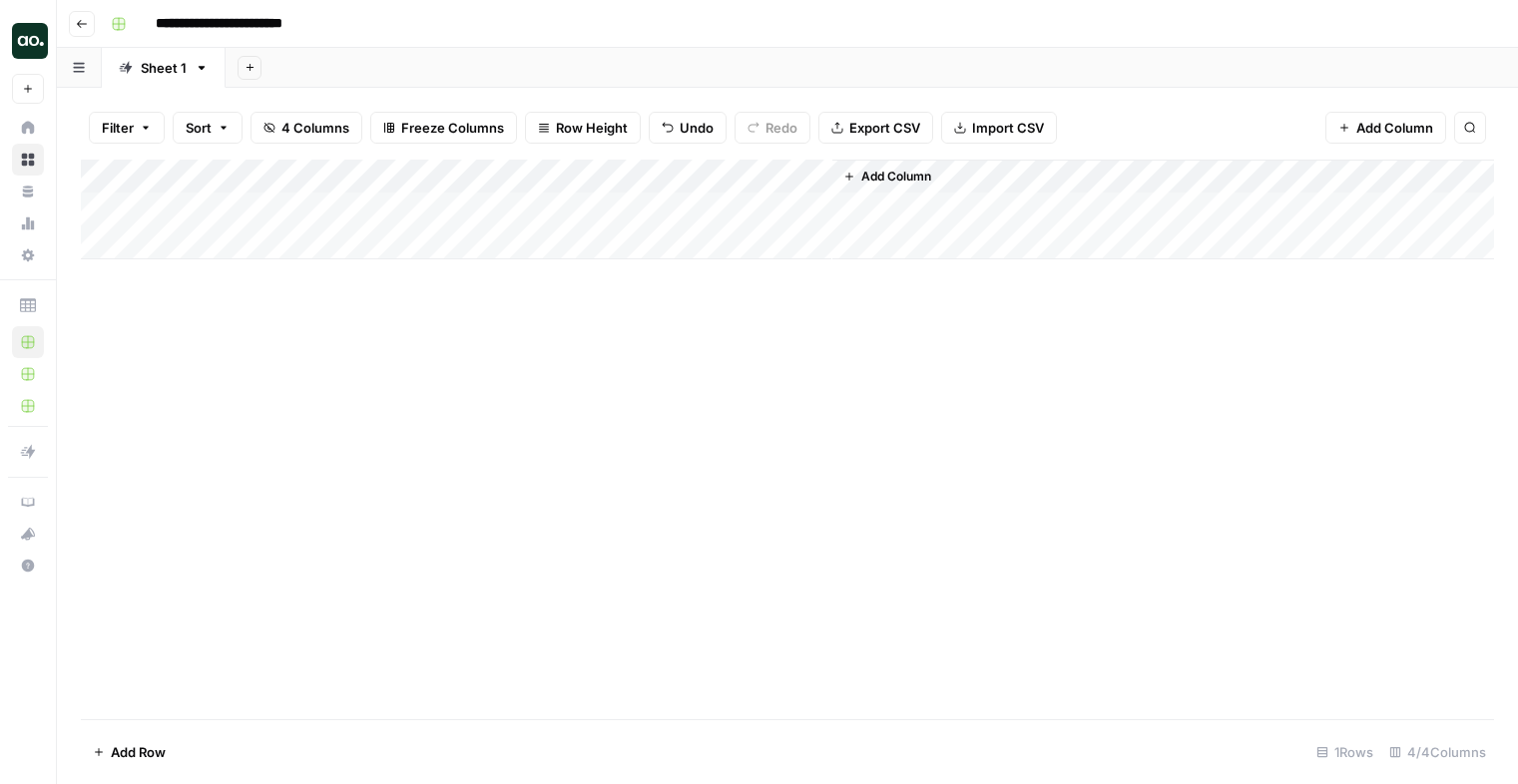 click on "Add Column" at bounding box center (787, 209) 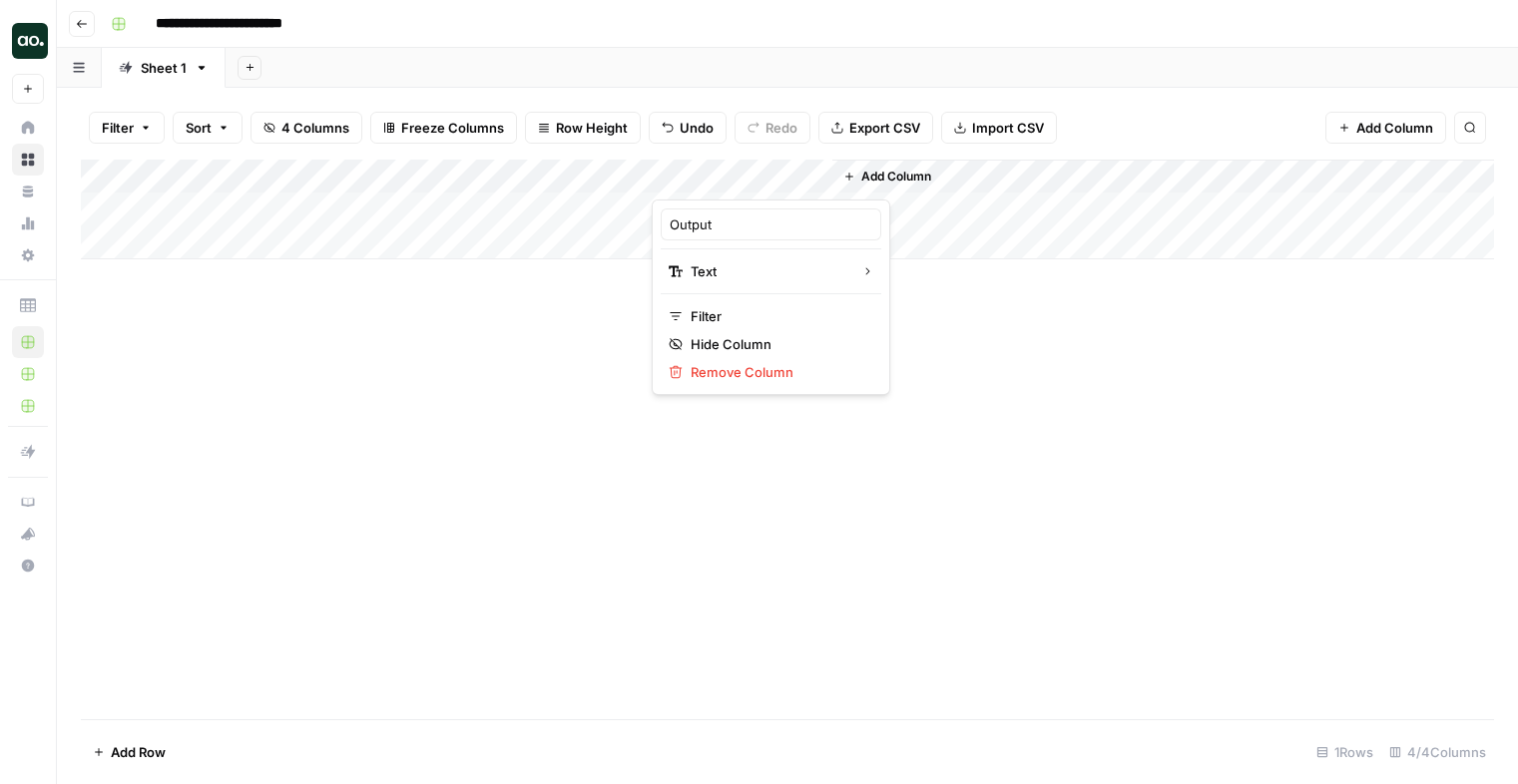 click on "Add Column" at bounding box center [787, 439] 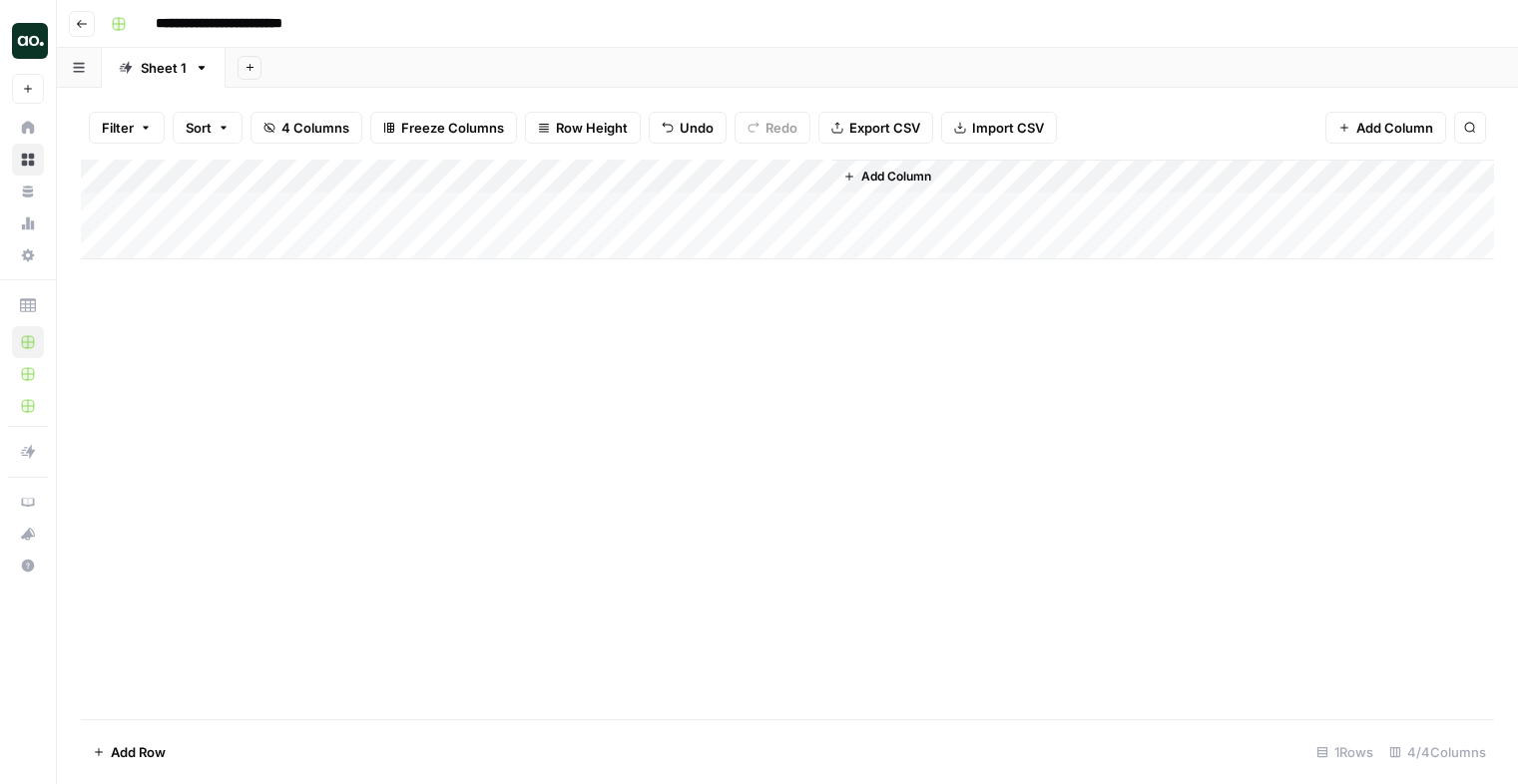 click on "Add Column" at bounding box center (787, 209) 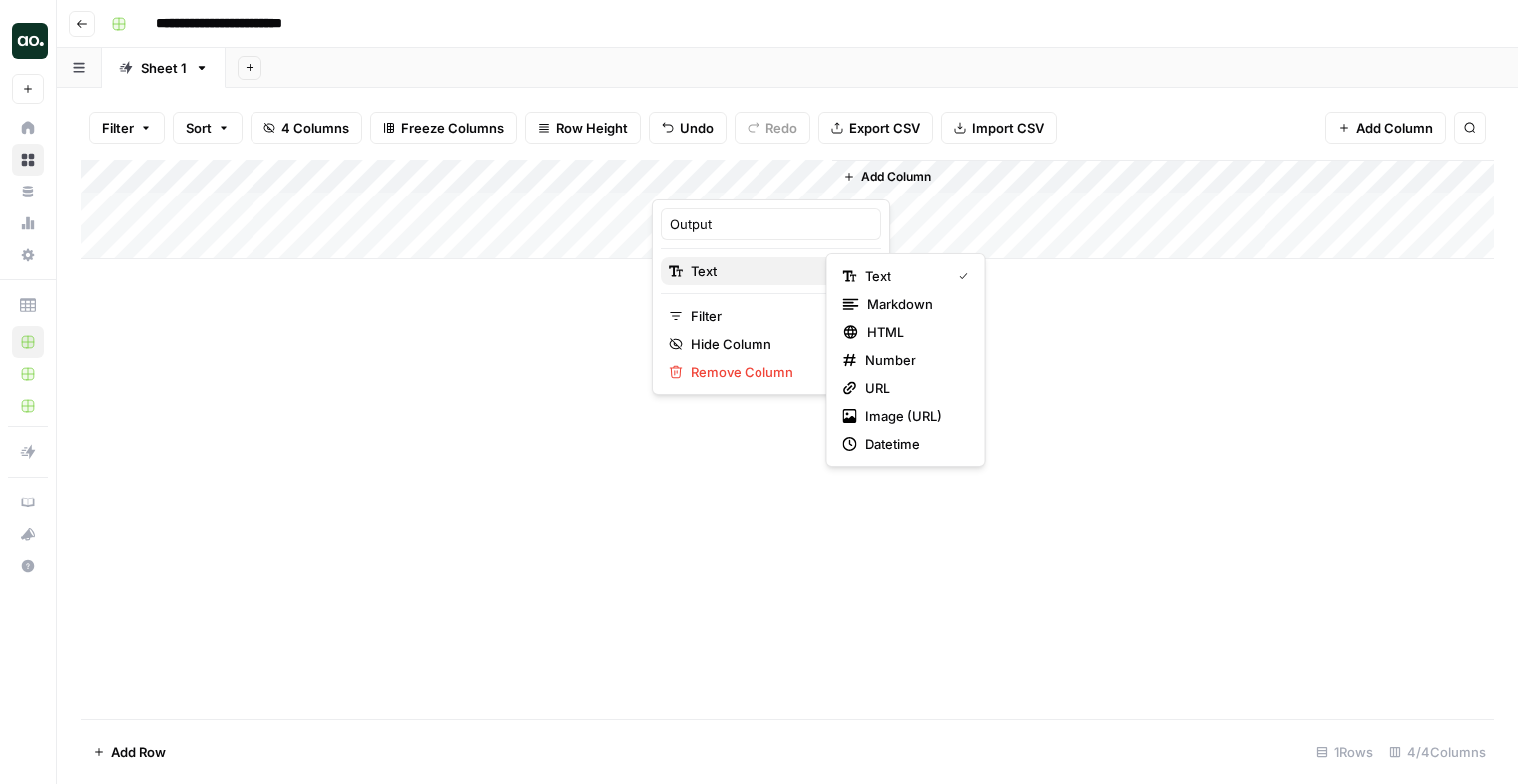 click on "Text" at bounding box center [770, 271] 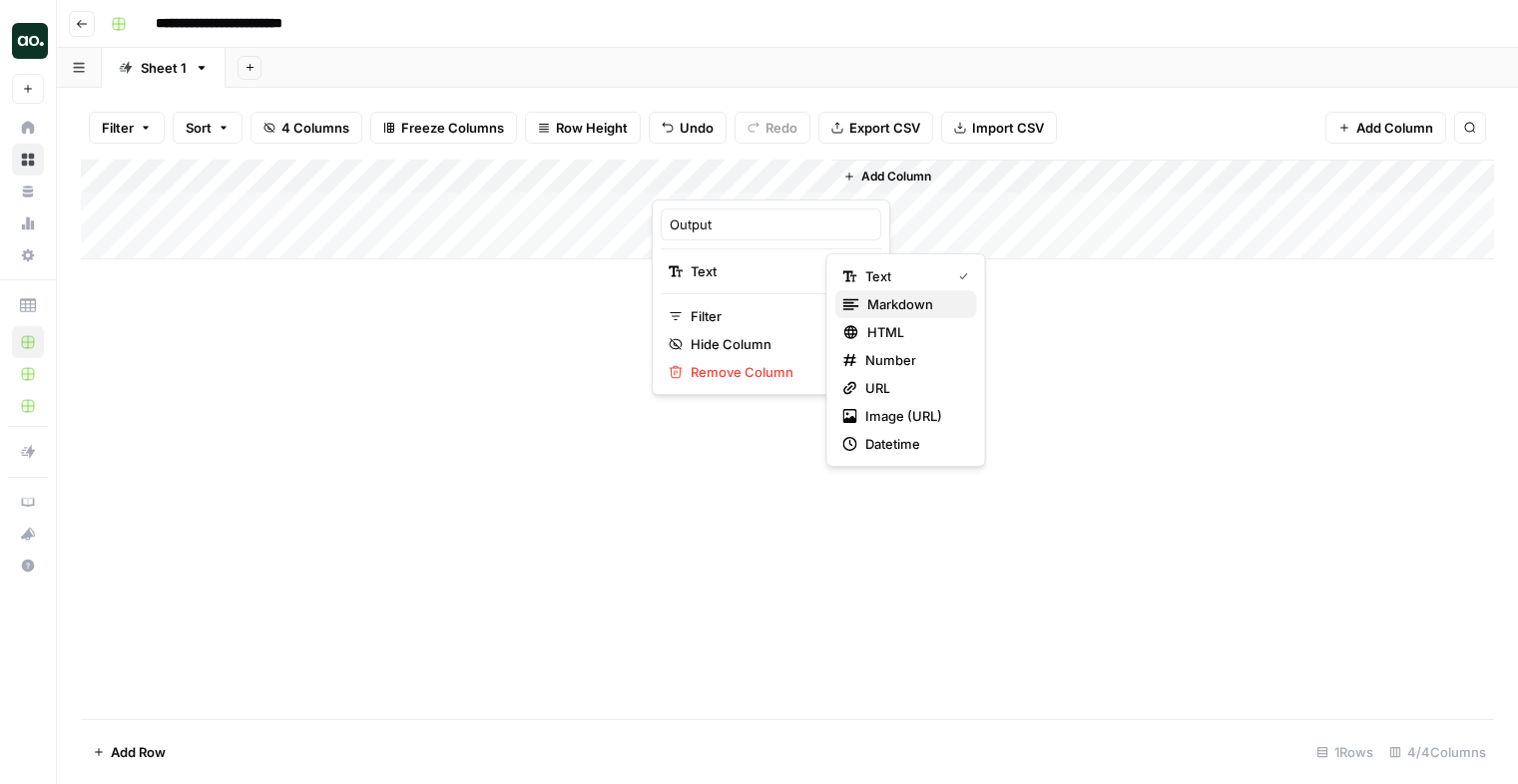 click on "markdown" at bounding box center (900, 304) 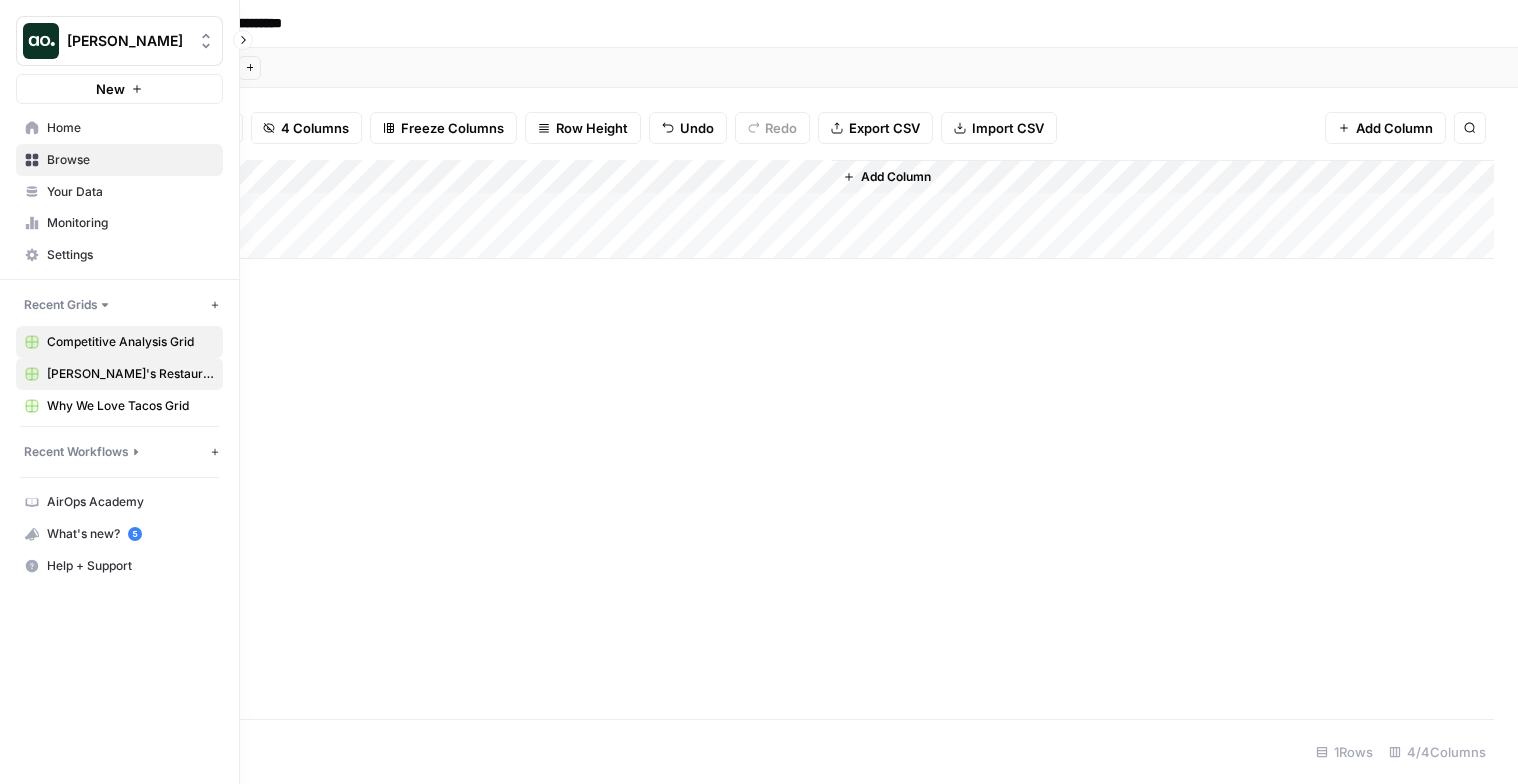 click on "[PERSON_NAME]'s Restaurant Review Grid" at bounding box center [130, 374] 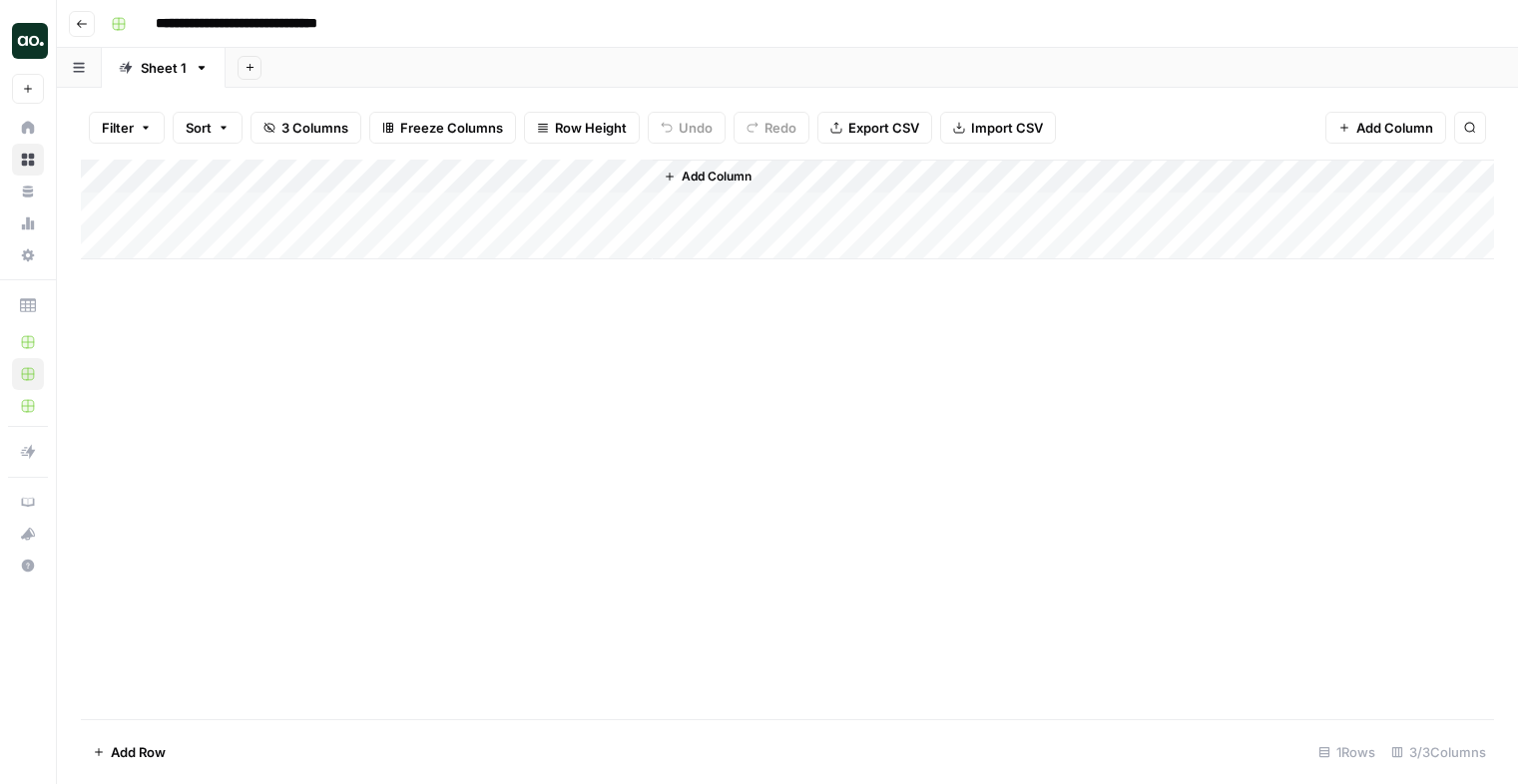 click on "Add Column" at bounding box center (787, 209) 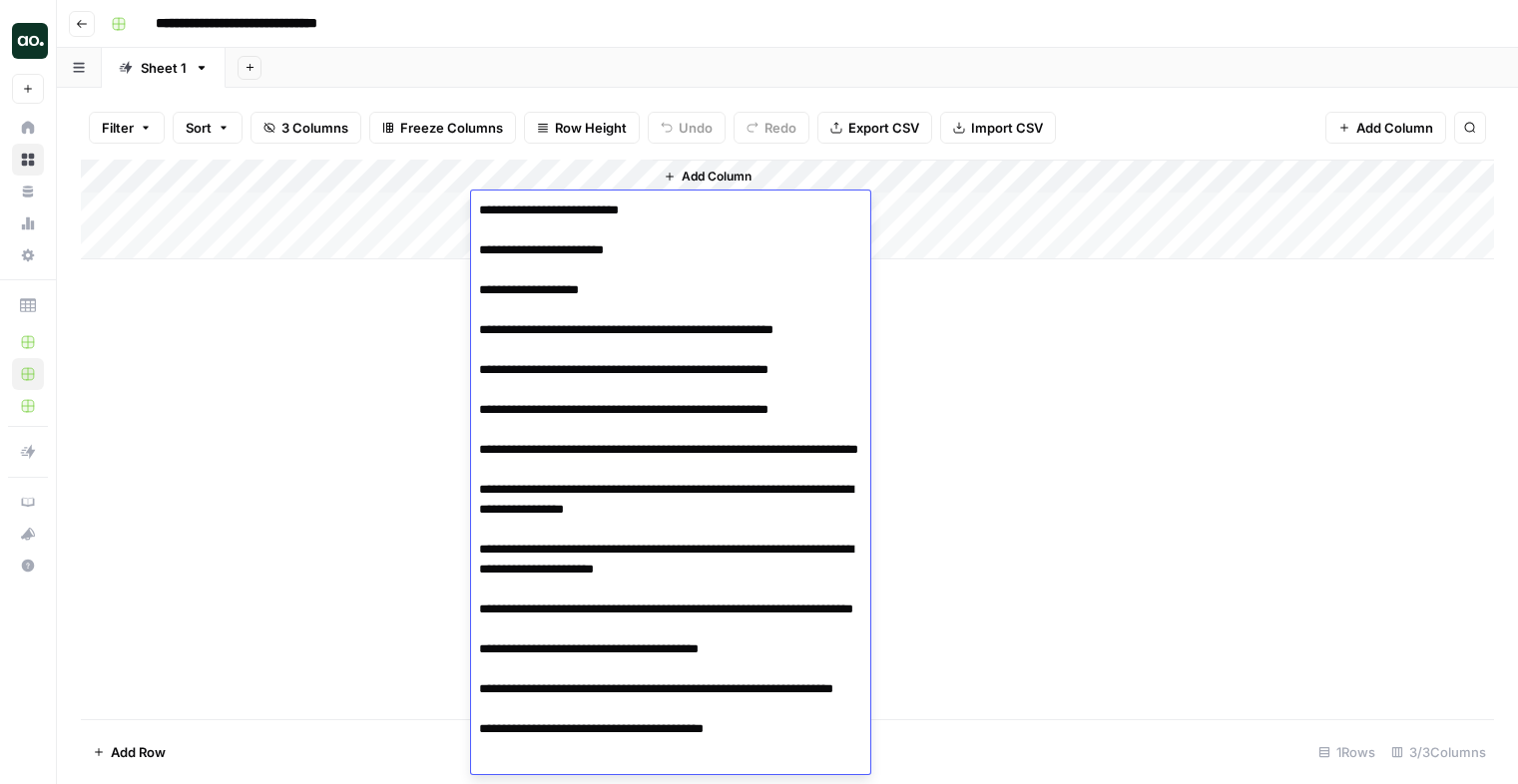scroll, scrollTop: 169, scrollLeft: 0, axis: vertical 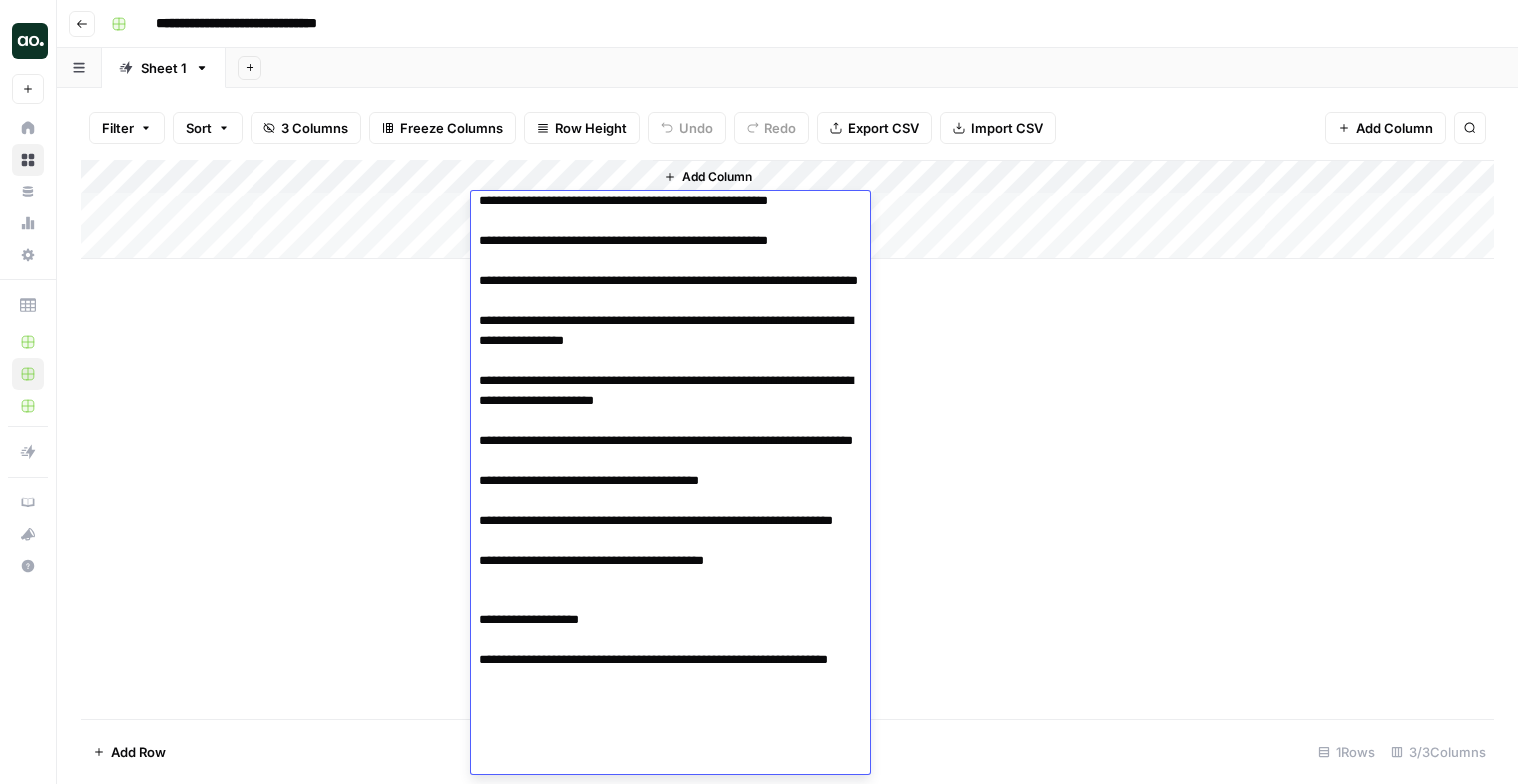 click on "Add Column" at bounding box center [787, 209] 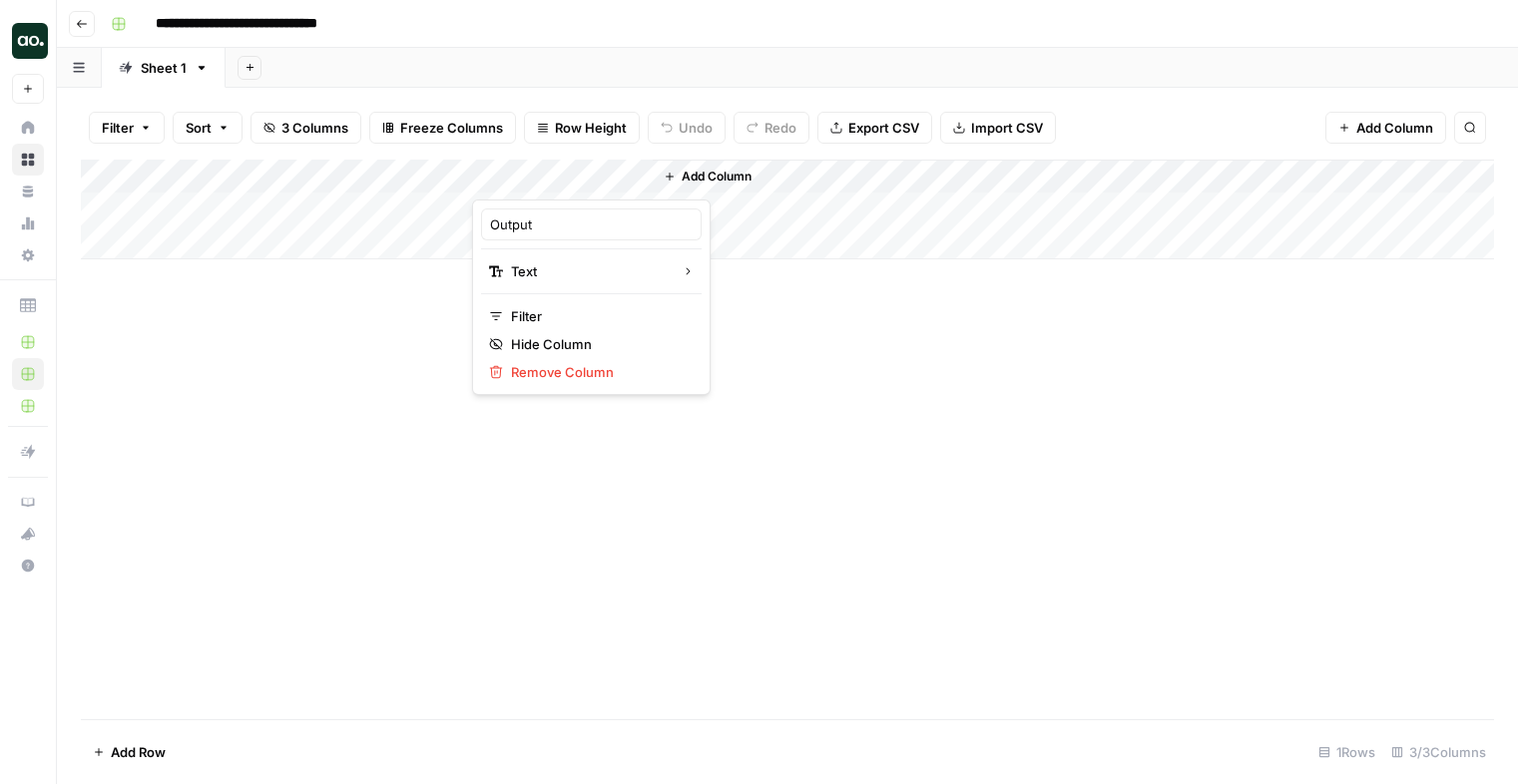 click at bounding box center (562, 180) 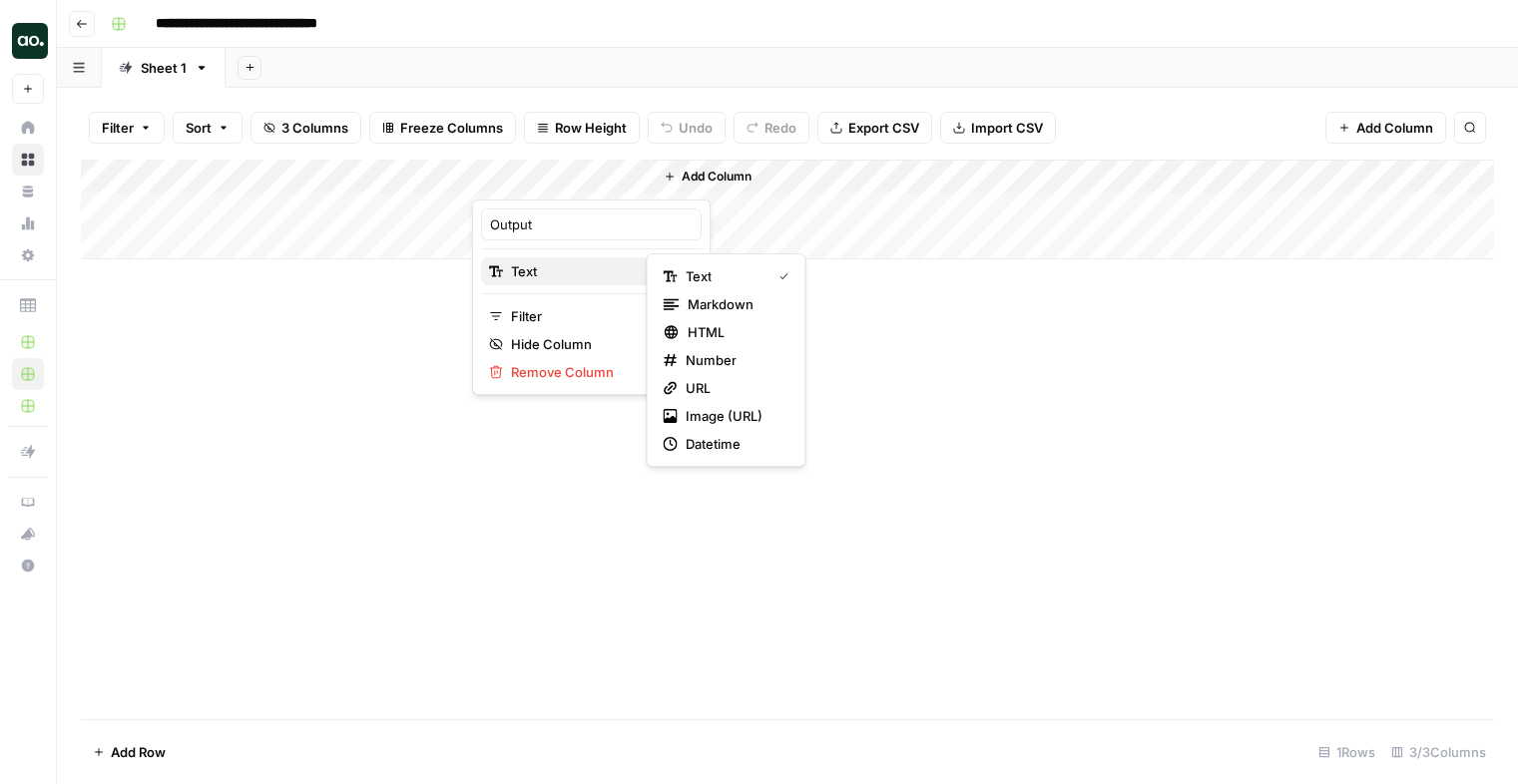 click on "Text" at bounding box center [591, 271] 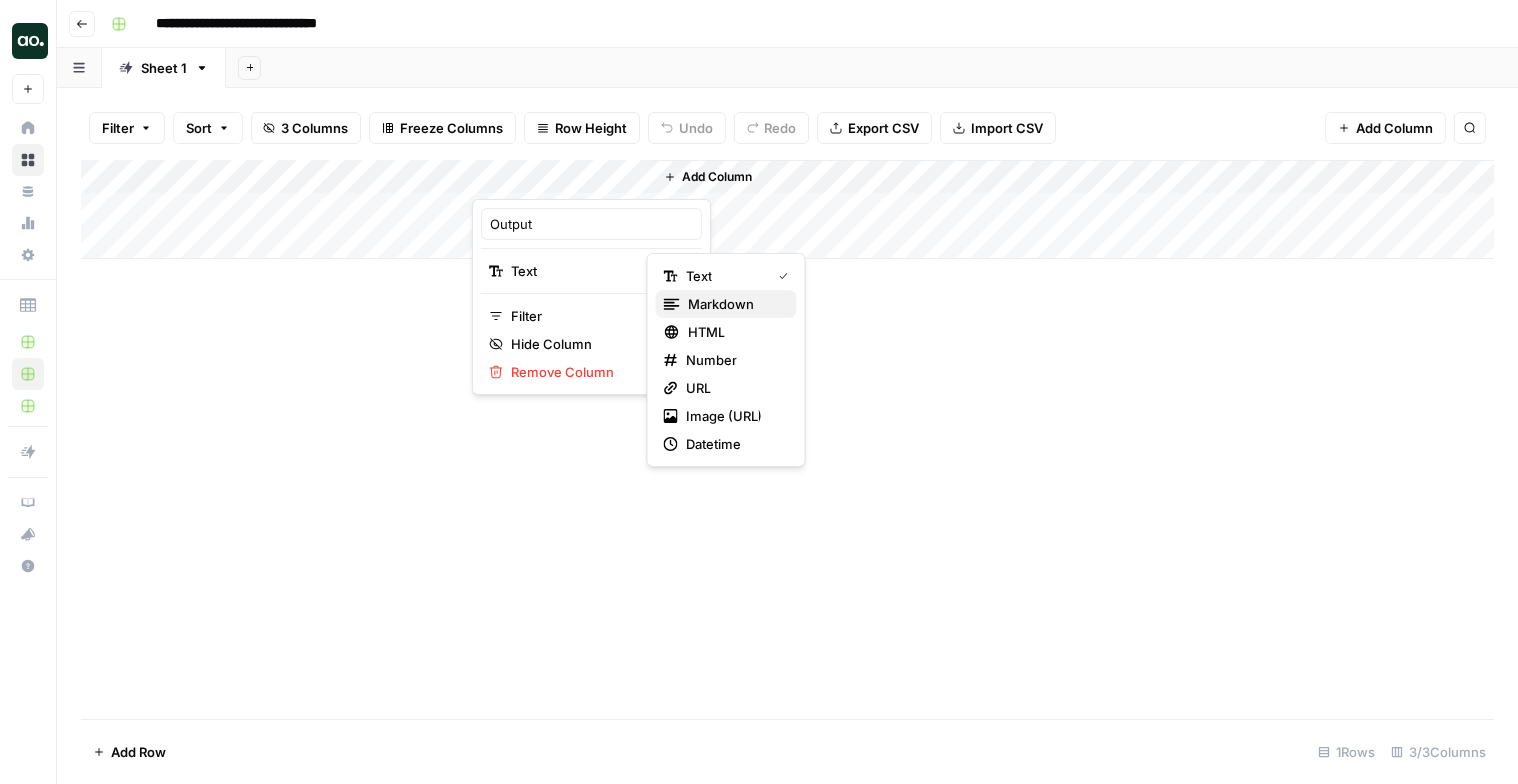 click on "markdown" at bounding box center [721, 304] 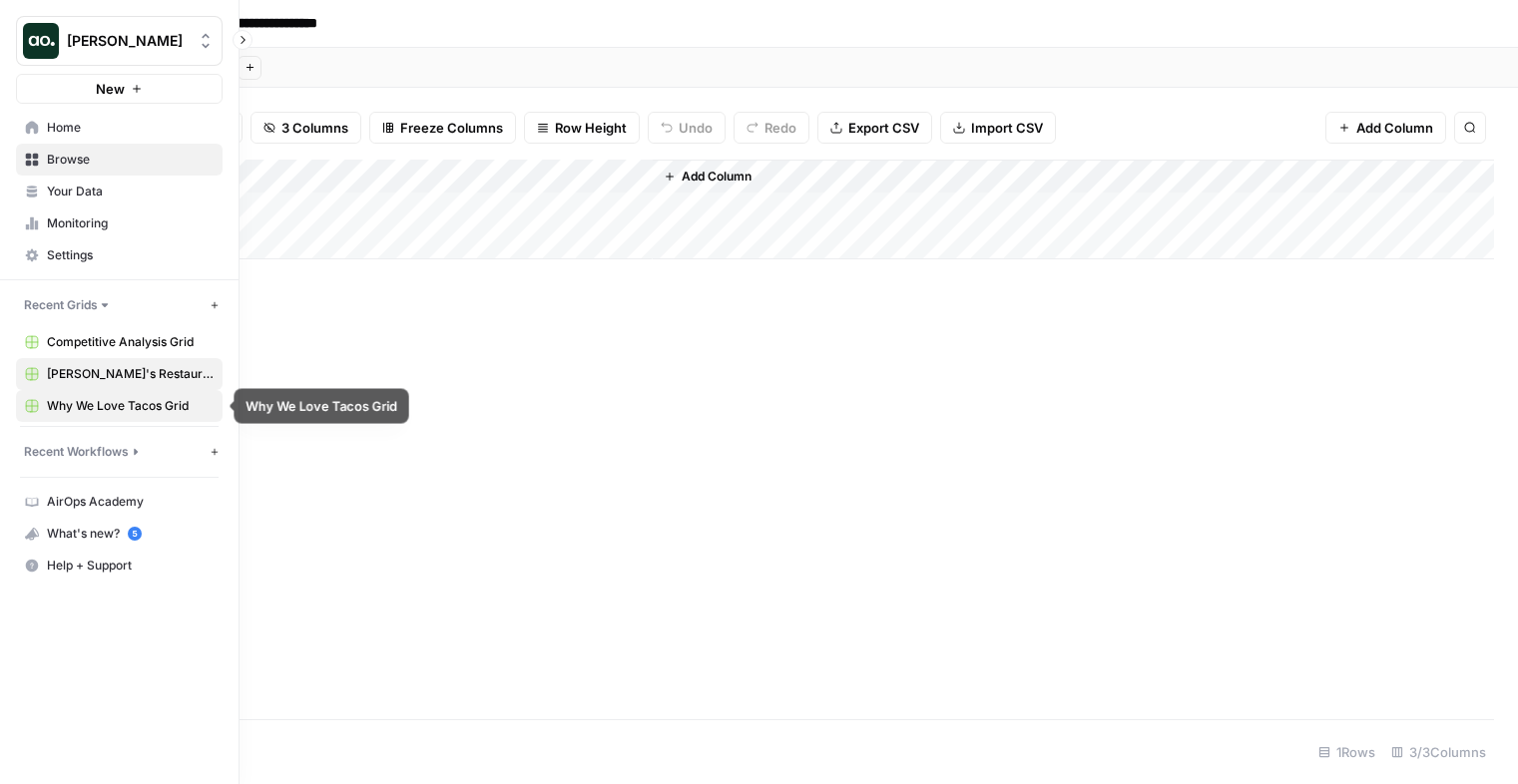 click on "Why We Love Tacos Grid" at bounding box center [130, 406] 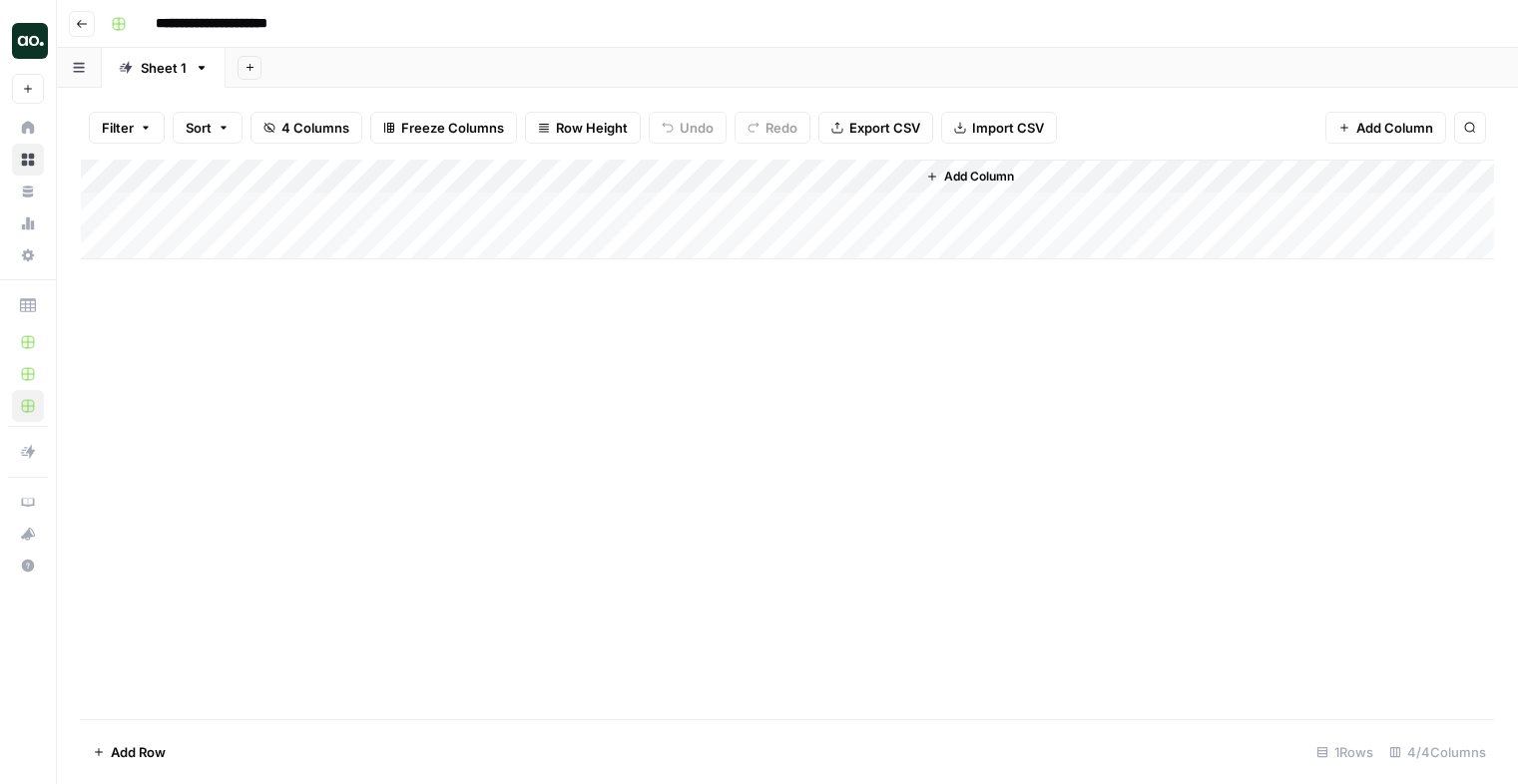 click on "Add Column" at bounding box center [787, 209] 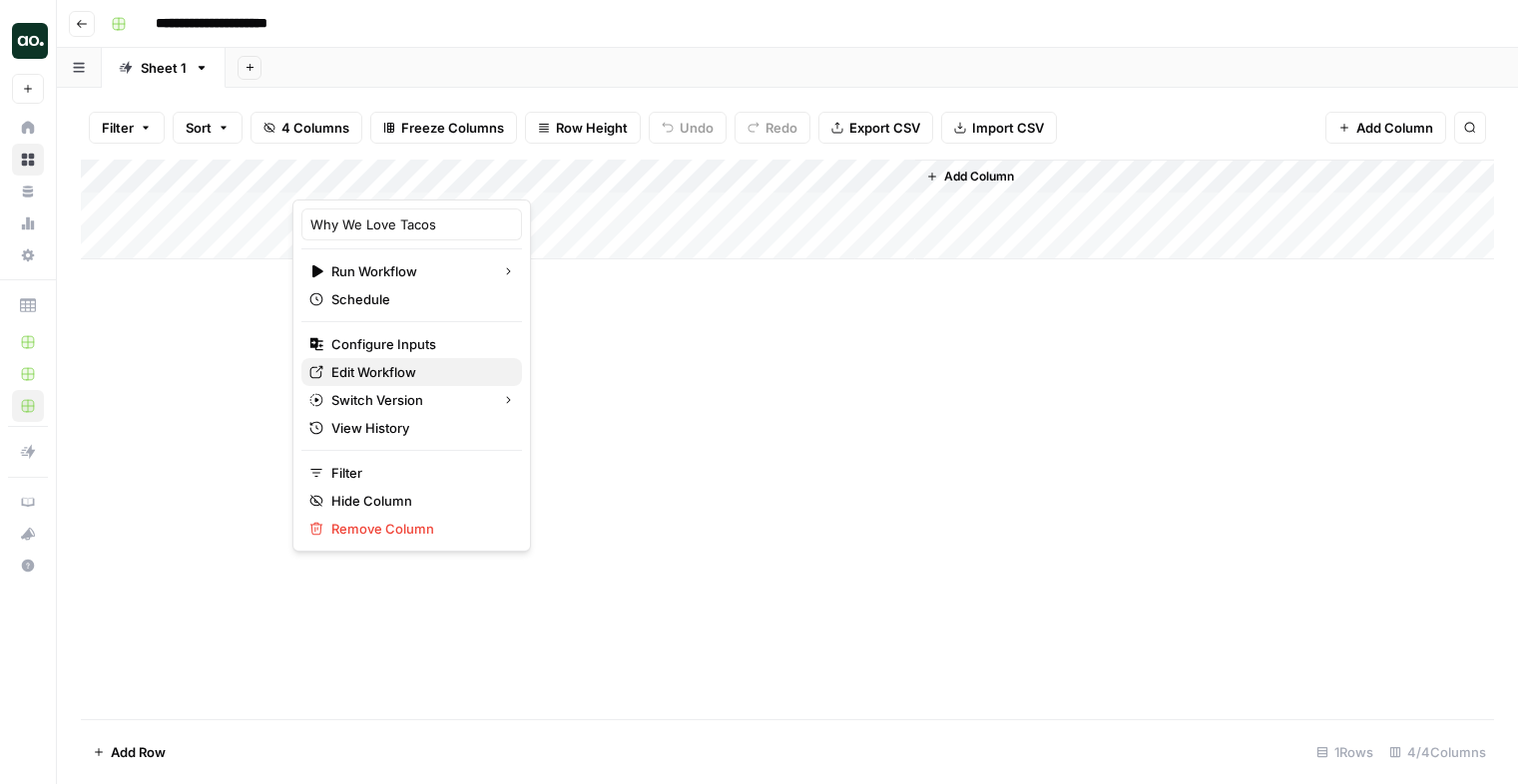 click on "Edit Workflow" at bounding box center (373, 372) 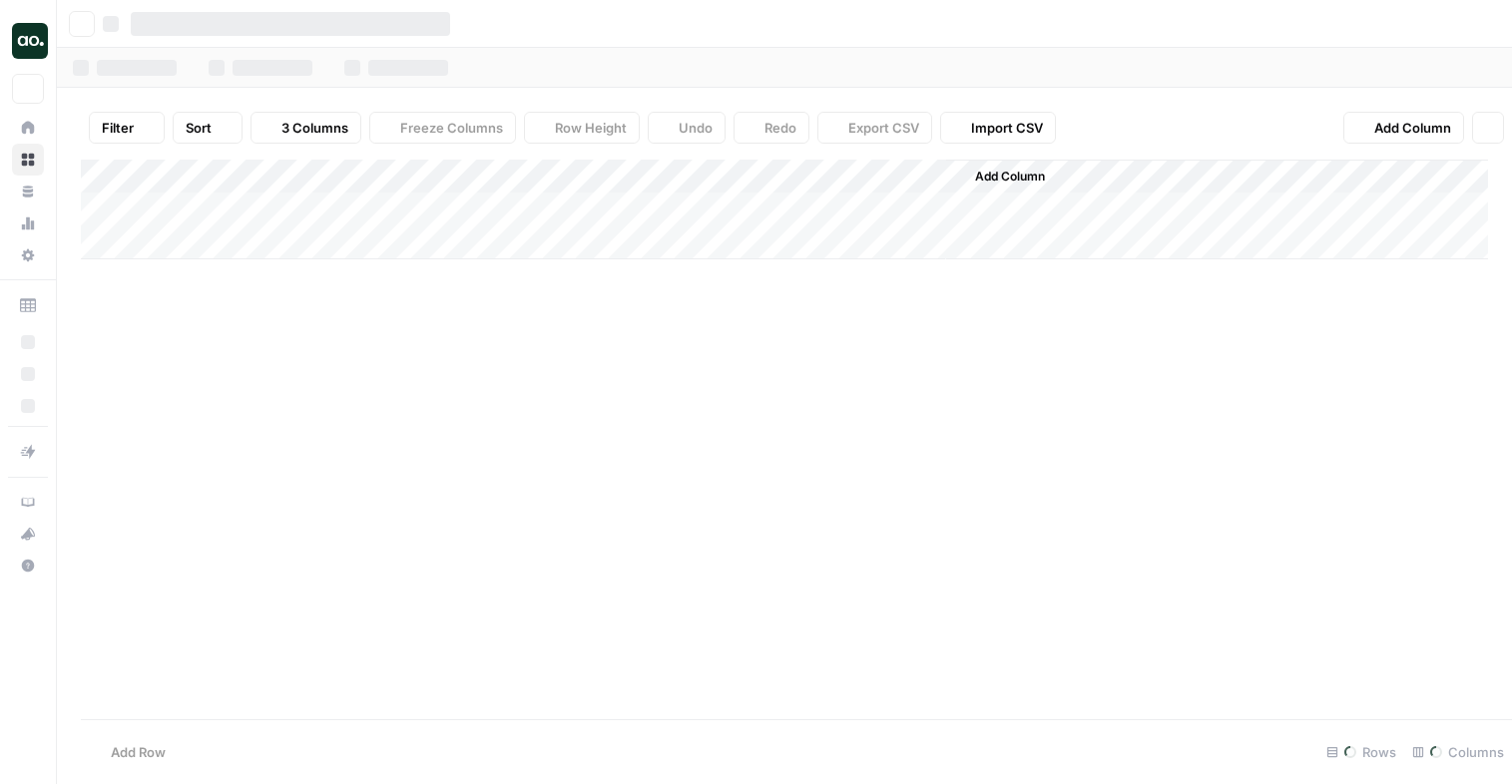 scroll, scrollTop: 0, scrollLeft: 0, axis: both 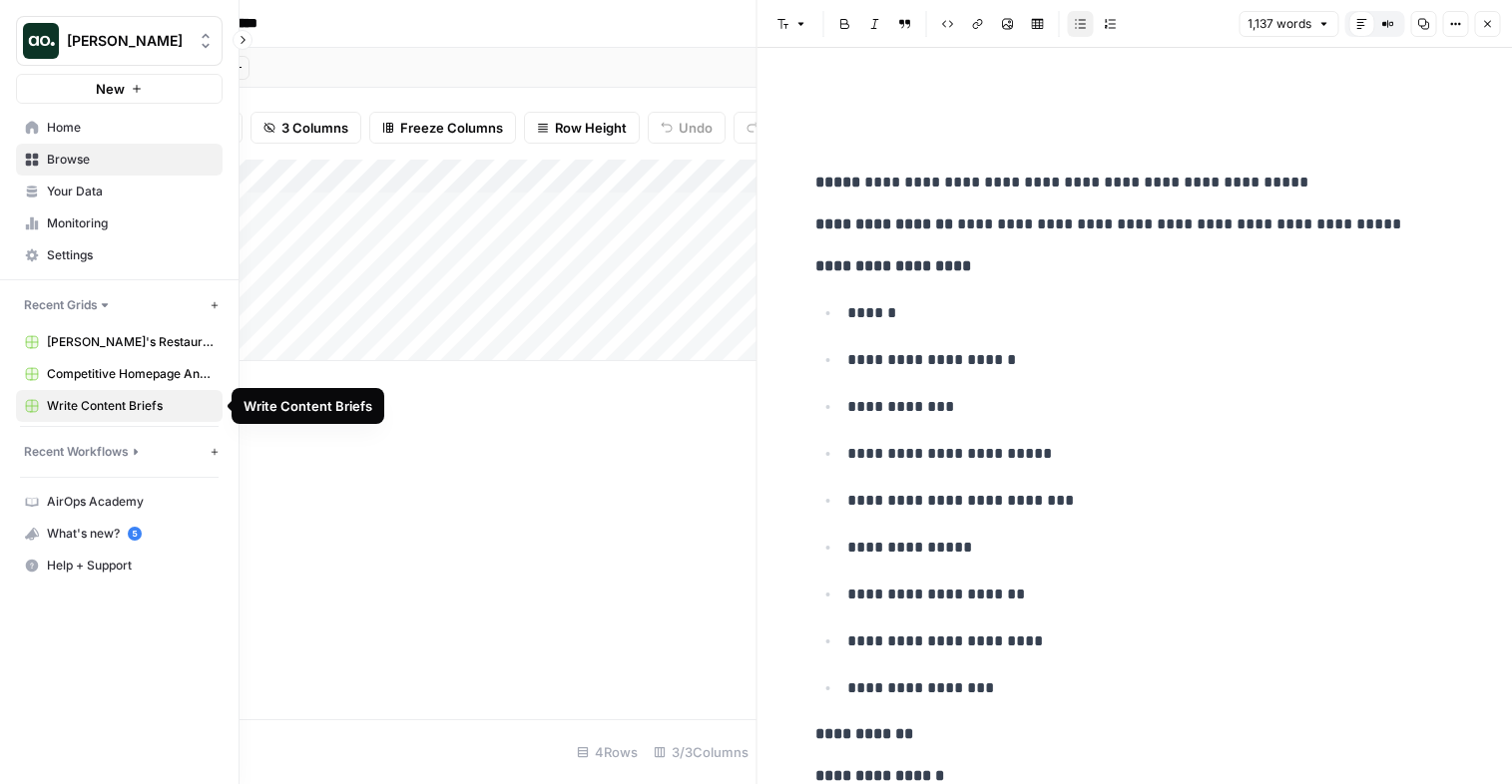 click on "Write Content Briefs" at bounding box center [130, 406] 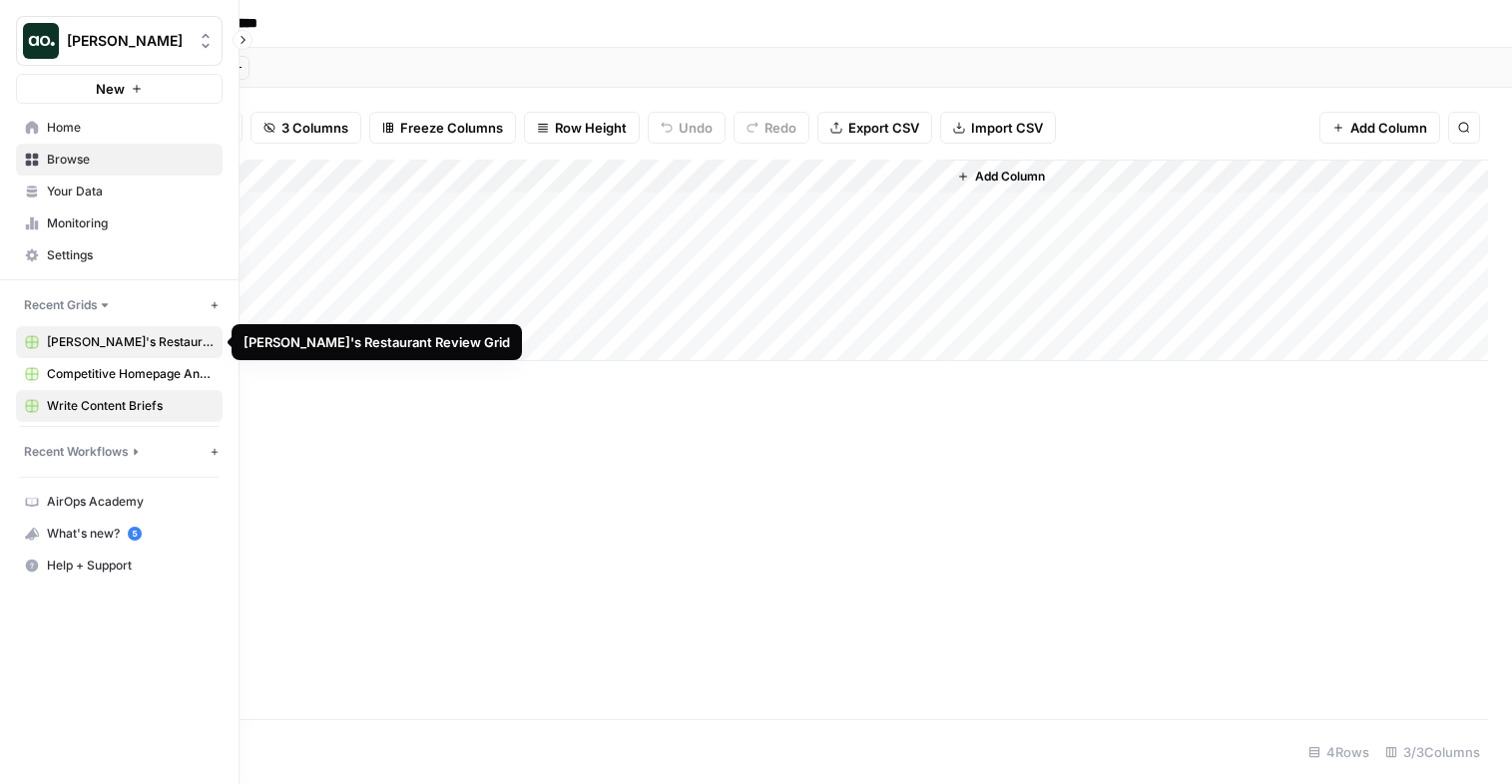 click on "[PERSON_NAME]'s Restaurant Review Grid" at bounding box center (130, 342) 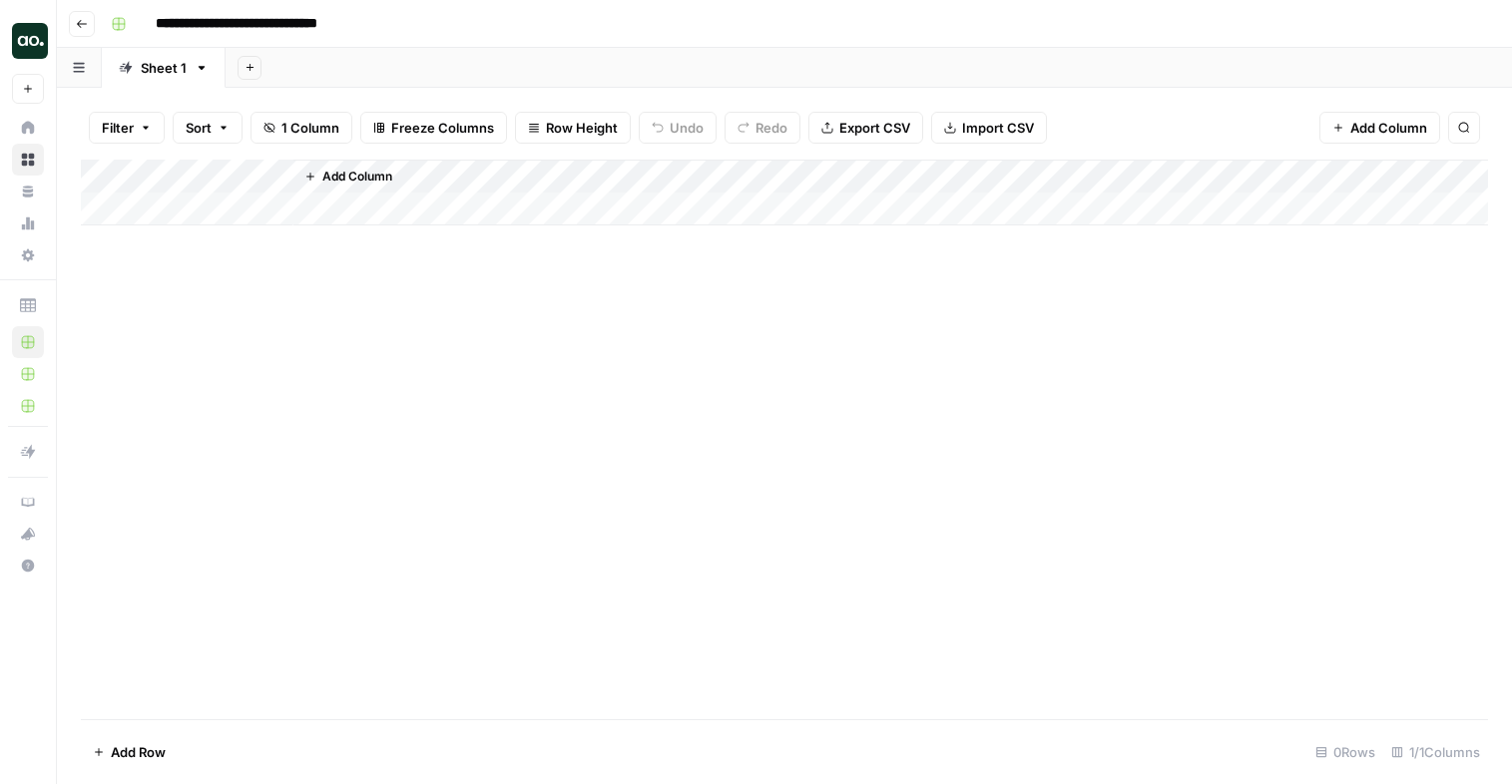click on "Add Column" at bounding box center (784, 193) 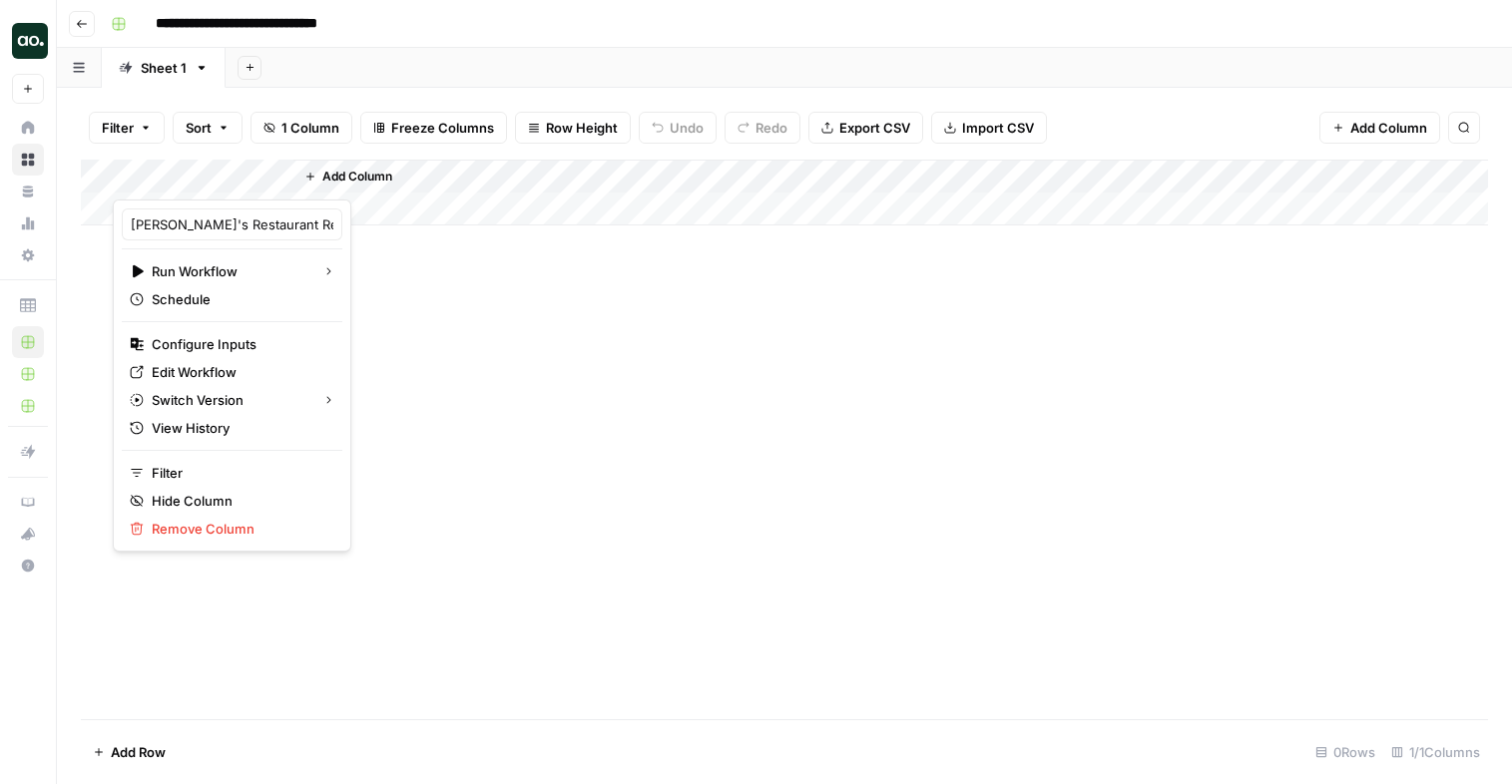 click at bounding box center [203, 180] 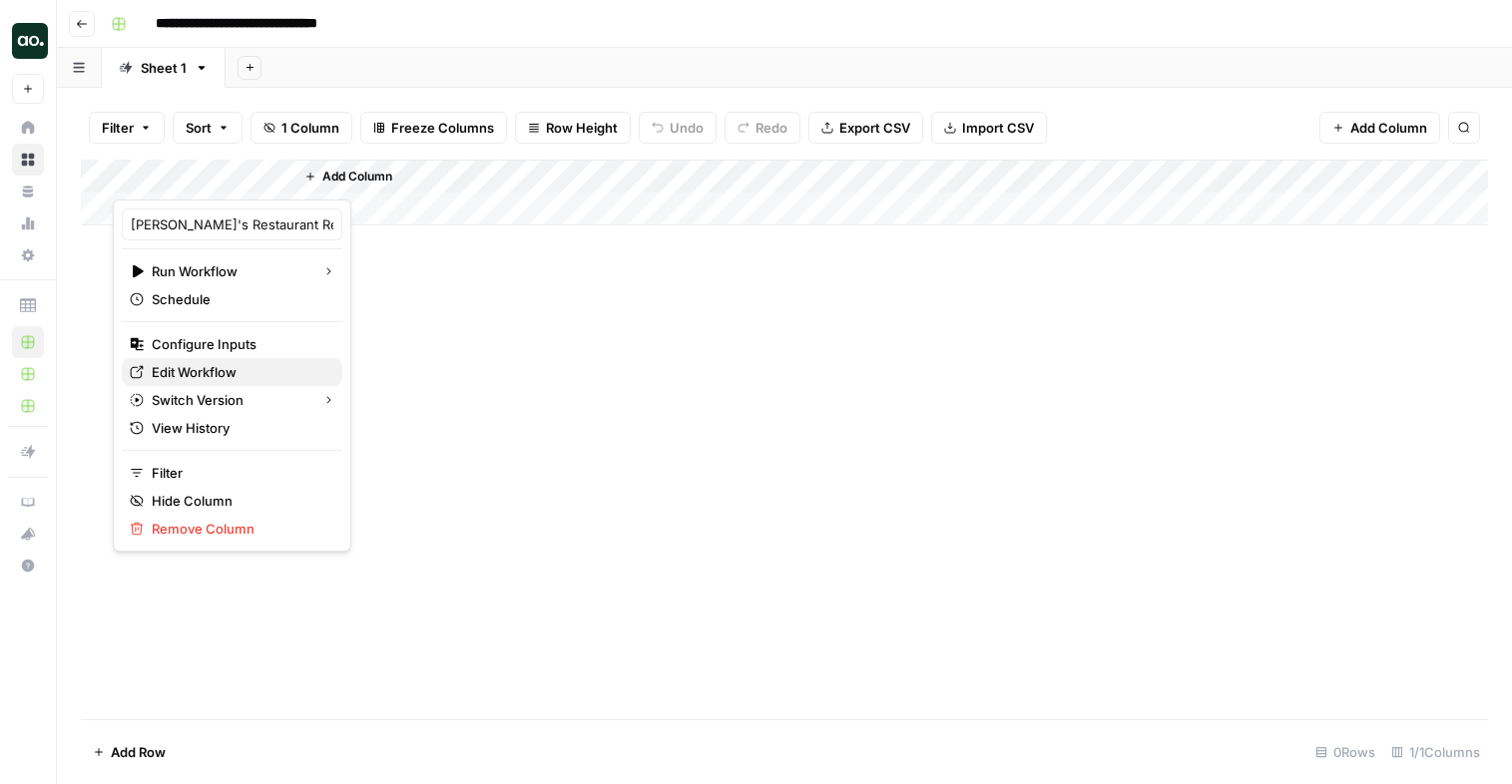 click on "Edit Workflow" at bounding box center (194, 372) 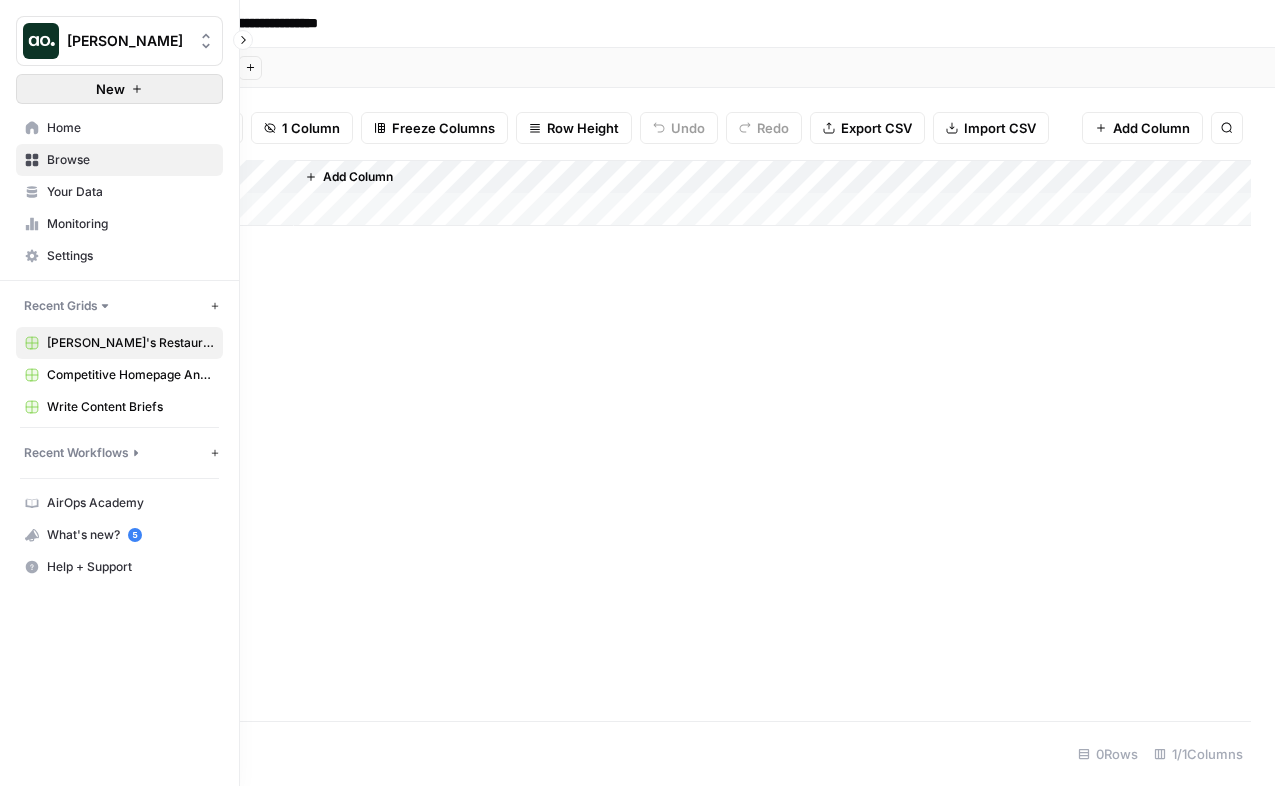 click on "New" at bounding box center [119, 89] 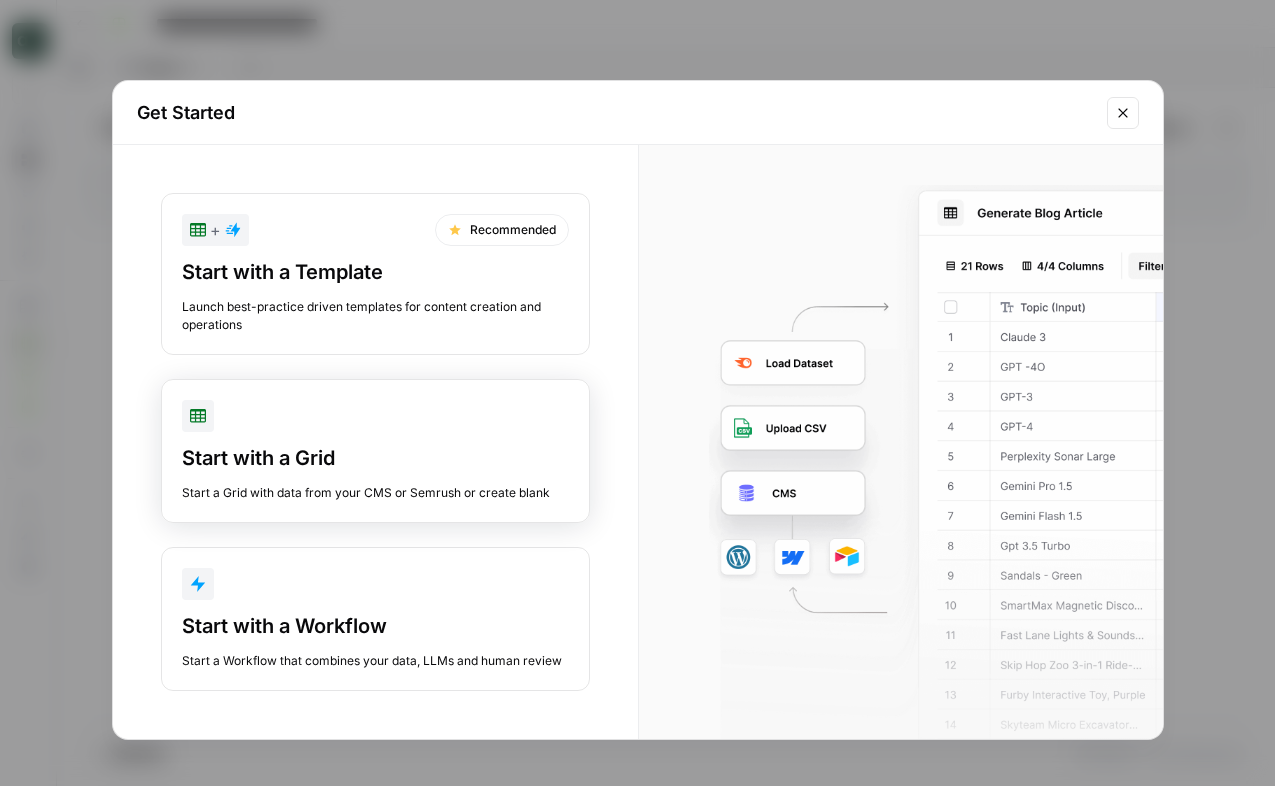 click on "Start with a Grid" at bounding box center [375, 458] 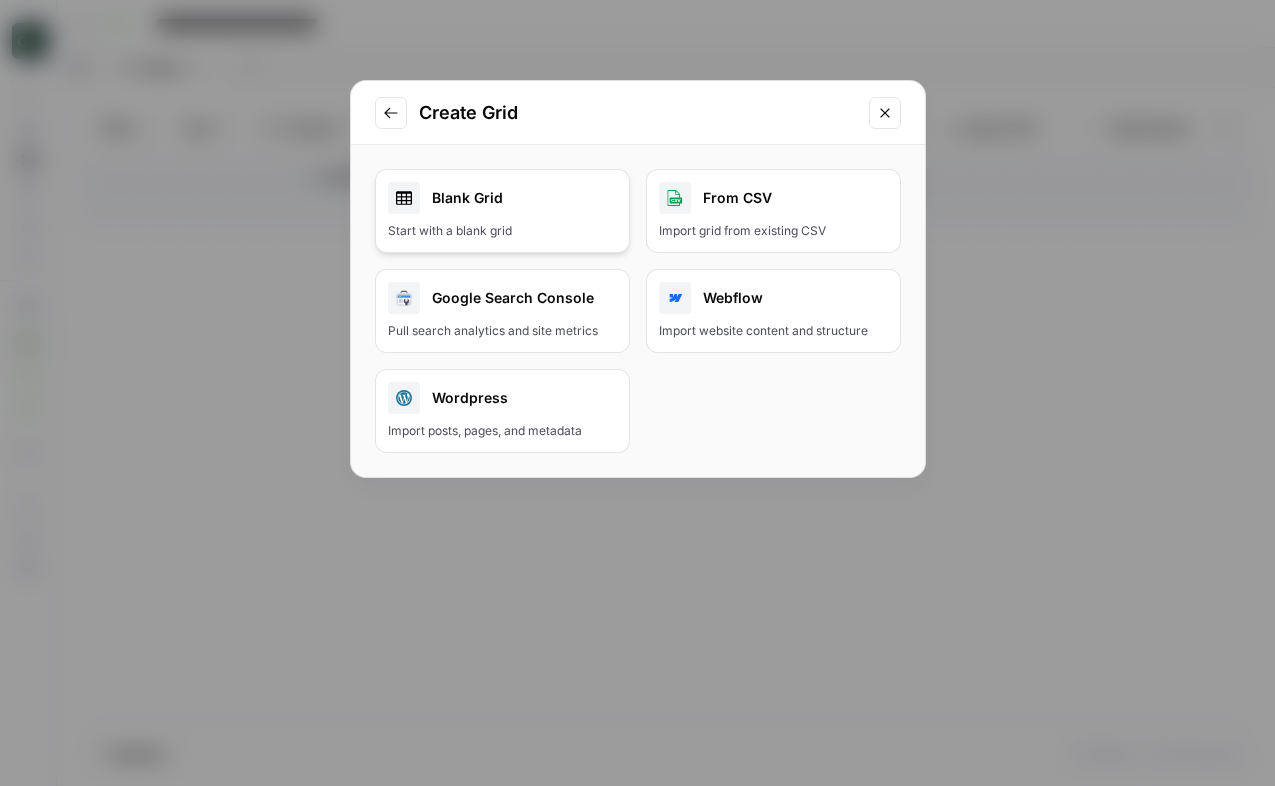 click on "Blank Grid Start with a blank grid" at bounding box center (502, 211) 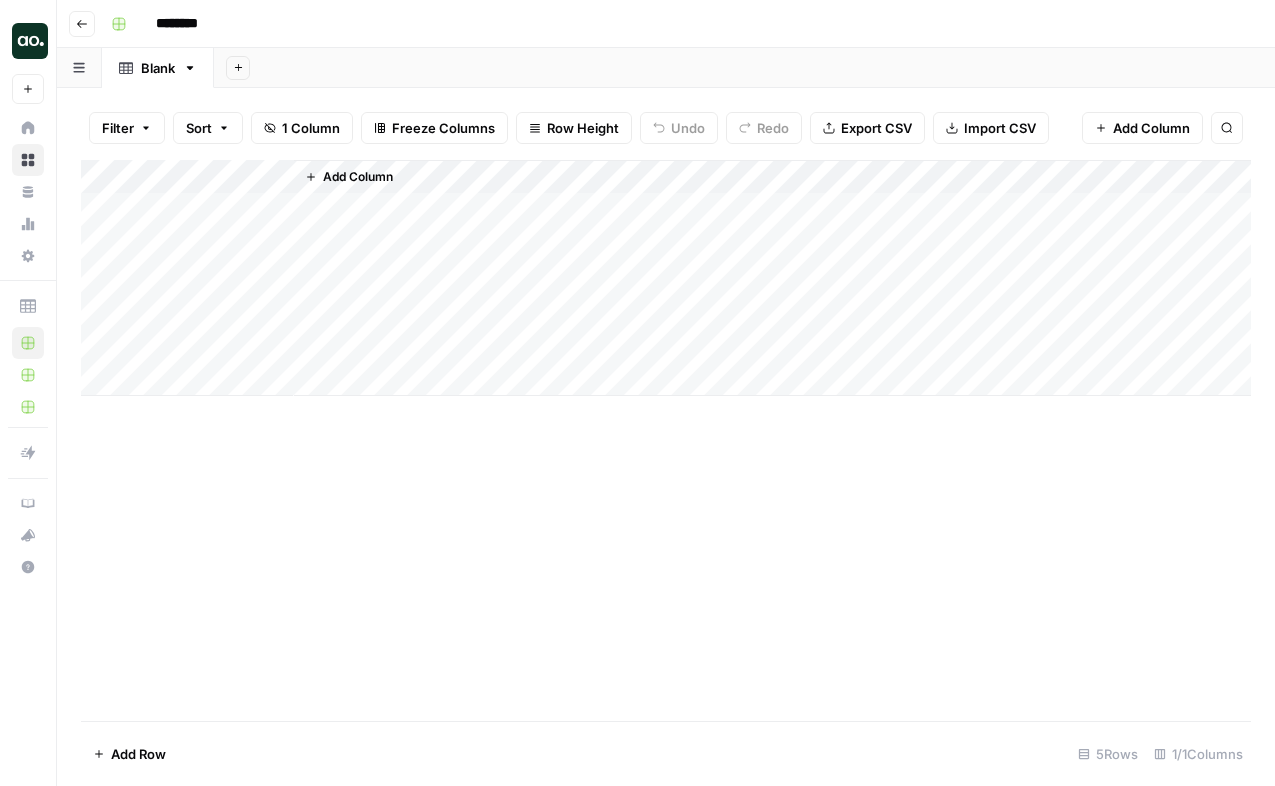 click on "Add Column" at bounding box center (666, 278) 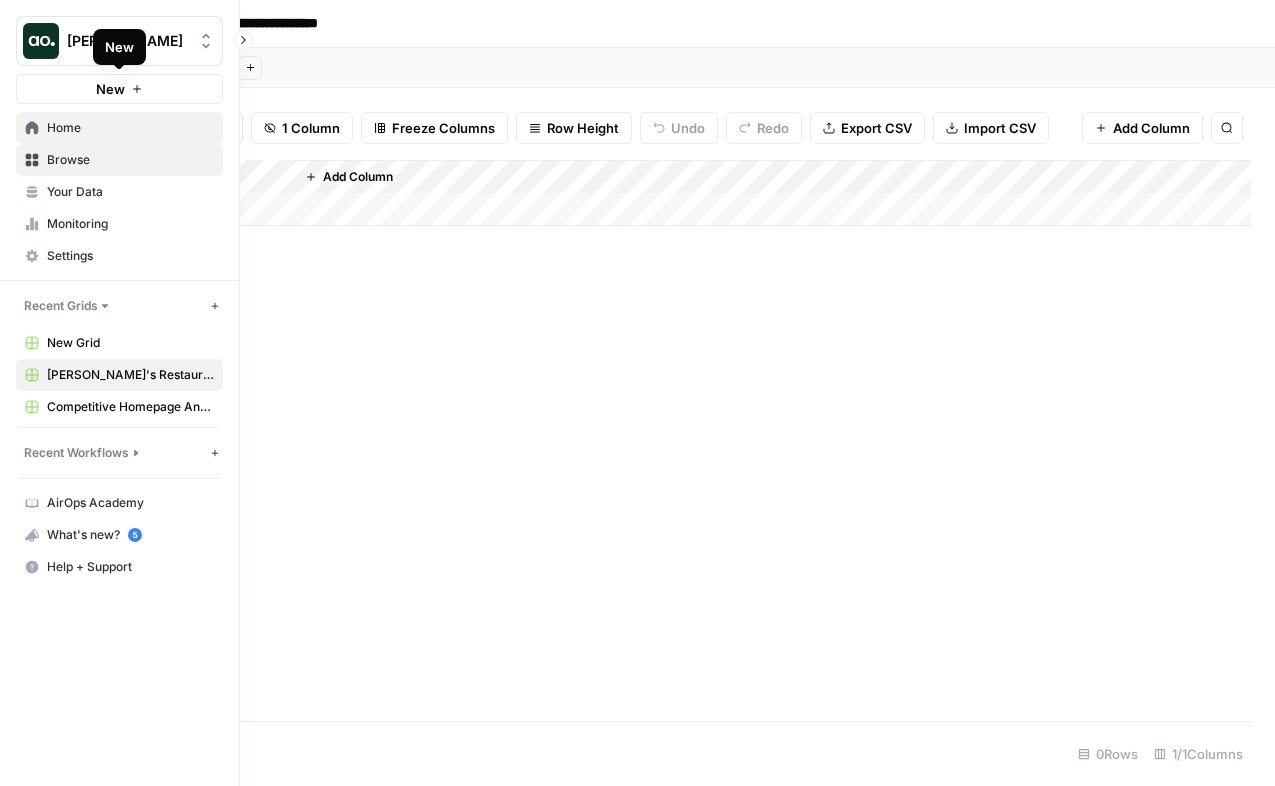 click on "Home" at bounding box center (130, 128) 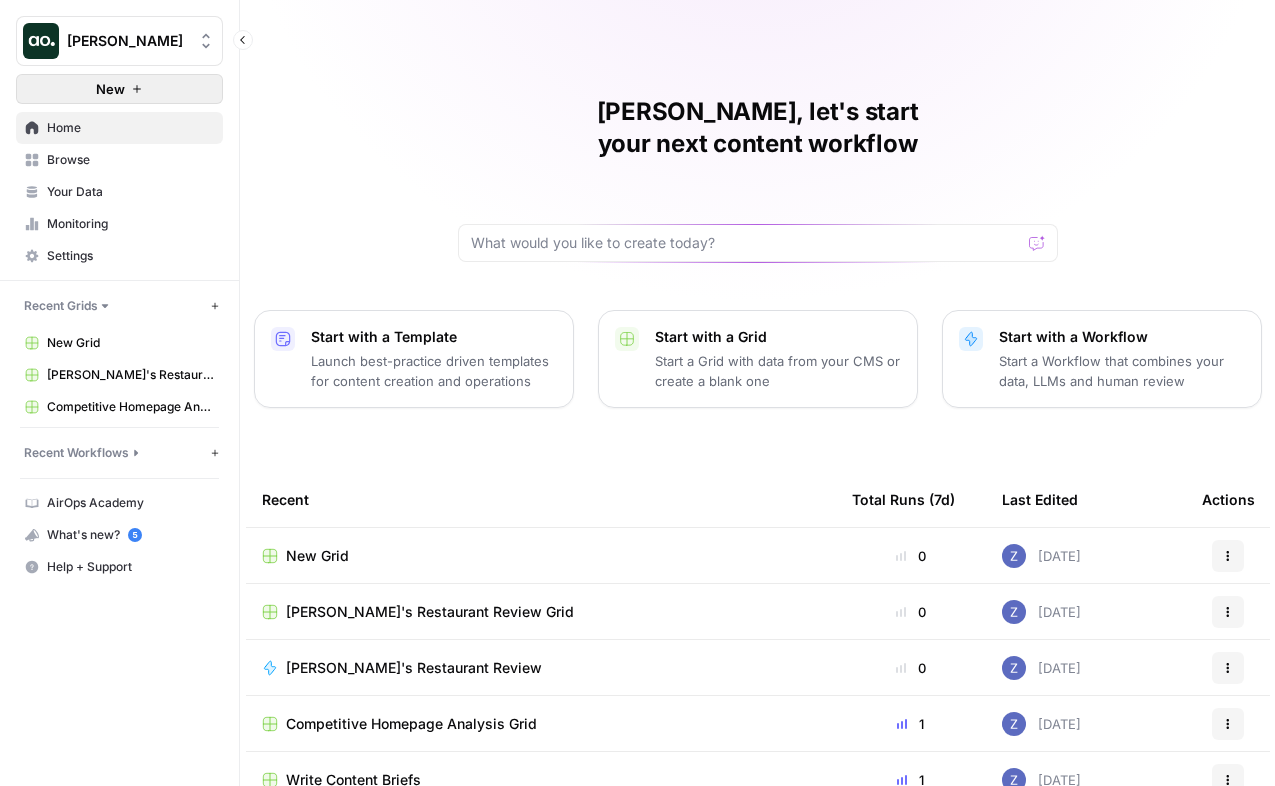 click on "New" at bounding box center (110, 89) 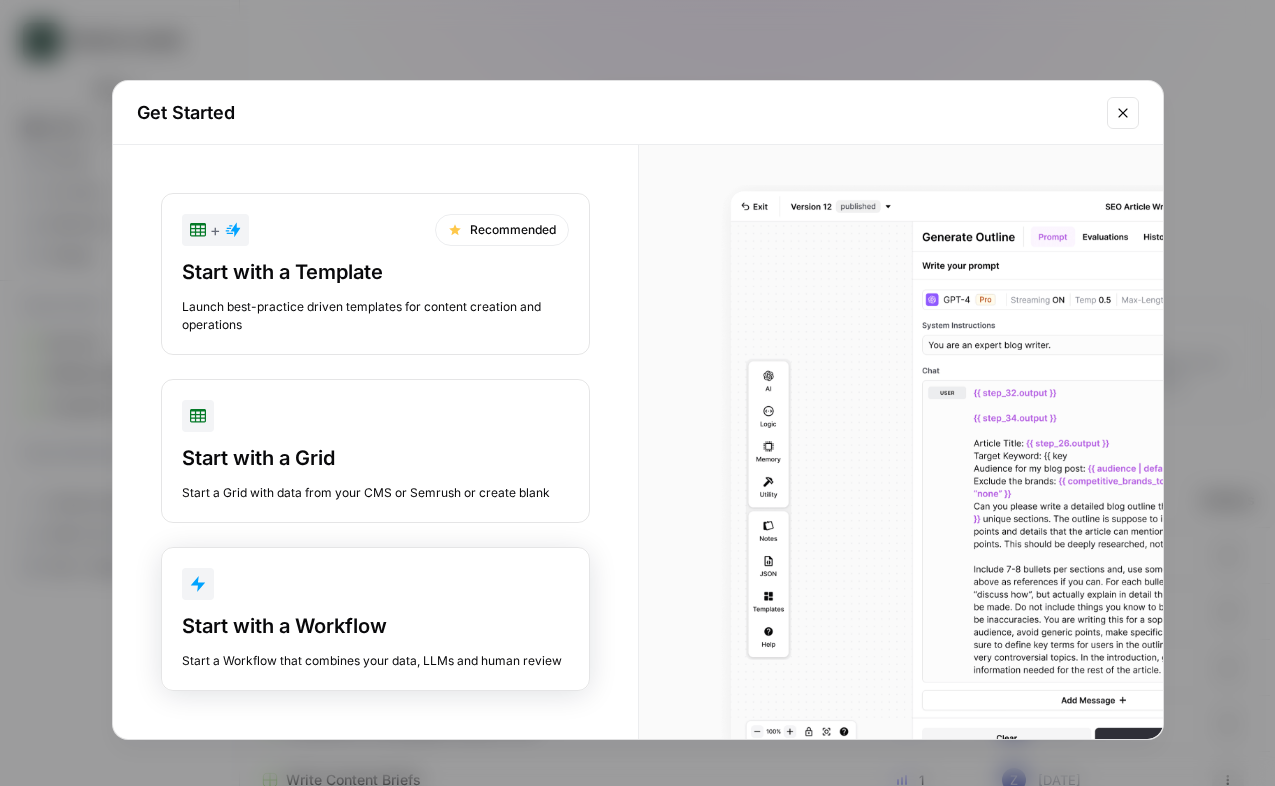 click on "Start with a Workflow" at bounding box center [375, 626] 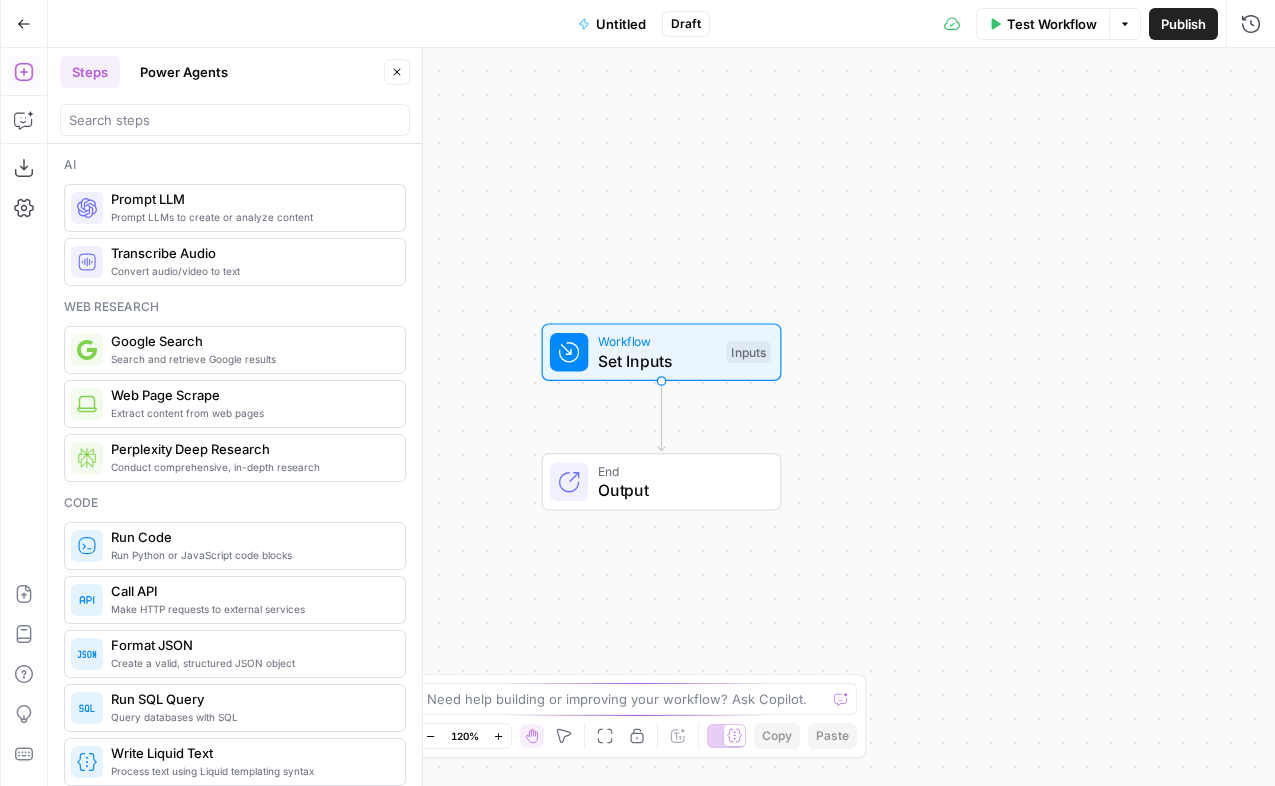 click on "Set Inputs" at bounding box center [657, 361] 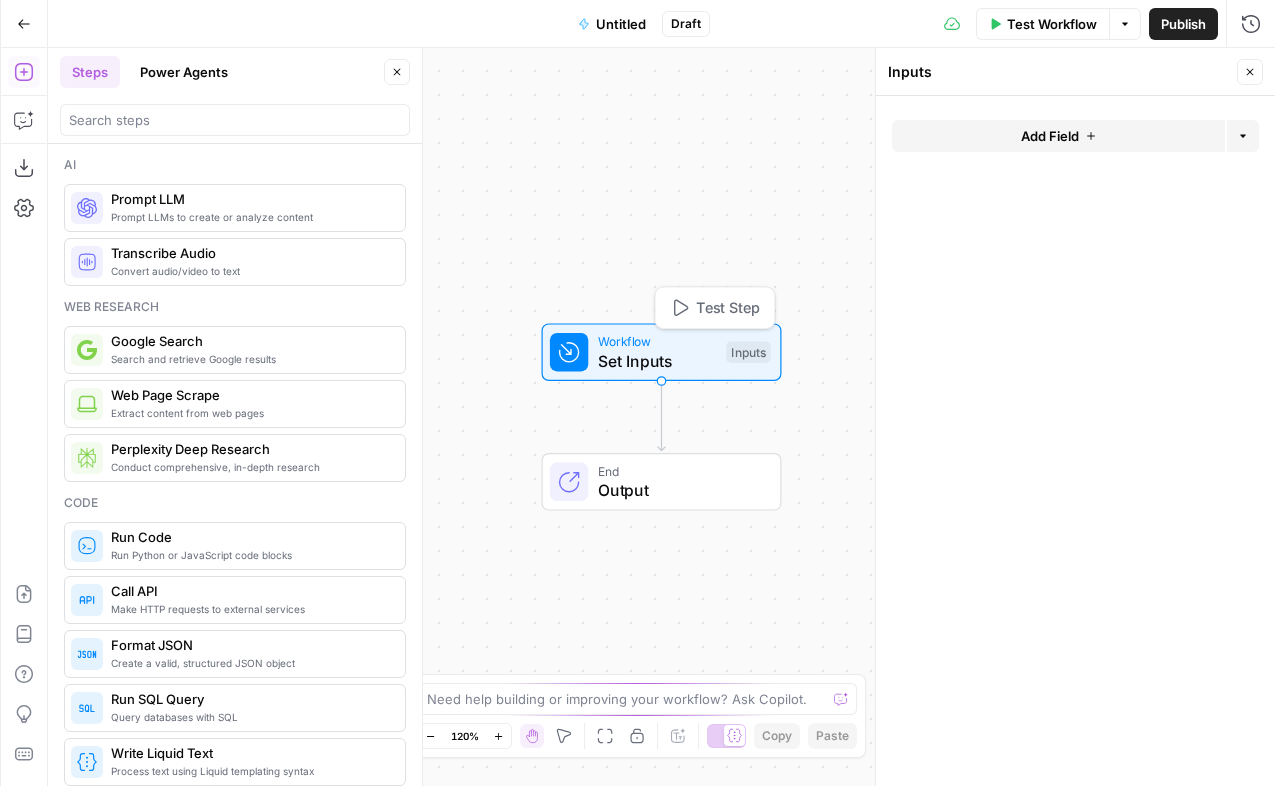 click on "Workflow" at bounding box center (657, 341) 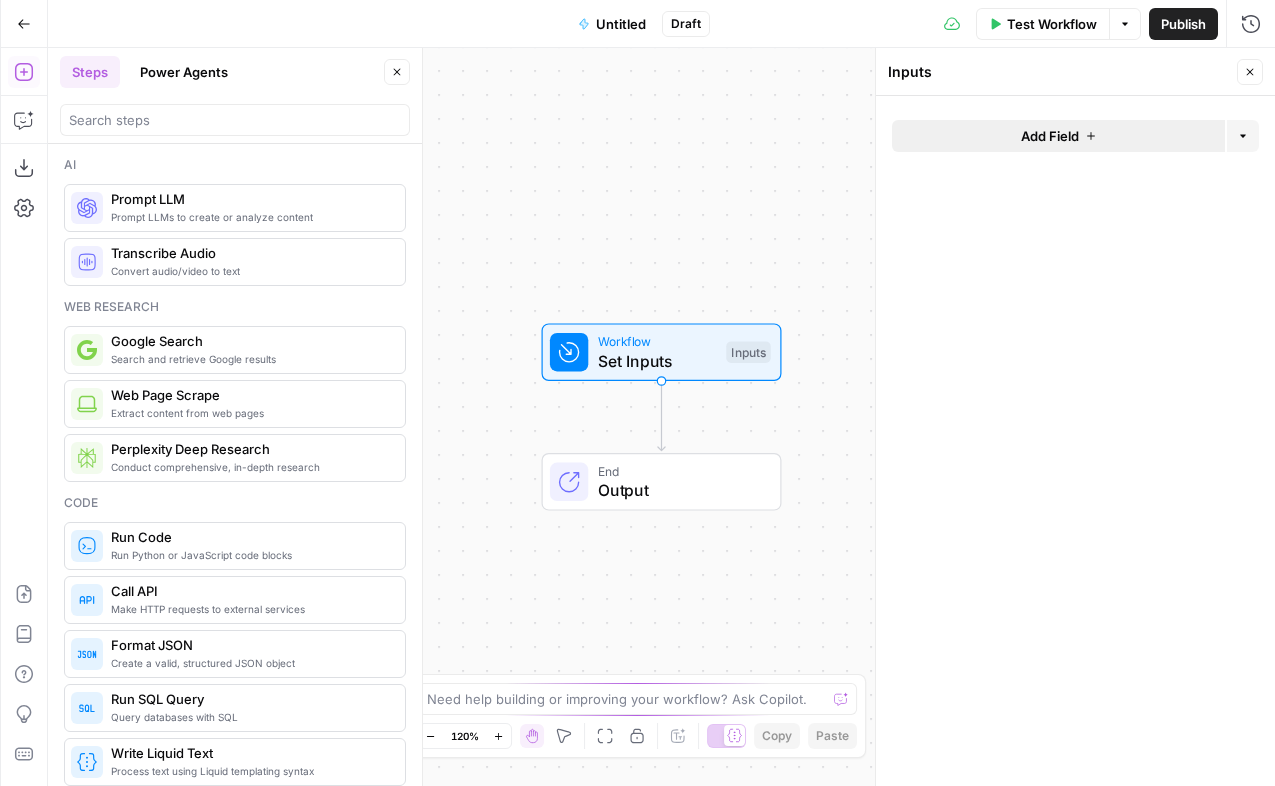 click 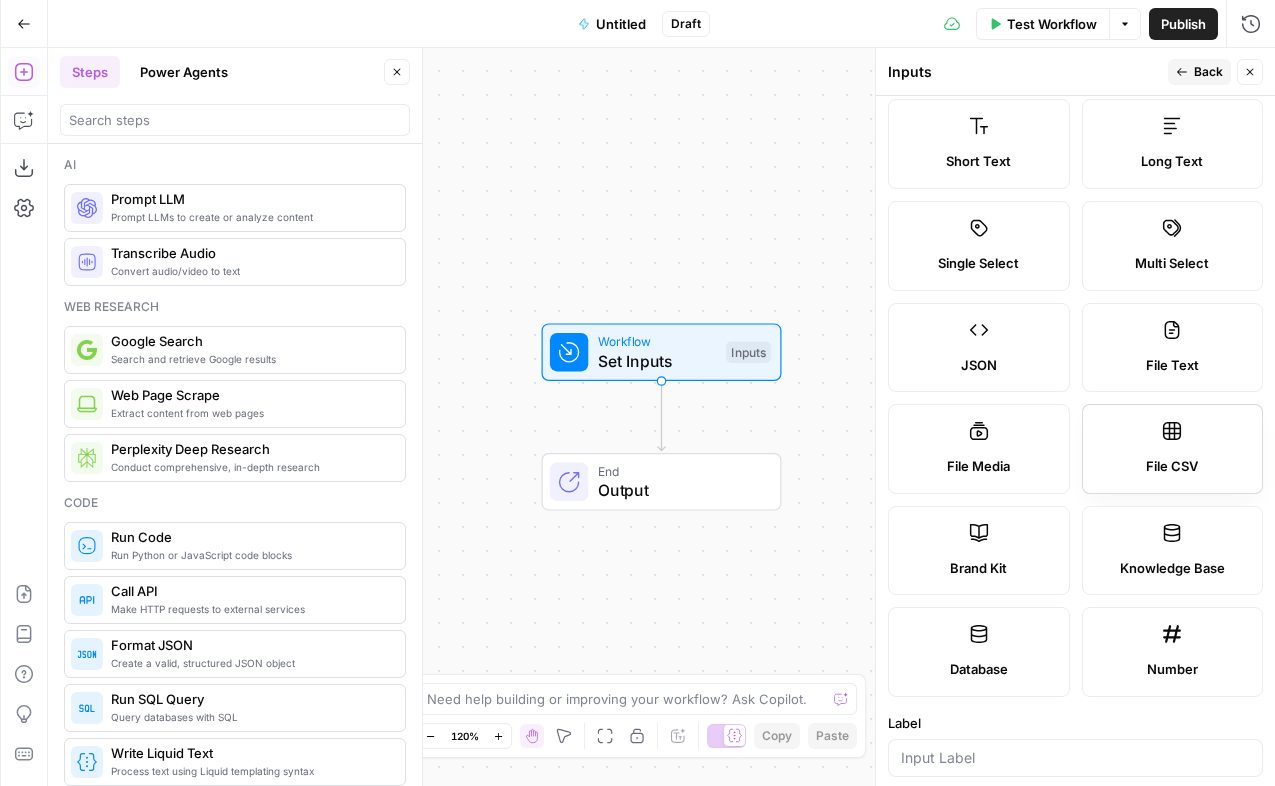 scroll, scrollTop: 0, scrollLeft: 0, axis: both 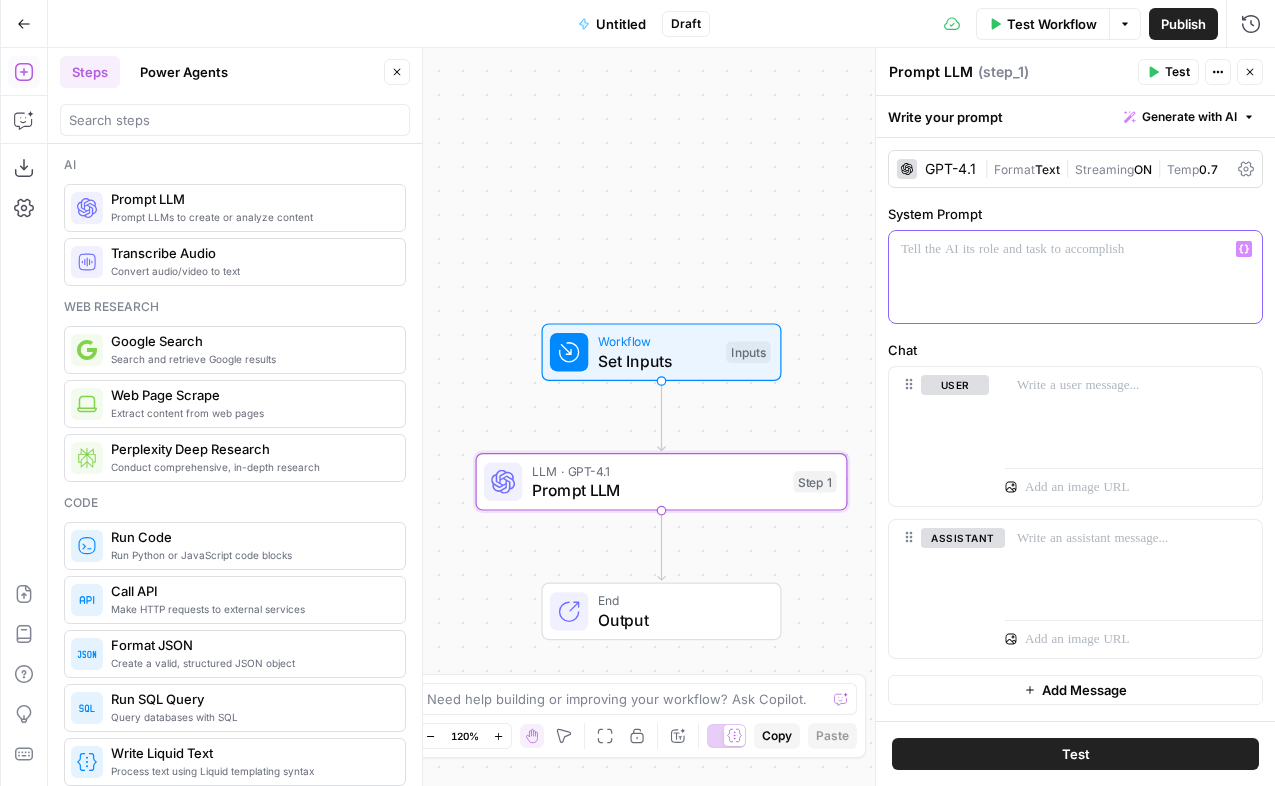 click at bounding box center (1075, 249) 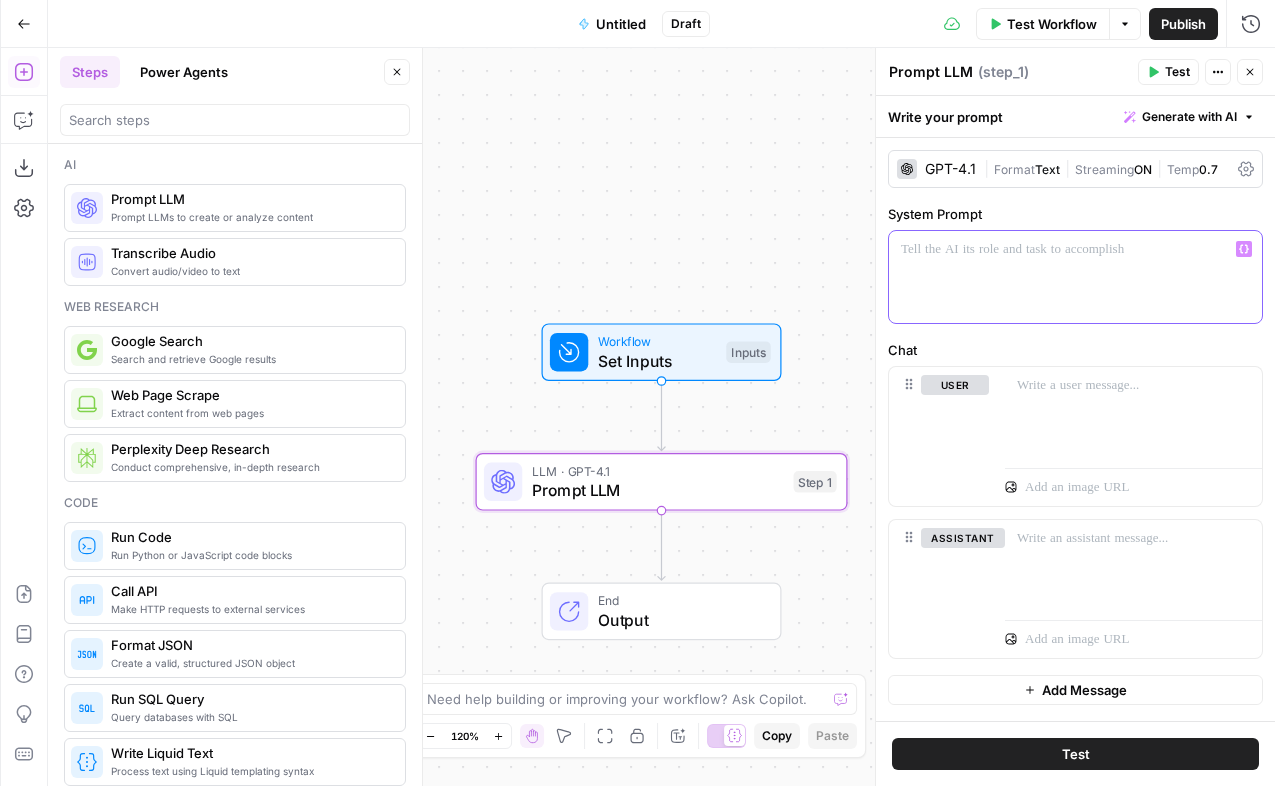 click at bounding box center [1075, 249] 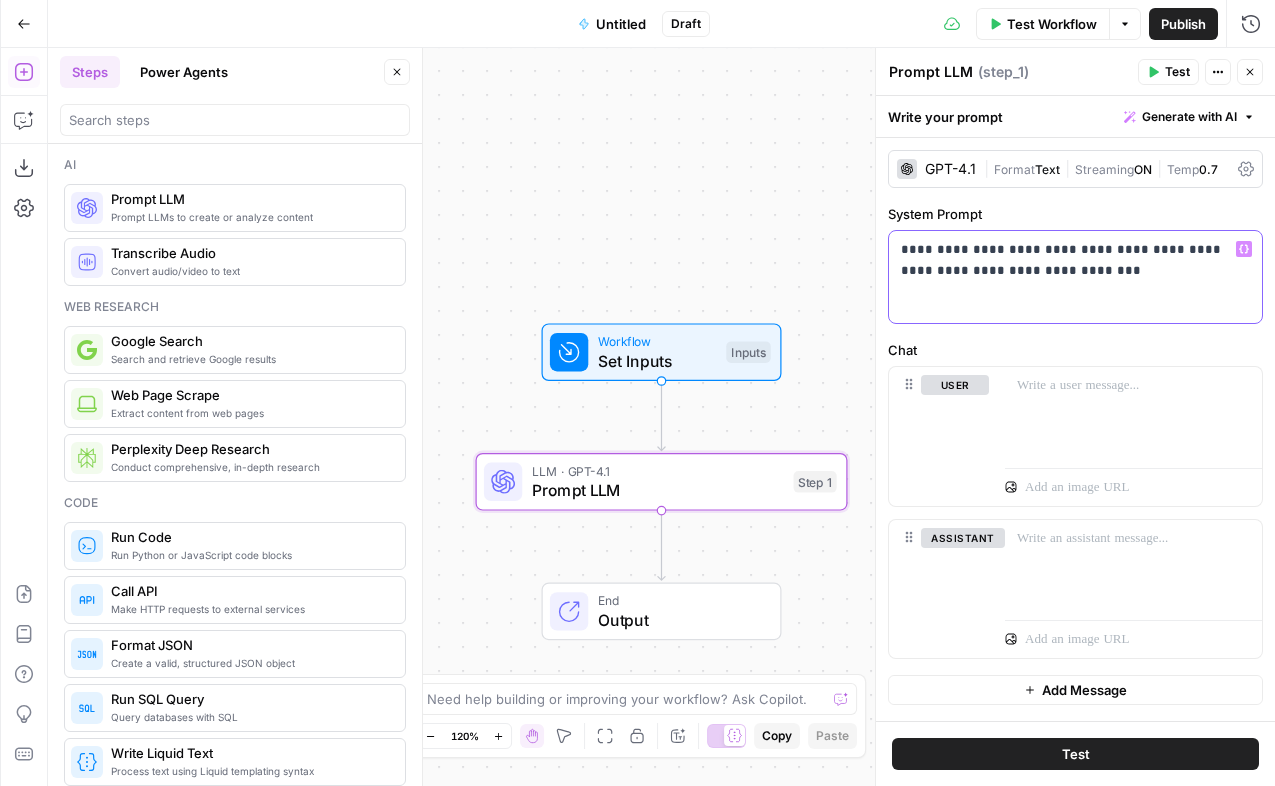 click on "**********" at bounding box center [1075, 260] 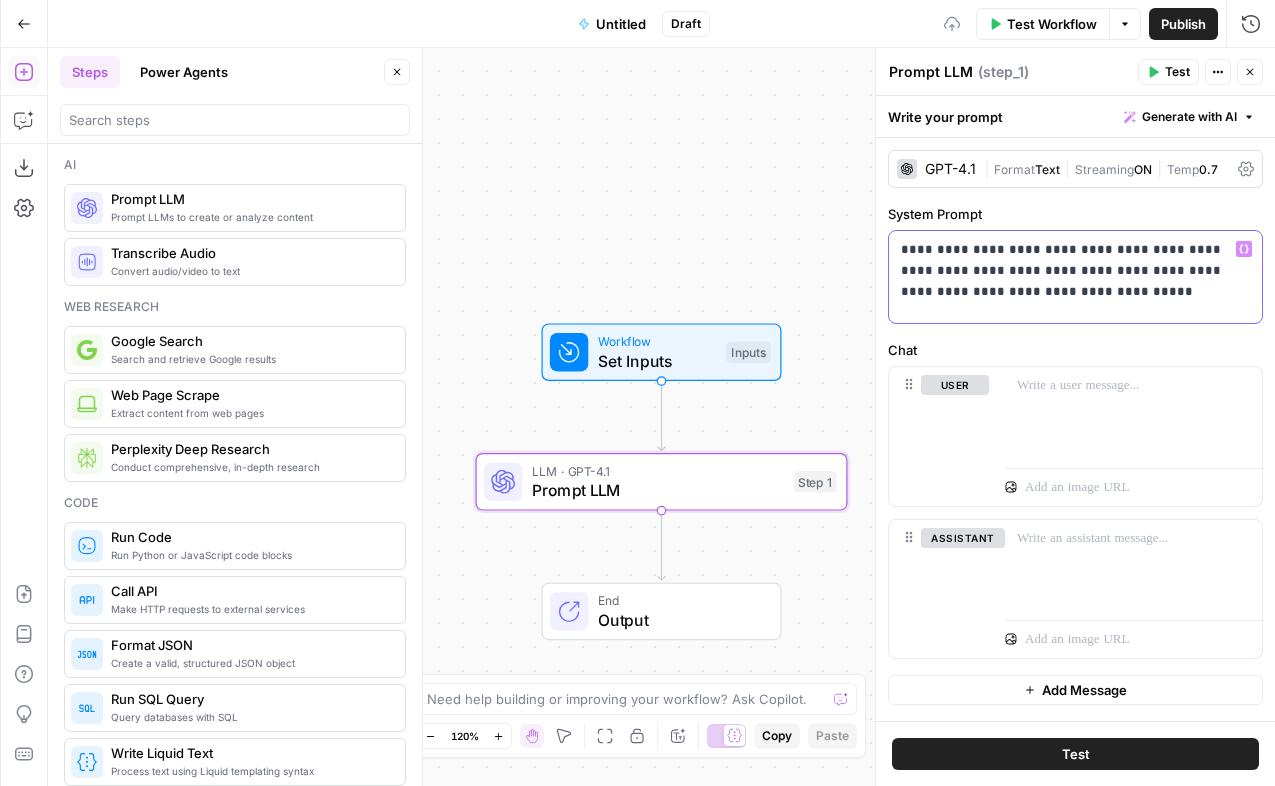 click on "**********" at bounding box center (1075, 270) 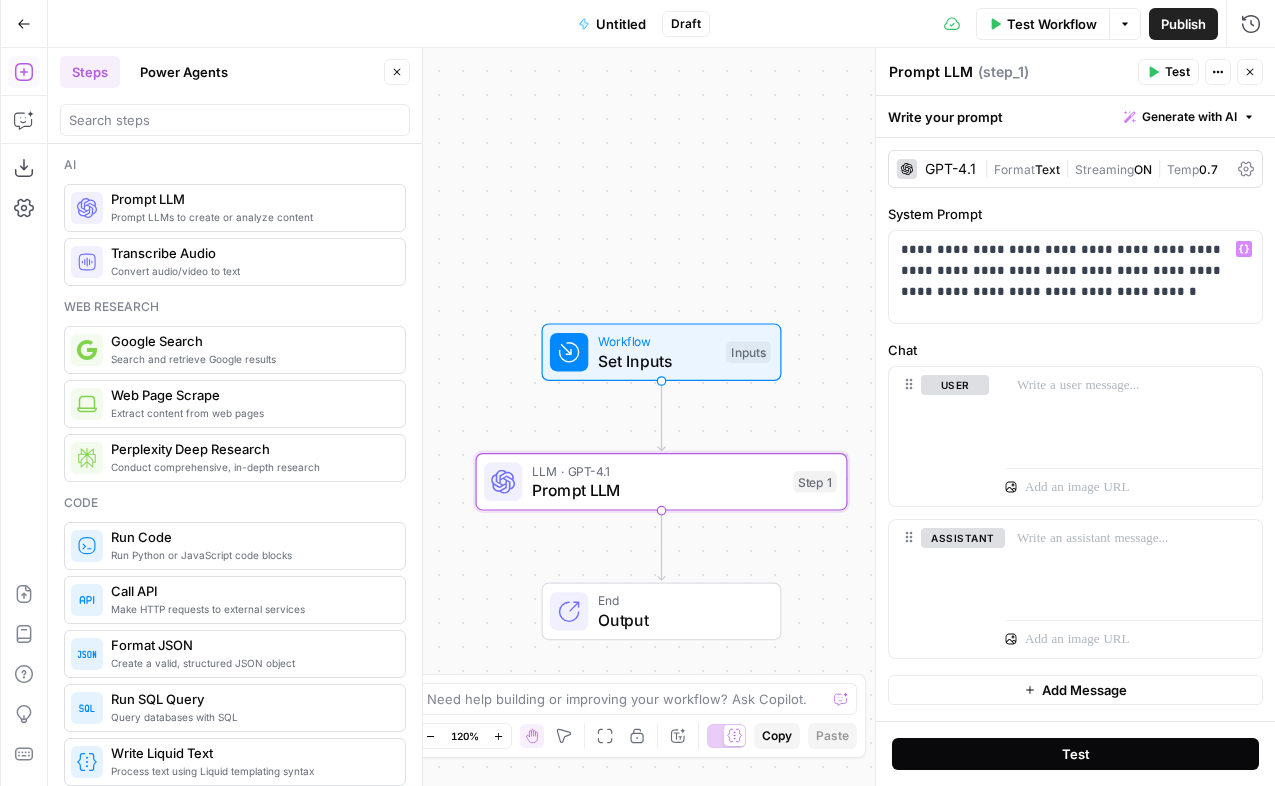 click on "Test" at bounding box center (1076, 754) 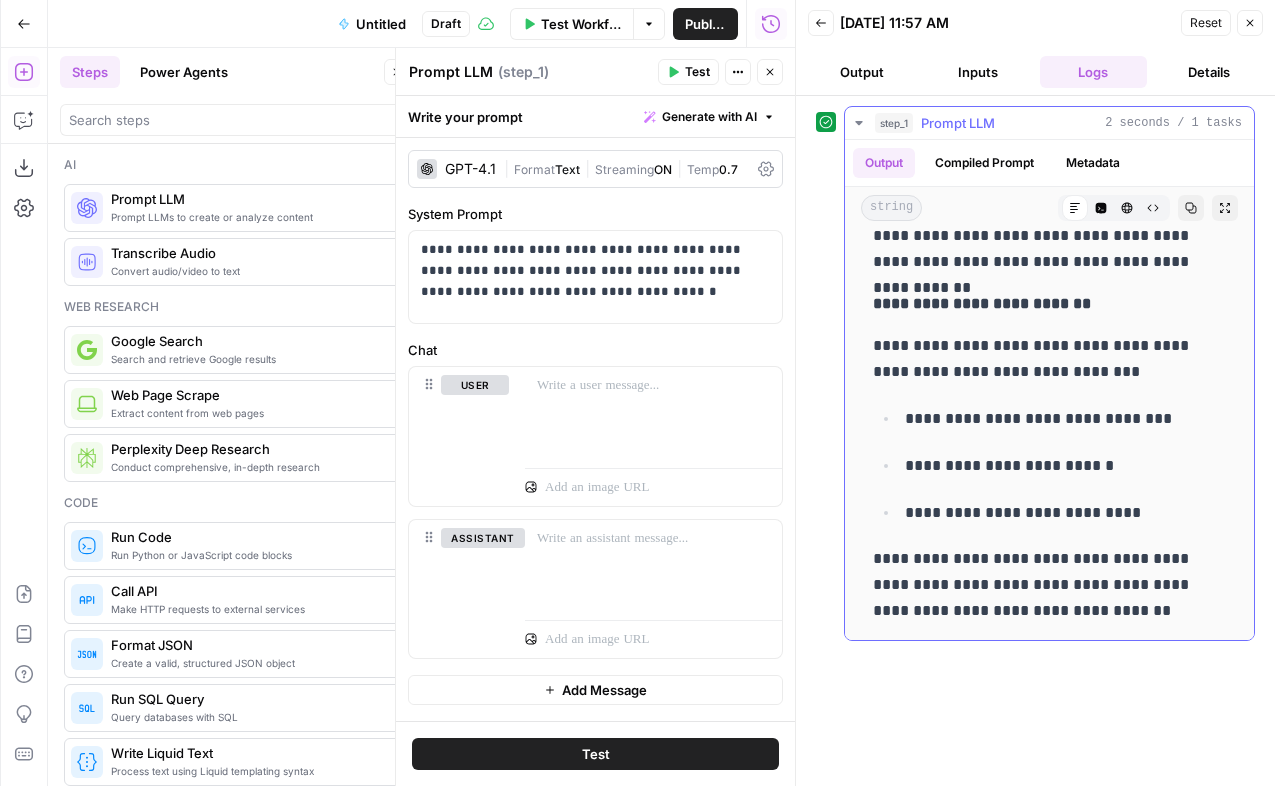 scroll, scrollTop: 0, scrollLeft: 0, axis: both 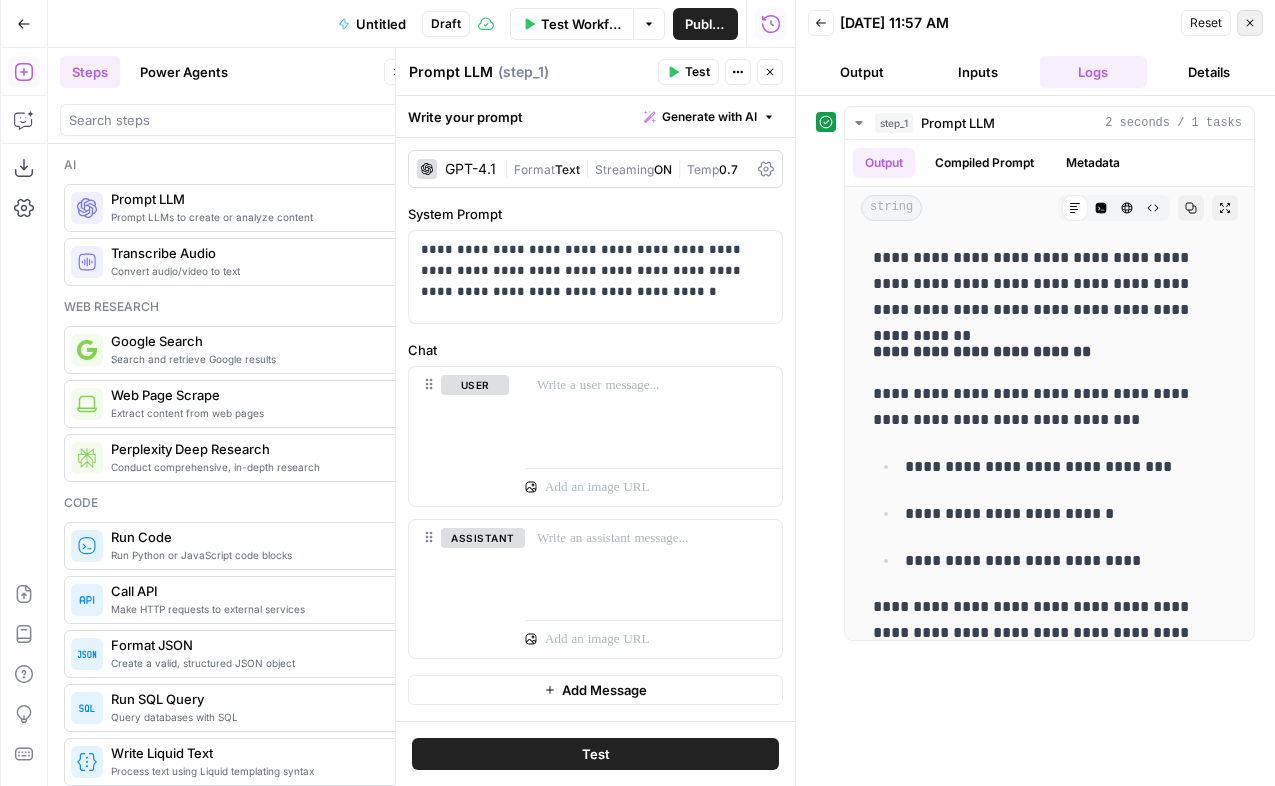click 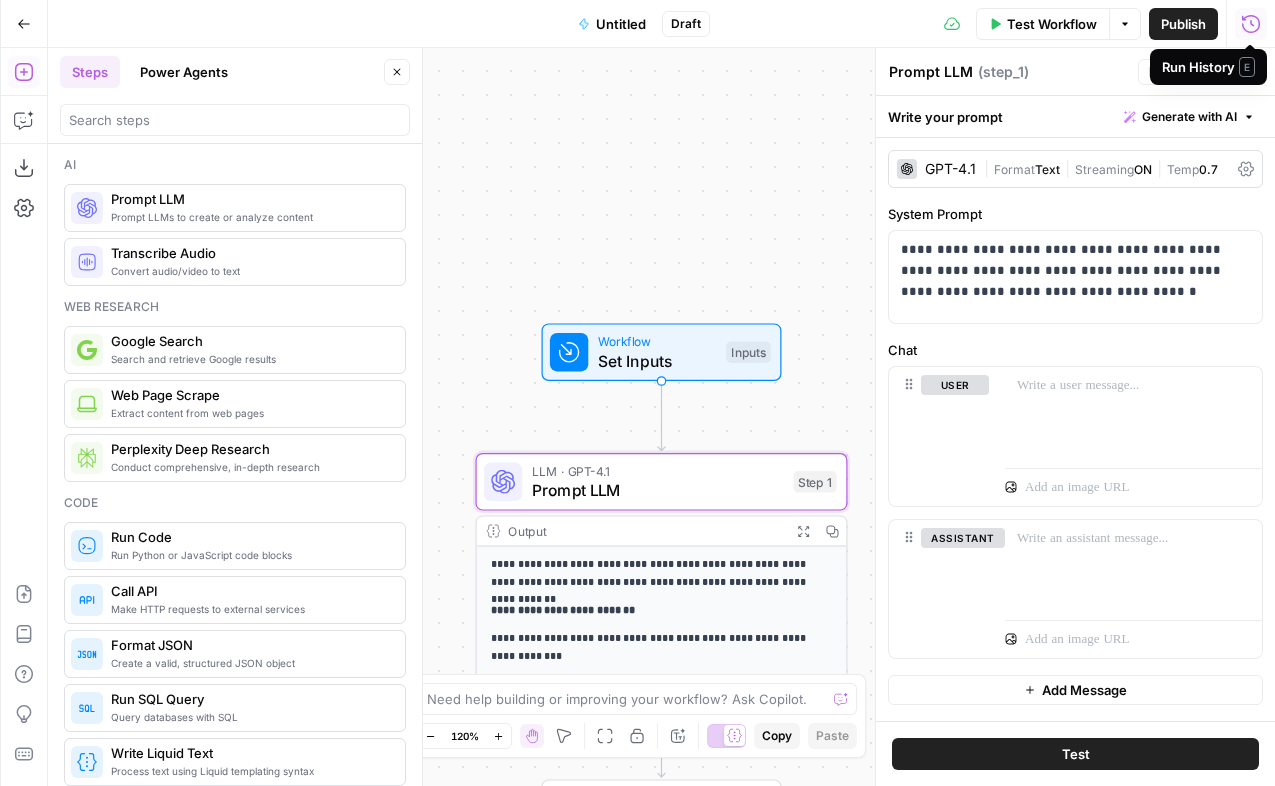 scroll, scrollTop: 92, scrollLeft: 0, axis: vertical 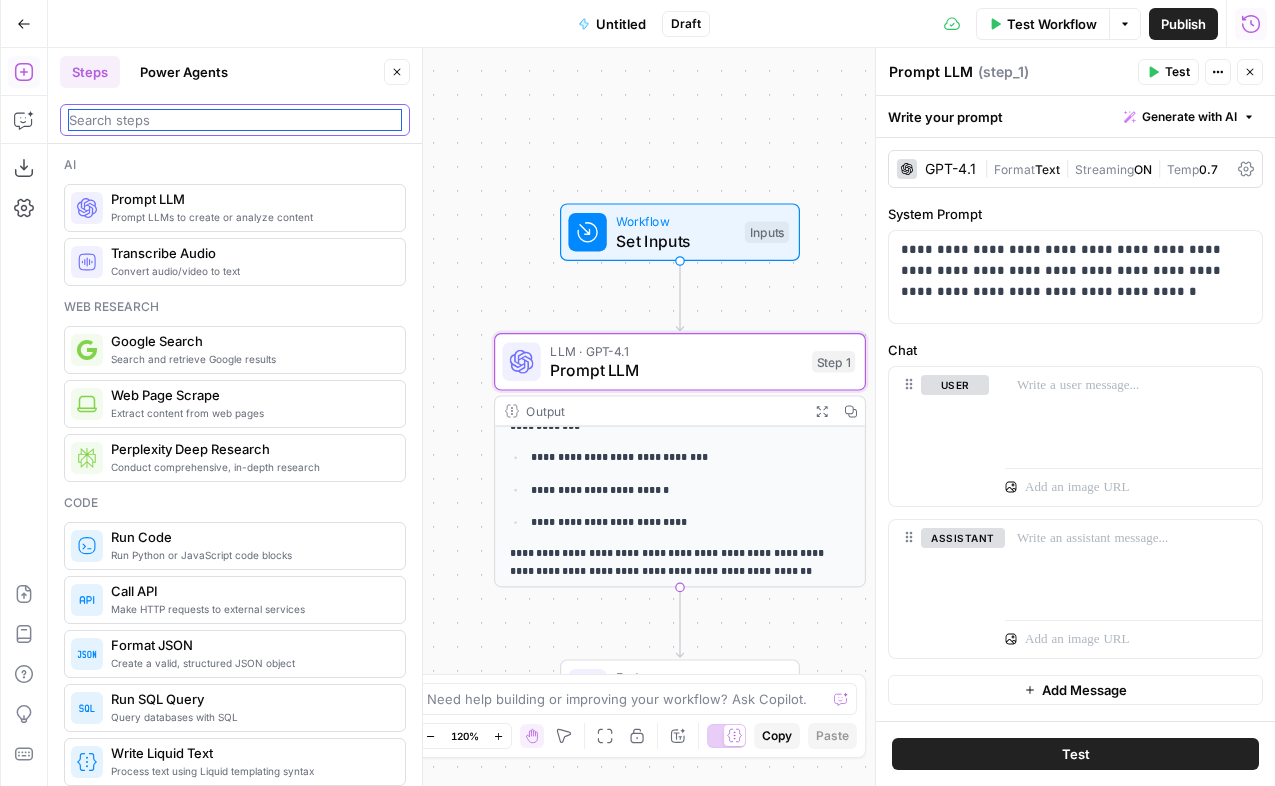 click at bounding box center (235, 120) 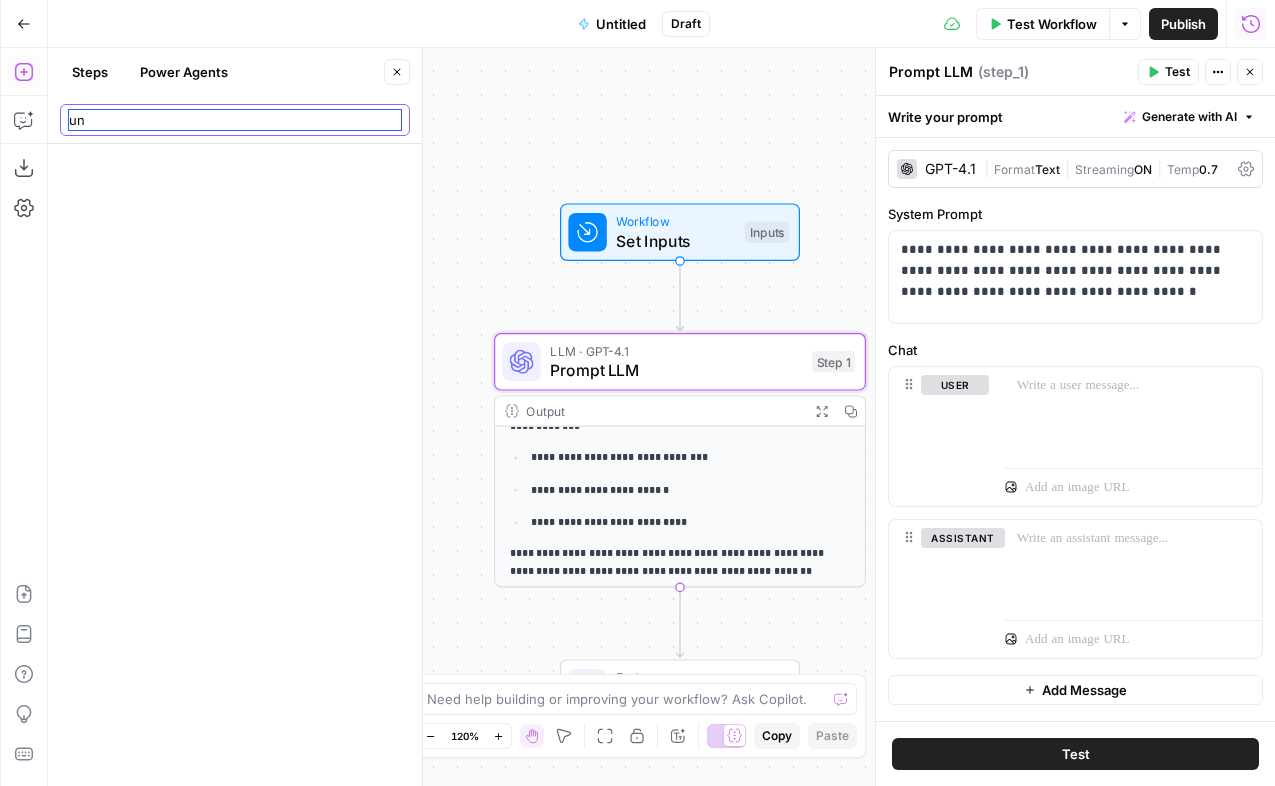 type on "u" 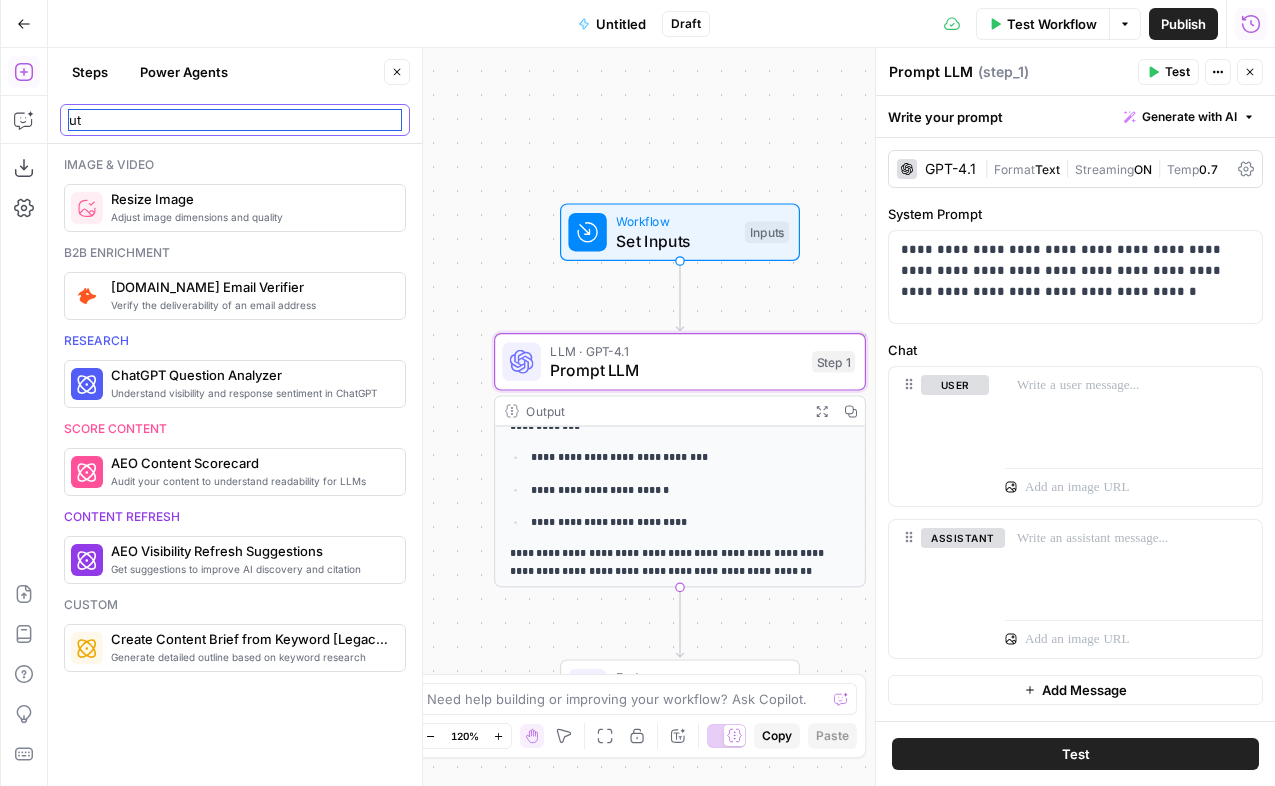 type on "u" 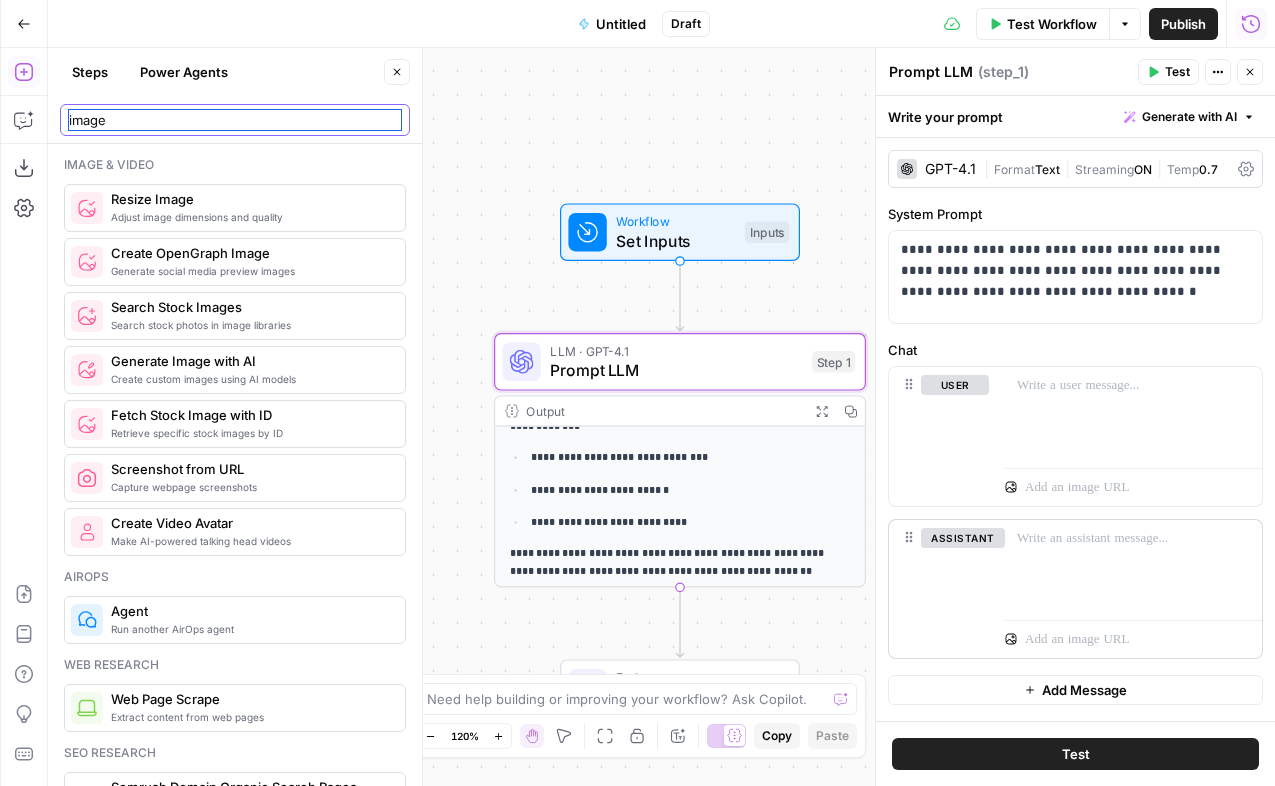 type on "image" 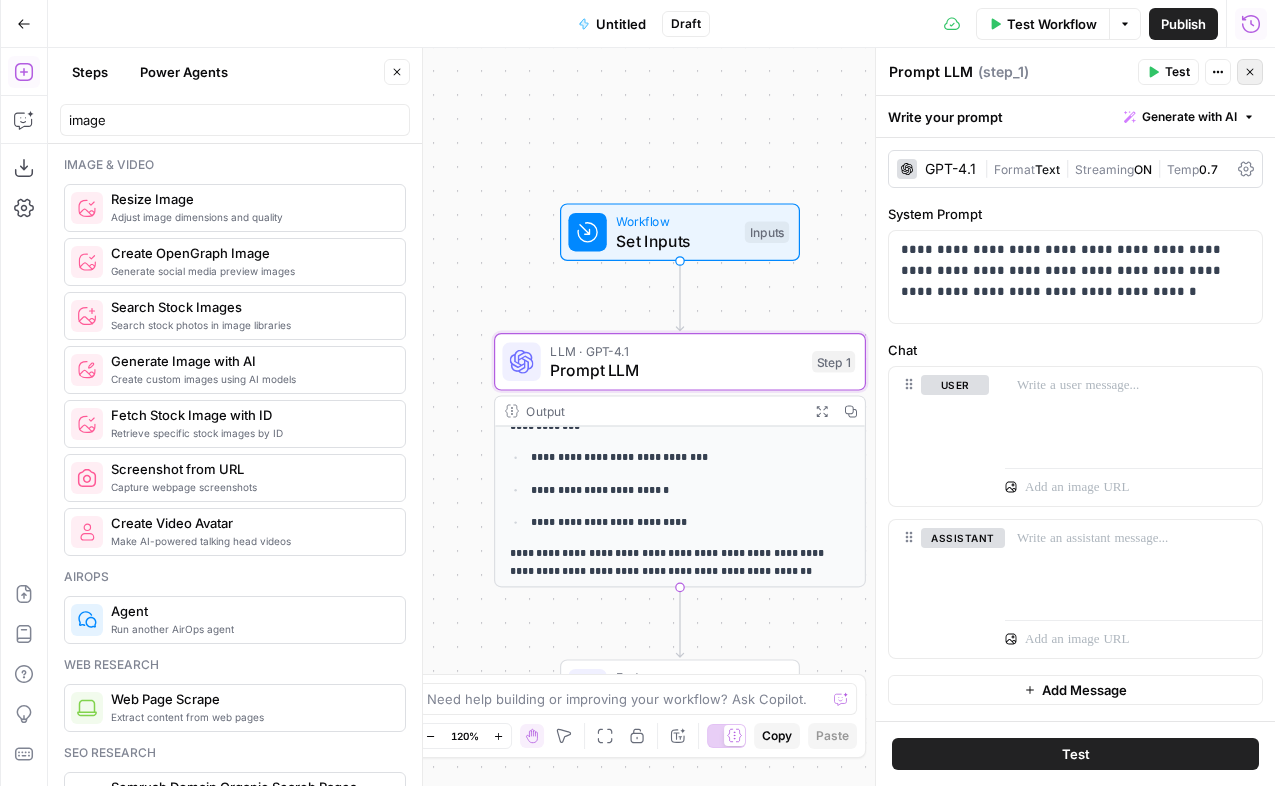 click on "Close" at bounding box center [1250, 72] 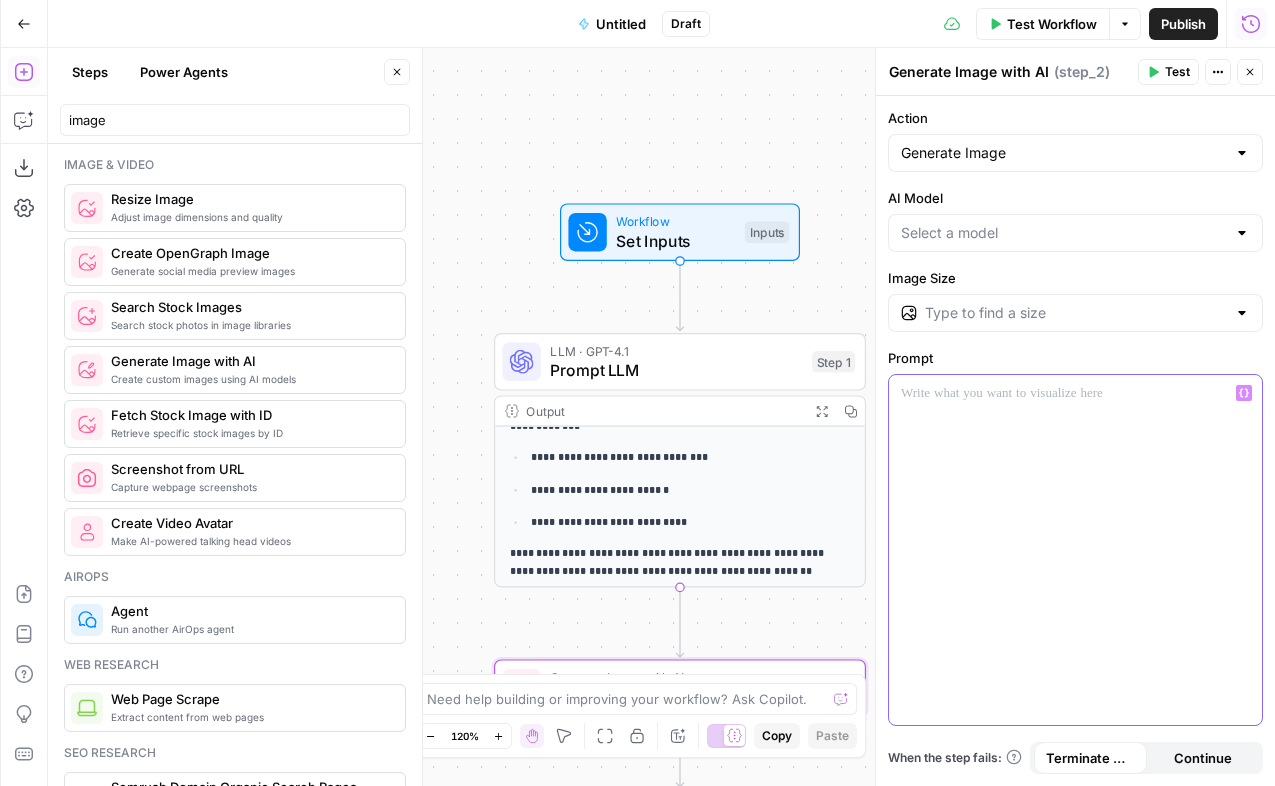 click at bounding box center [1075, 393] 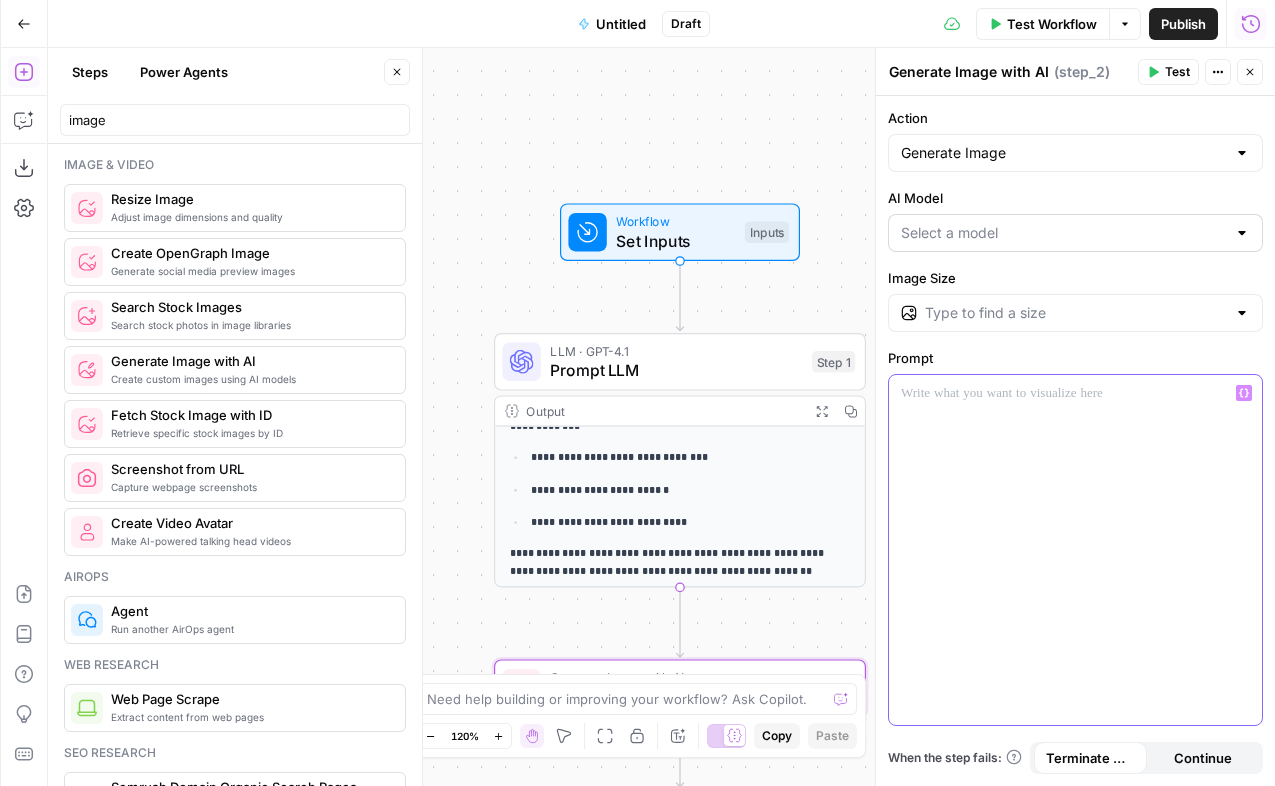 click on "AI Model" at bounding box center [1063, 233] 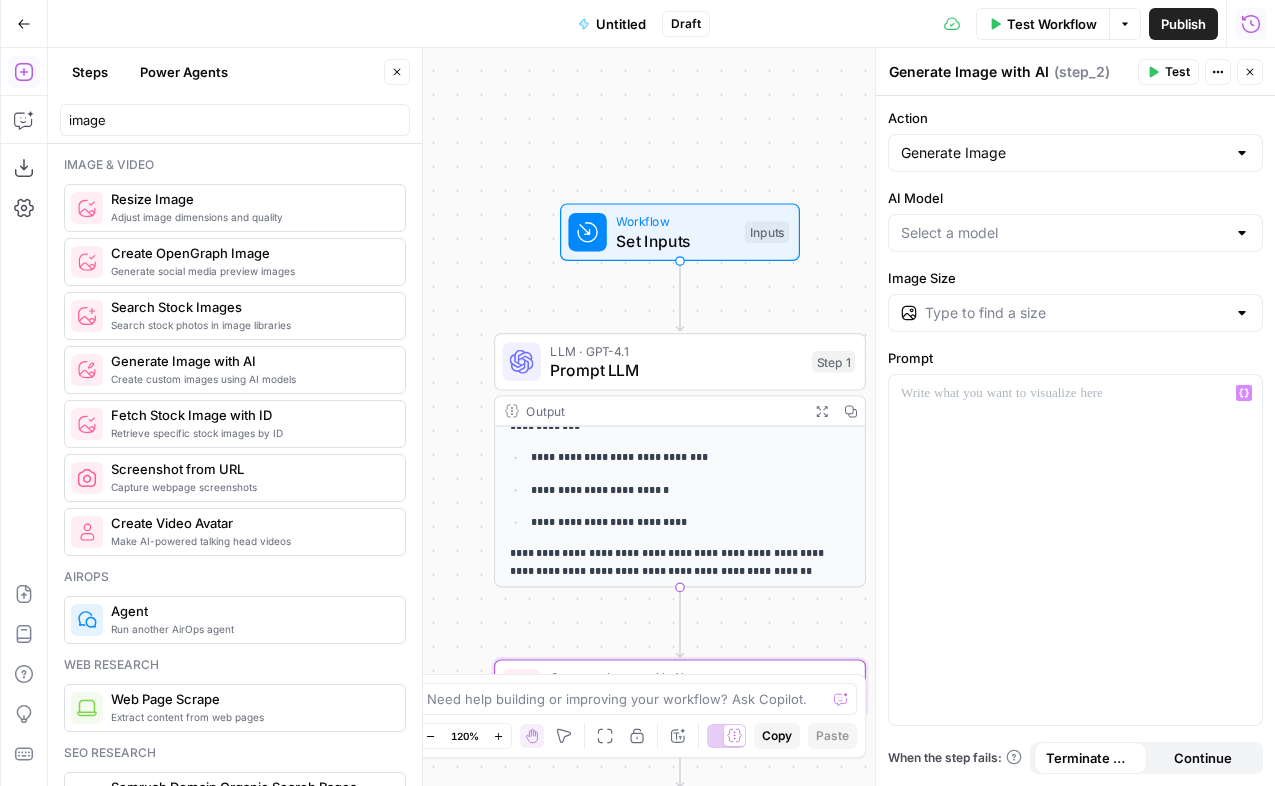 click on "AI Model" at bounding box center [1075, 198] 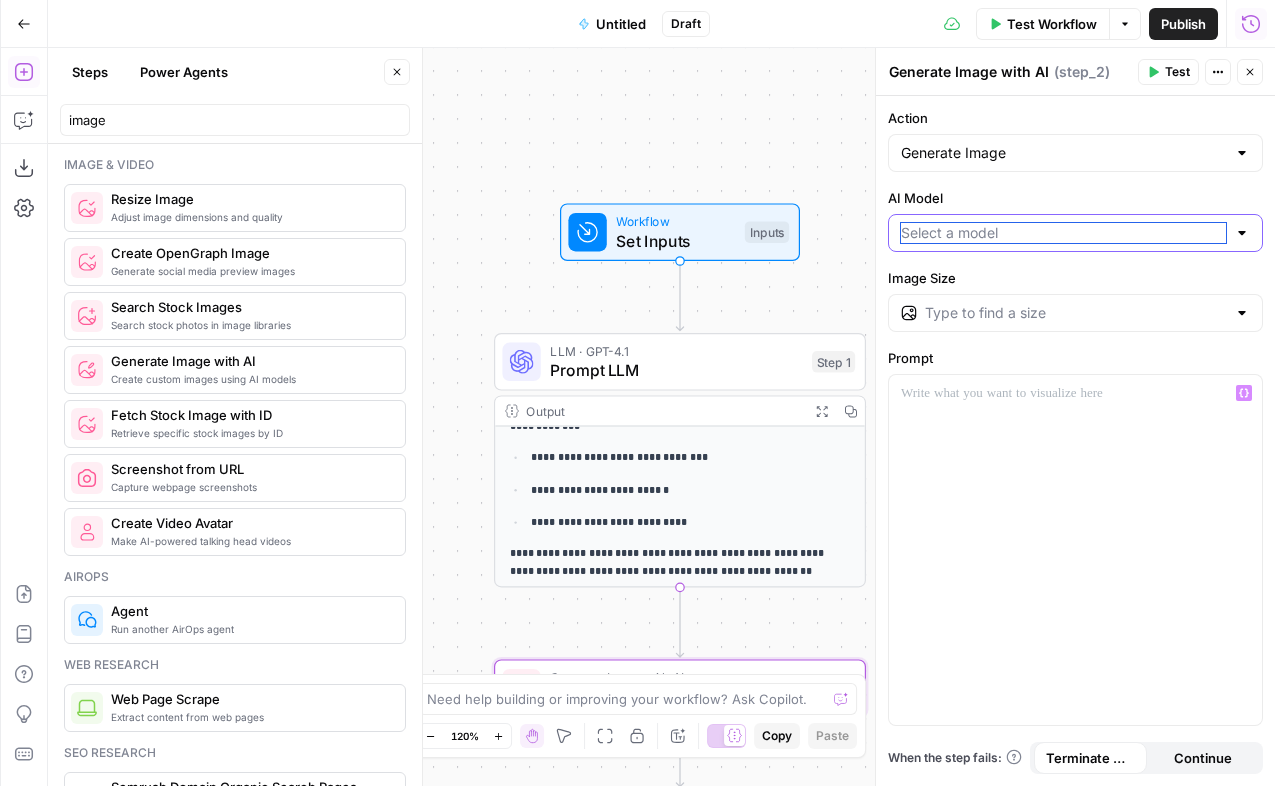 click on "AI Model" at bounding box center (1063, 233) 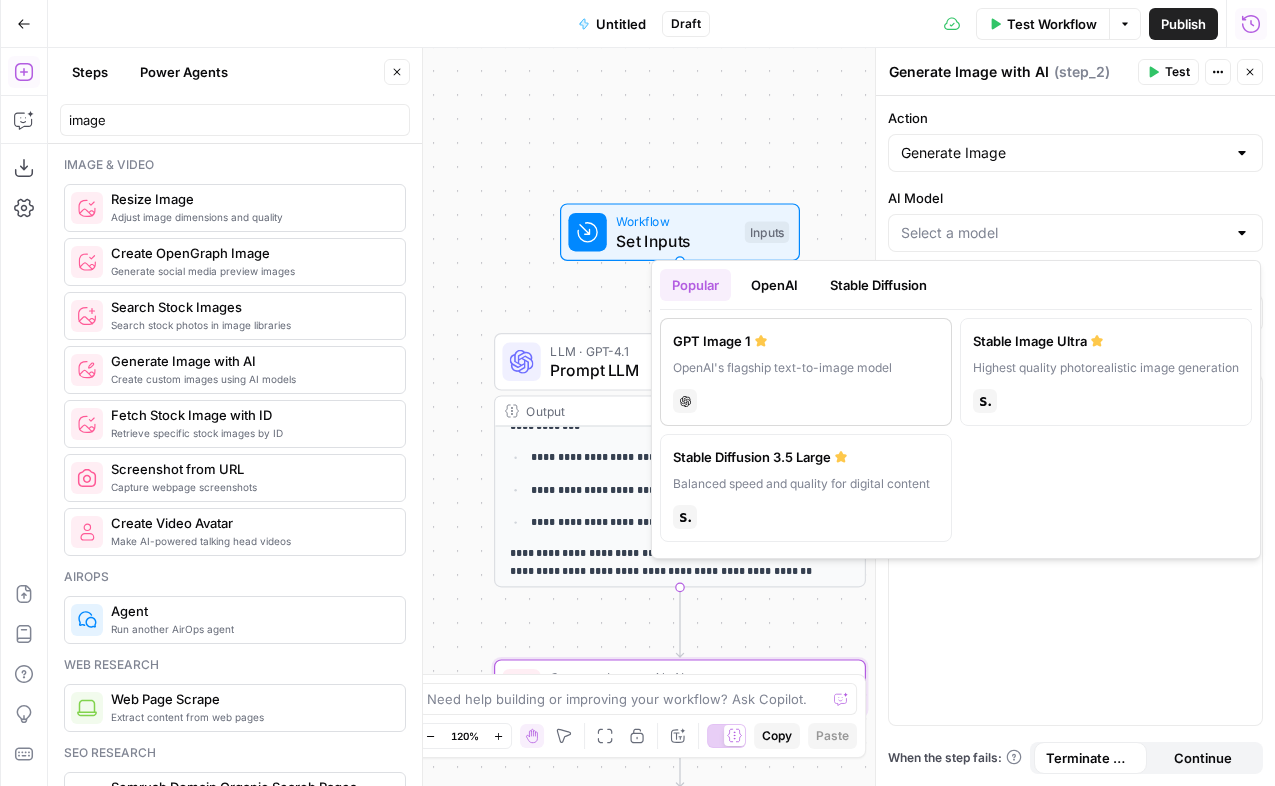 click on "OpenAI's flagship text-to-image model" at bounding box center (806, 368) 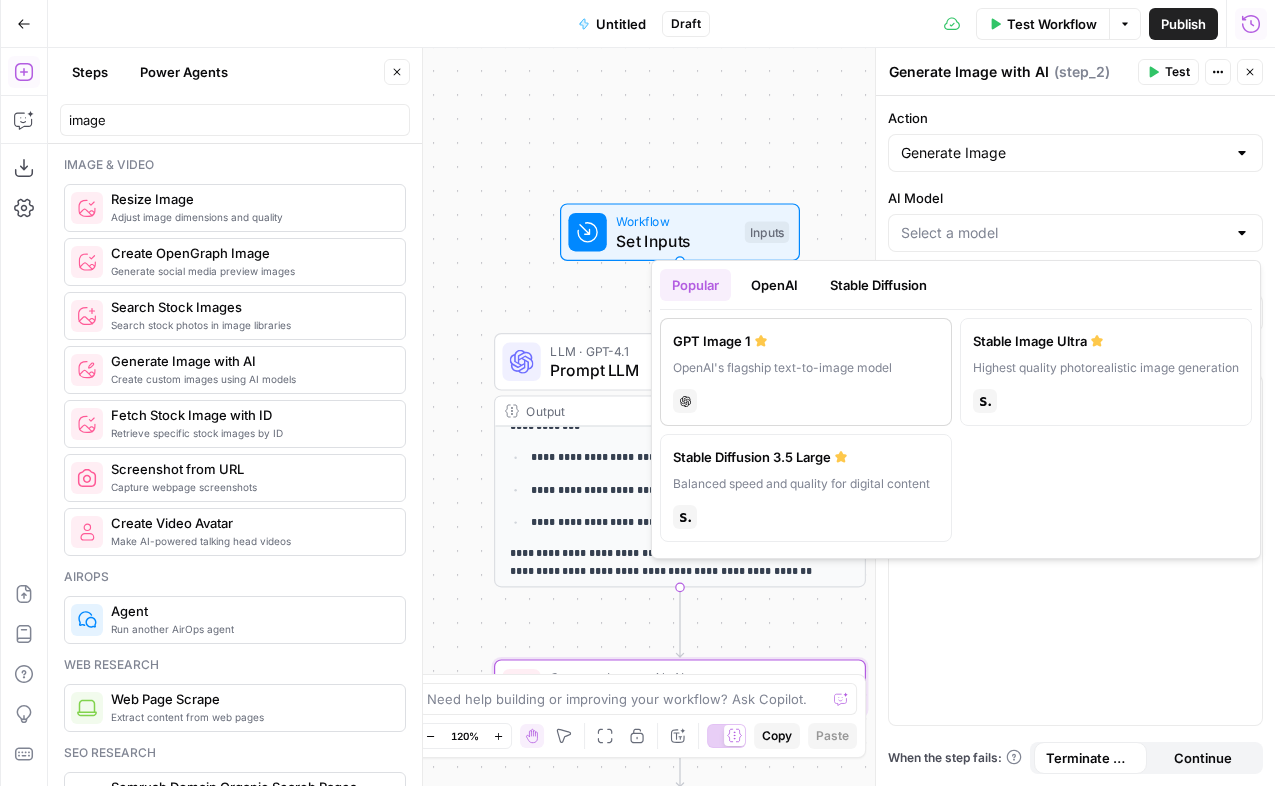 type on "GPT Image 1" 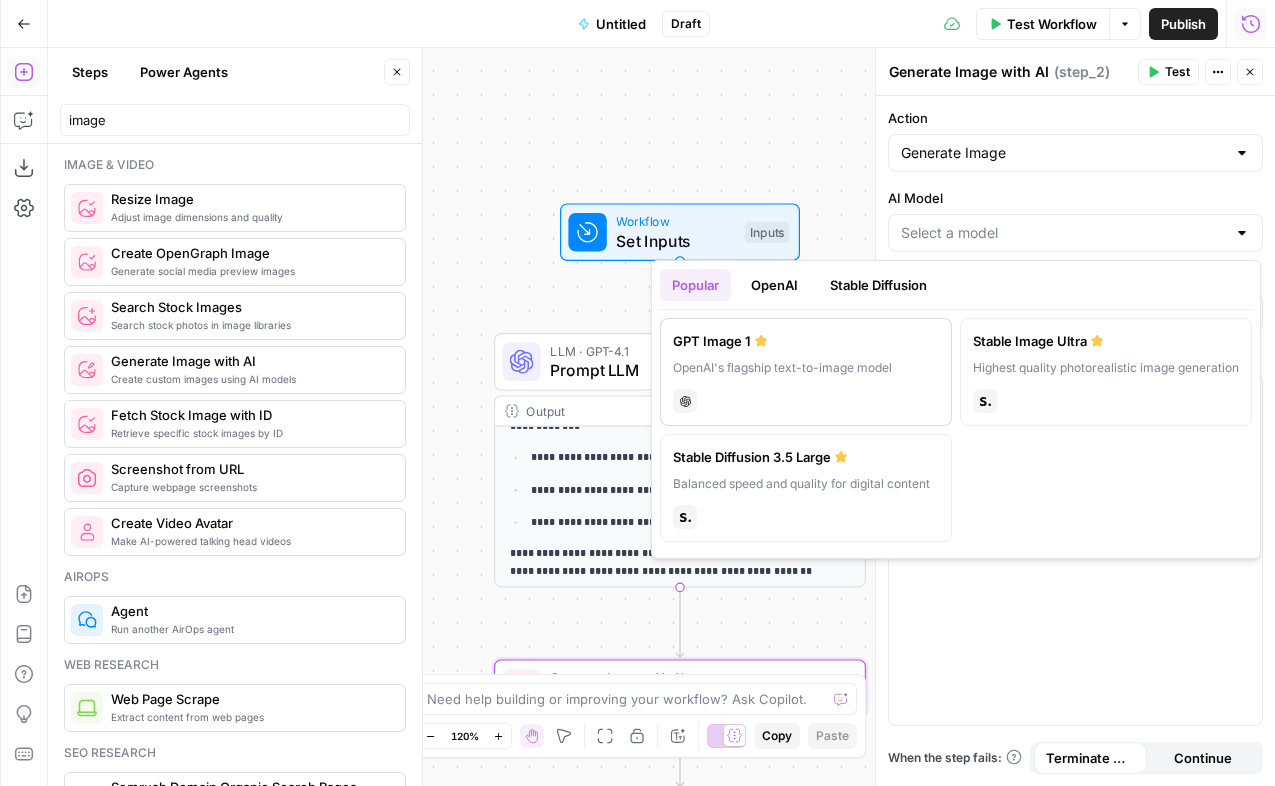 type on "1024×1024" 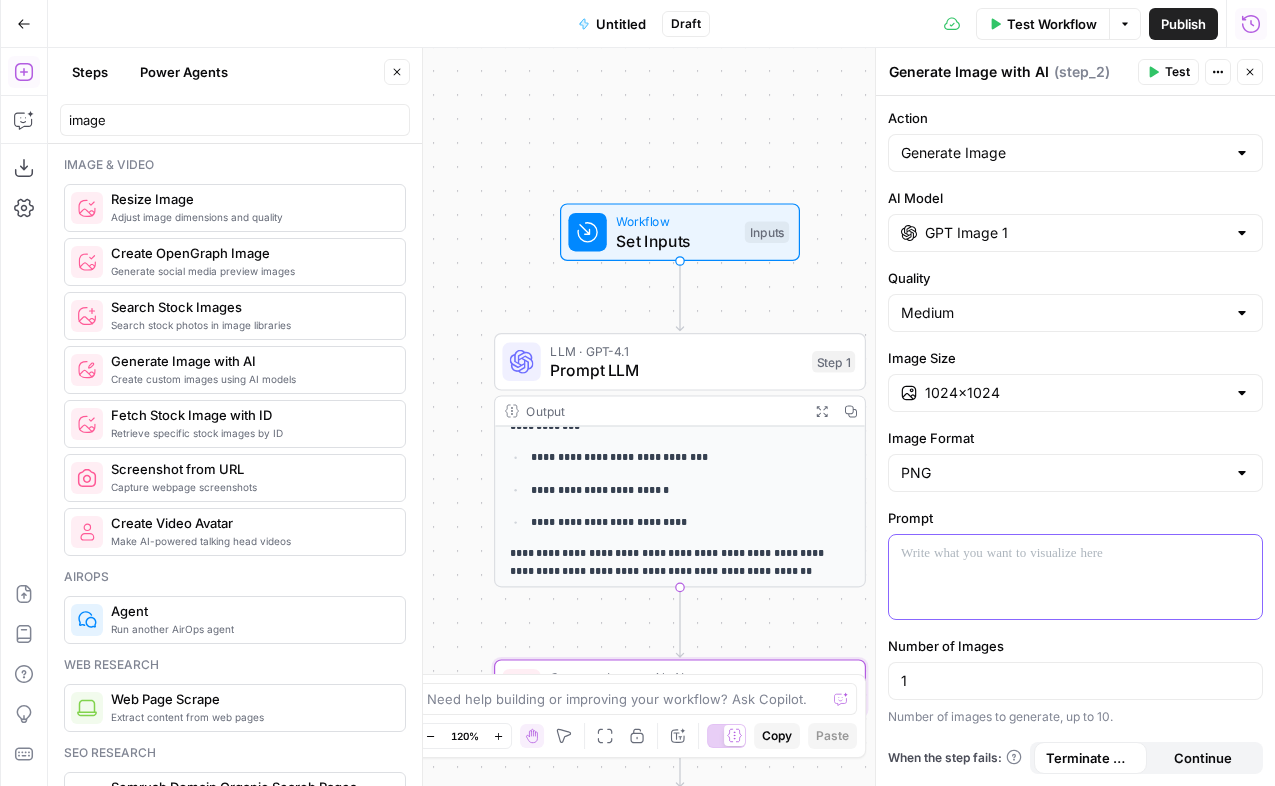 click at bounding box center (1075, 553) 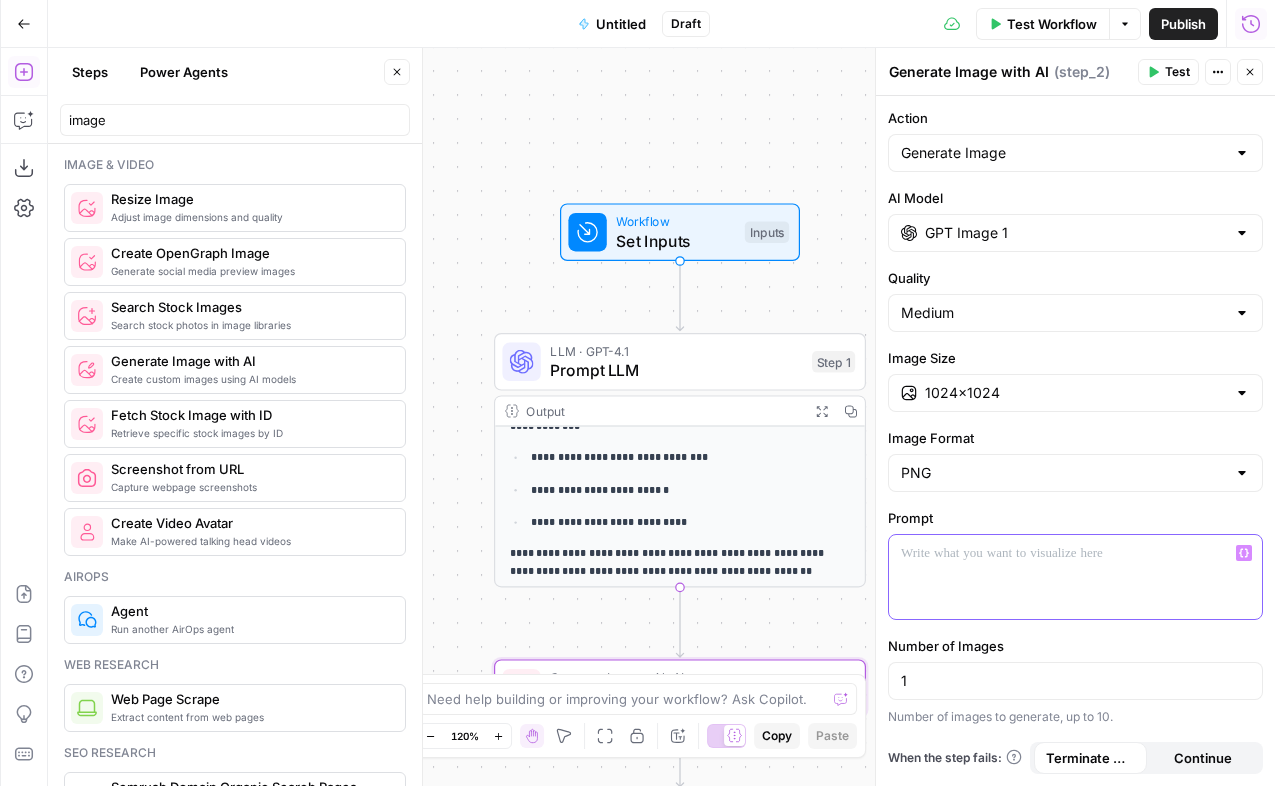 type 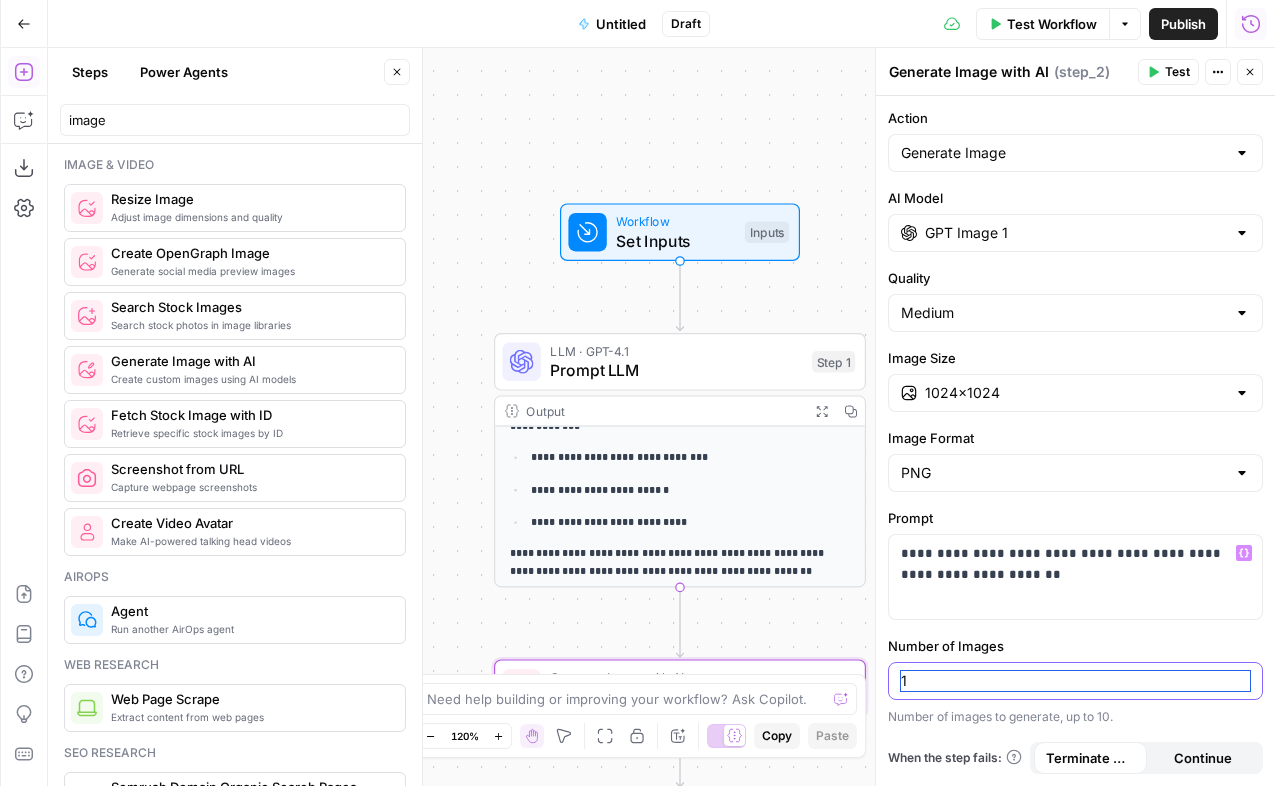 click on "1" at bounding box center (1075, 681) 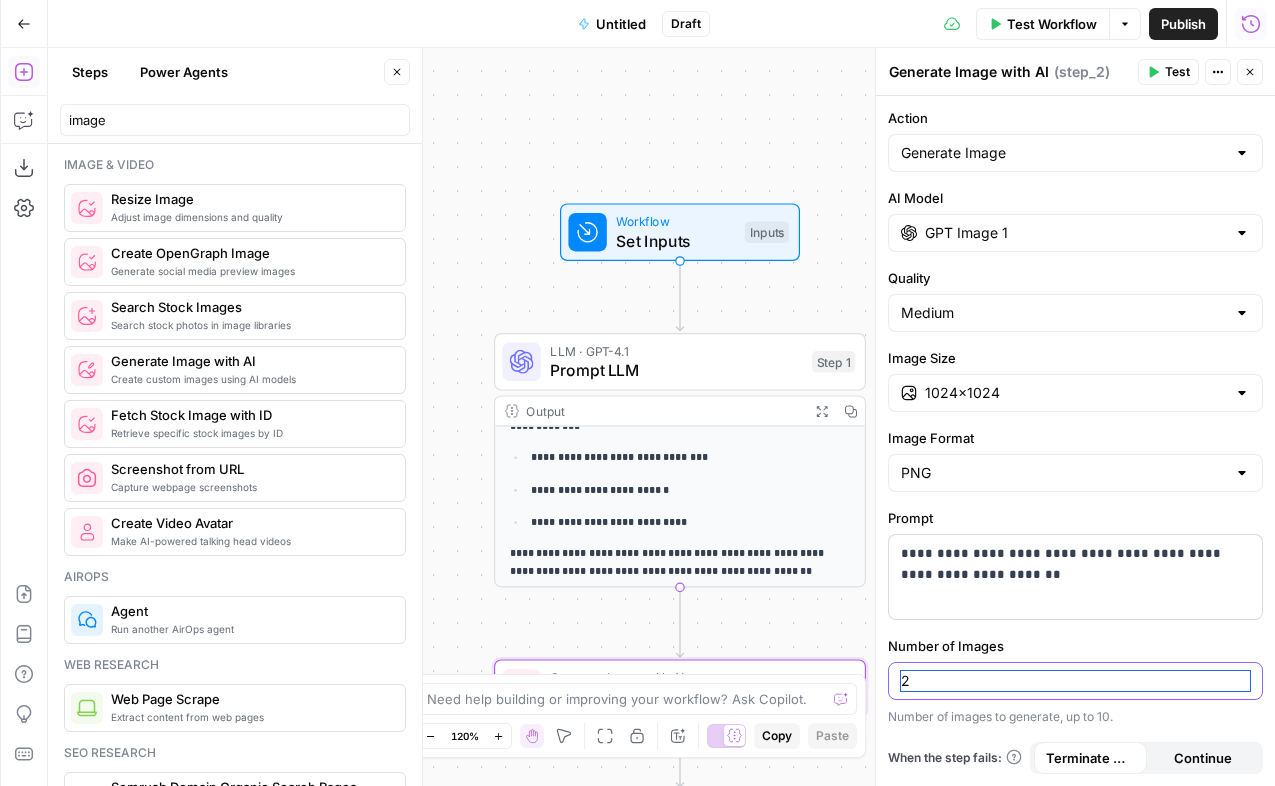 type on "2" 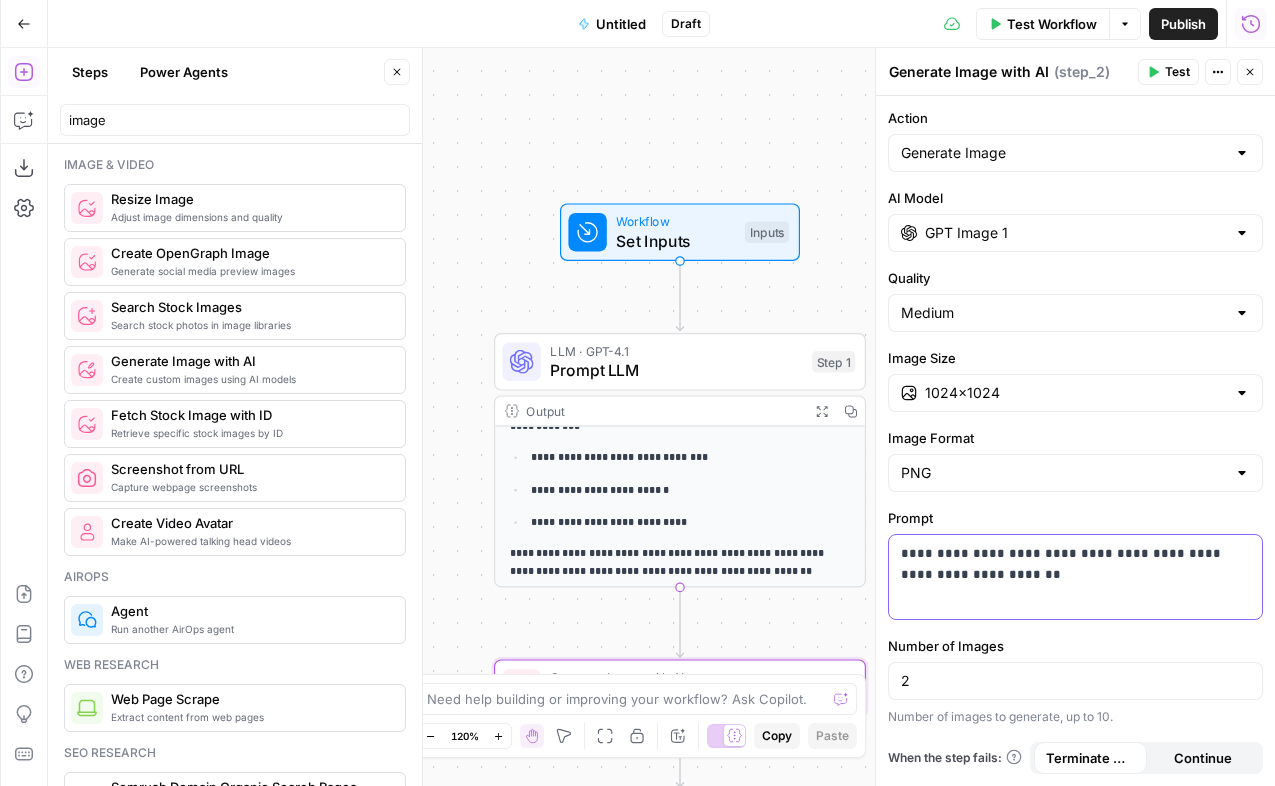 click on "**********" at bounding box center [1075, 564] 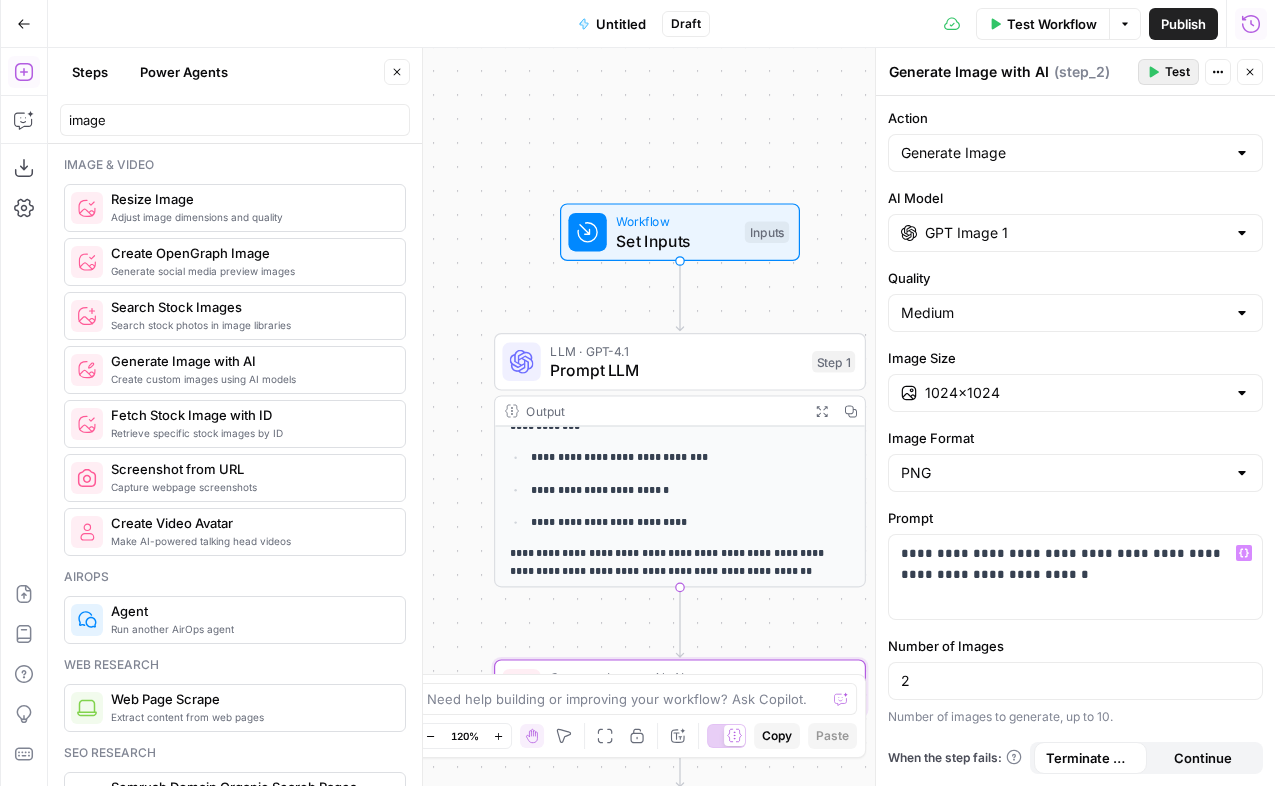 click on "Test" at bounding box center [1177, 72] 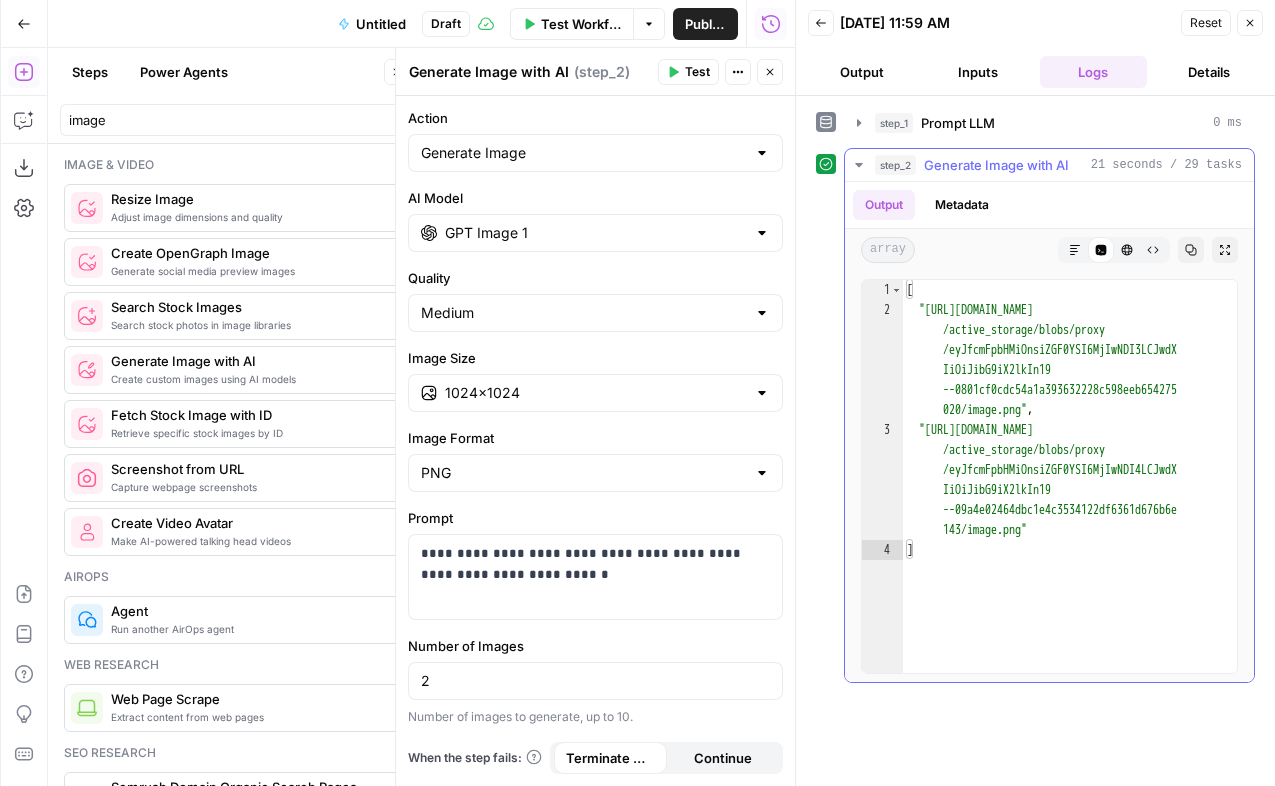 click 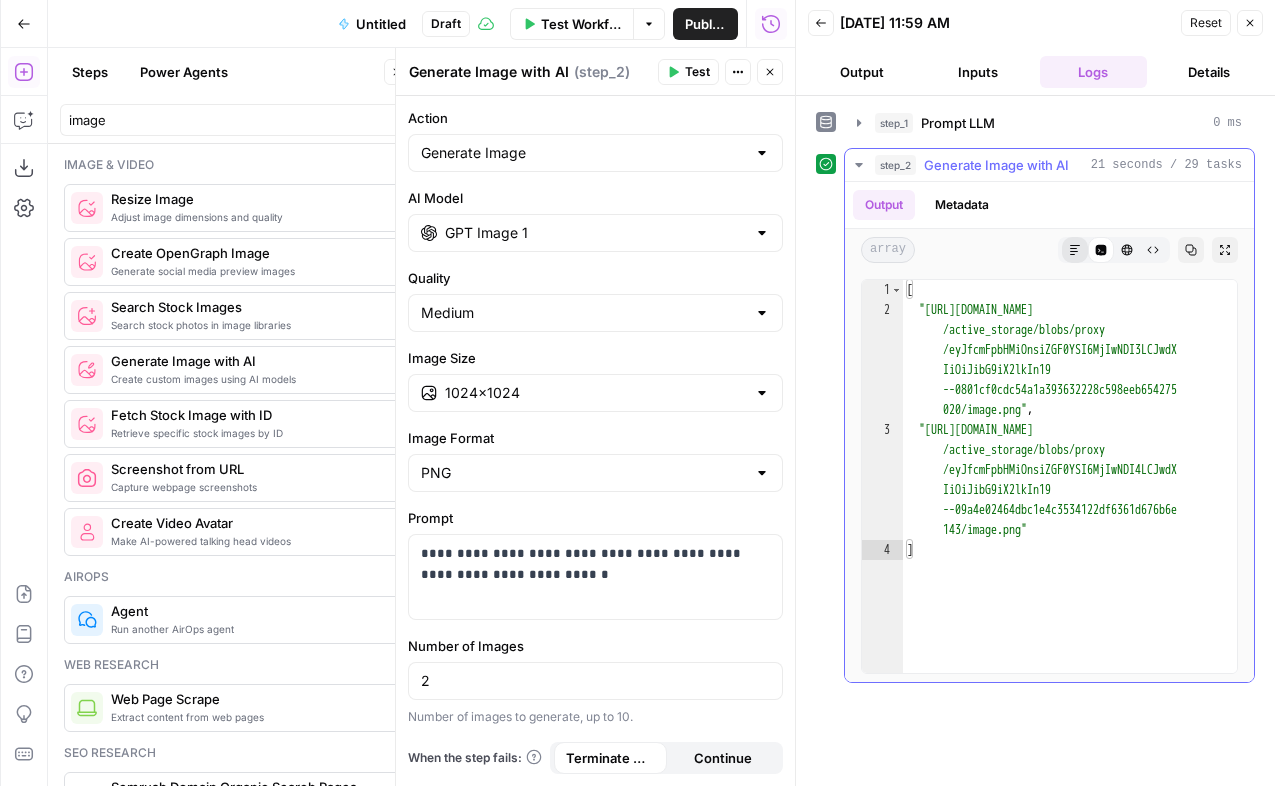 click 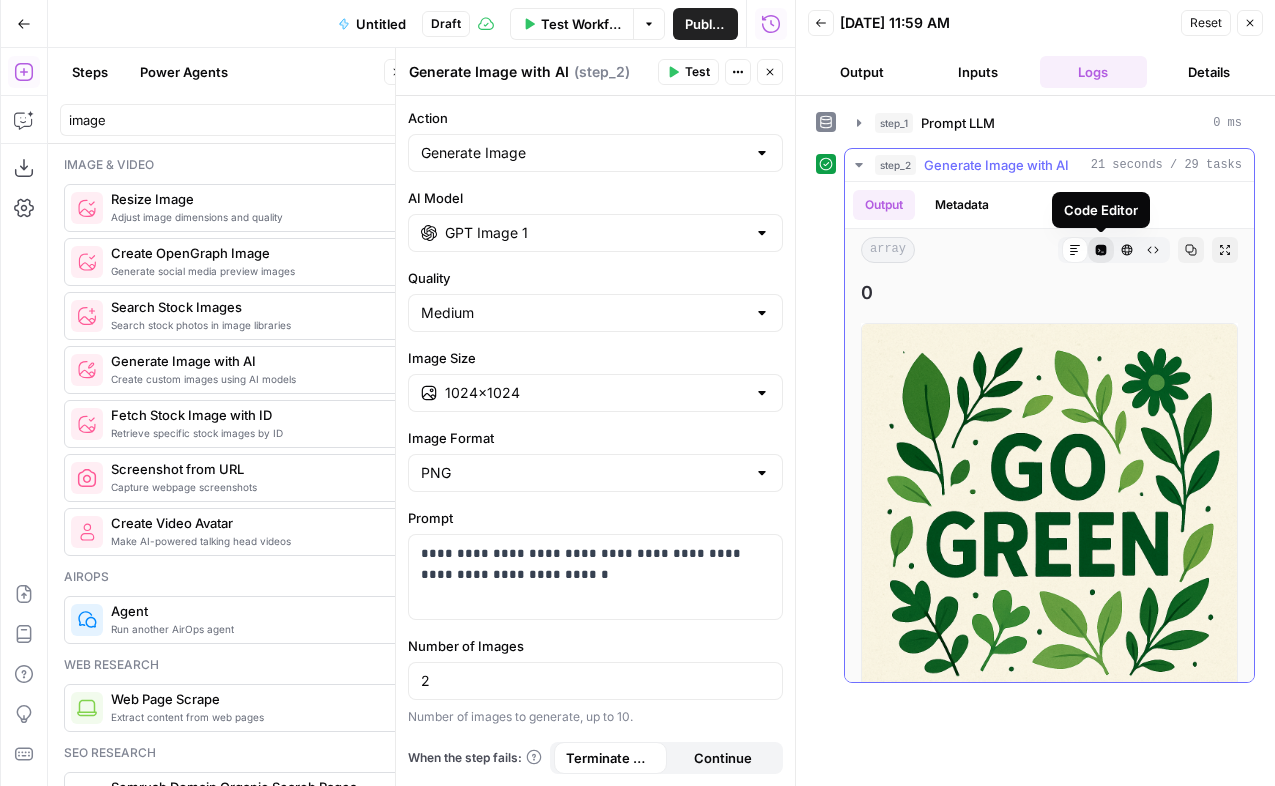 click on "Code Editor" at bounding box center (1101, 250) 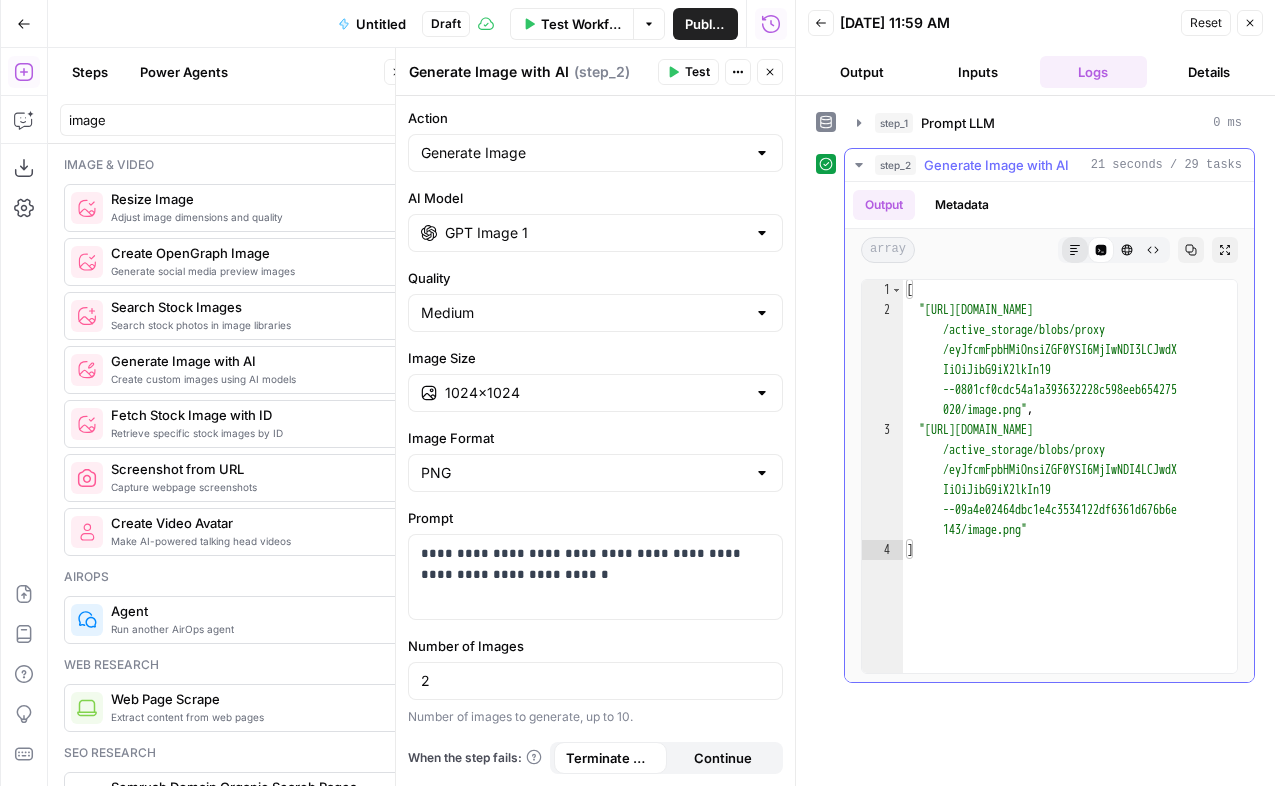 click 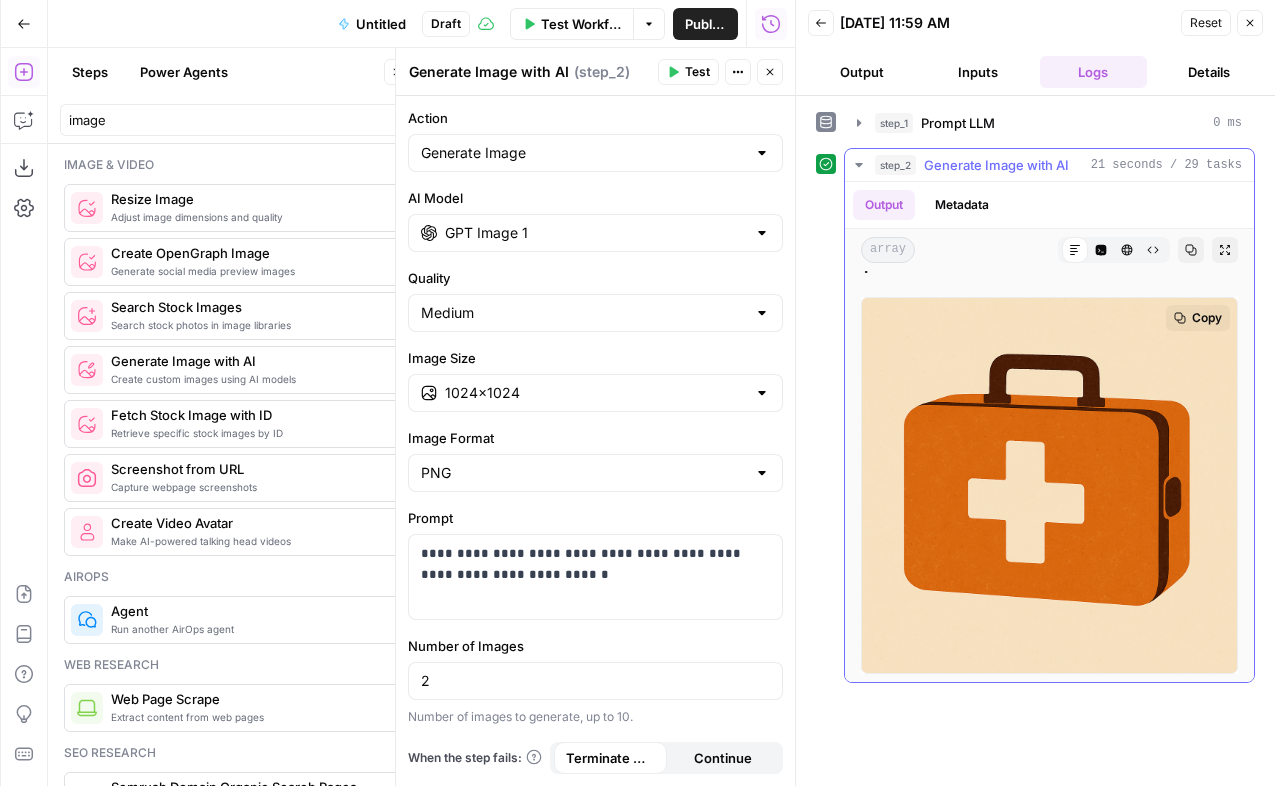 scroll, scrollTop: 0, scrollLeft: 0, axis: both 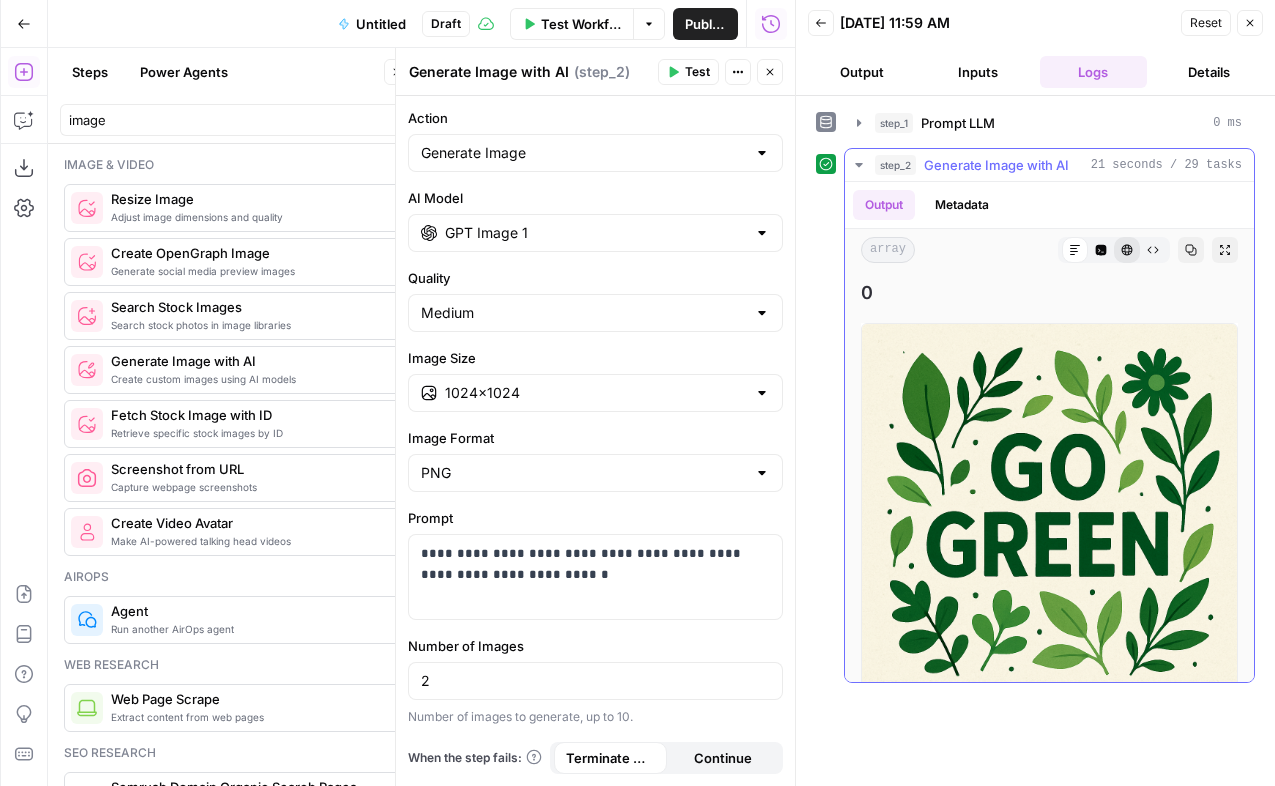 click 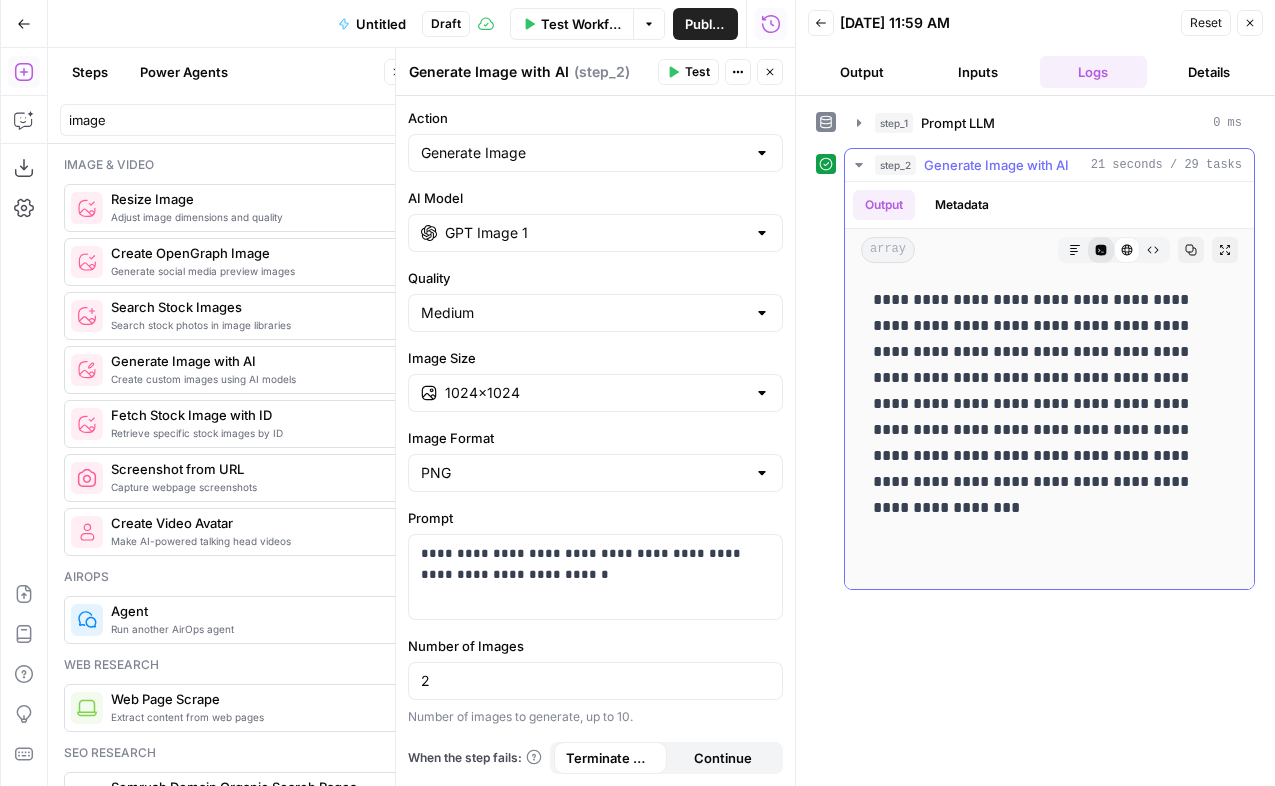click on "Code Editor" at bounding box center (1101, 250) 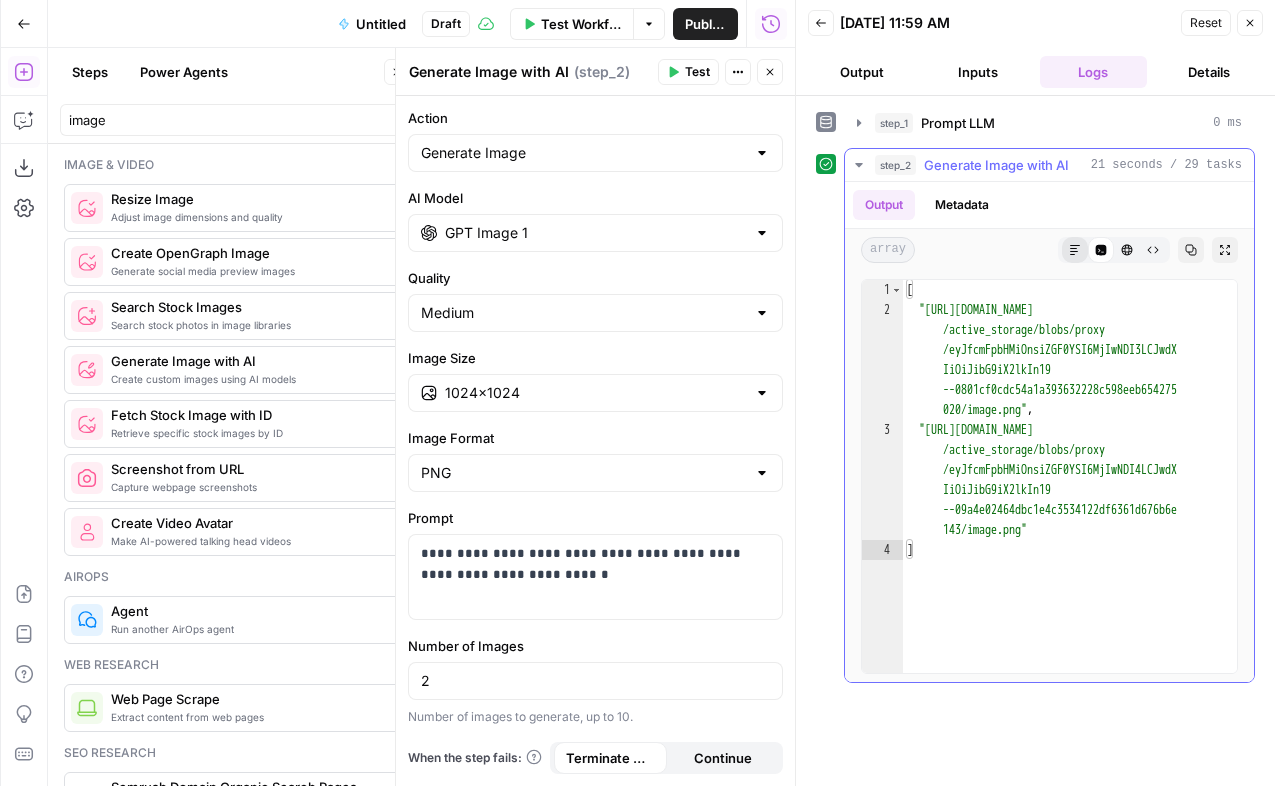 click 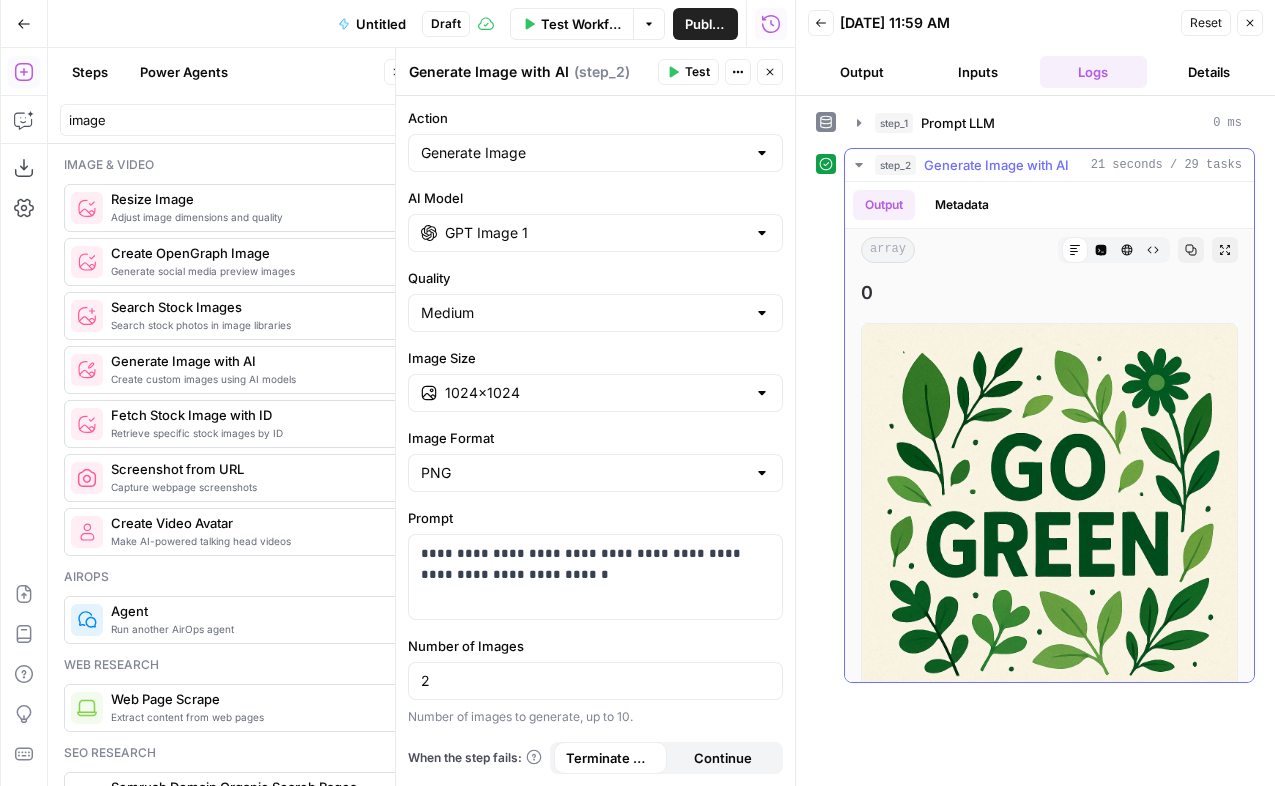 click on "Prompt LLM" at bounding box center (958, 123) 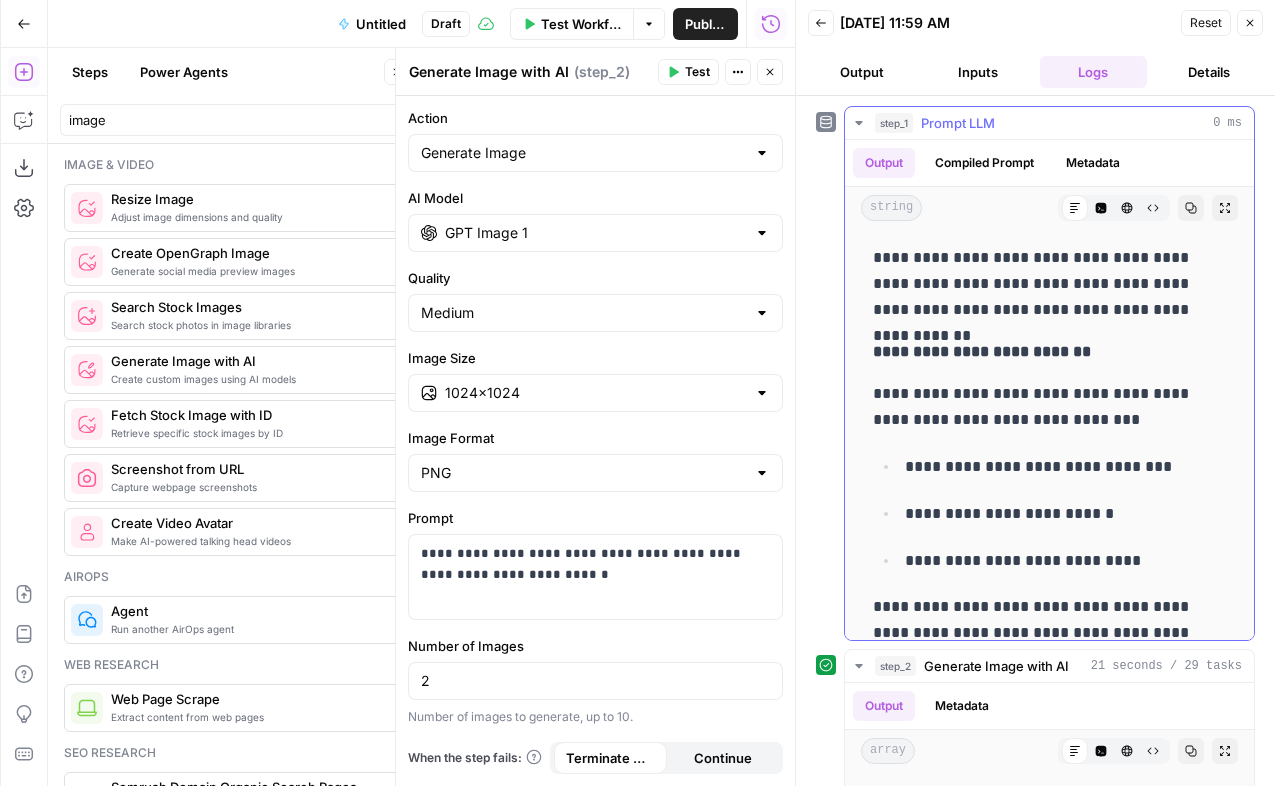scroll, scrollTop: 48, scrollLeft: 0, axis: vertical 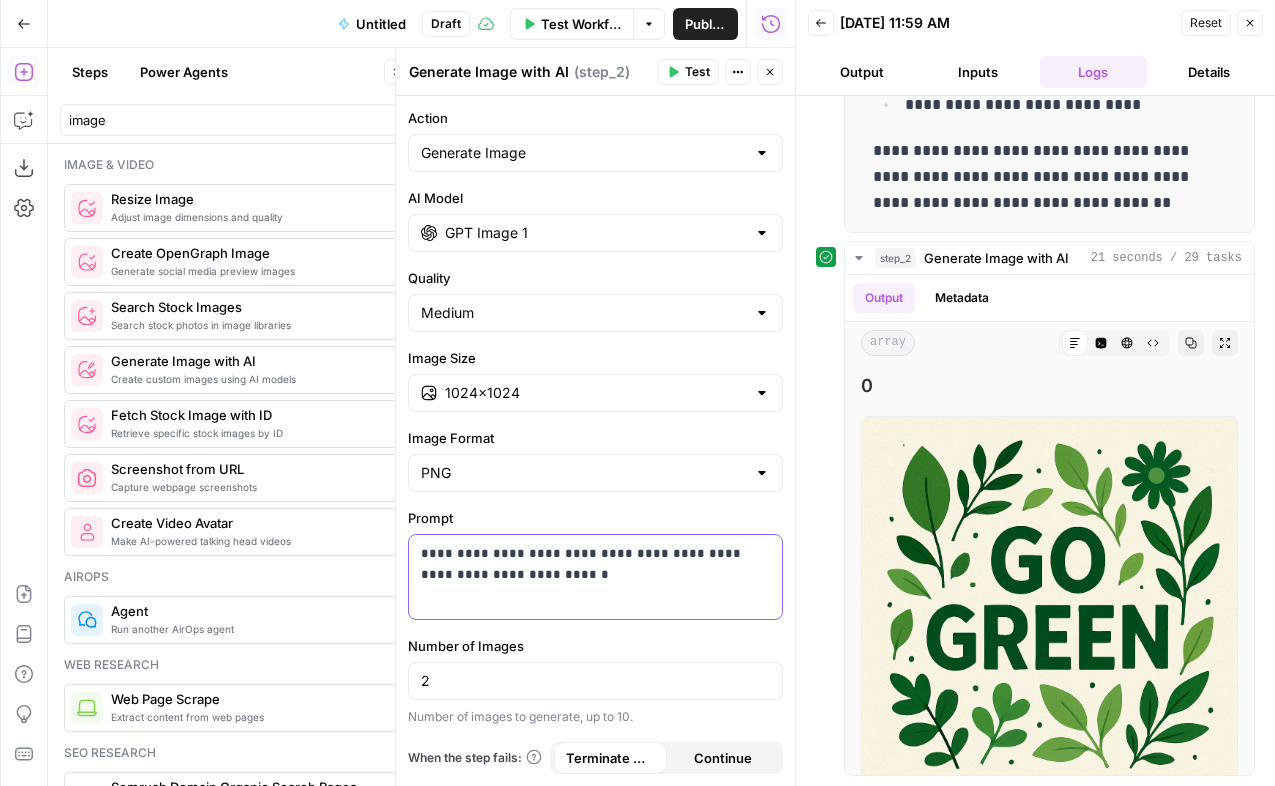 click on "**********" at bounding box center (595, 574) 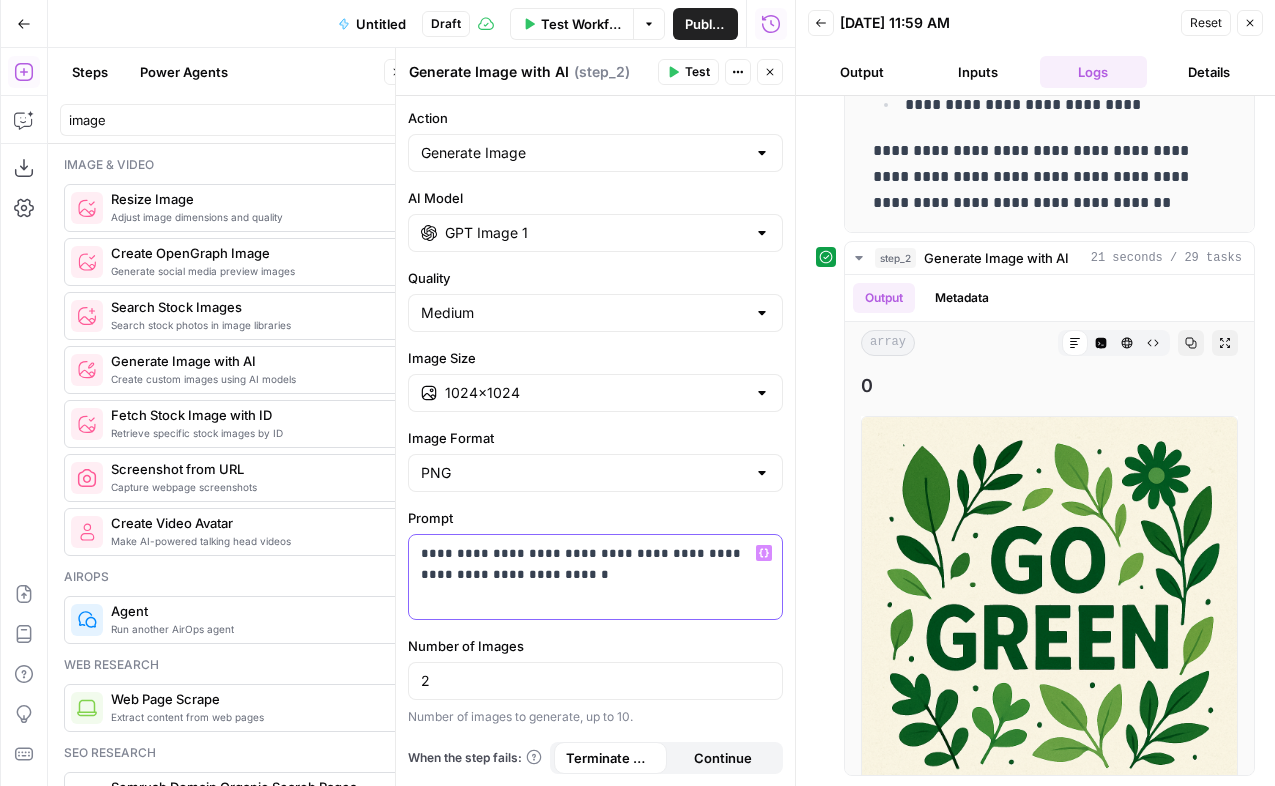 drag, startPoint x: 564, startPoint y: 576, endPoint x: 408, endPoint y: 549, distance: 158.31929 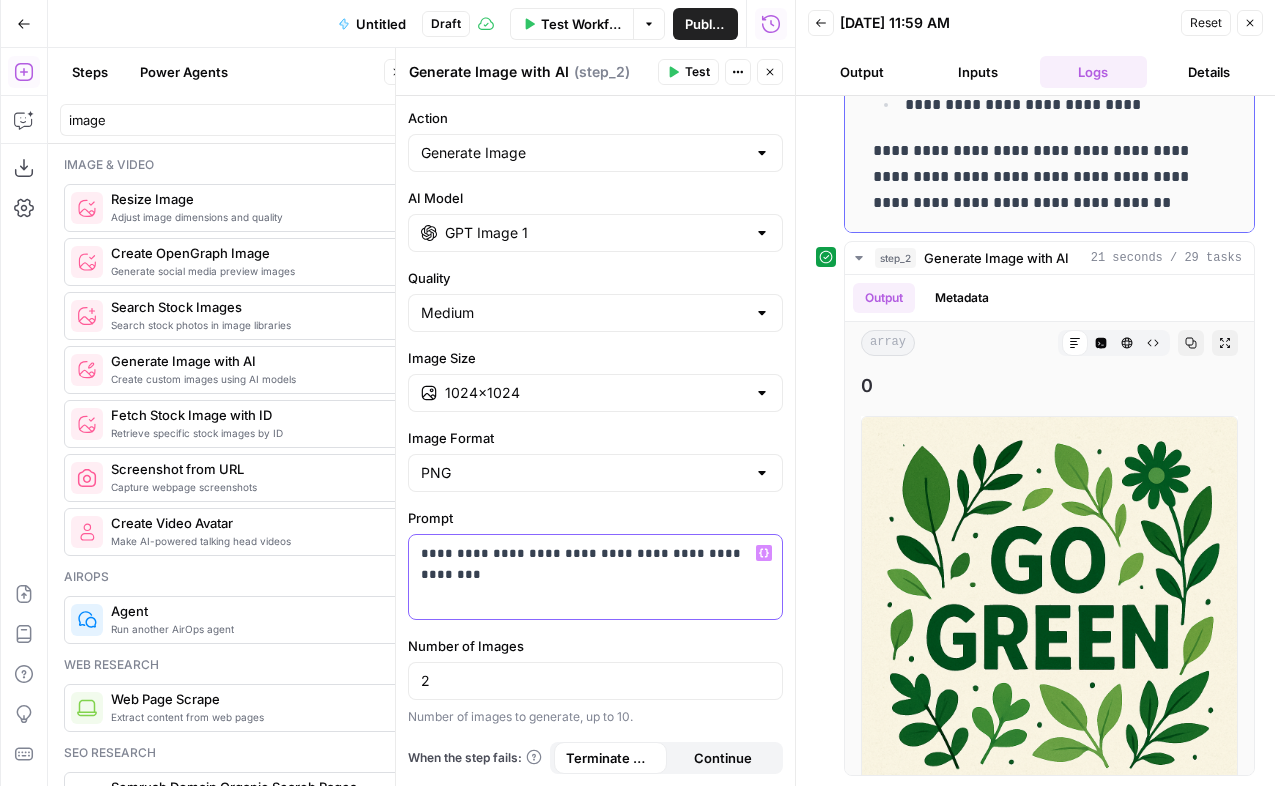 scroll, scrollTop: 0, scrollLeft: 0, axis: both 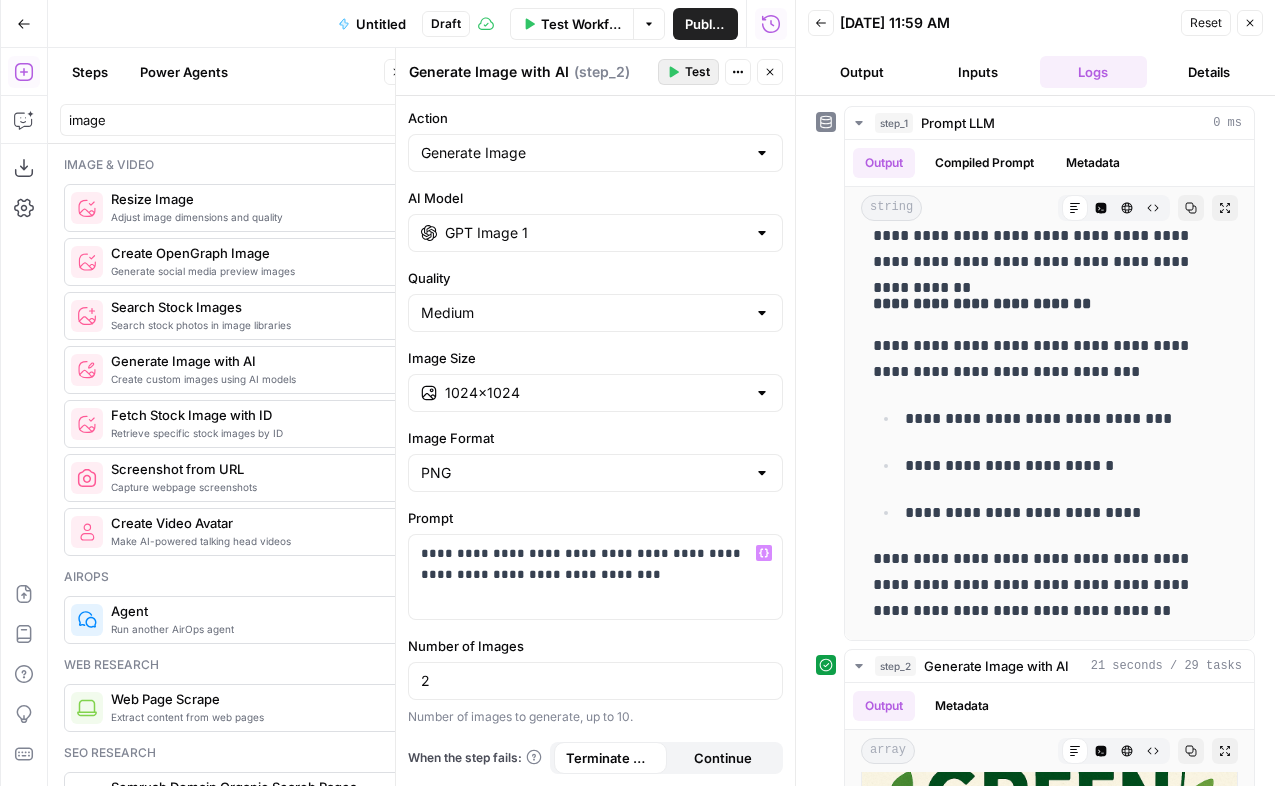 click on "Test" at bounding box center [697, 72] 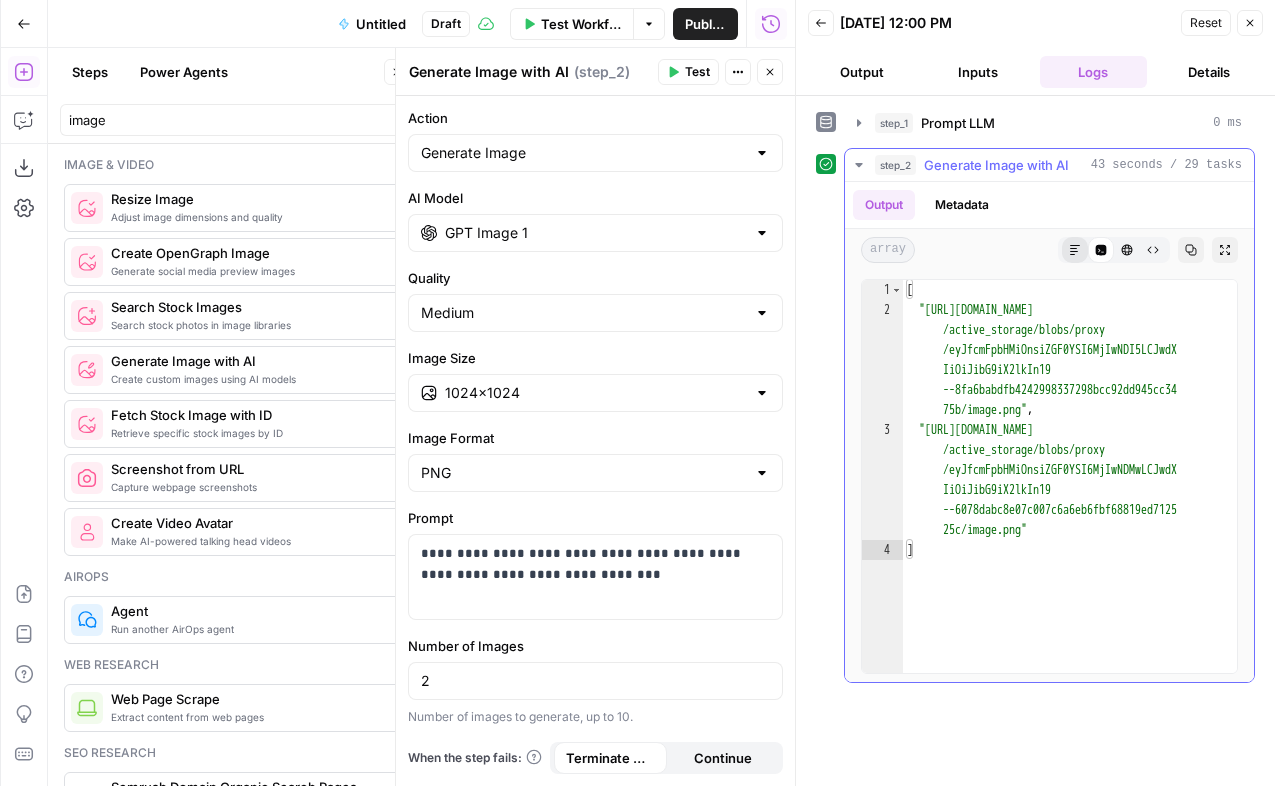 click 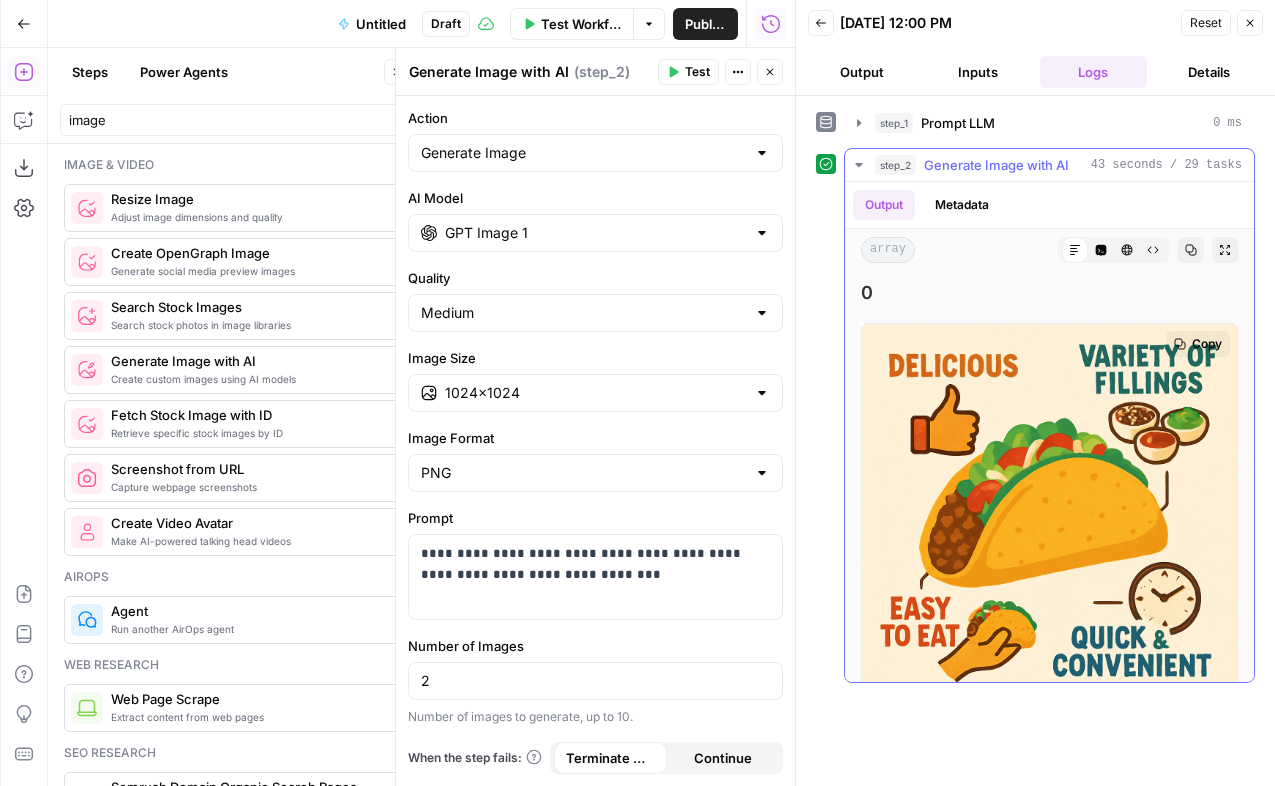 scroll, scrollTop: 471, scrollLeft: 0, axis: vertical 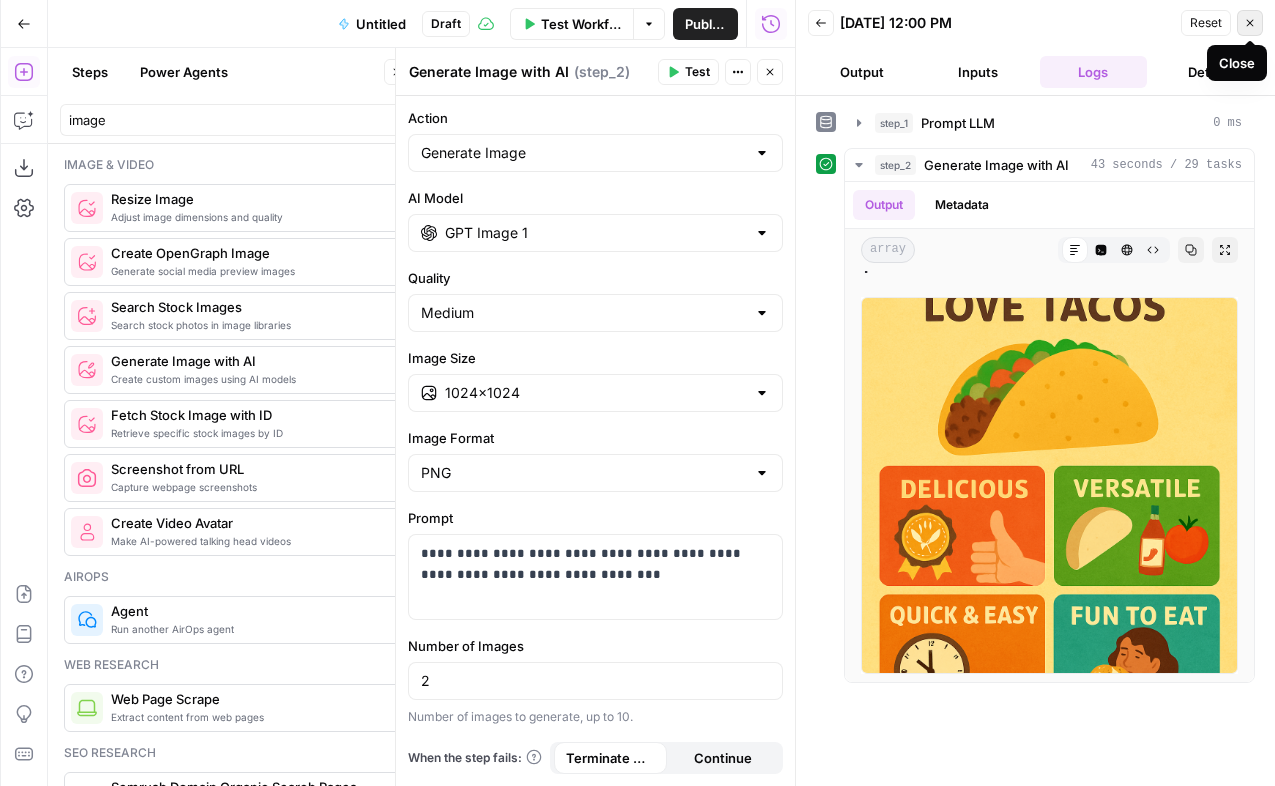 click 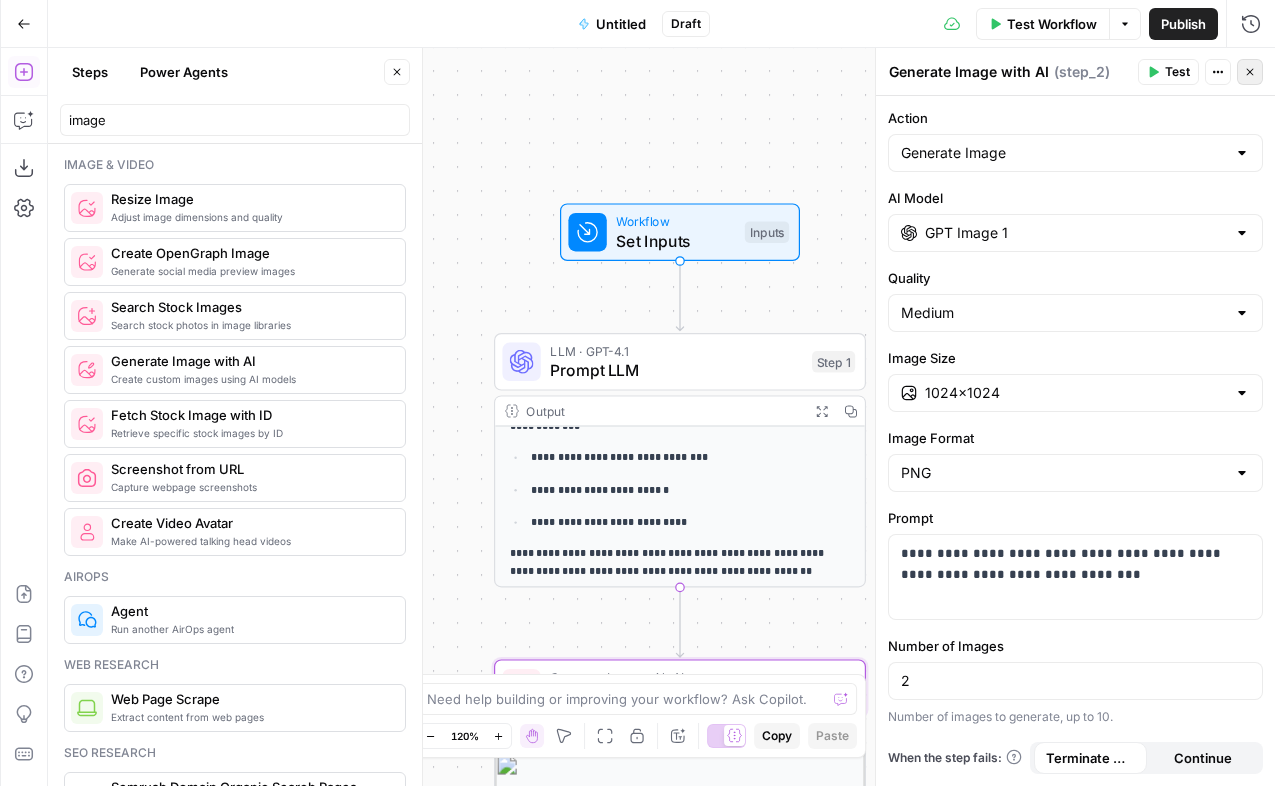 click 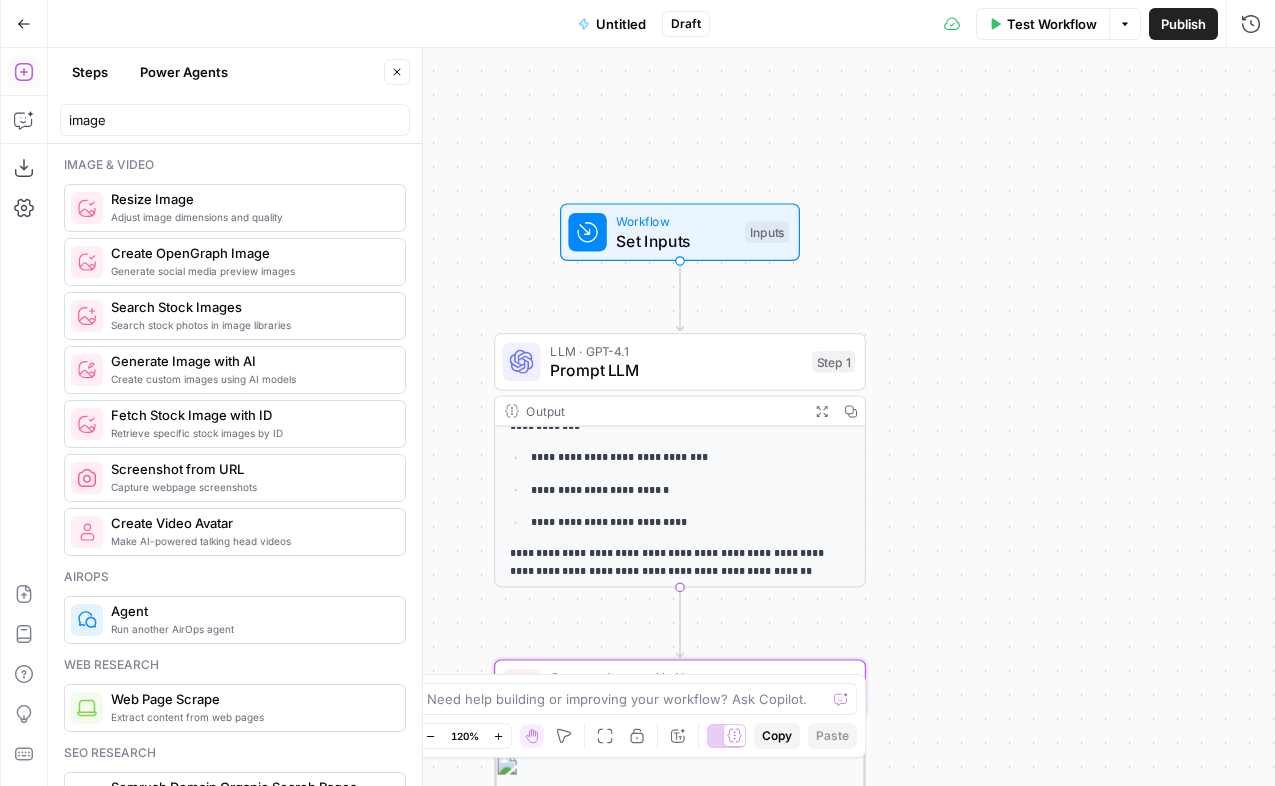 click on "**********" at bounding box center (661, 417) 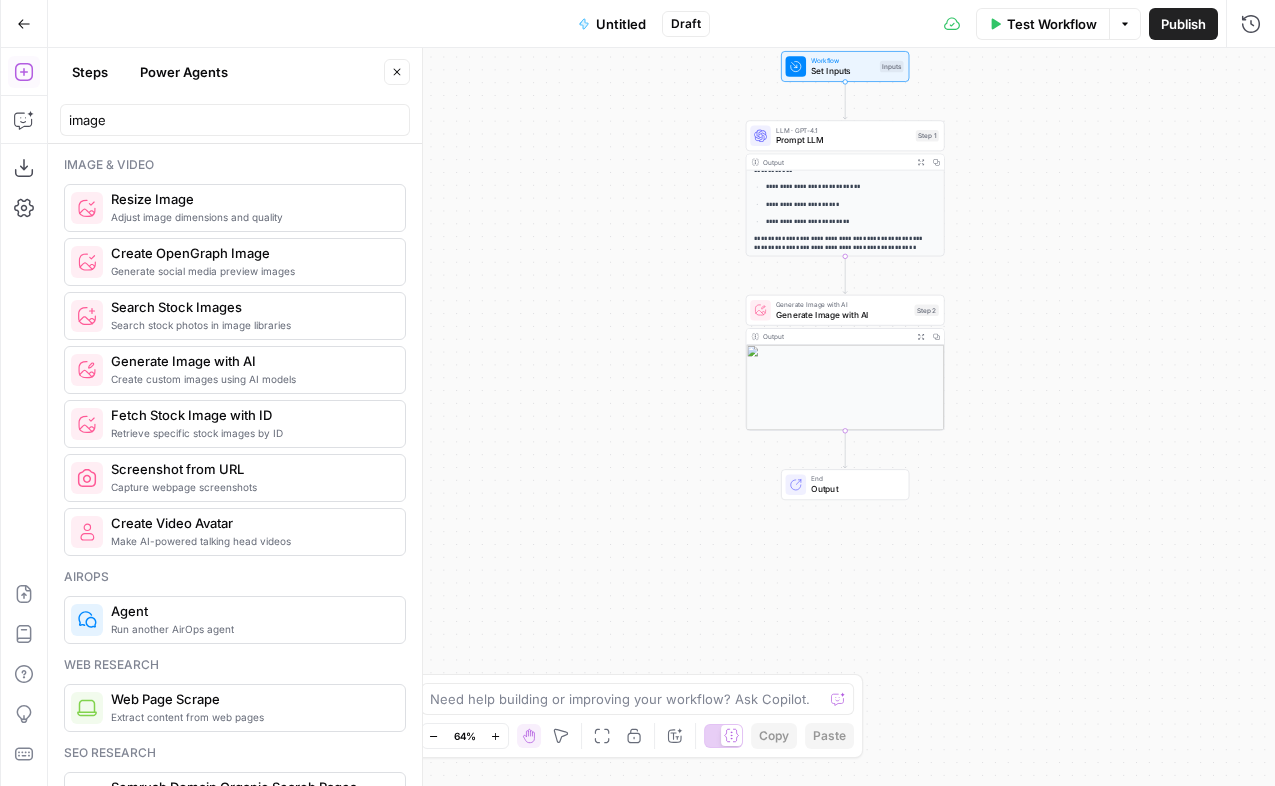 drag, startPoint x: 1004, startPoint y: 468, endPoint x: 1003, endPoint y: 230, distance: 238.0021 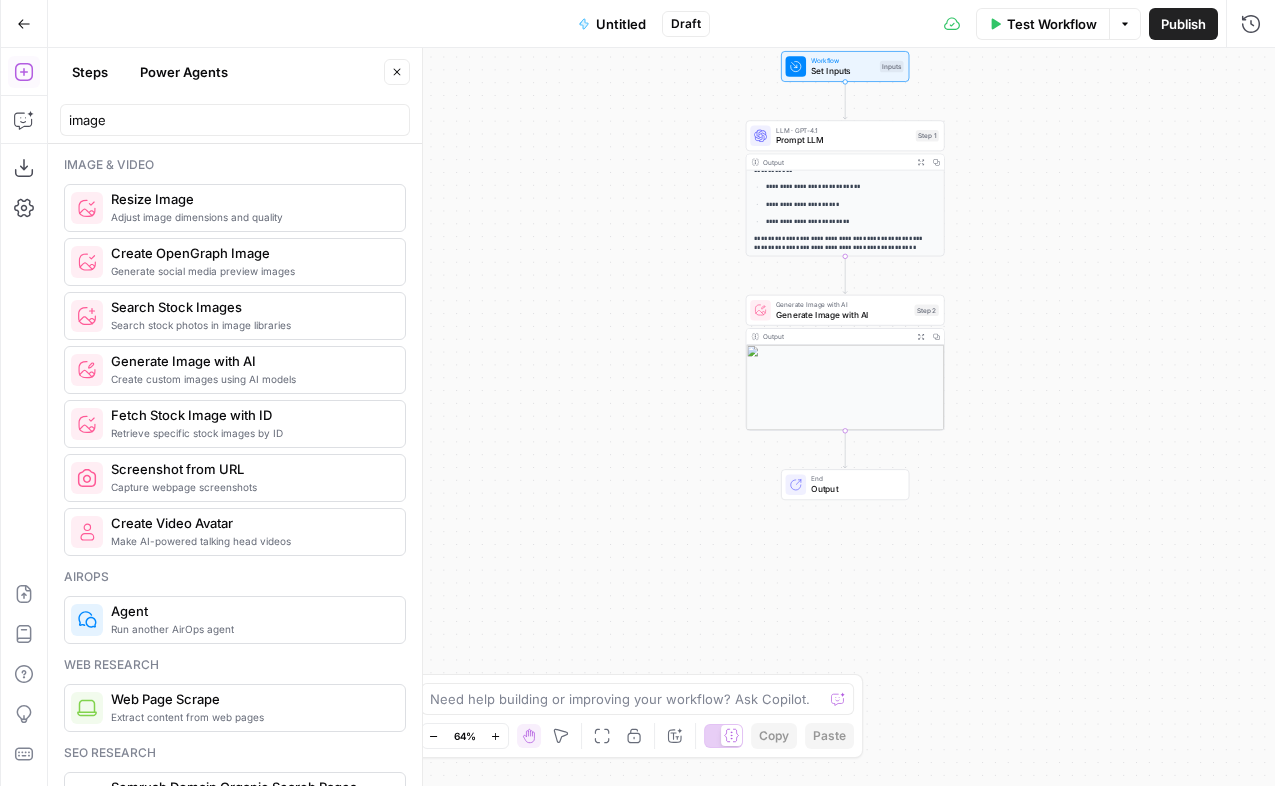 click on "**********" at bounding box center (661, 417) 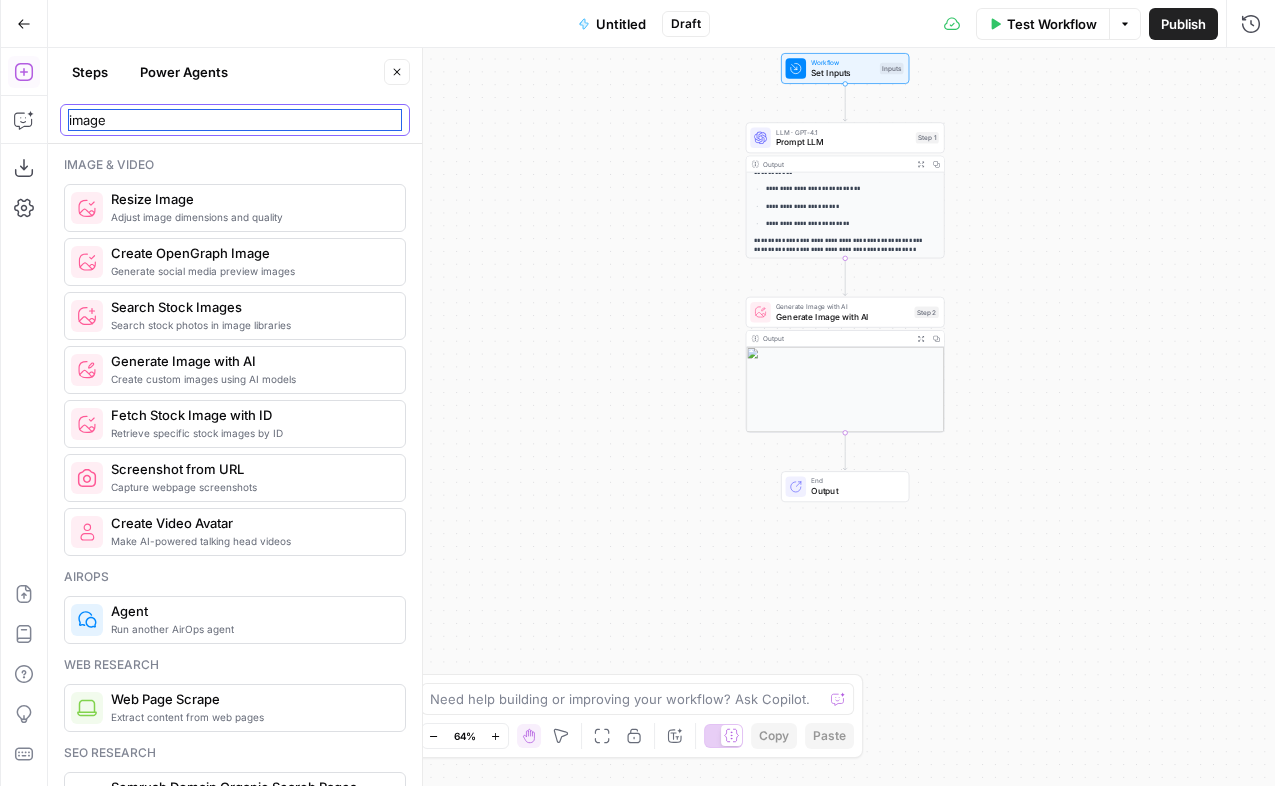click on "image" at bounding box center (235, 120) 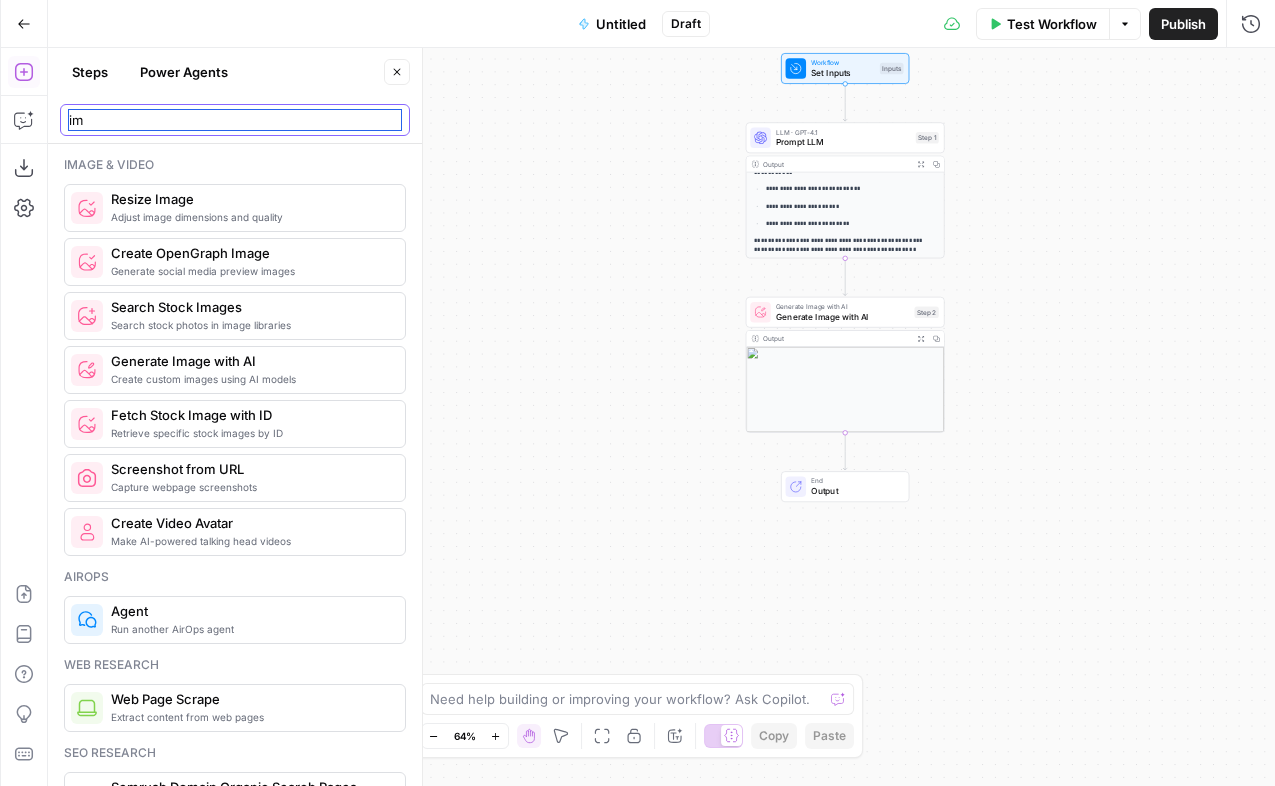 type on "i" 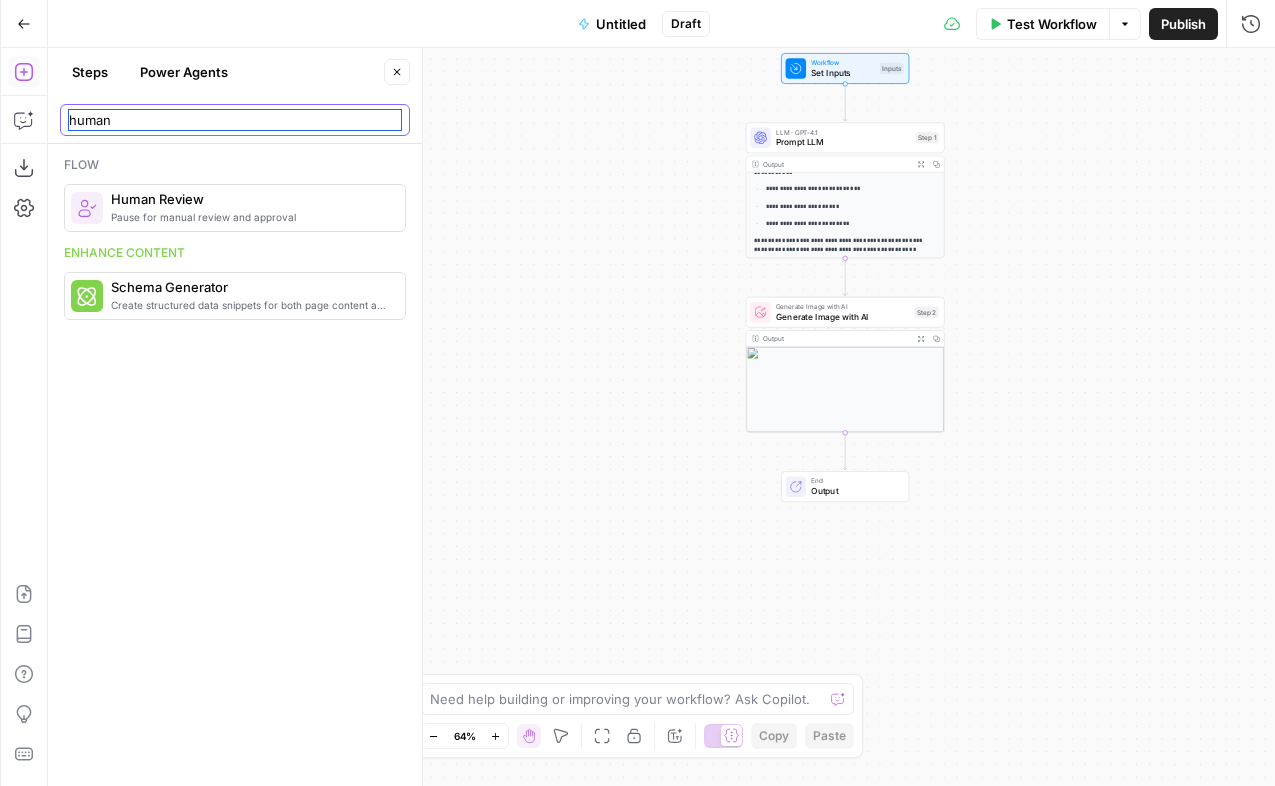 type on "human" 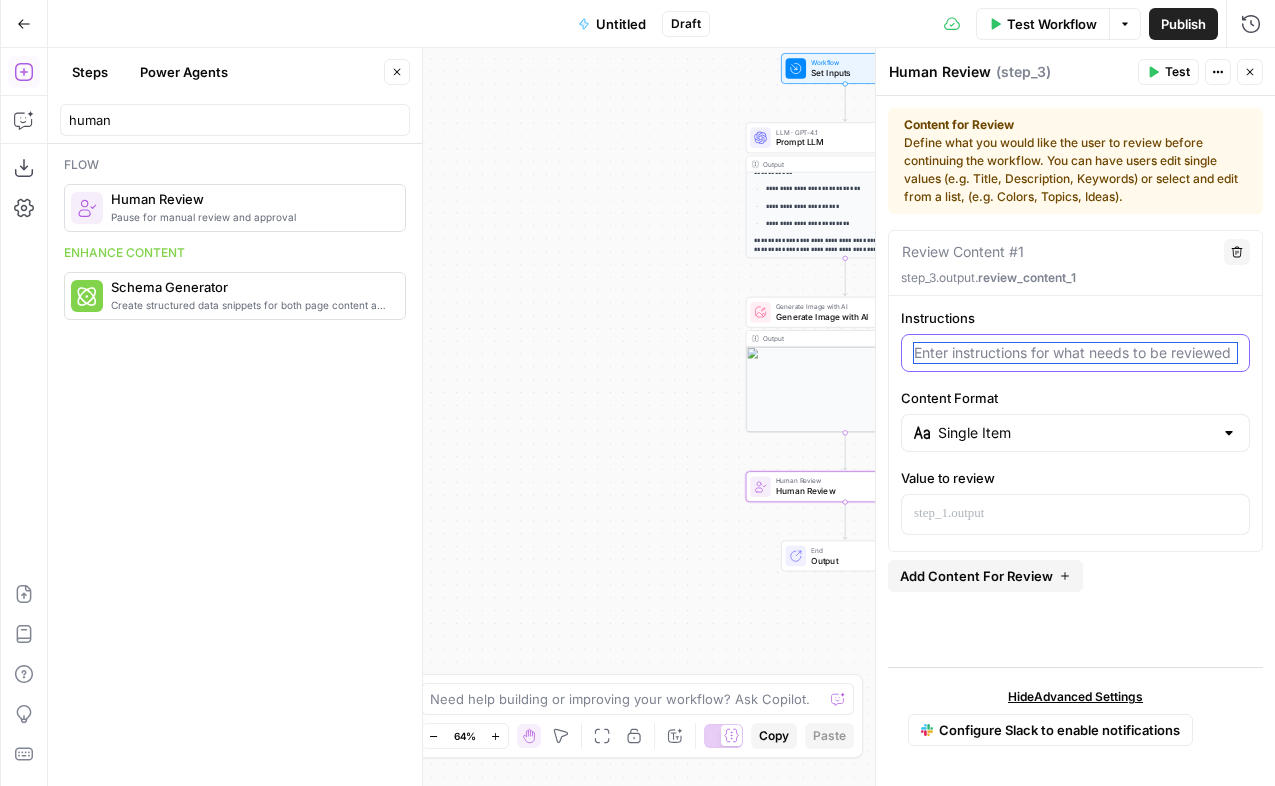 click on "Instructions" at bounding box center (1075, 353) 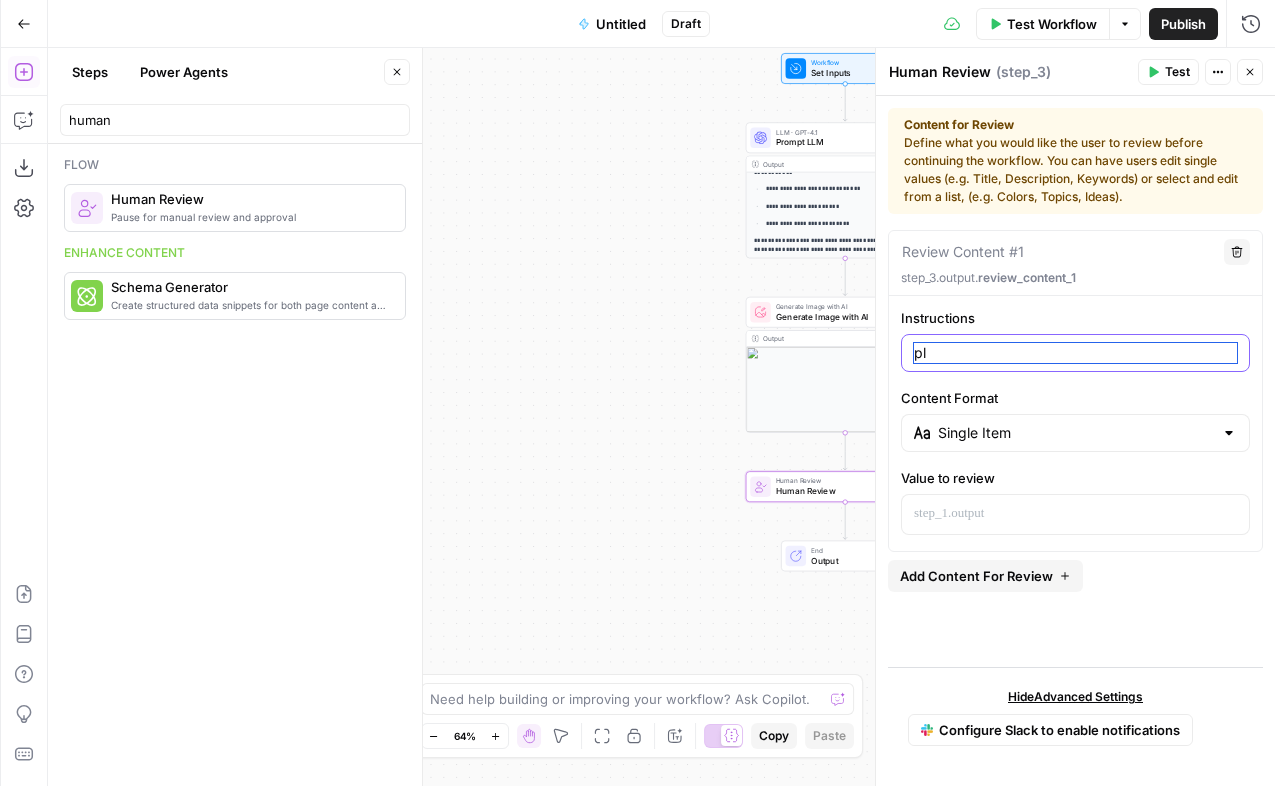 type on "p" 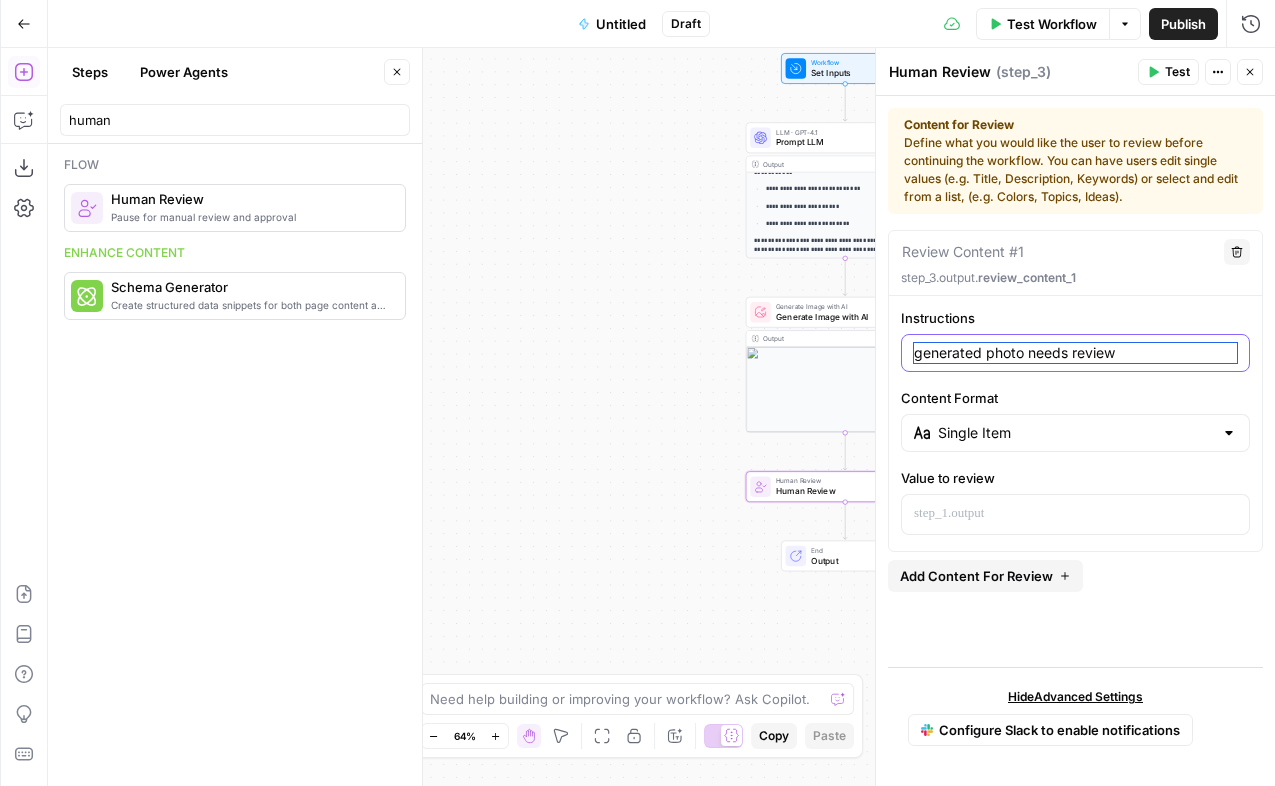 type on "generated photo needs review" 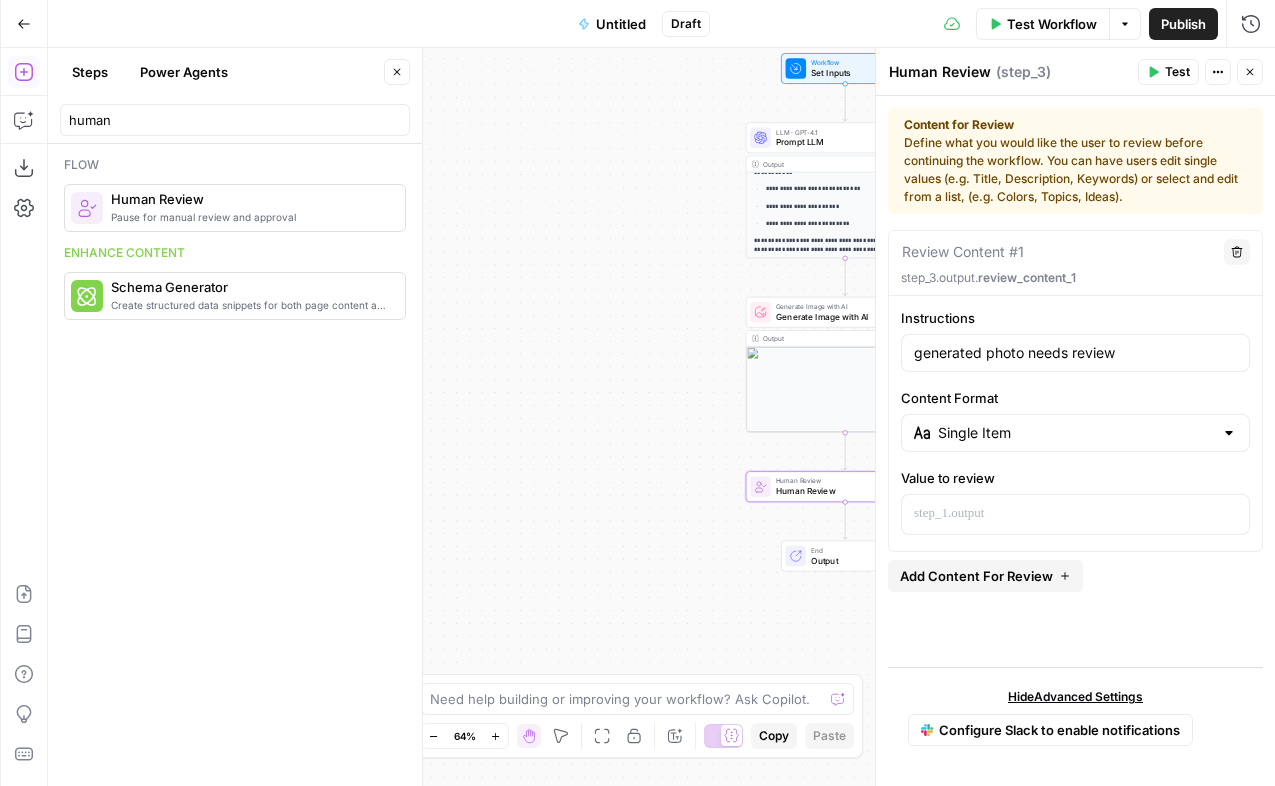 click on "Instructions generated photo needs review Content Format Single Item Value to review" at bounding box center (1075, 421) 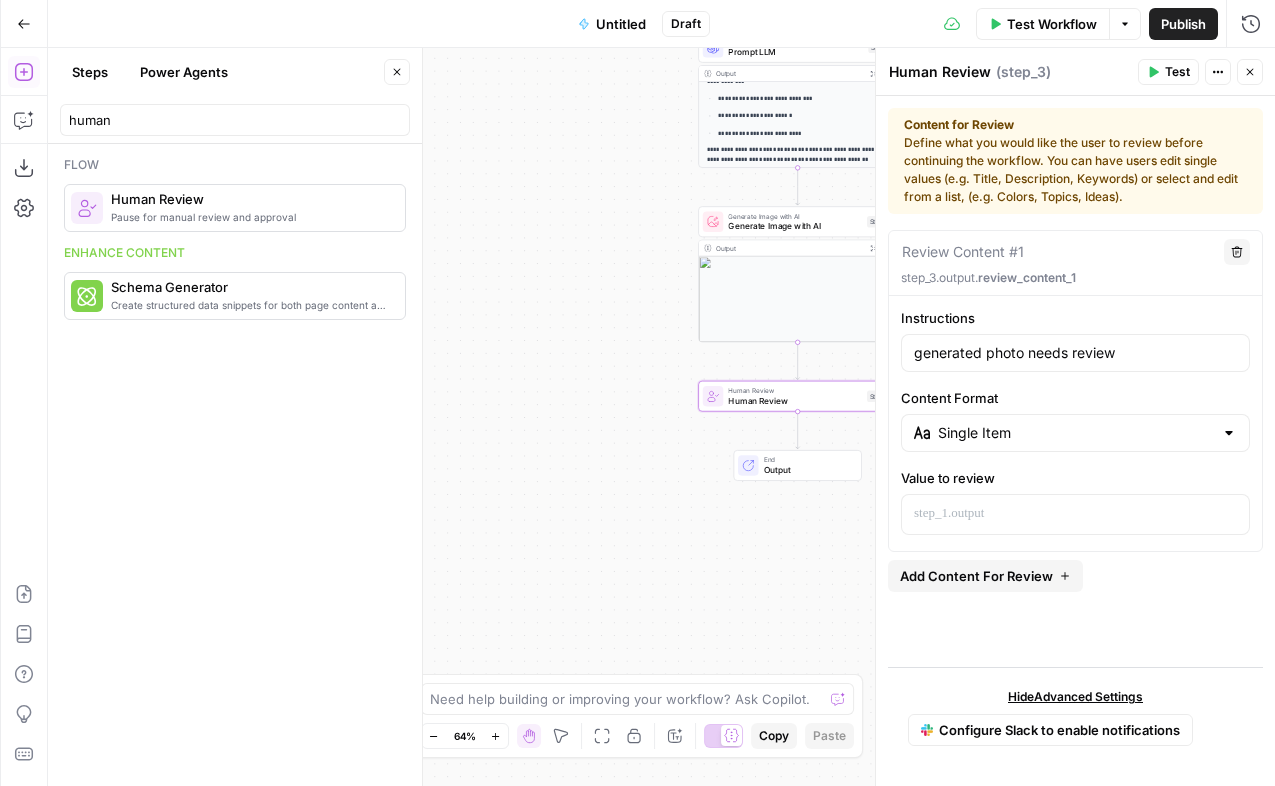 click on "**********" at bounding box center (661, 417) 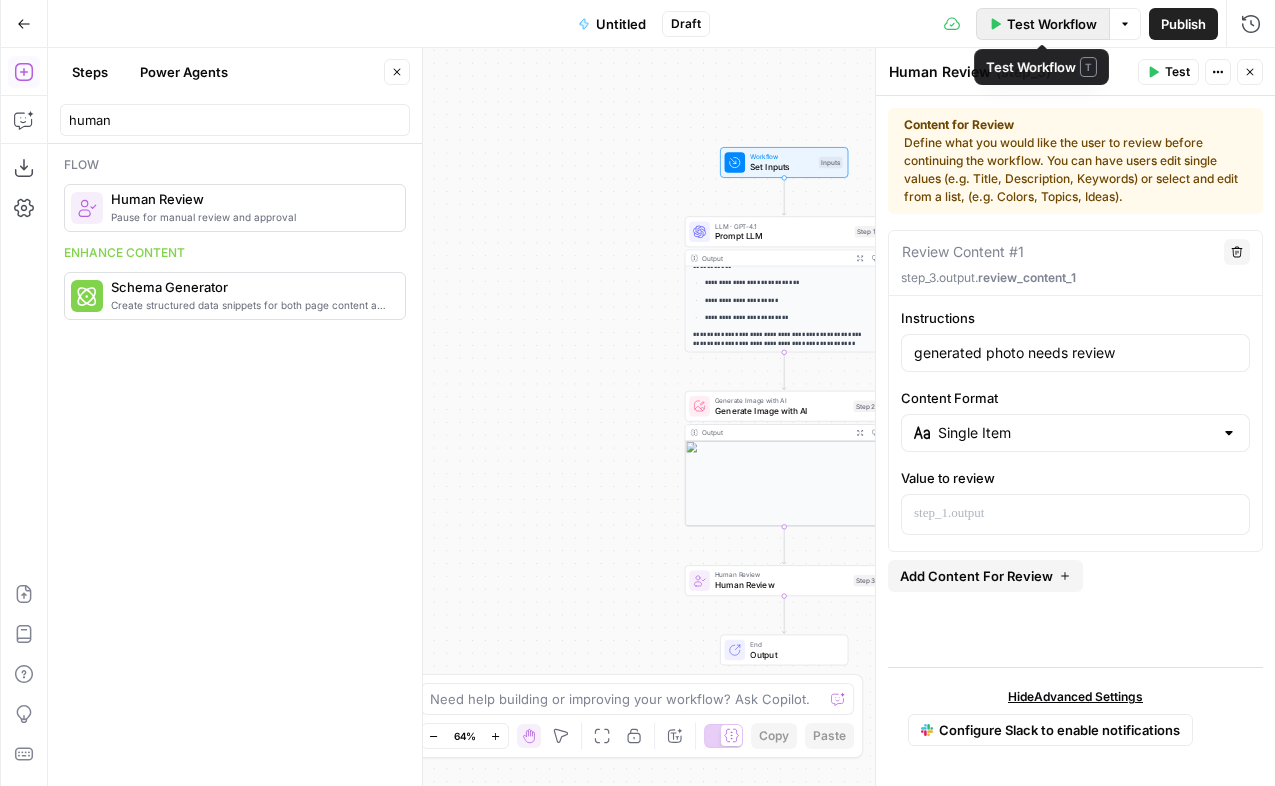 click on "Test Workflow" at bounding box center (1052, 24) 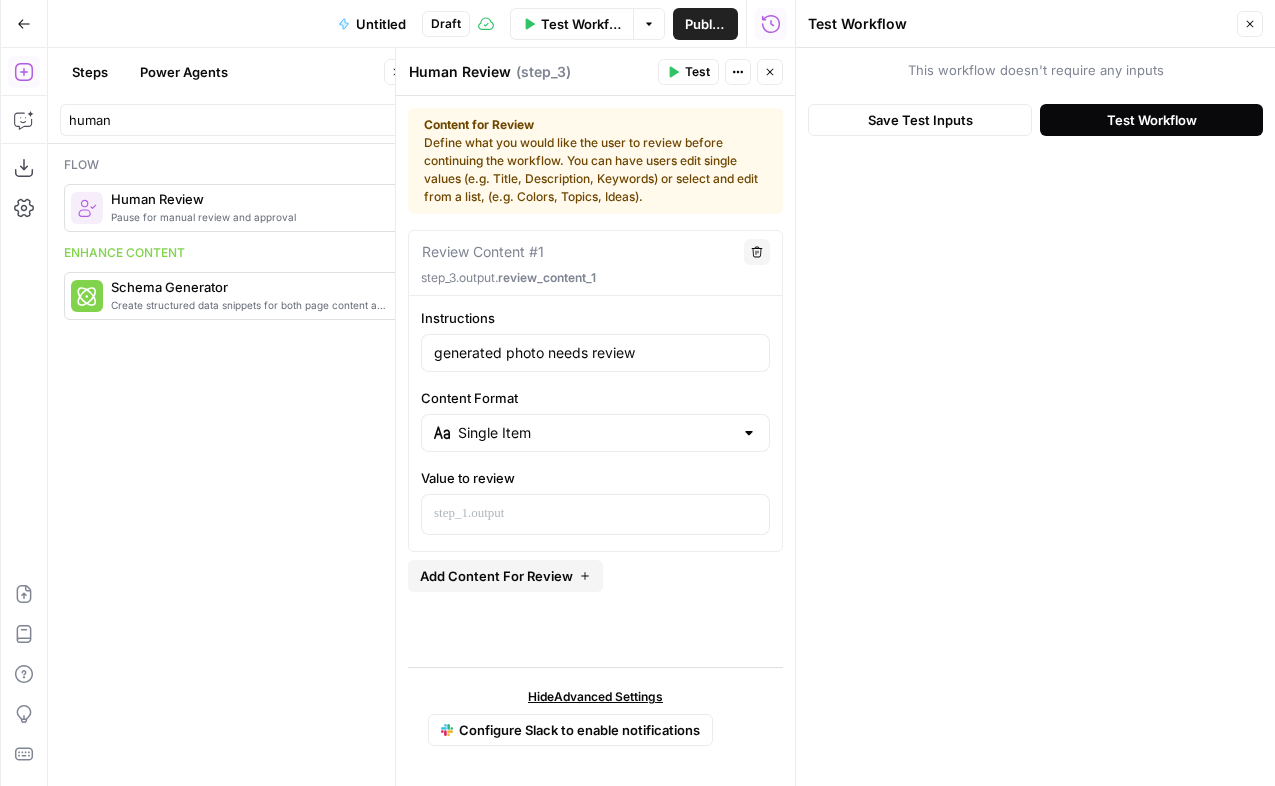 click on "Test Workflow" at bounding box center (1151, 120) 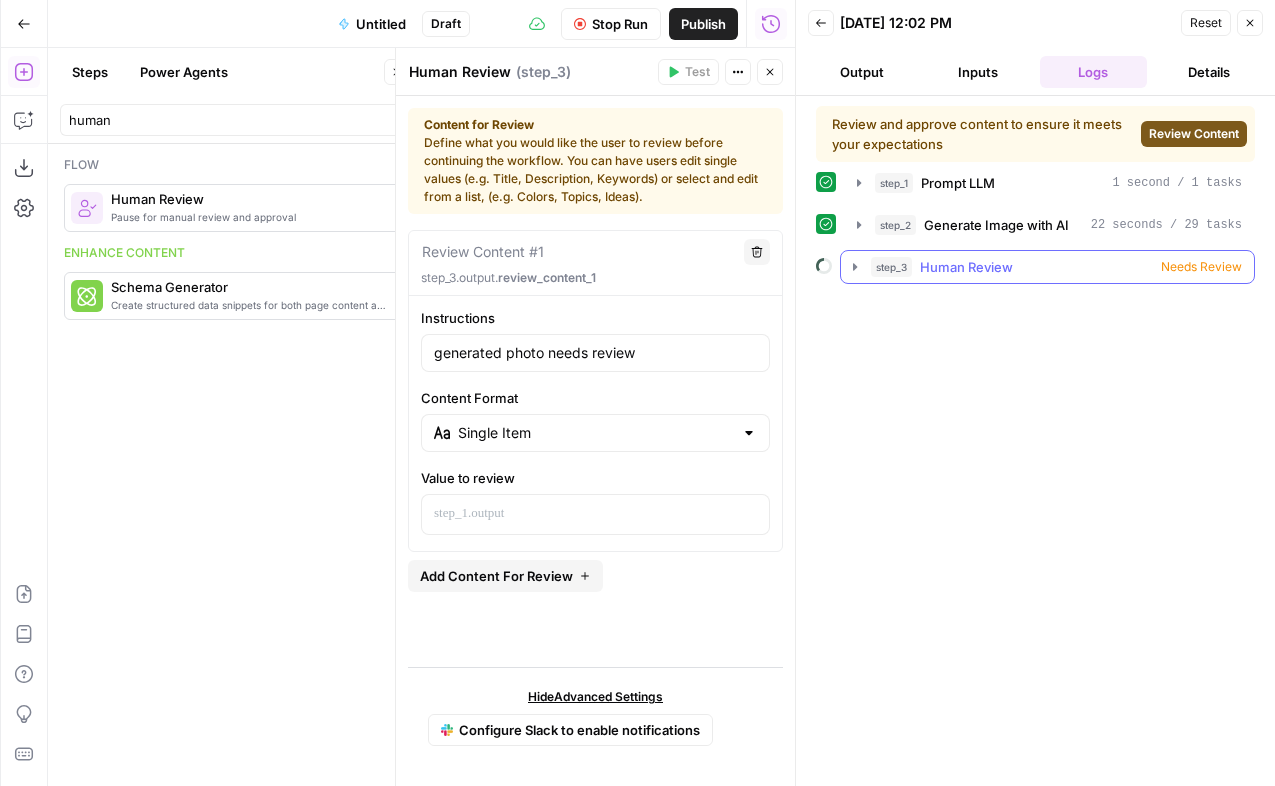 click on "step_3 Human Review Needs Review" at bounding box center [1056, 267] 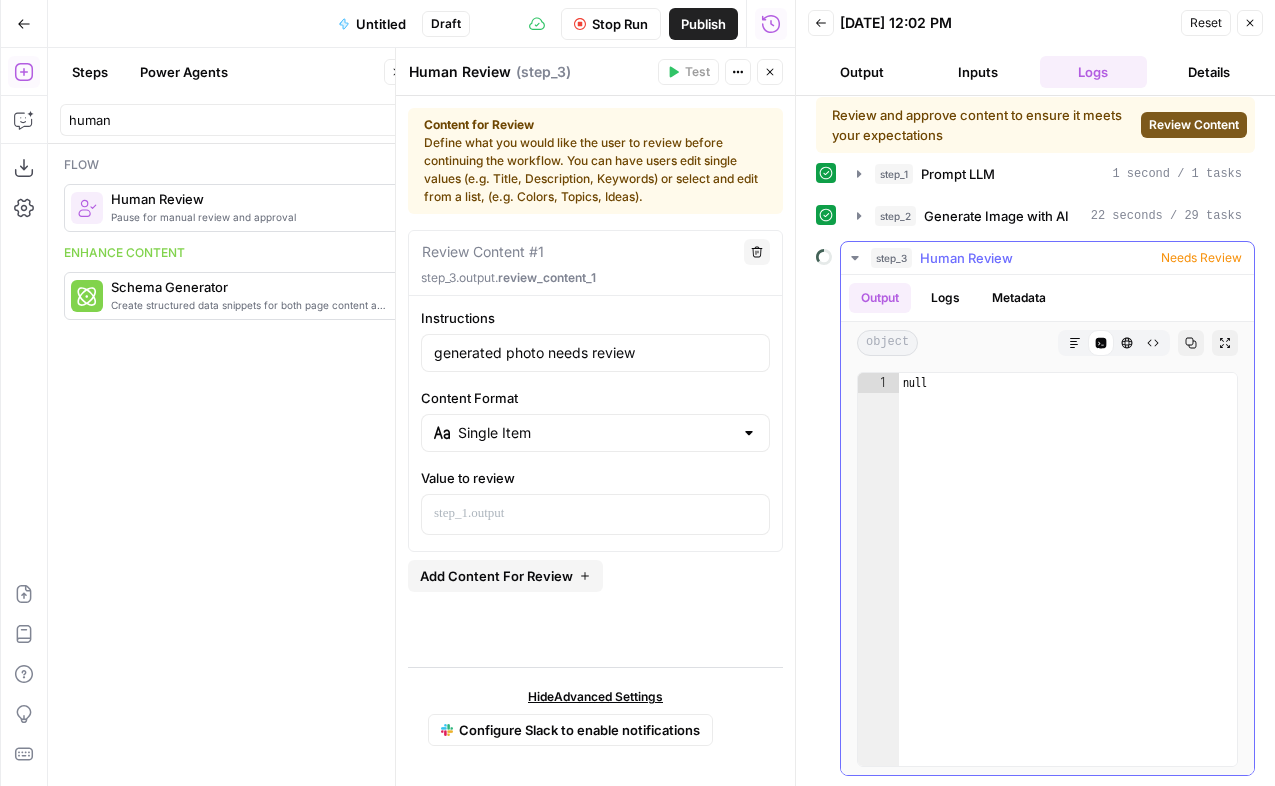 scroll, scrollTop: 5, scrollLeft: 0, axis: vertical 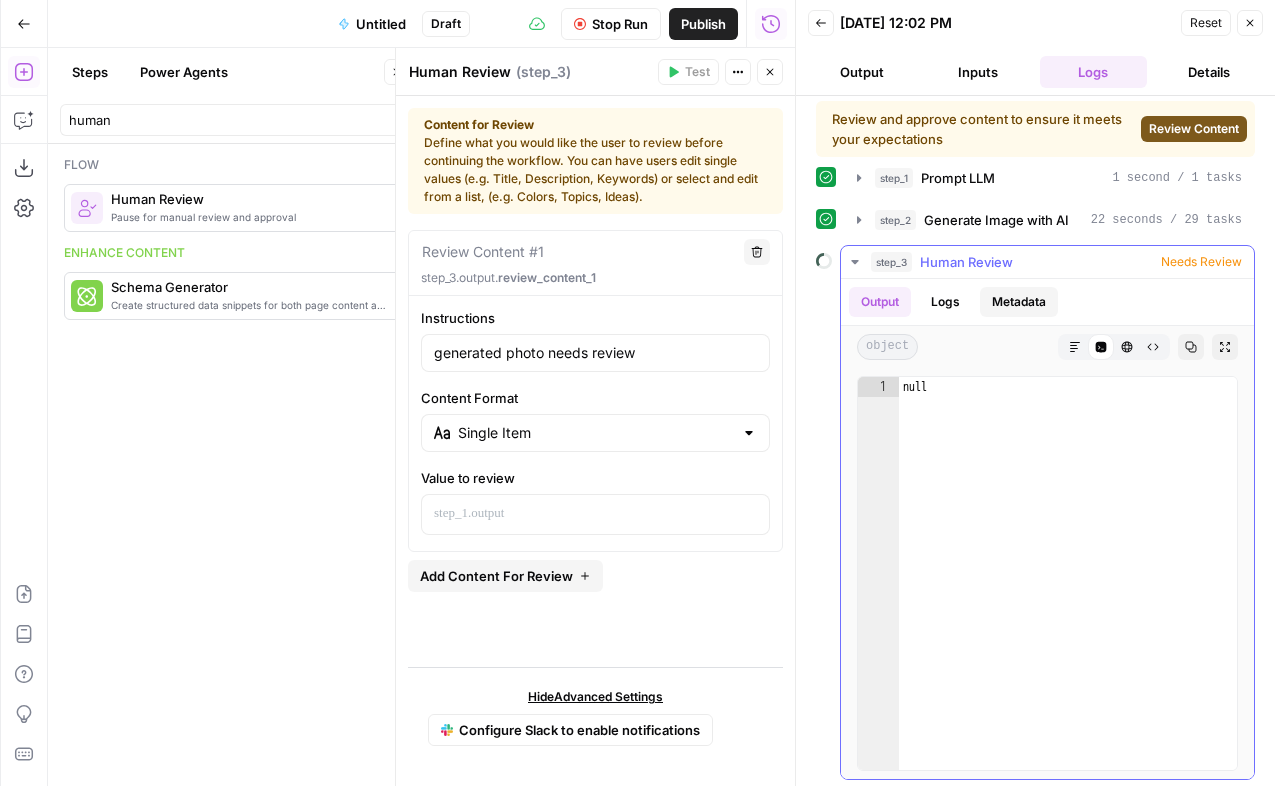 click on "Metadata" at bounding box center (1019, 302) 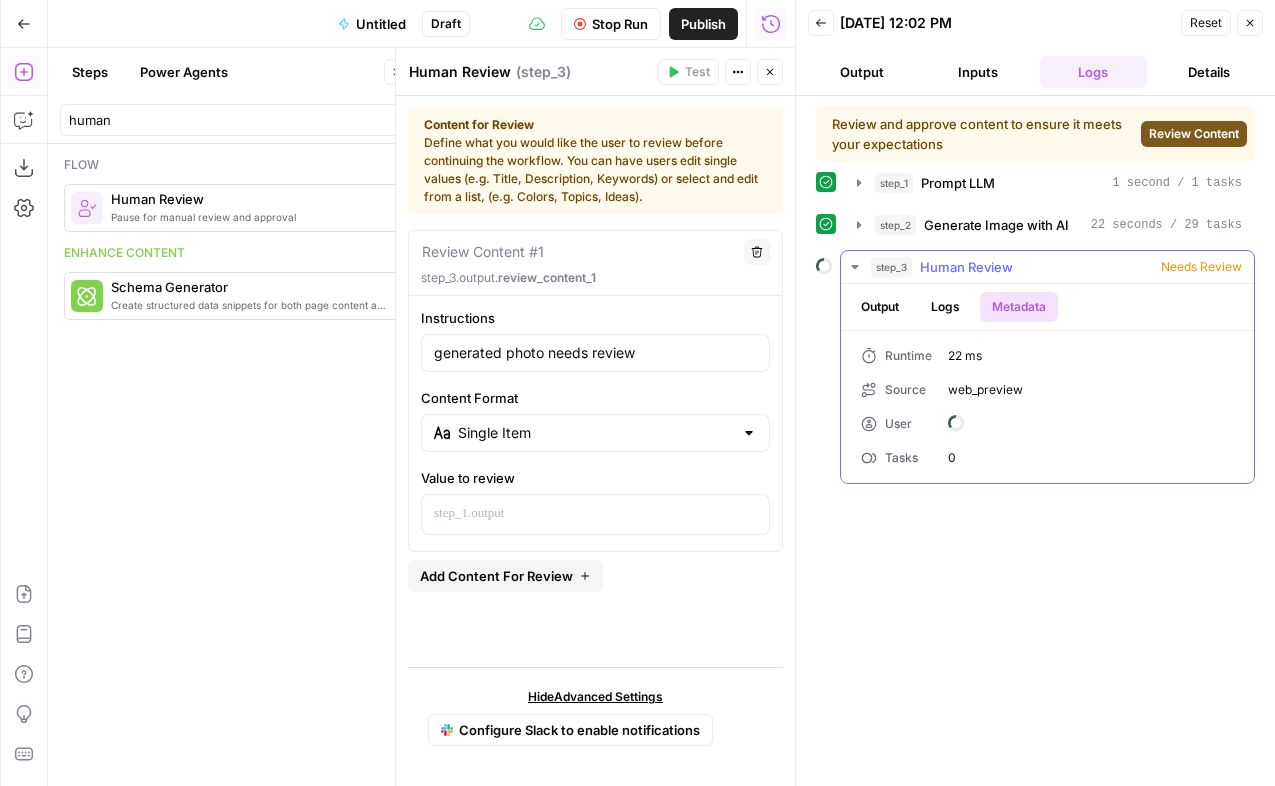 scroll, scrollTop: 0, scrollLeft: 0, axis: both 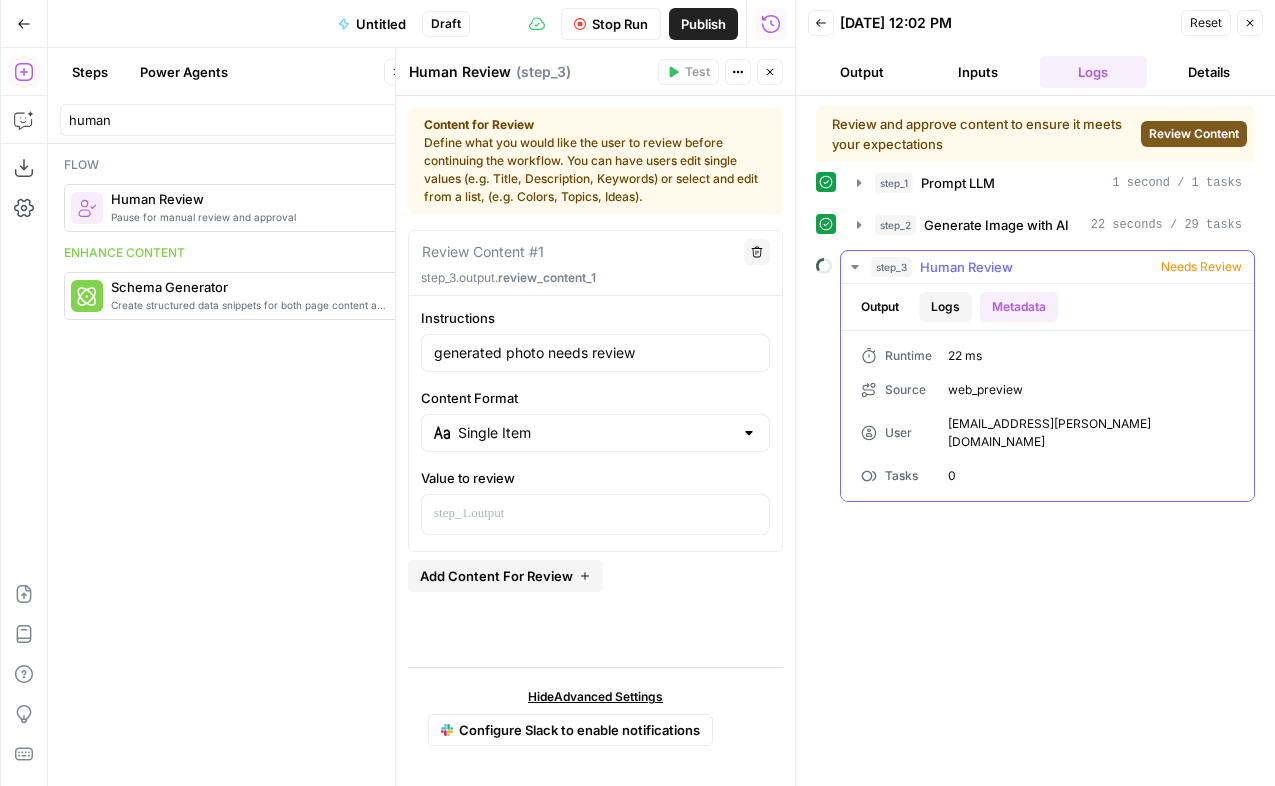 click on "Logs" at bounding box center [945, 307] 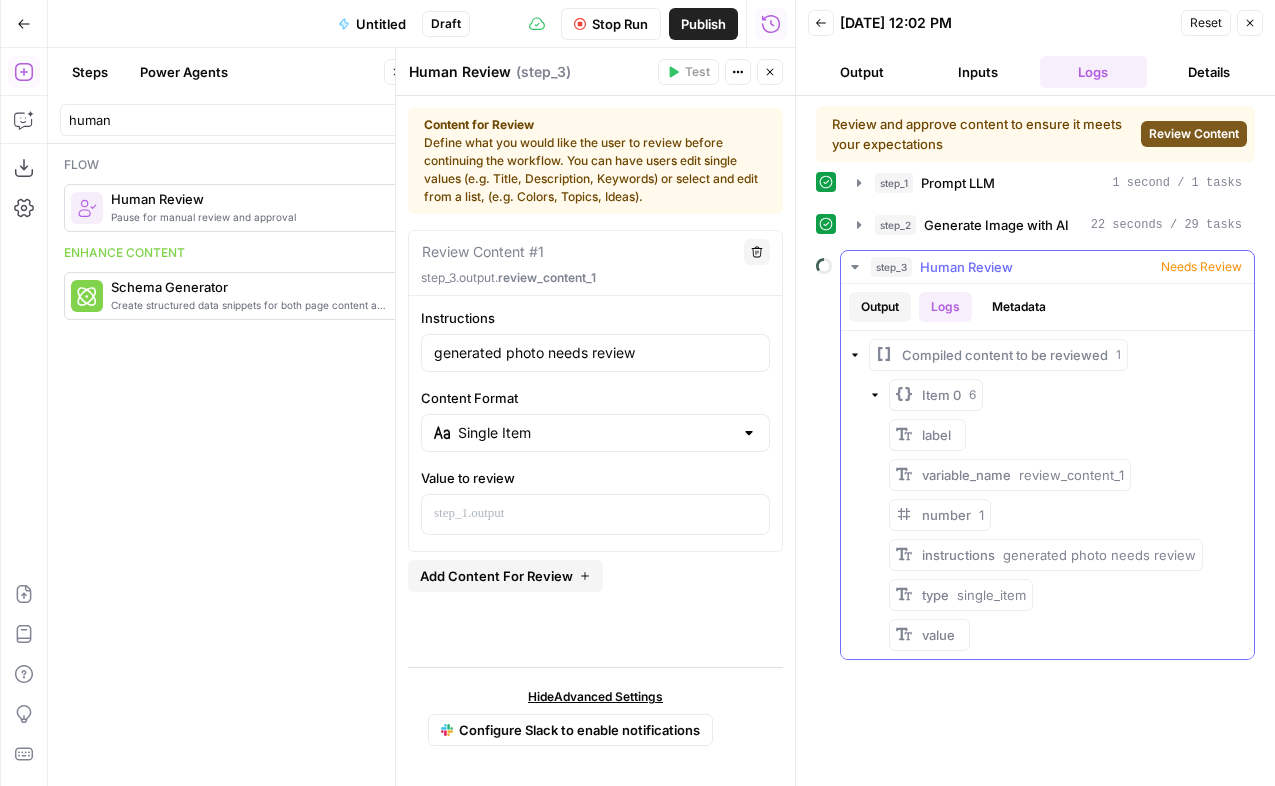 click on "Output" at bounding box center (880, 307) 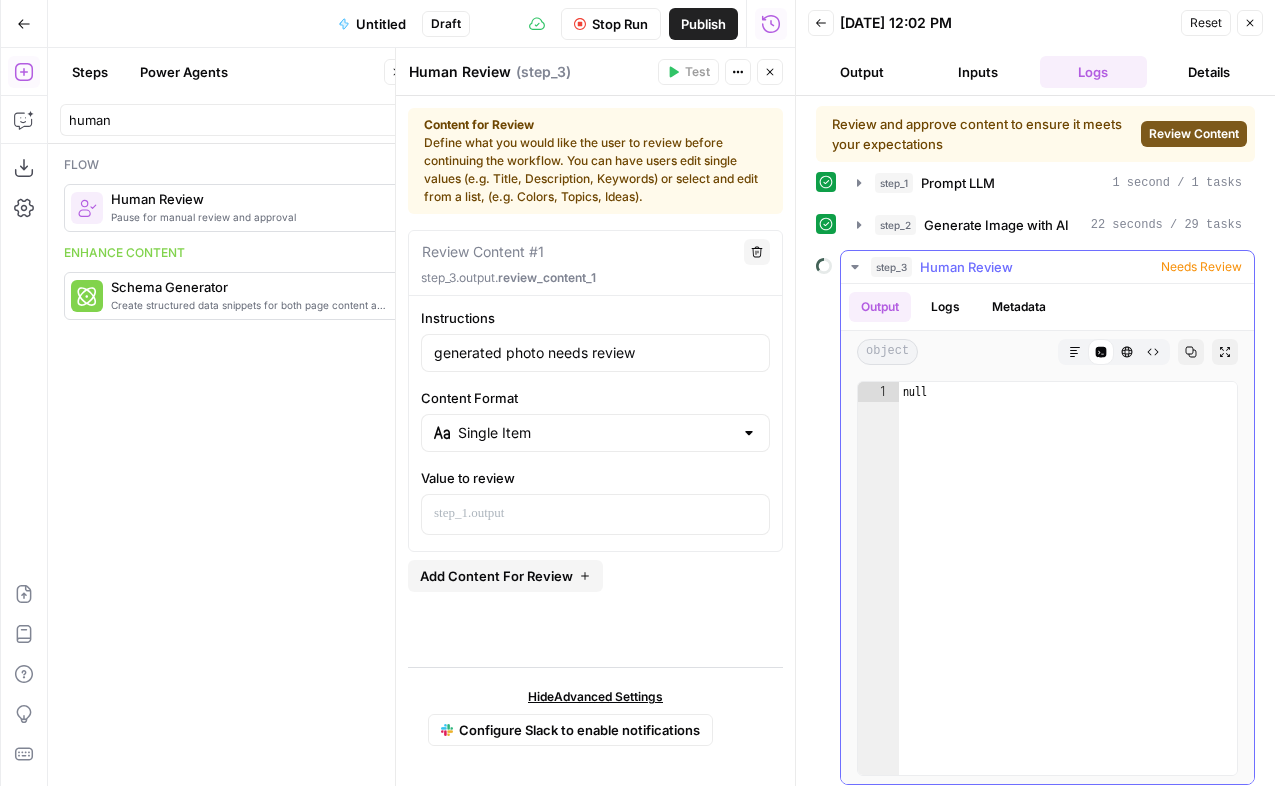click on "Code Editor" at bounding box center (1101, 352) 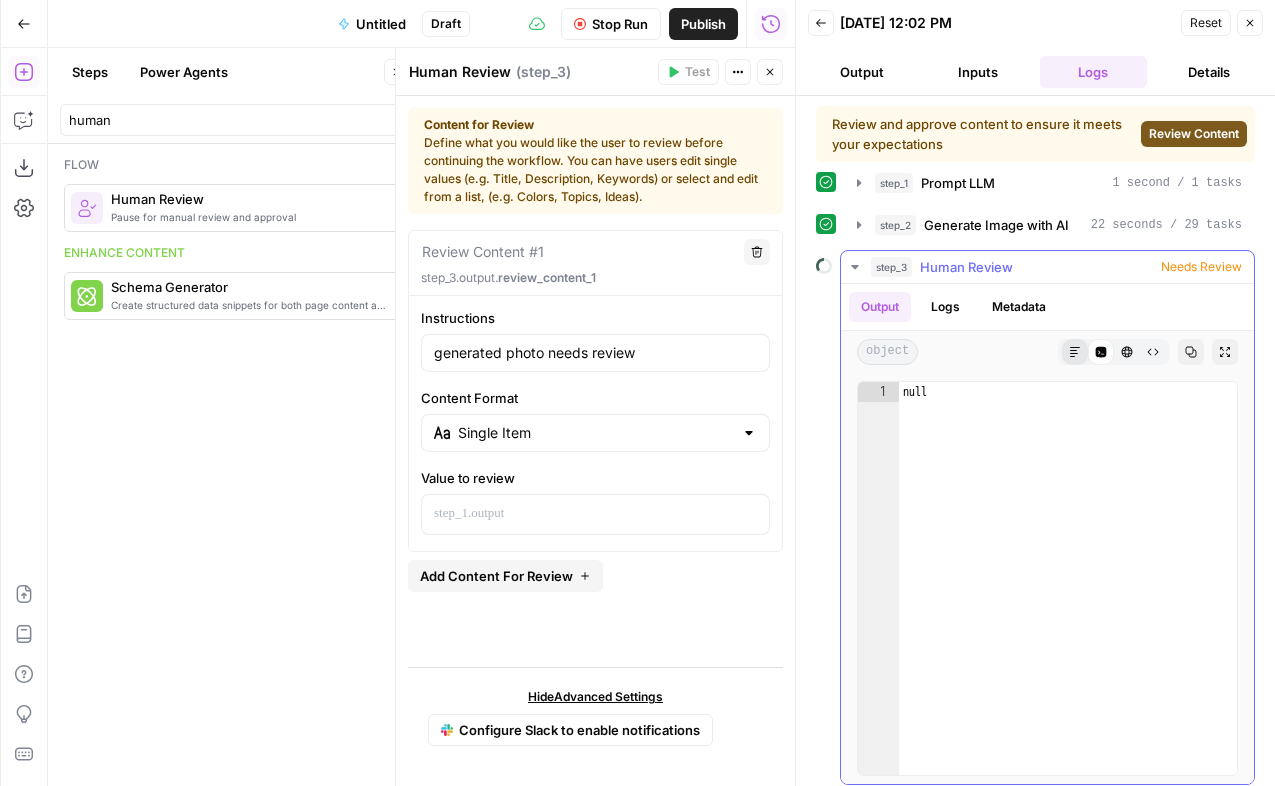 click 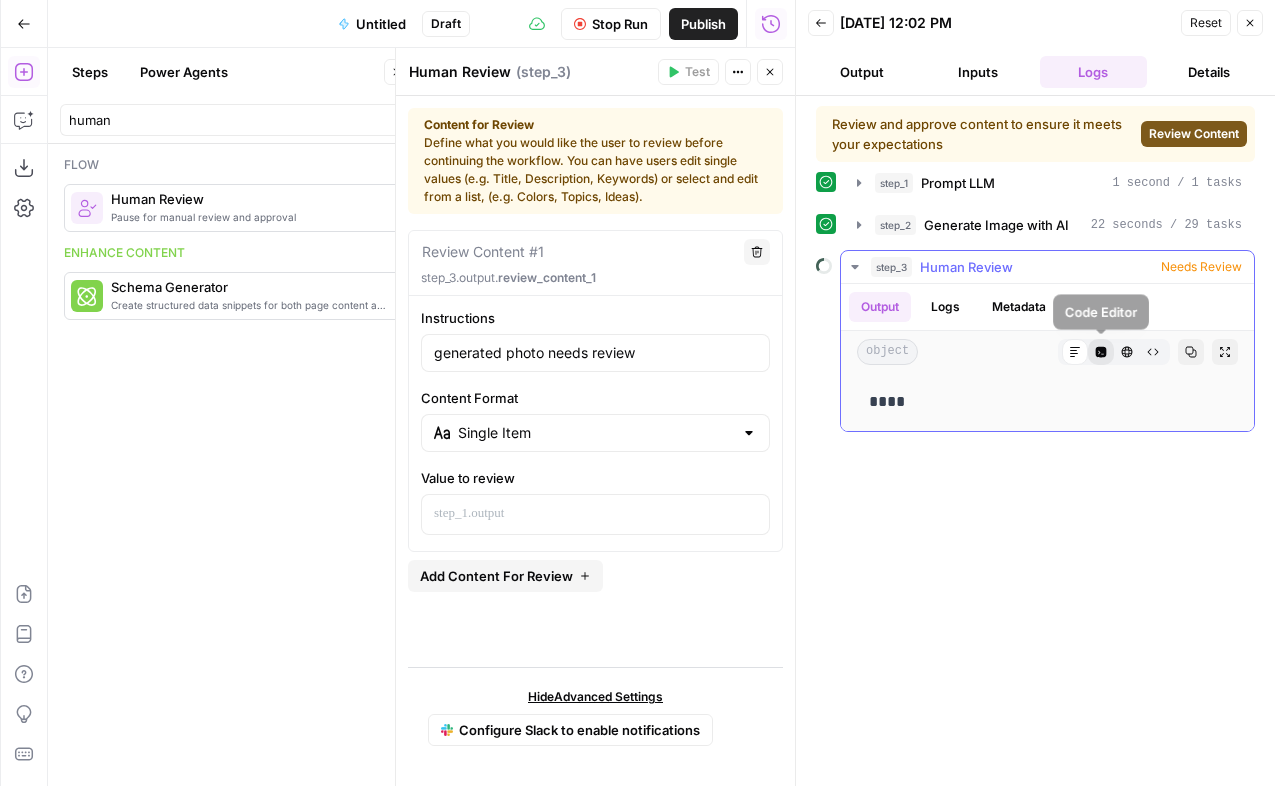 click 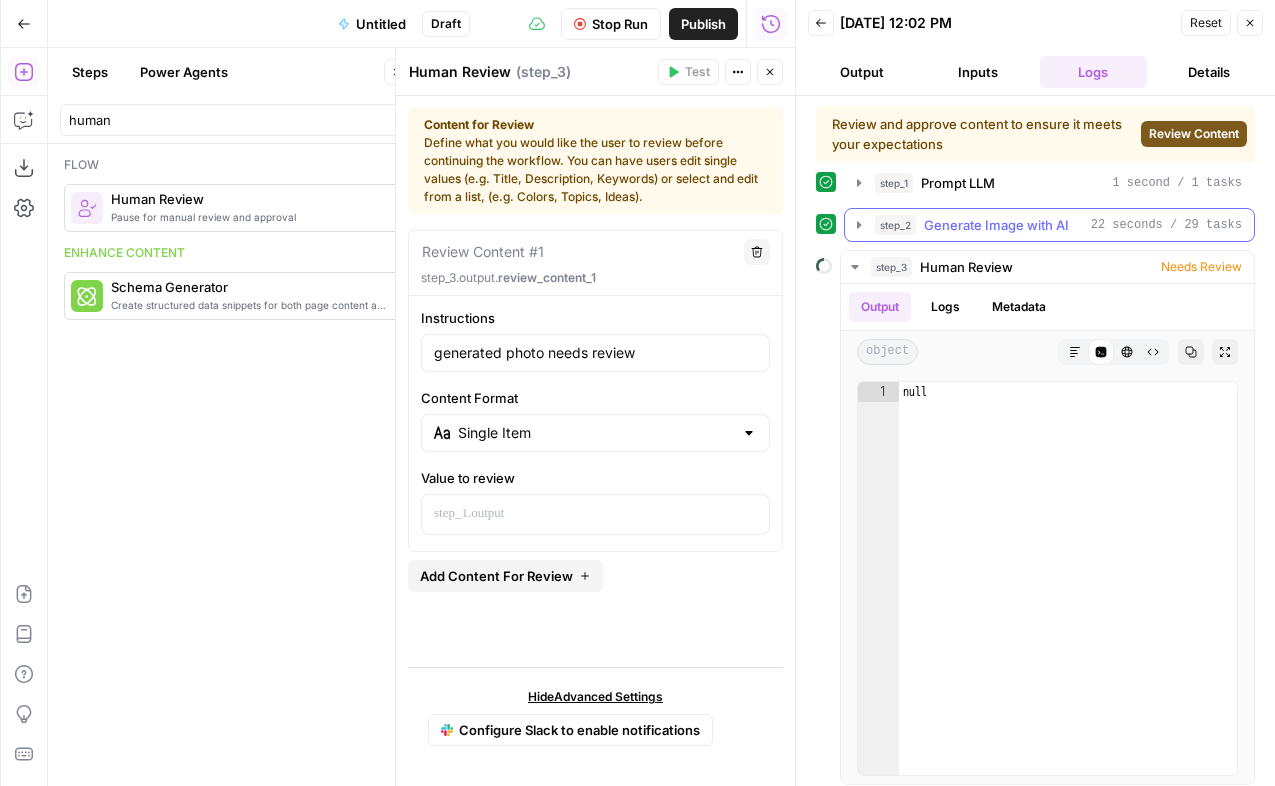 click on "Generate Image with AI" at bounding box center [996, 225] 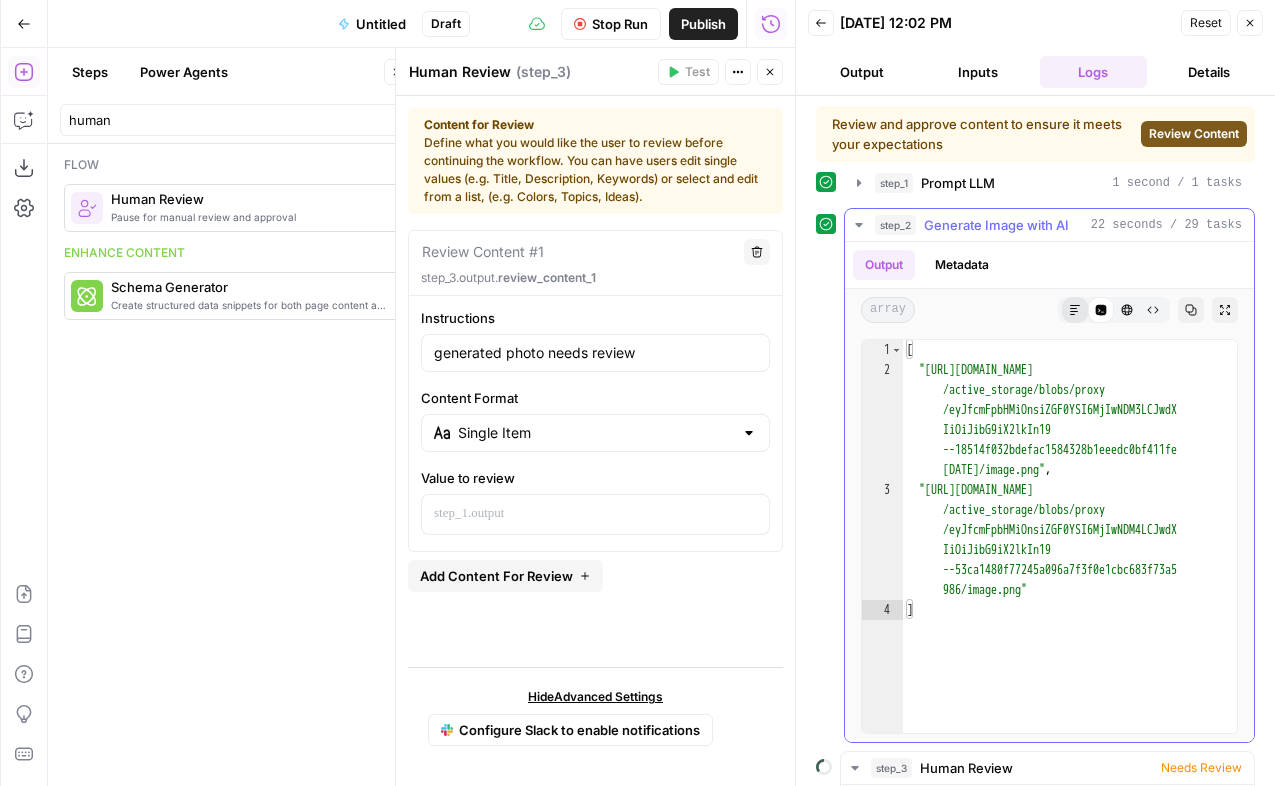 click 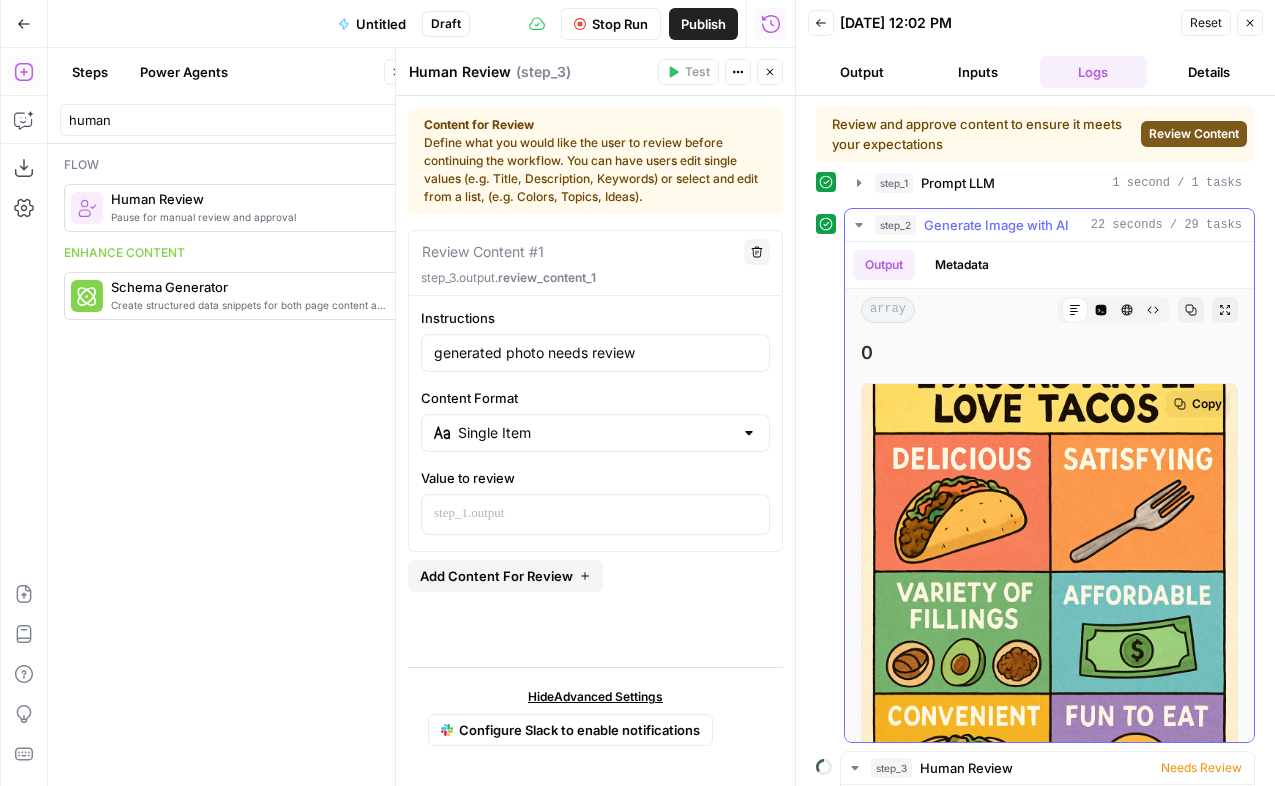 scroll, scrollTop: 471, scrollLeft: 0, axis: vertical 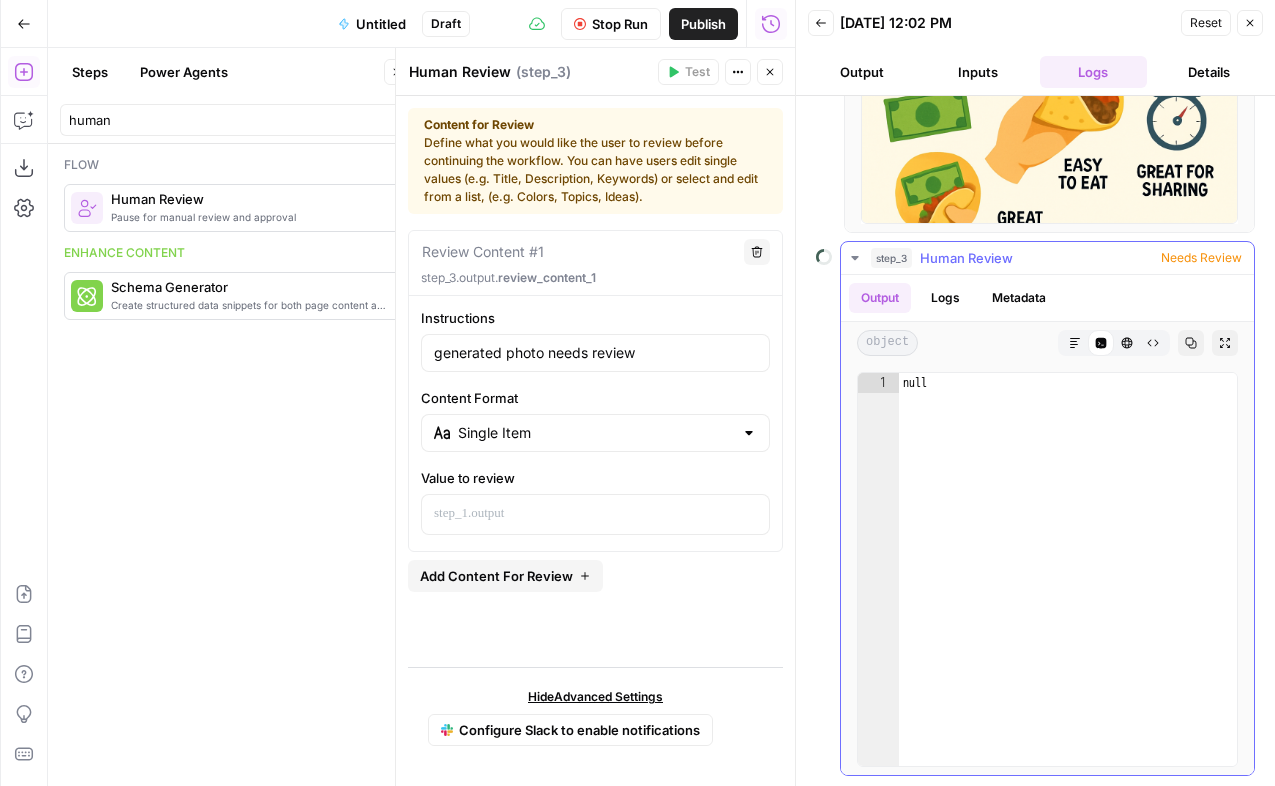 click on "Needs Review" at bounding box center (1201, 258) 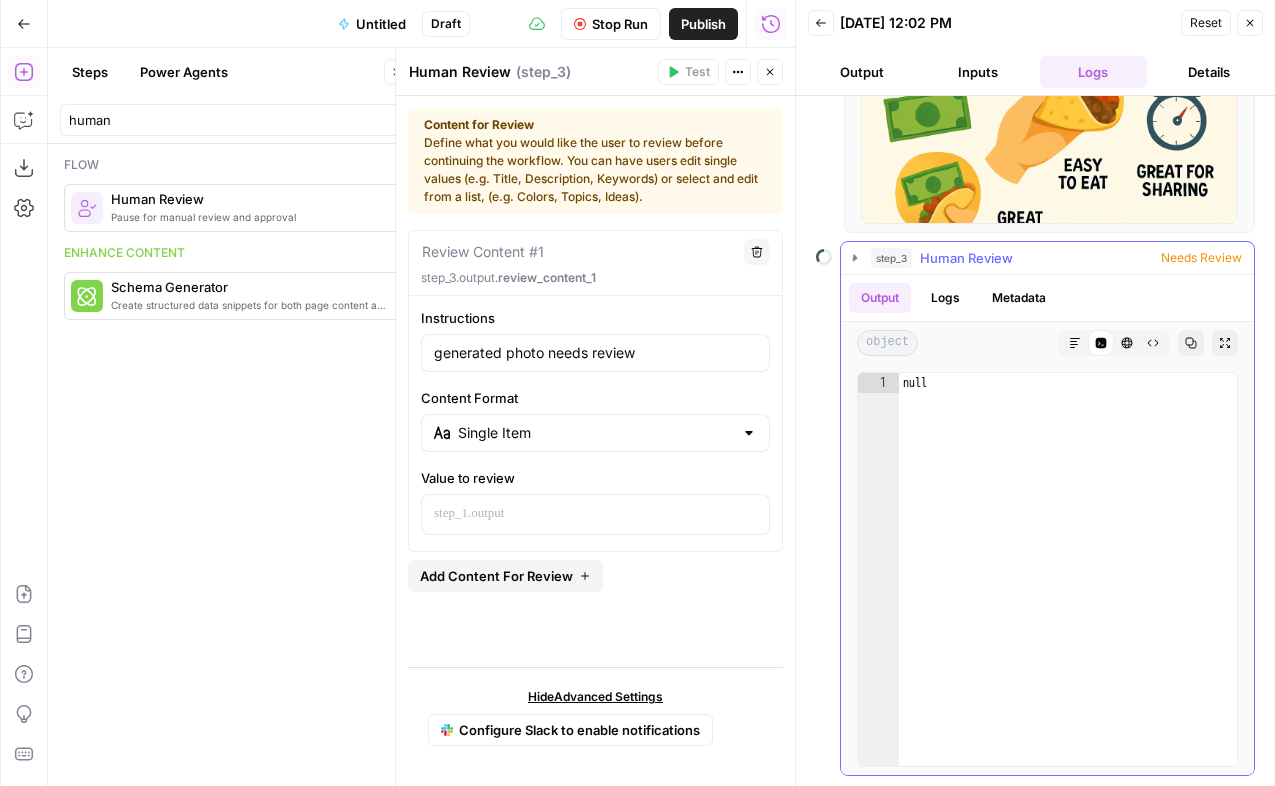 scroll, scrollTop: 9, scrollLeft: 0, axis: vertical 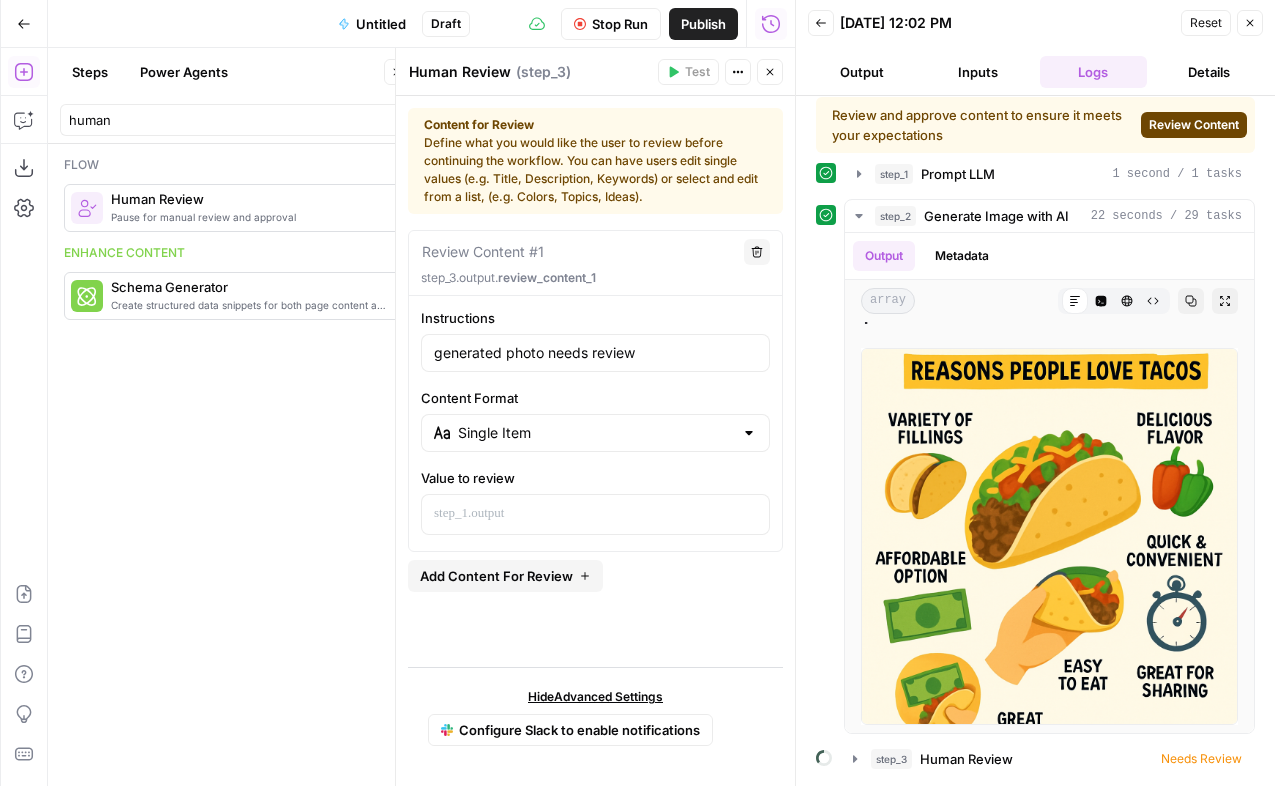 click on "Review Content" at bounding box center [1194, 125] 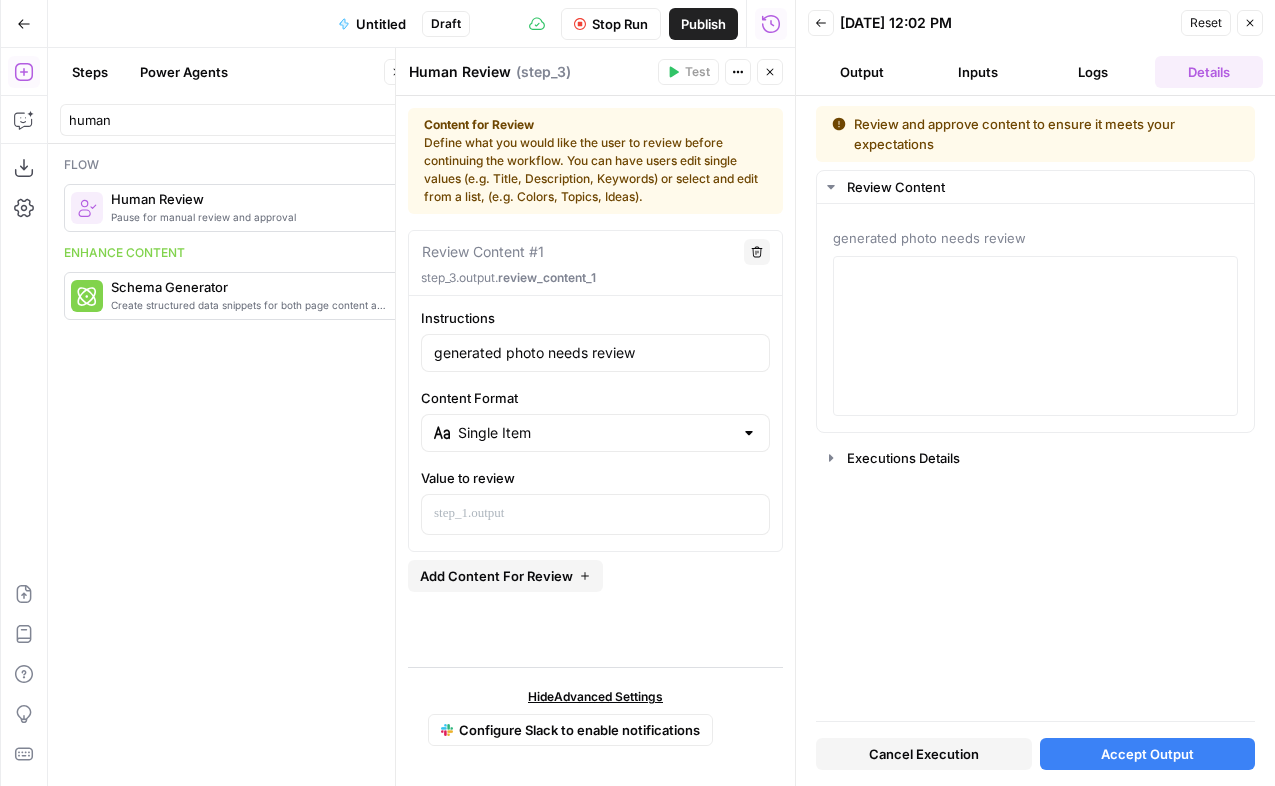 click on "Accept Output" at bounding box center (1148, 754) 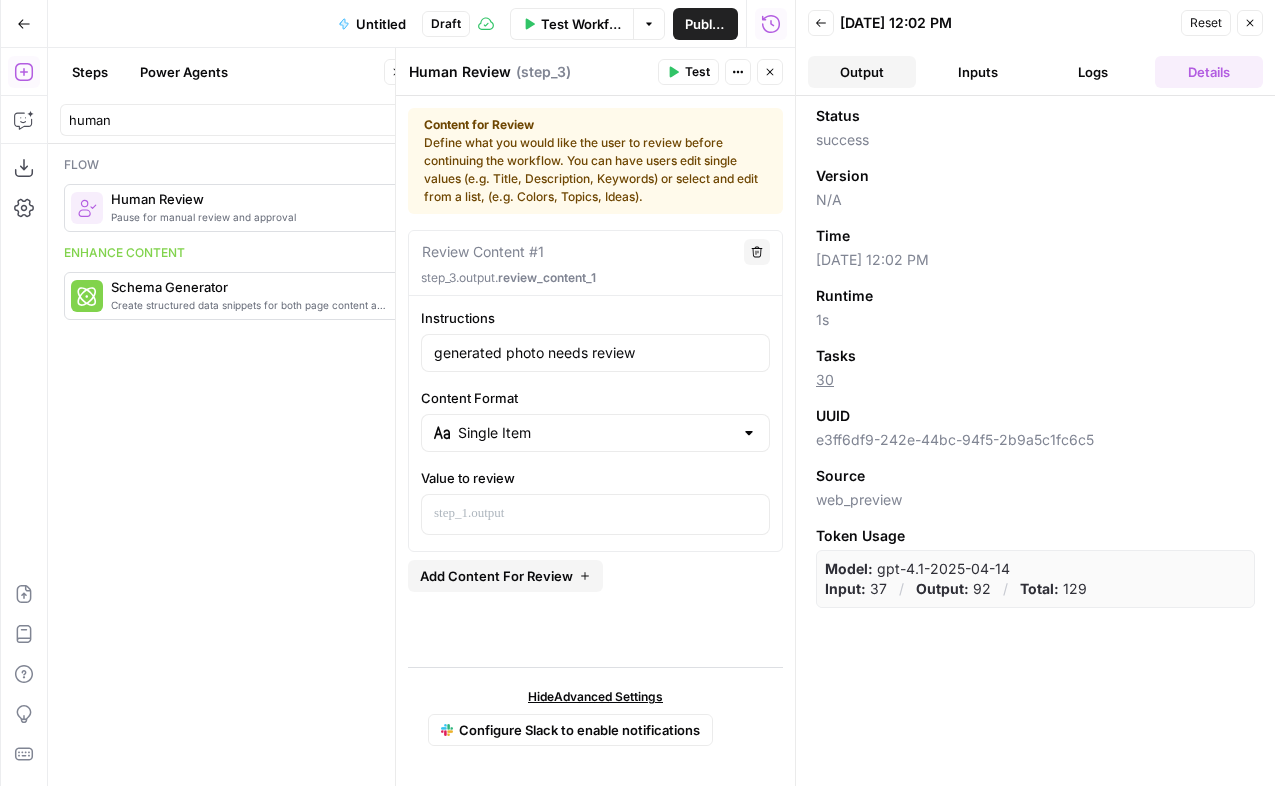 click on "Output" at bounding box center [862, 72] 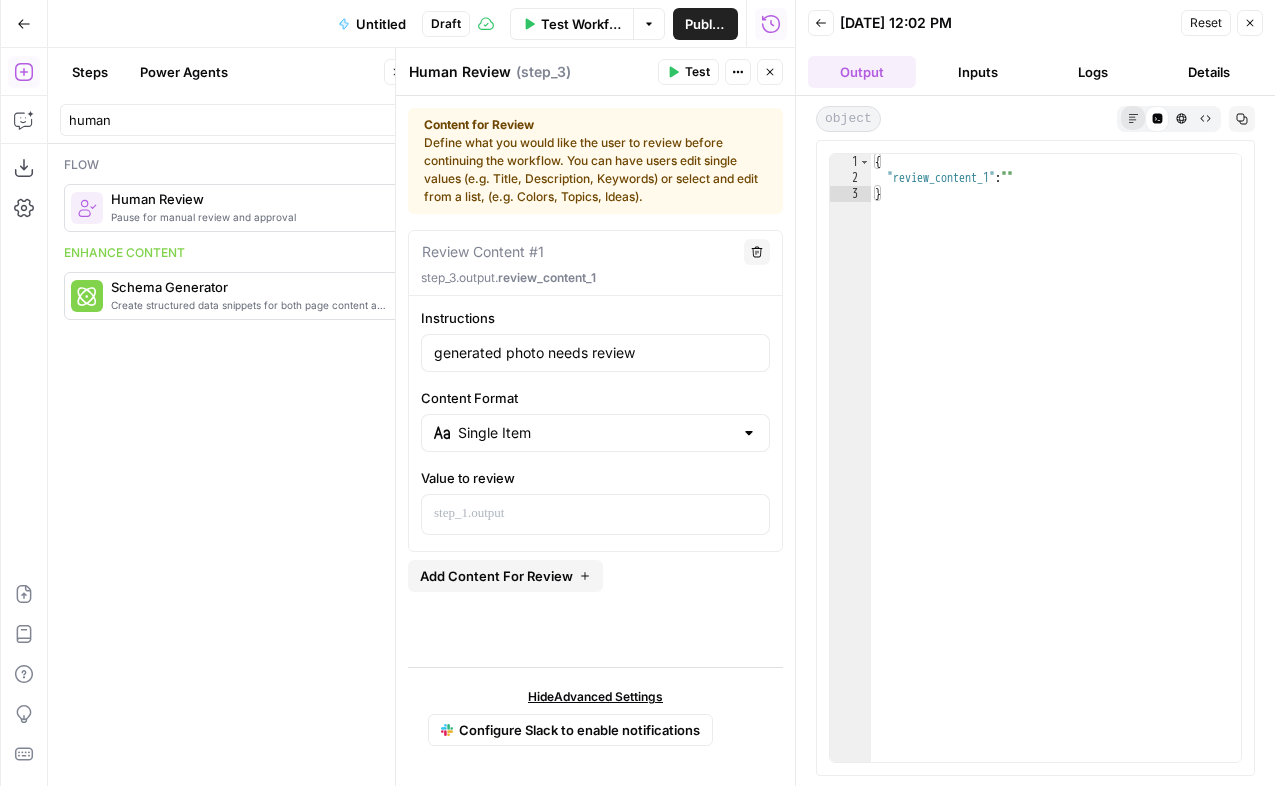 click 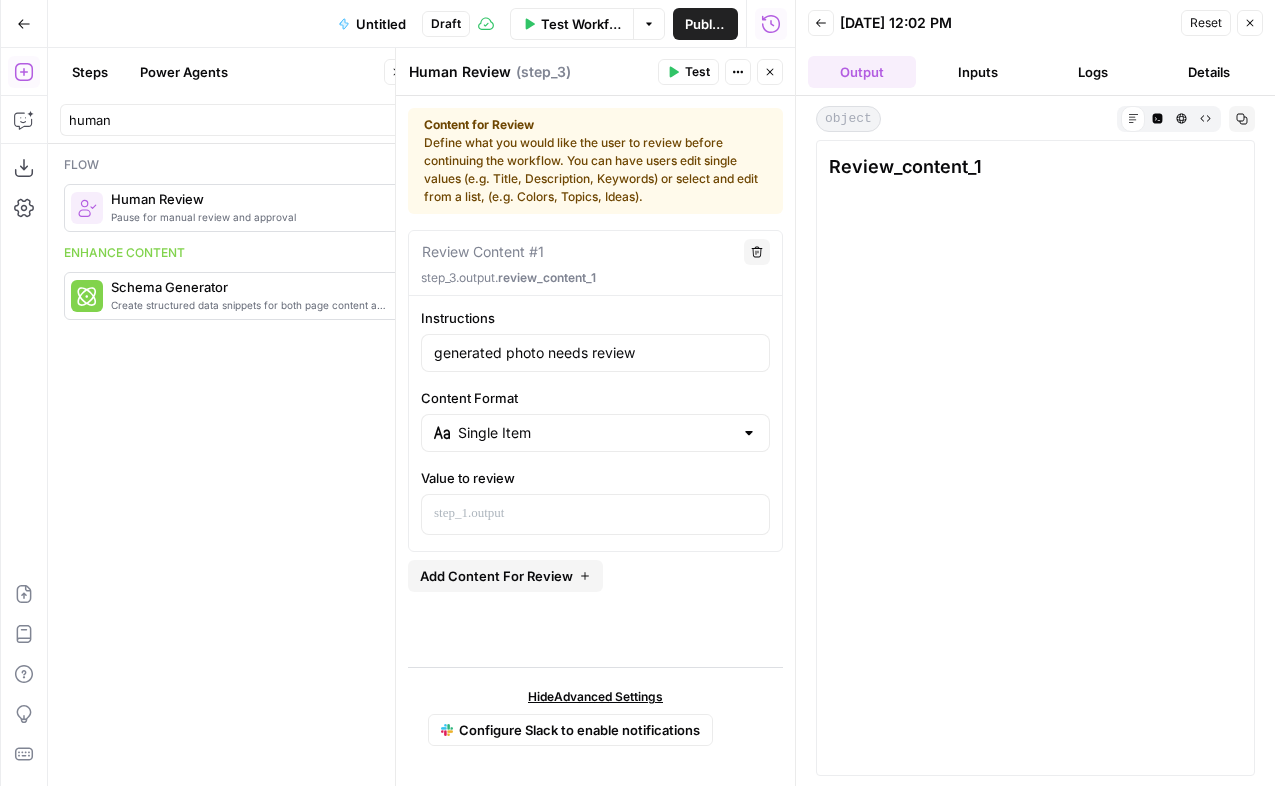 click on "Review_content_1" at bounding box center (1035, 167) 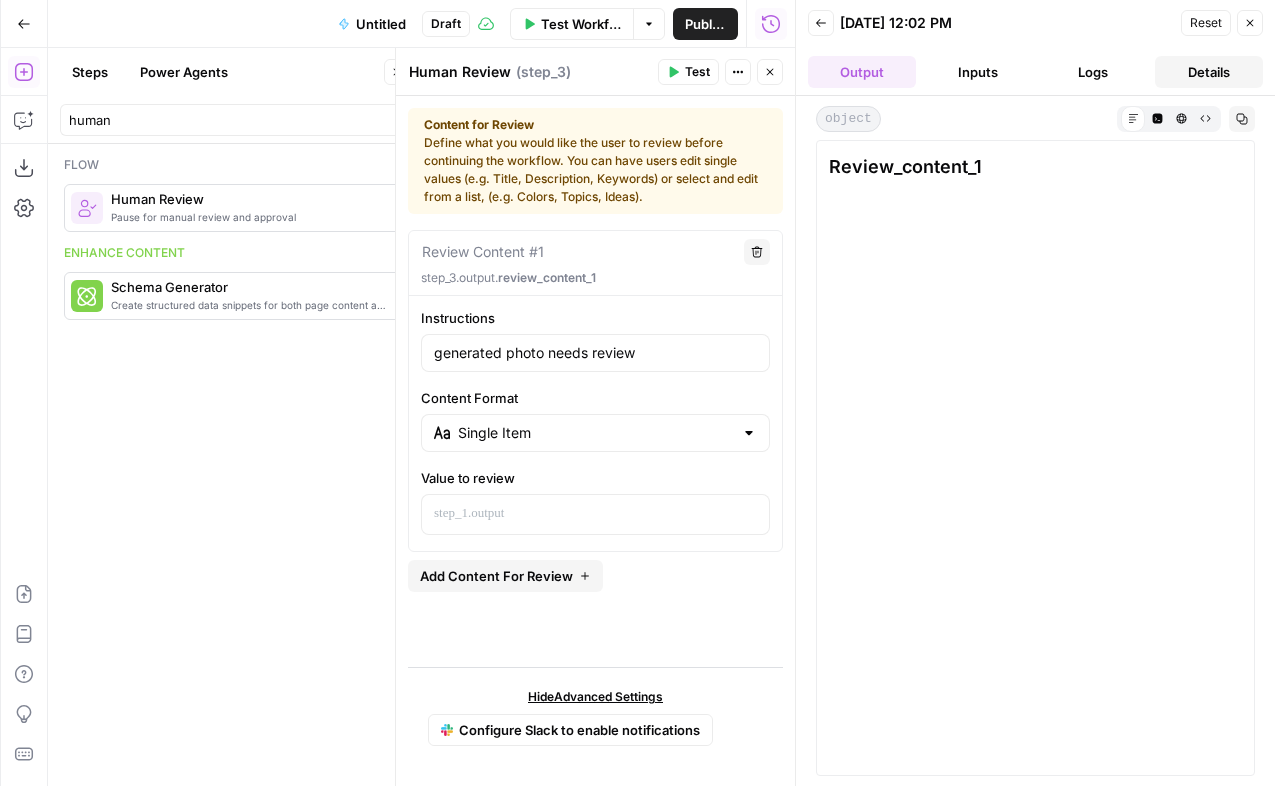 click on "Details" at bounding box center (1209, 72) 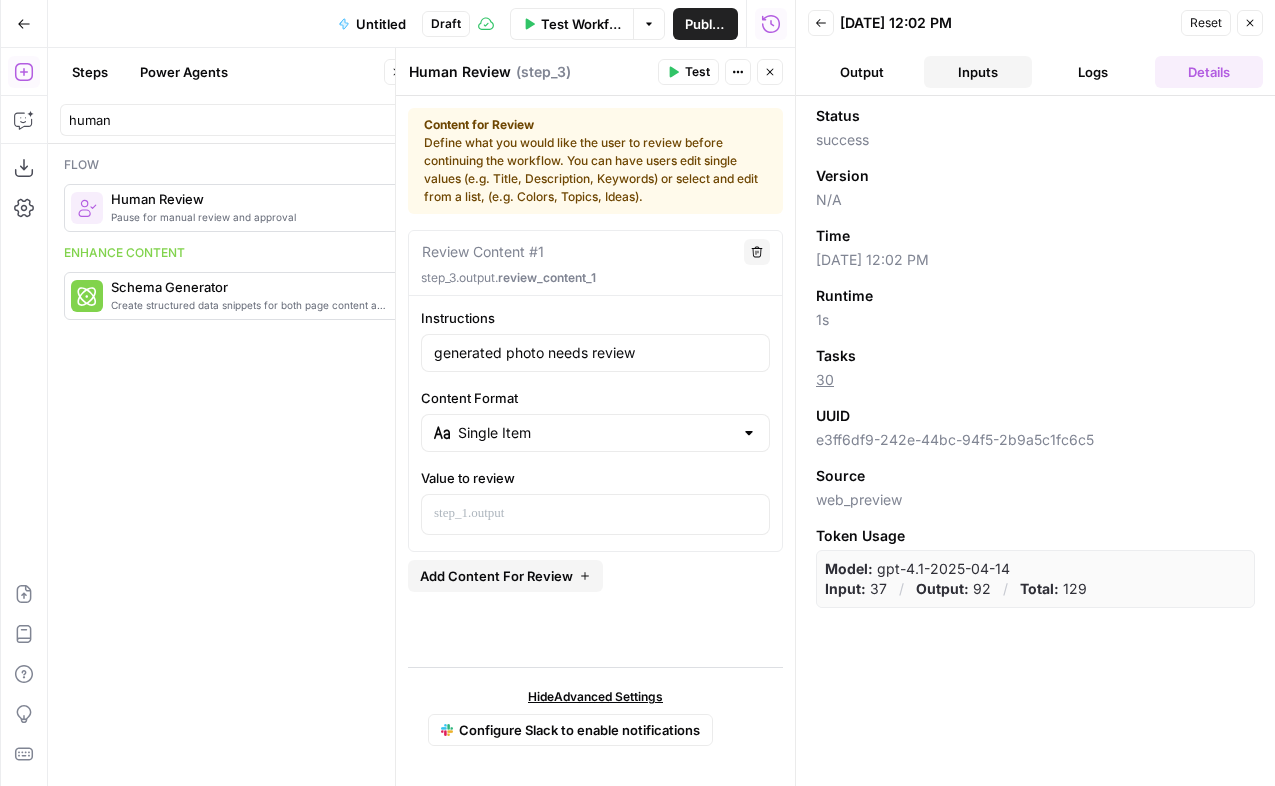 click on "Inputs" at bounding box center [978, 72] 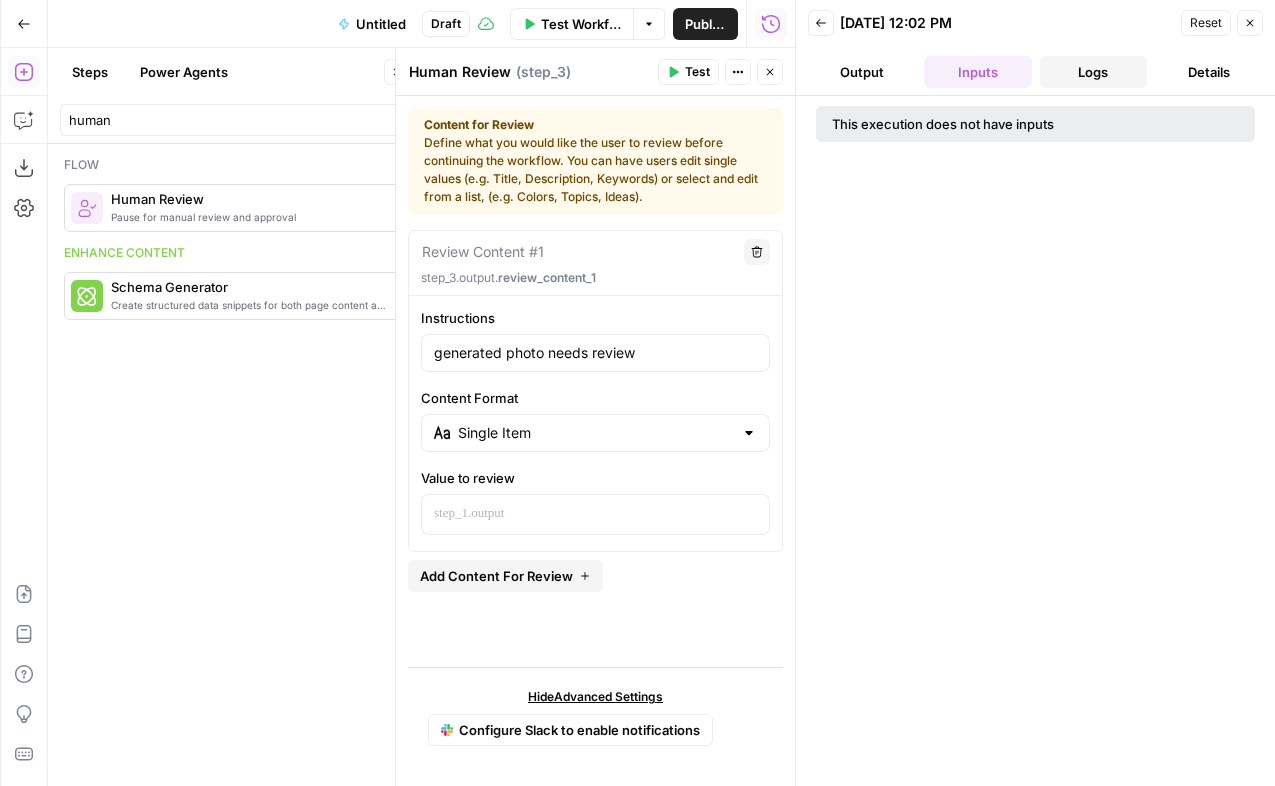 click on "Logs" at bounding box center (1094, 72) 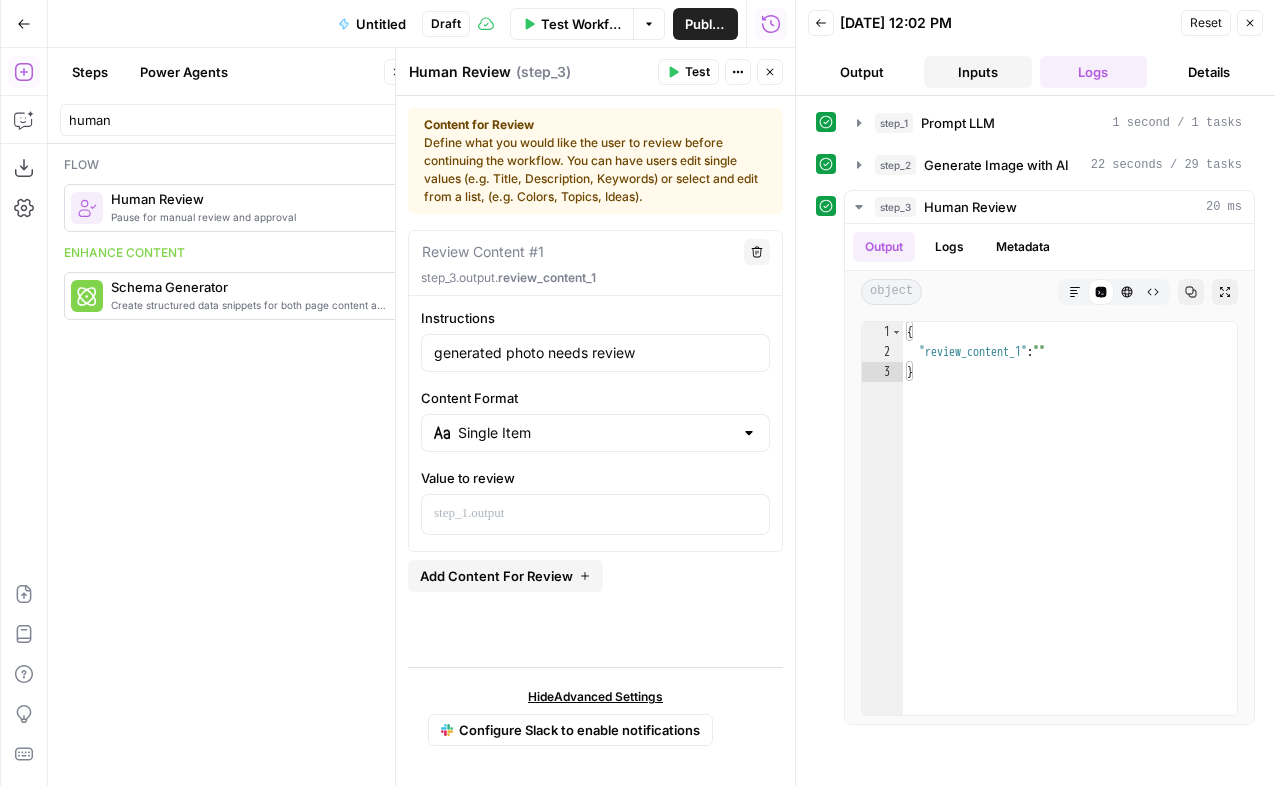 click on "Inputs" at bounding box center [978, 72] 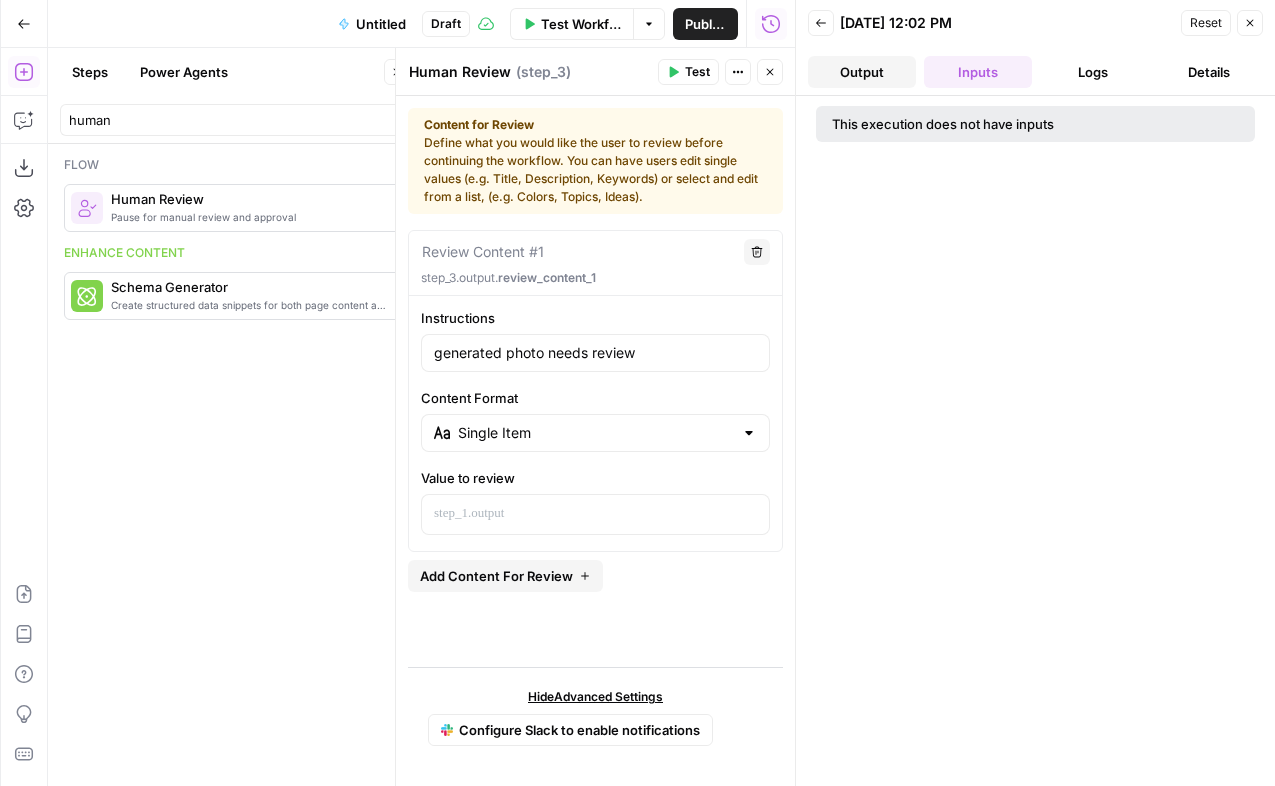 click on "Output" at bounding box center [862, 72] 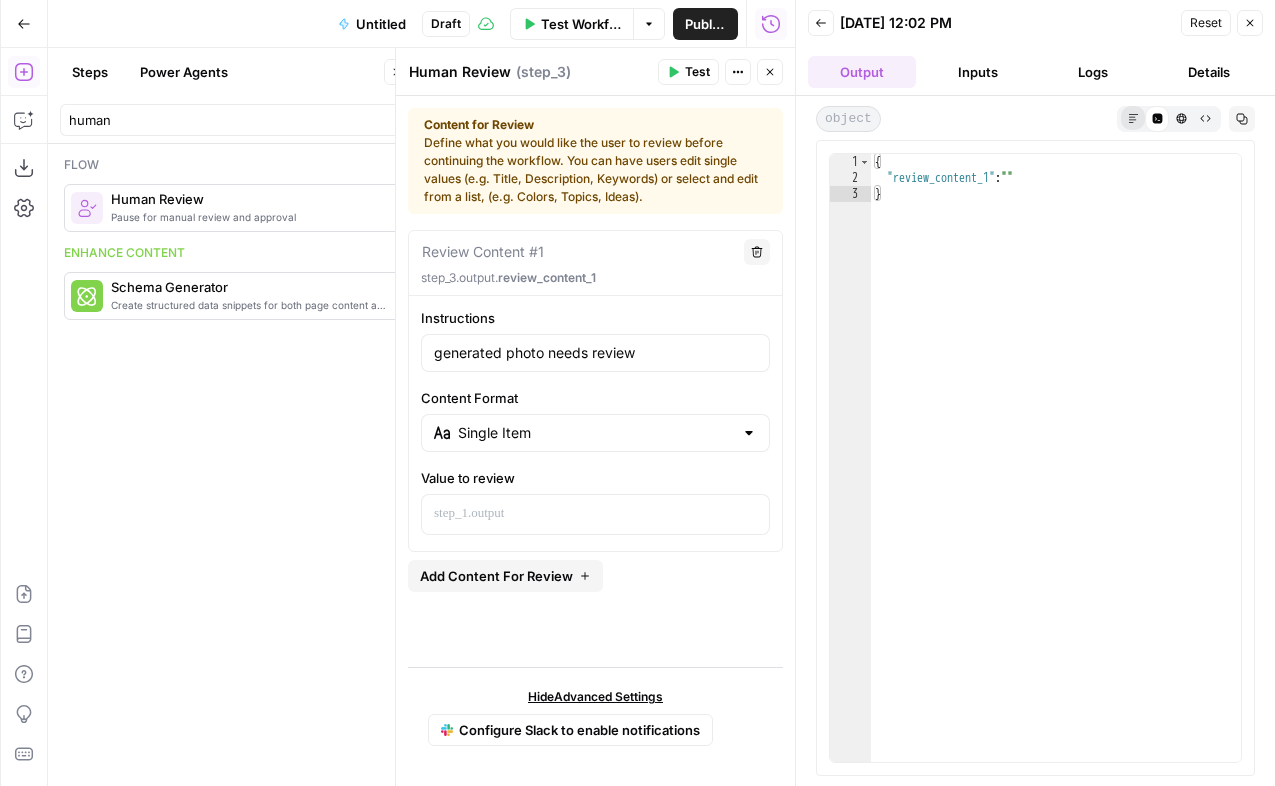 click 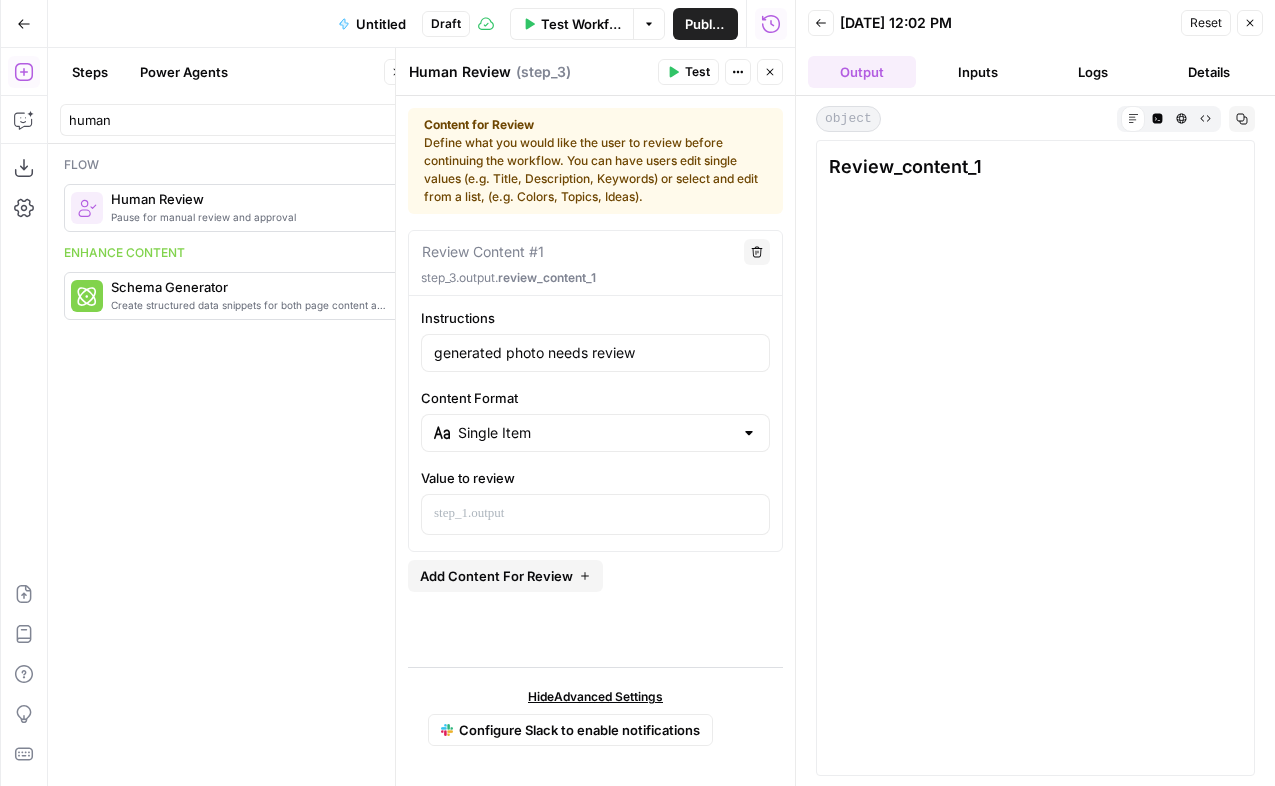 click on "Review_content_1" at bounding box center (1035, 167) 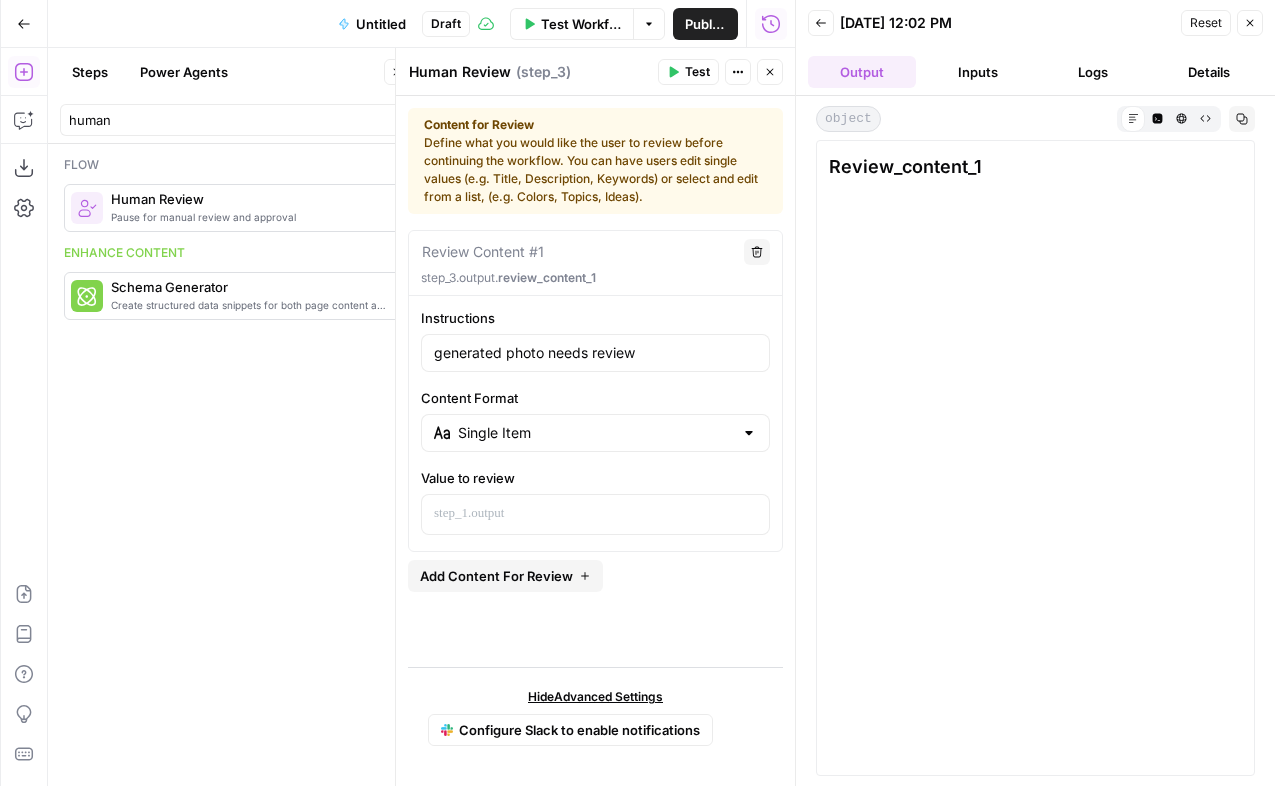click on "Review_content_1" at bounding box center [1035, 167] 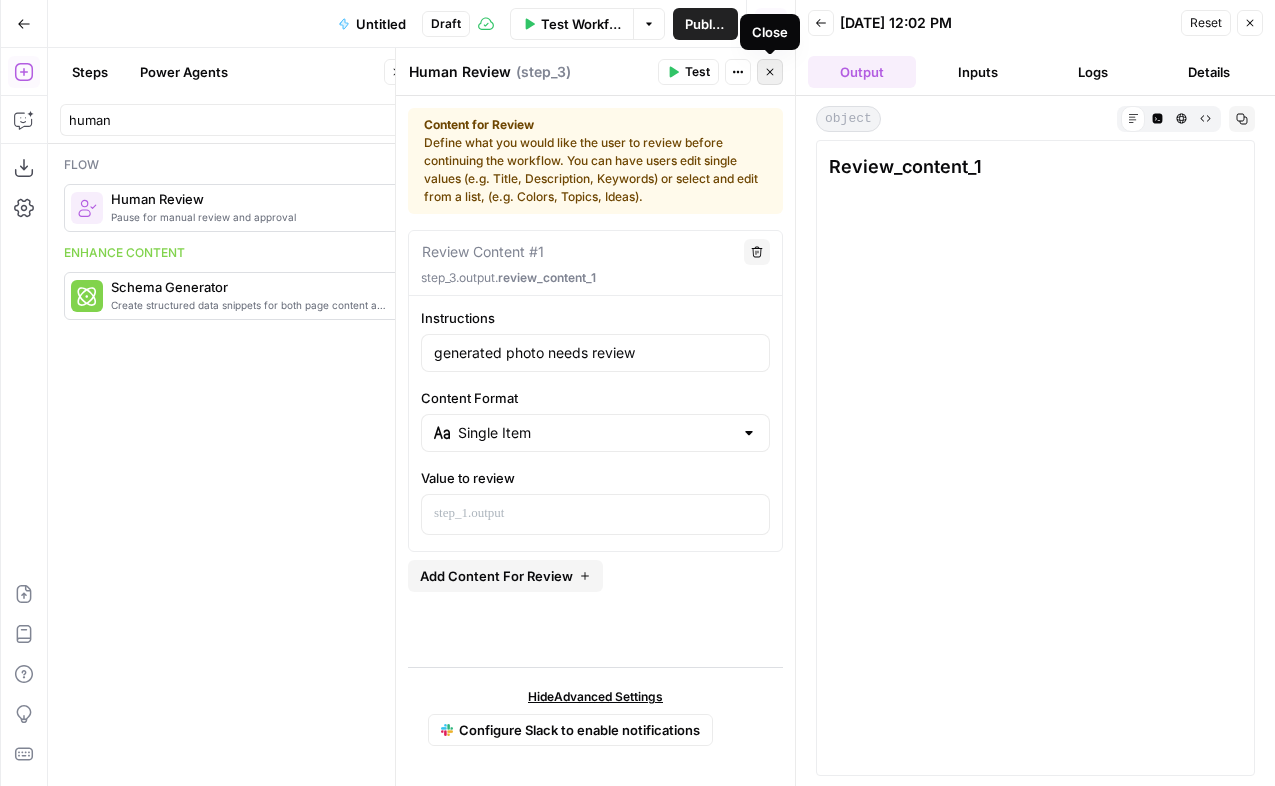 click 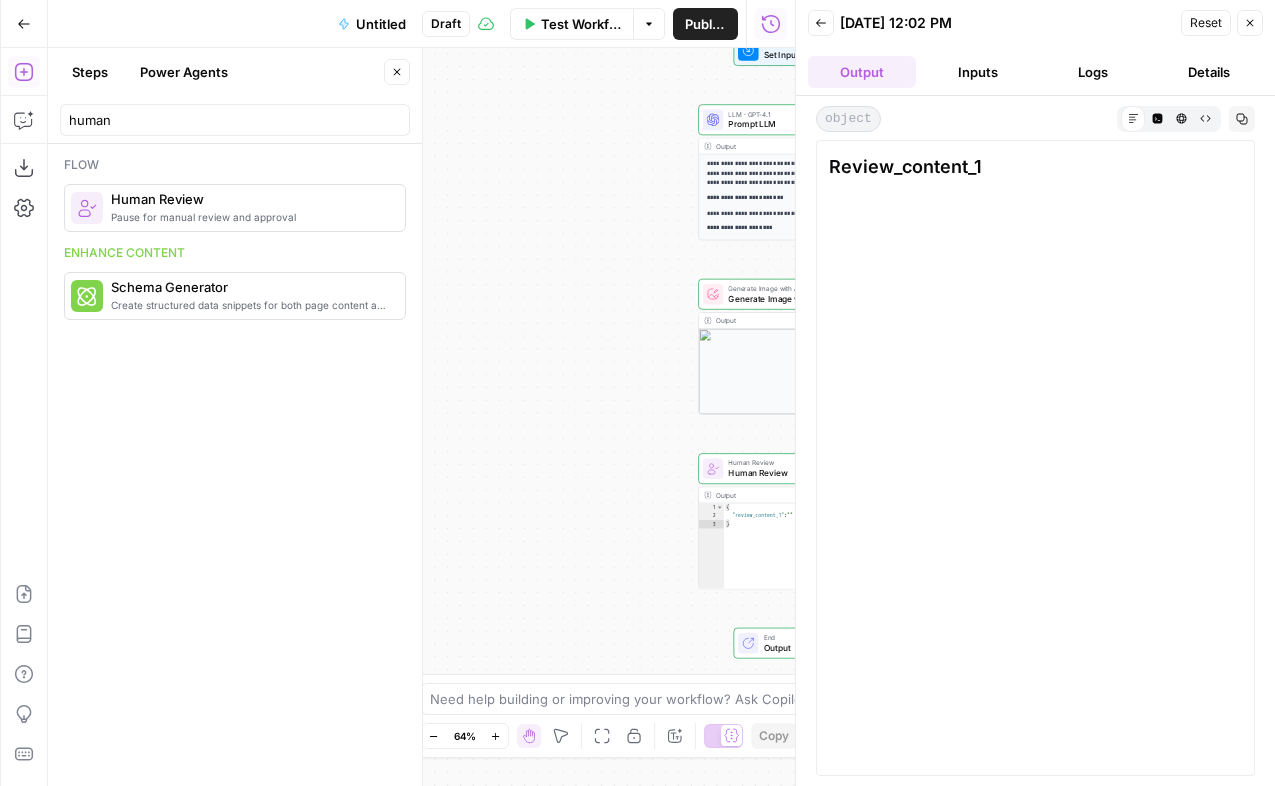 click on "End Output" at bounding box center (798, 643) 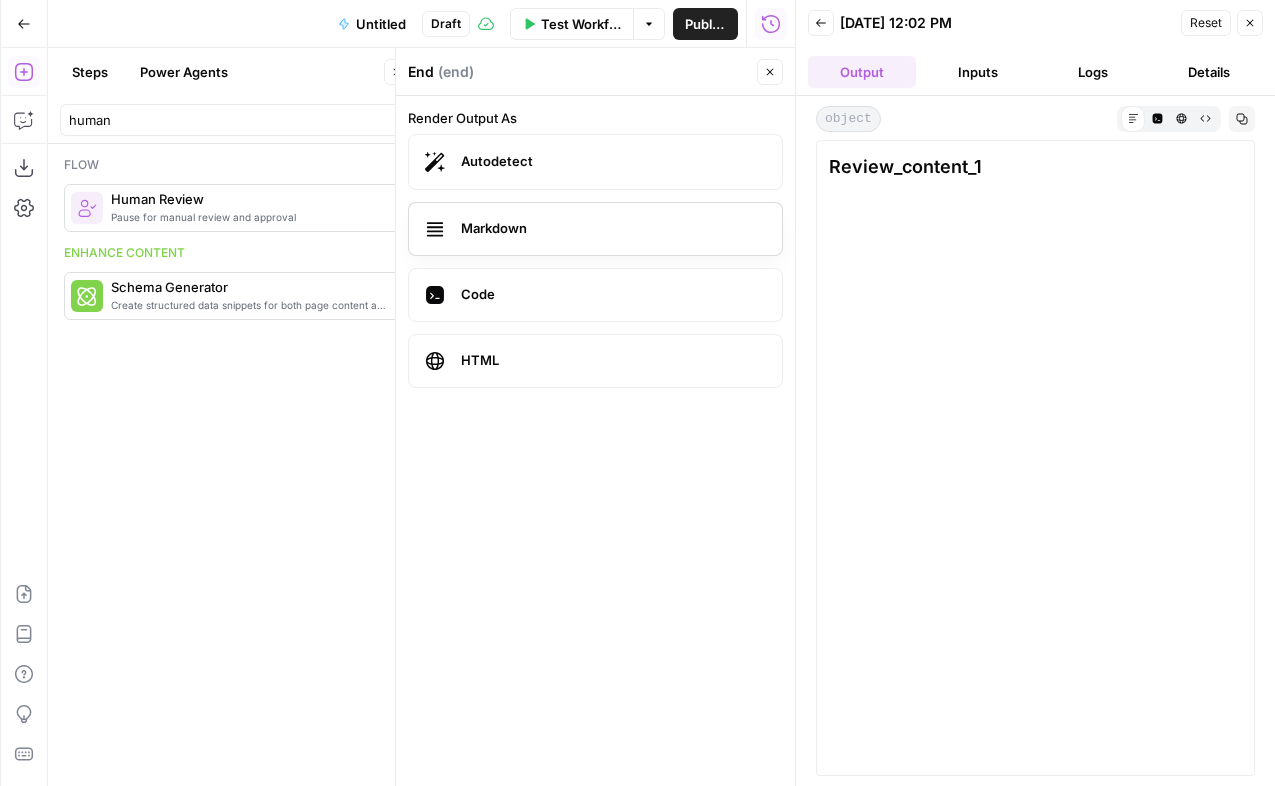 click on "Markdown" at bounding box center (613, 229) 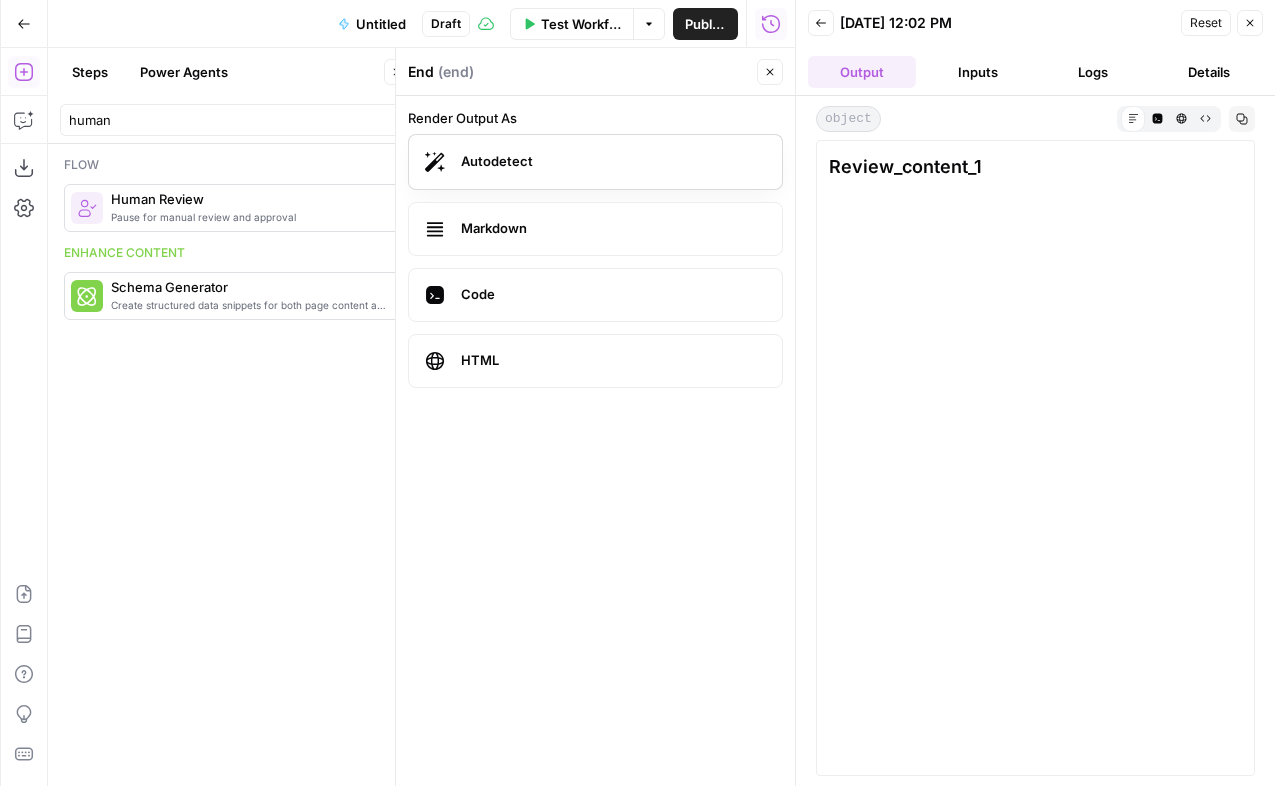 click on "Autodetect" at bounding box center [613, 162] 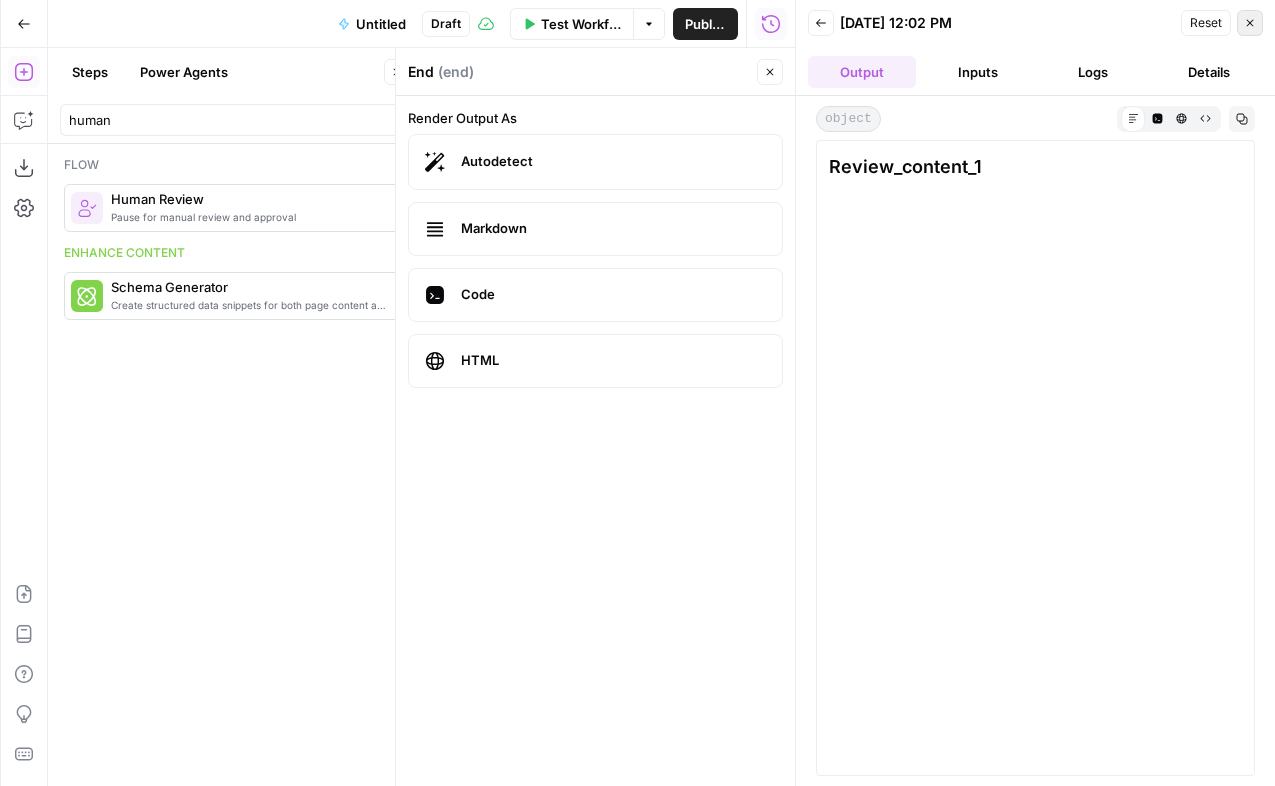 click on "Close" at bounding box center [1250, 23] 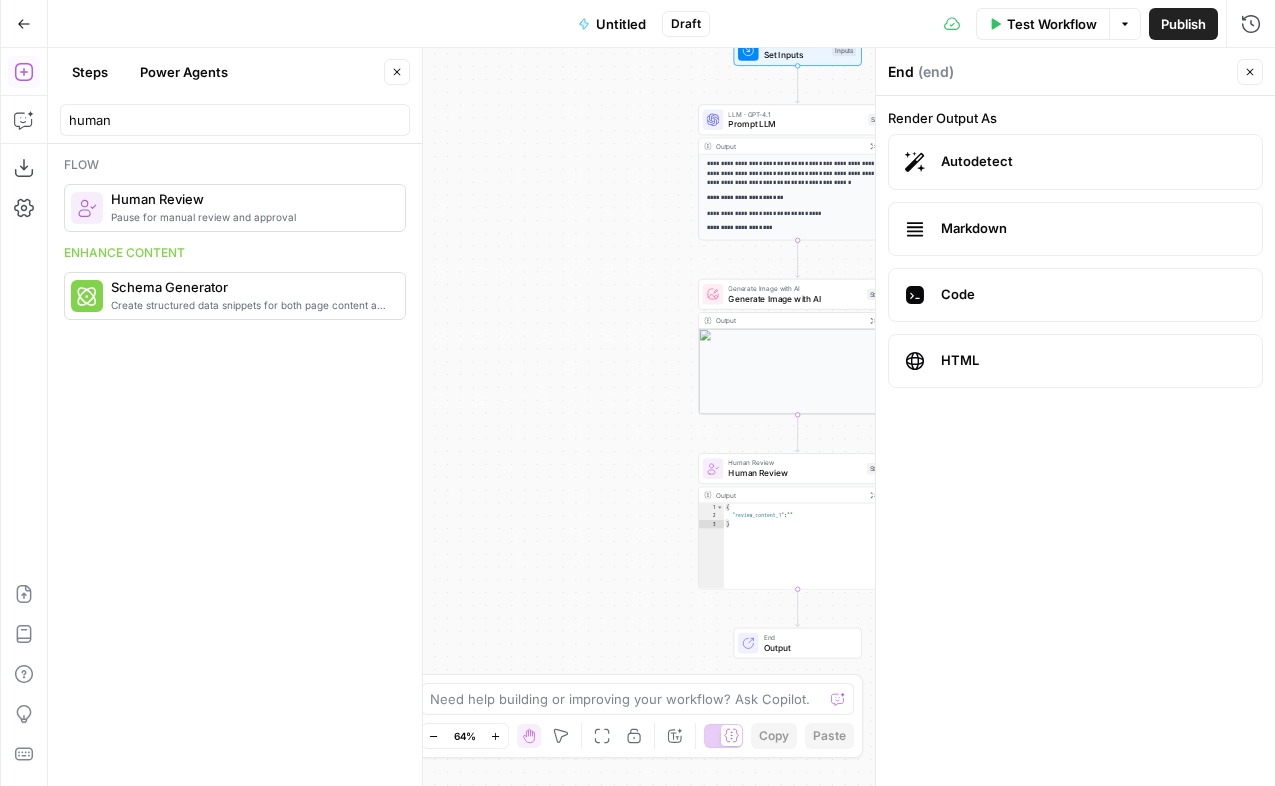 click on "Output" at bounding box center [807, 647] 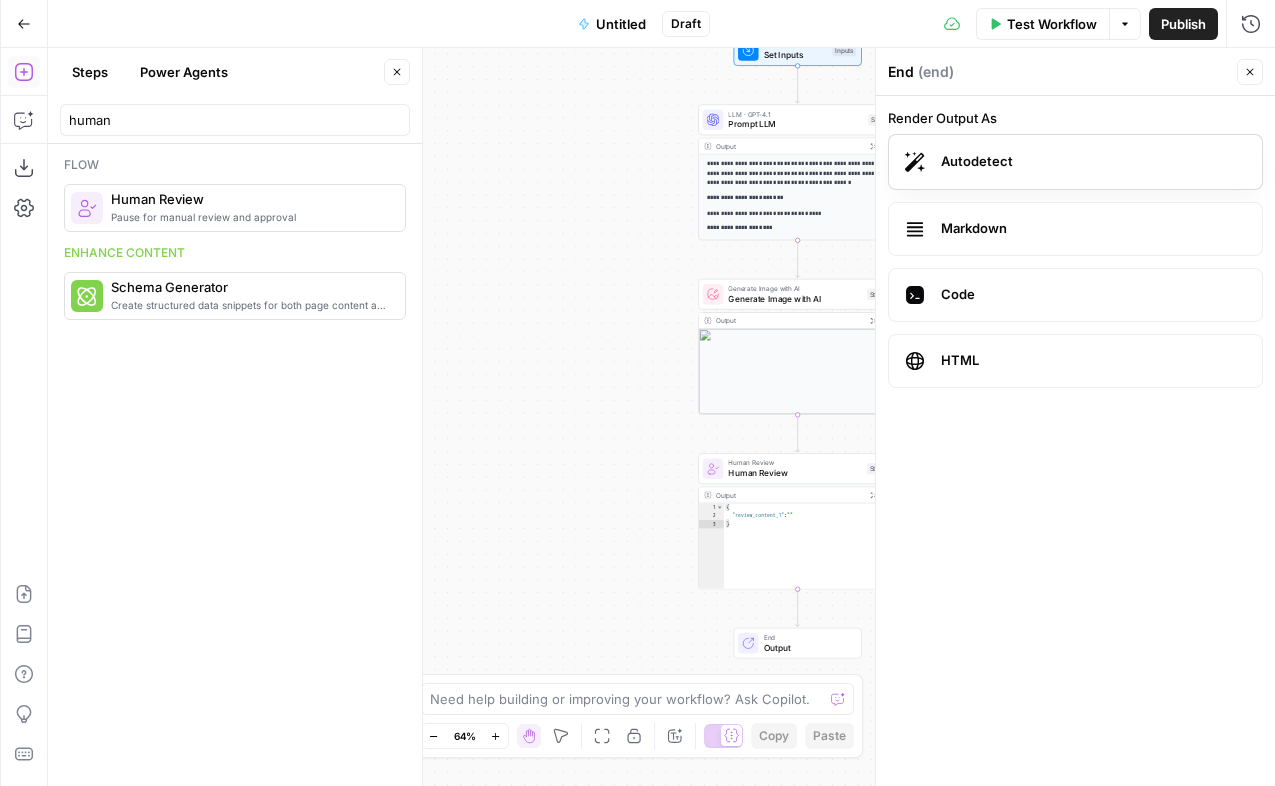click on "Autodetect" at bounding box center (1093, 162) 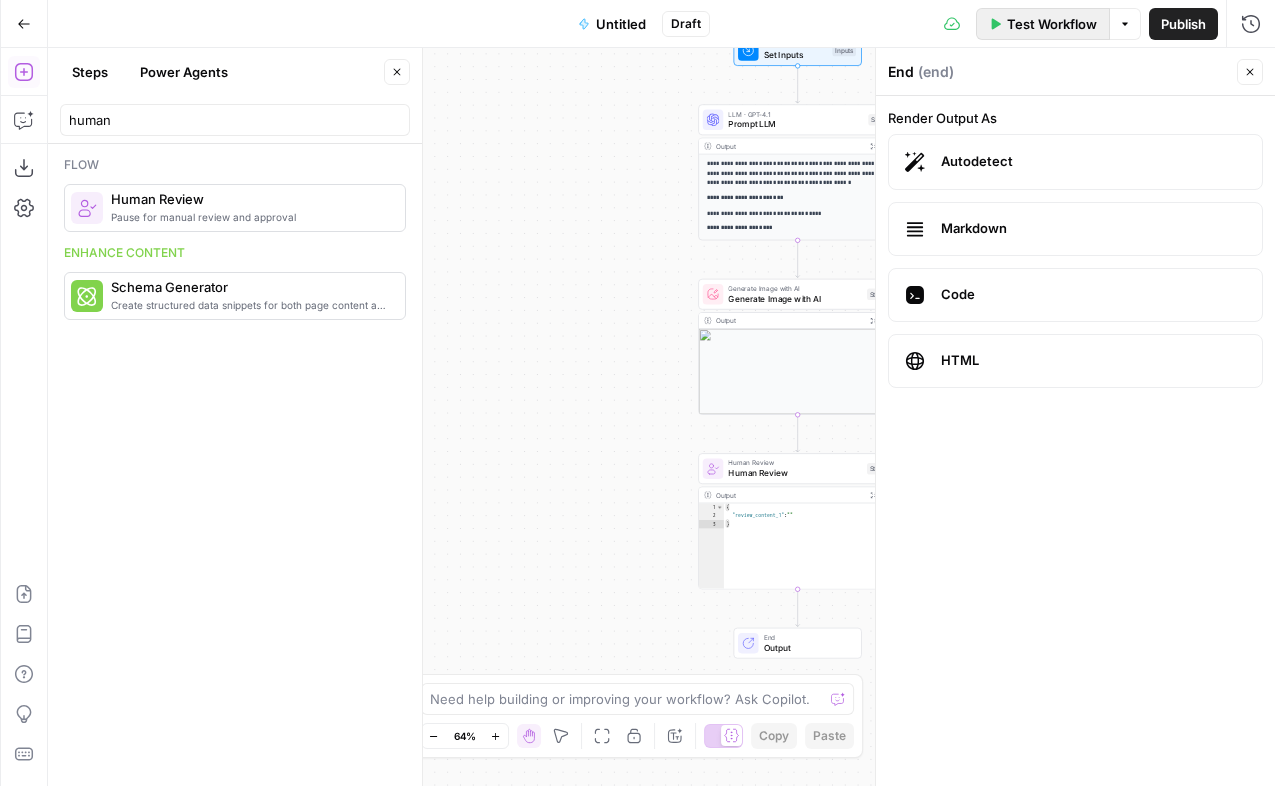 click on "Test Workflow" at bounding box center [1043, 24] 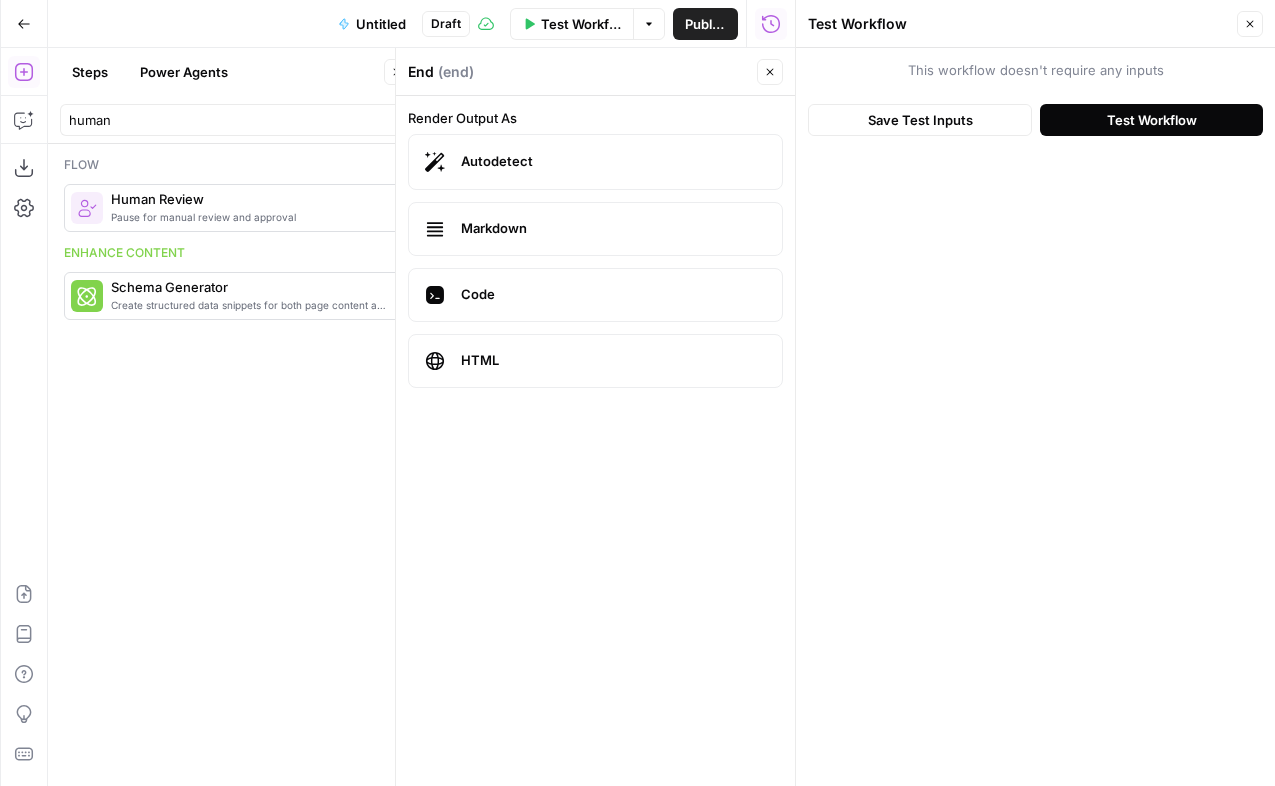 click on "Test Workflow" at bounding box center [1152, 120] 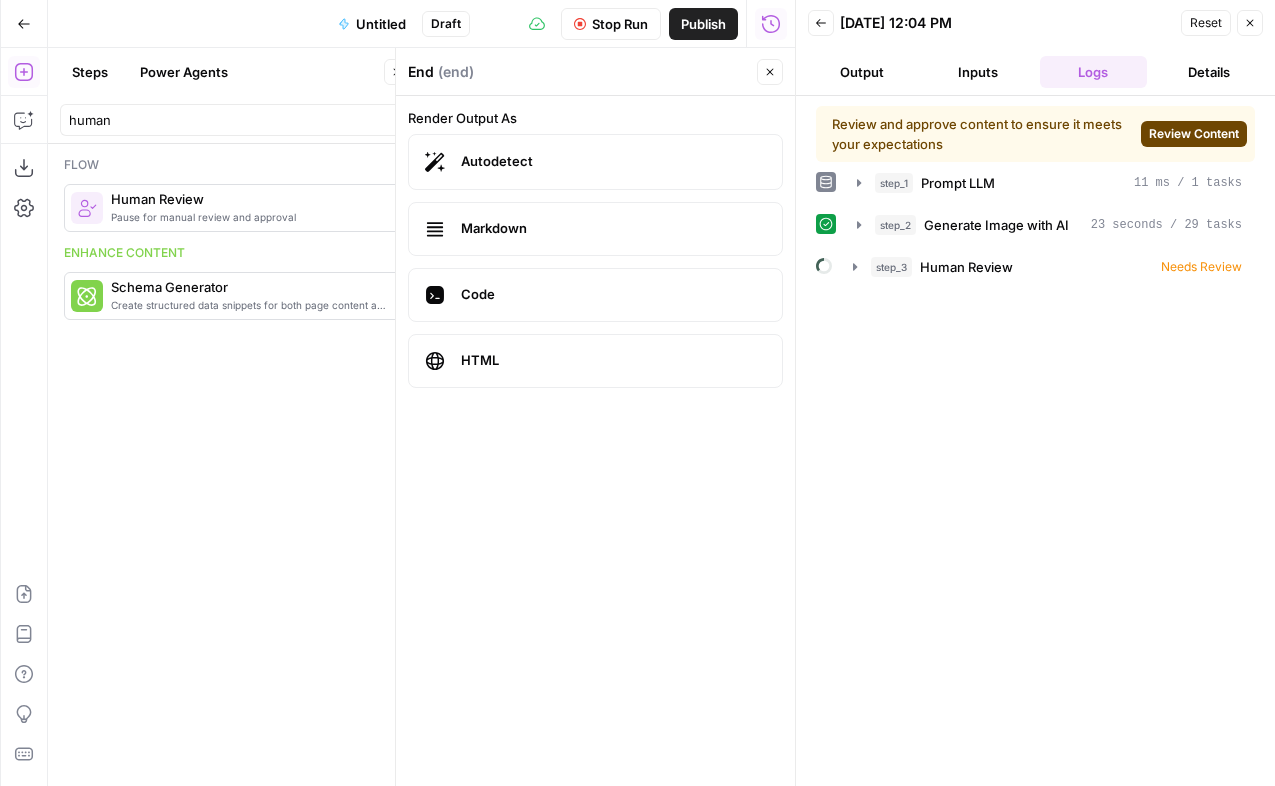 click on "Review Content" at bounding box center (1194, 134) 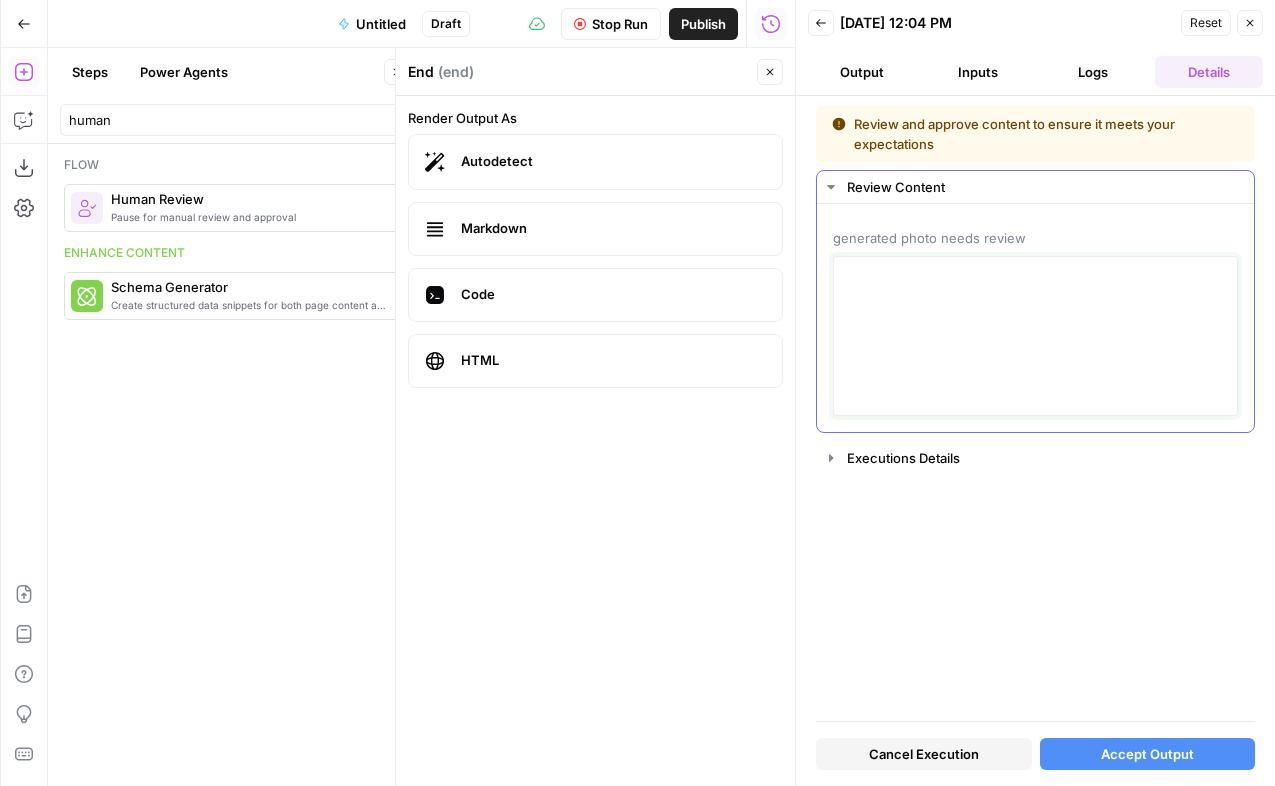 click at bounding box center [1035, 336] 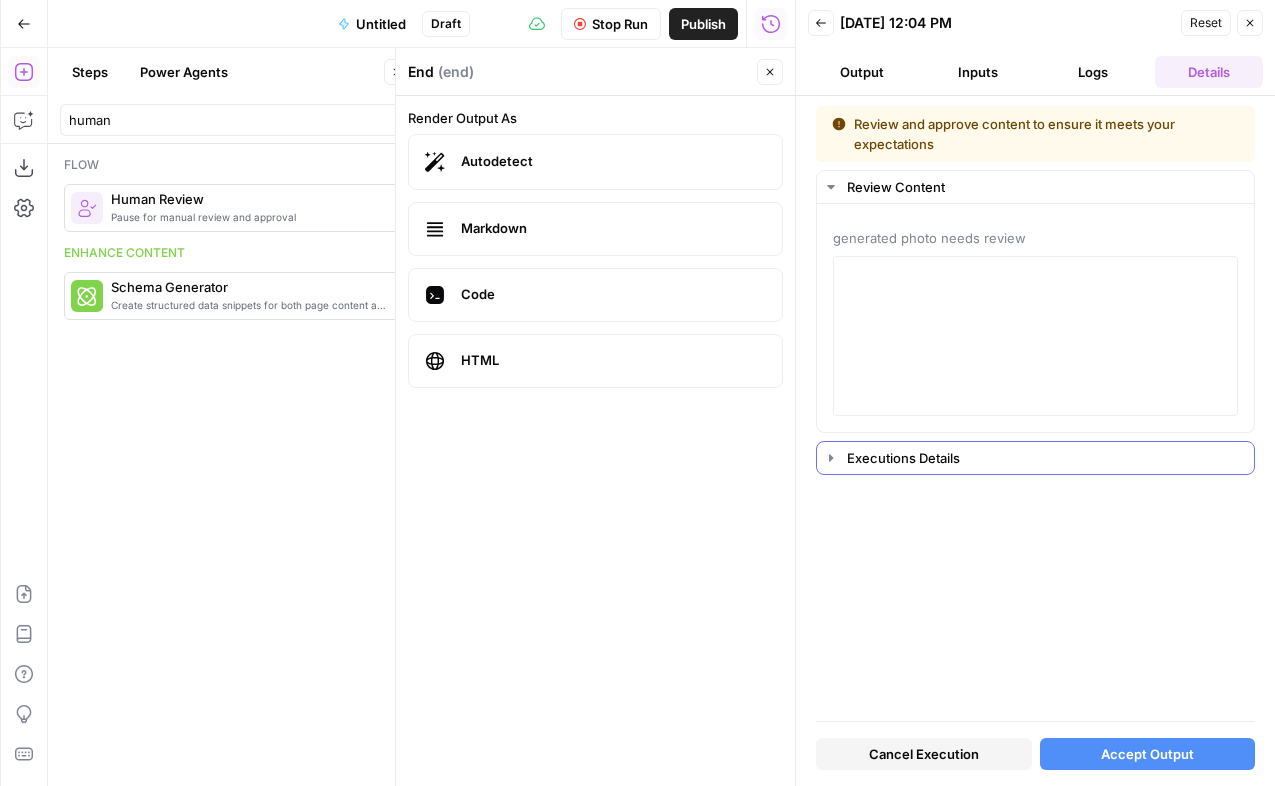 click on "Executions Details" at bounding box center [1044, 458] 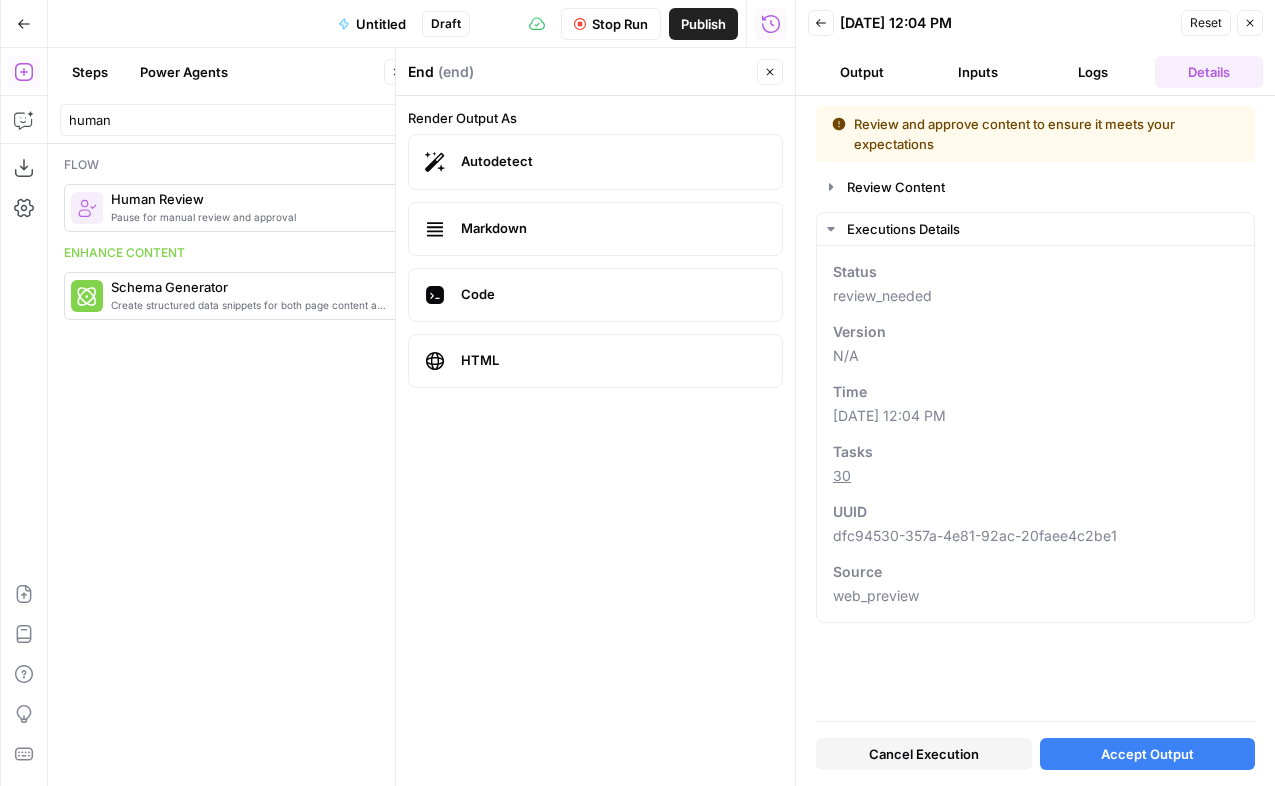 click on "Accept Output" at bounding box center (1147, 754) 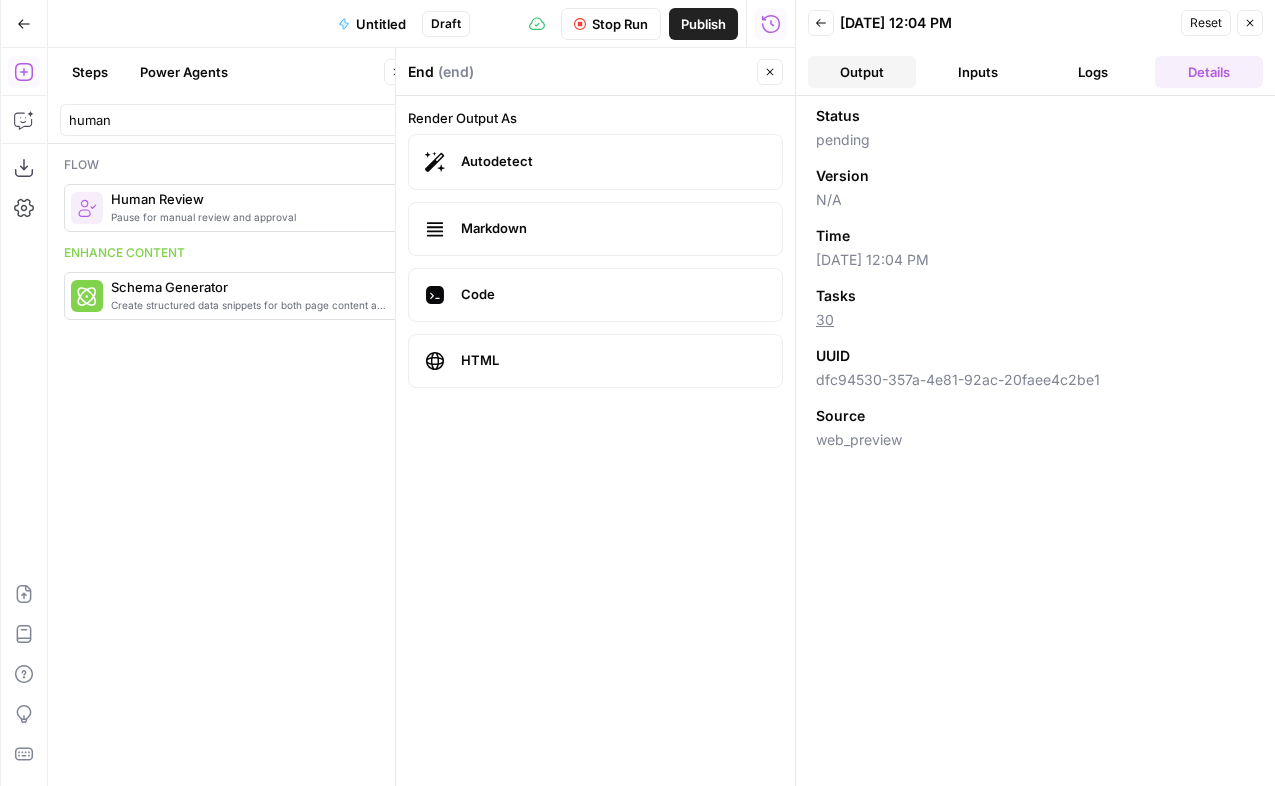 click on "Output" at bounding box center (862, 72) 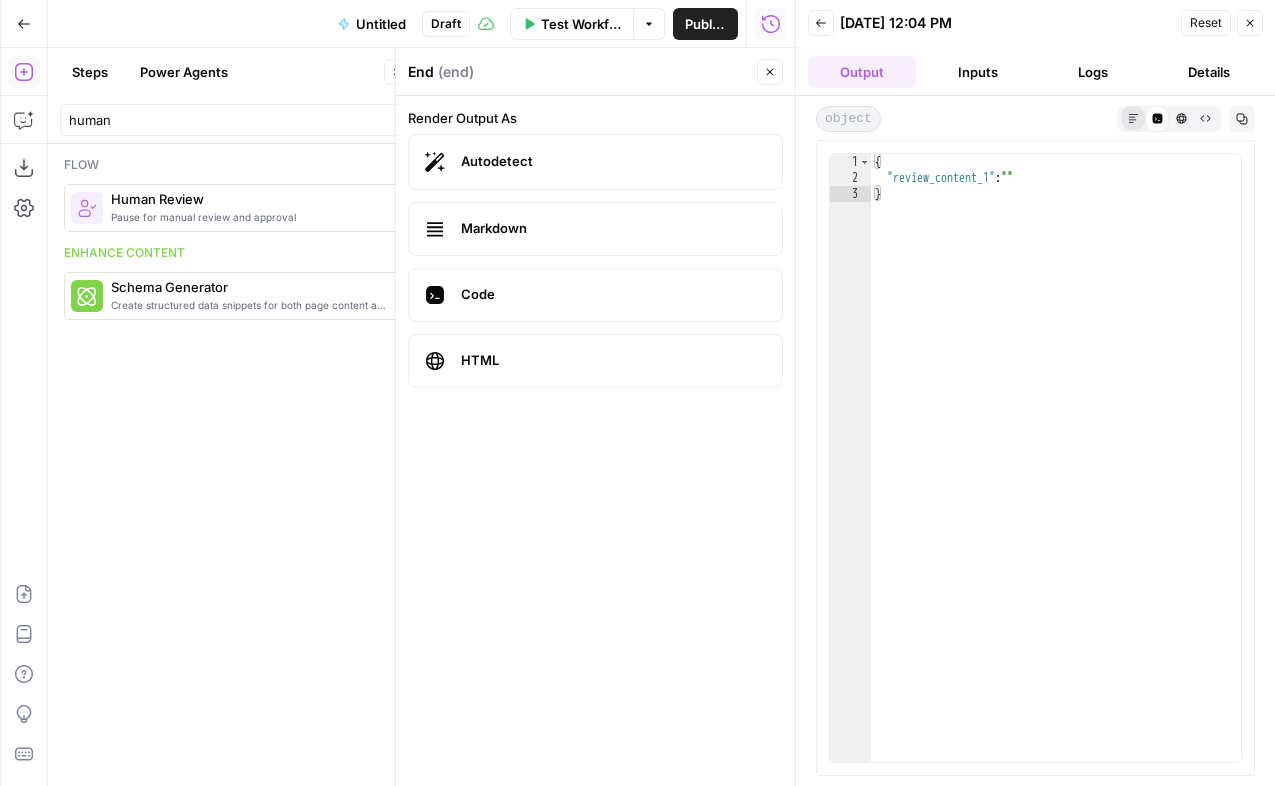 click 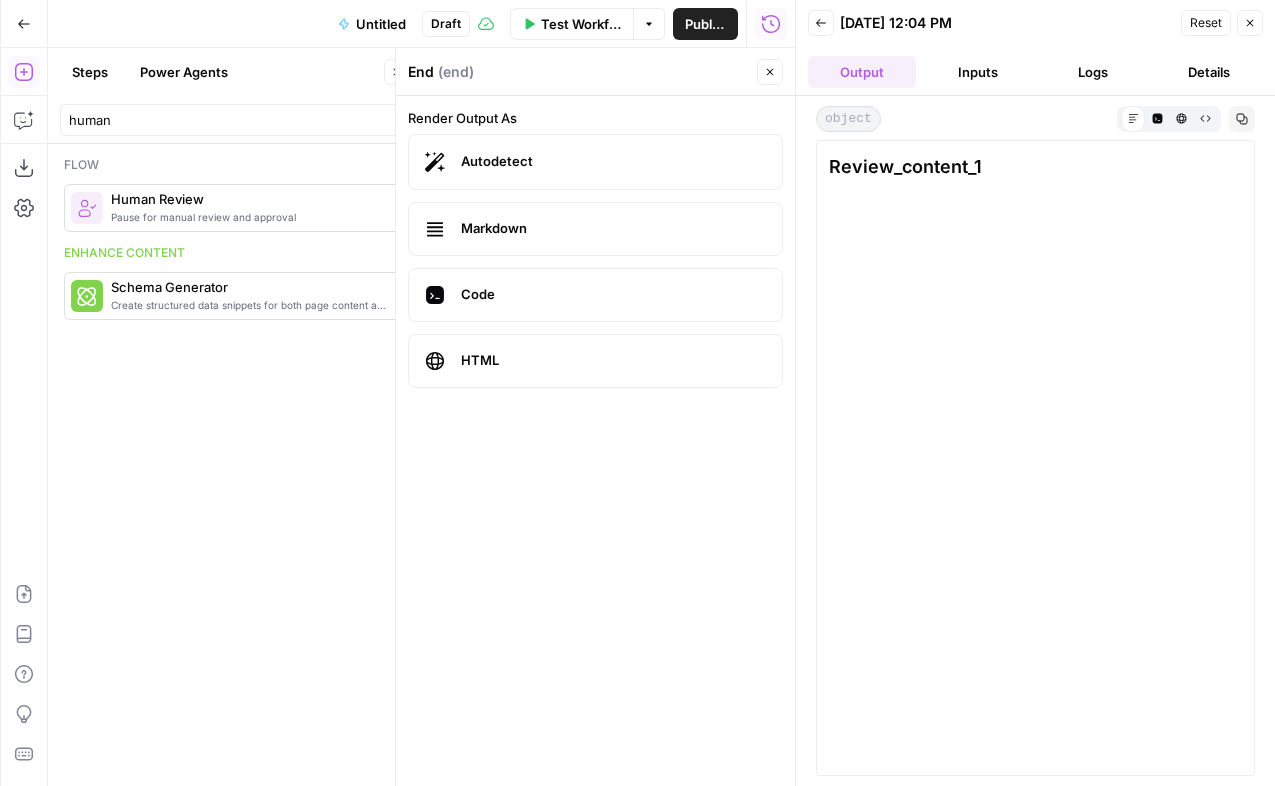 click on "Review_content_1" at bounding box center [1035, 167] 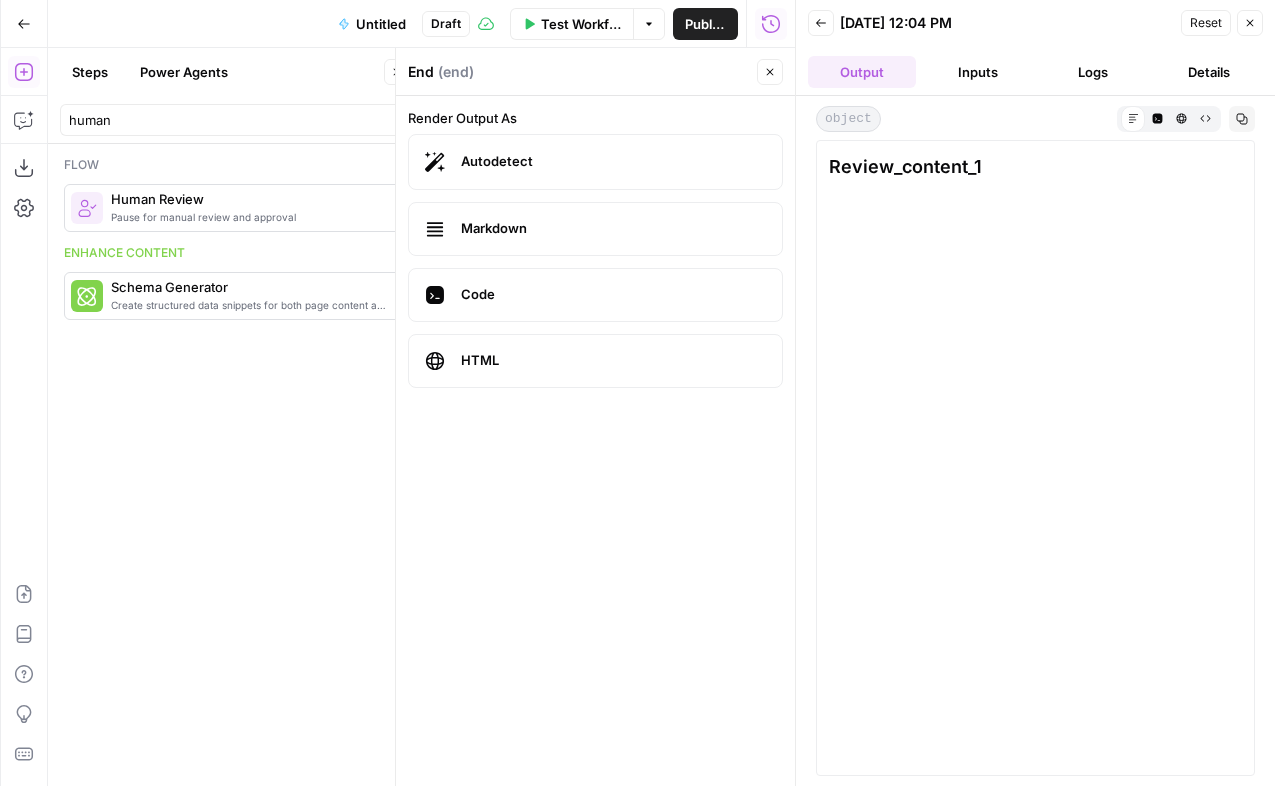 click on "Run History E" at bounding box center [770, 66] 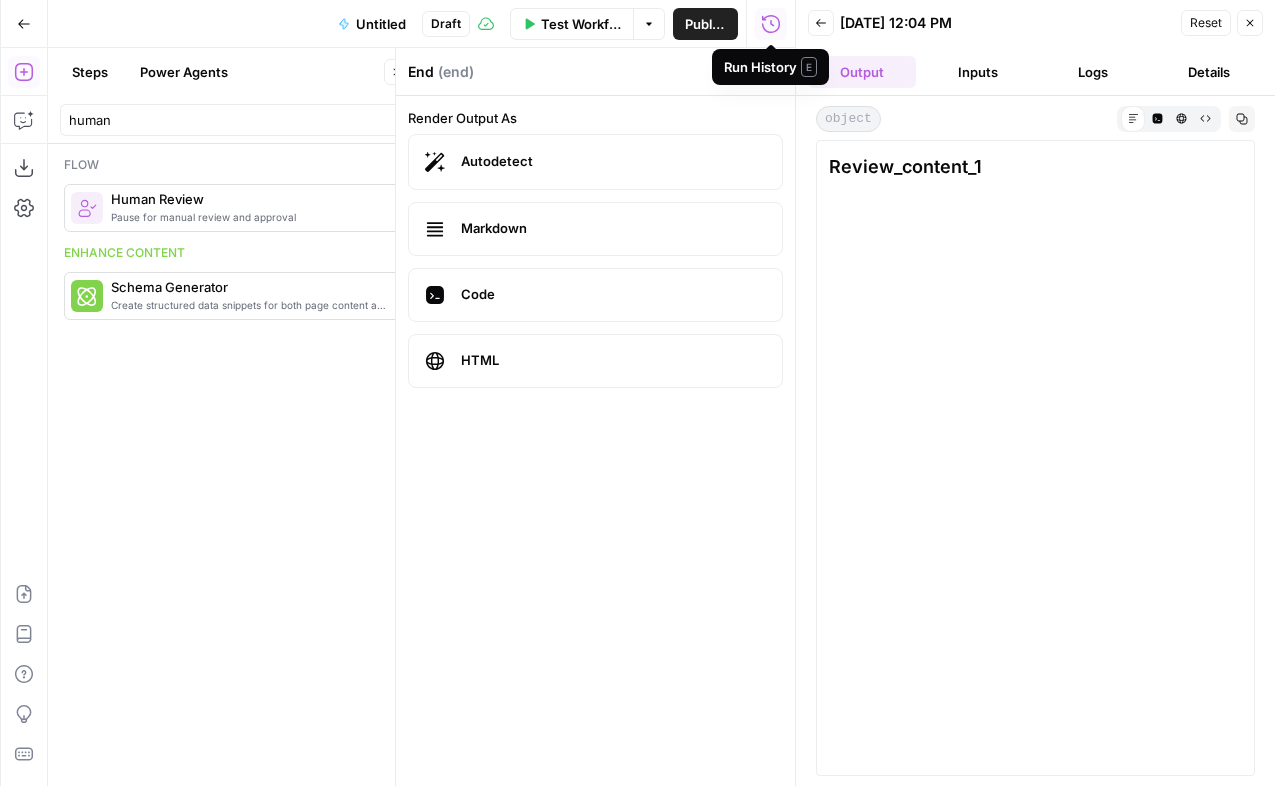 click on "End  ( end )" at bounding box center (579, 72) 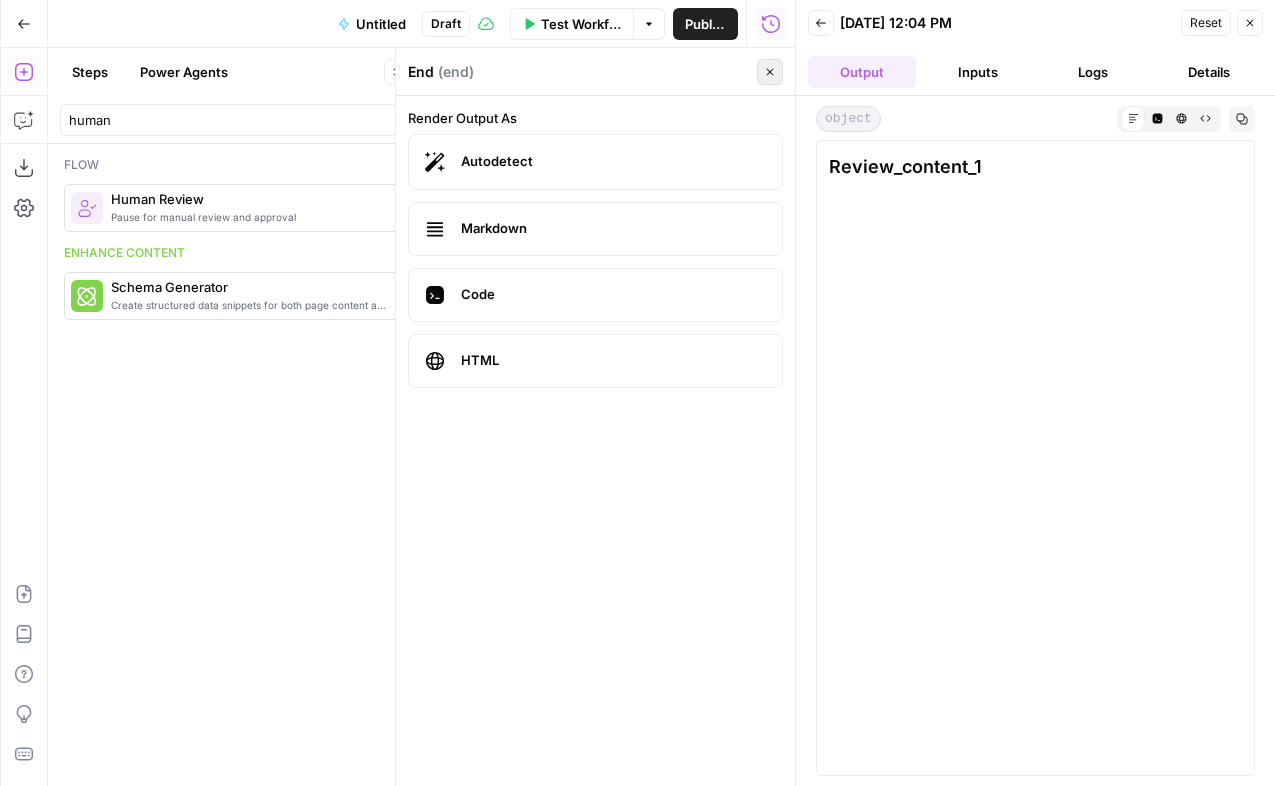 click 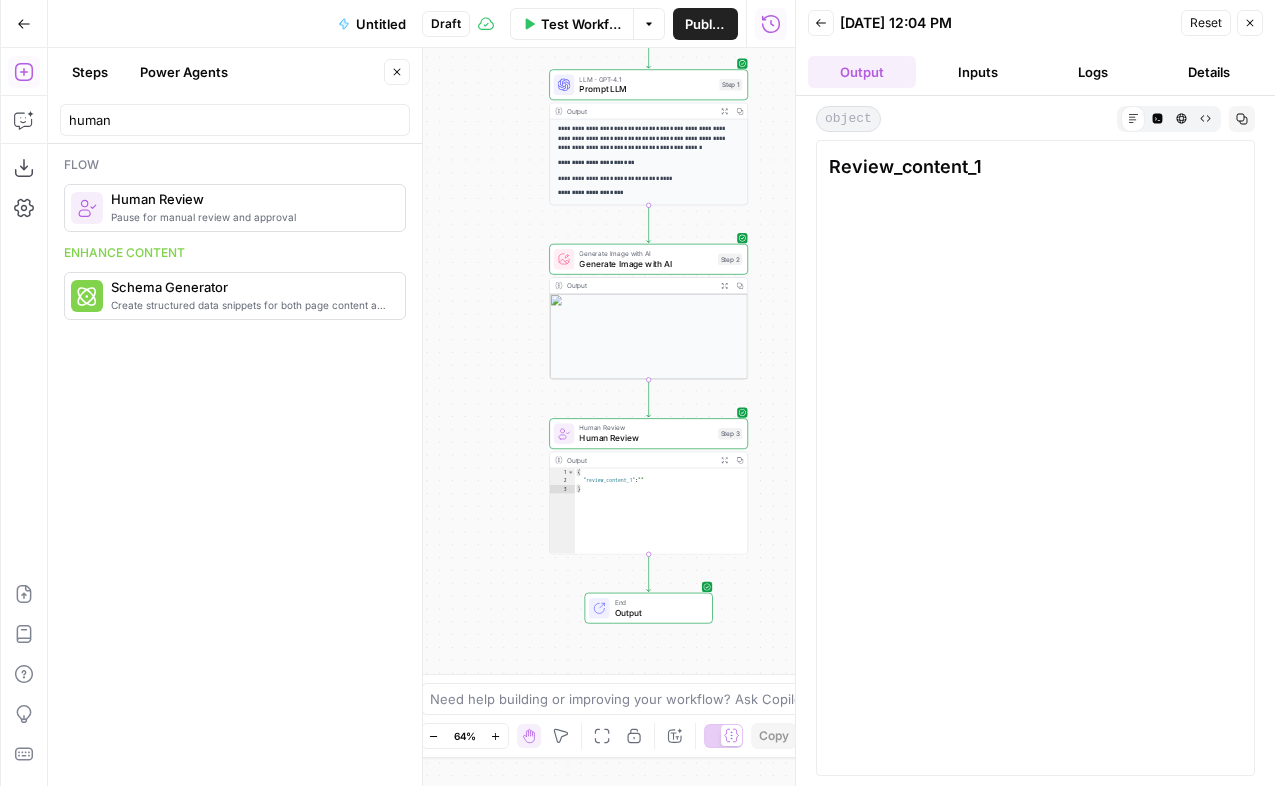 drag, startPoint x: 611, startPoint y: 373, endPoint x: 465, endPoint y: 337, distance: 150.37286 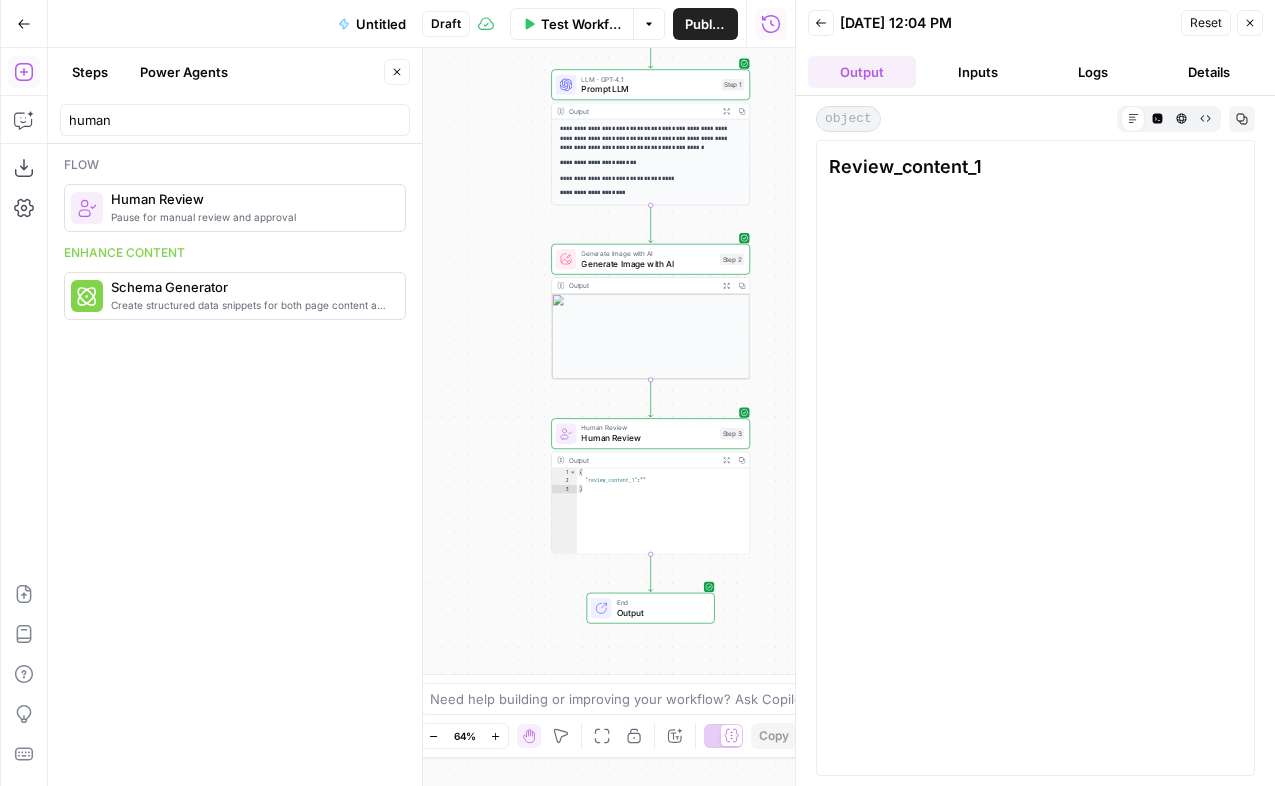 click at bounding box center [651, 336] 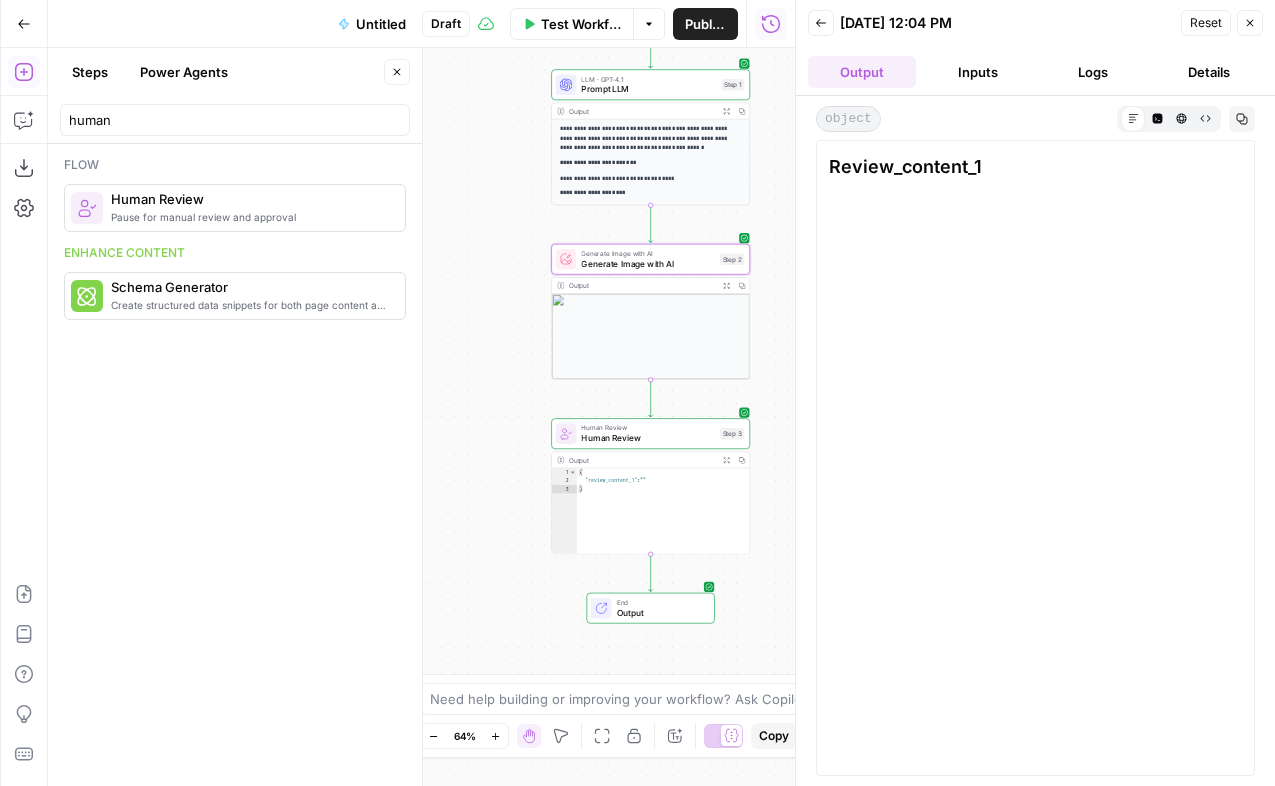 click at bounding box center [651, 336] 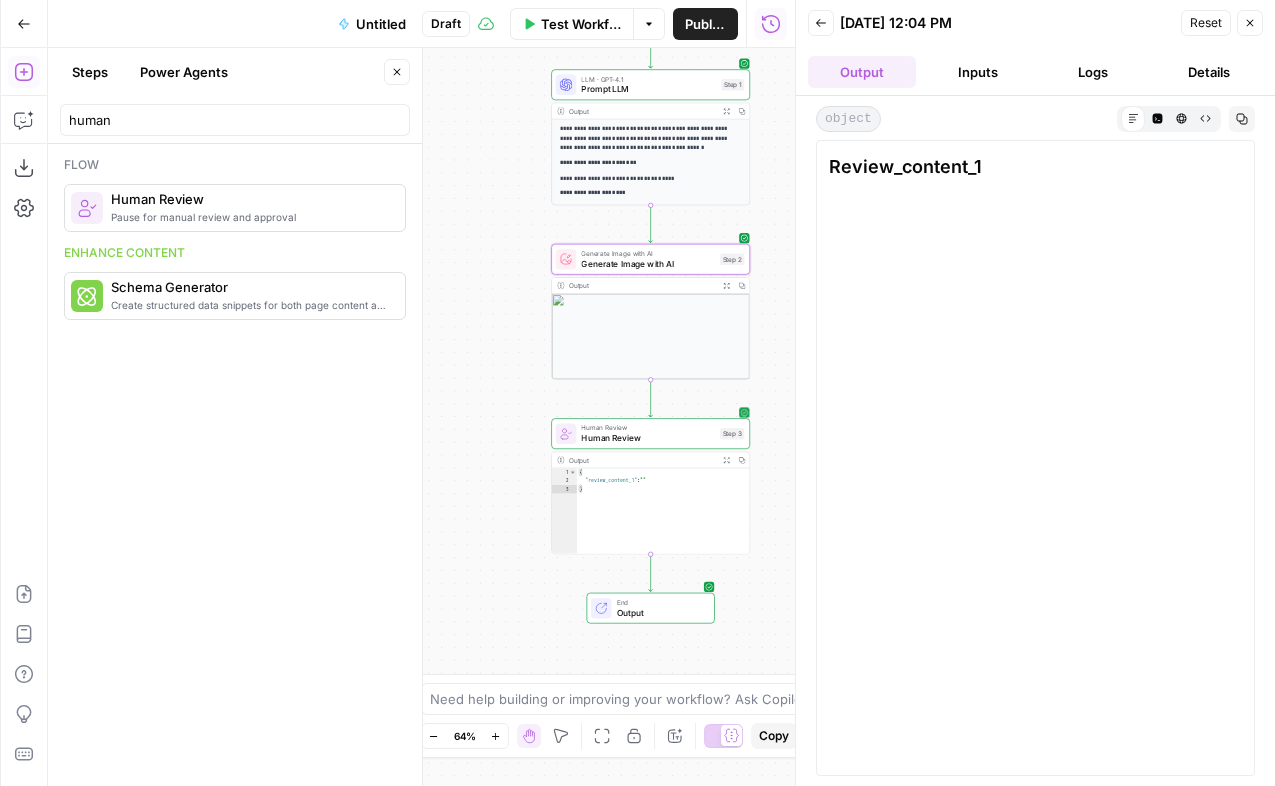 click on "Human Review" at bounding box center [647, 438] 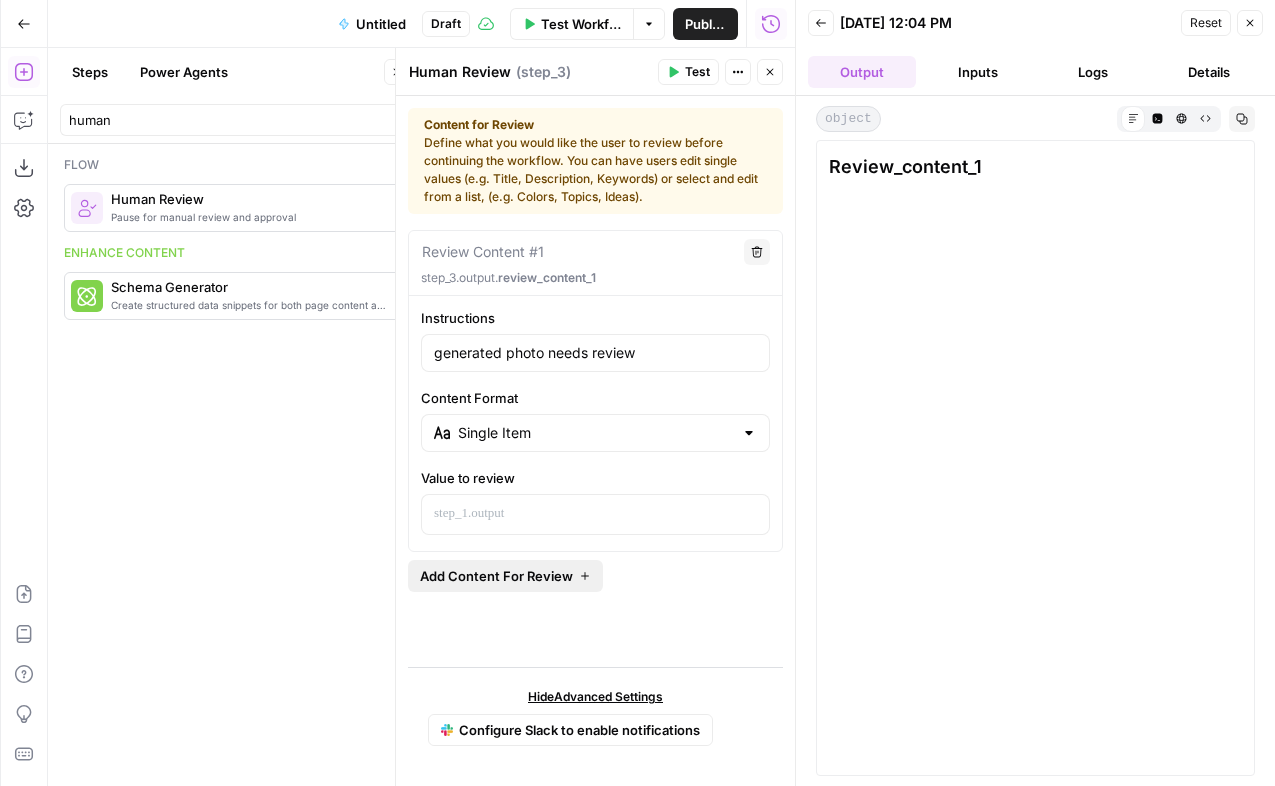 click 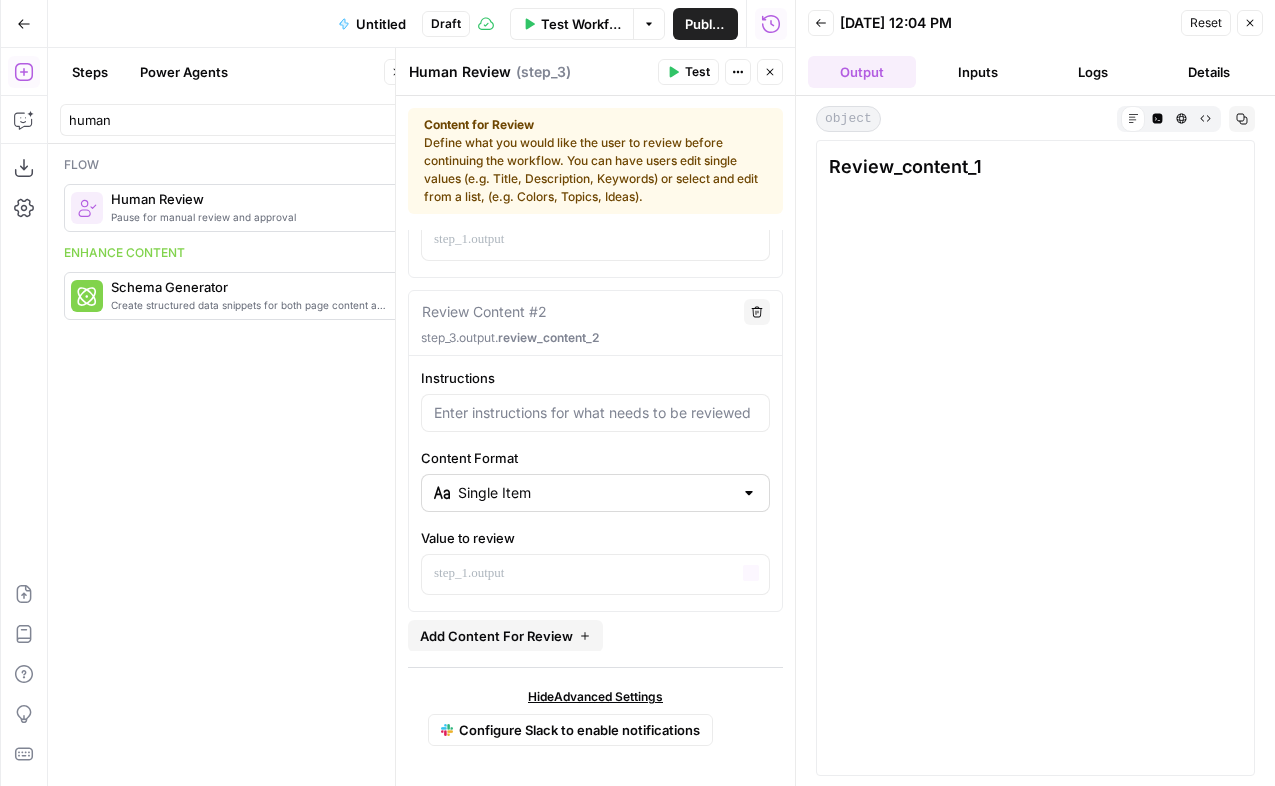 scroll, scrollTop: 0, scrollLeft: 0, axis: both 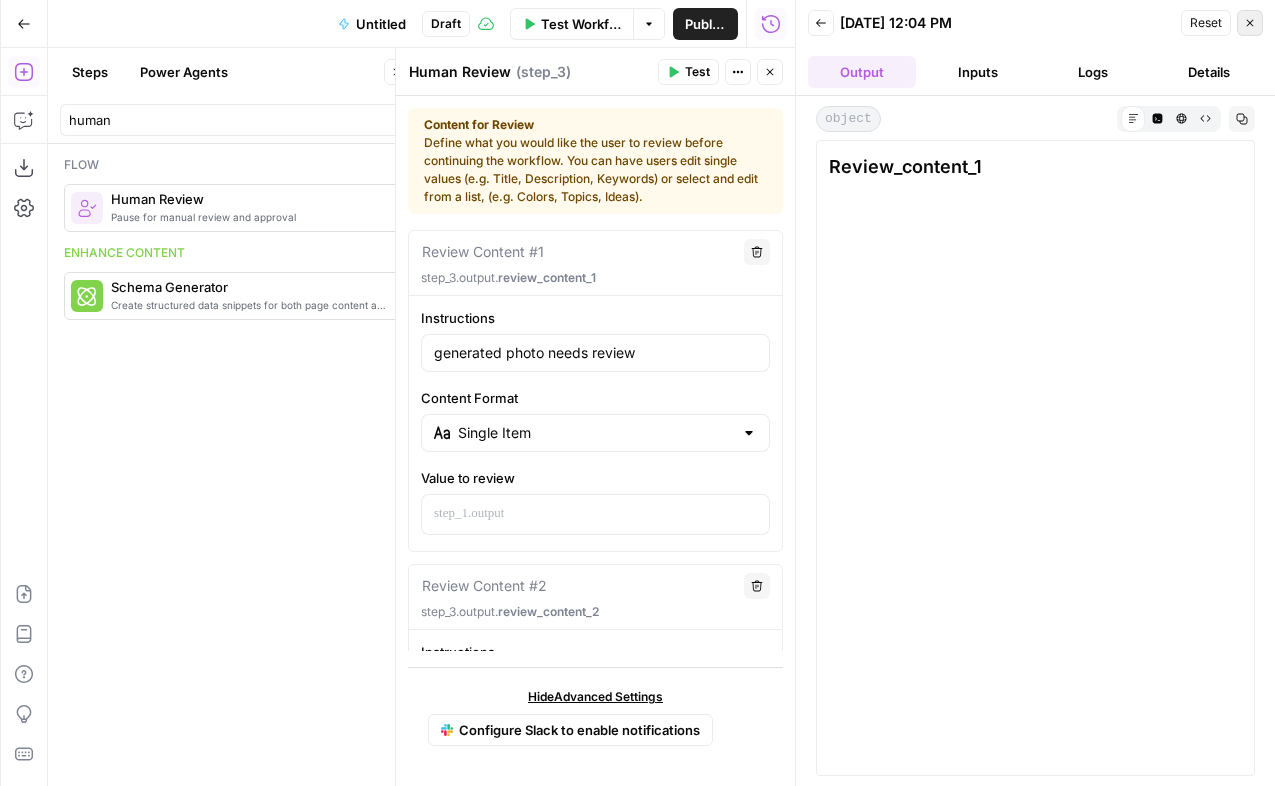 click 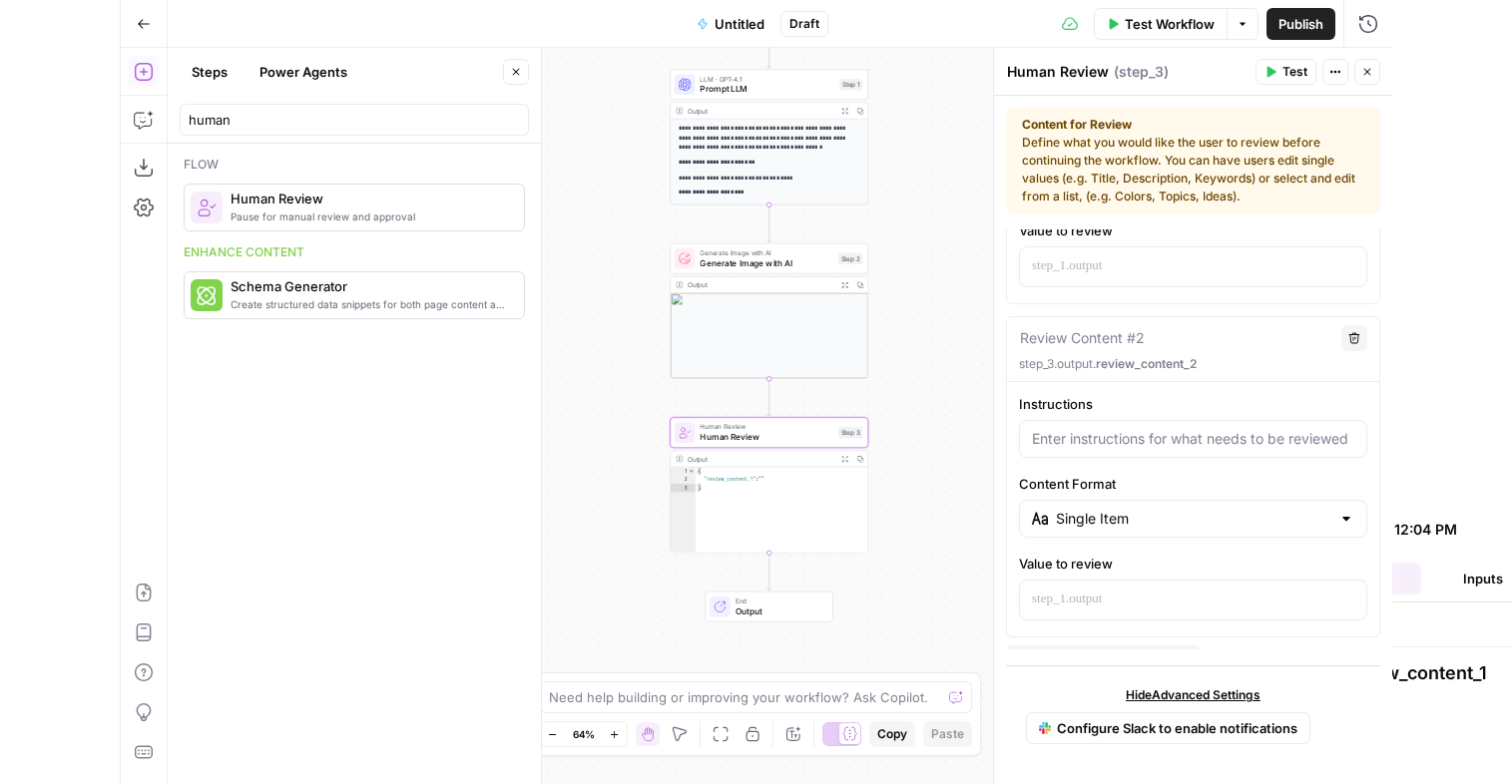 scroll, scrollTop: 273, scrollLeft: 0, axis: vertical 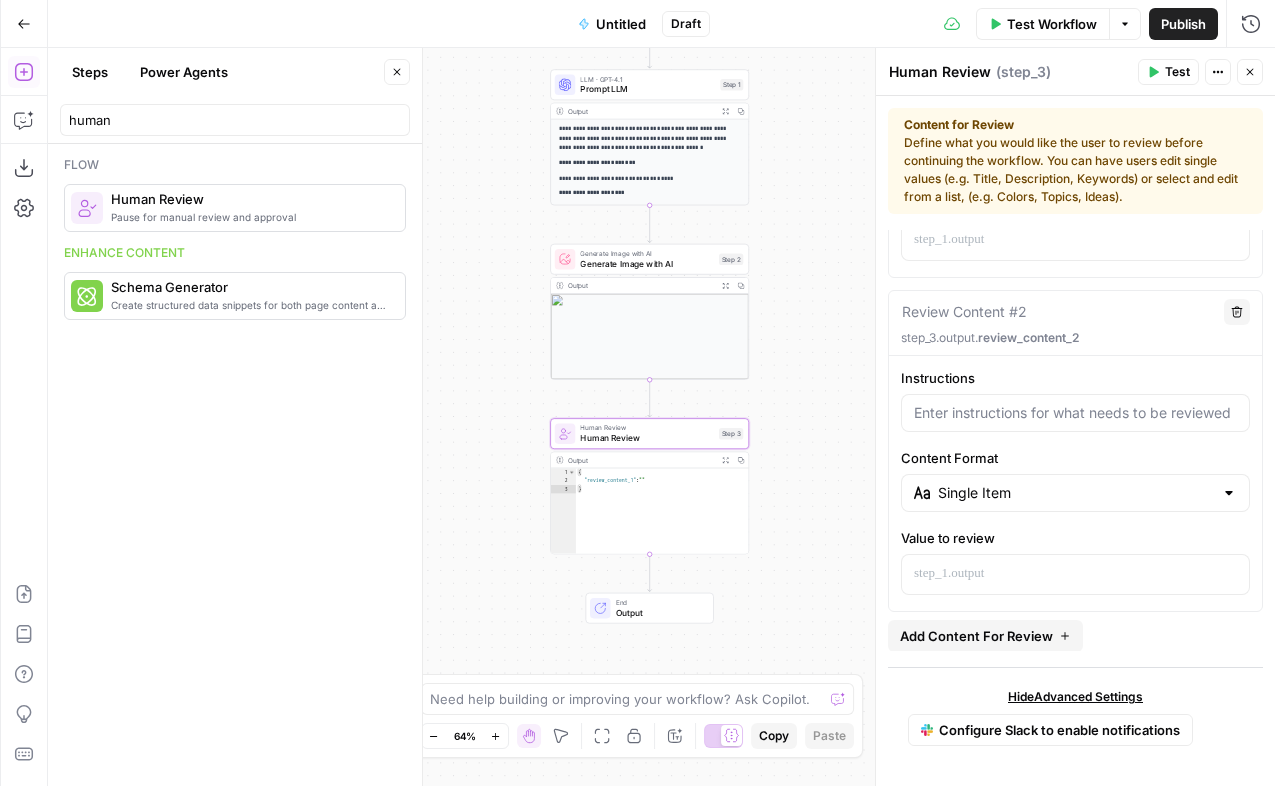 click on "**********" at bounding box center (661, 417) 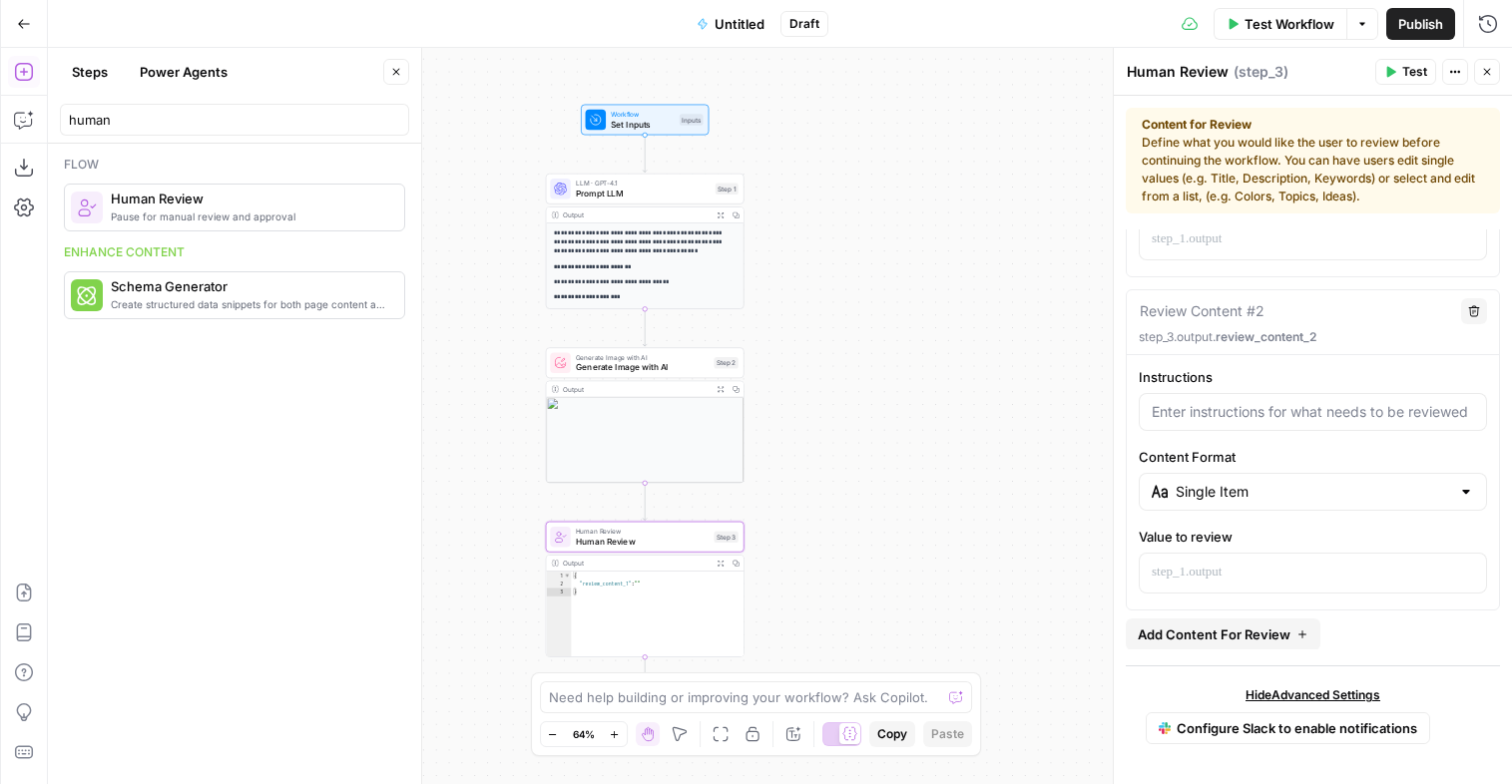 click at bounding box center (645, 439) 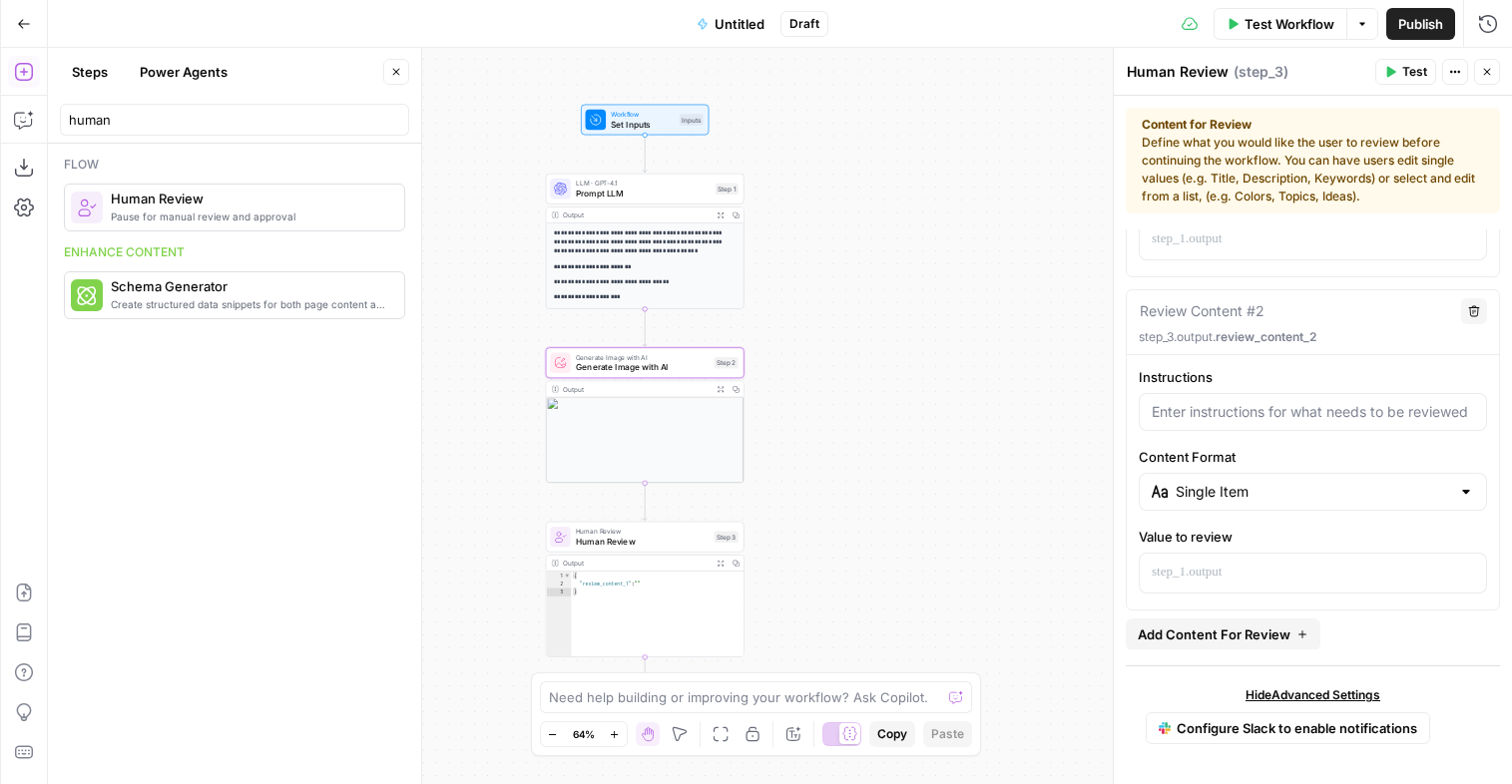 click on "Generate Image with AI" at bounding box center [642, 357] 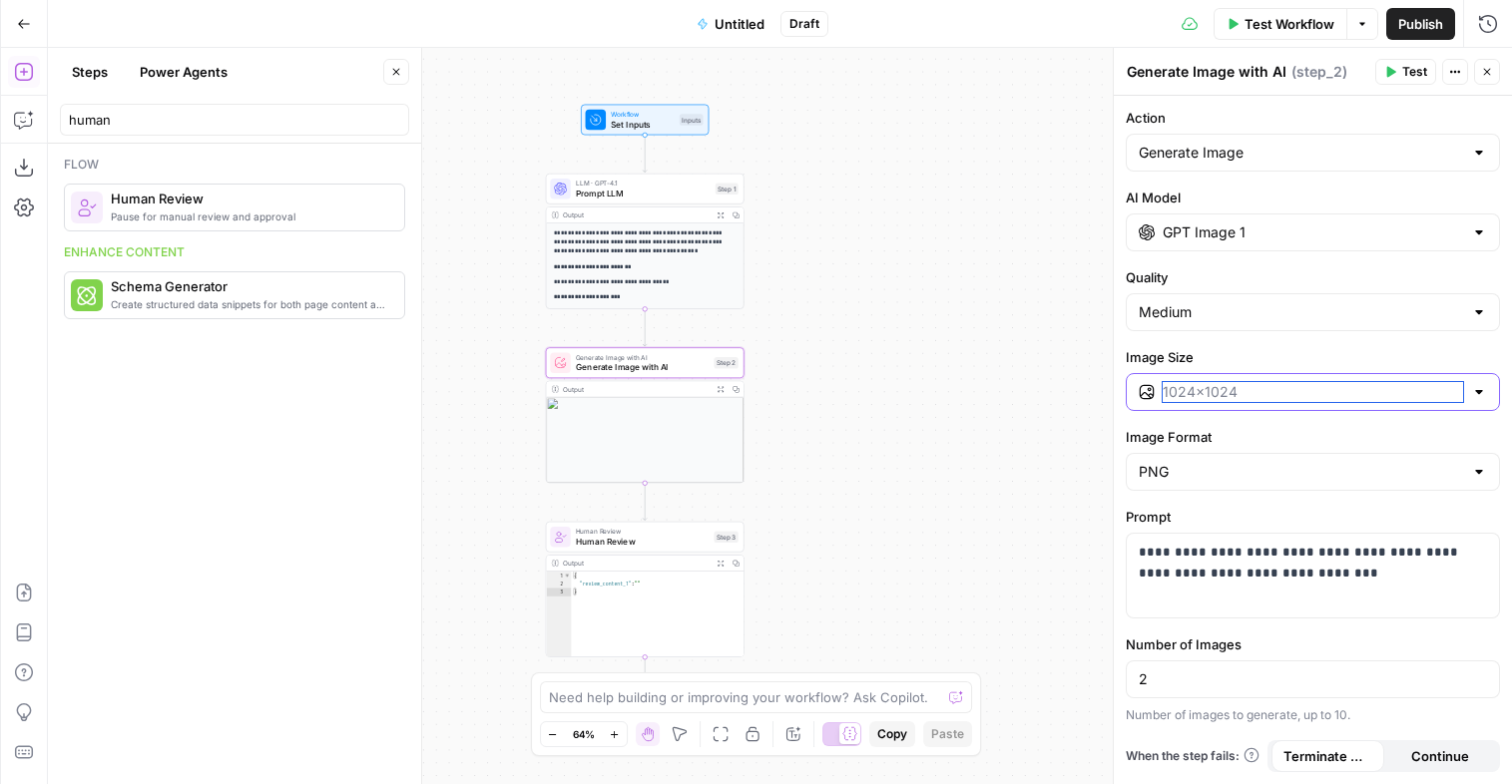 click on "Image Size" at bounding box center [1312, 392] 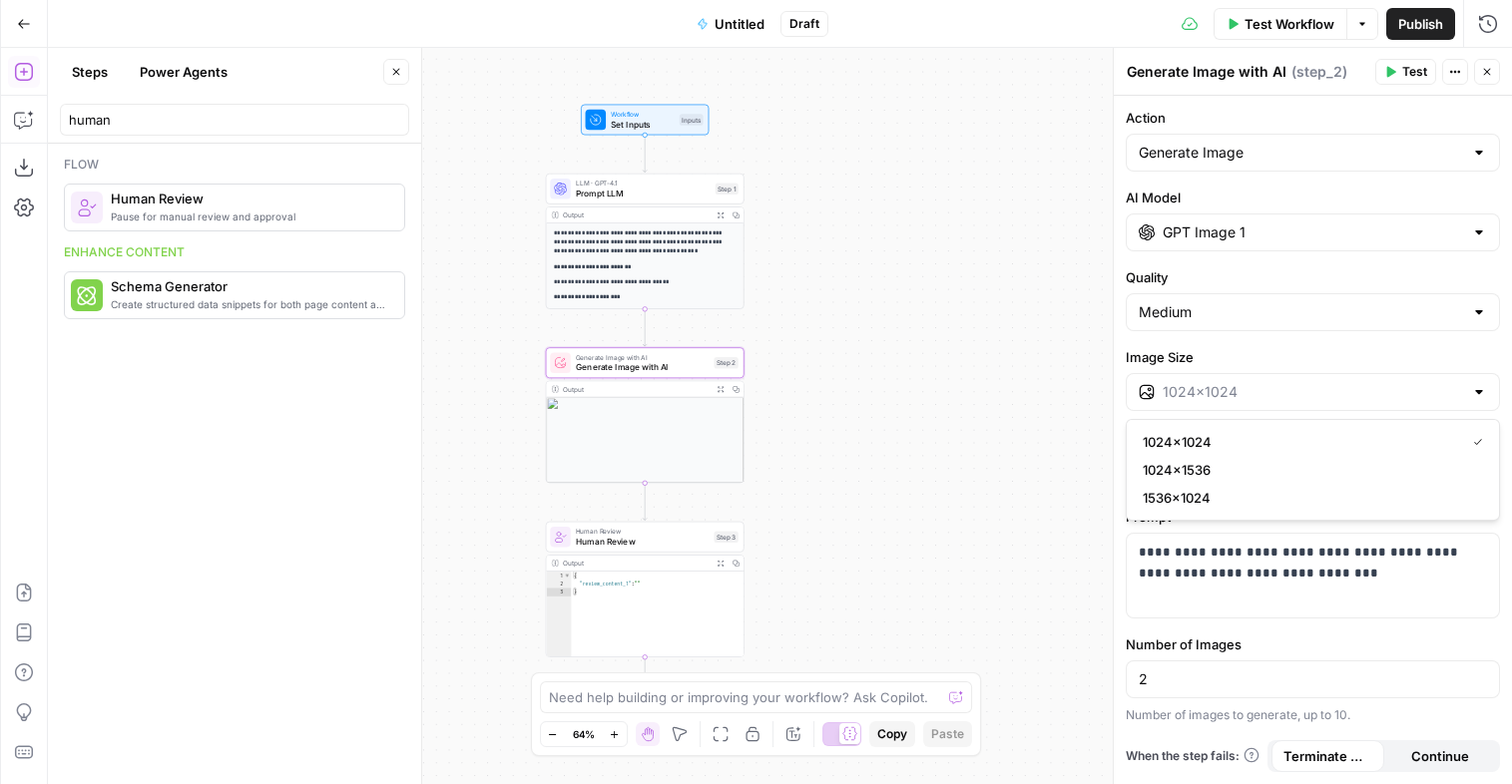 type on "1024×1024" 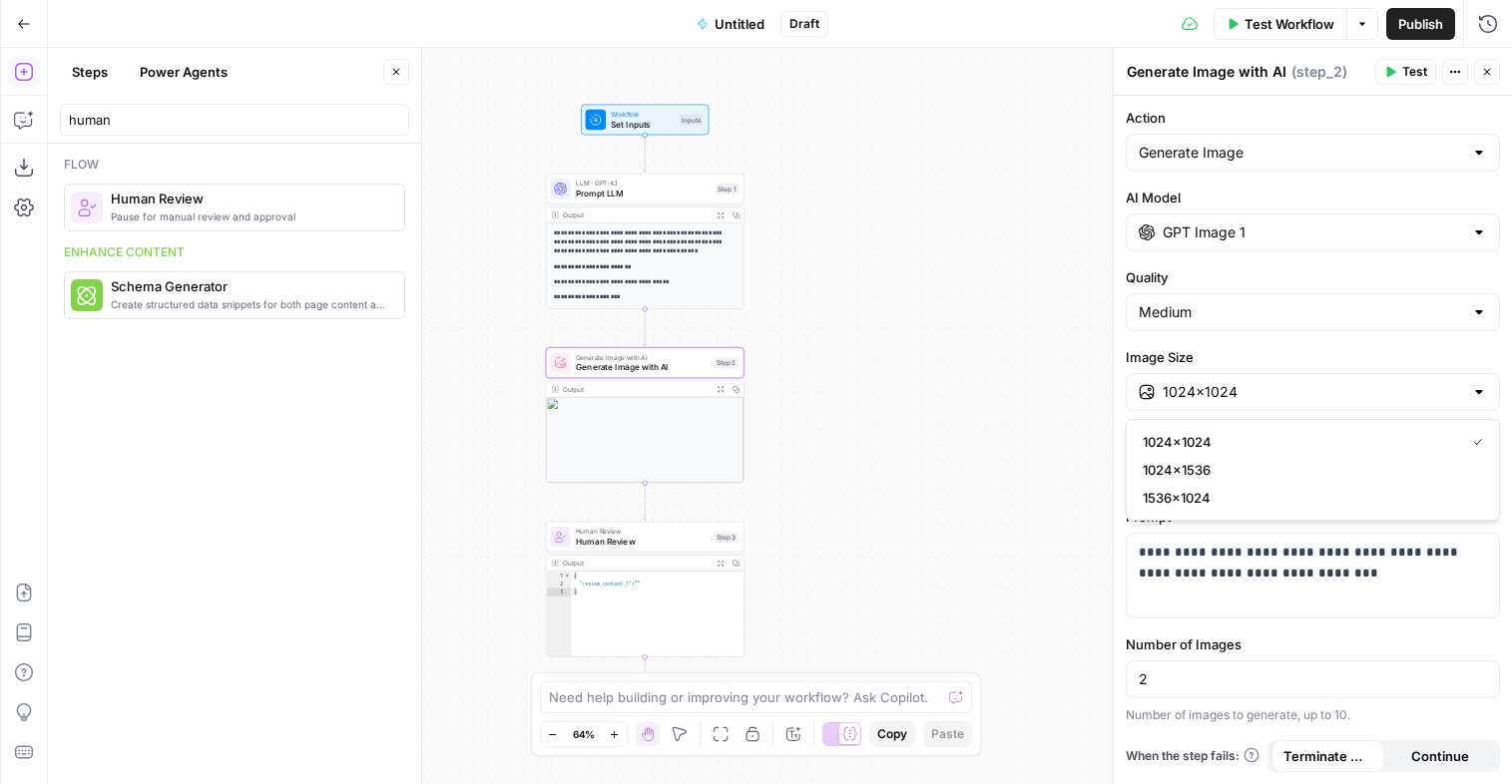 click on "Image Size" at bounding box center [1312, 357] 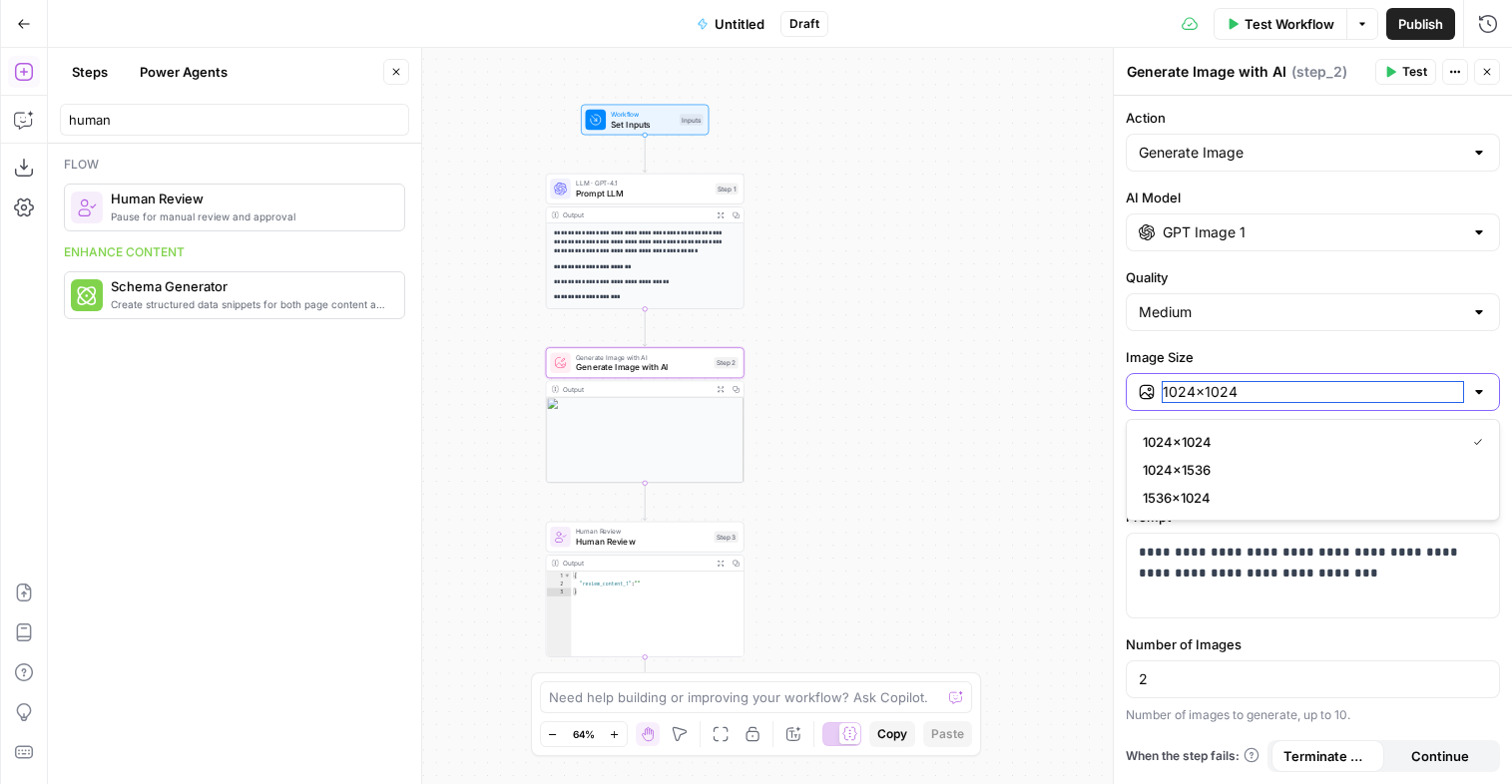 click on "1024×1024" at bounding box center [1312, 392] 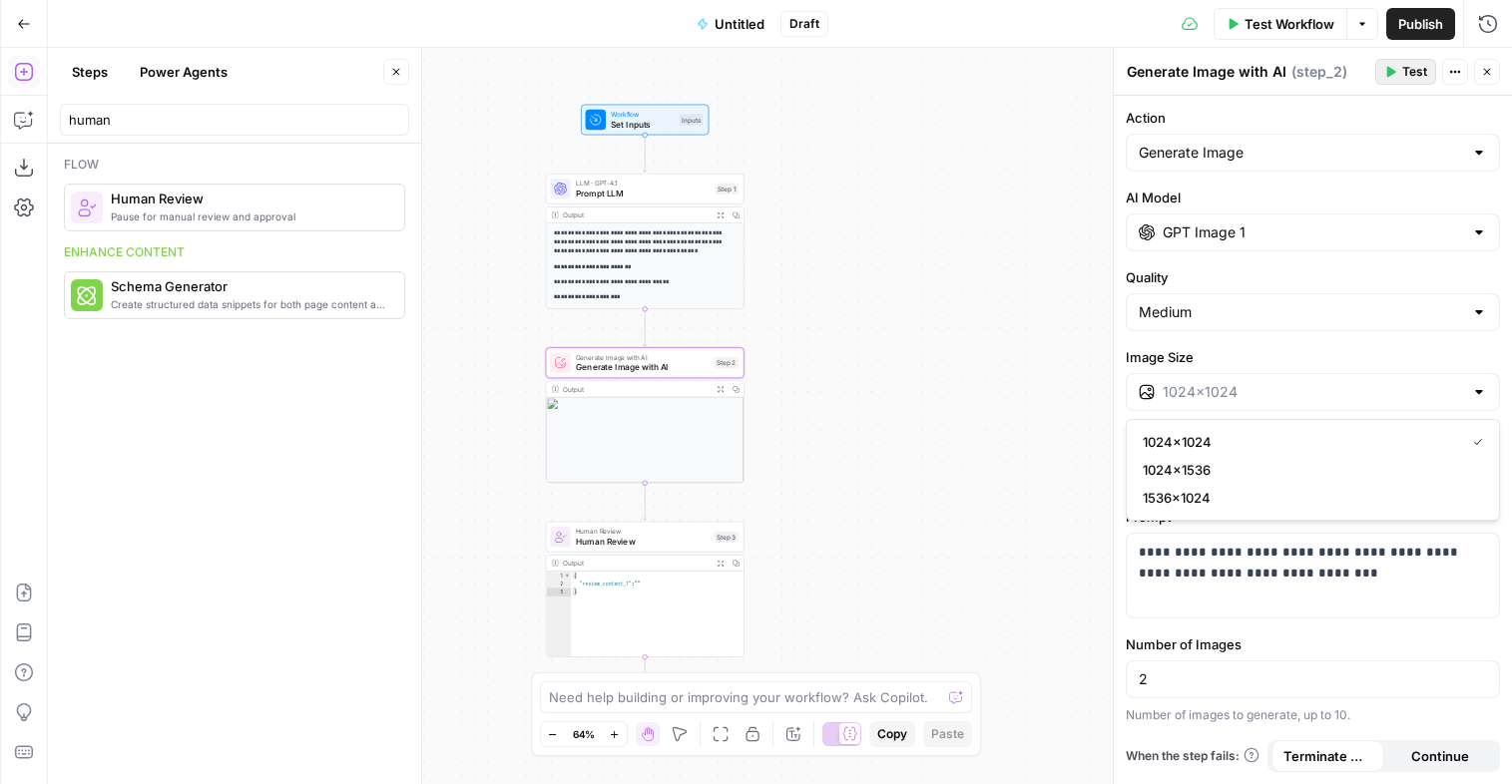 type on "1024×1024" 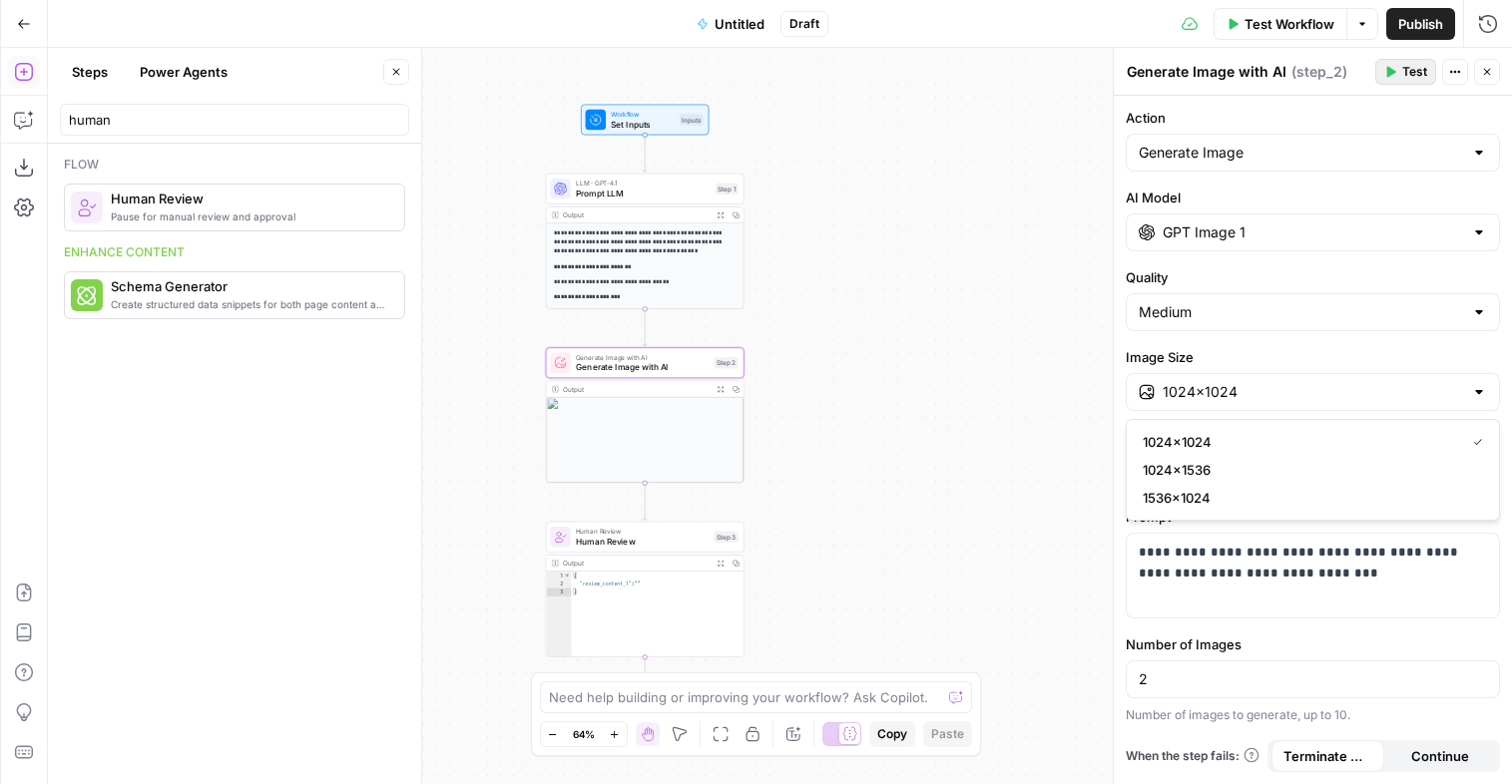 click on "Test" at bounding box center (1405, 72) 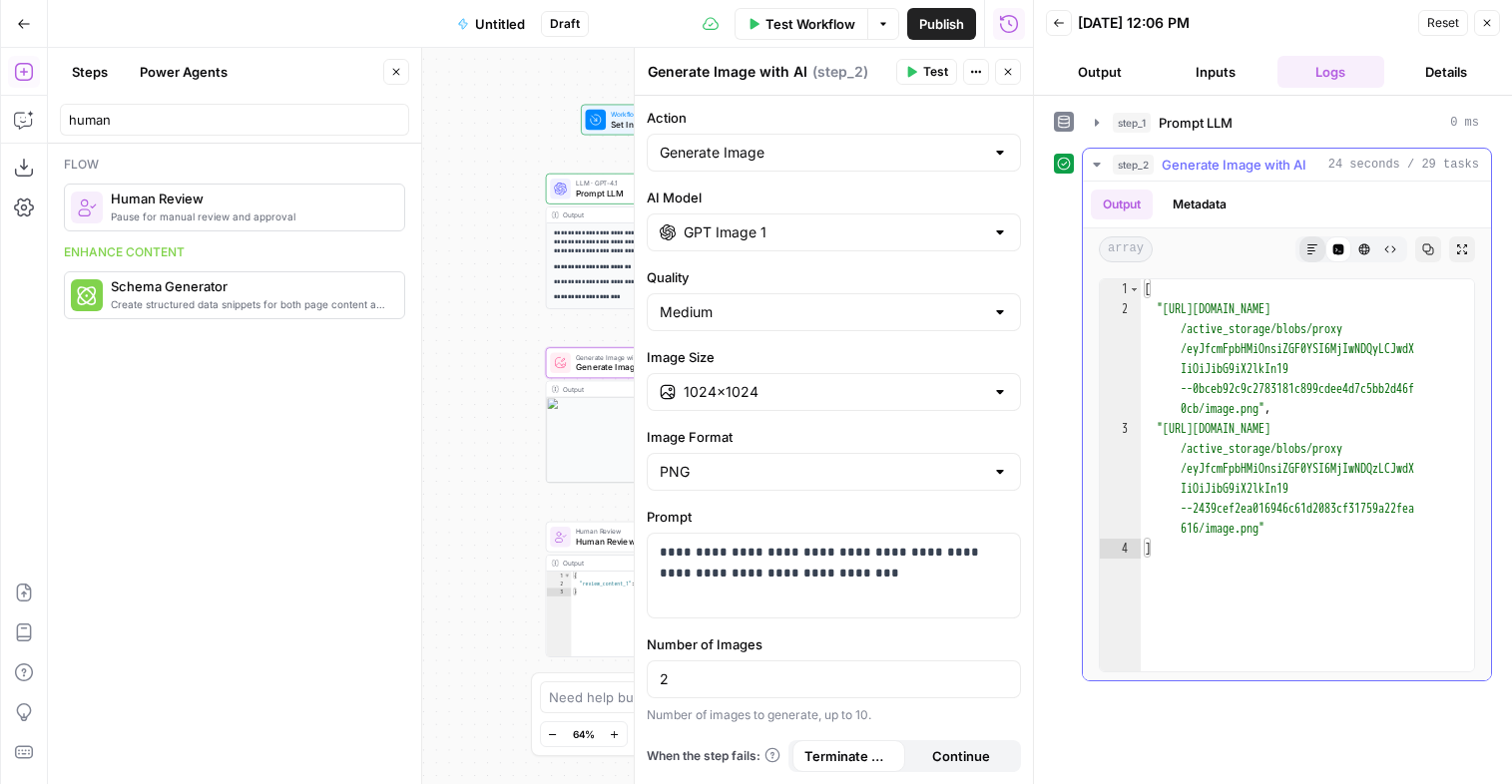 click 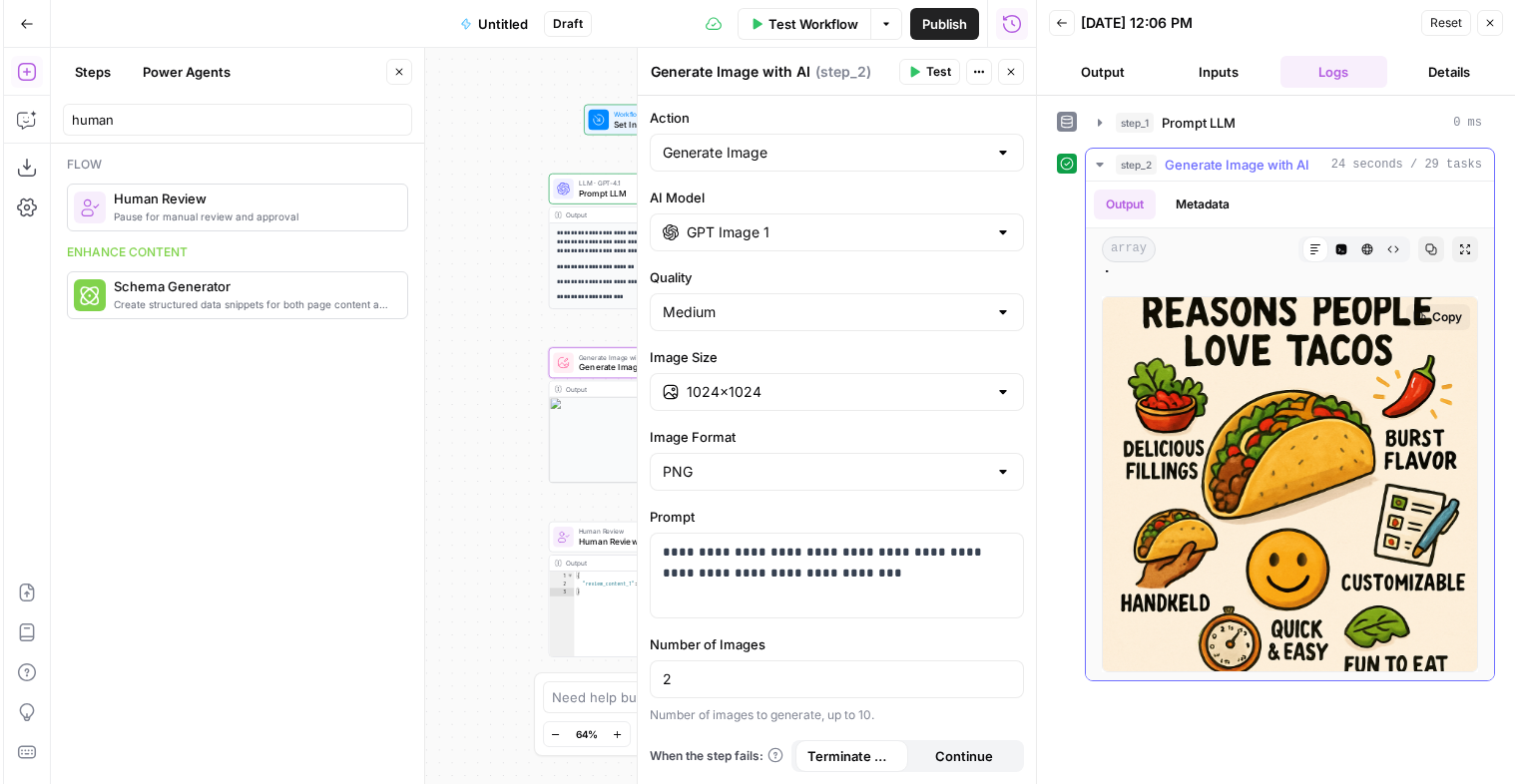 scroll, scrollTop: 0, scrollLeft: 0, axis: both 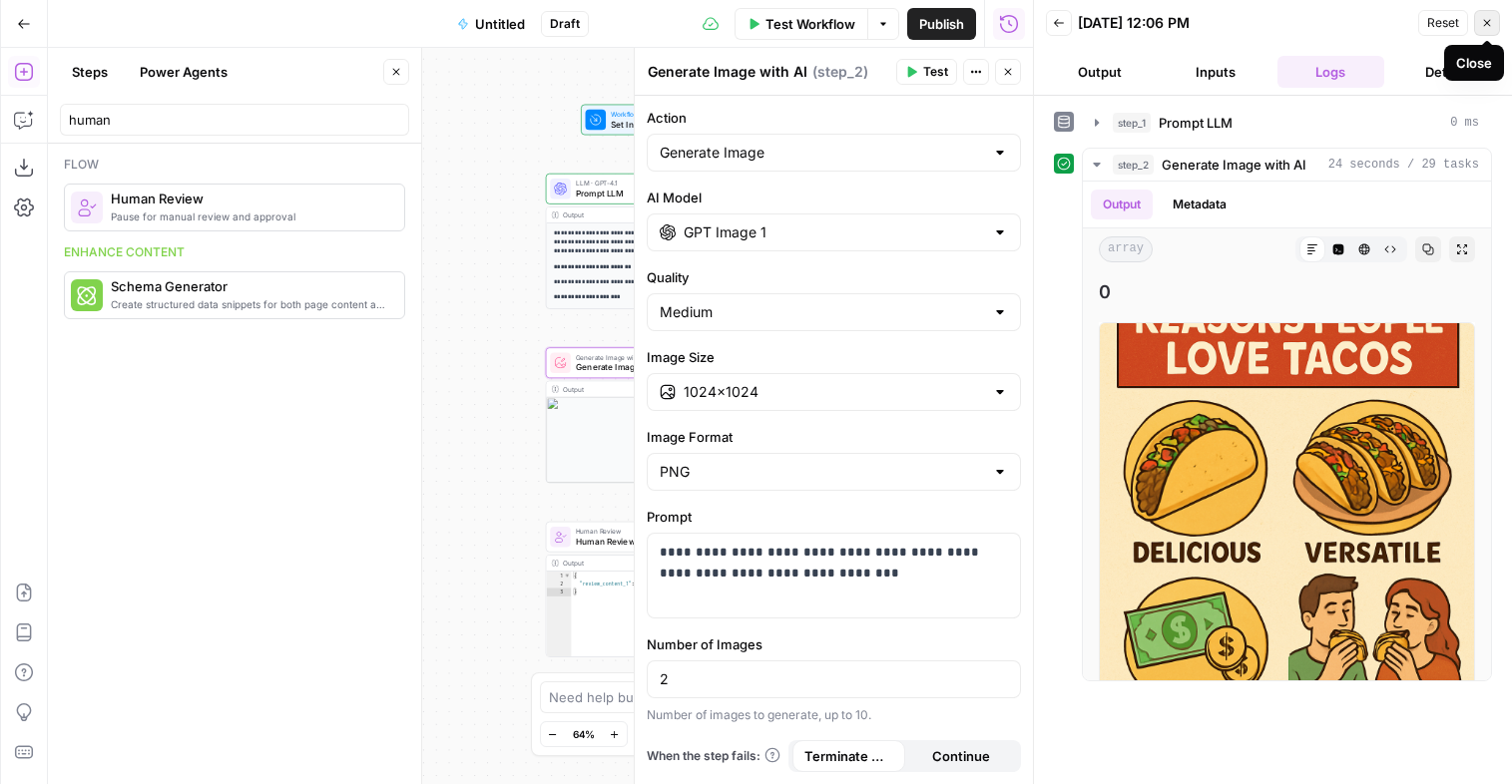 click 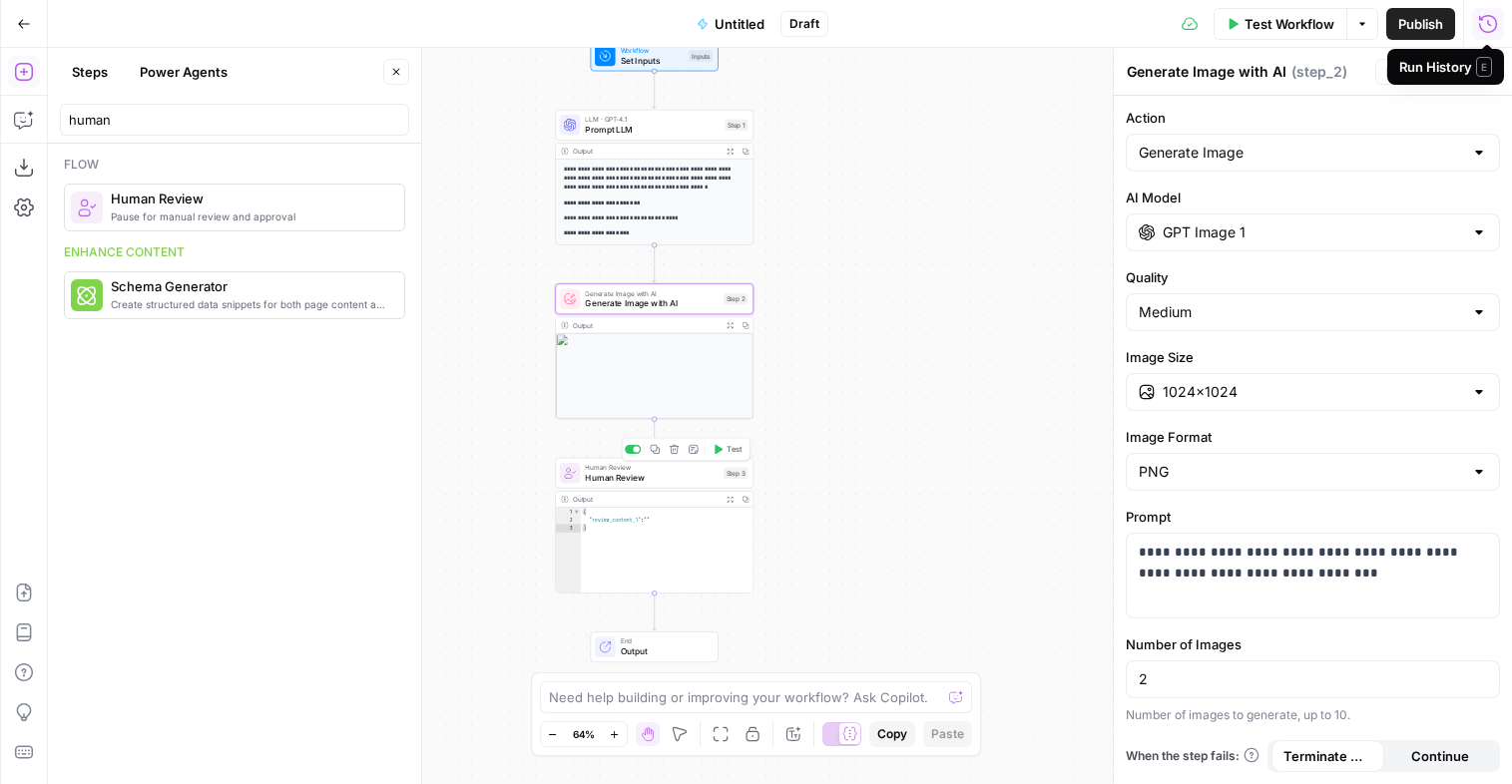 click on "Human Review" at bounding box center [651, 477] 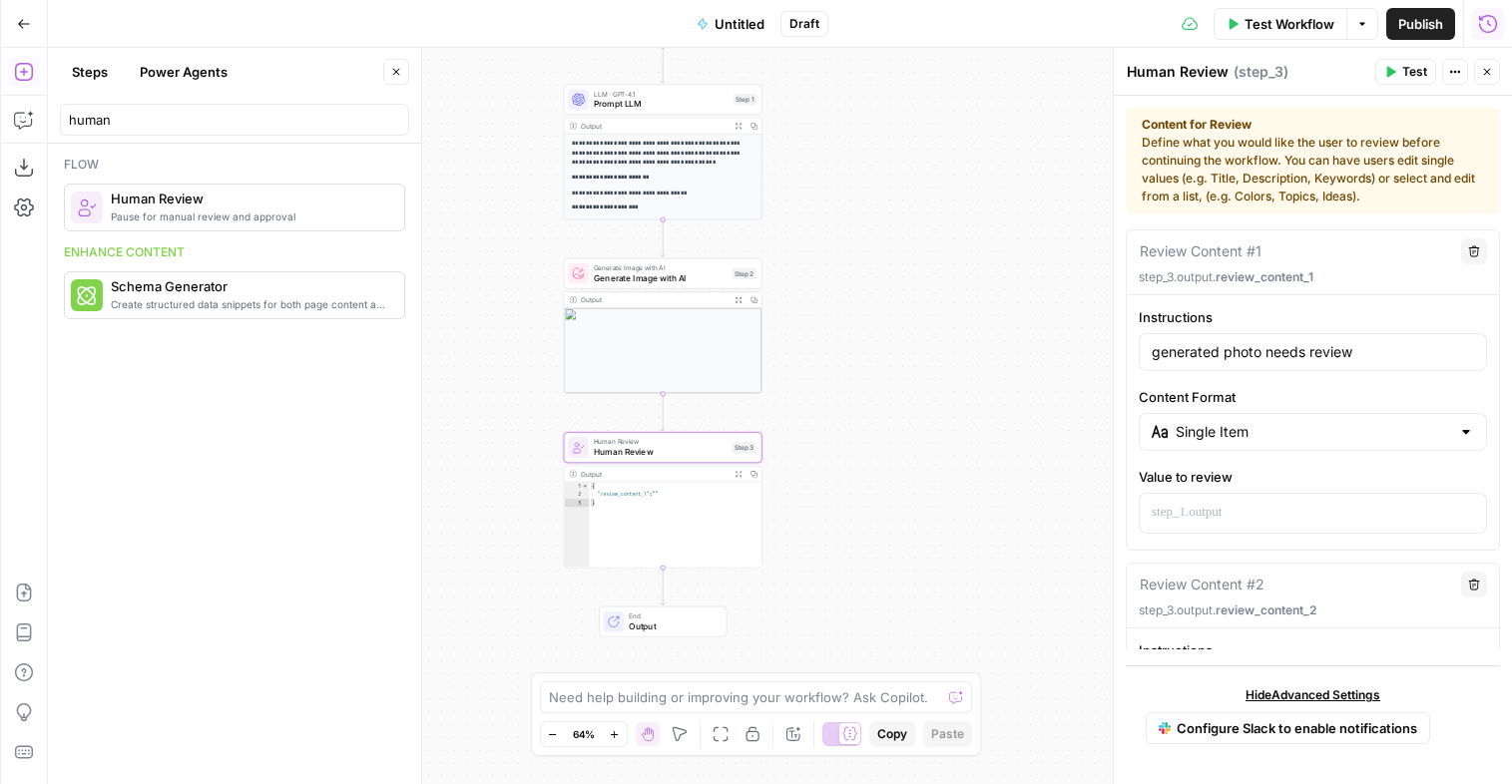 click on "Output" at bounding box center [672, 625] 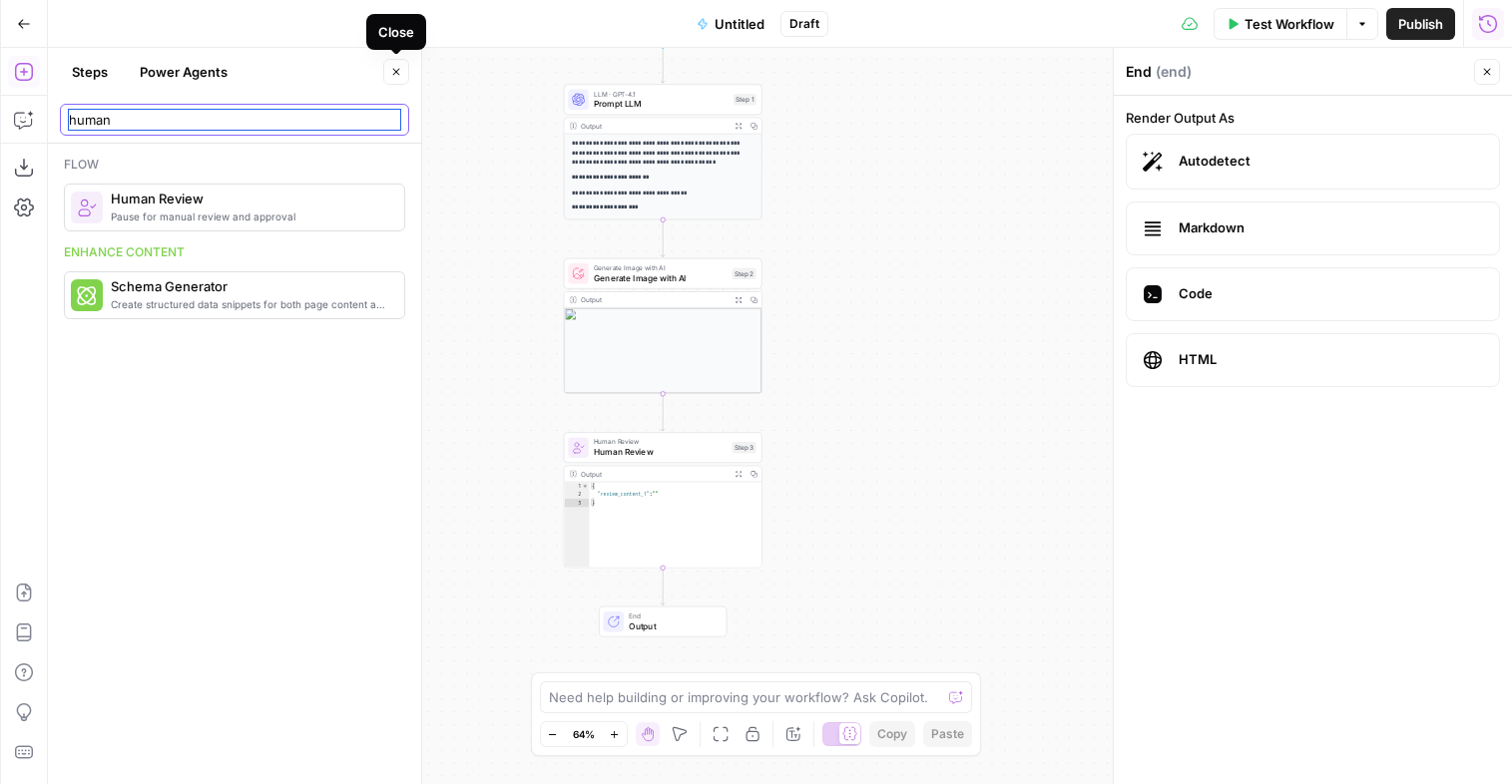 click on "human" at bounding box center (235, 120) 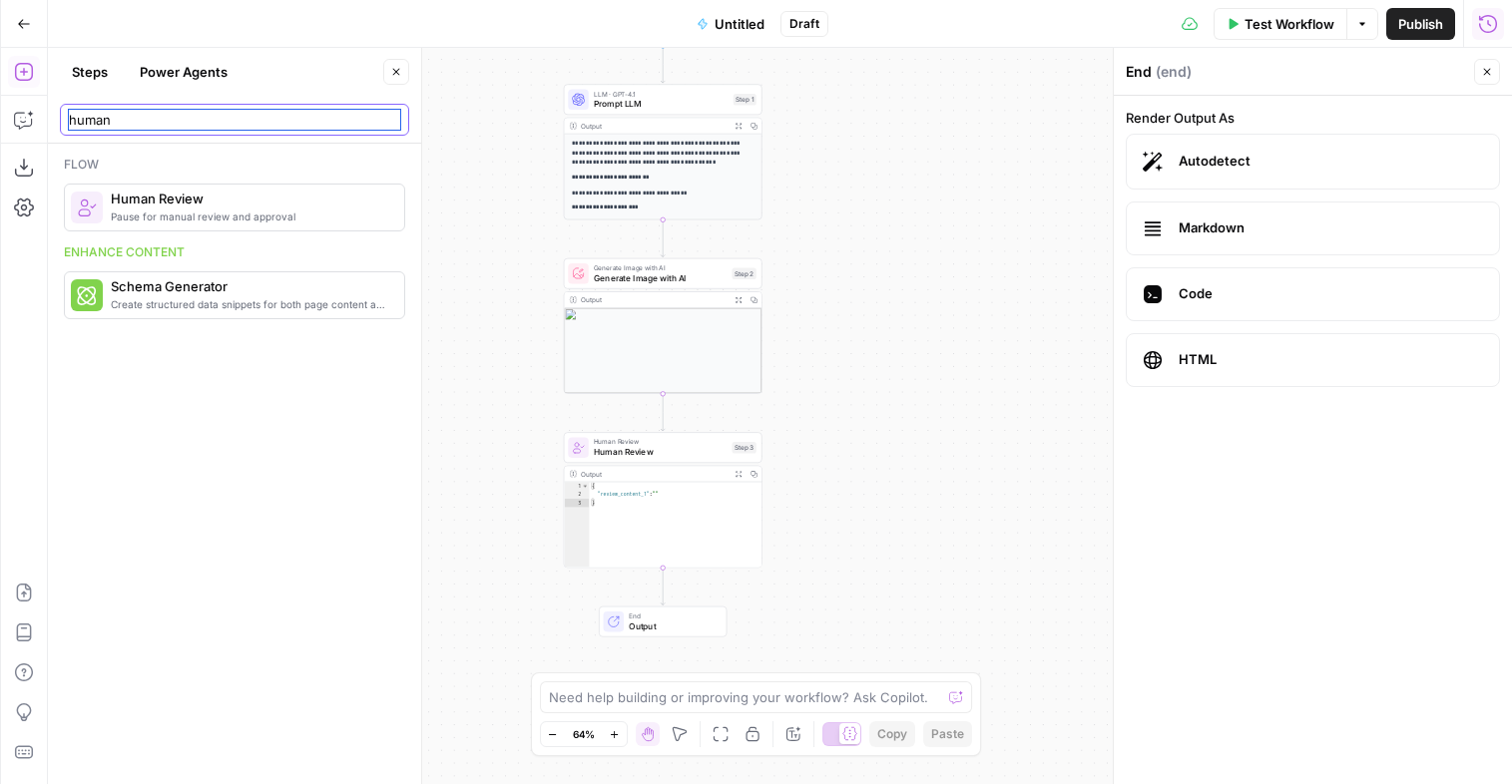 click on "human" at bounding box center [235, 120] 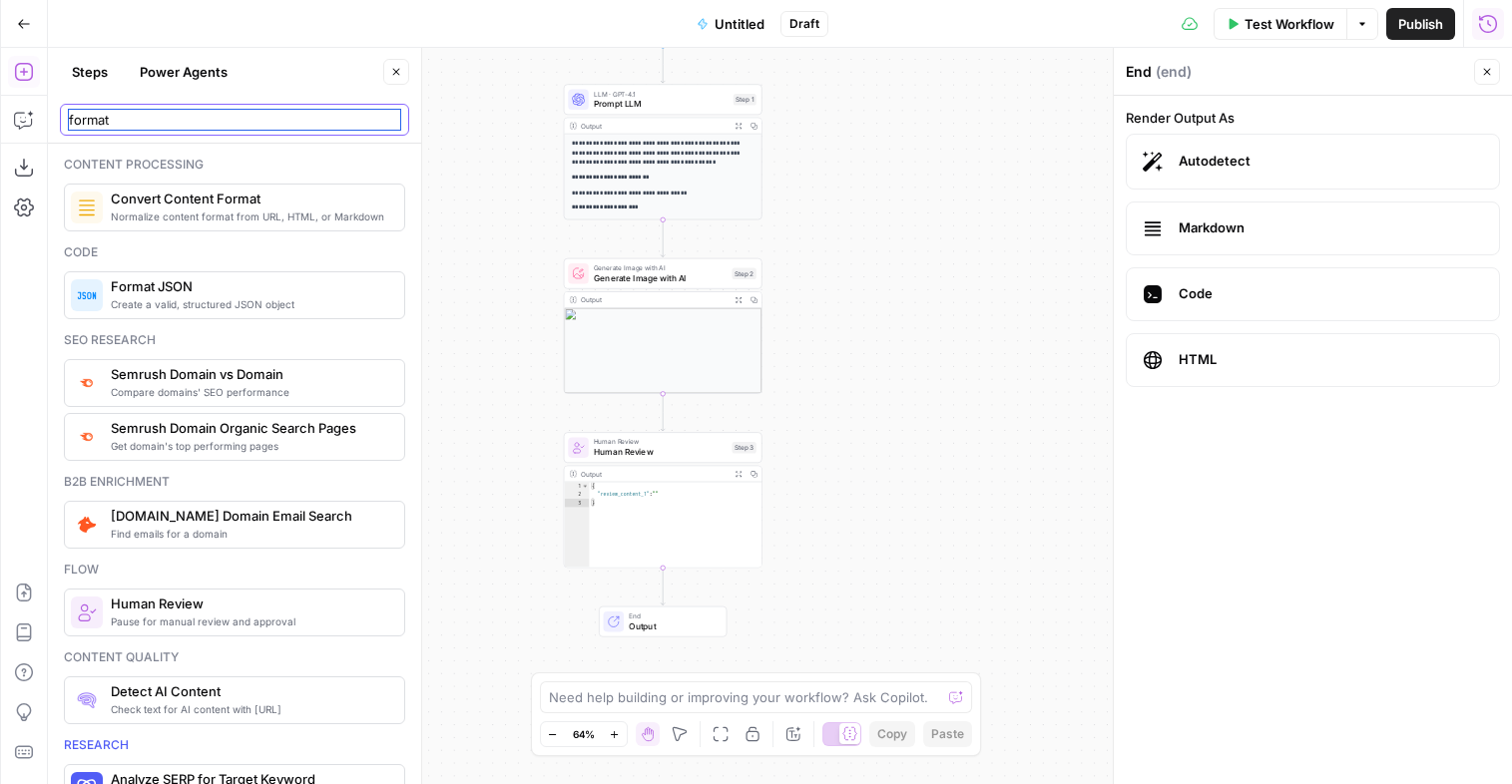 type on "format" 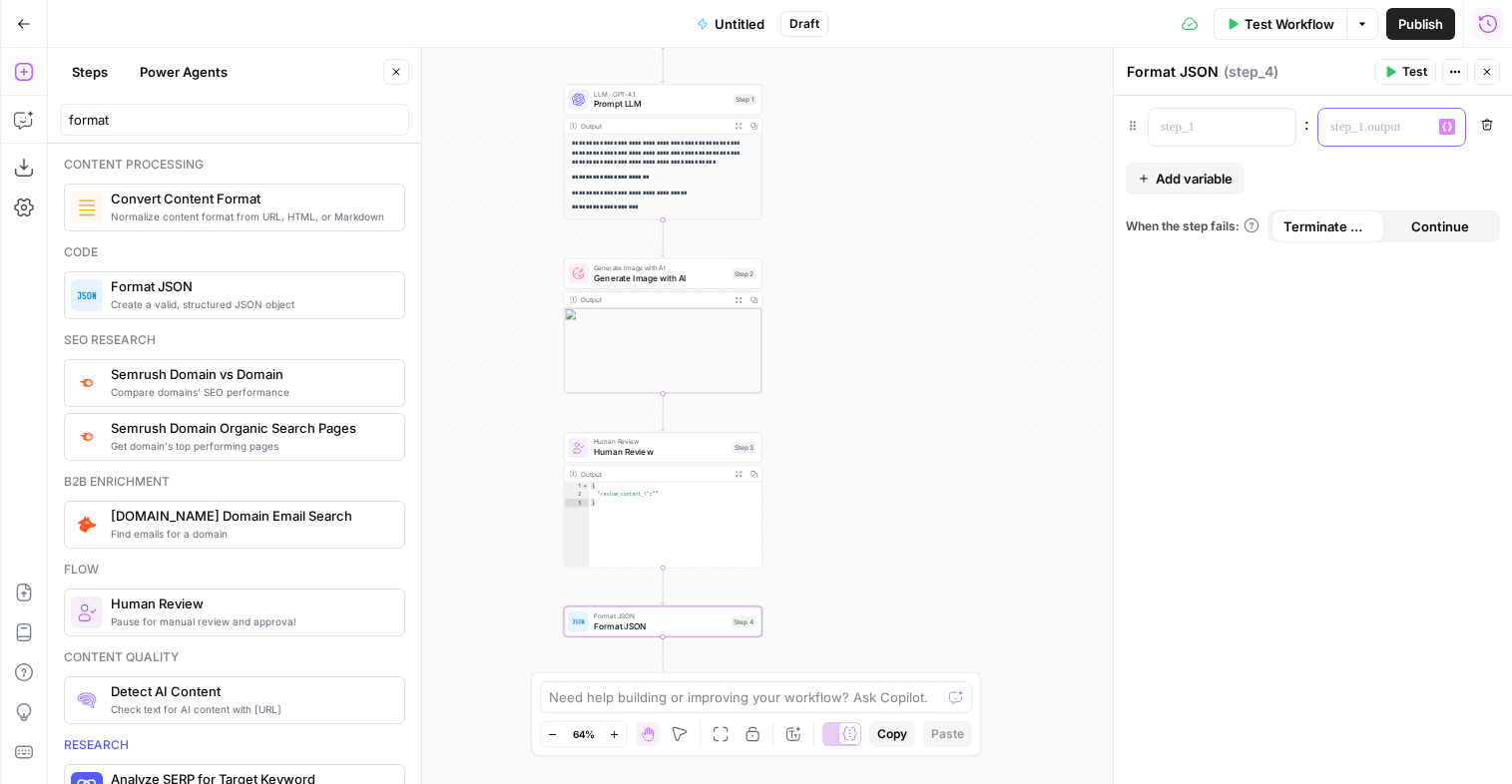 click at bounding box center [1375, 127] 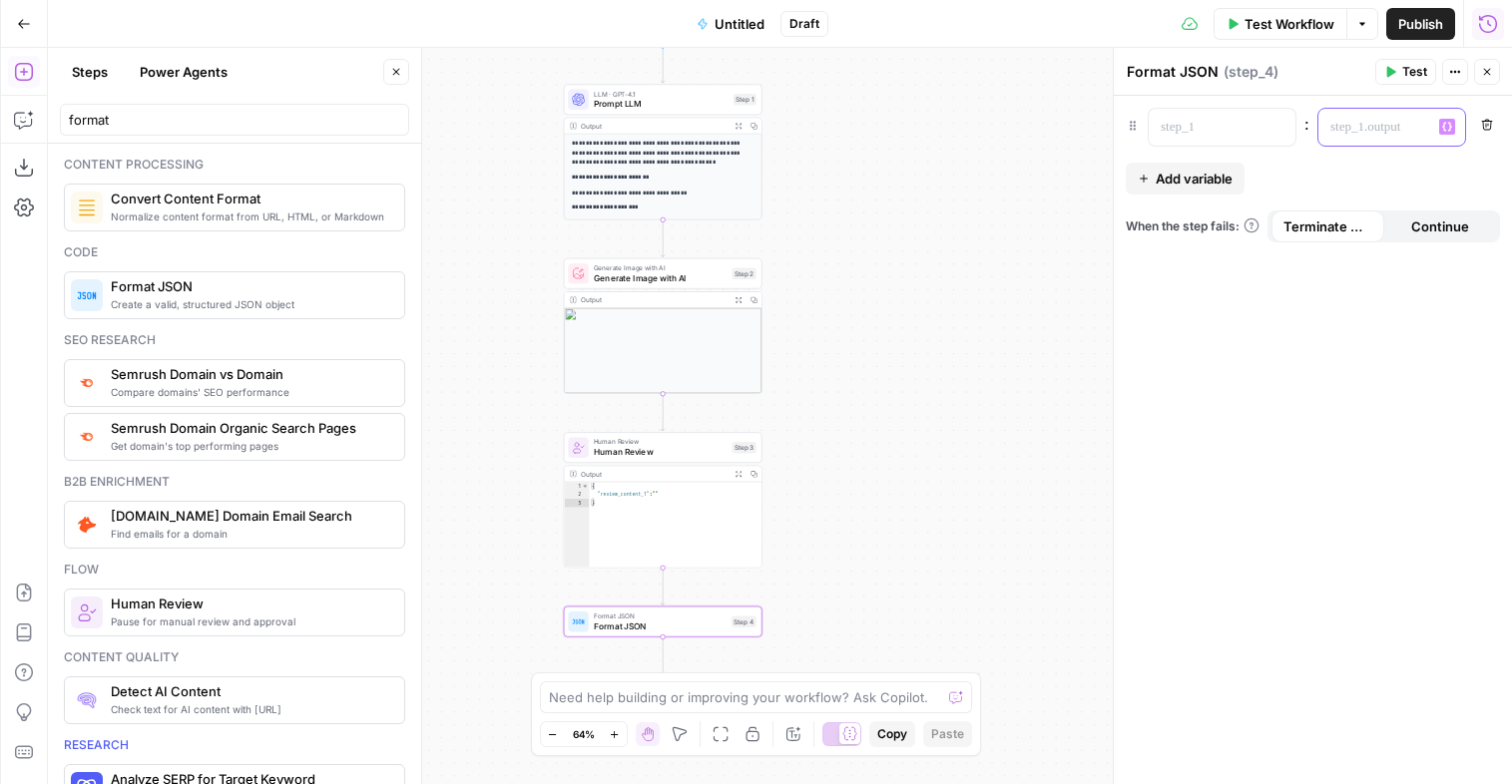 type 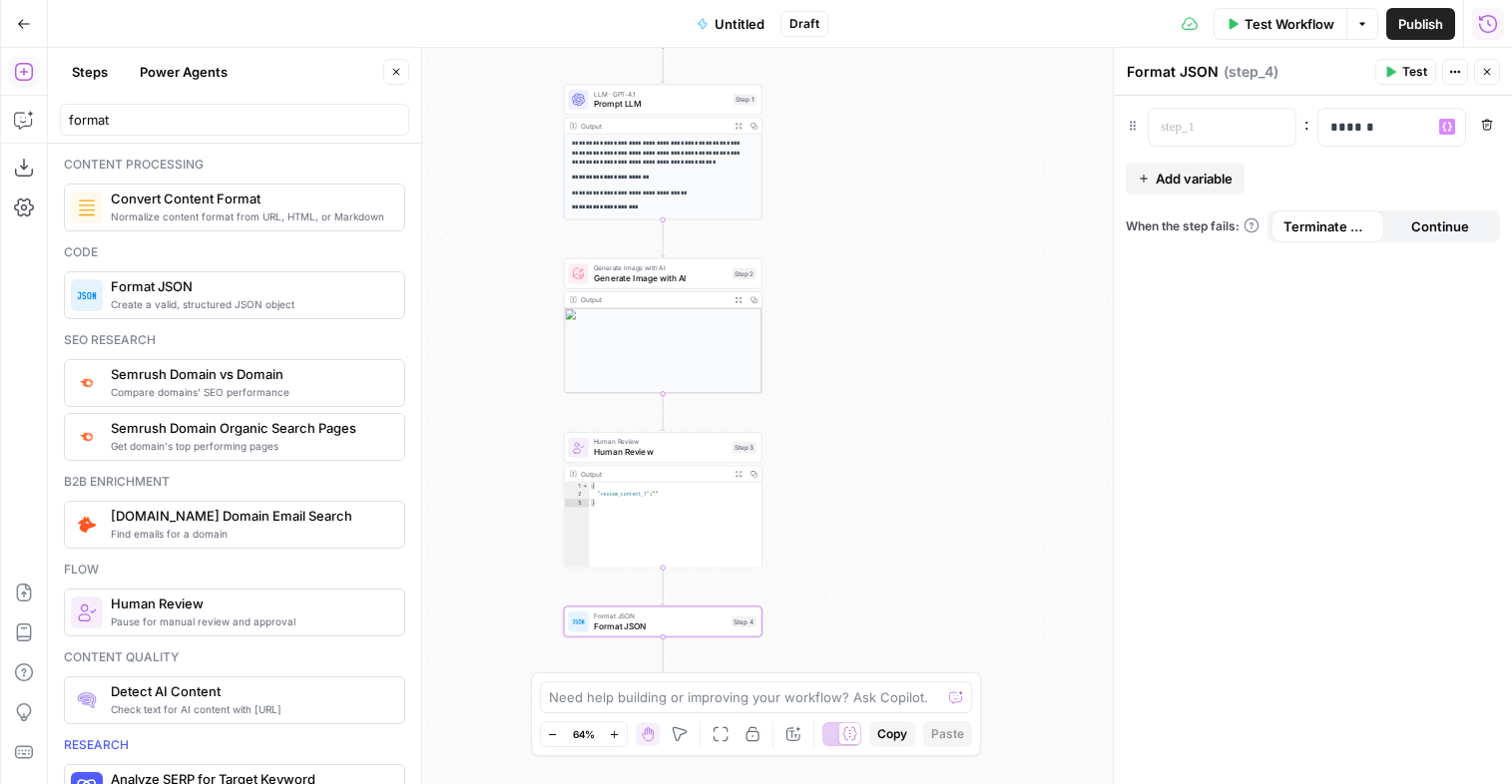 click on ": ****** Variables Menu Remove Add variable When the step fails: Terminate Workflow Continue" at bounding box center [1312, 440] 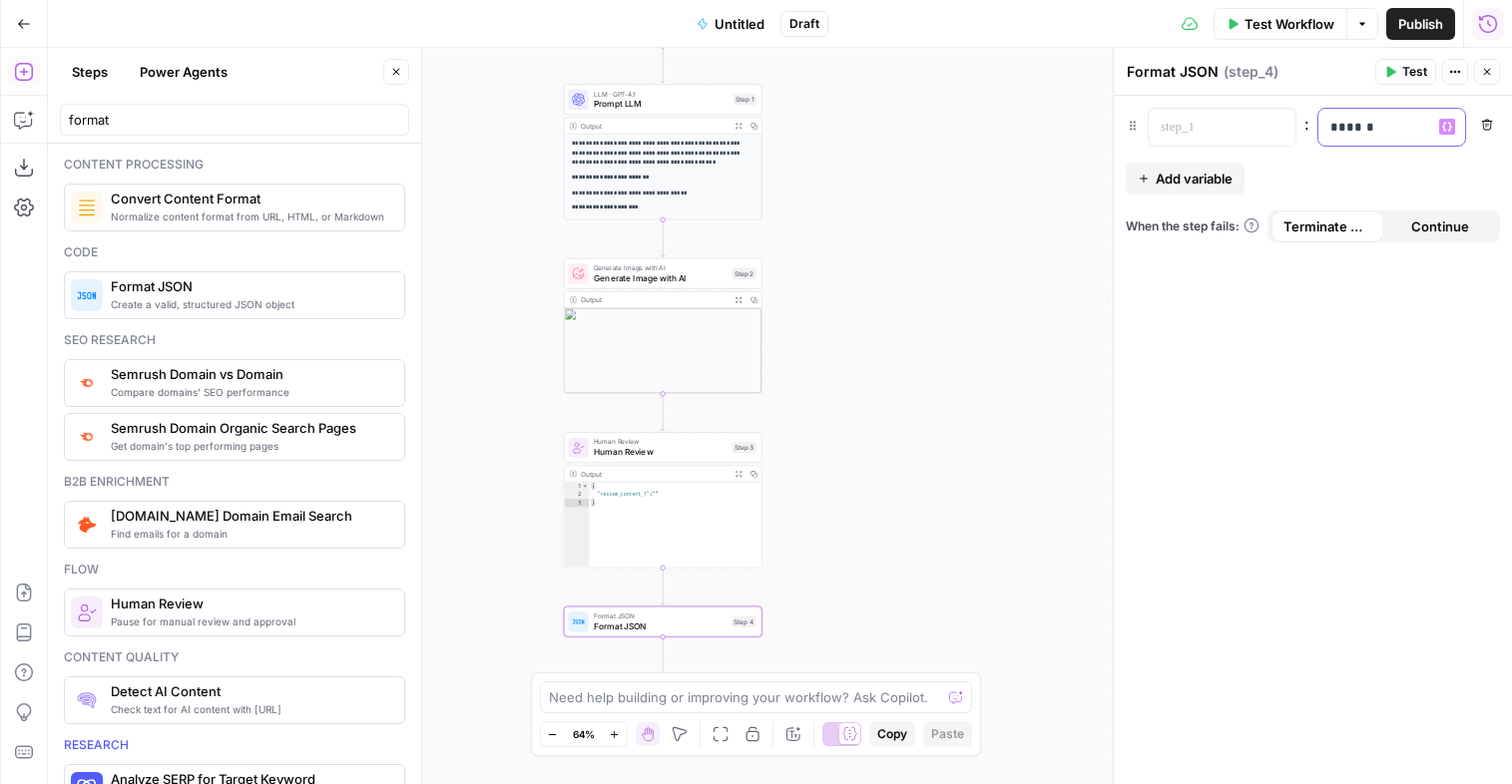 drag, startPoint x: 1374, startPoint y: 129, endPoint x: 1302, endPoint y: 126, distance: 72.06247 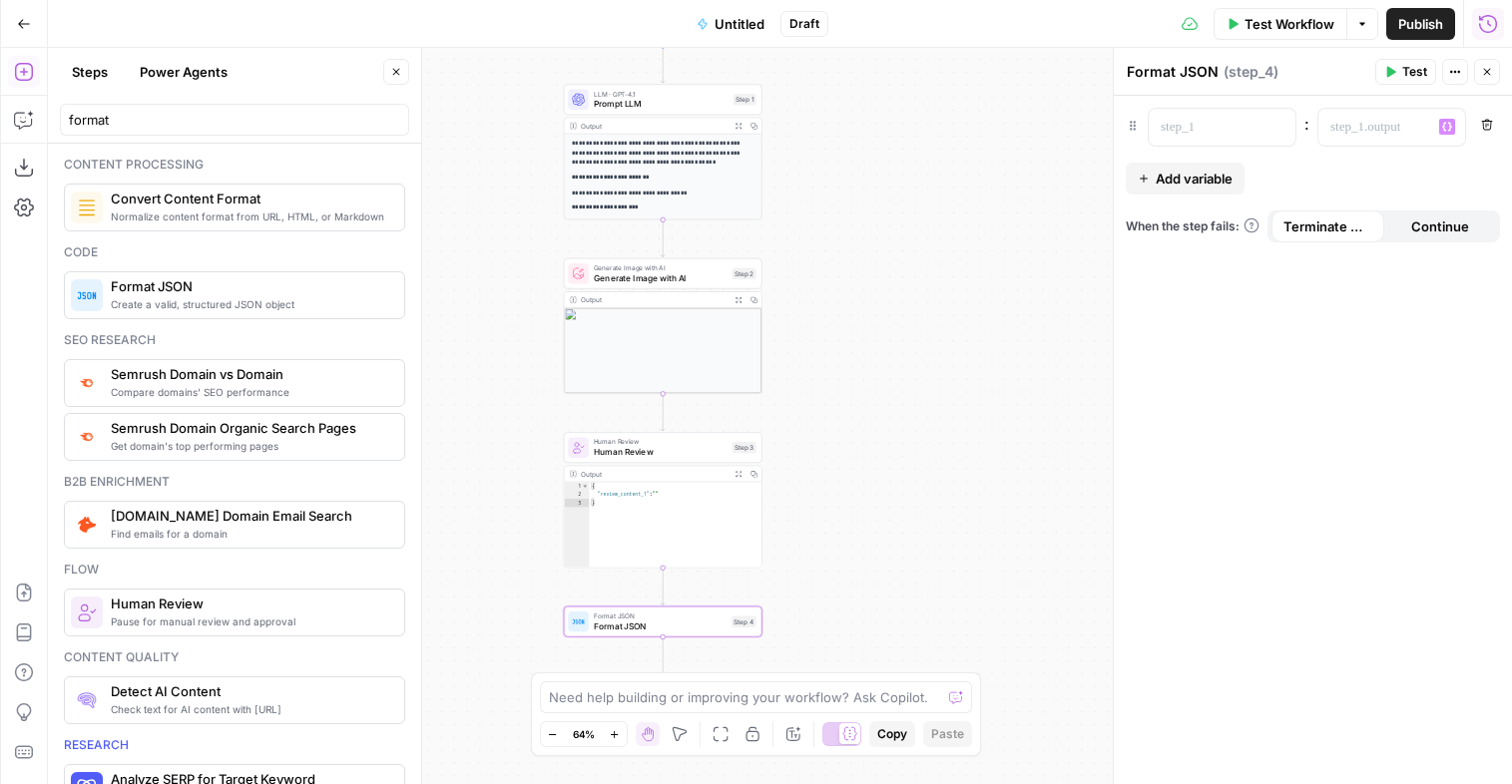 click on ": “/” to reference Variables Menu Remove Add variable When the step fails: Terminate Workflow Continue" at bounding box center [1312, 440] 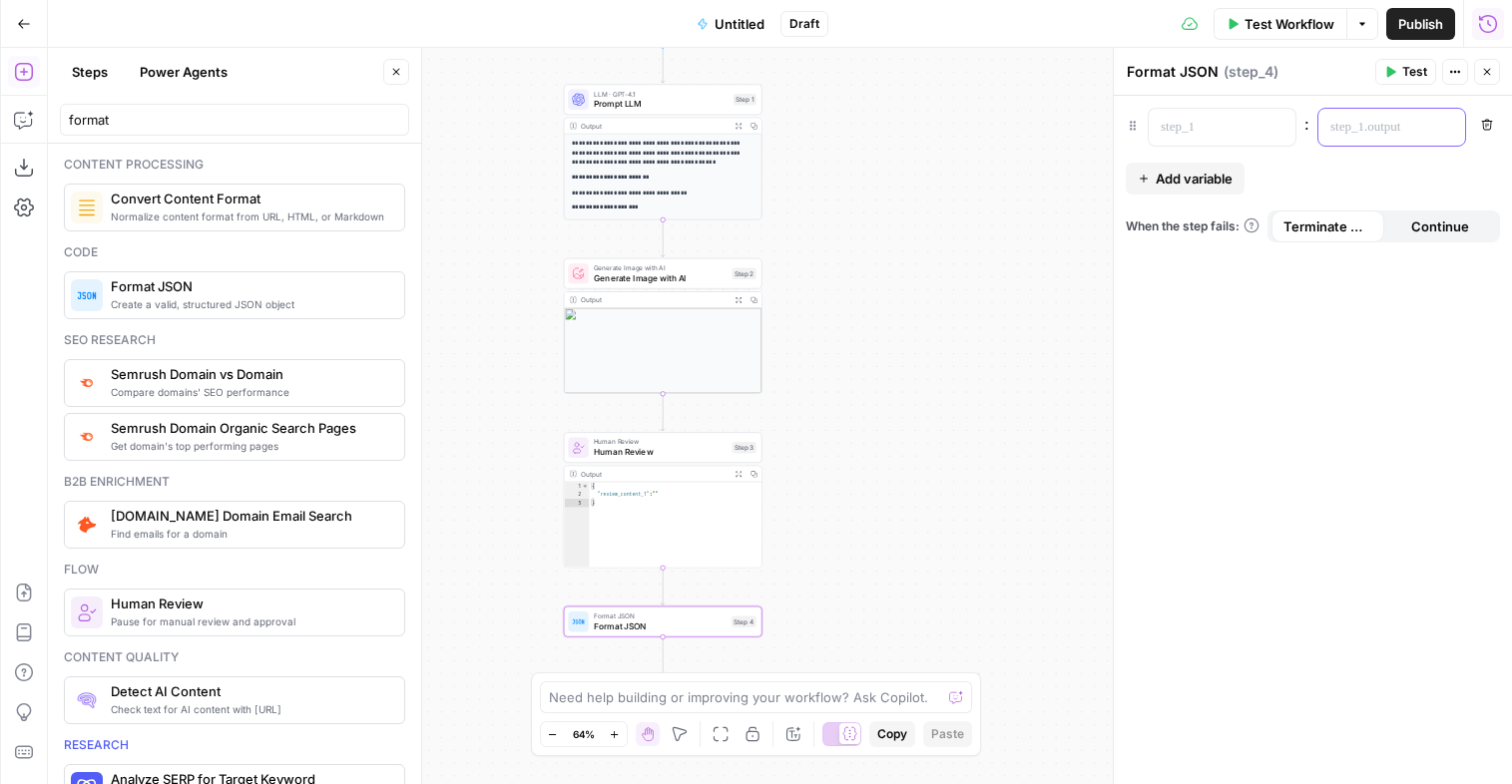 click on "“/” to reference Variables Menu" at bounding box center [1391, 127] 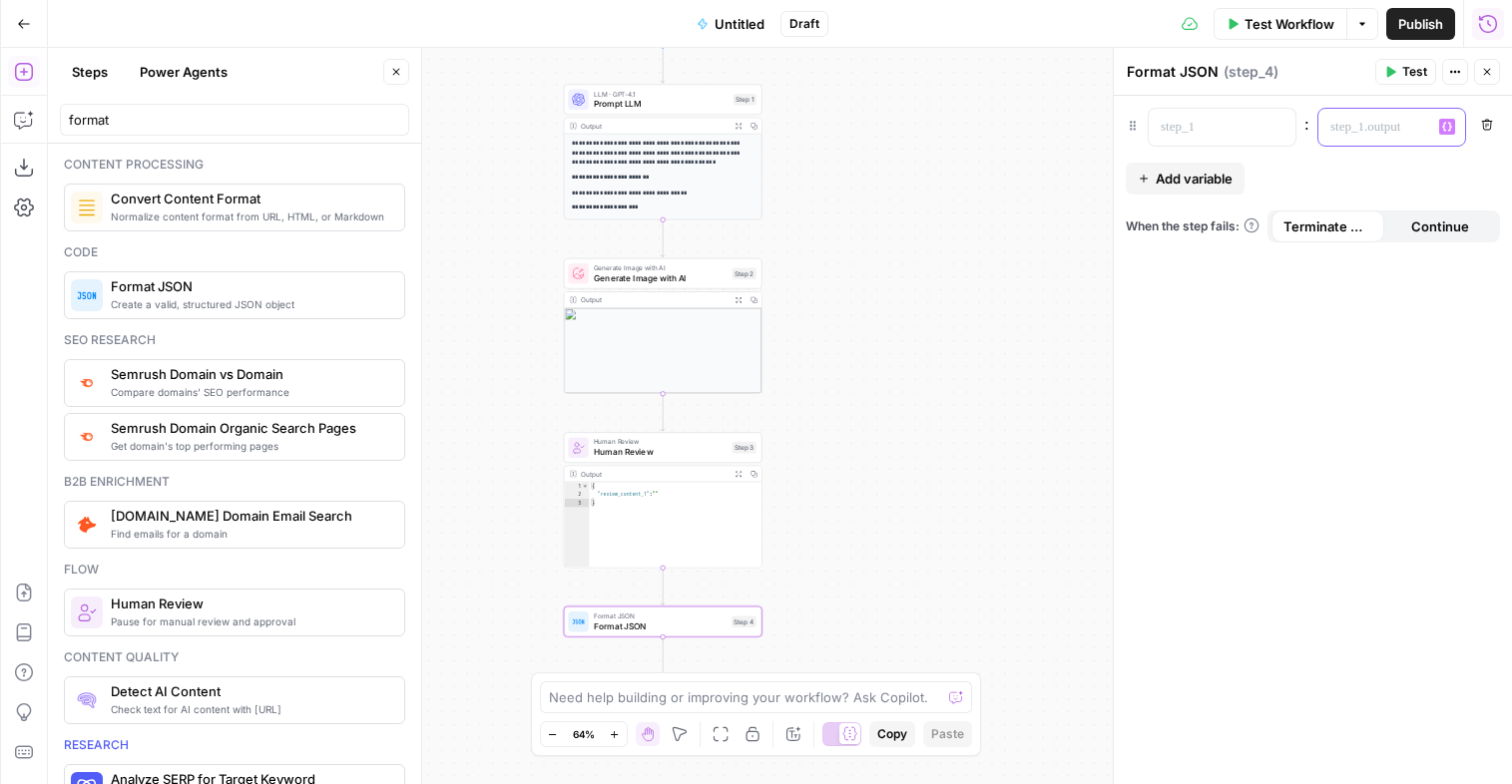 click on "Variables Menu" at bounding box center (1447, 127) 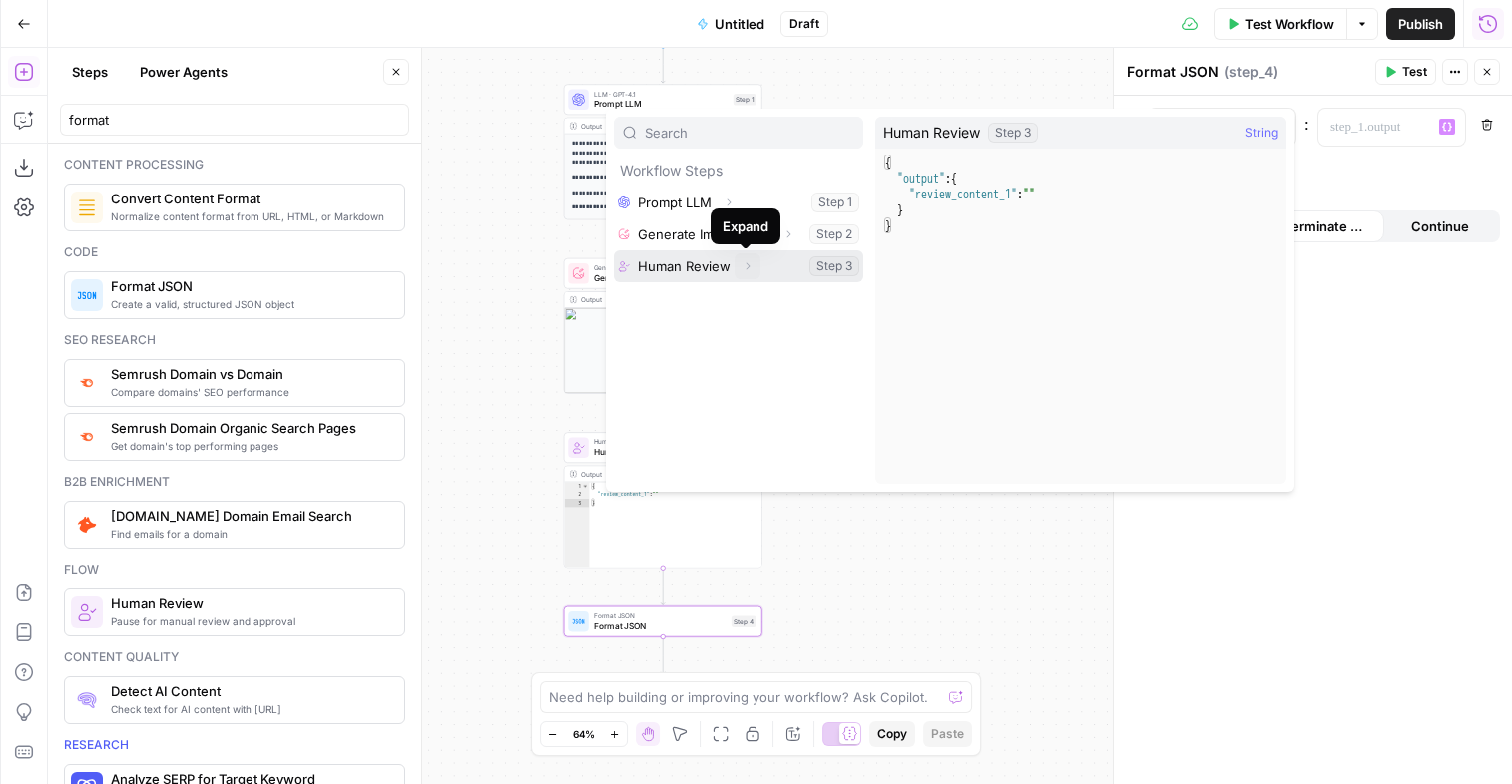 click 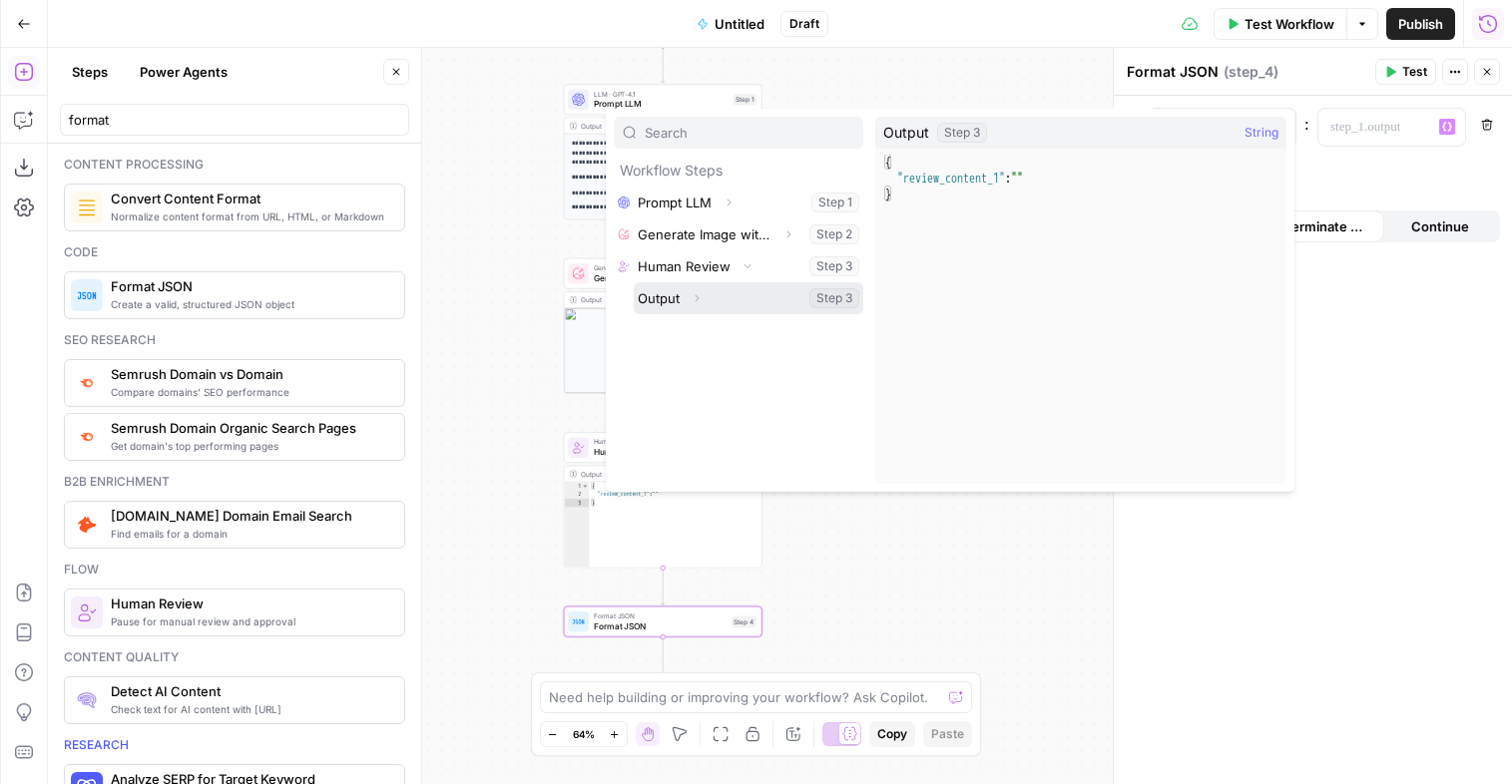 click at bounding box center [749, 298] 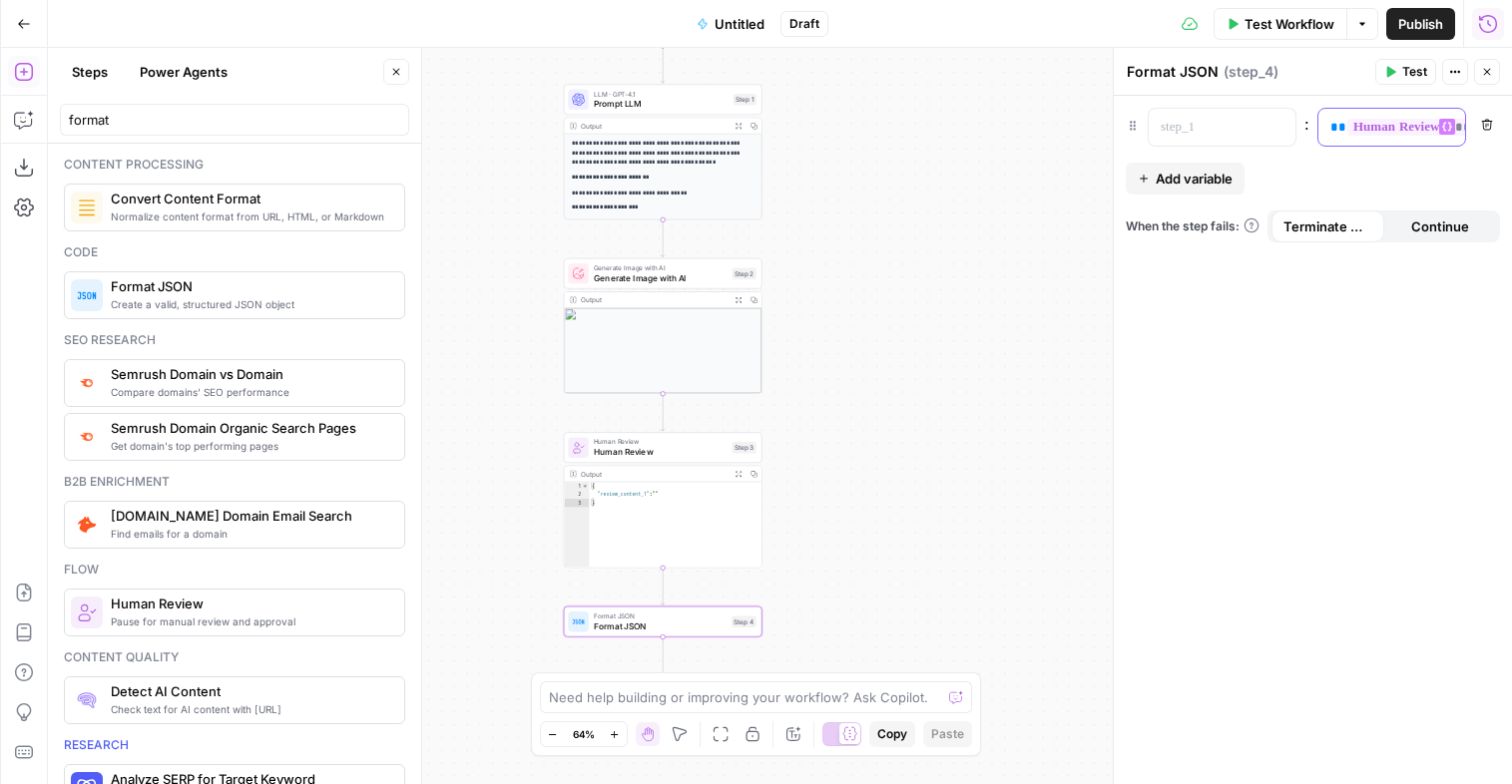 click on "Variables Menu" at bounding box center (1447, 127) 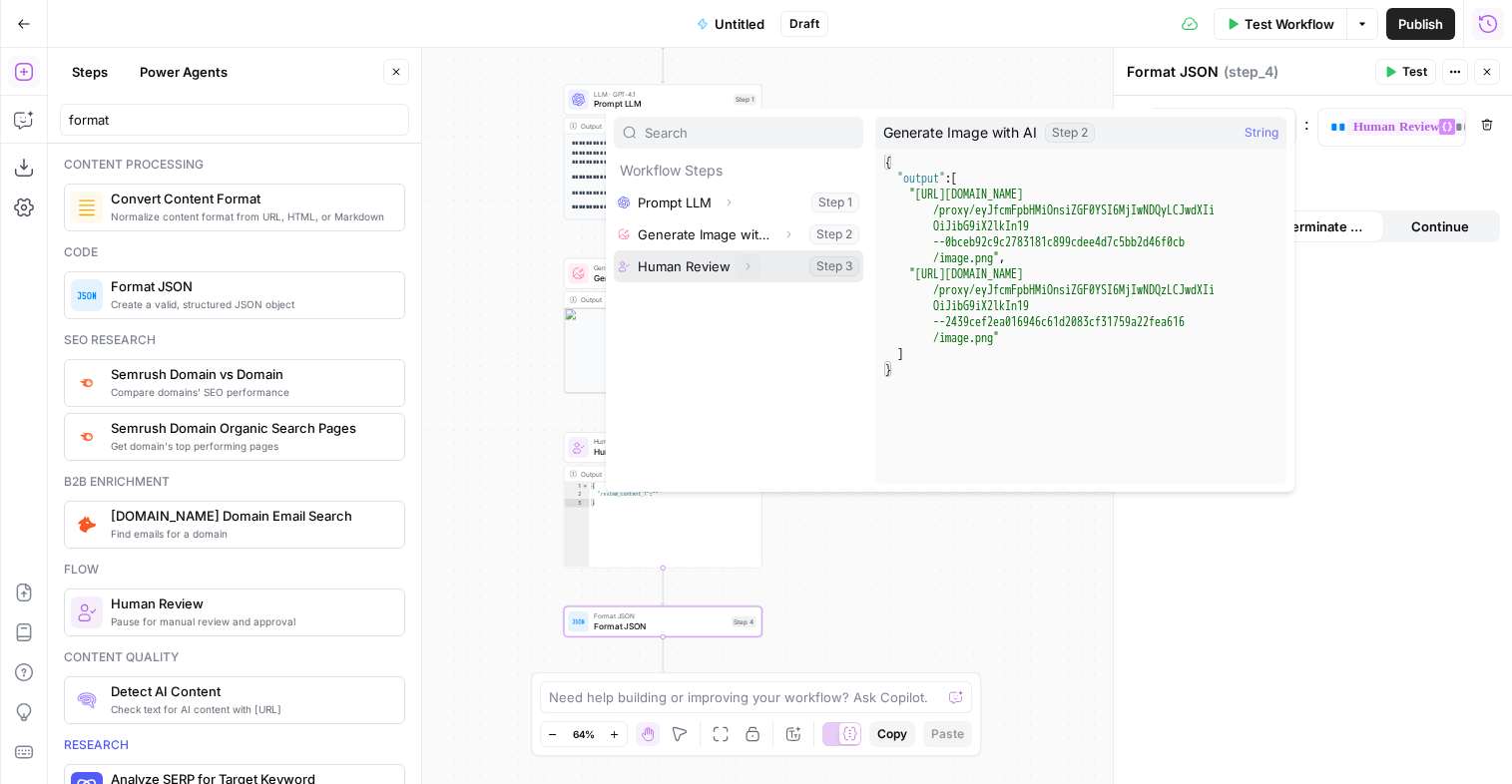 click 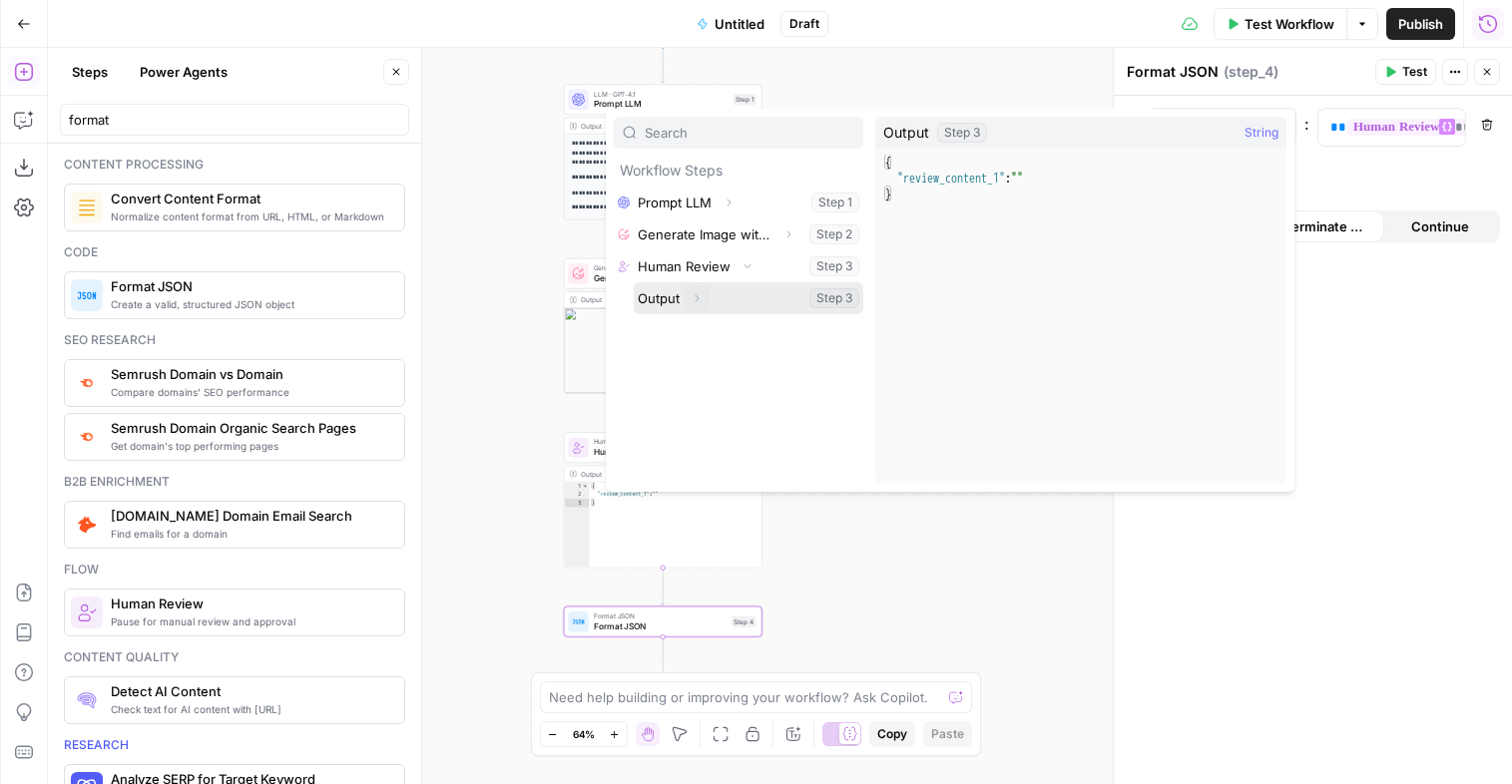 click 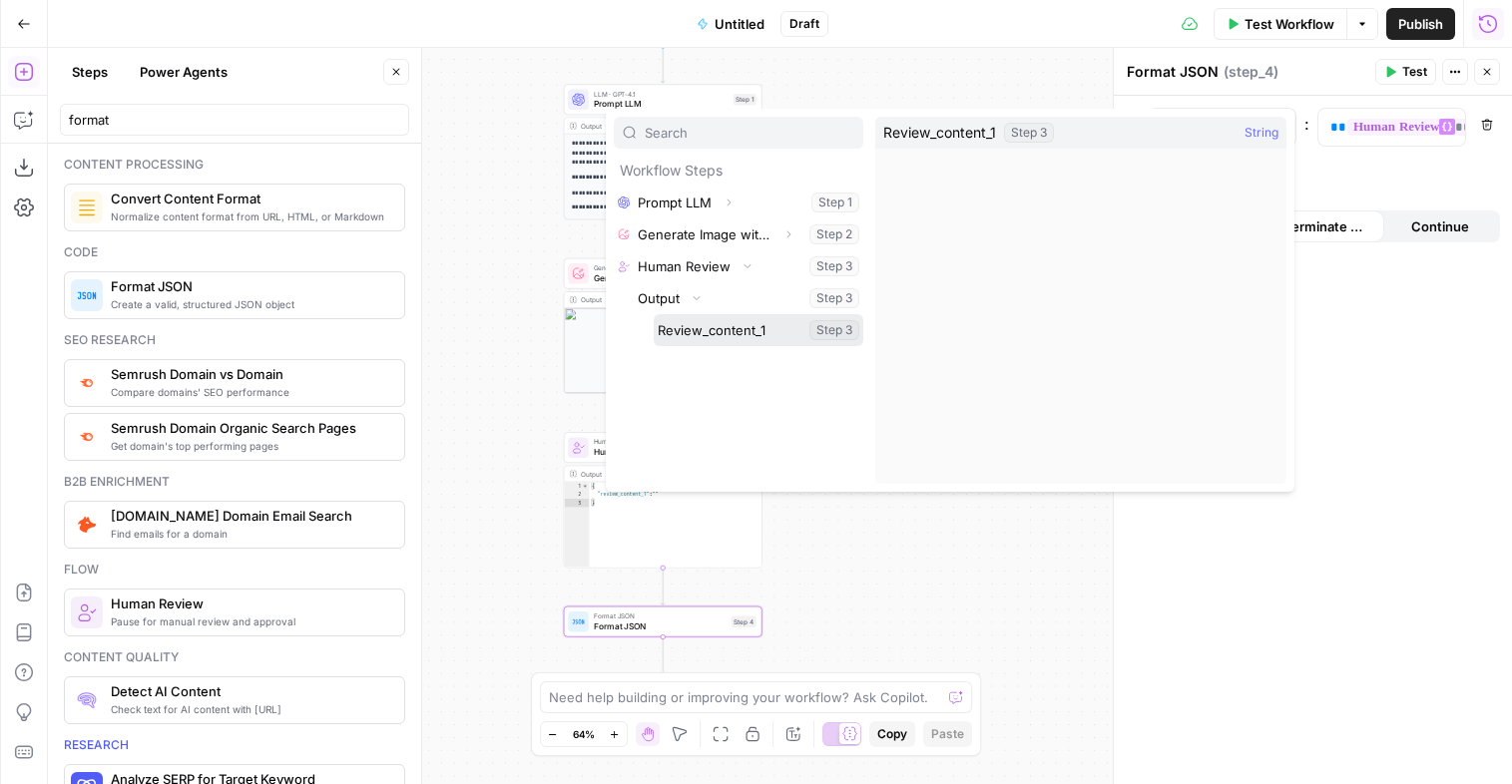 click at bounding box center [758, 330] 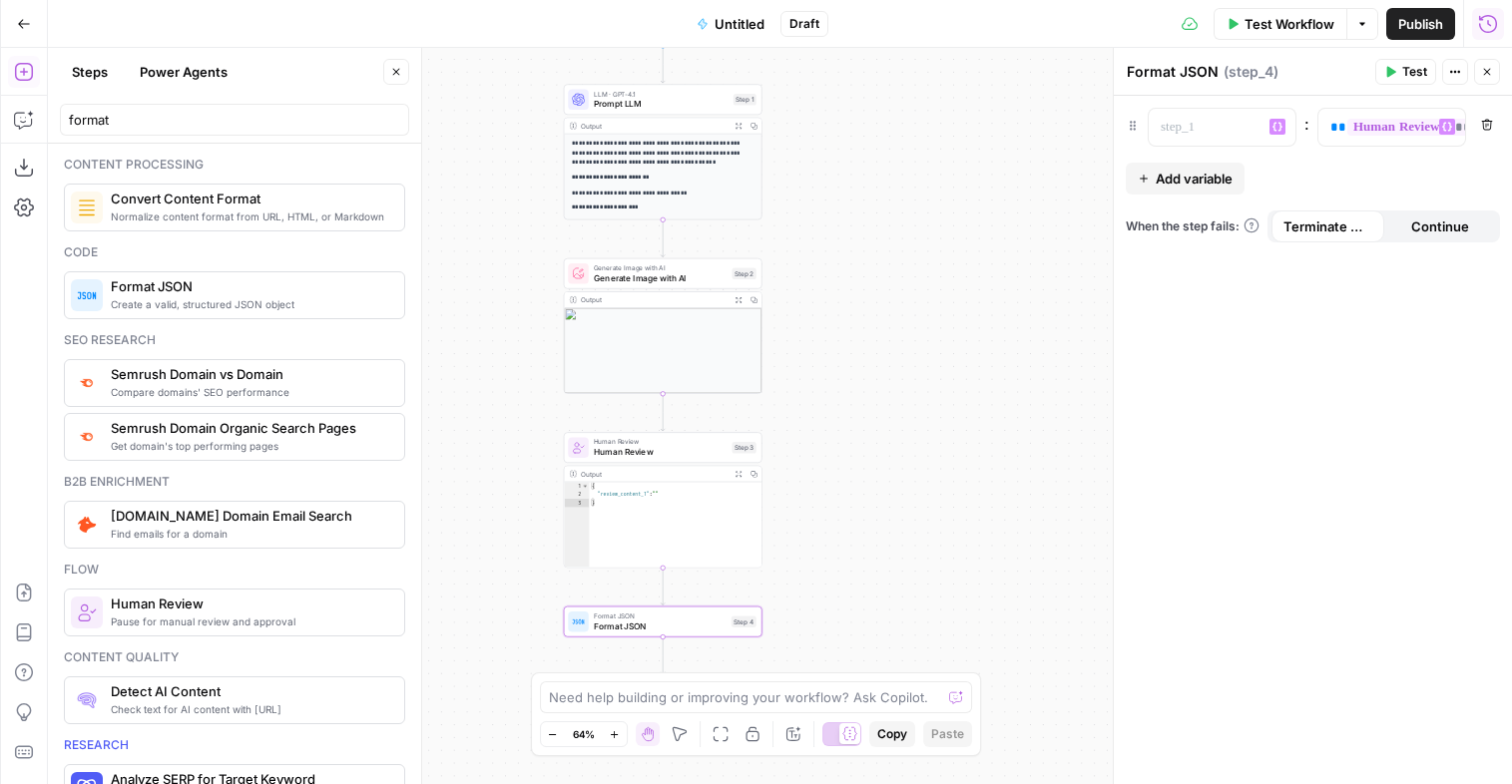 click on "**********" at bounding box center [1312, 440] 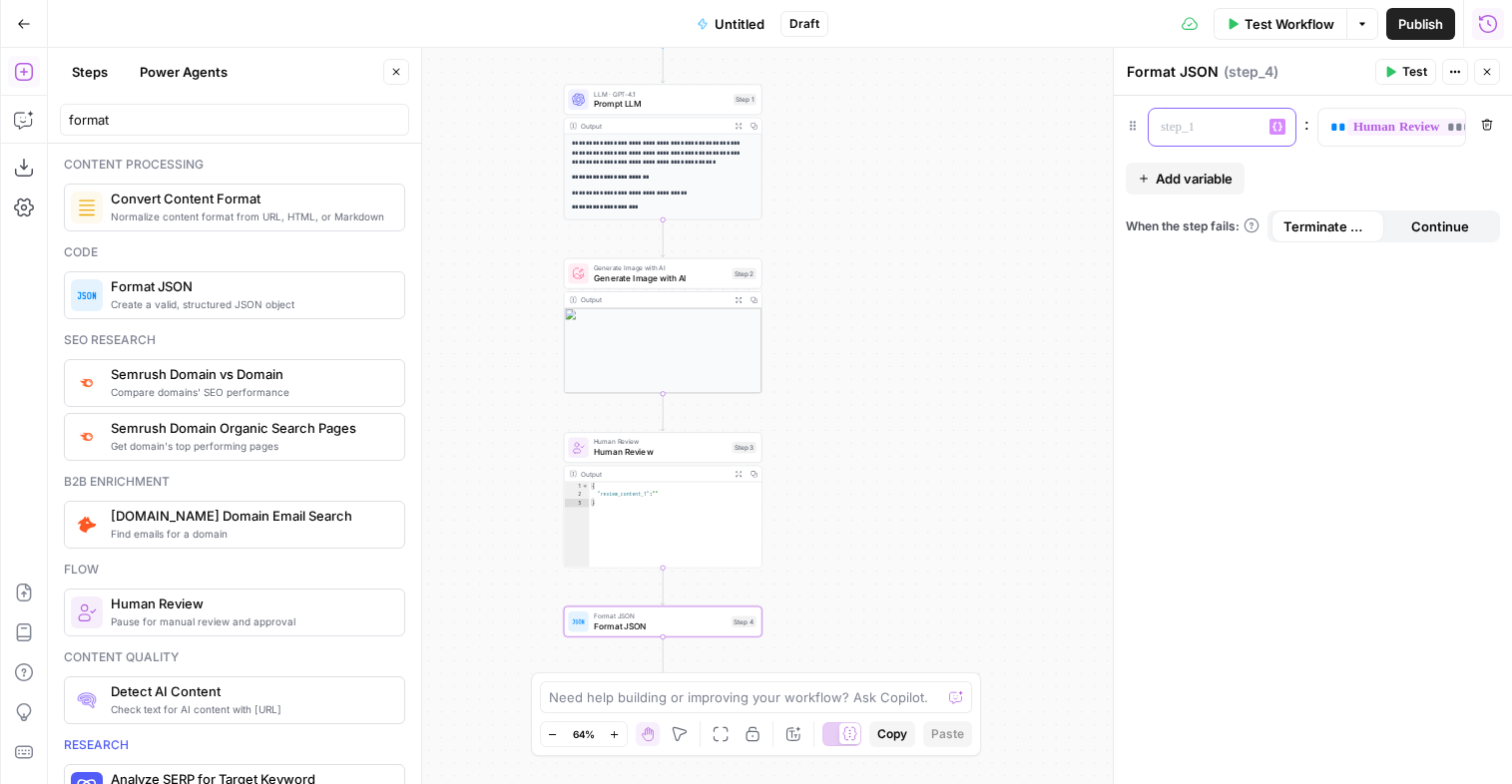 click at bounding box center [1206, 127] 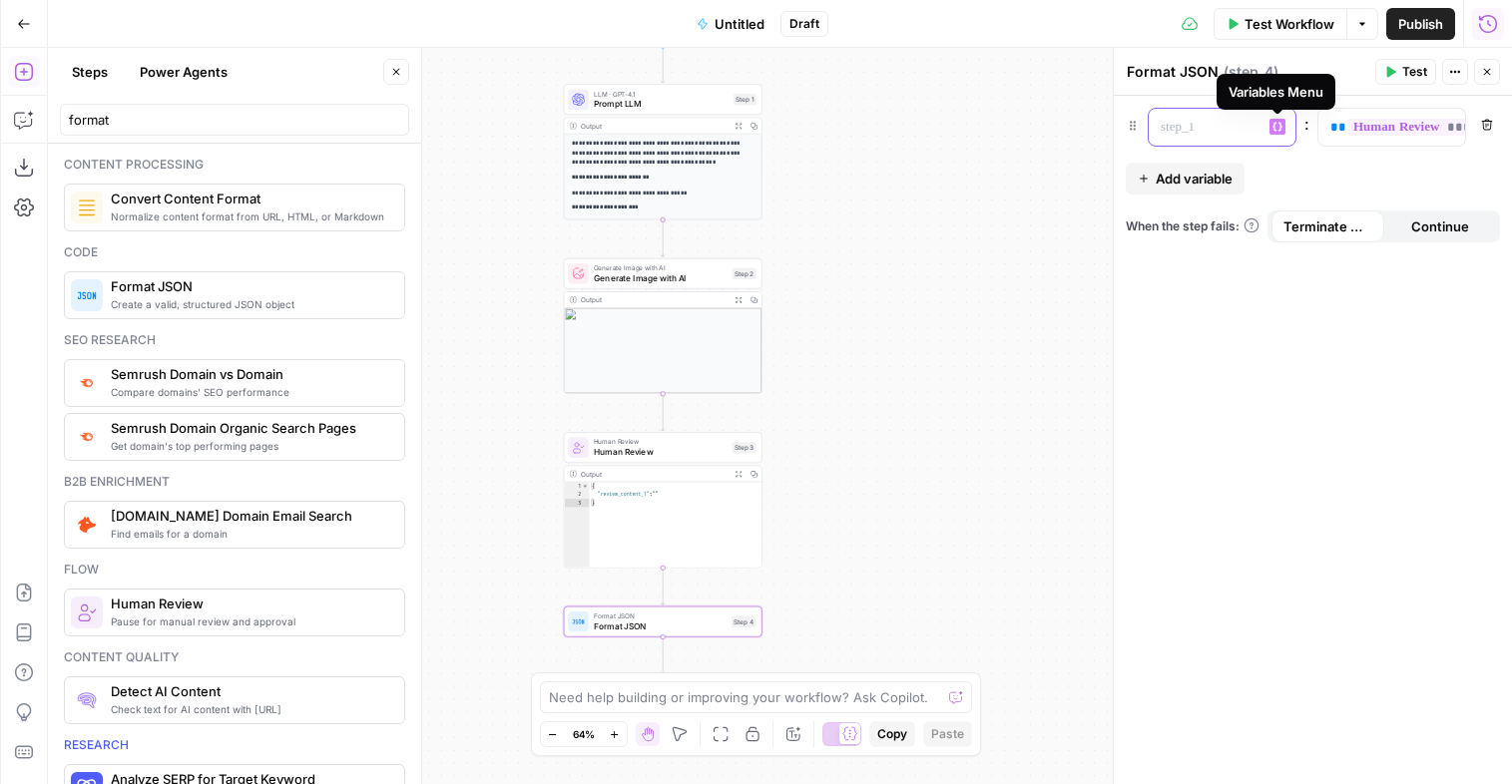 click 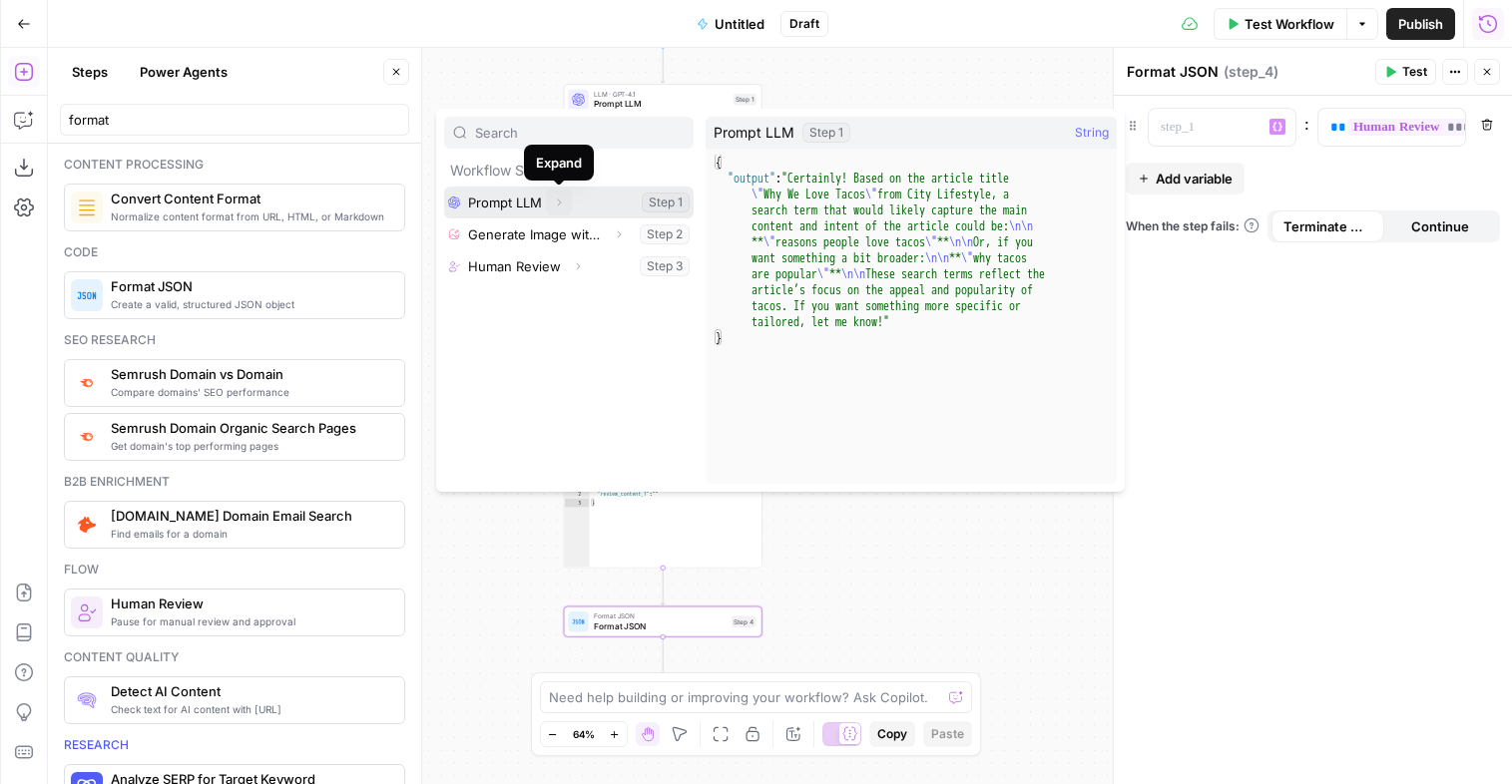 click 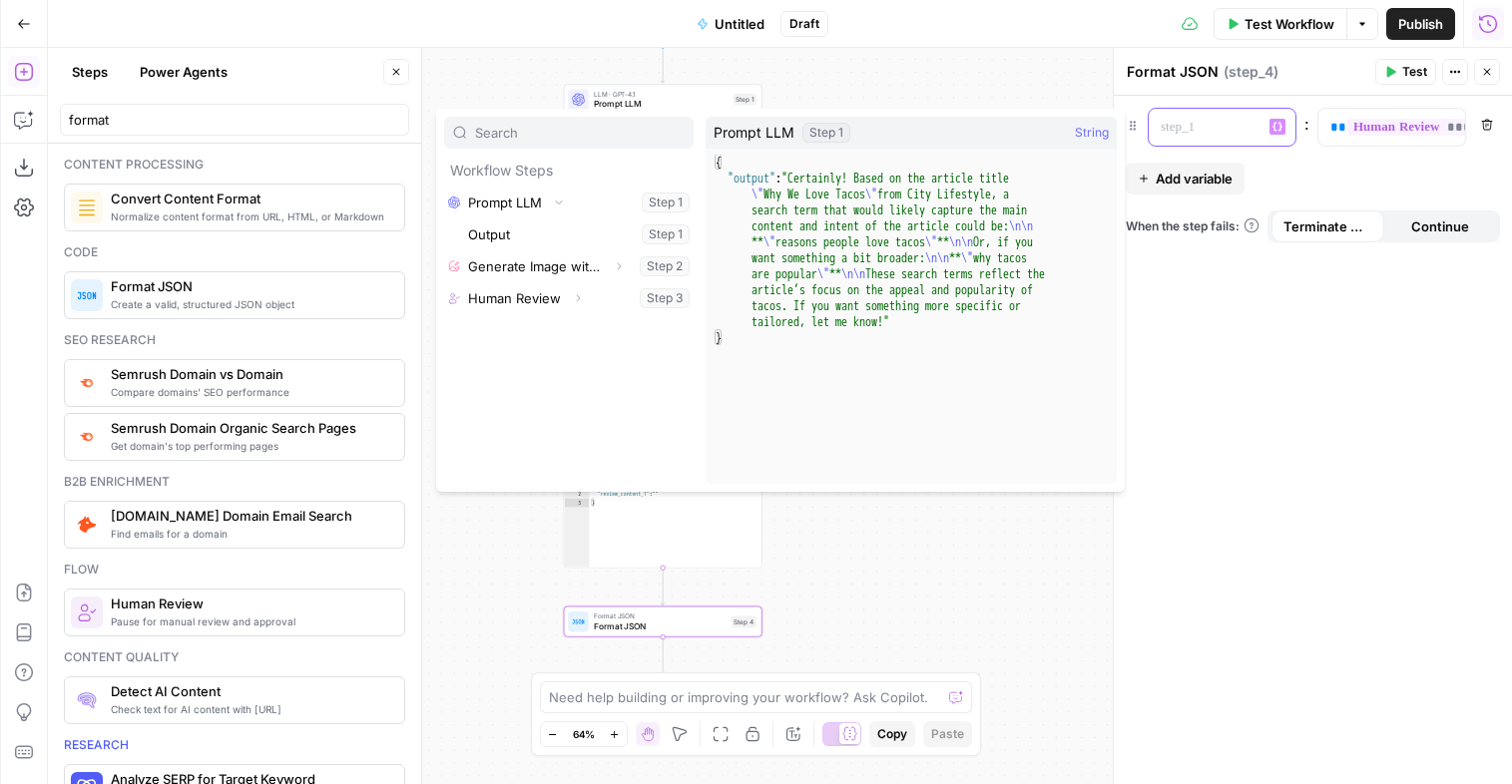 click at bounding box center [1206, 127] 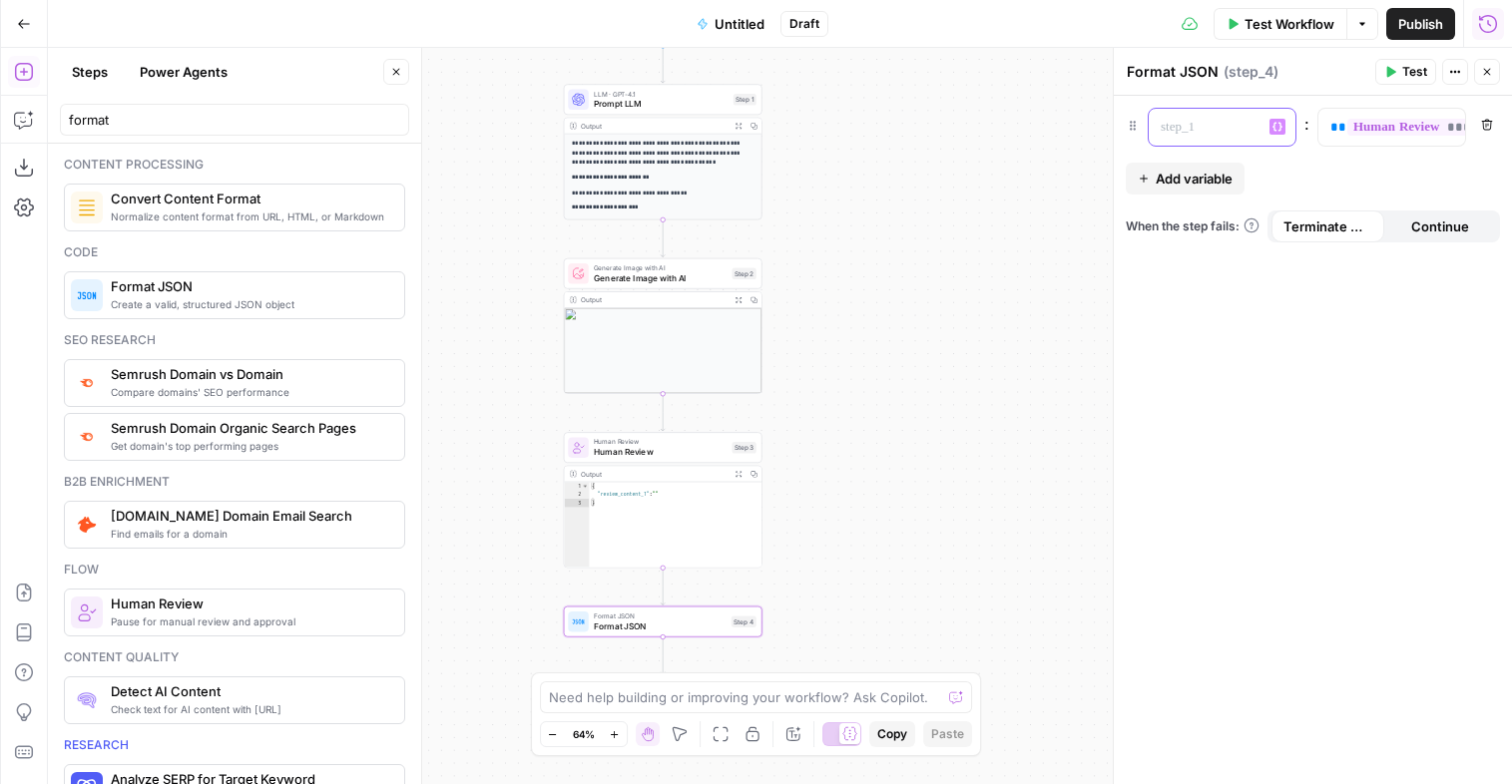 type 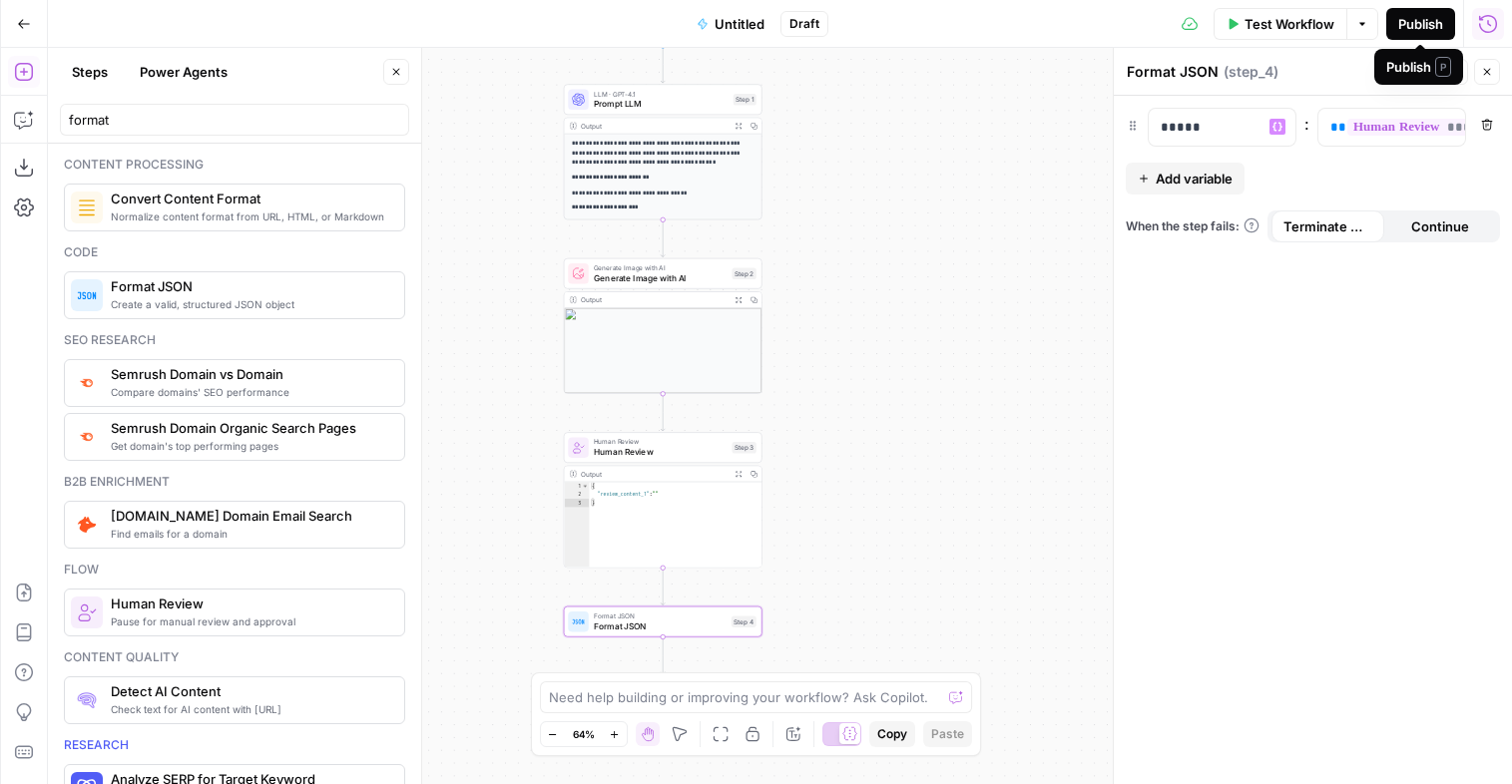 click on "Publish" at bounding box center (1420, 24) 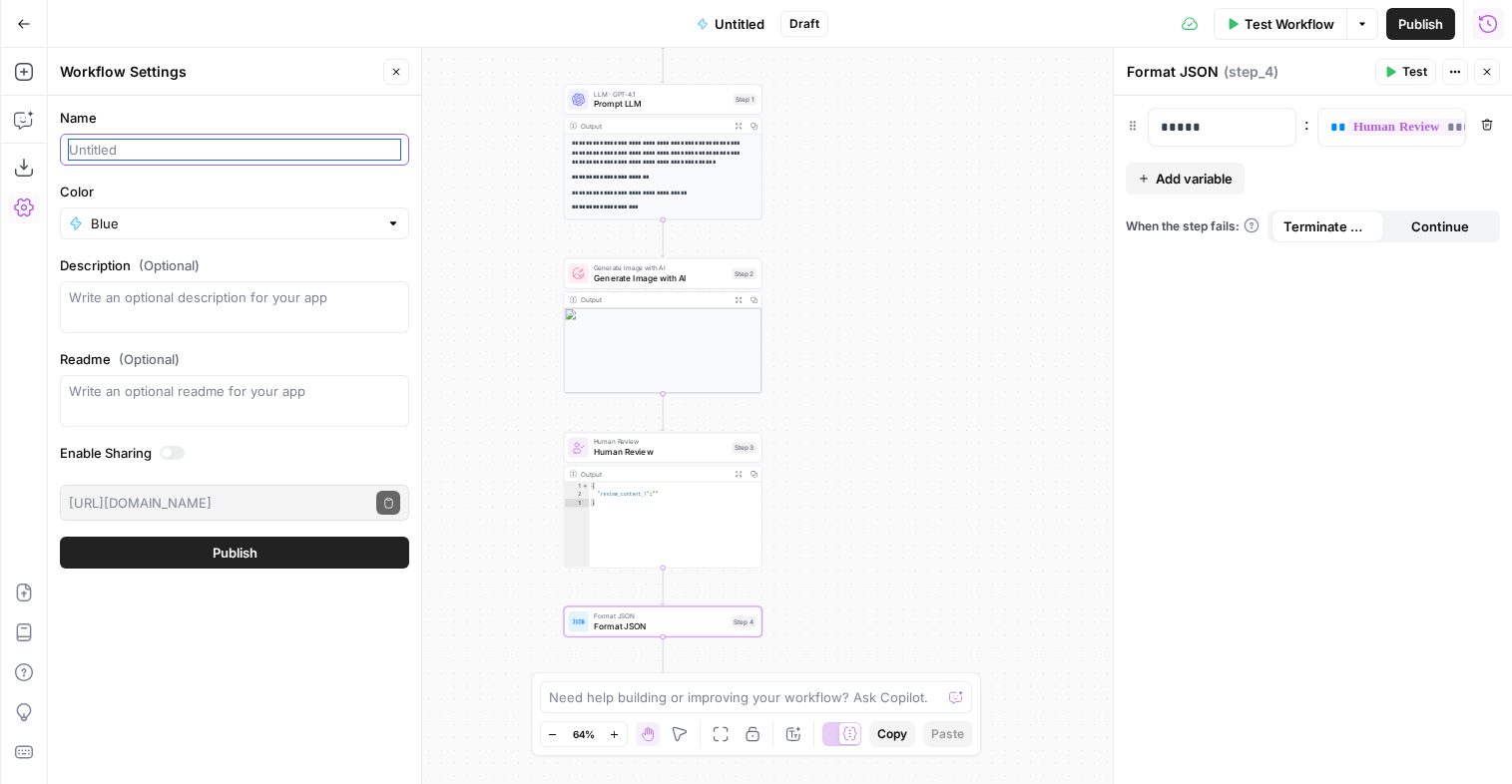 click on "Name" at bounding box center [235, 150] 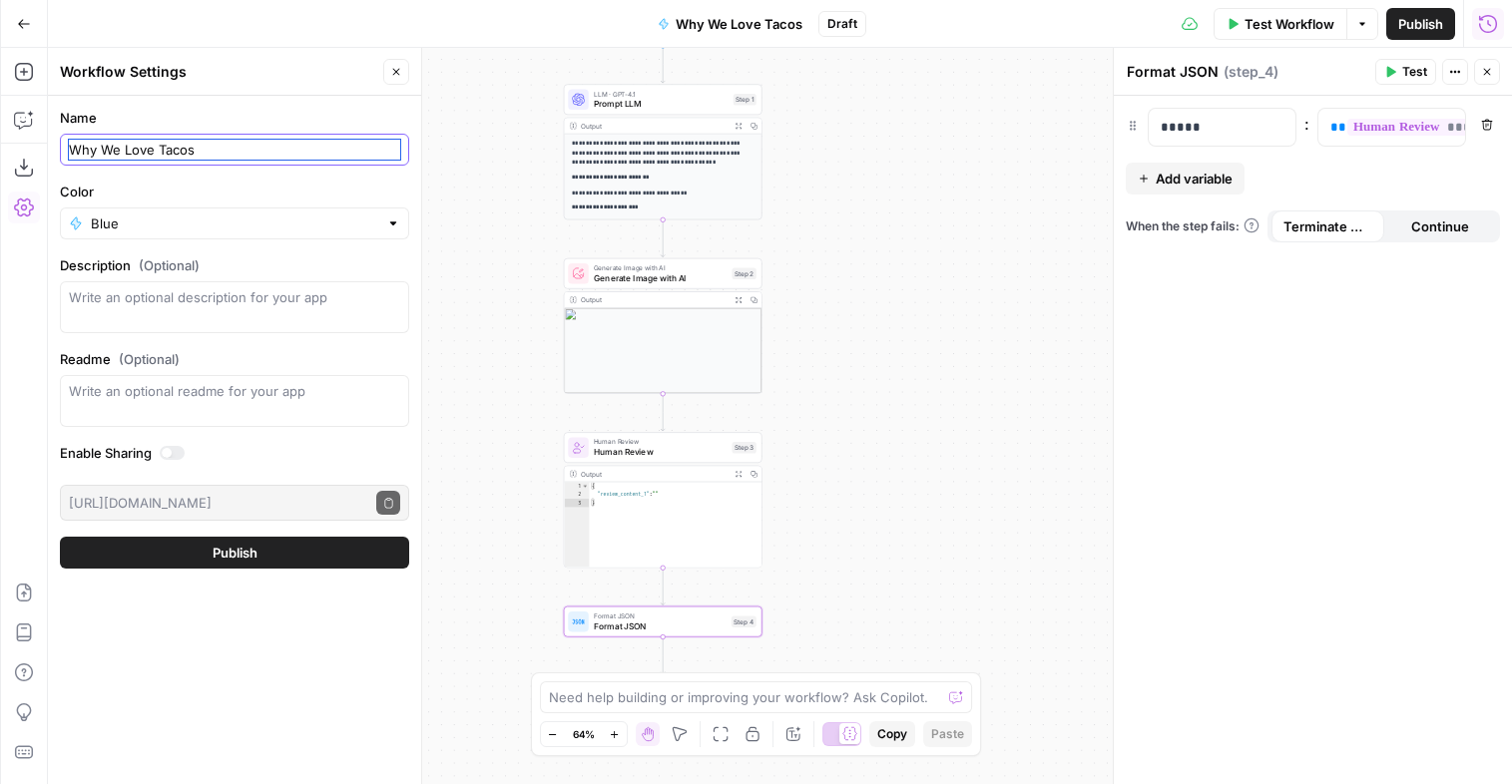 type on "Why We Love Tacos" 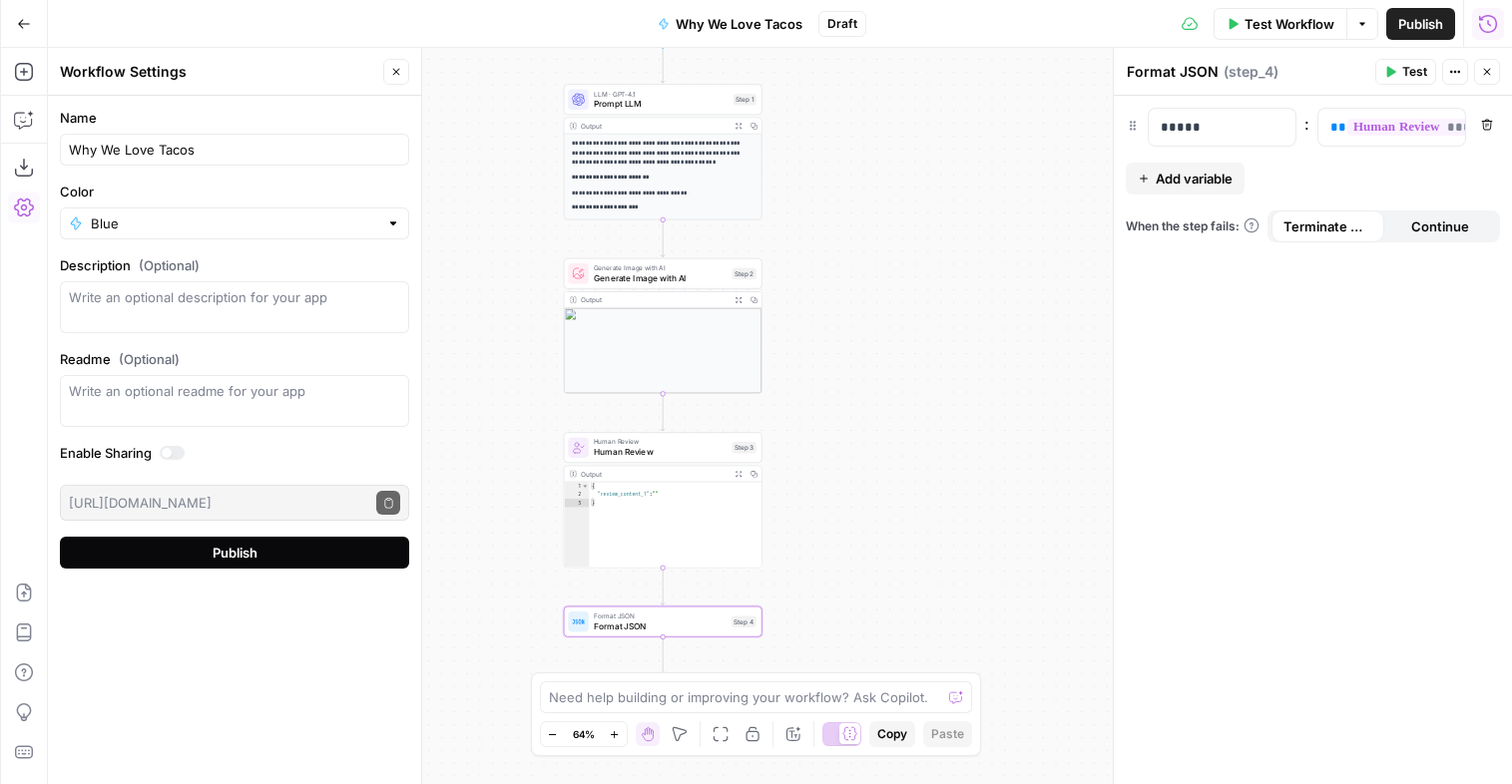 click on "Publish" at bounding box center (235, 553) 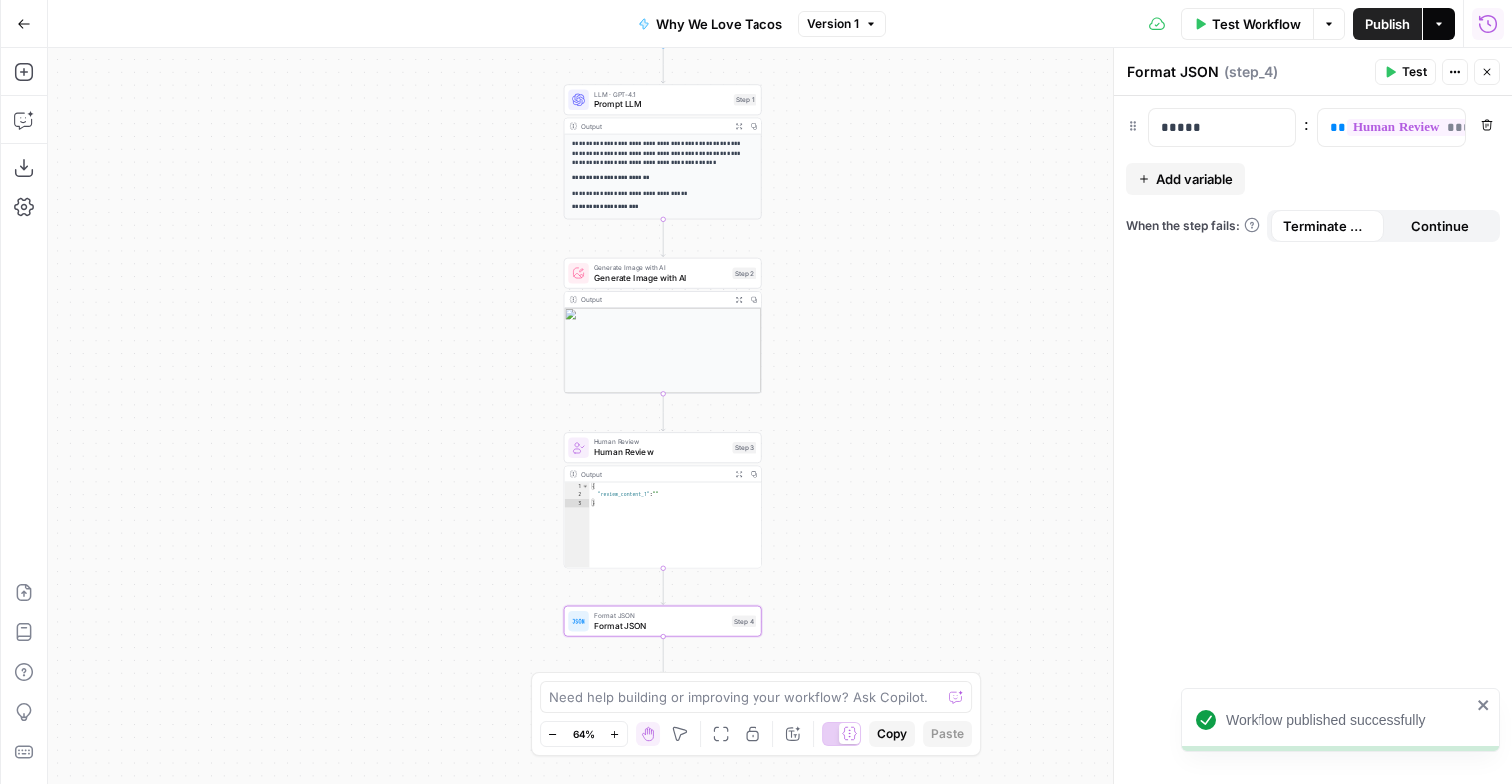 click on "Actions" at bounding box center [1439, 24] 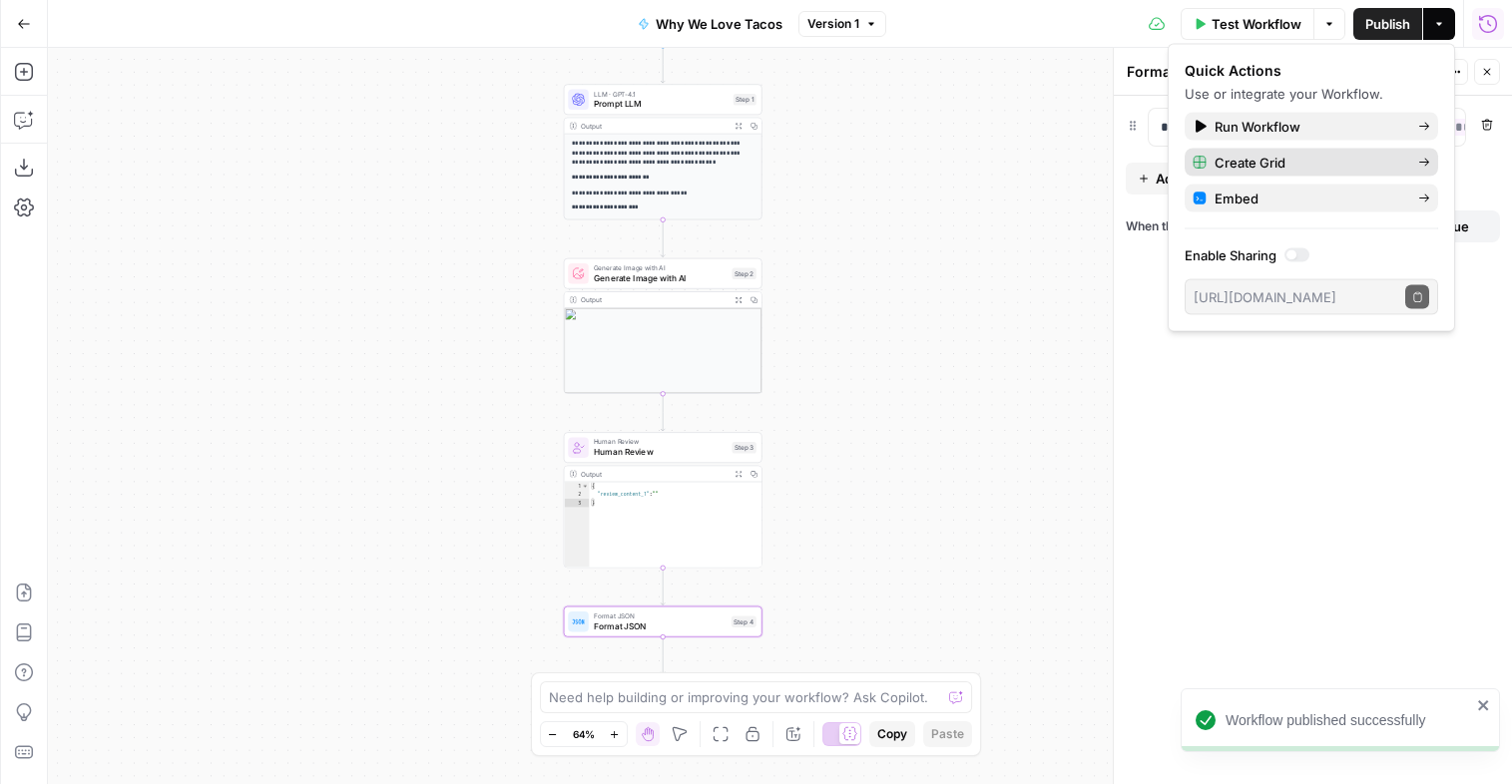 click on "Create Grid" at bounding box center (1311, 163) 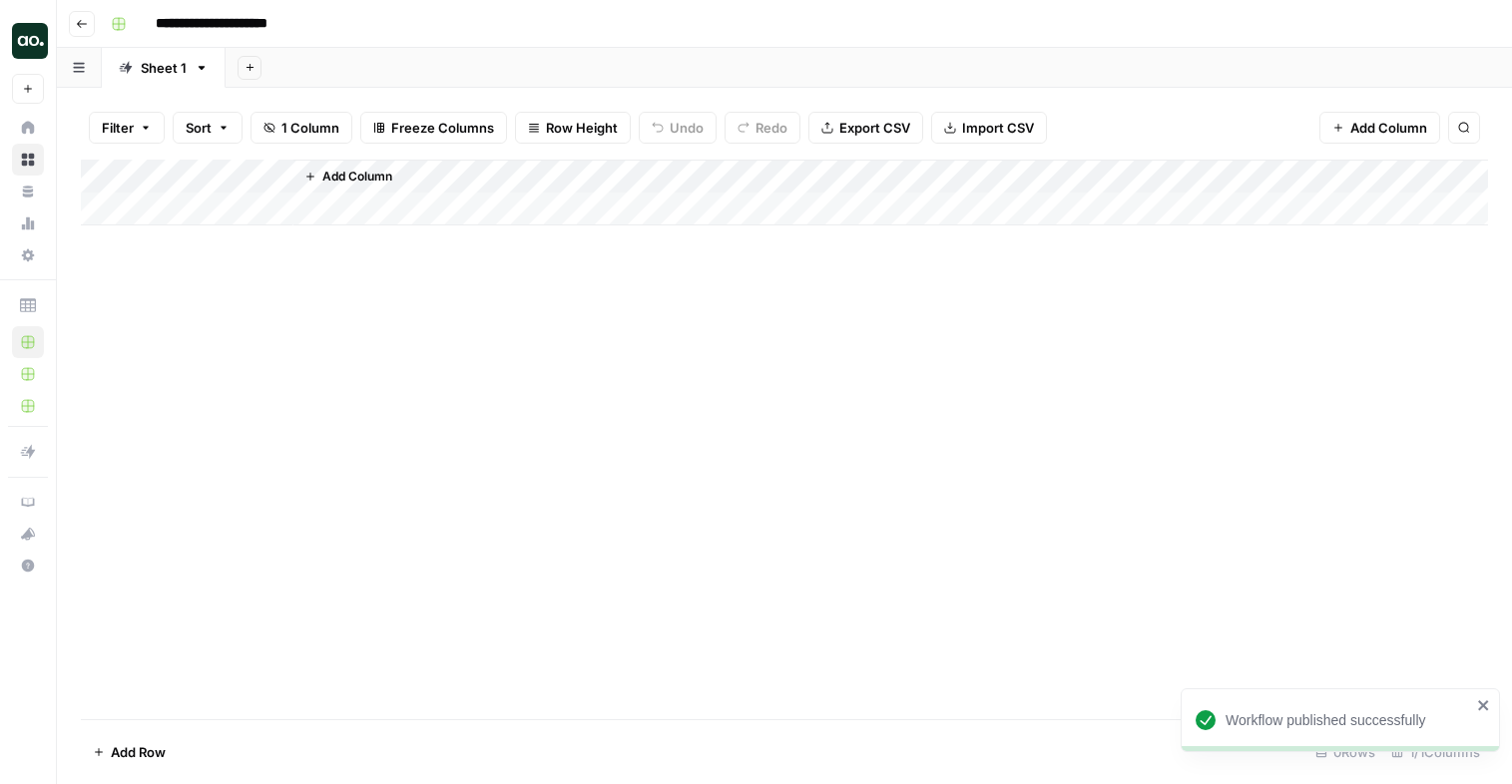 click on "Add Column" at bounding box center [784, 193] 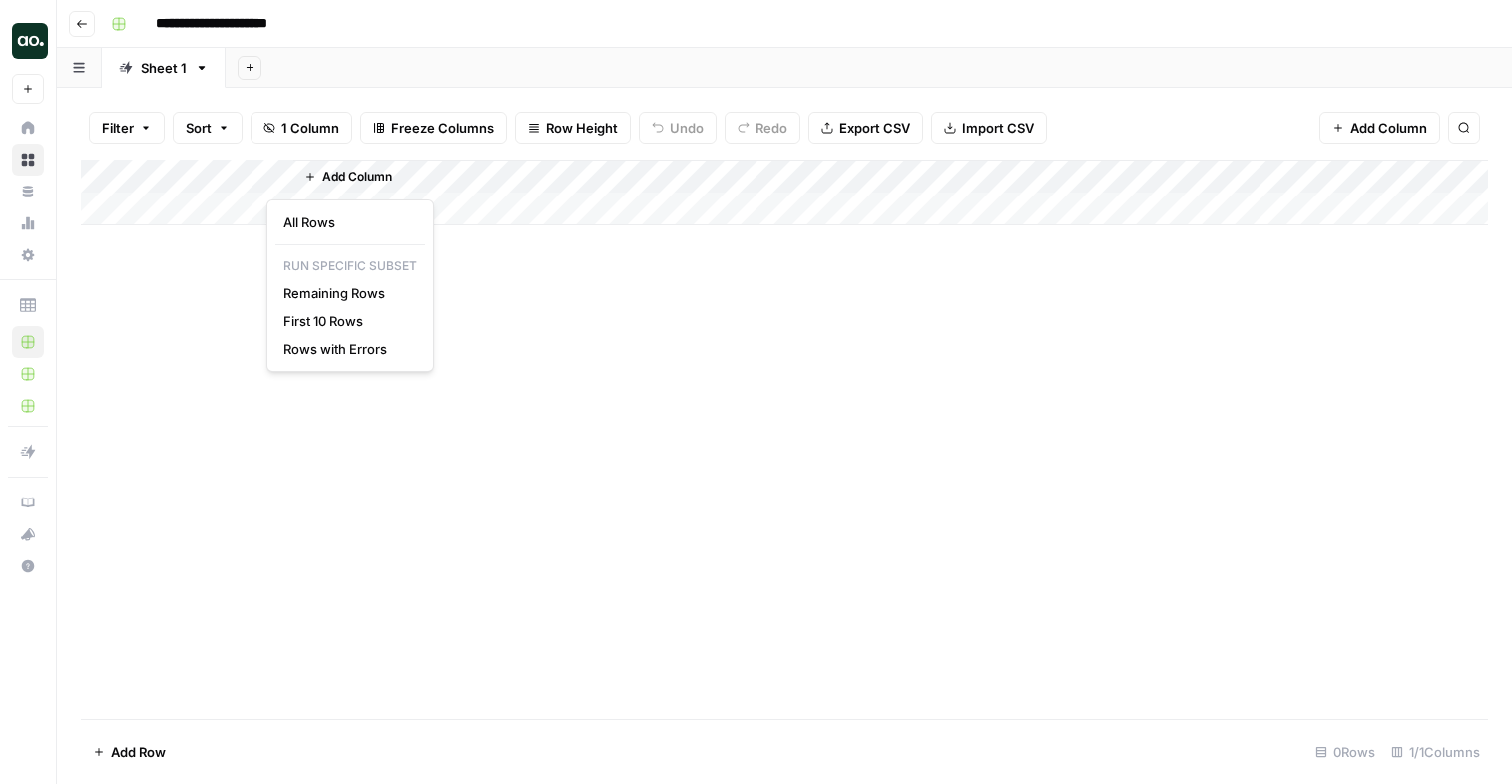 click on "Add Column" at bounding box center [784, 193] 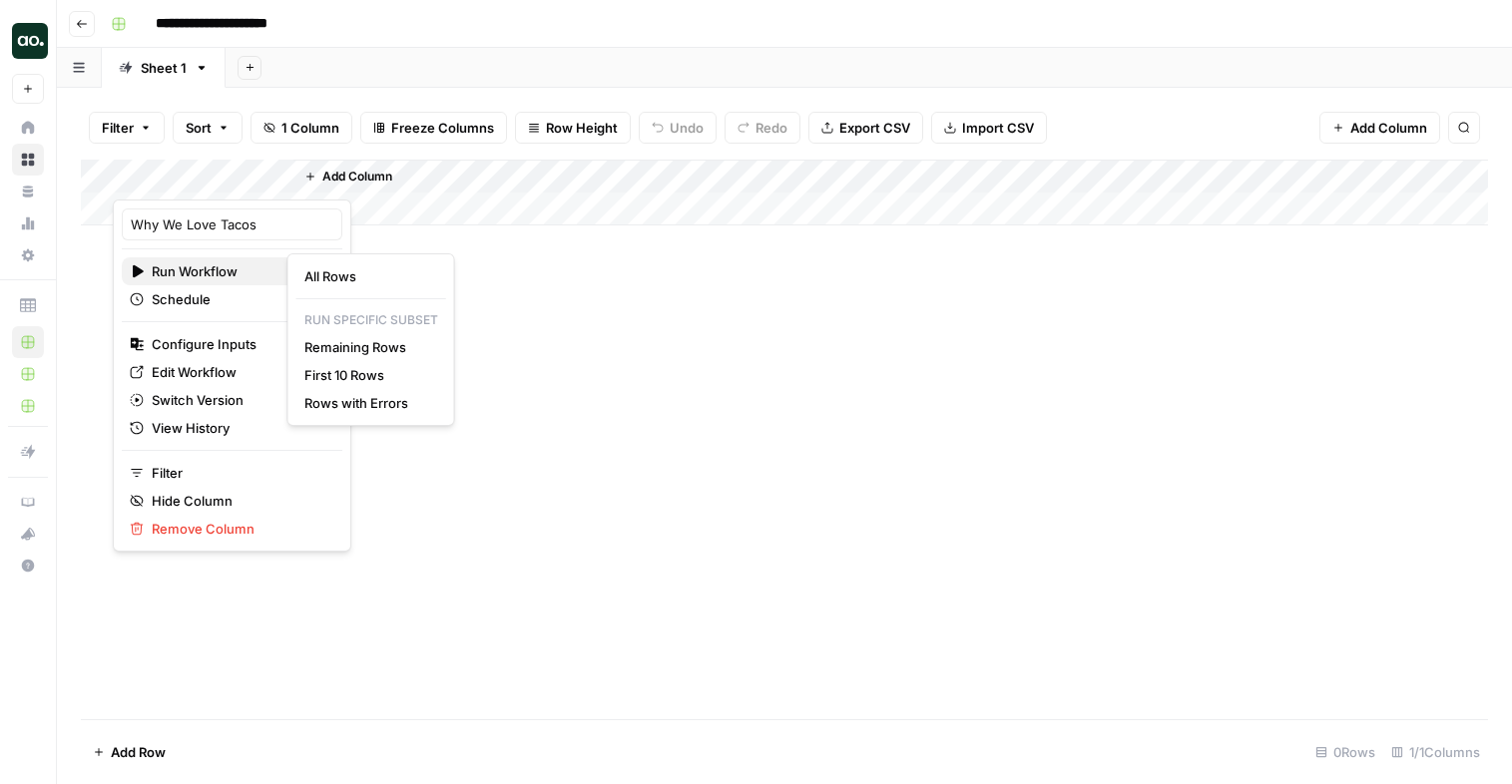 click on "Run Workflow" at bounding box center (195, 271) 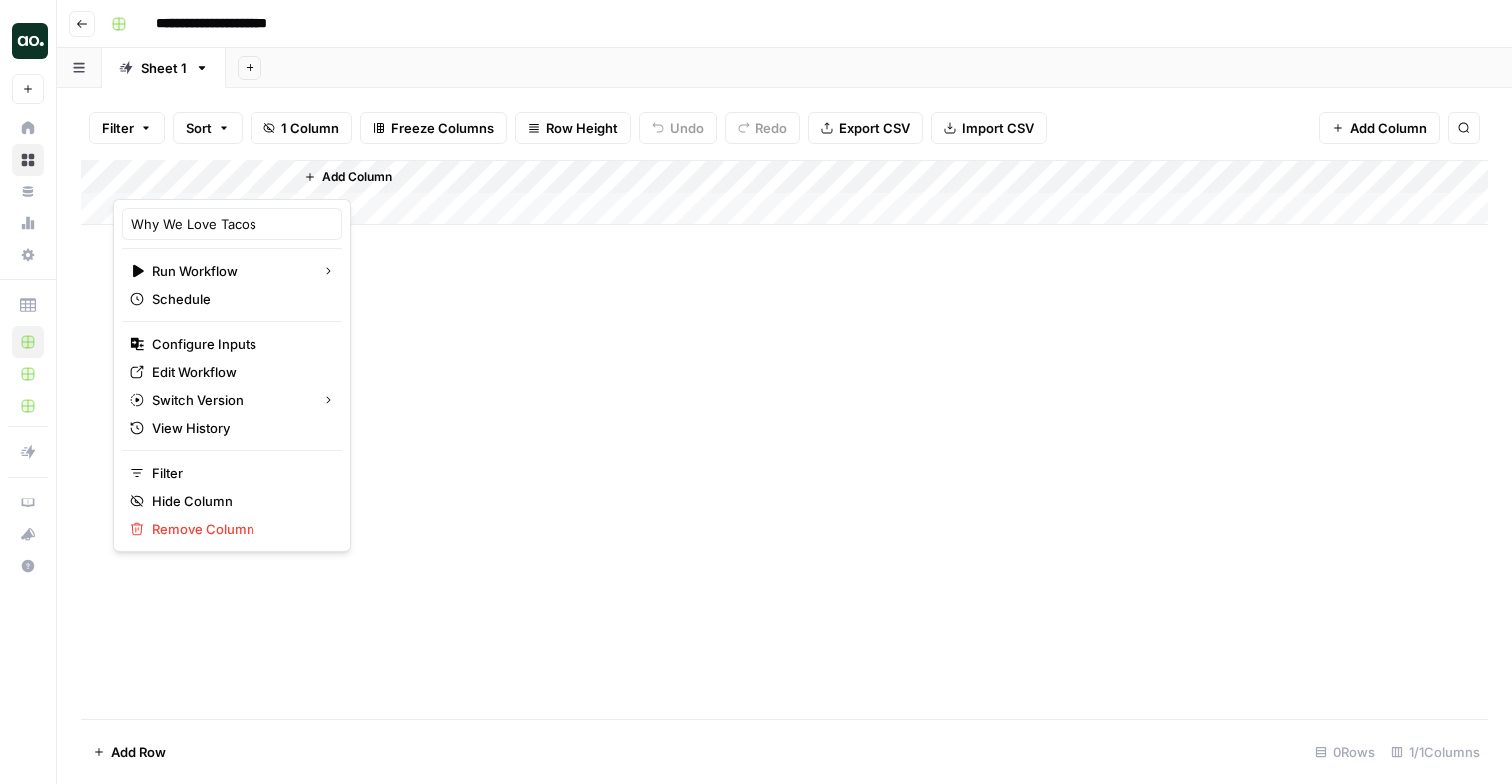 click at bounding box center [203, 180] 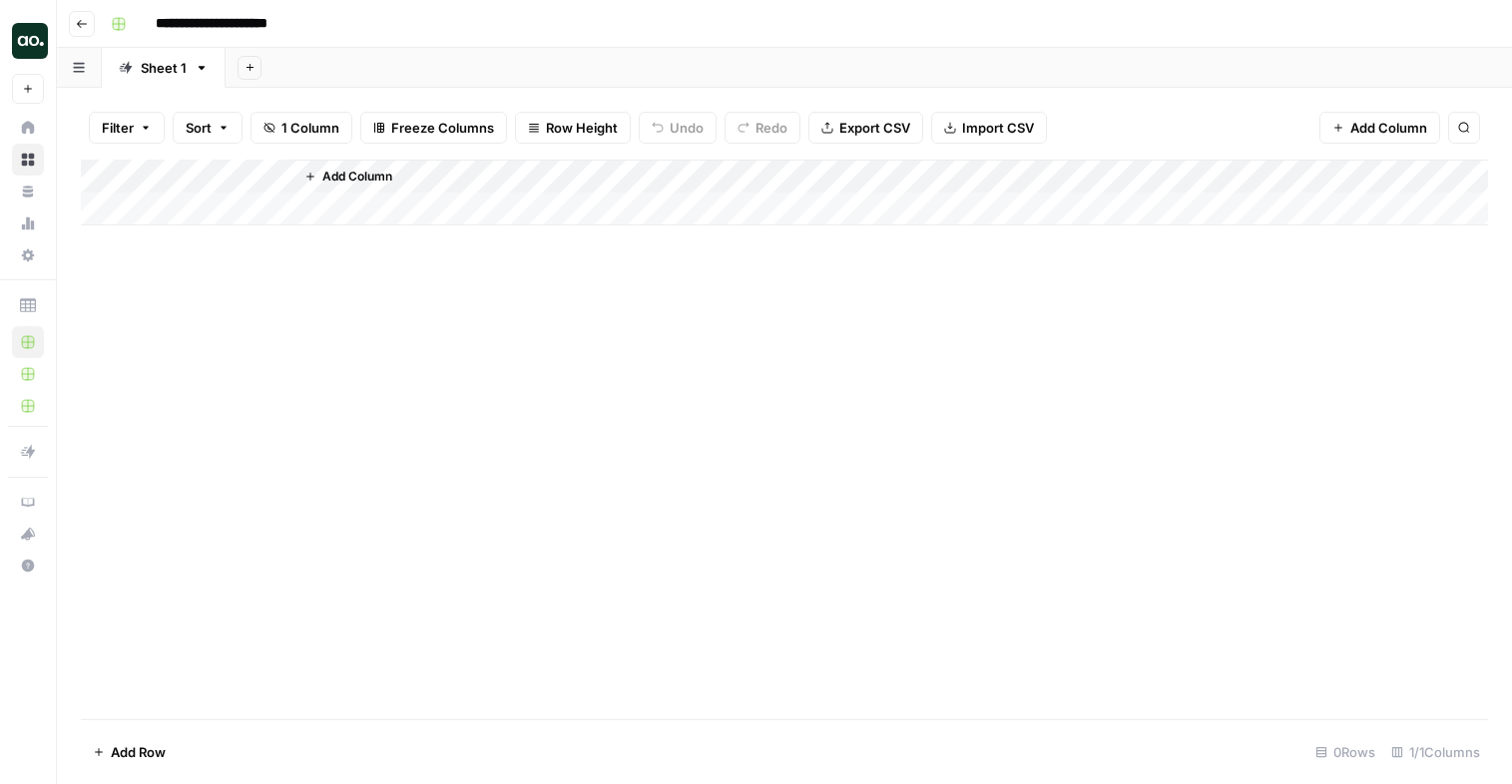 click on "Add Column" at bounding box center (784, 193) 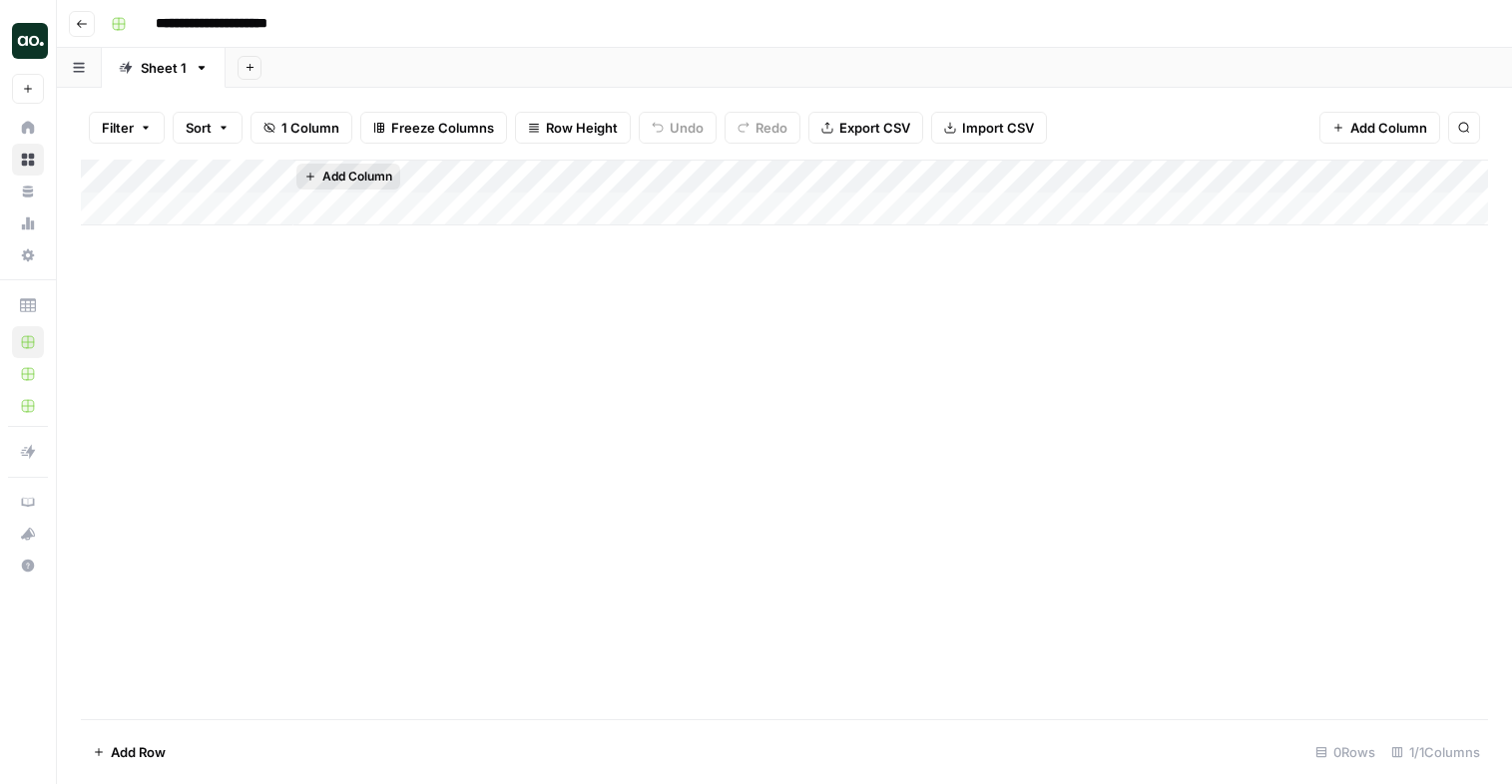 click on "Add Column" at bounding box center (357, 177) 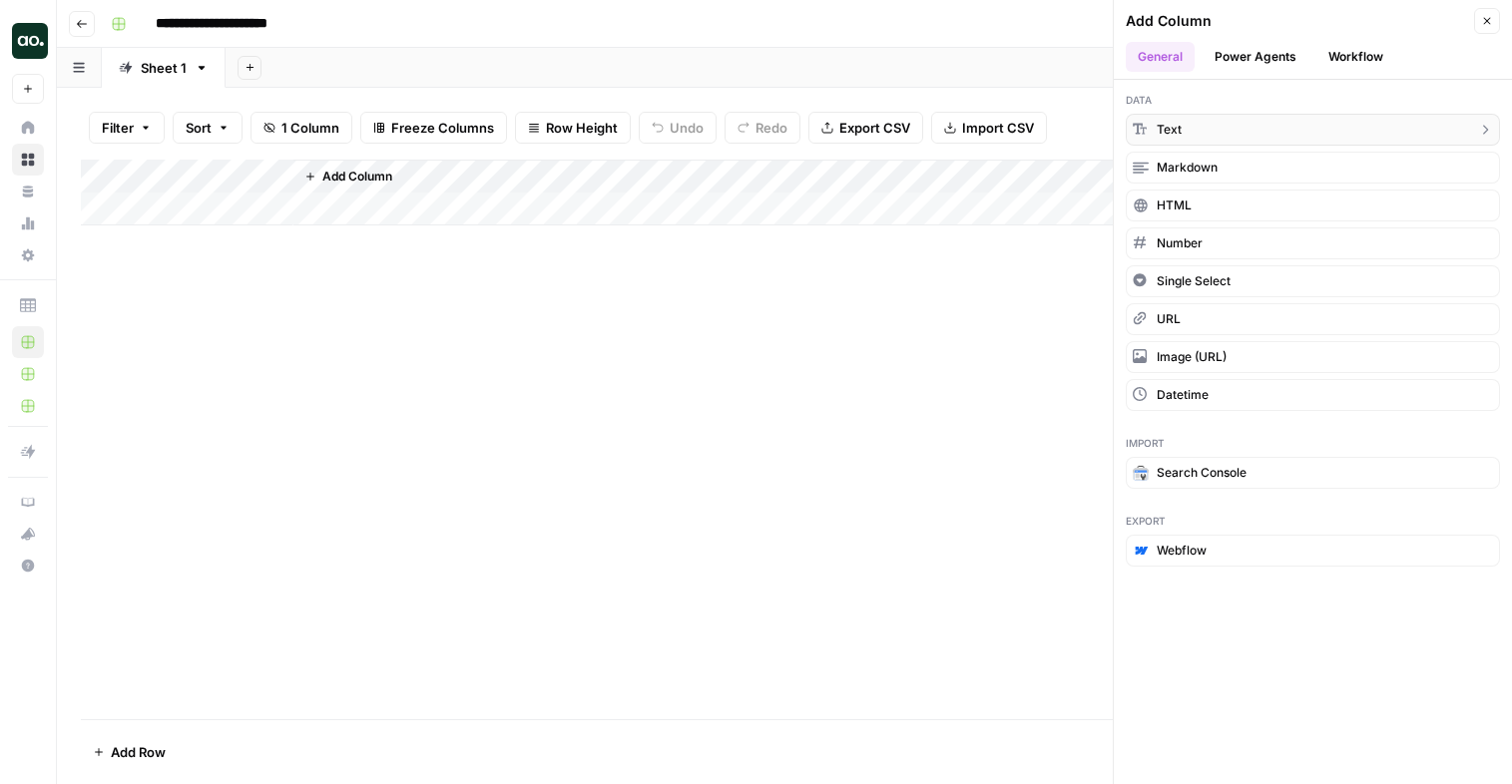 click on "text" at bounding box center (1312, 130) 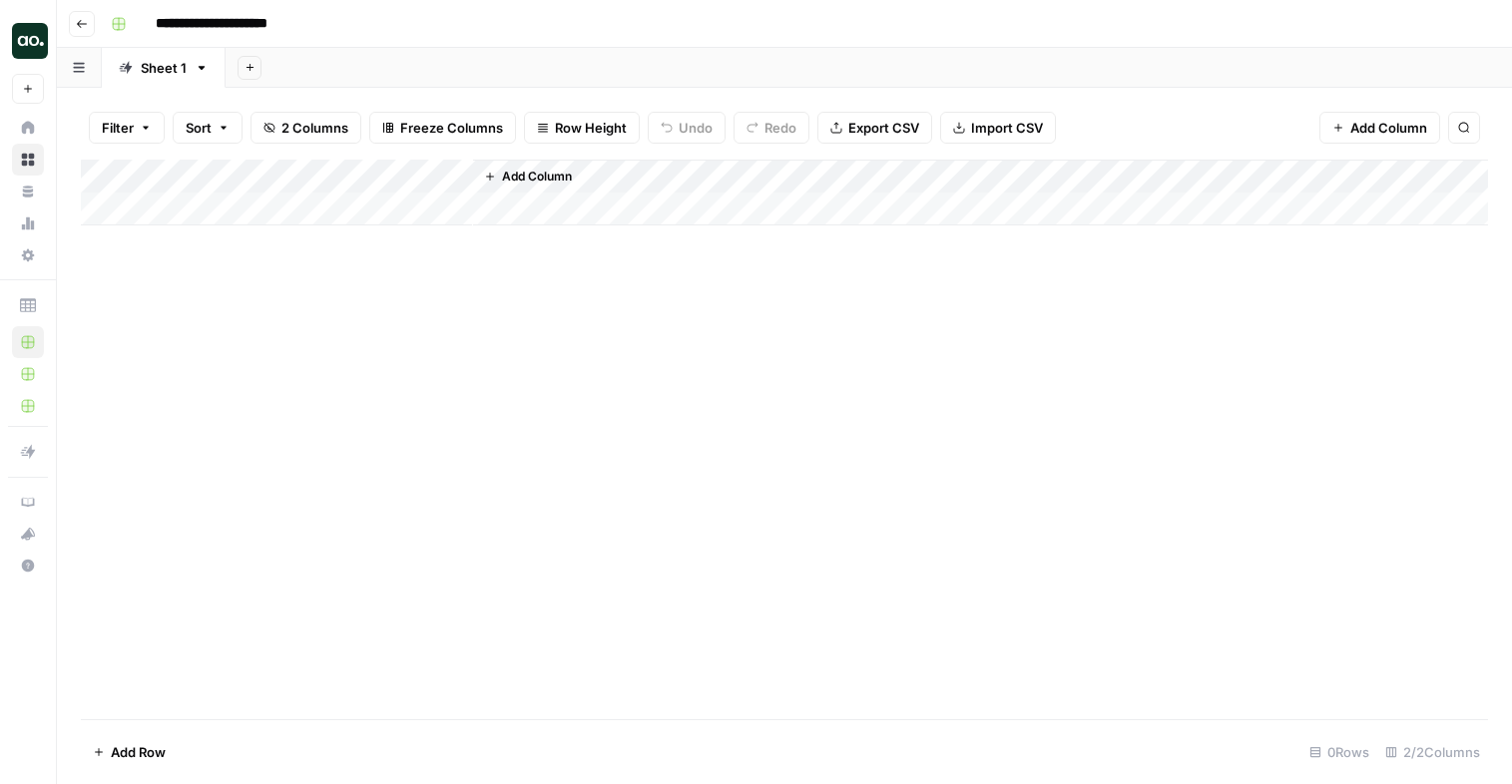 click on "Add Column" at bounding box center [784, 193] 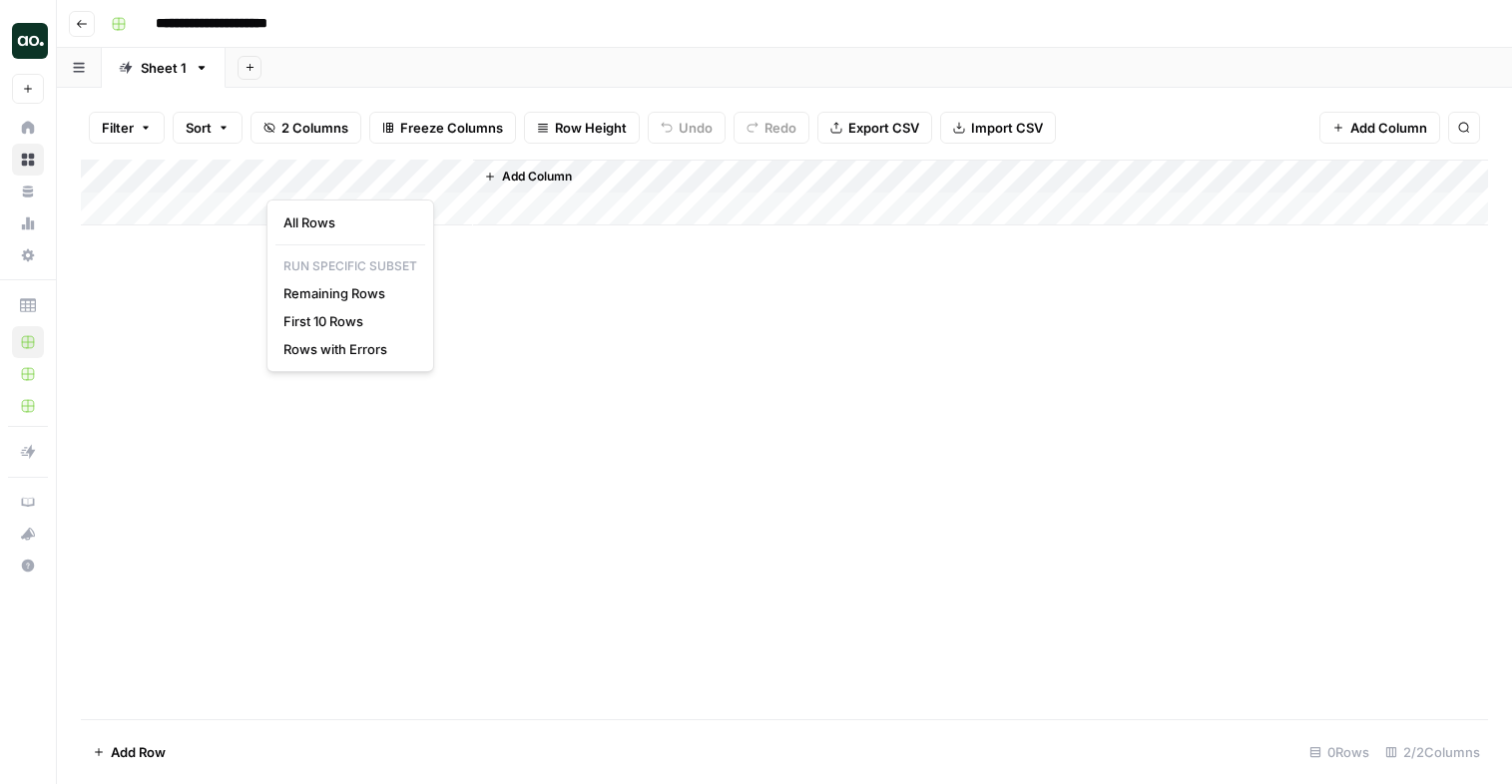 click on "Add Column" at bounding box center [784, 193] 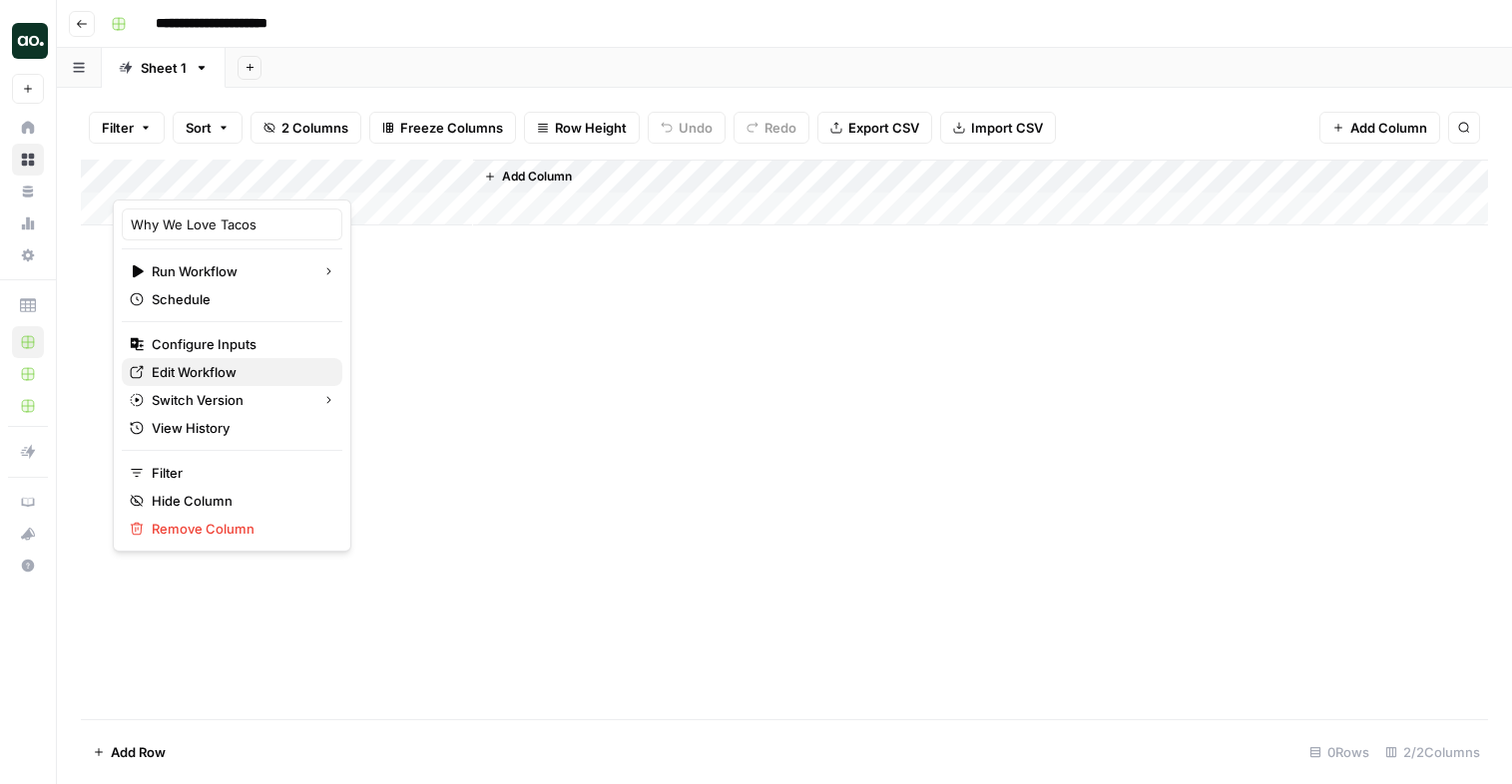 click on "Edit Workflow" at bounding box center (194, 372) 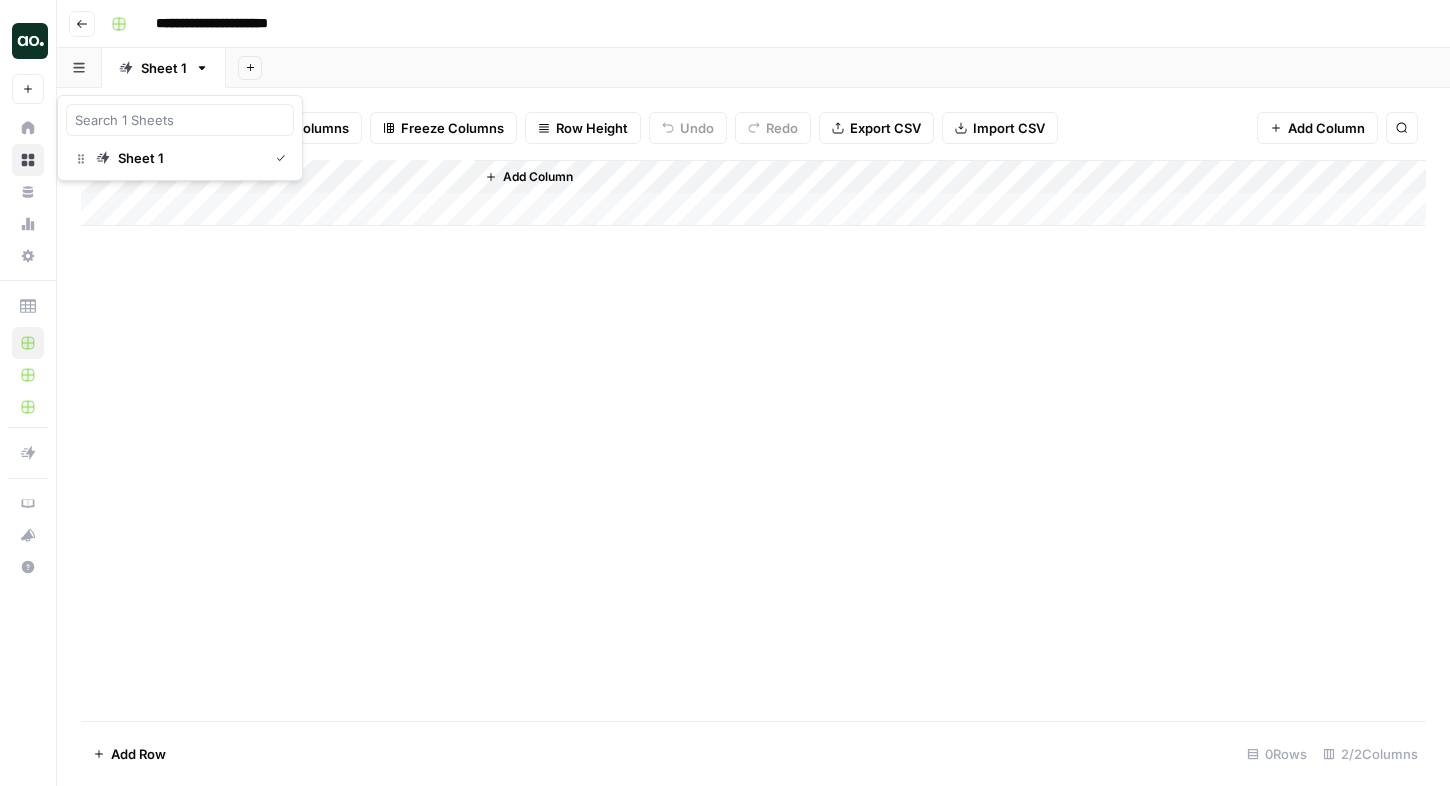 click 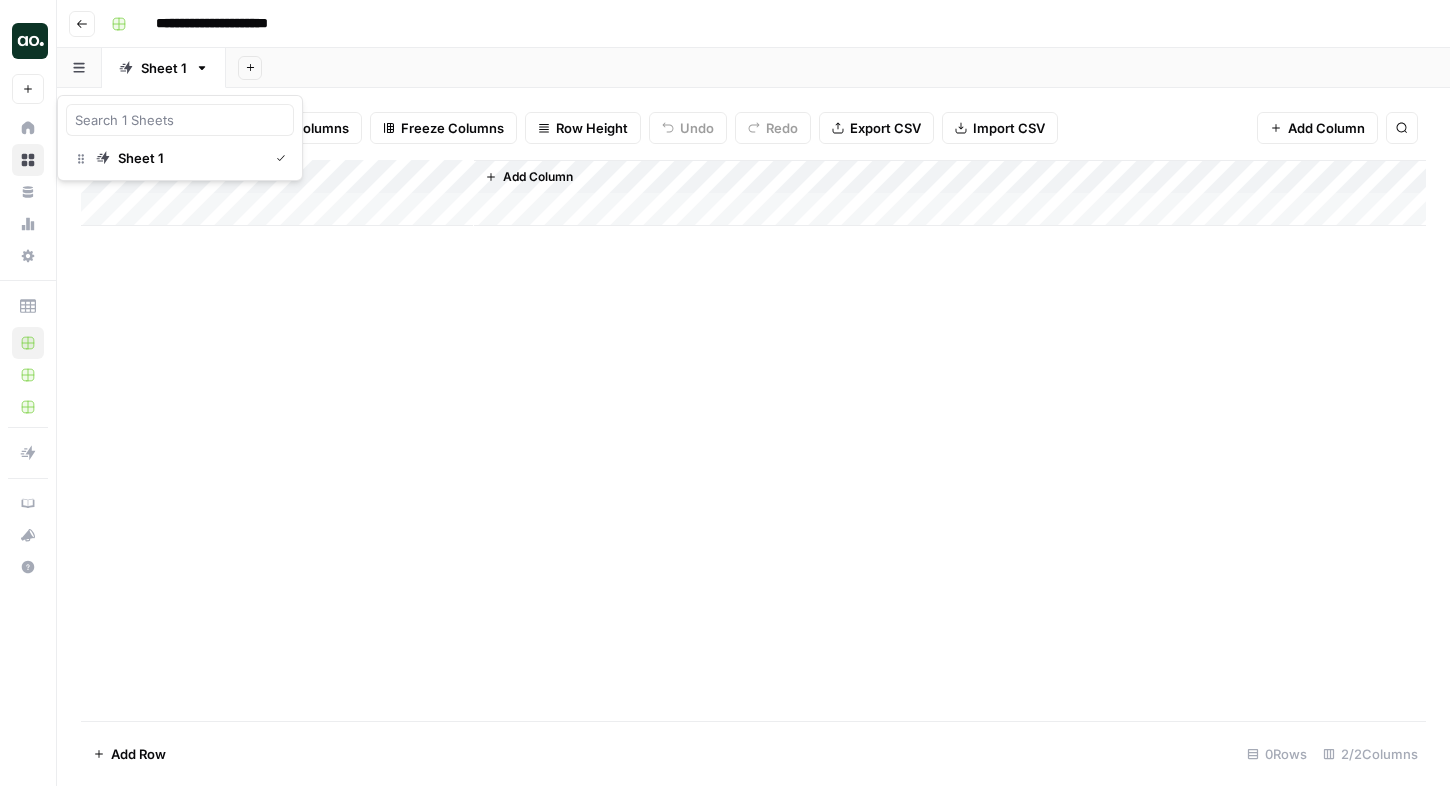 click on "**********" at bounding box center [766, 24] 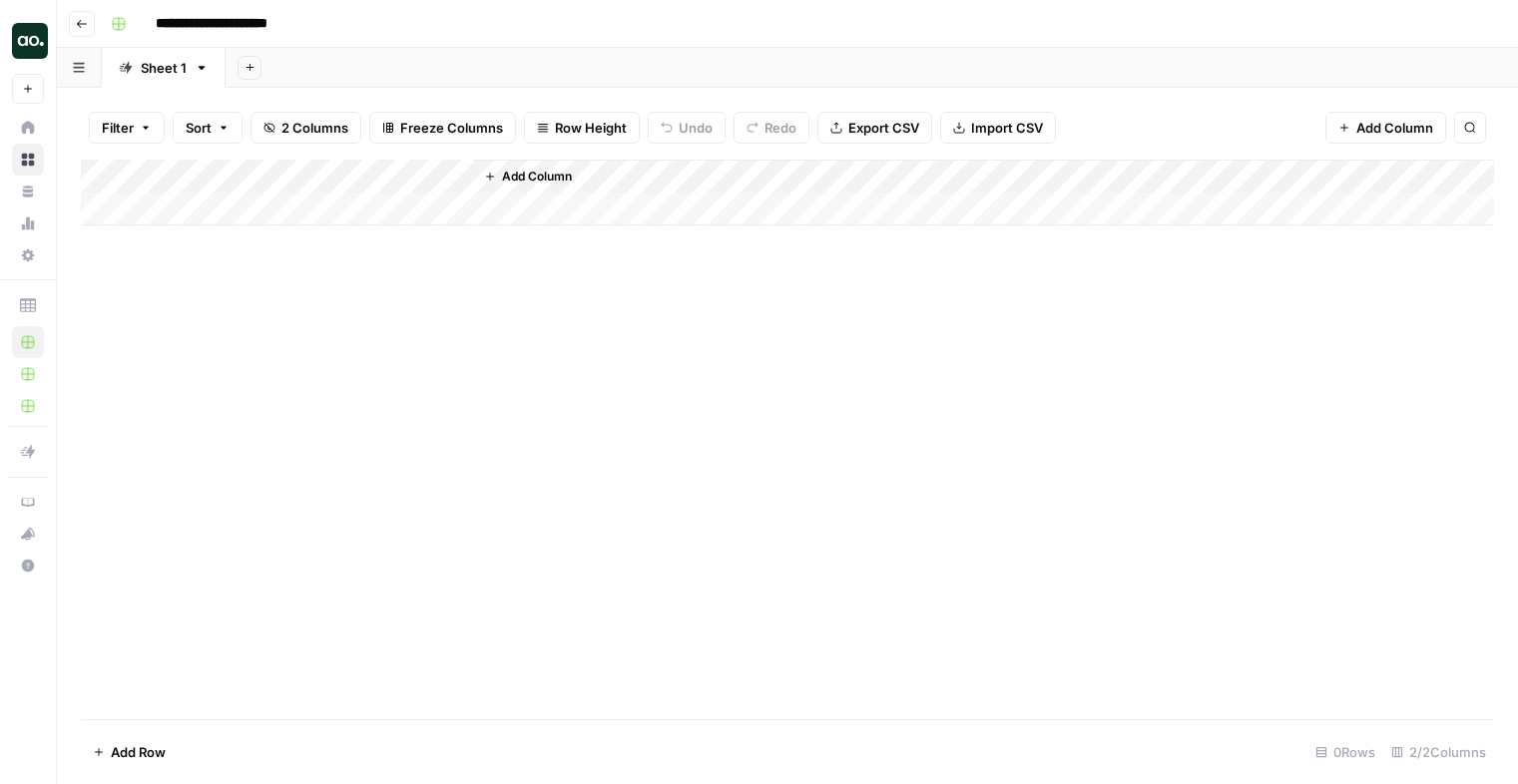 click on "Add Column" at bounding box center (787, 193) 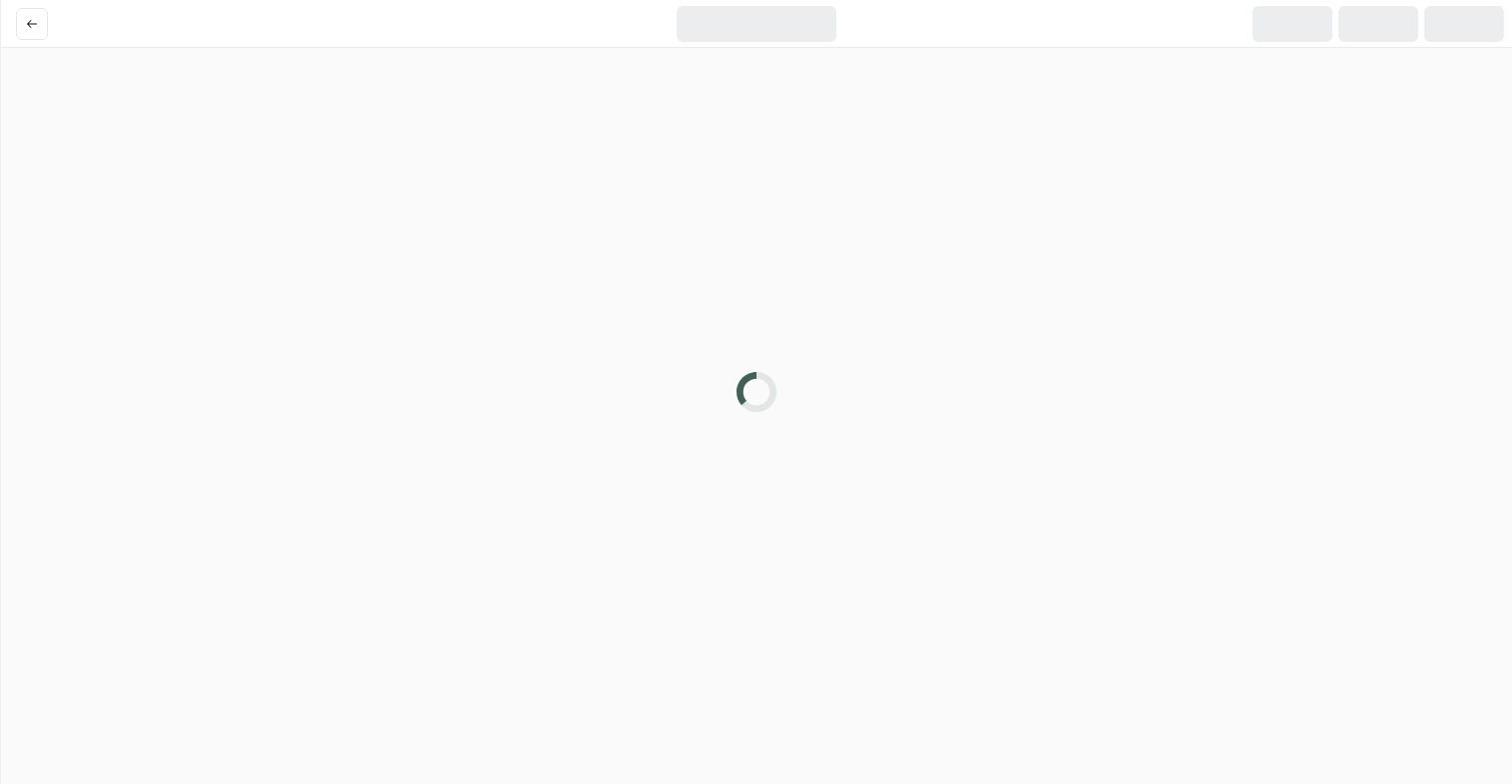 scroll, scrollTop: 0, scrollLeft: 0, axis: both 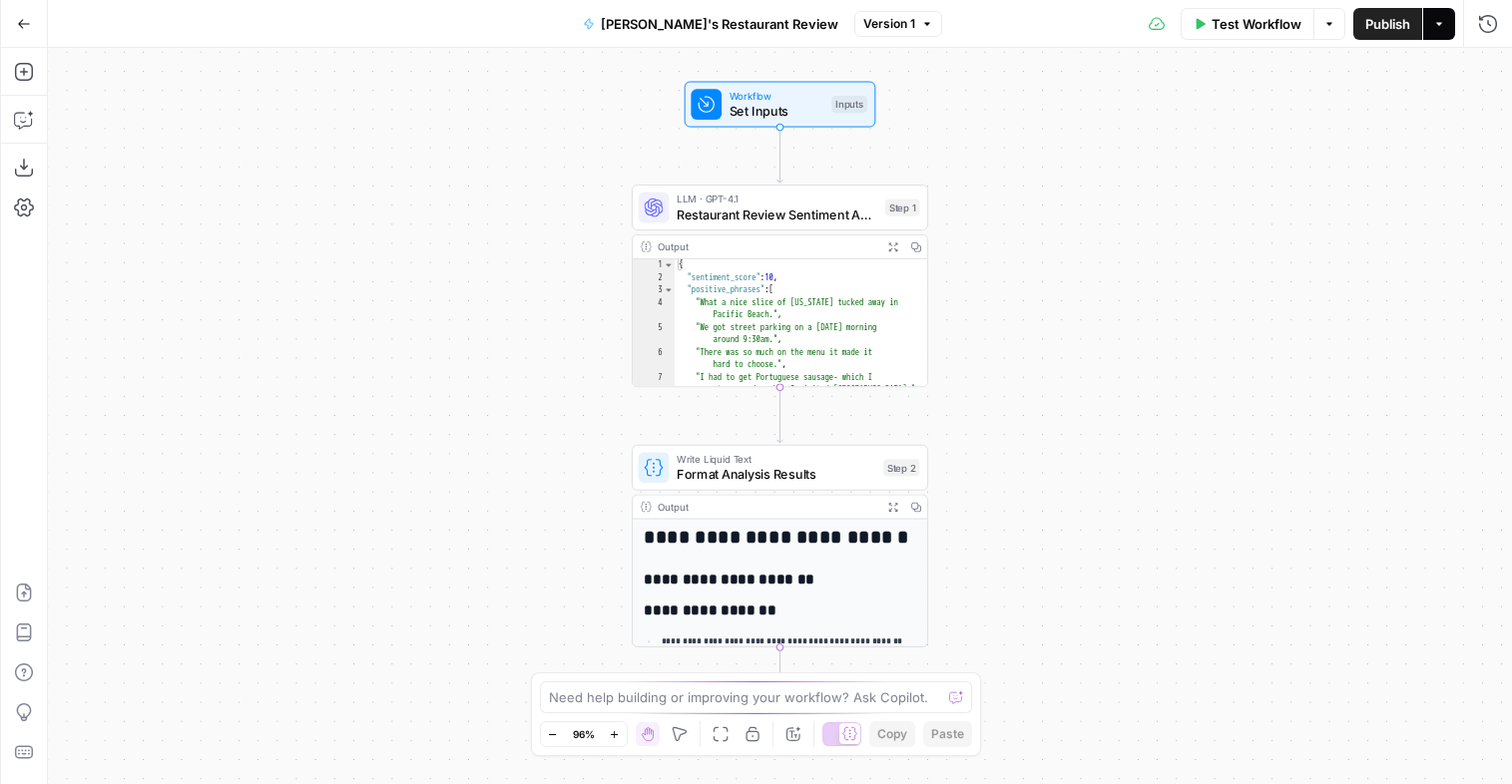 click 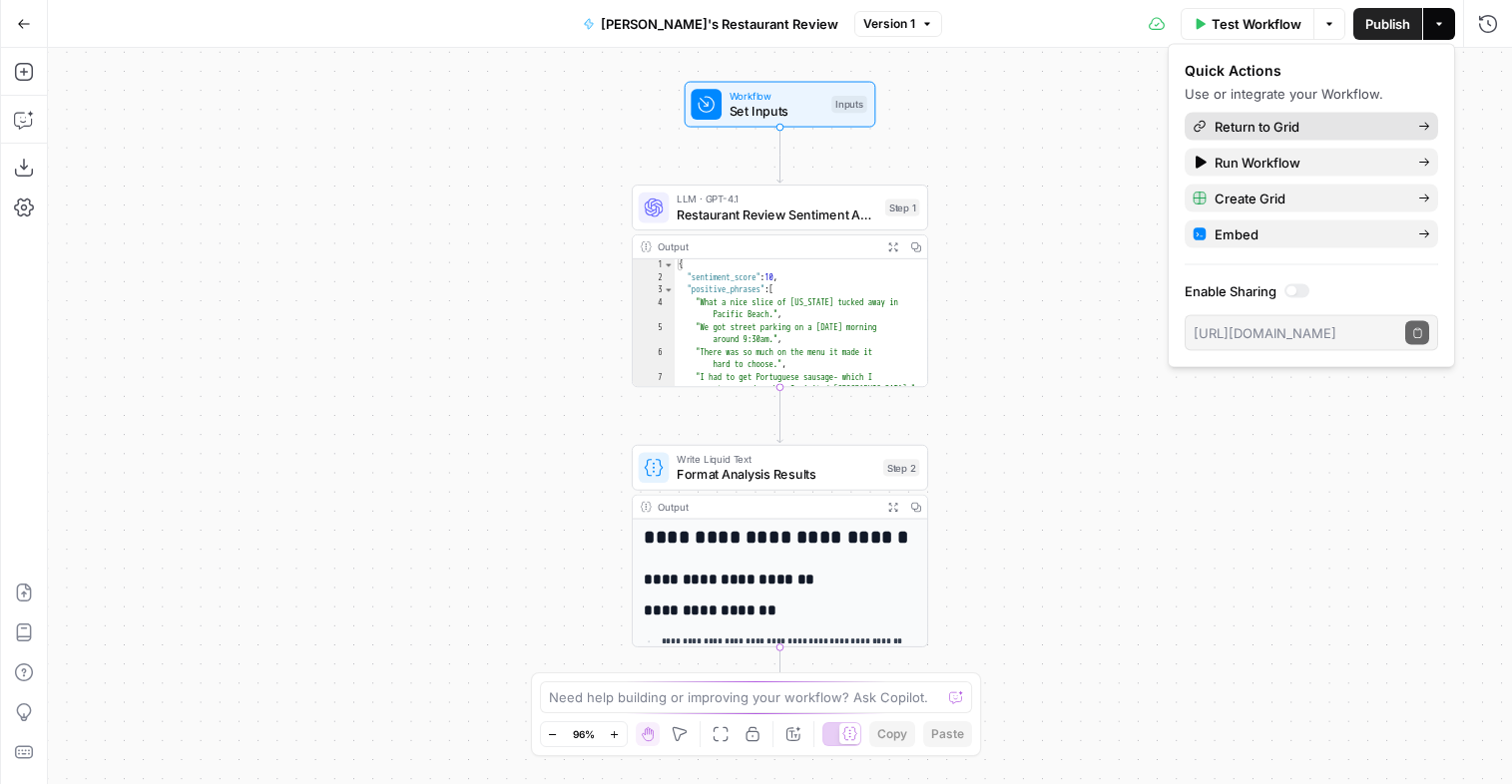 click on "Return to Grid" at bounding box center (1311, 127) 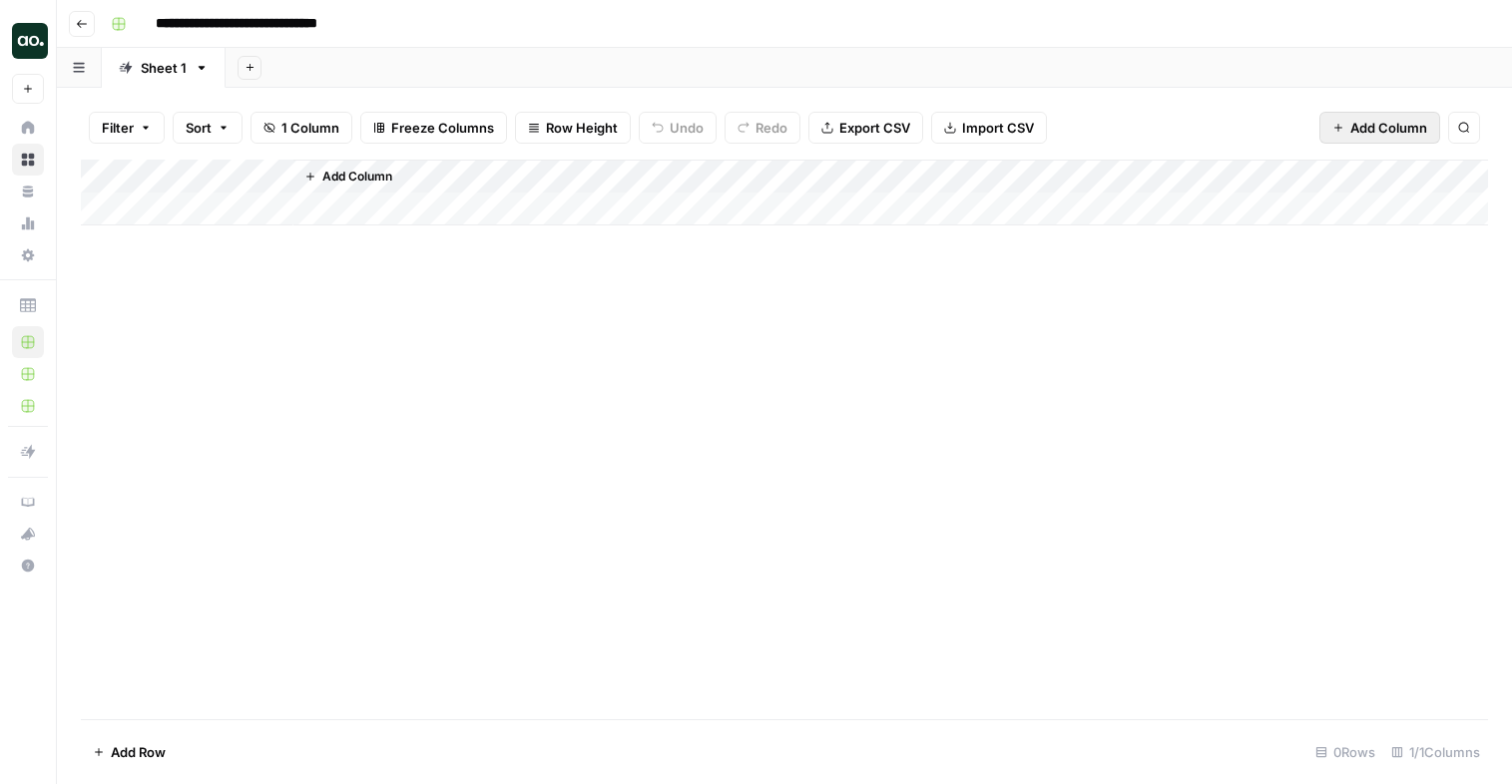 click on "Add Column" at bounding box center [1388, 128] 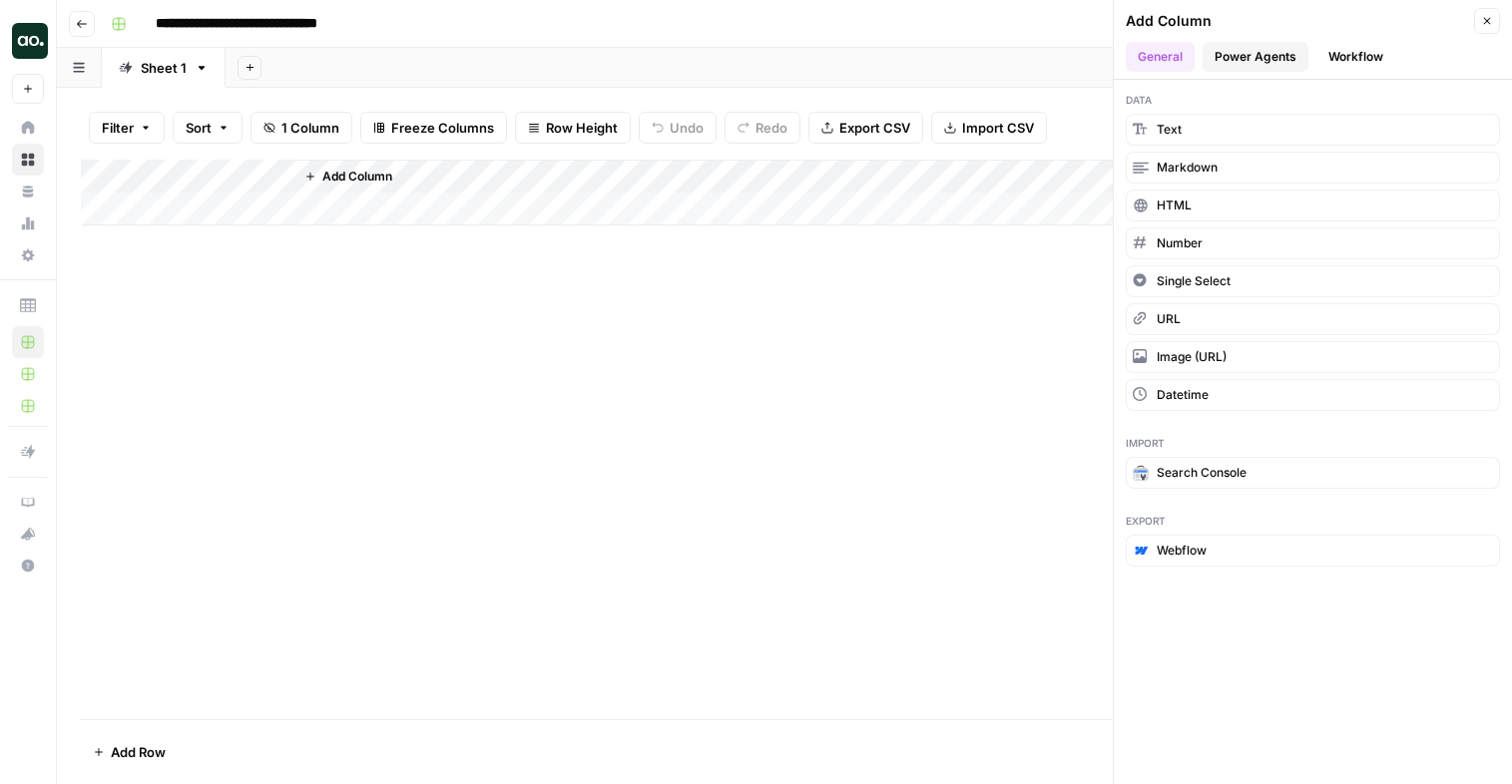 click on "Power Agents" at bounding box center (1256, 57) 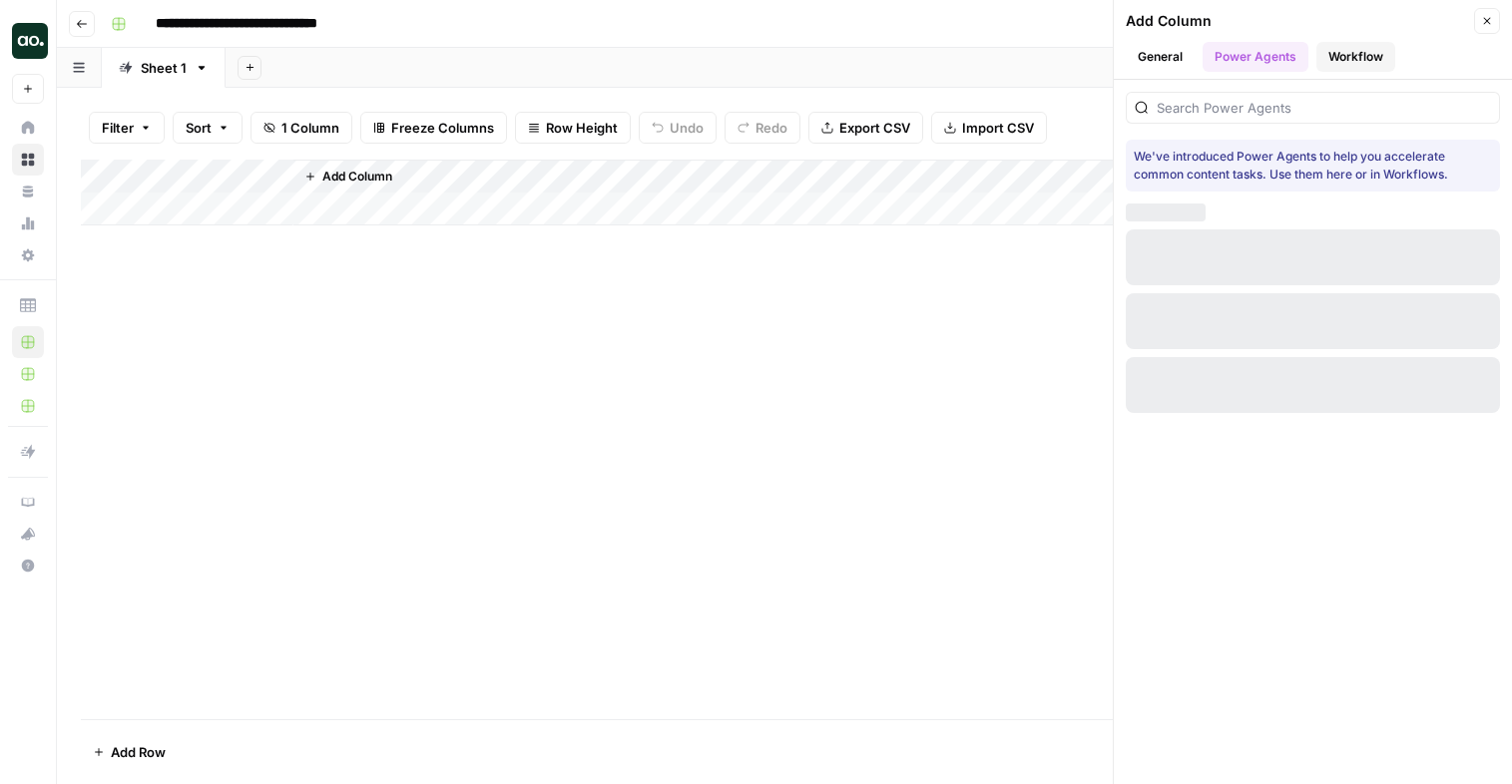 click on "Workflow" at bounding box center (1355, 57) 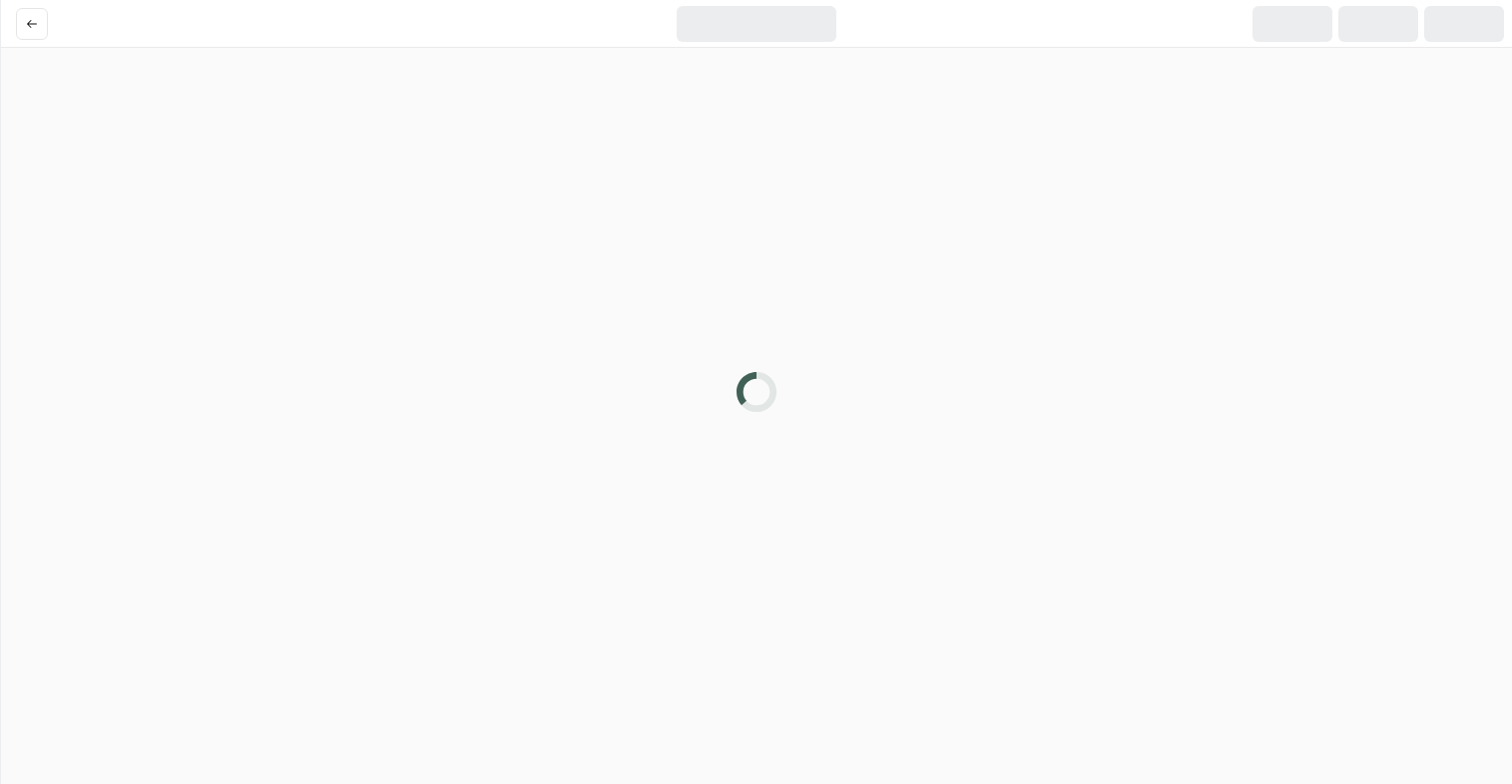 scroll, scrollTop: 0, scrollLeft: 0, axis: both 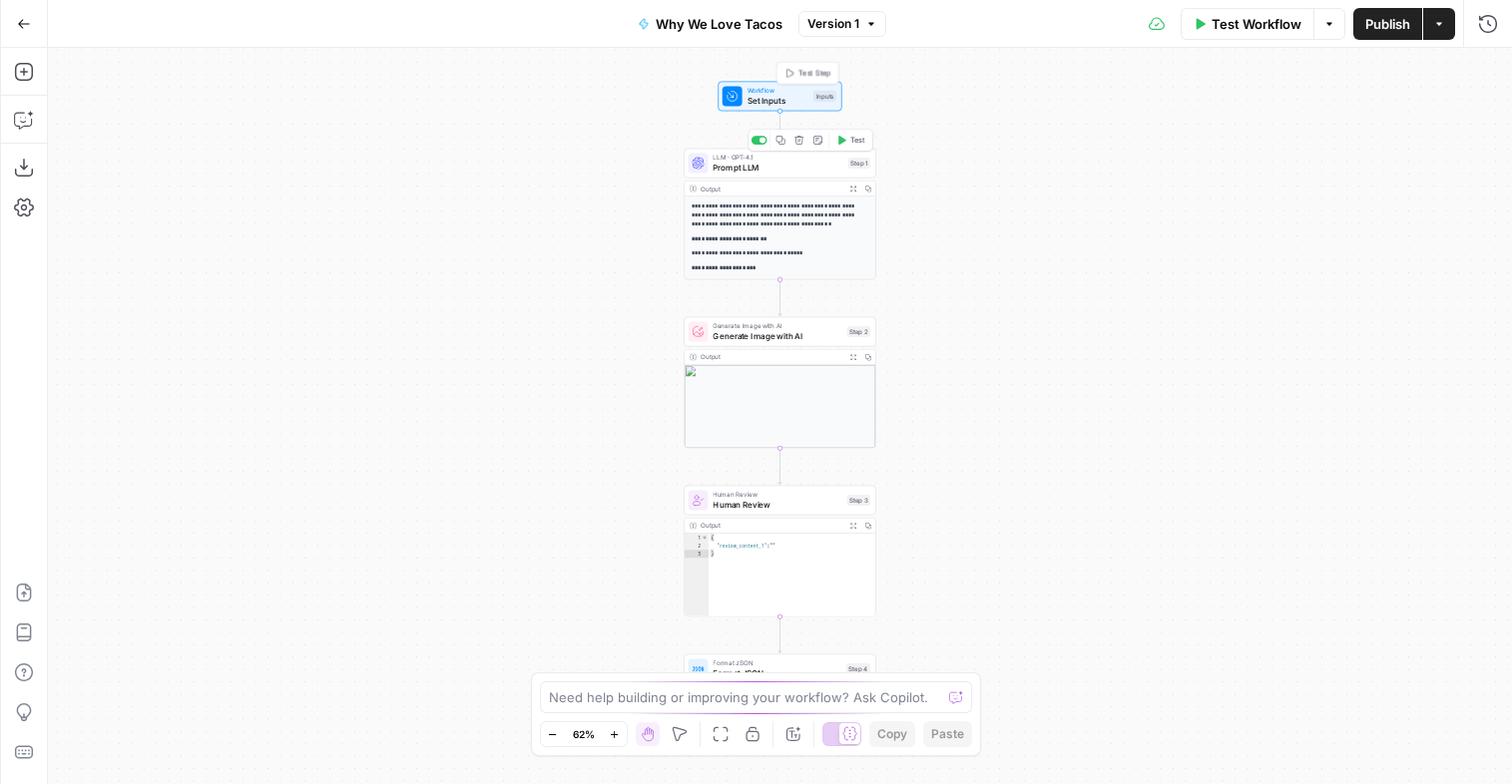 click on "Set Inputs" at bounding box center (777, 101) 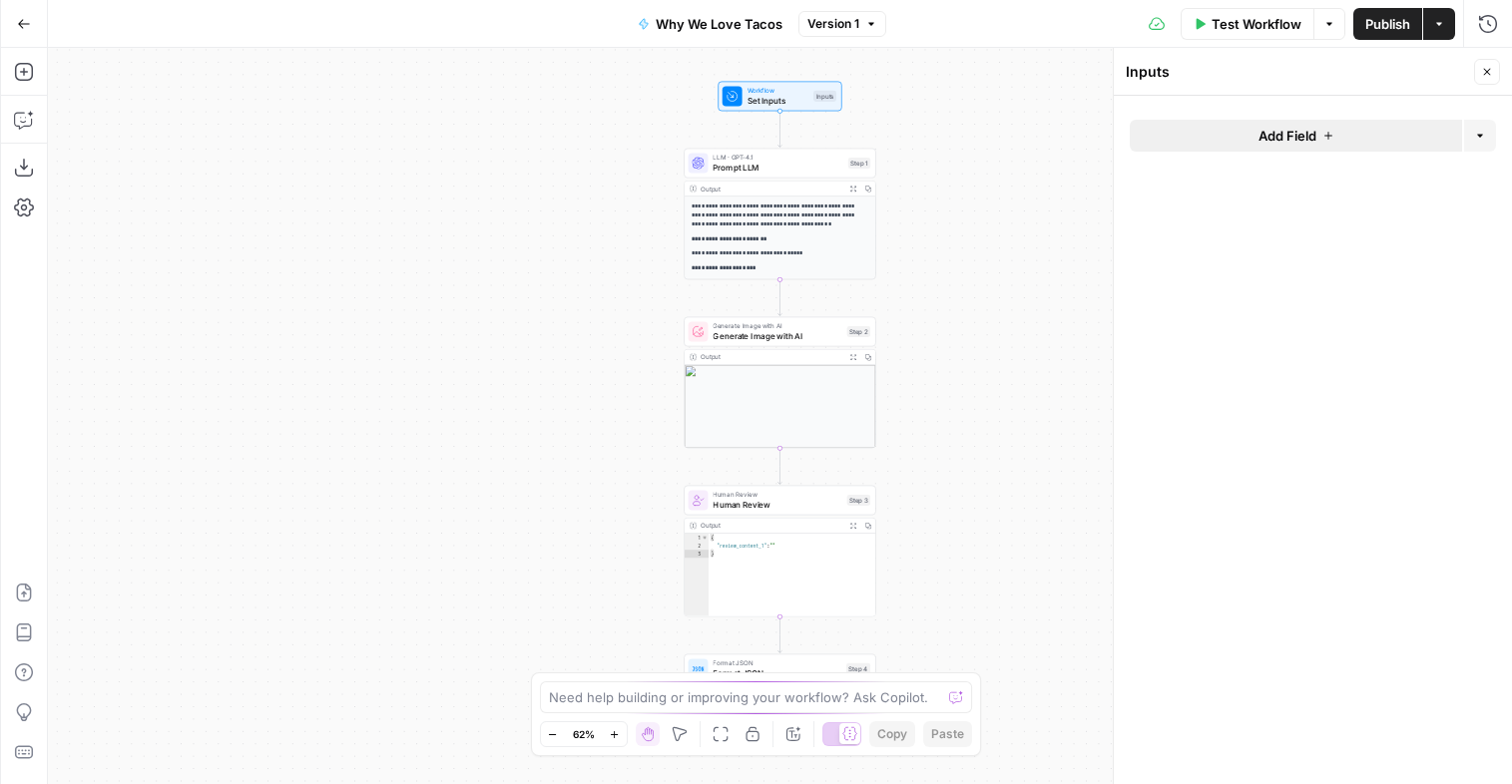 click on "Add Field" at bounding box center [1287, 136] 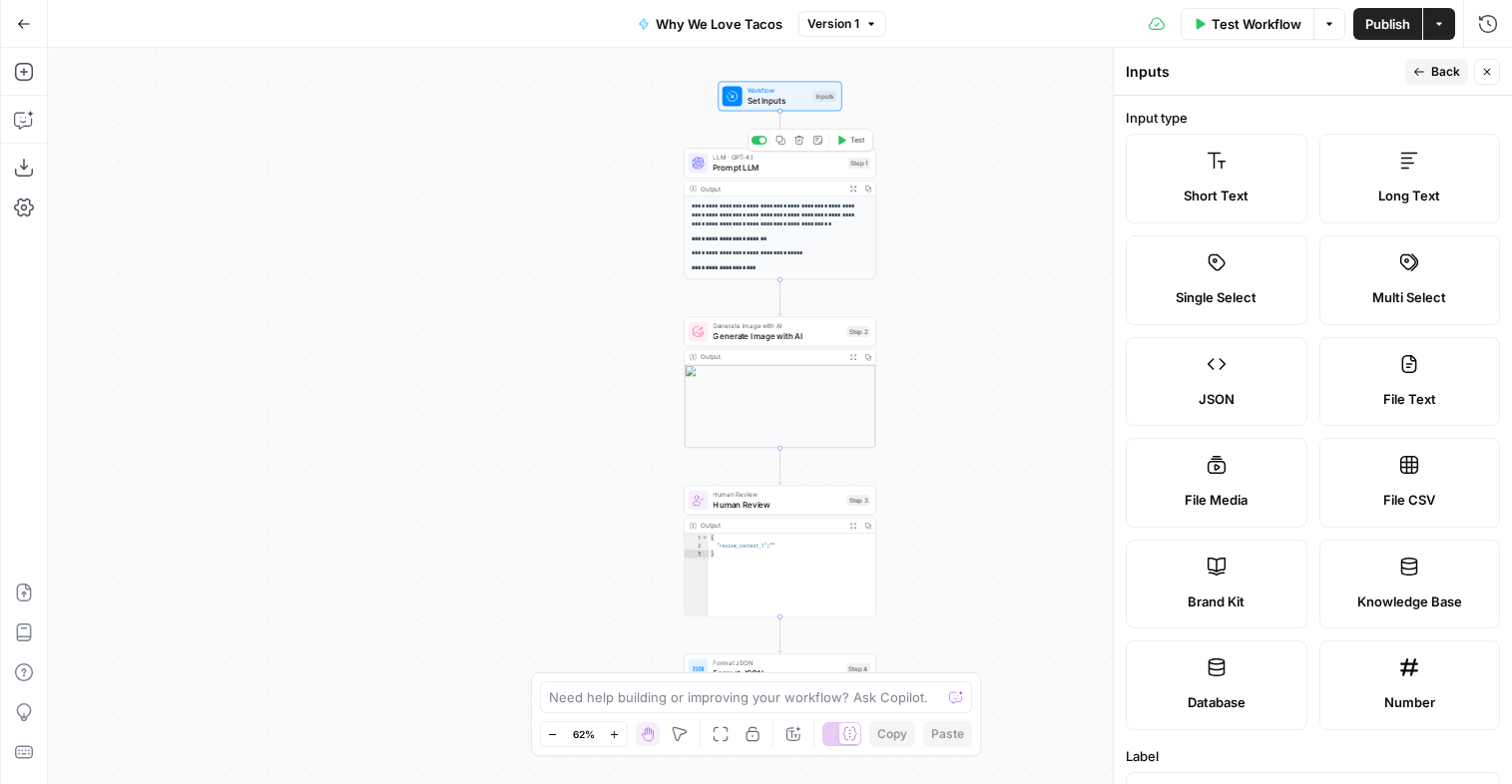 click on "Prompt LLM" at bounding box center (777, 168) 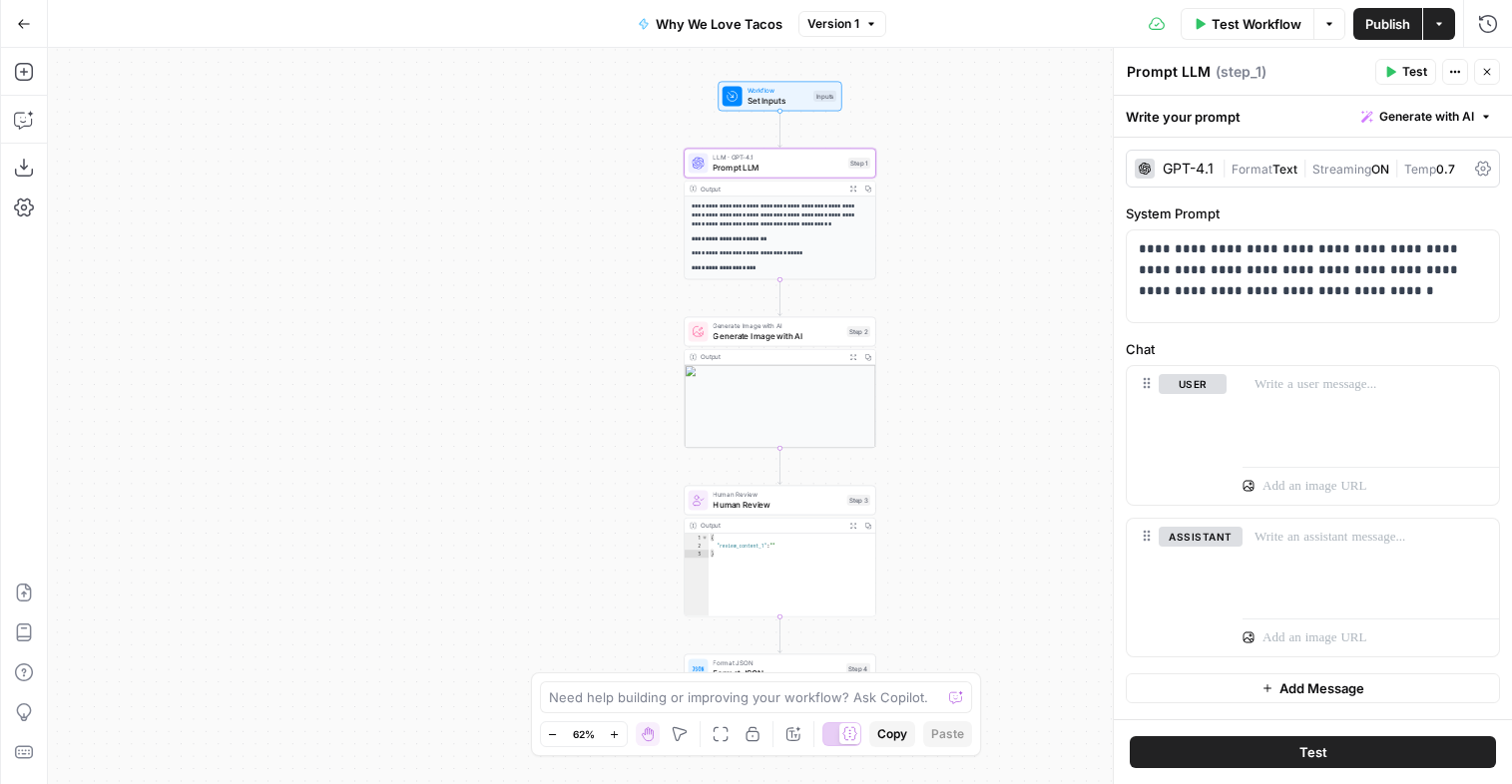 click on "Set Inputs" at bounding box center (777, 101) 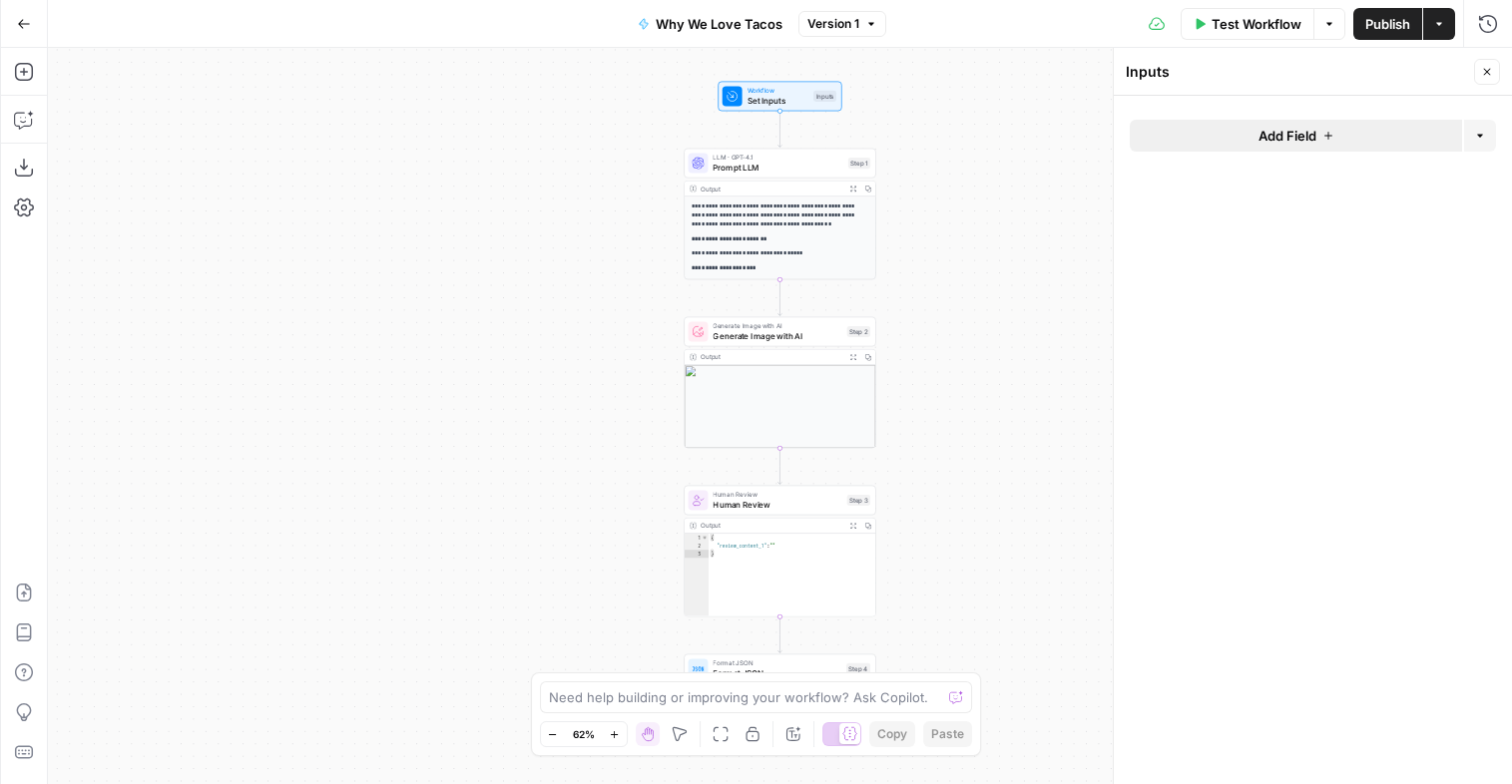 click on "Add Field" at bounding box center (1295, 136) 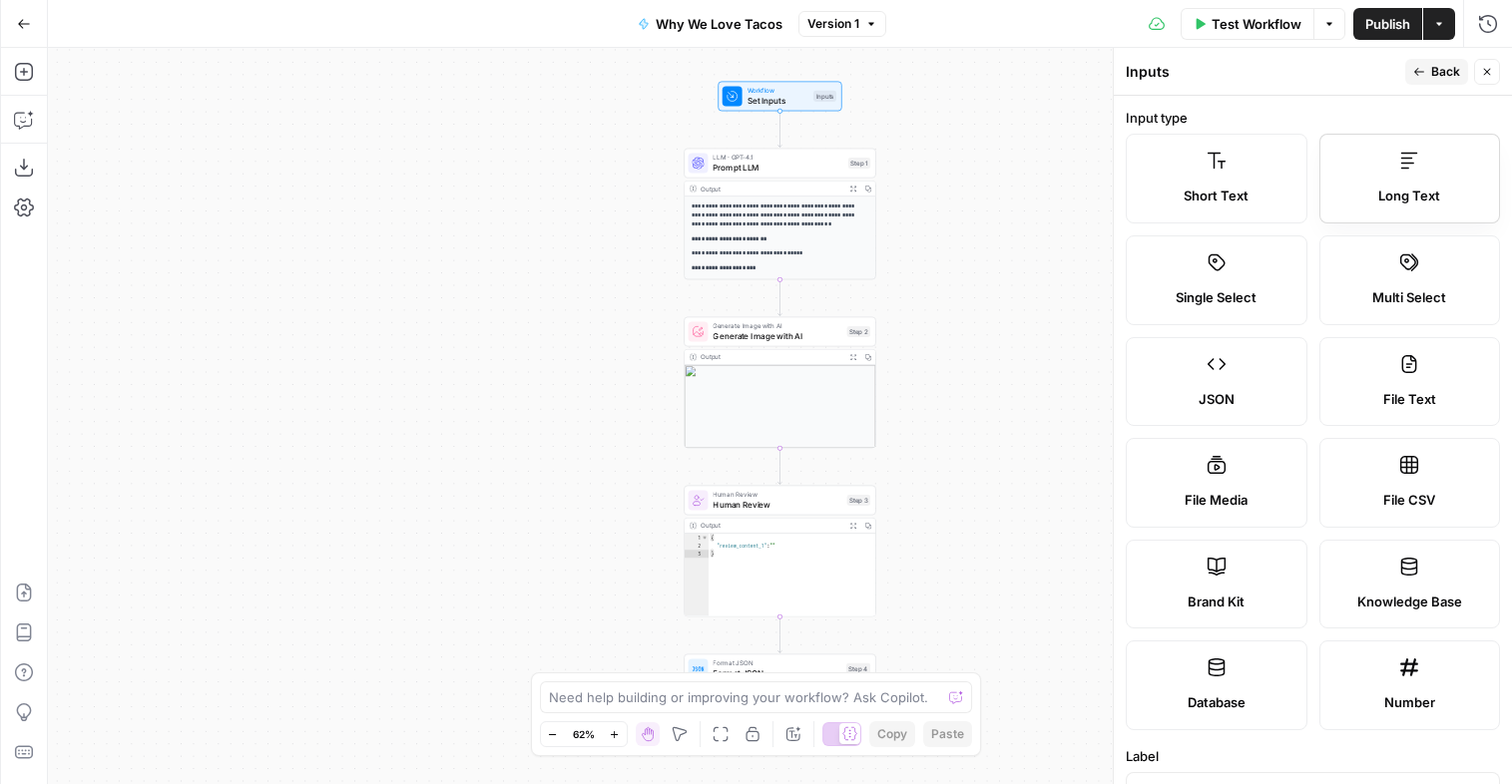 click on "Long Text" at bounding box center (1409, 196) 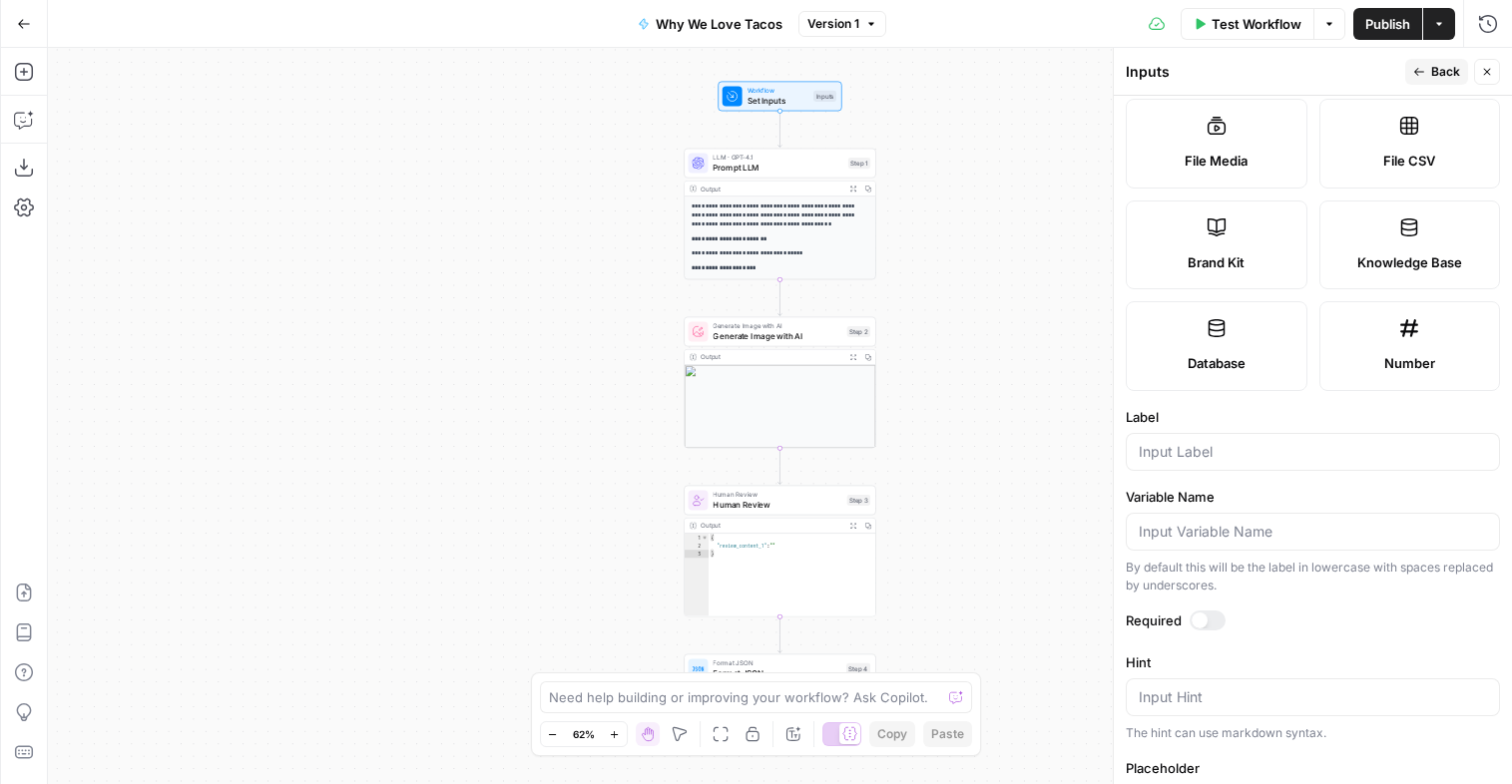 scroll, scrollTop: 360, scrollLeft: 0, axis: vertical 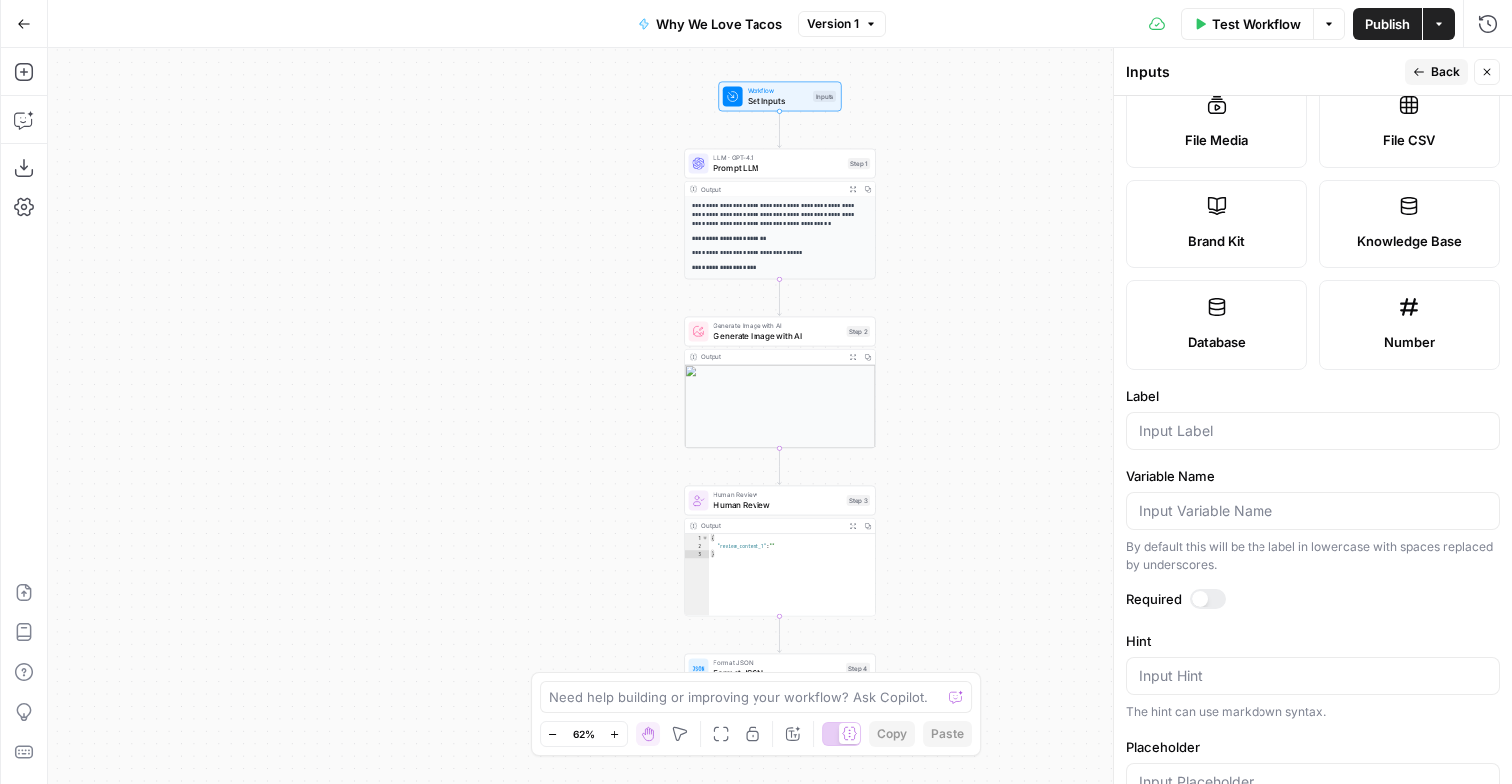click on "**********" at bounding box center (779, 214) 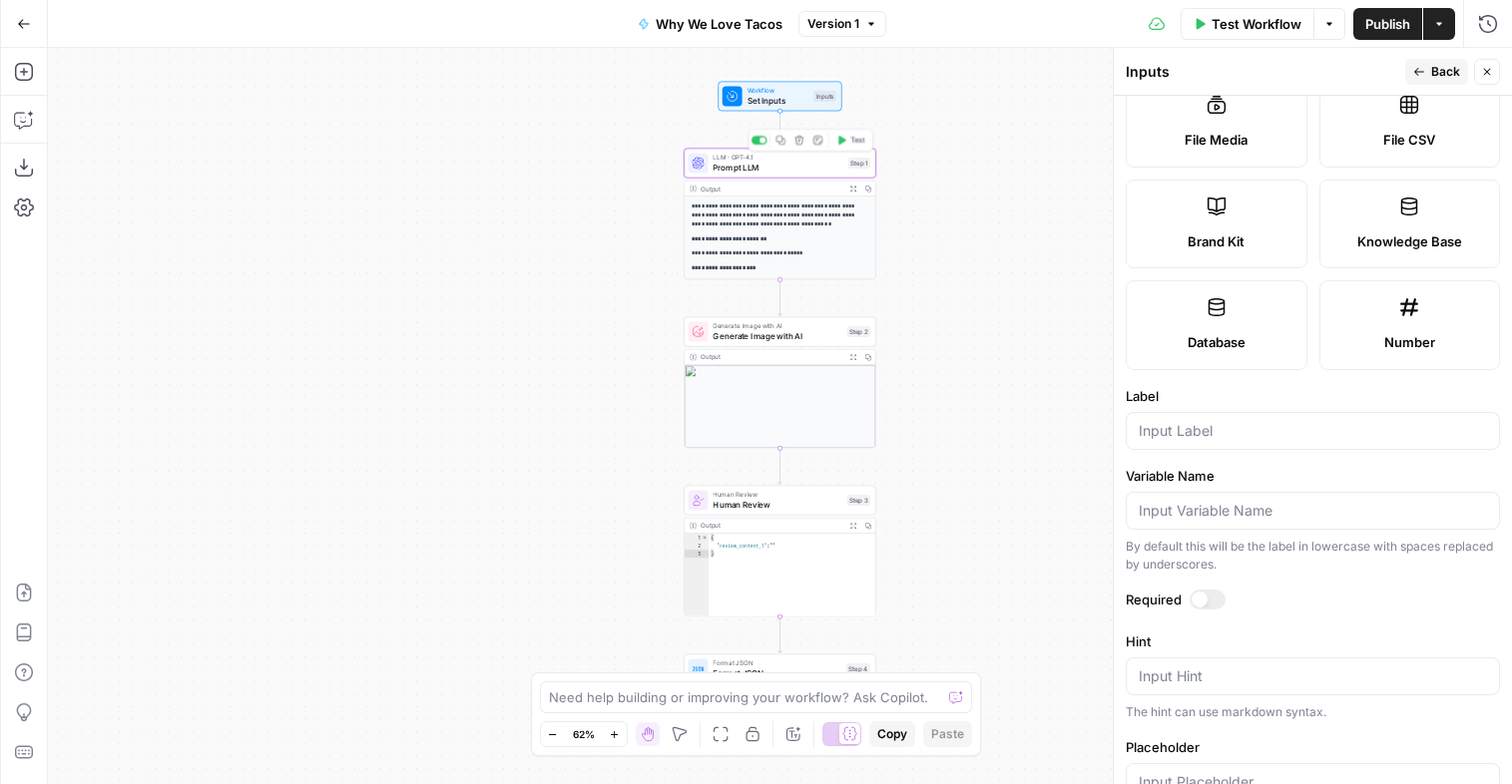 click on "Prompt LLM" at bounding box center (777, 168) 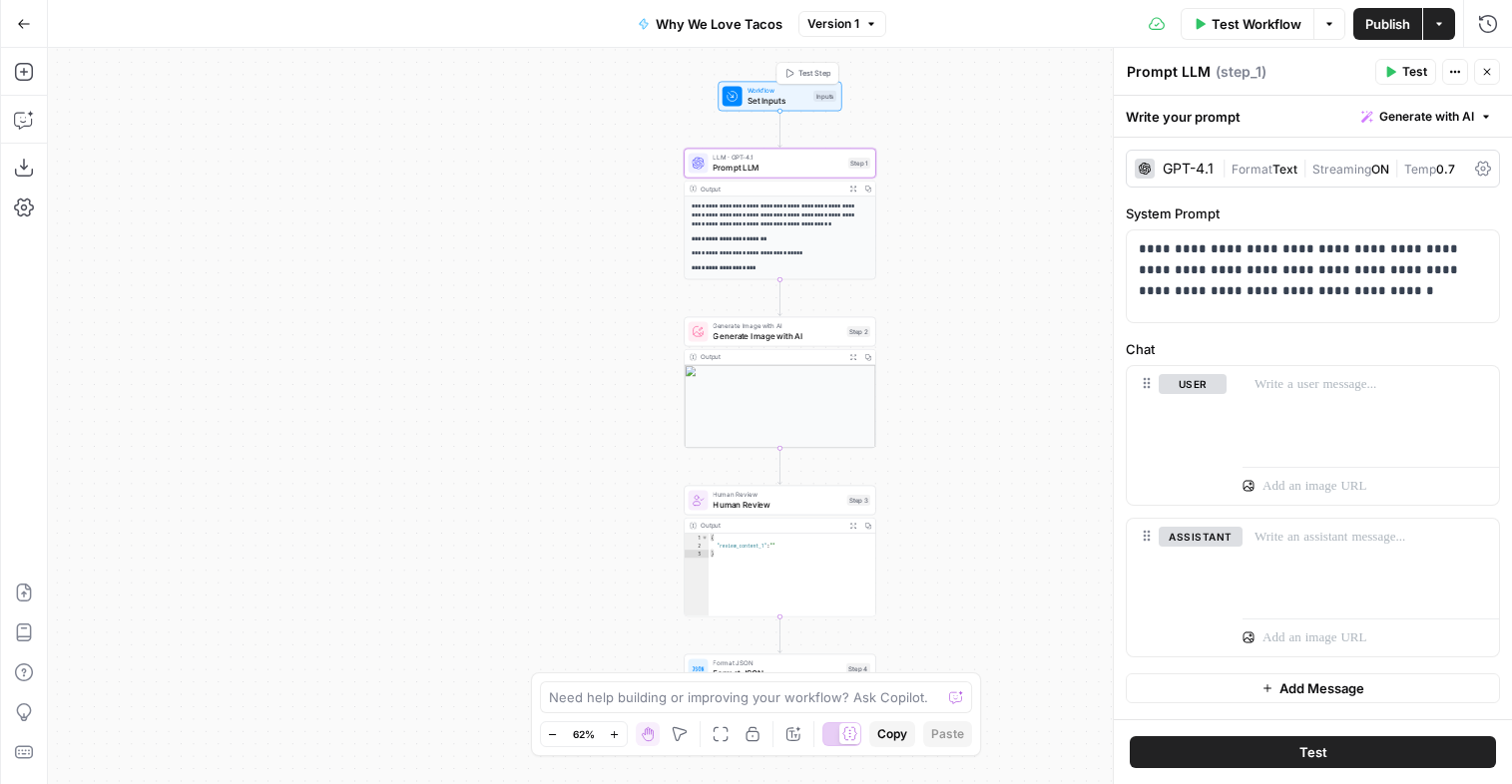 click on "Set Inputs" at bounding box center (777, 101) 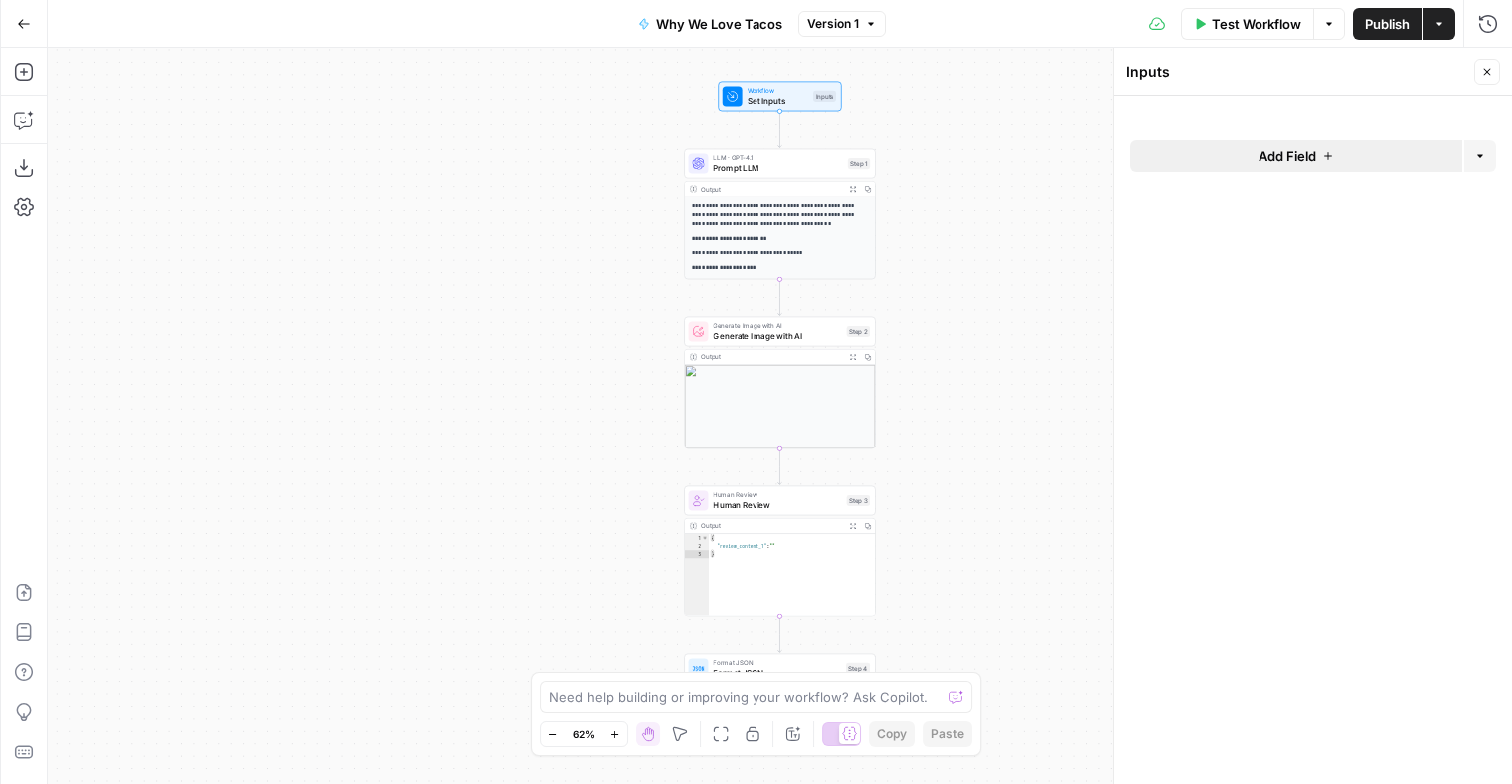 click on "Add Field" at bounding box center [1287, 156] 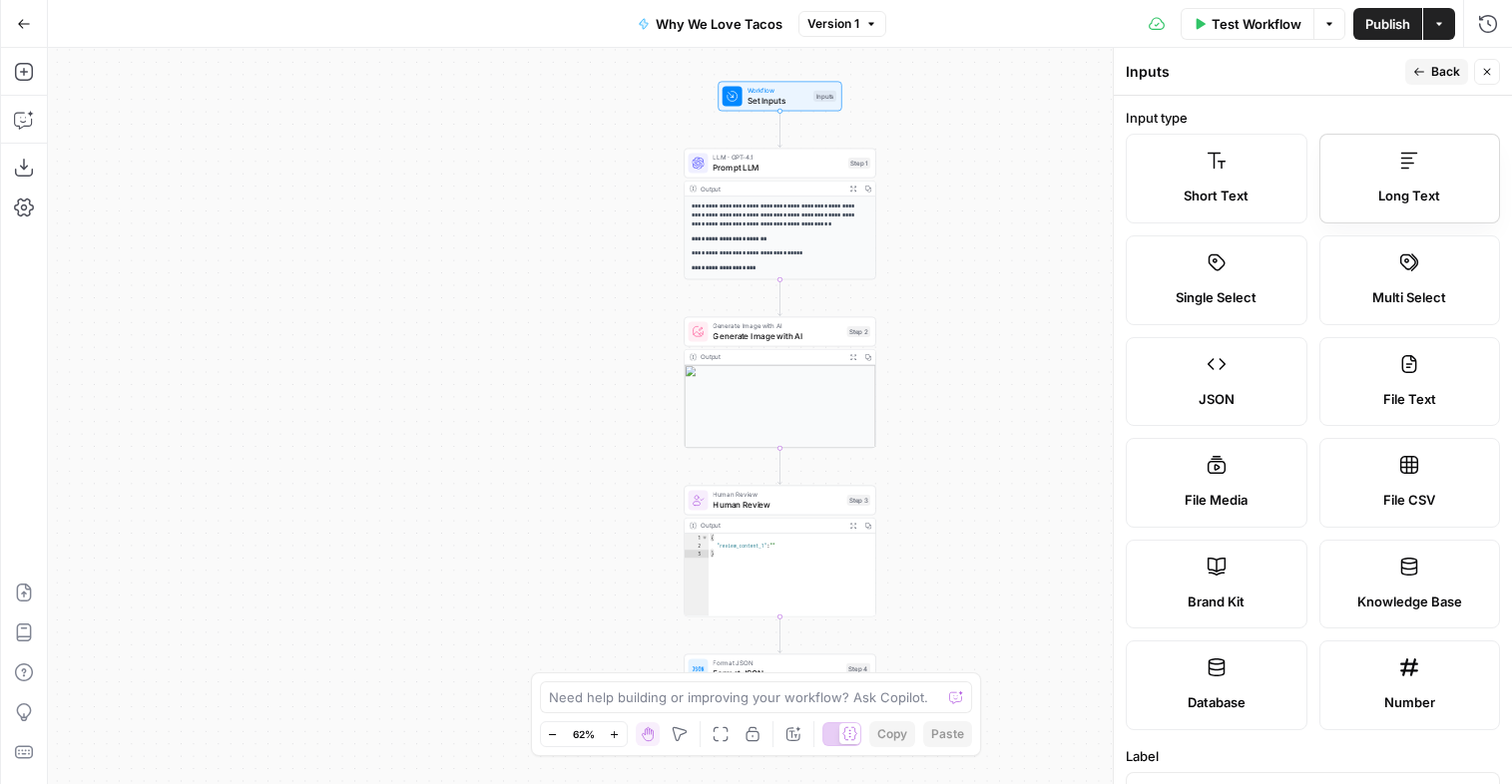 click on "Long Text" at bounding box center (1410, 179) 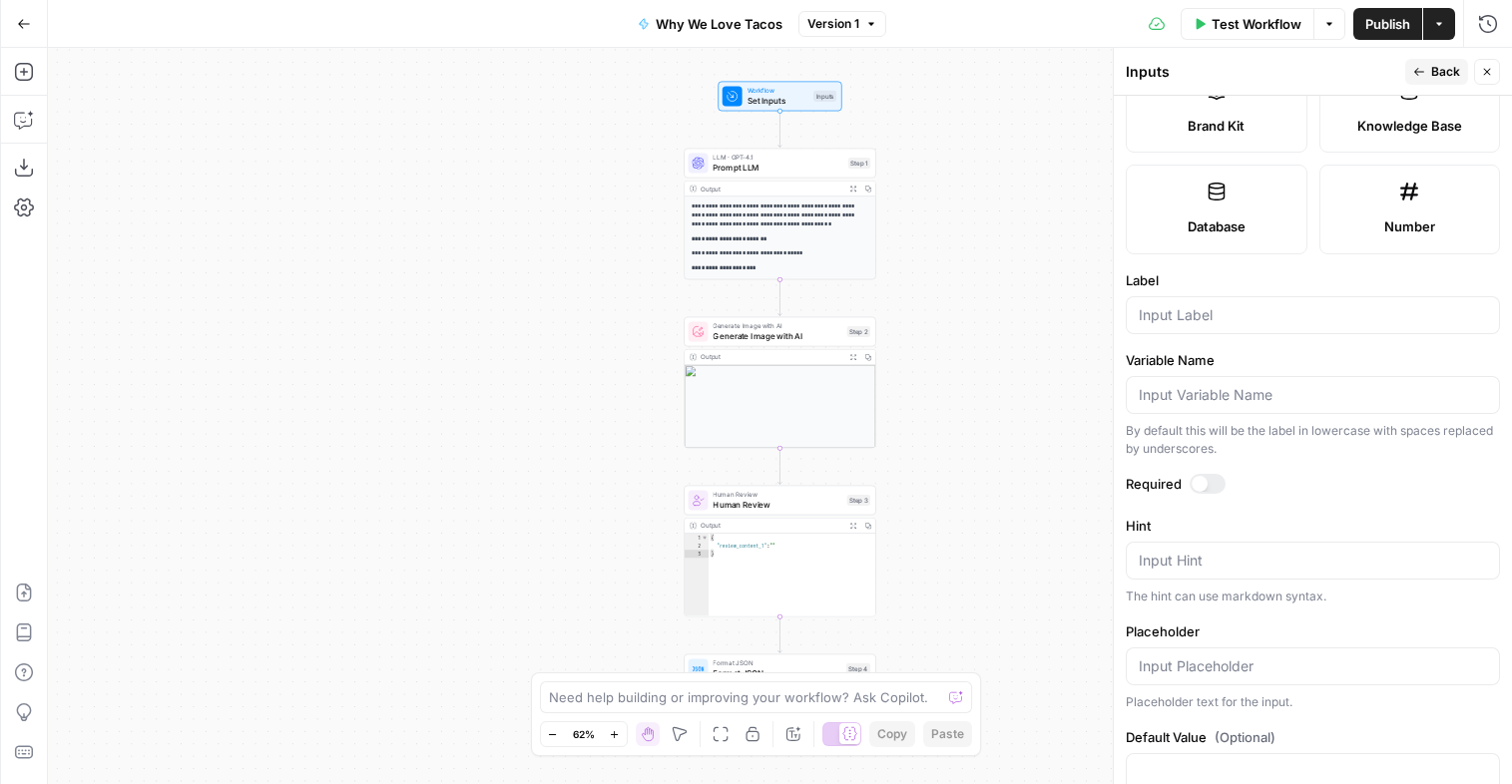 scroll, scrollTop: 507, scrollLeft: 0, axis: vertical 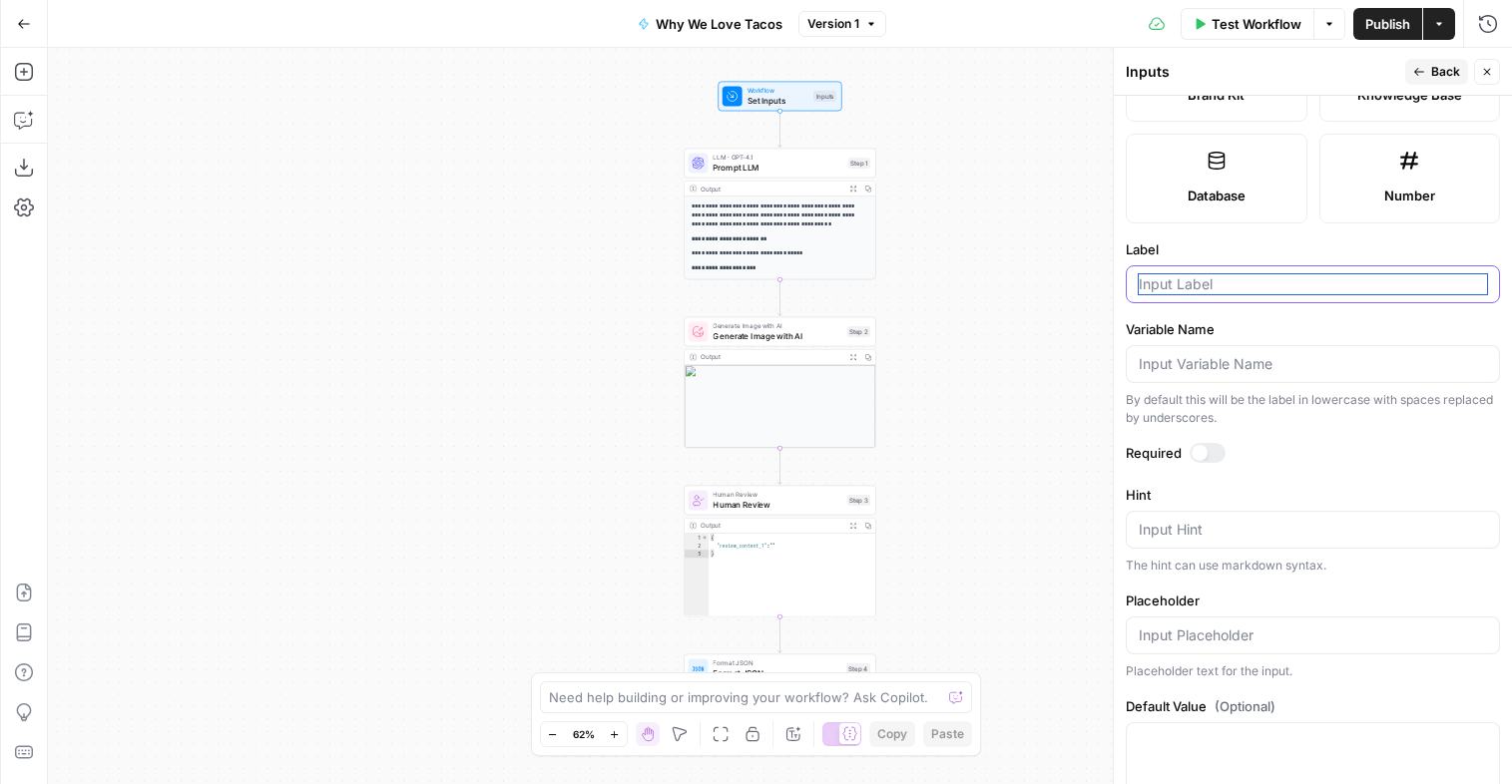 click on "Label" at bounding box center (1312, 284) 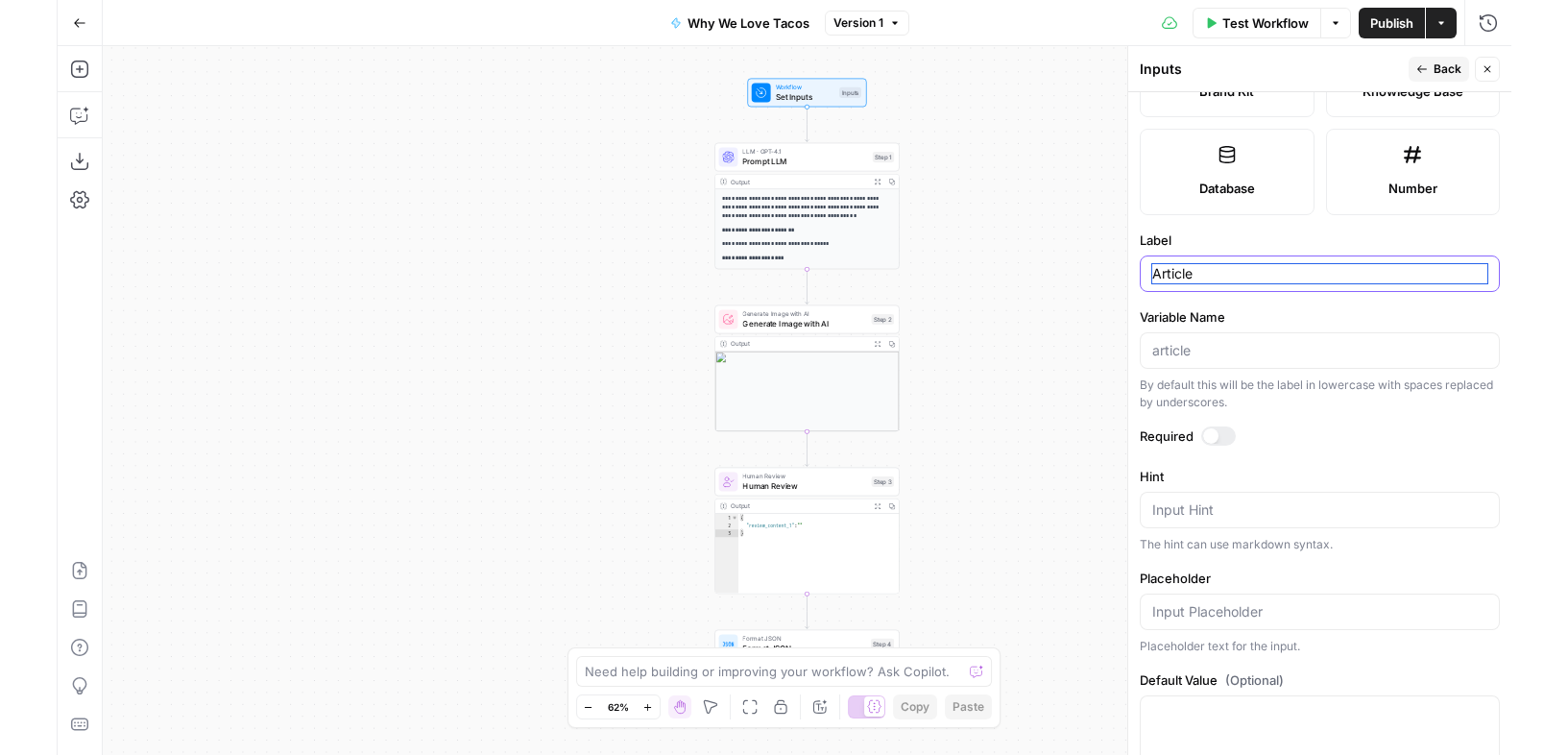 scroll, scrollTop: 541, scrollLeft: 0, axis: vertical 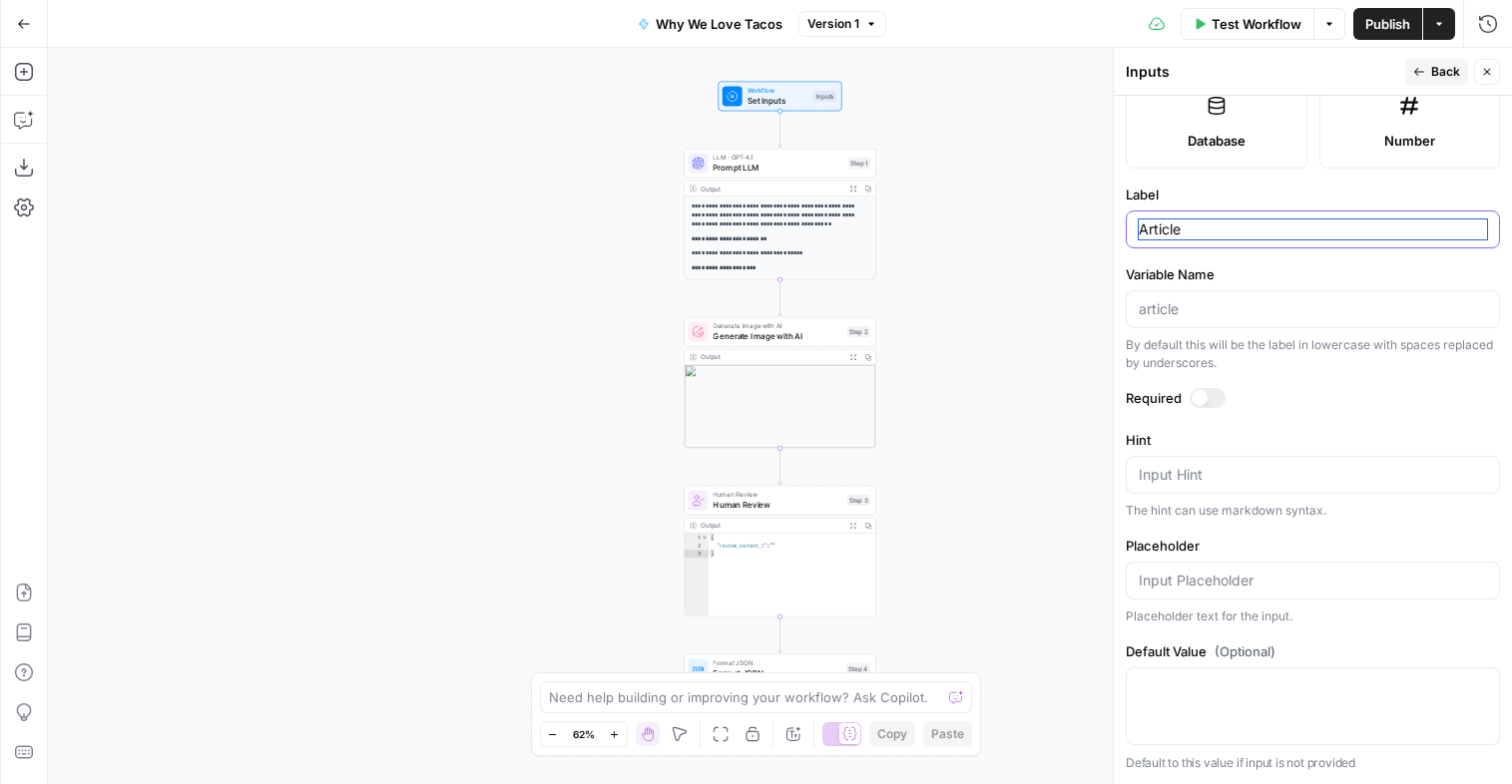 type on "Article" 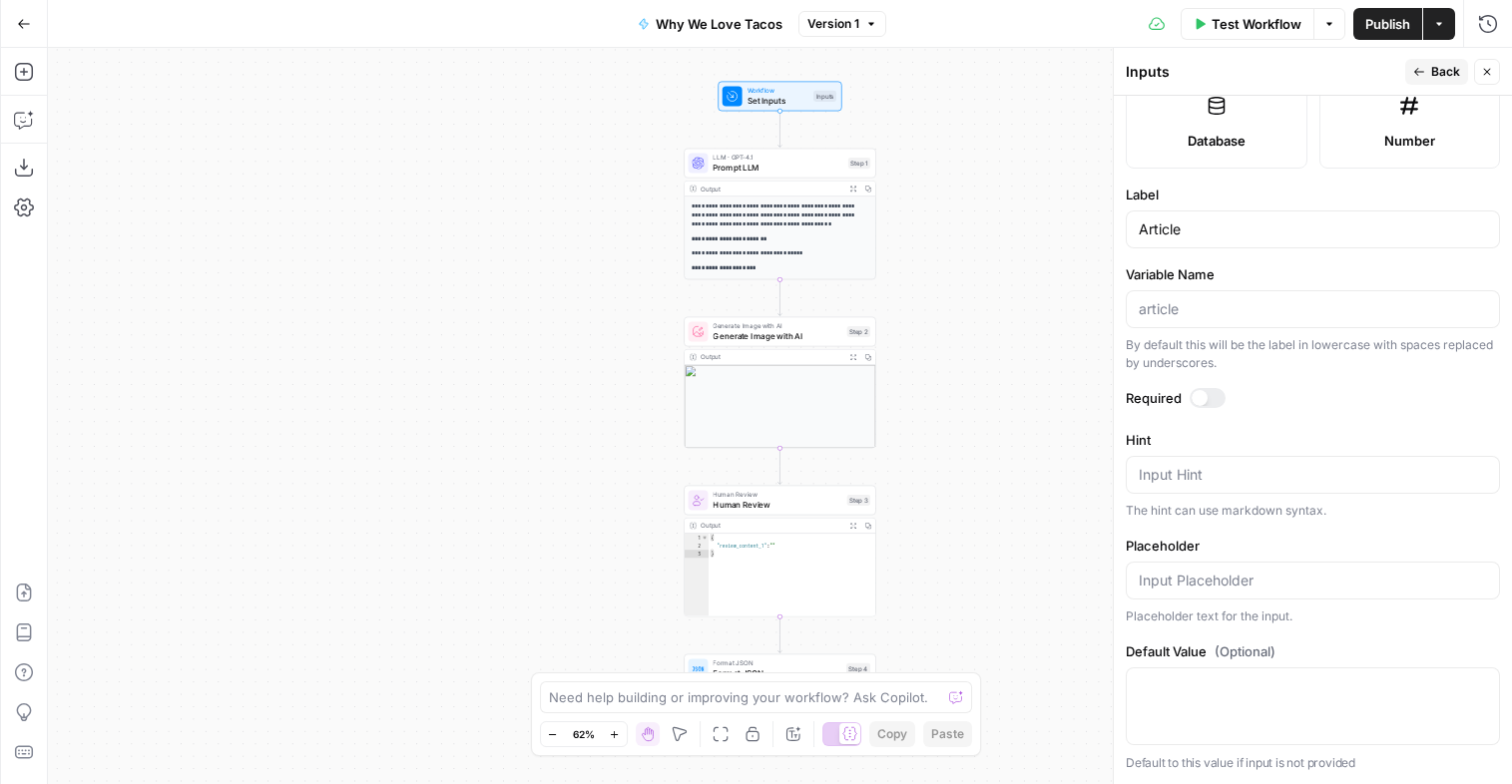 click on "**********" at bounding box center (779, 214) 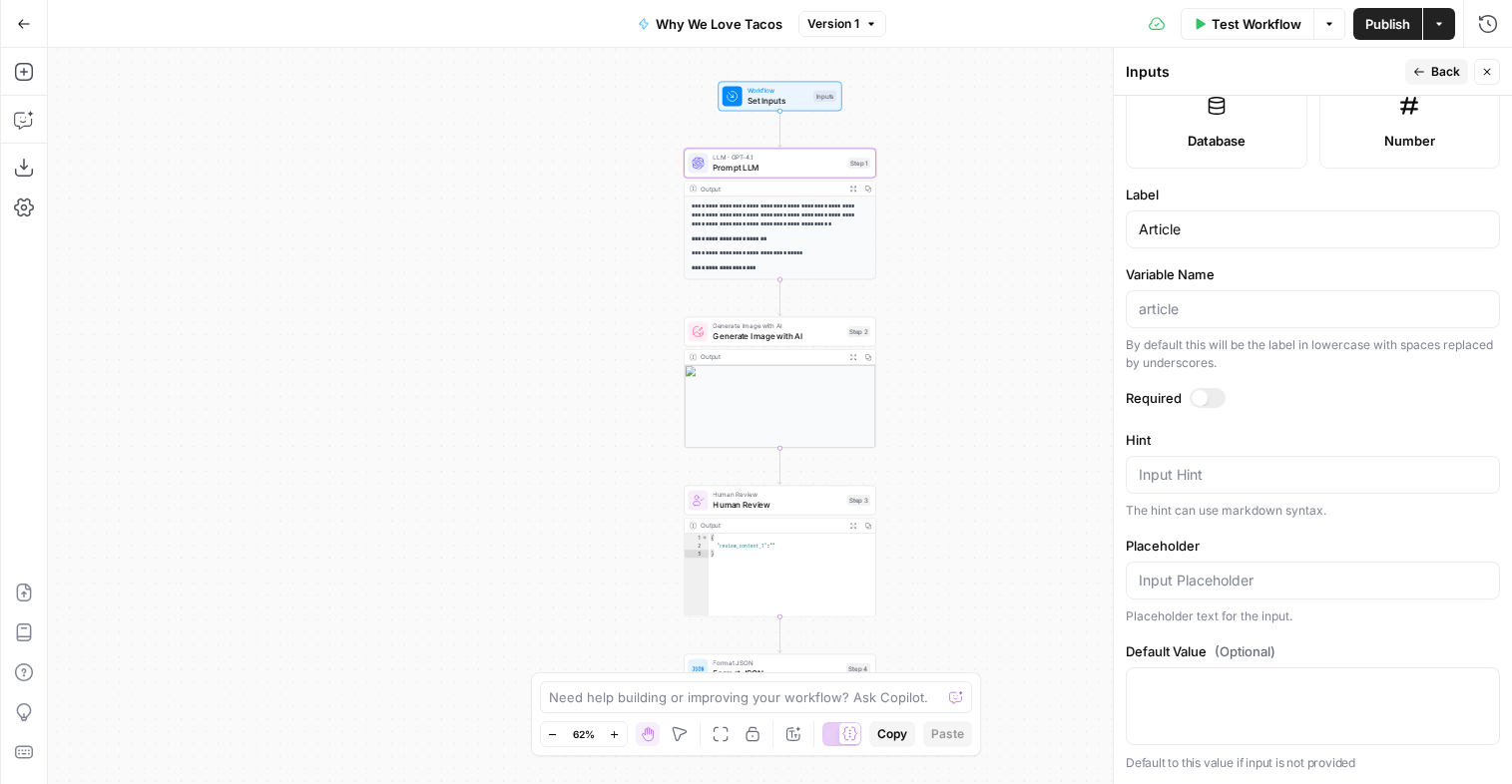 click on "Prompt LLM" at bounding box center [777, 168] 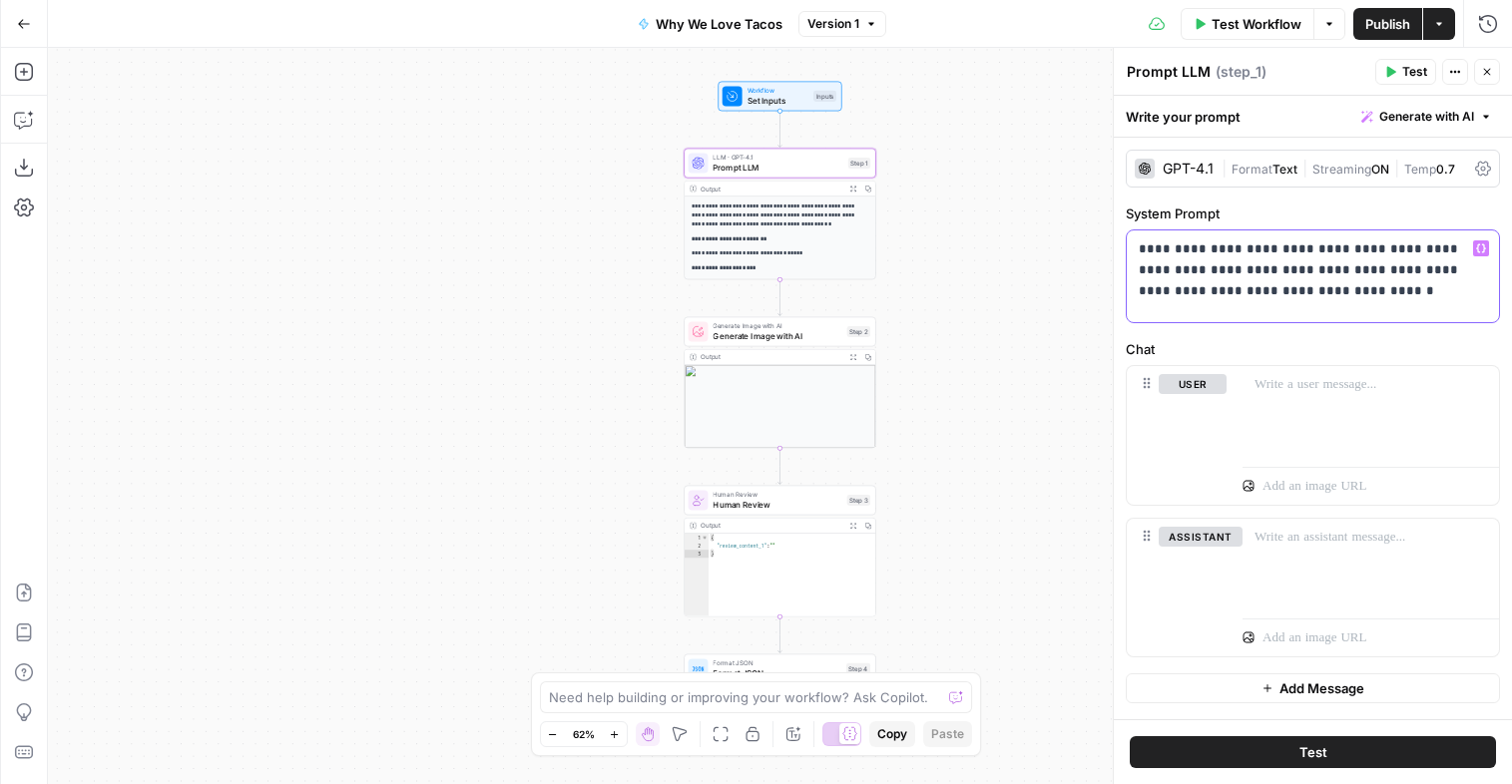 click 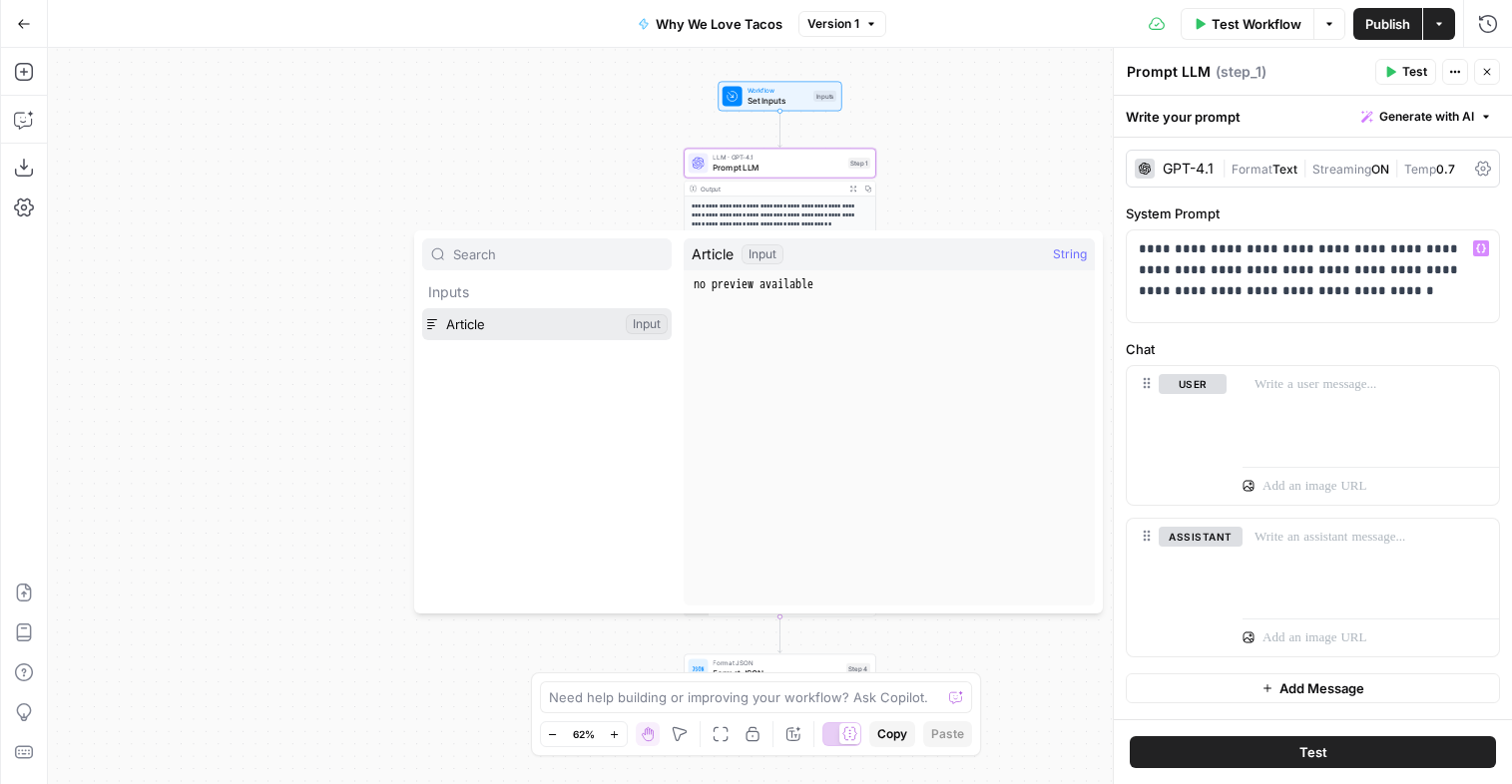 click at bounding box center [547, 324] 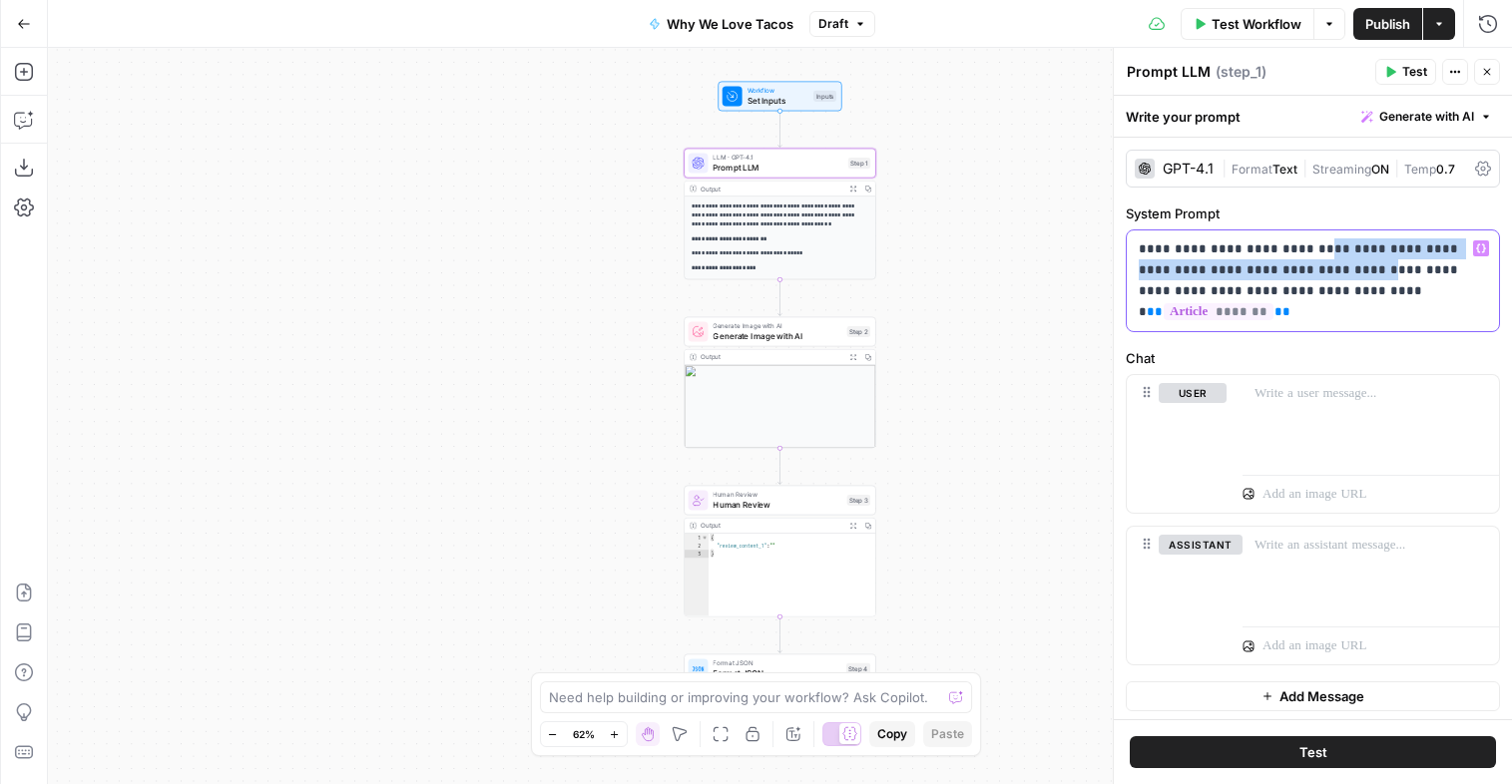 drag, startPoint x: 1457, startPoint y: 267, endPoint x: 1143, endPoint y: 273, distance: 314.05732 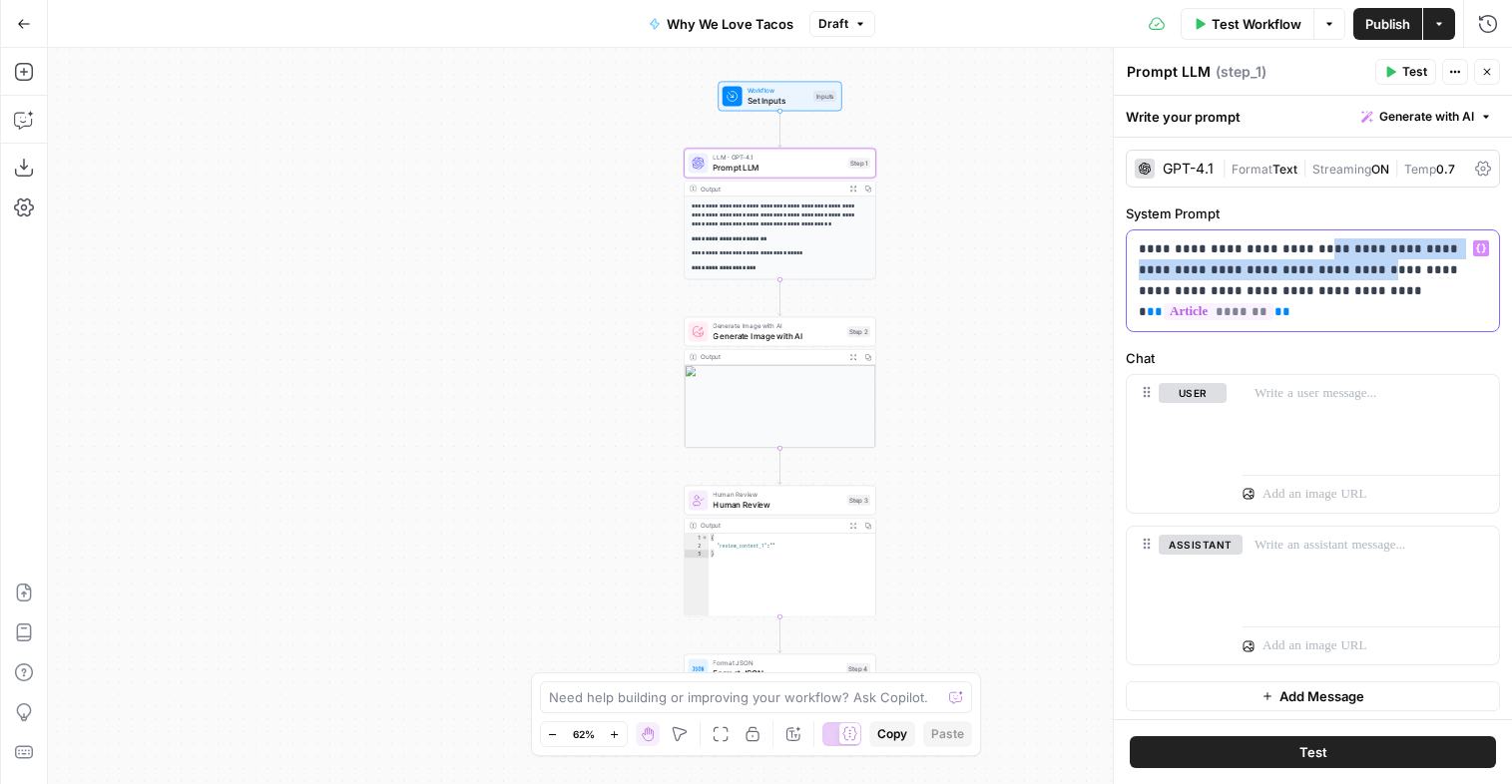 click on "**********" at bounding box center (1312, 280) 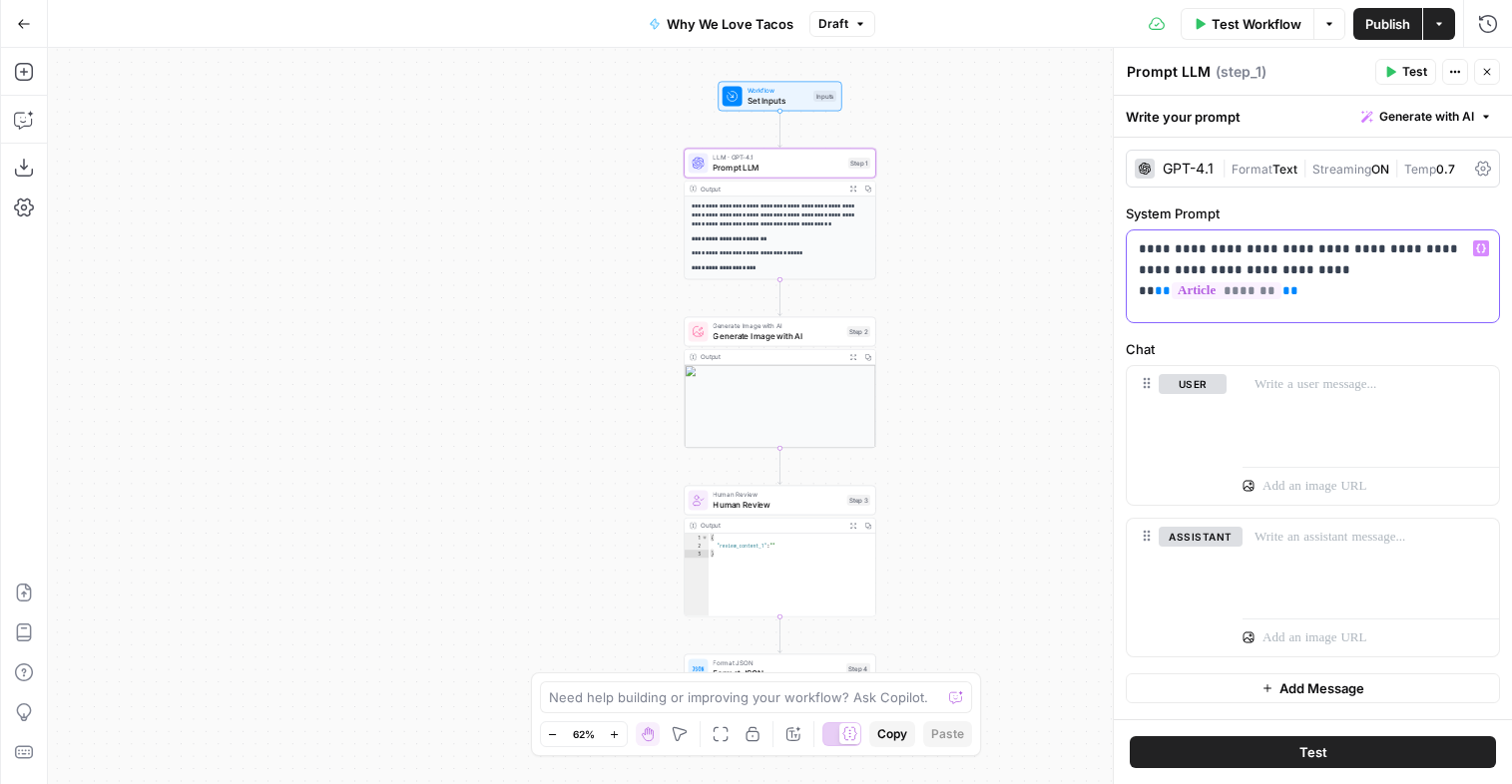 type 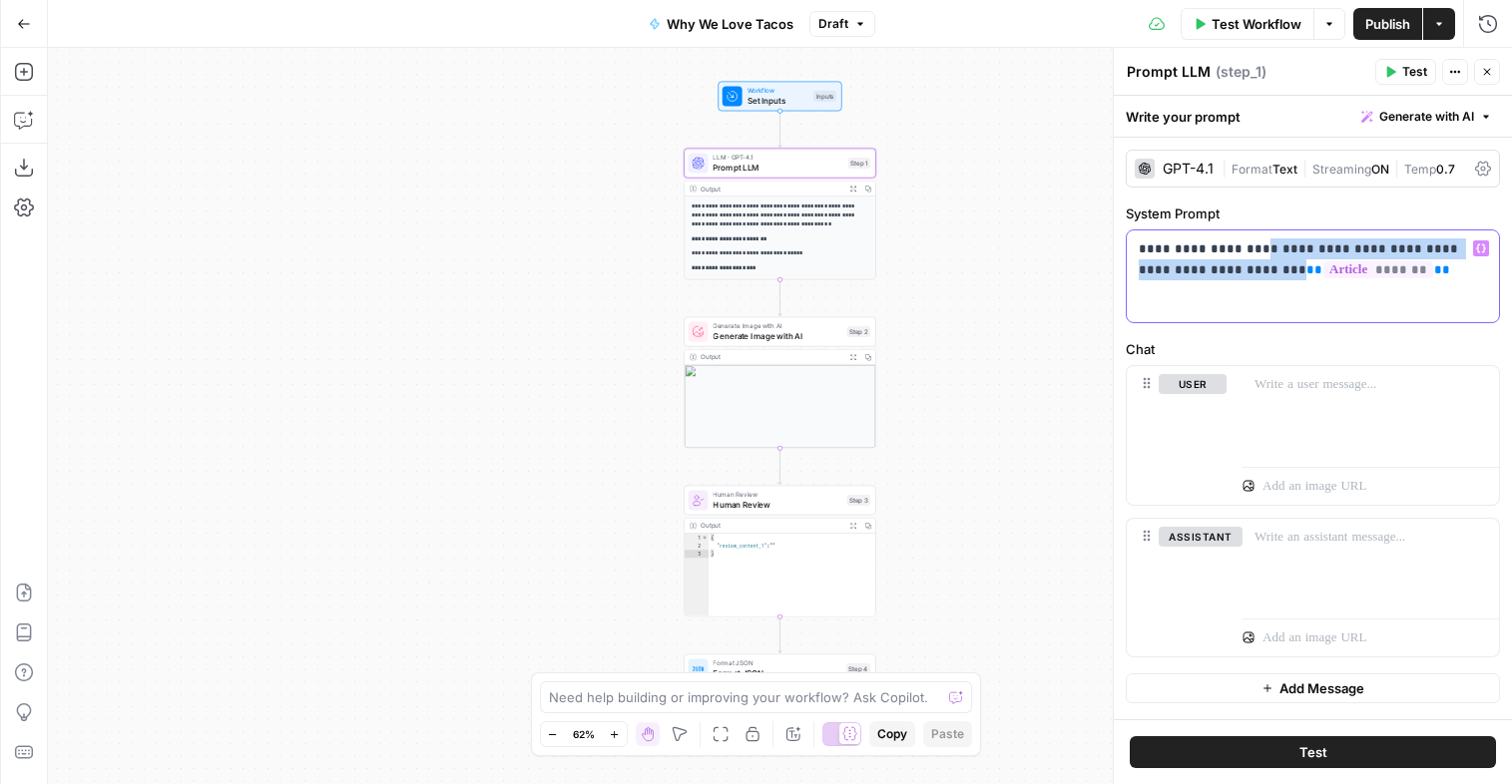 drag, startPoint x: 1229, startPoint y: 271, endPoint x: 1246, endPoint y: 247, distance: 29.410882 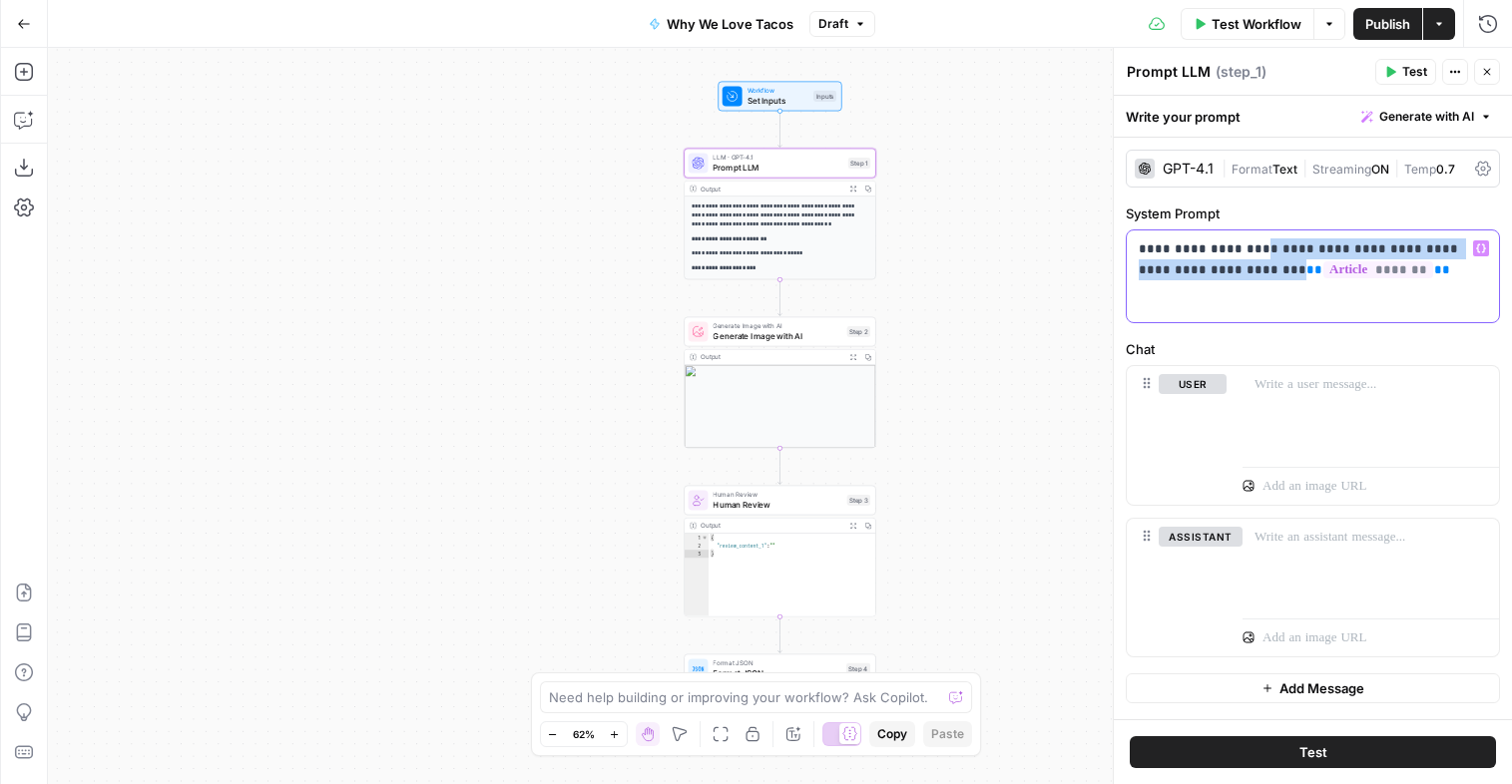 click on "**********" at bounding box center (1312, 259) 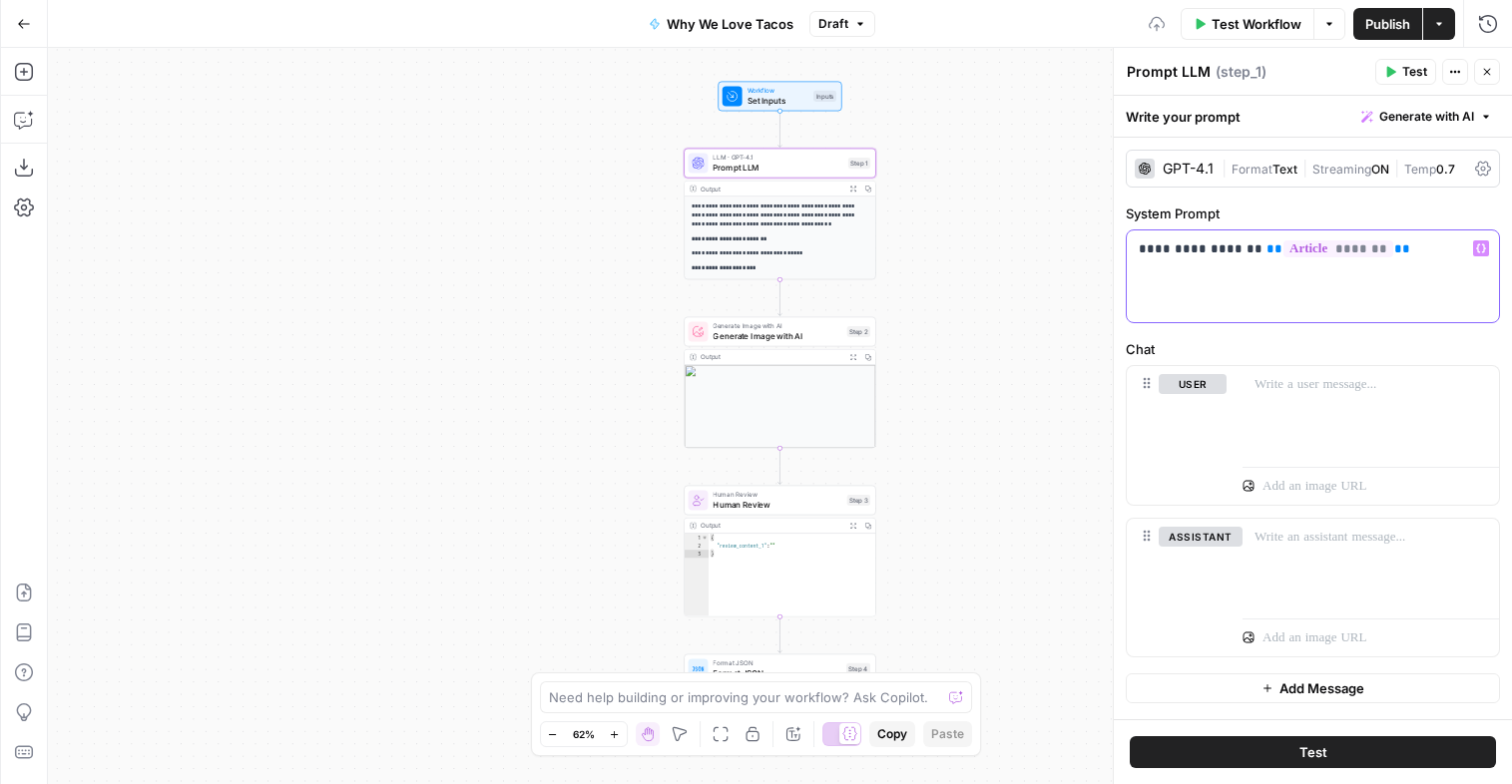 click on "**********" at bounding box center [1312, 248] 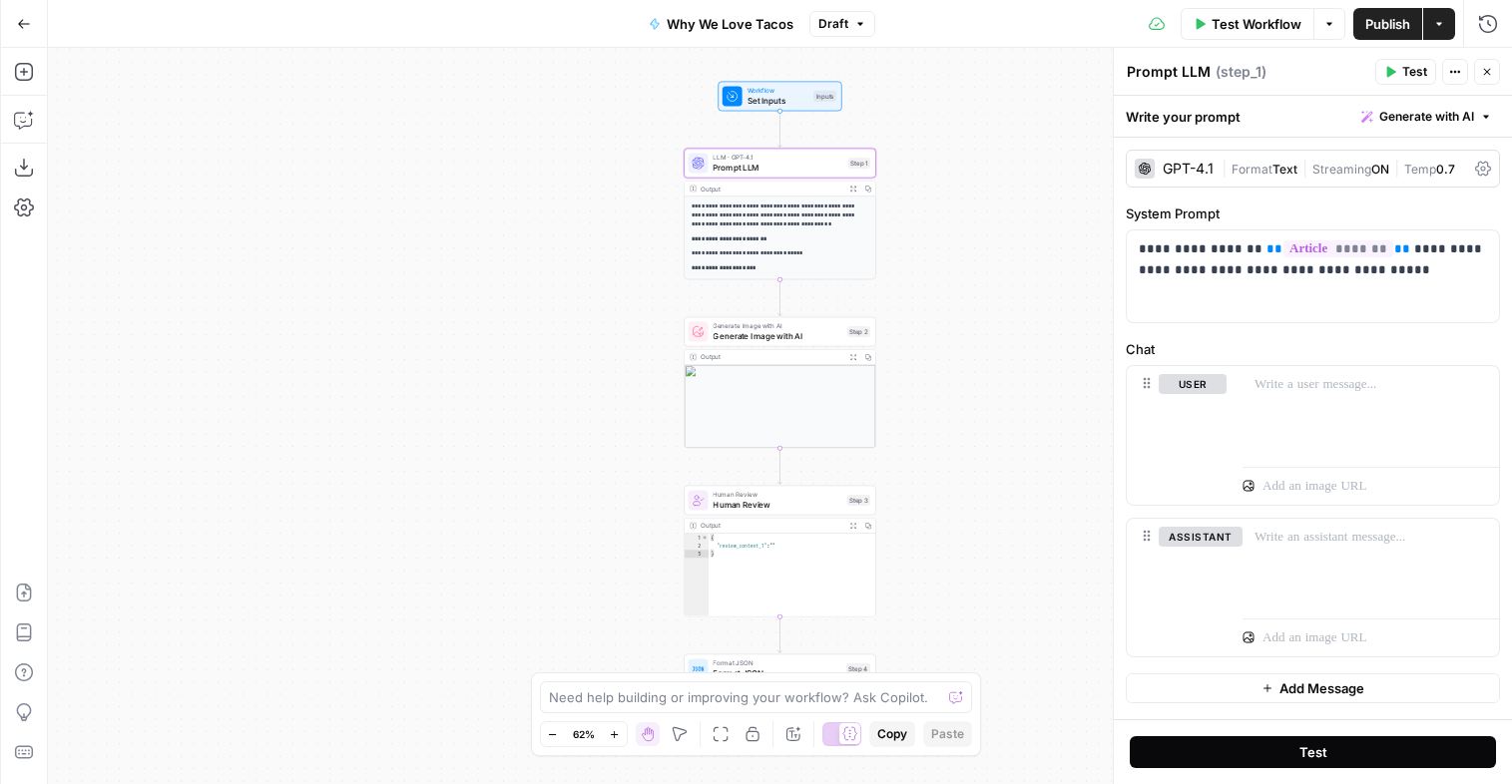 click on "Test" at bounding box center (1313, 752) 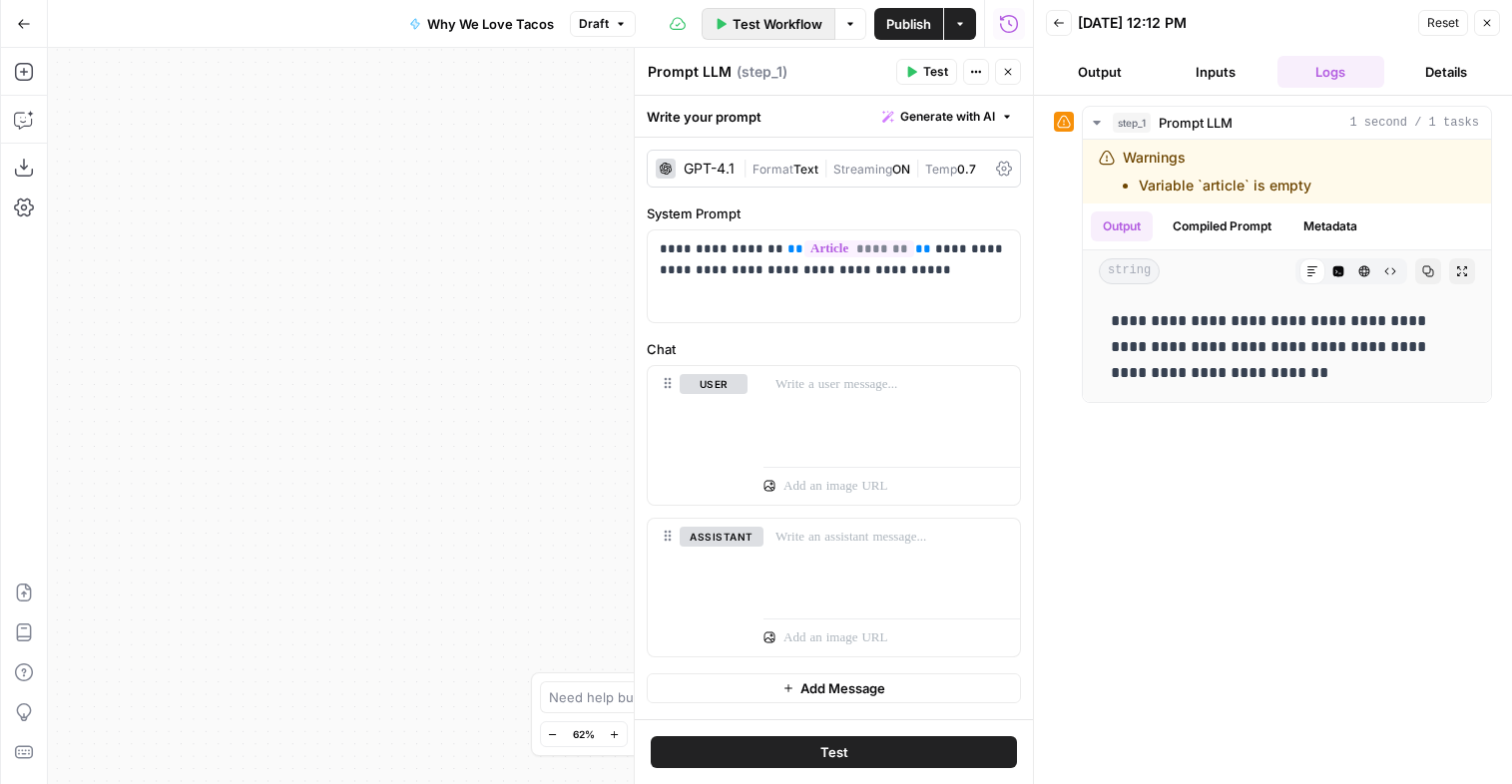 click on "Test Workflow" at bounding box center (777, 24) 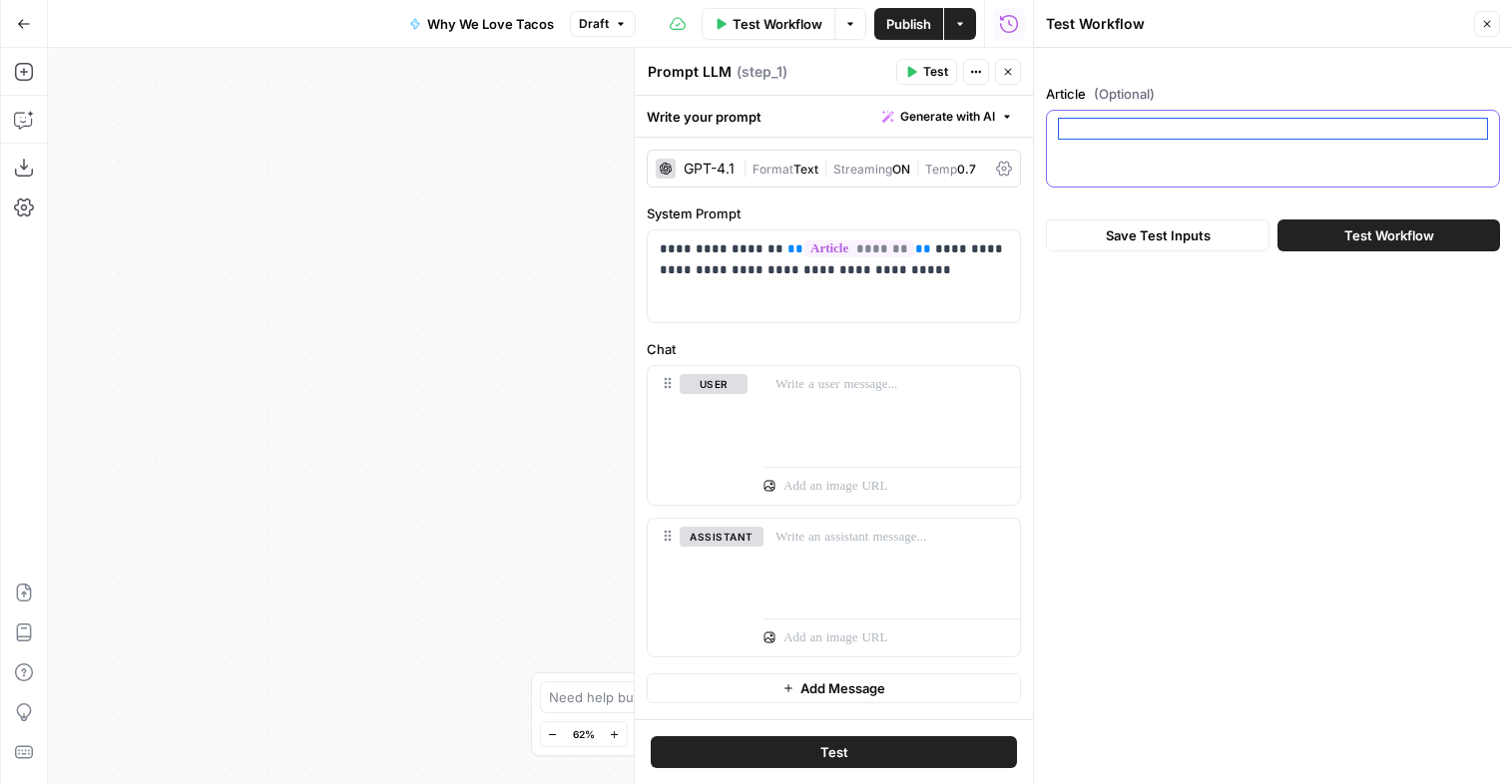 click on "Article   (Optional)" at bounding box center (1272, 129) 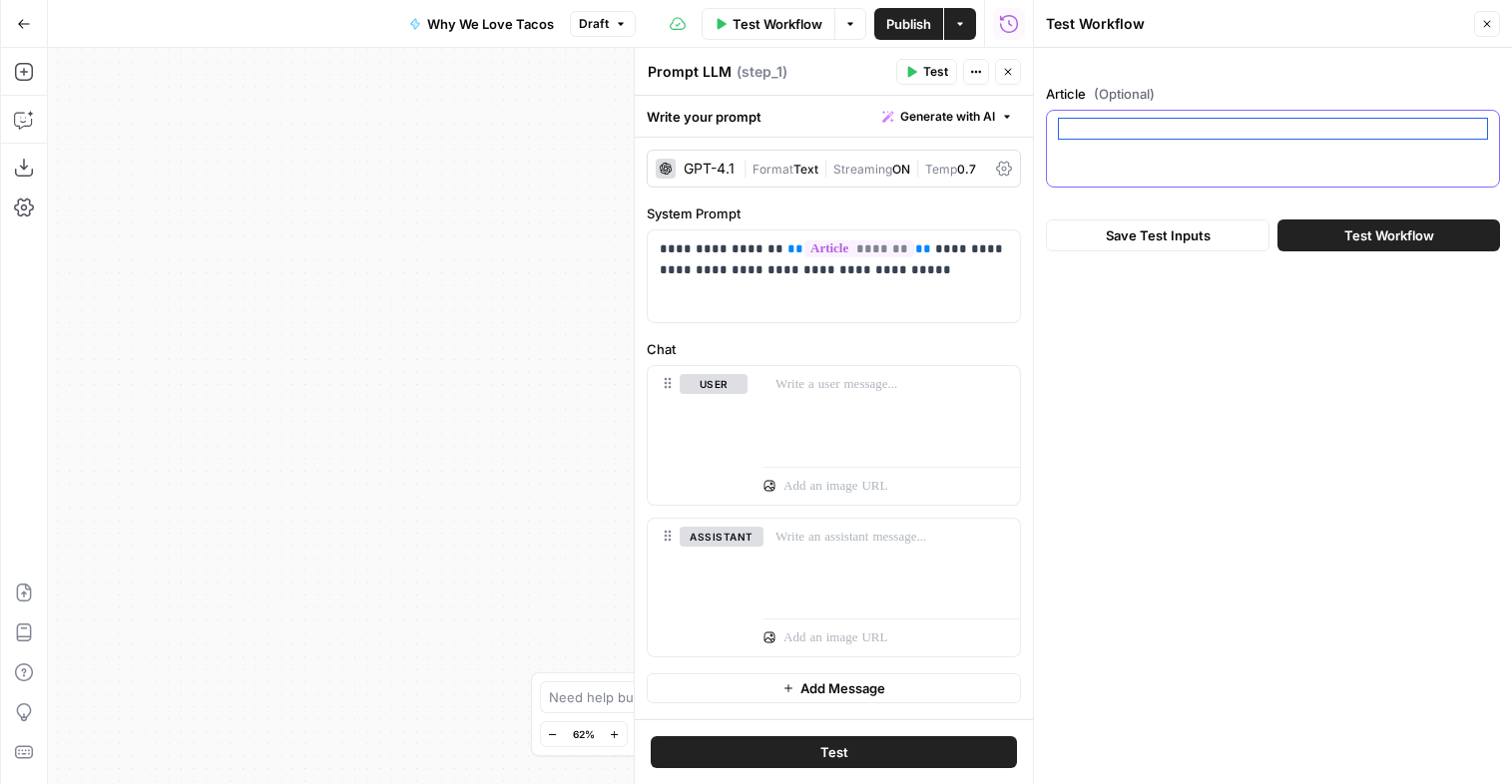 paste on "https://citylifestyle.com/articles/why-we-love-tacos" 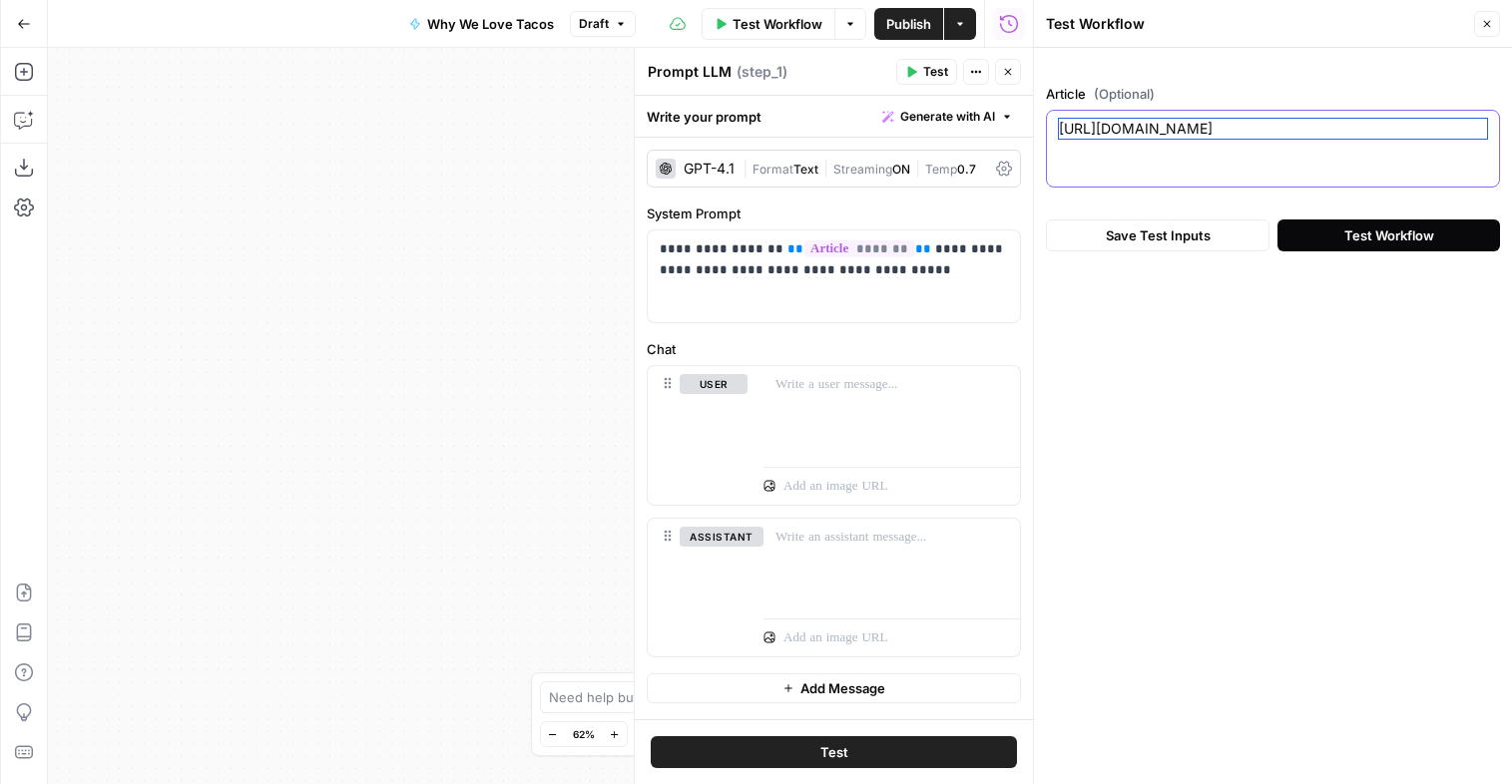 type on "https://citylifestyle.com/articles/why-we-love-tacos" 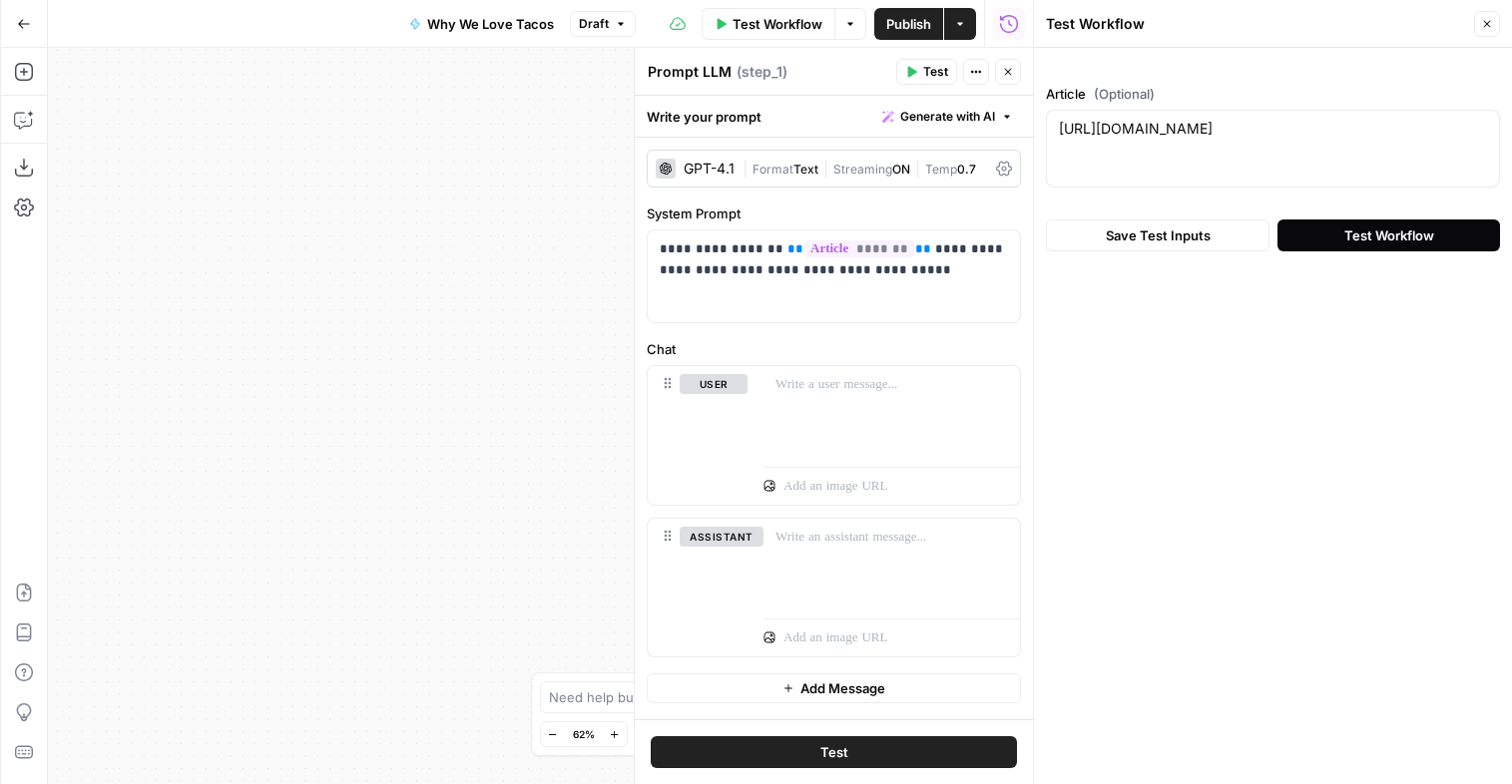 click on "Test Workflow" at bounding box center (1389, 235) 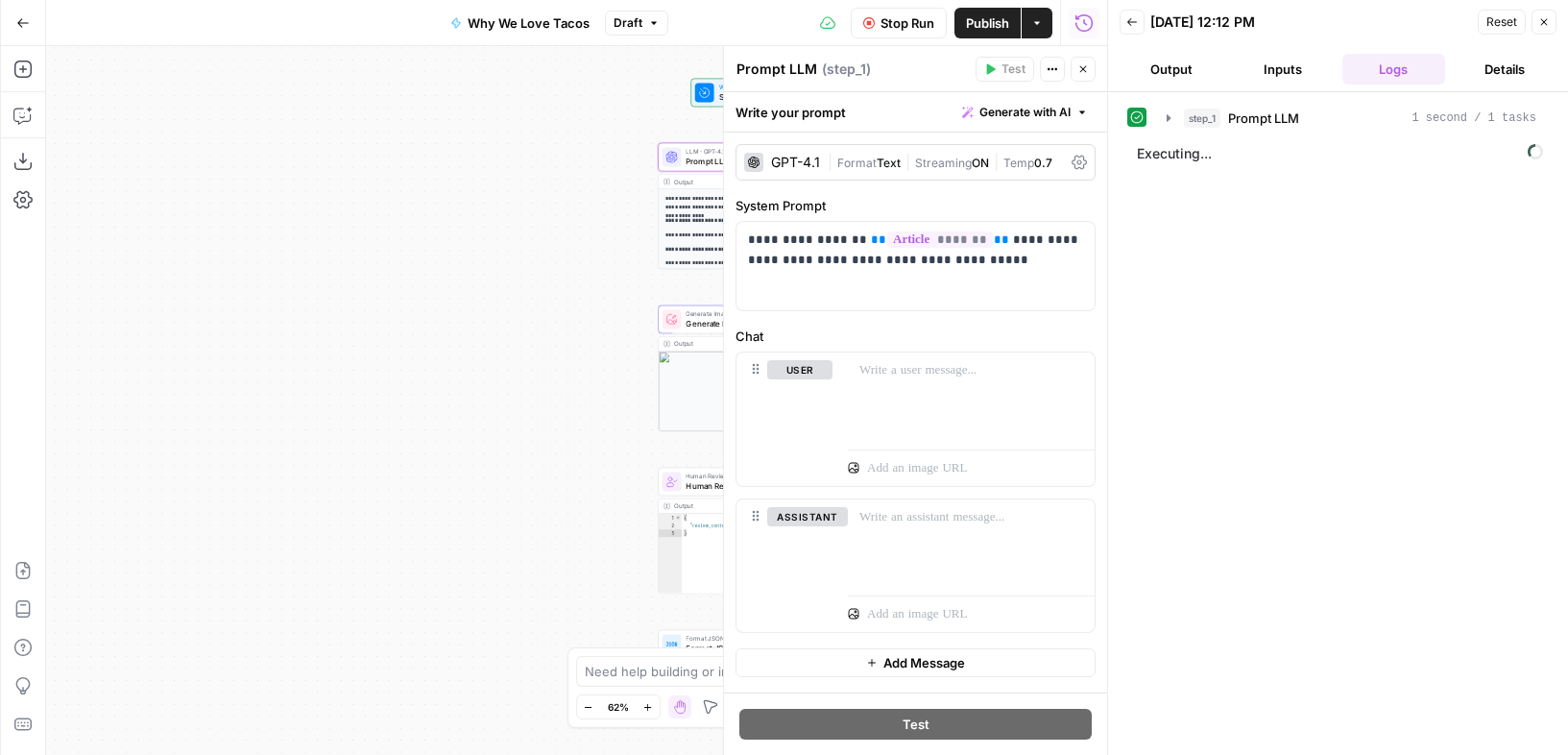 click on "Generate Image with AI" at bounding box center (747, 324) 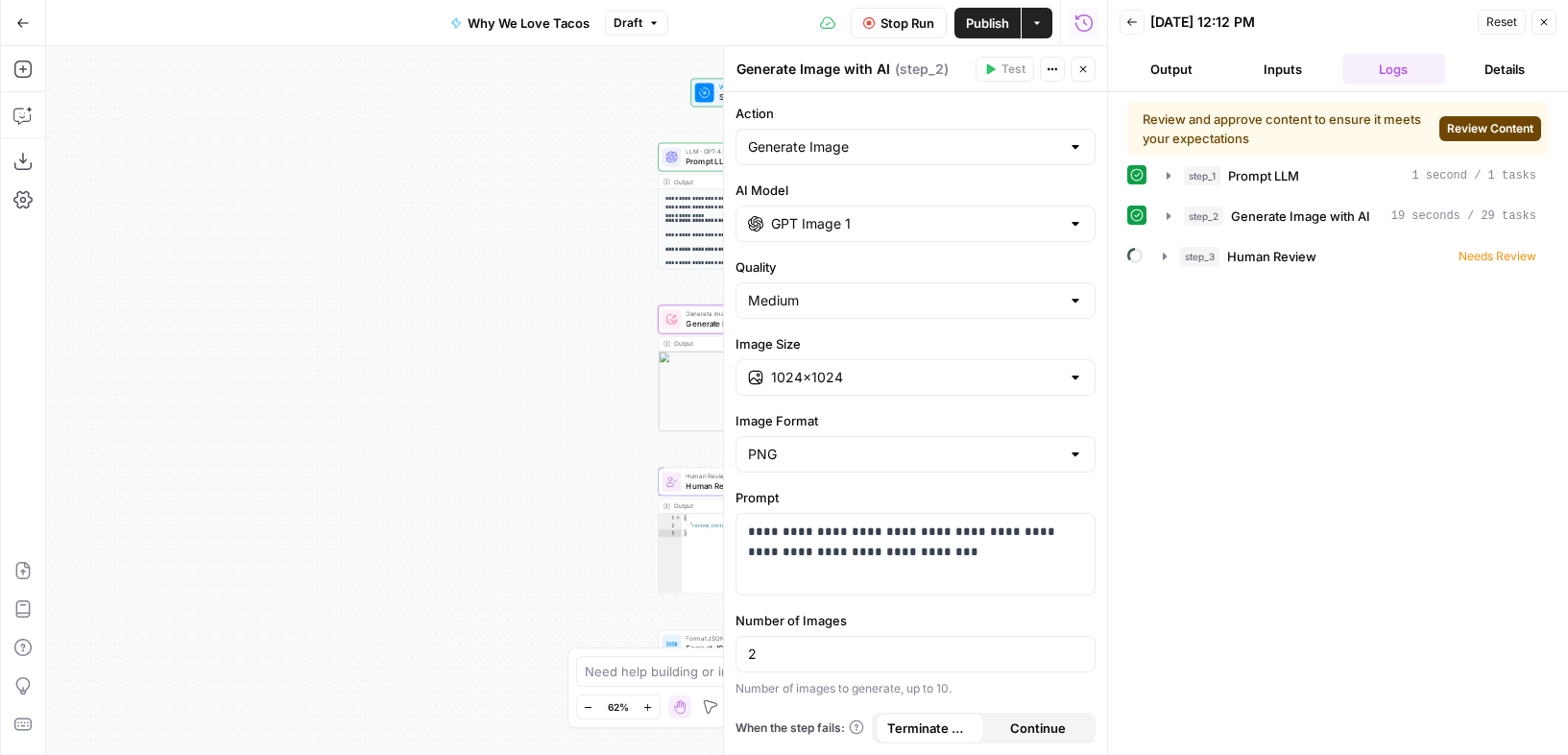 click on "Review Content" at bounding box center [1490, 129] 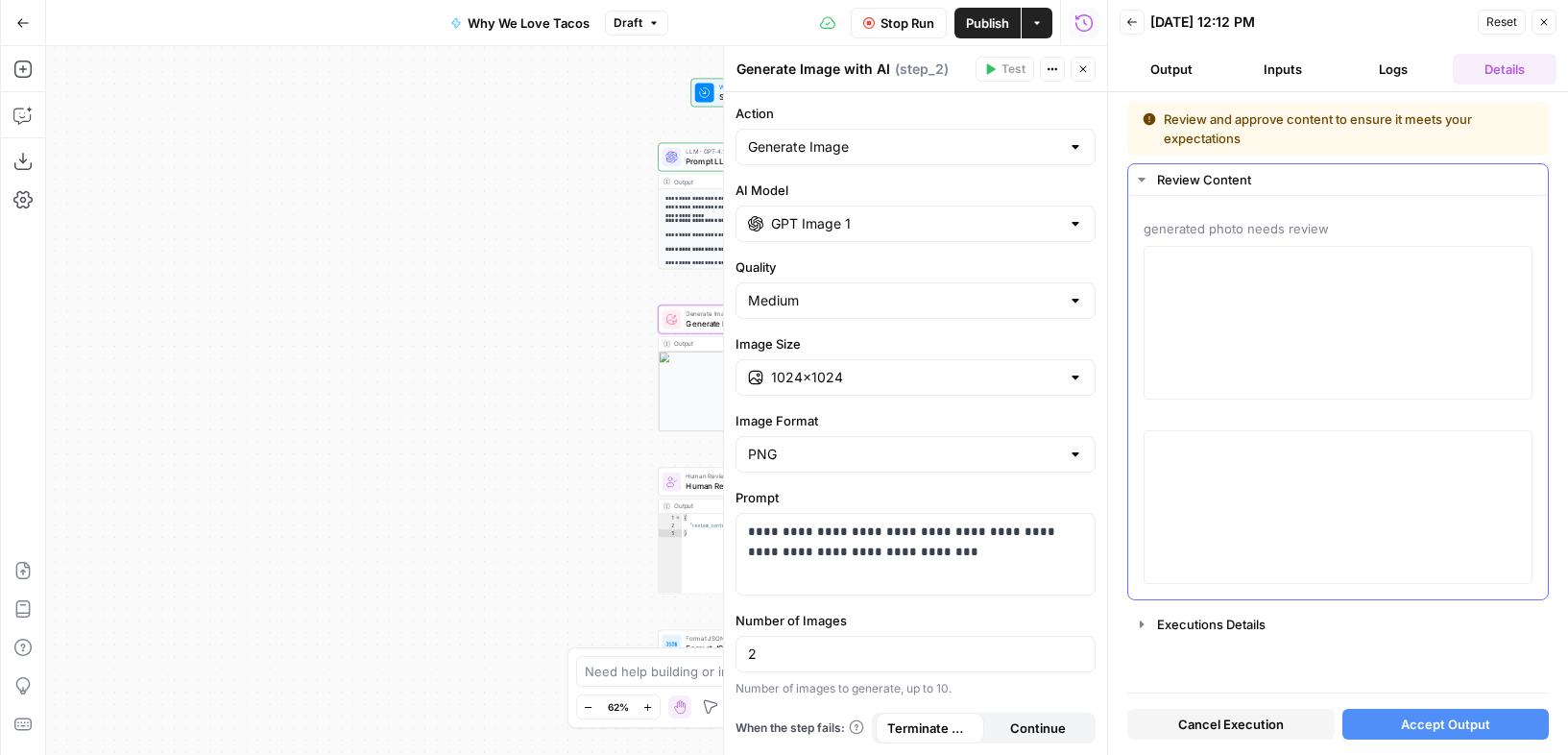 click on "Review Content" at bounding box center (1346, 180) 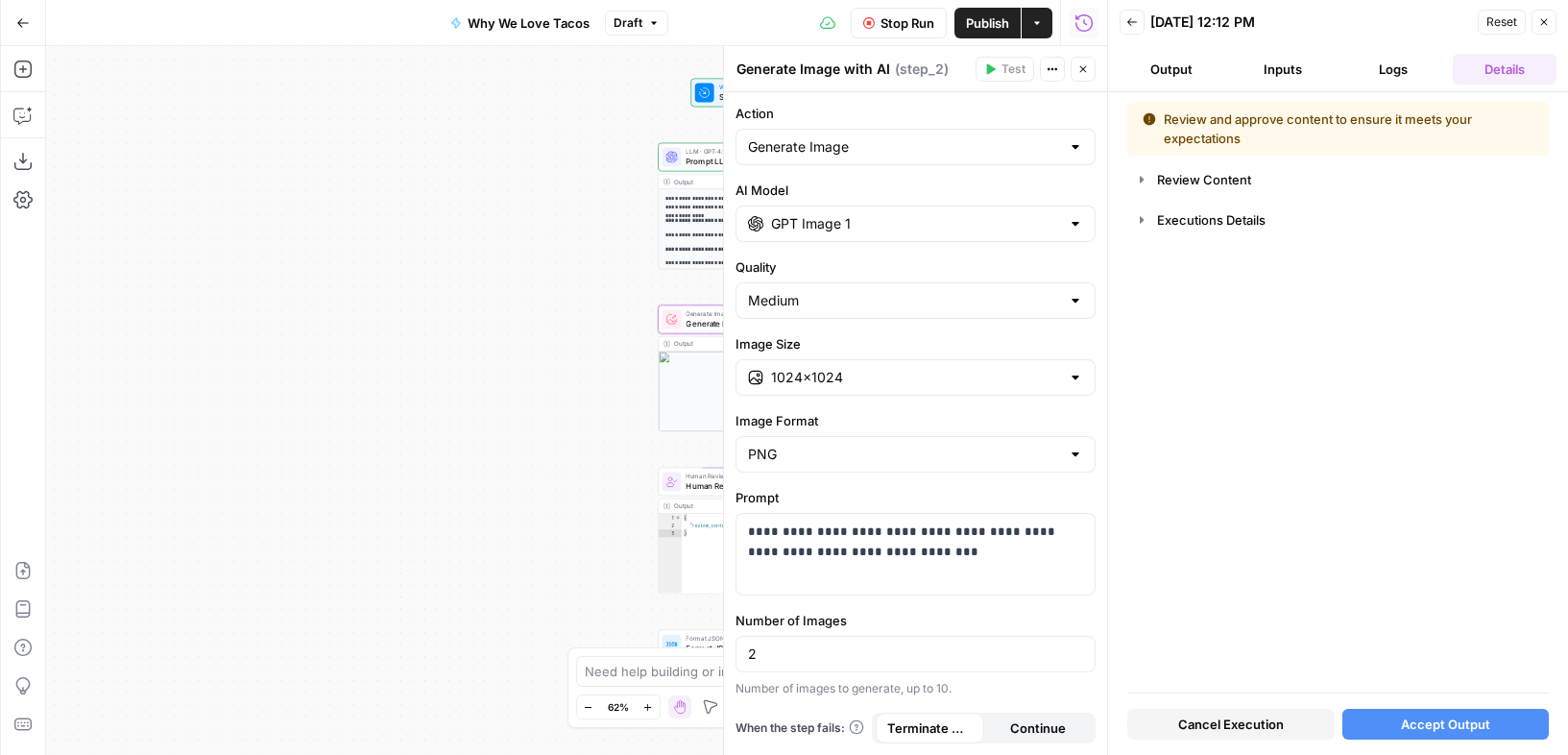 click on "Generate Image with AI" at bounding box center [747, 324] 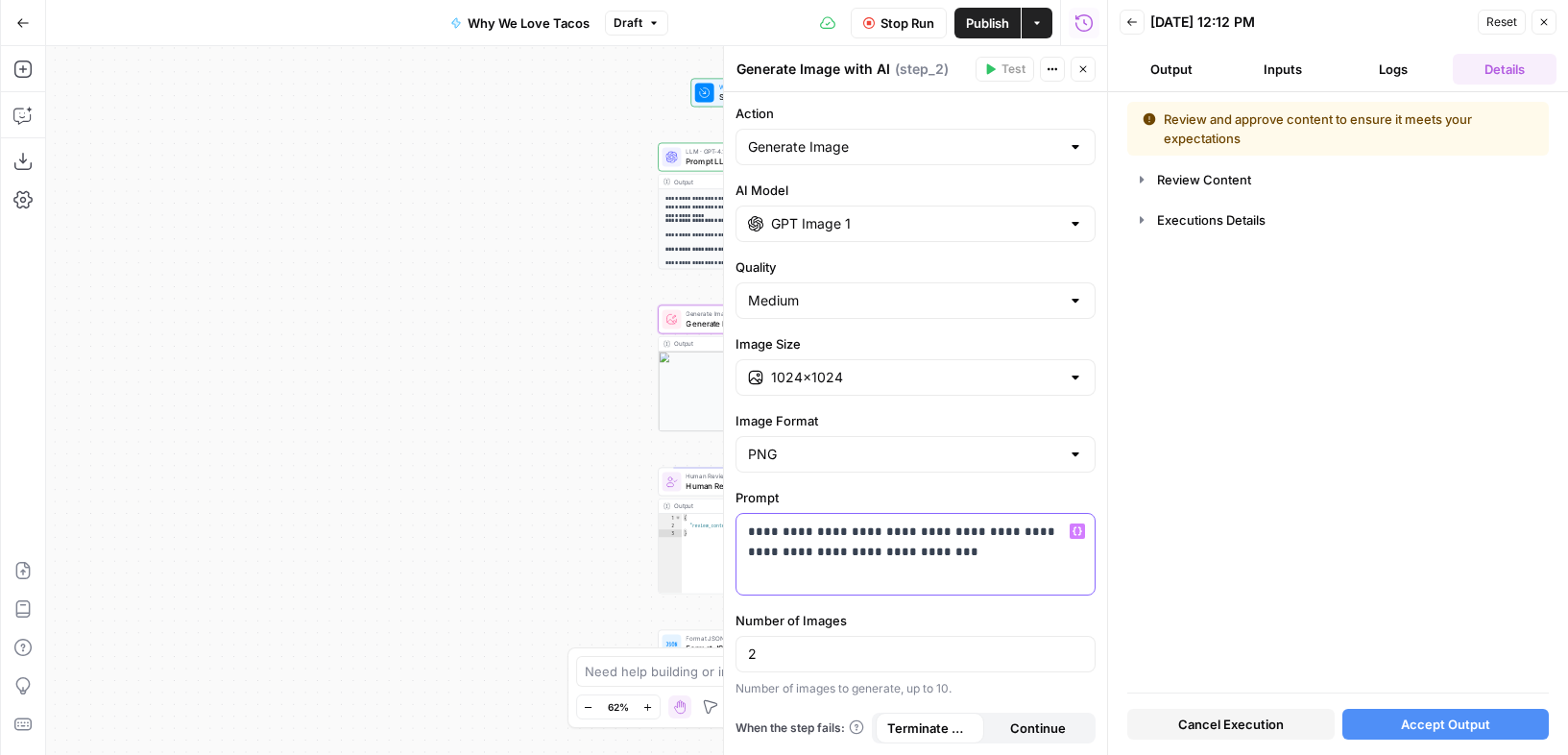 click 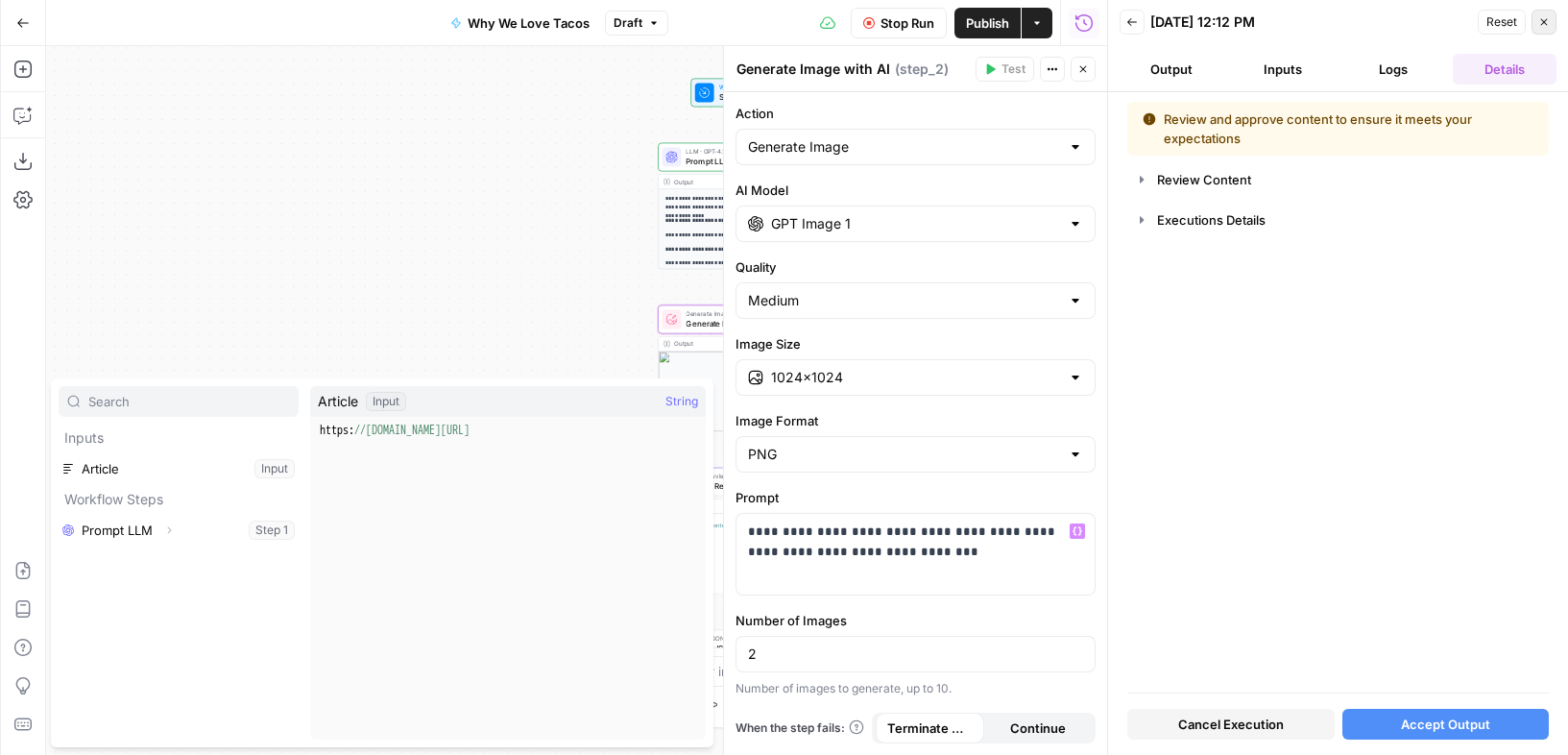 click 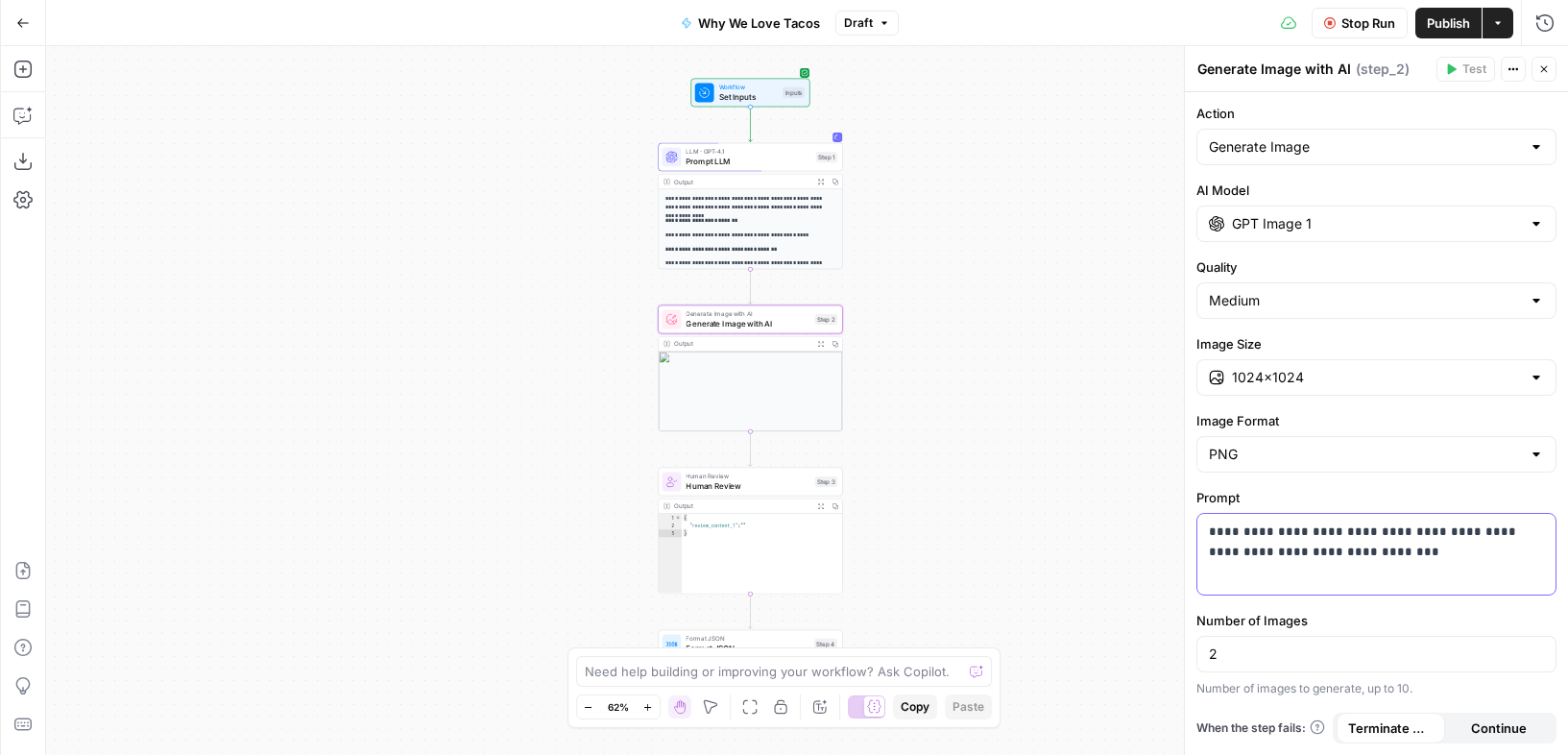 click on "**********" at bounding box center [1376, 542] 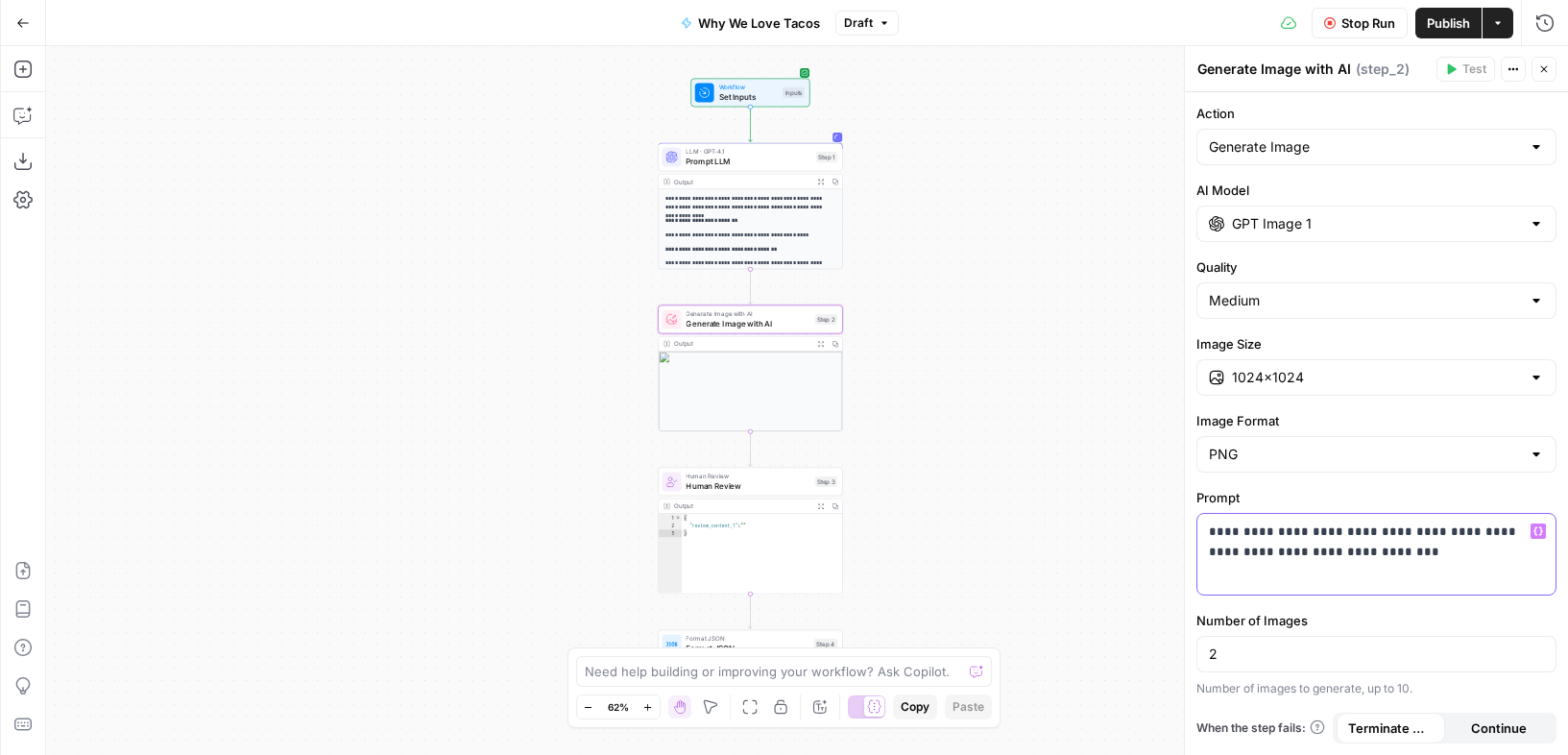 click 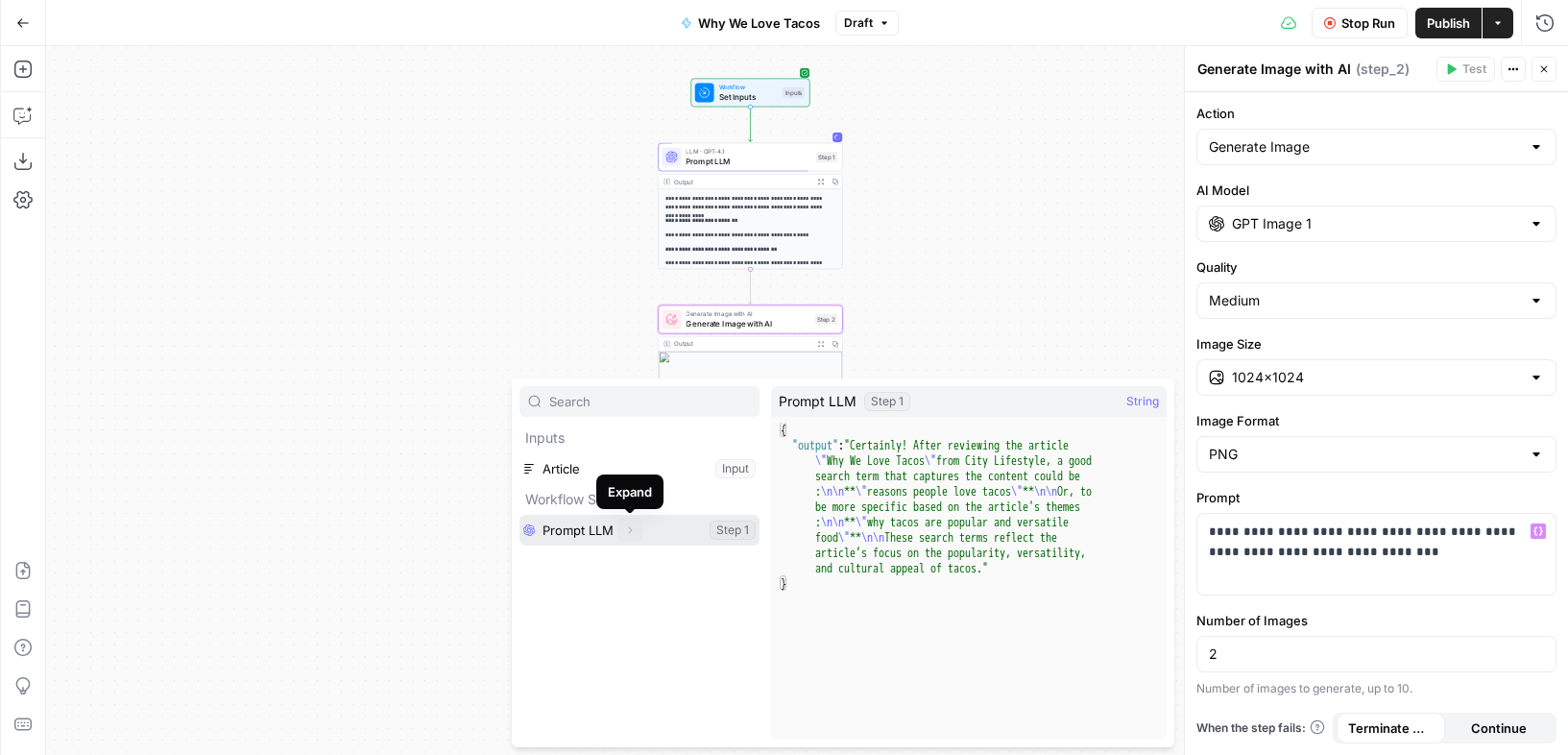 click 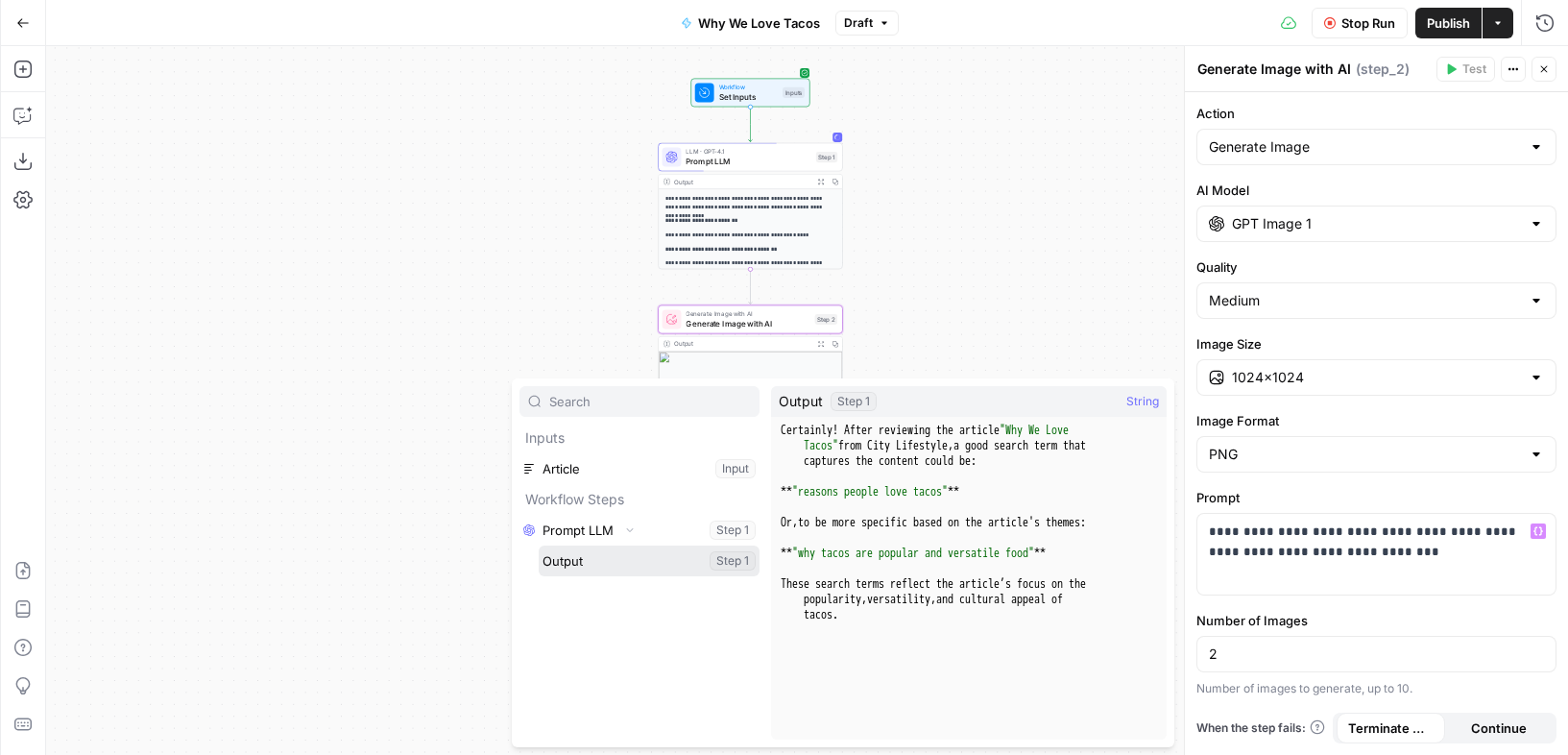 click at bounding box center [649, 561] 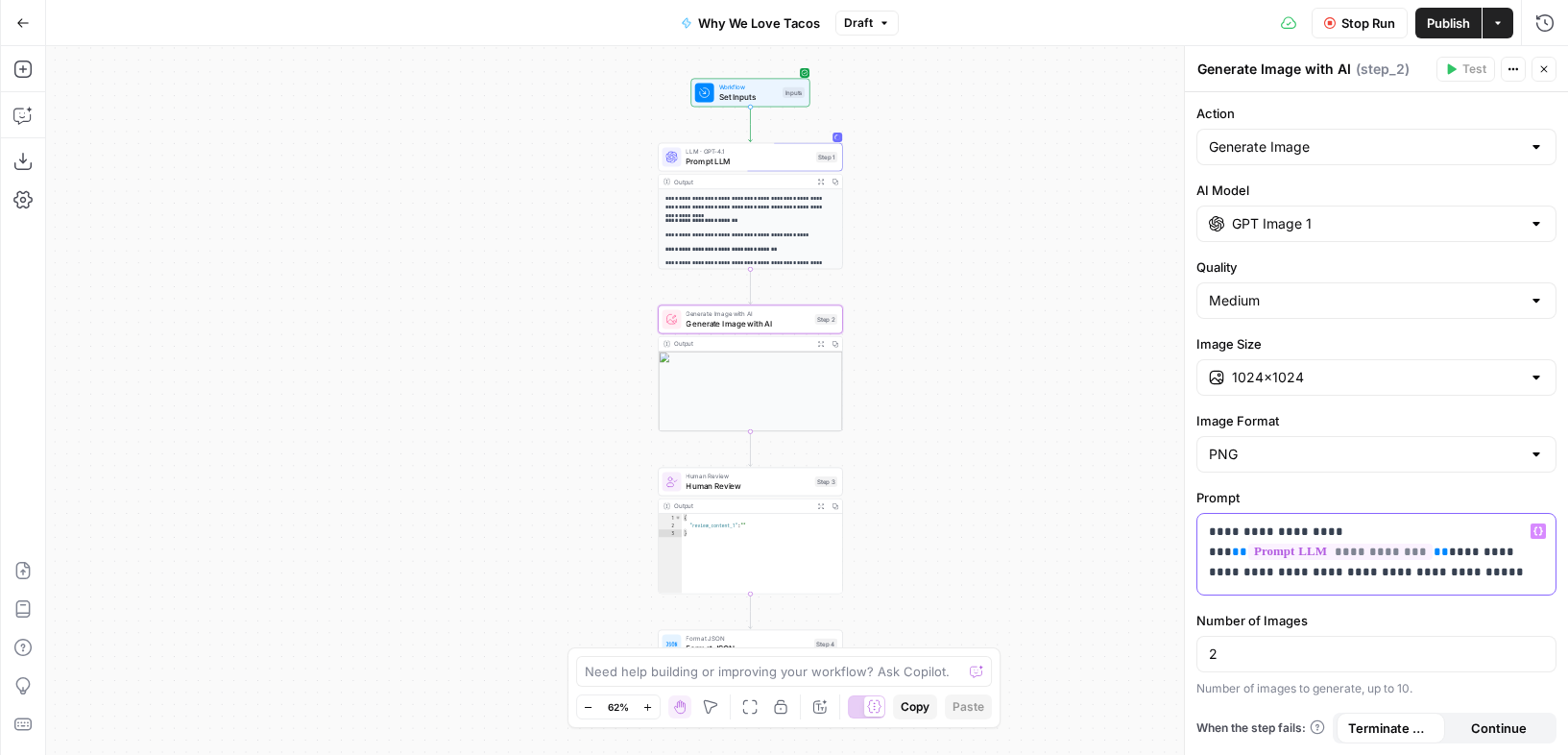 drag, startPoint x: 1320, startPoint y: 530, endPoint x: 1212, endPoint y: 530, distance: 108 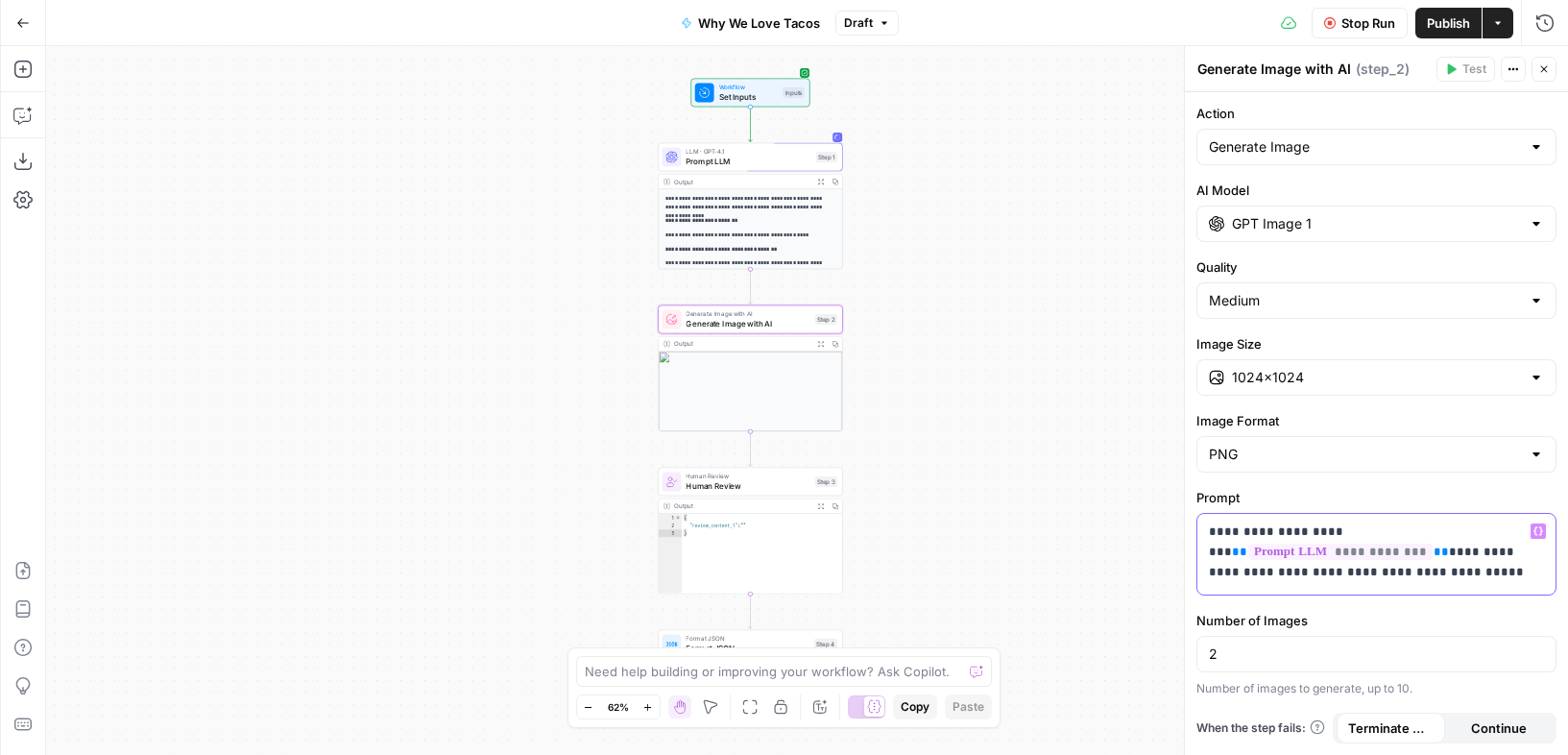 click on "**********" at bounding box center (1376, 551) 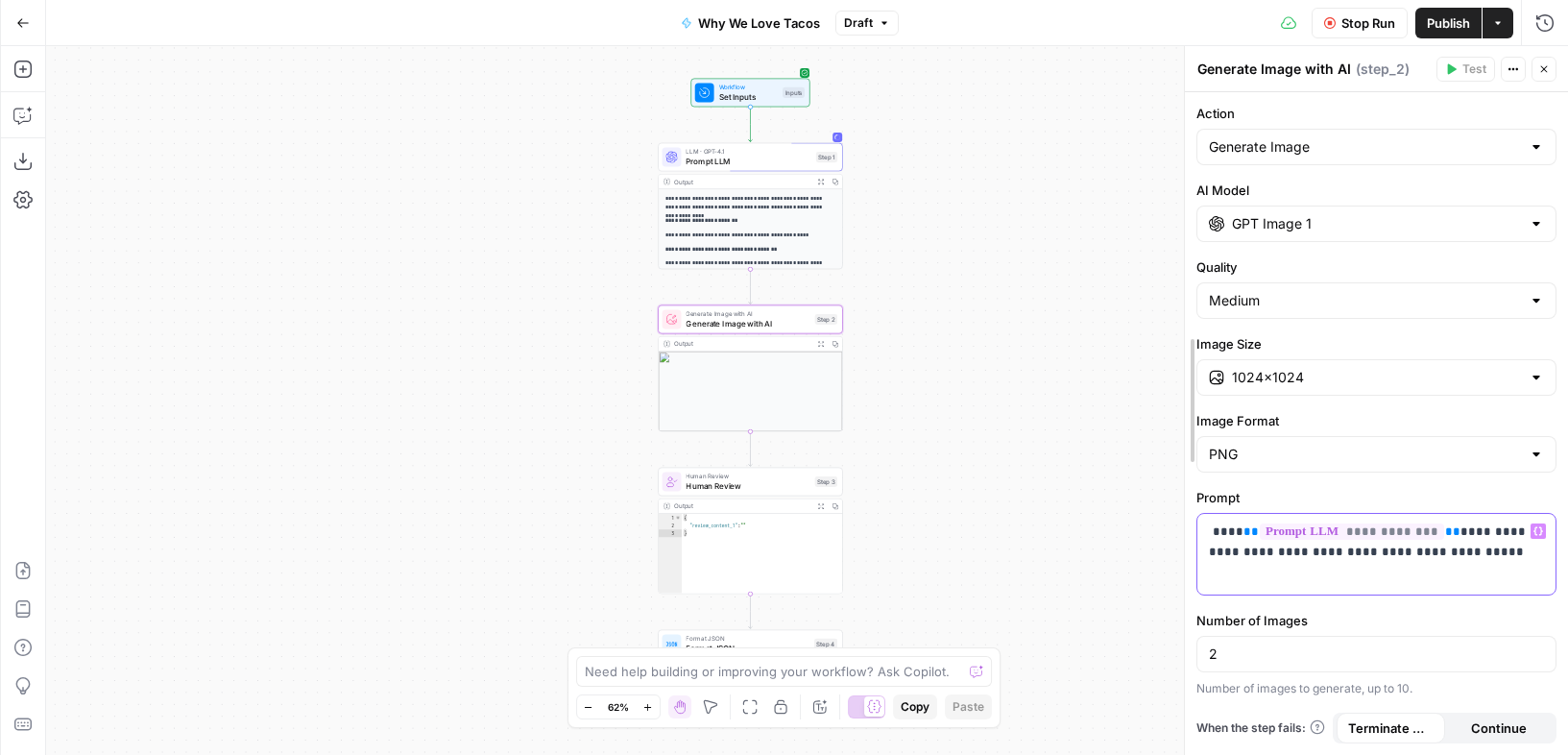 drag, startPoint x: 1238, startPoint y: 532, endPoint x: 1185, endPoint y: 532, distance: 53 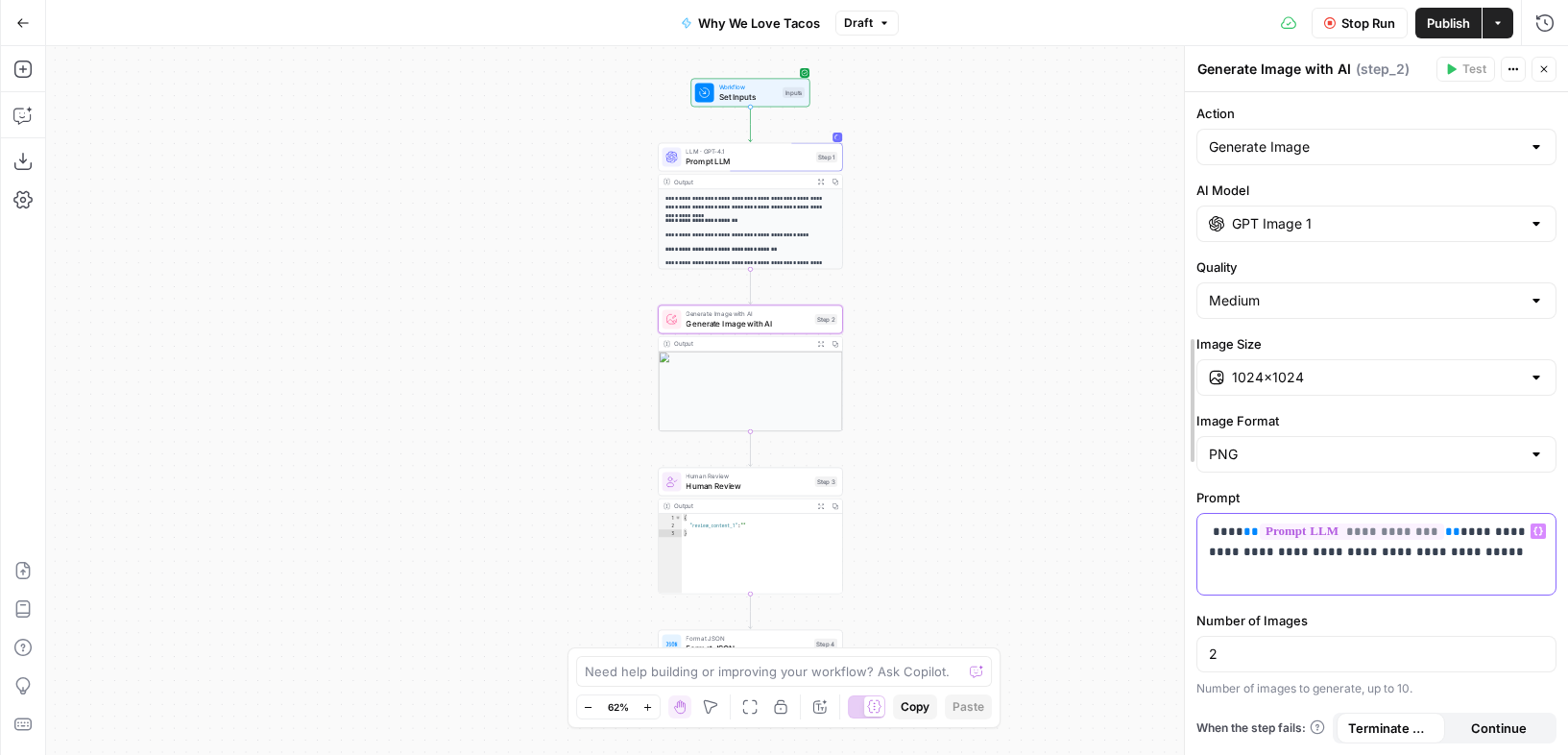 click on "**********" at bounding box center (1376, 401) 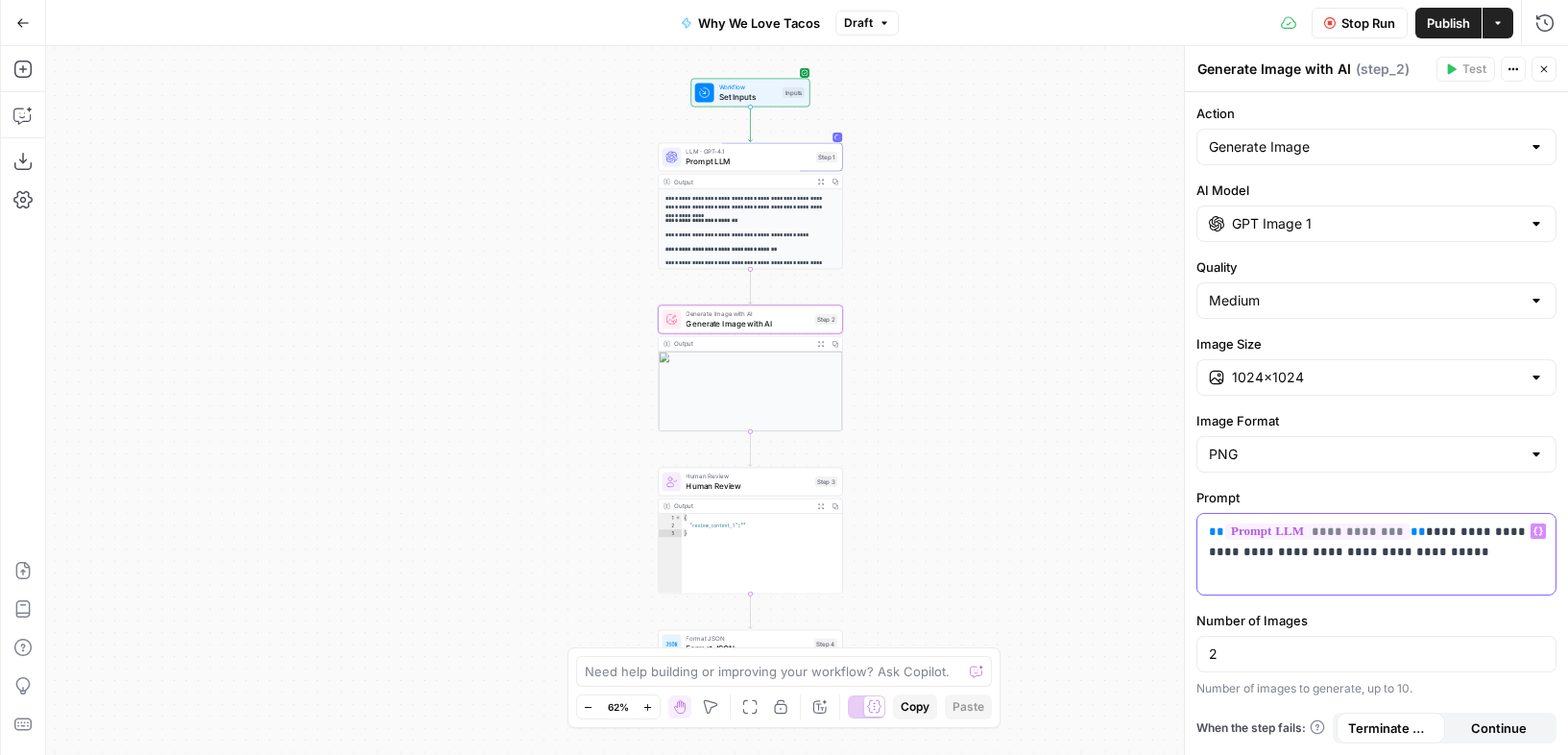 drag, startPoint x: 1420, startPoint y: 549, endPoint x: 1408, endPoint y: 528, distance: 24.186773 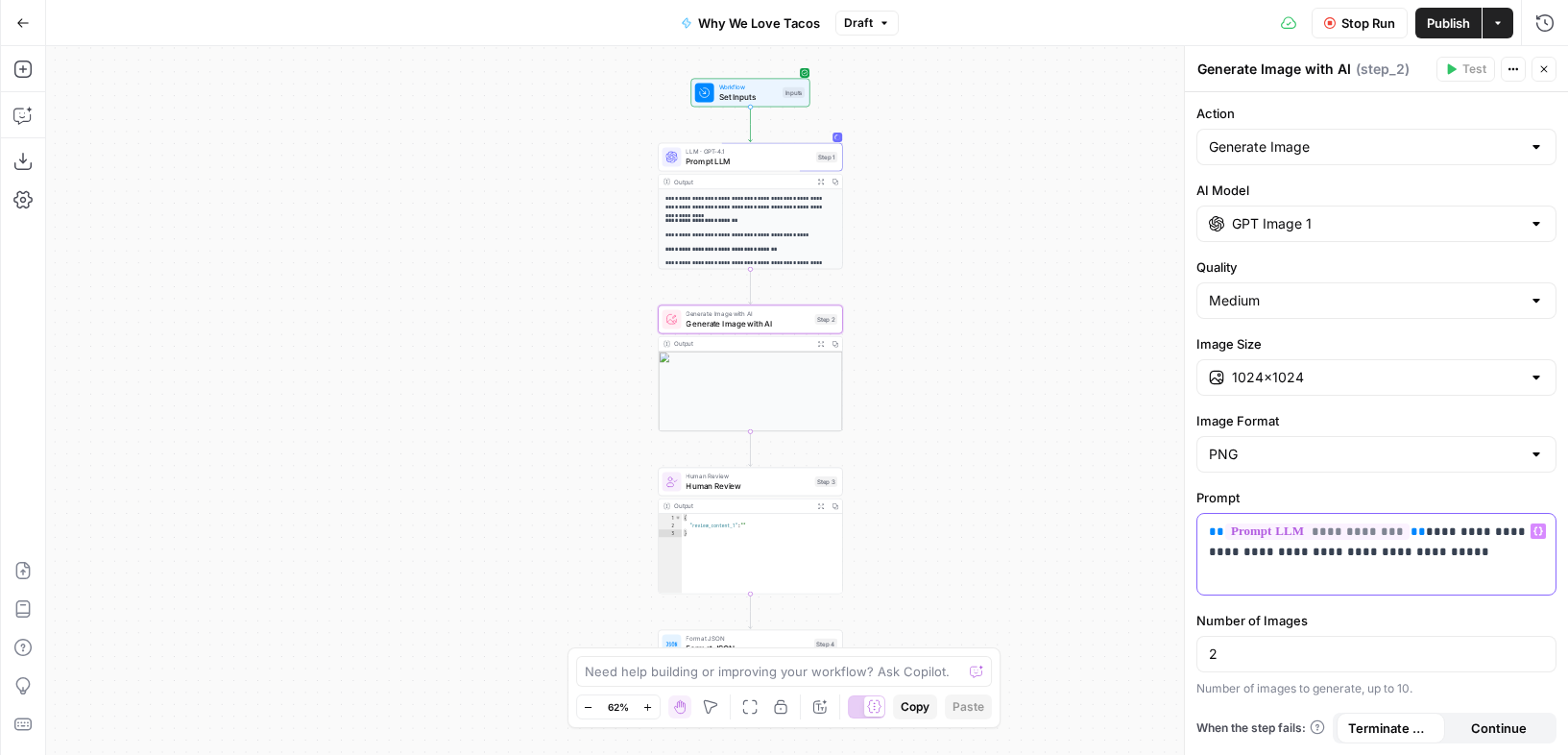 click on "**********" at bounding box center [1376, 542] 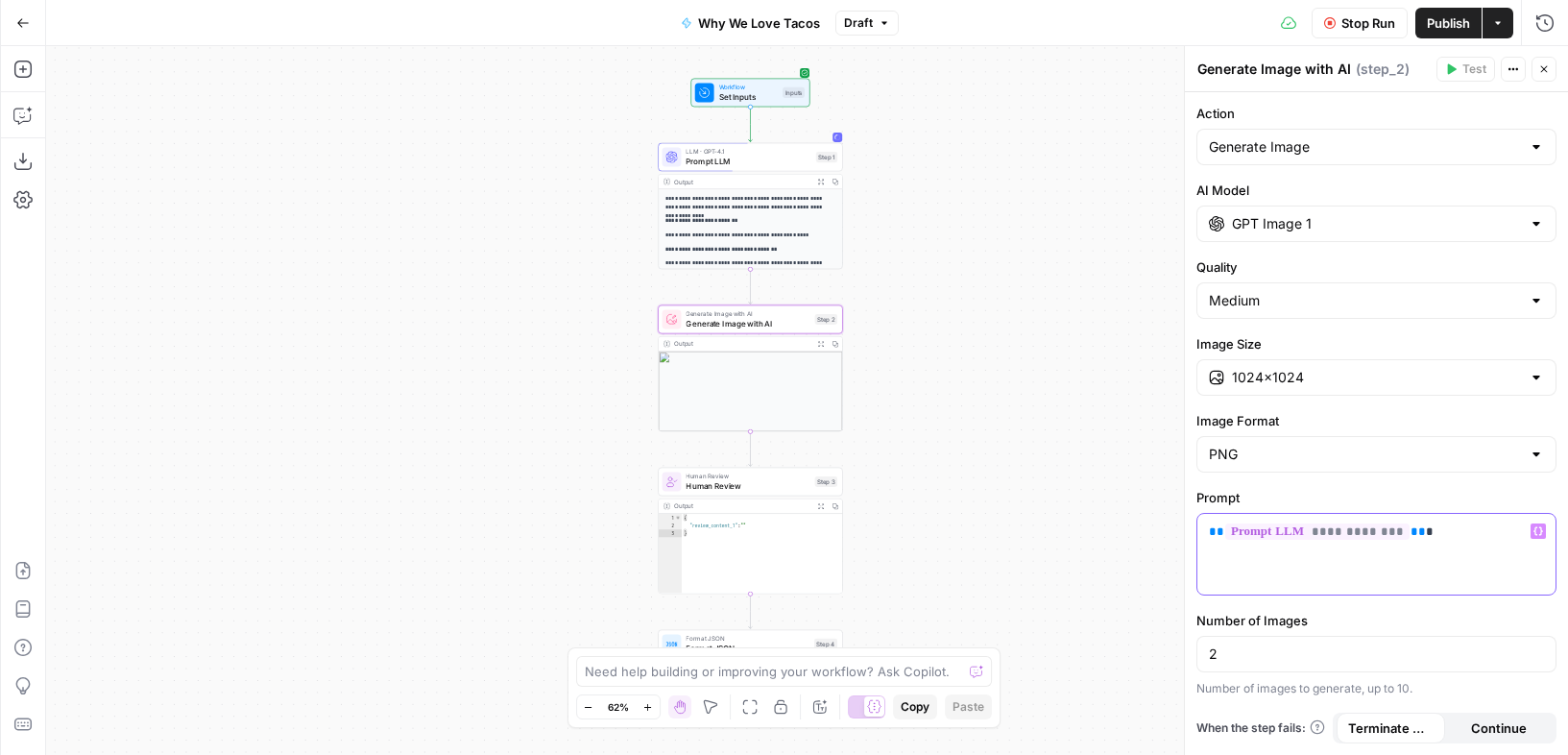 type 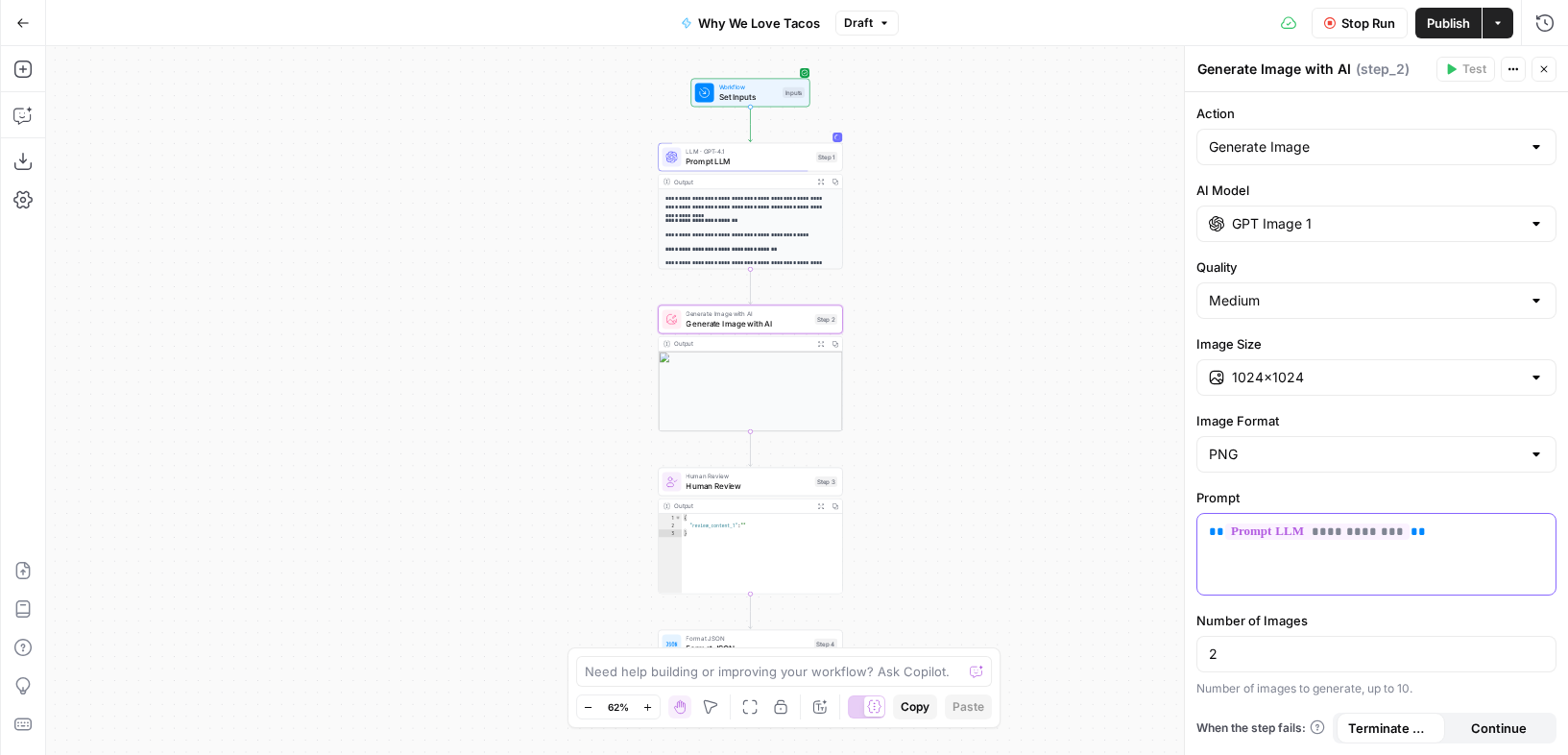 click on "**********" at bounding box center (1376, 531) 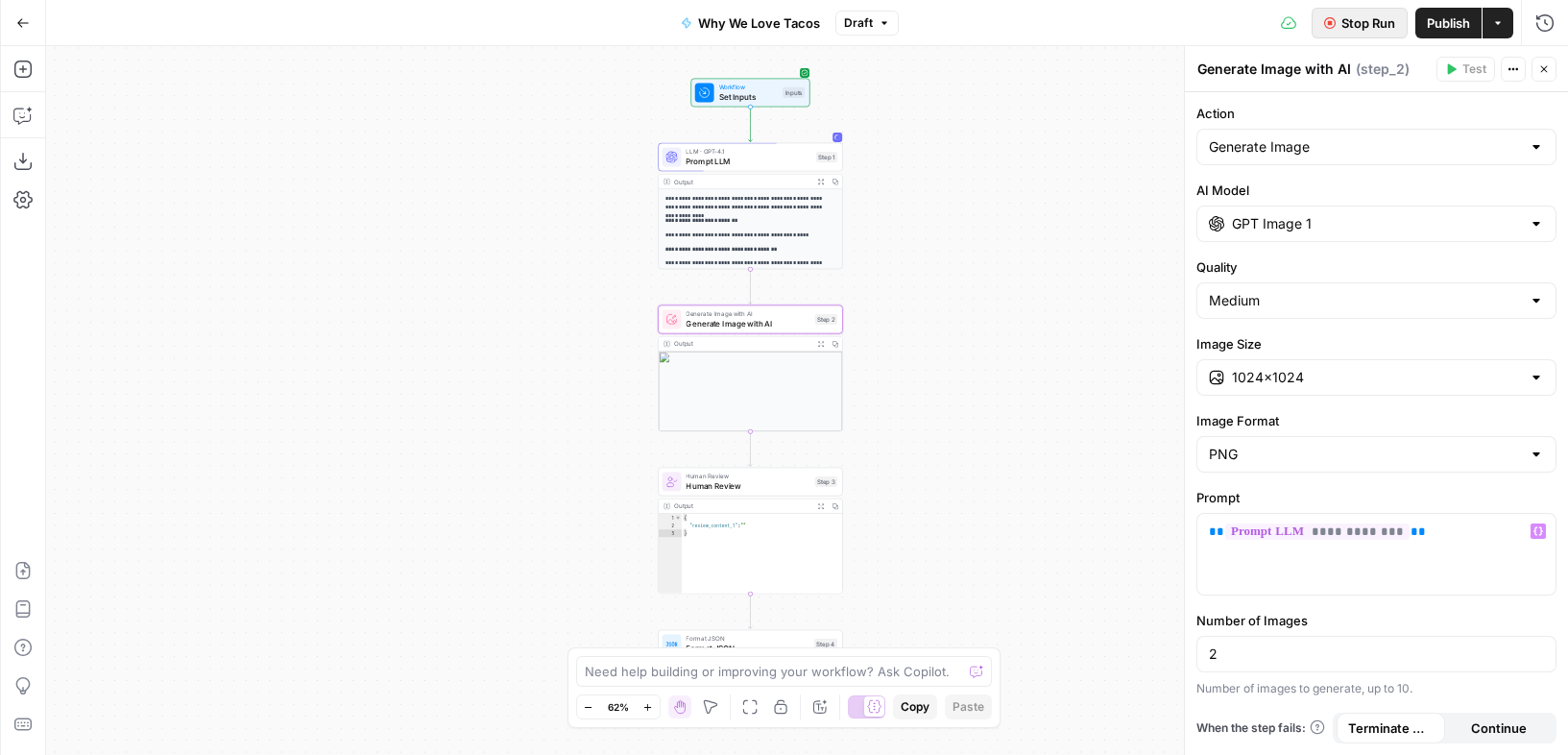 click on "Stop Run" at bounding box center (1368, 23) 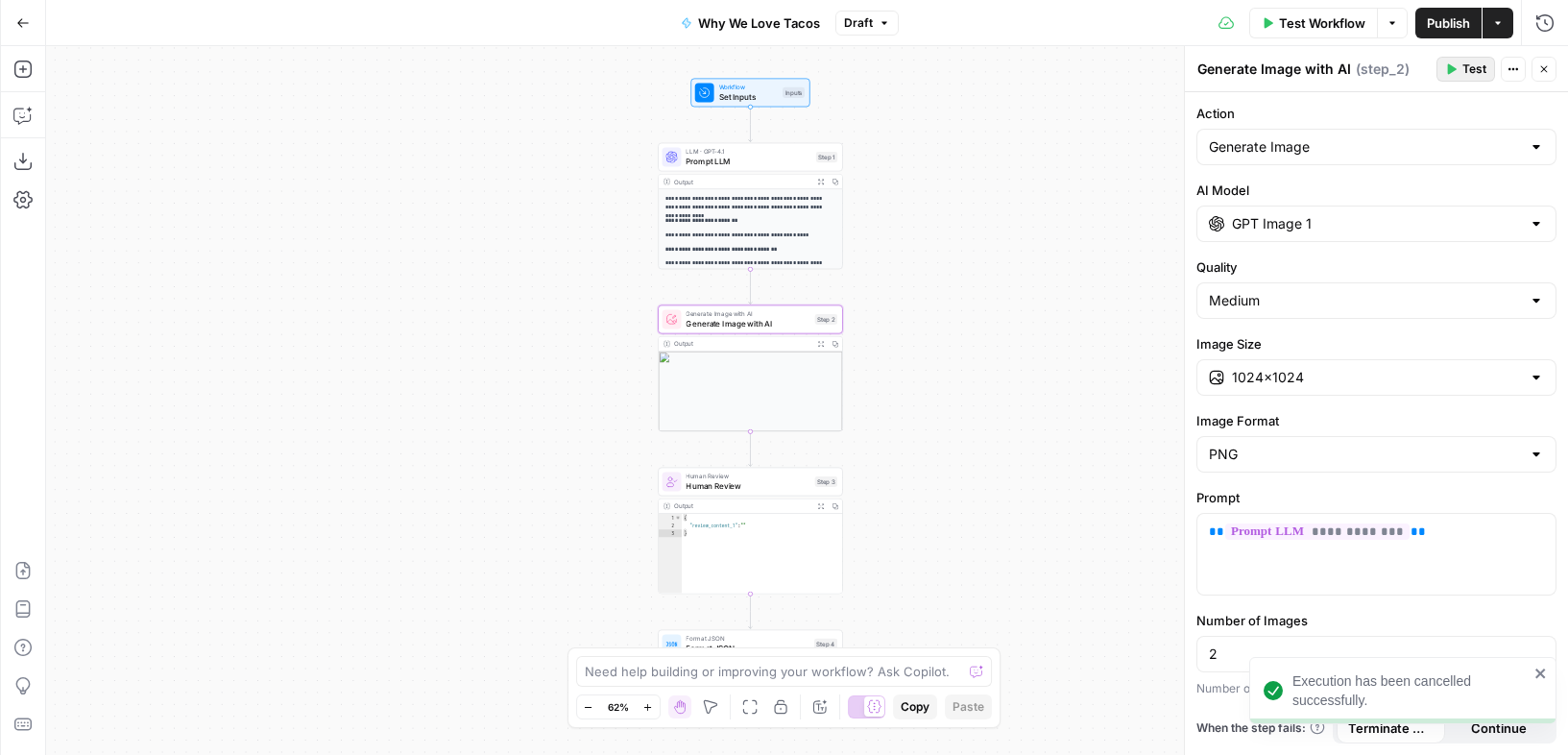 click on "Test" at bounding box center [1465, 69] 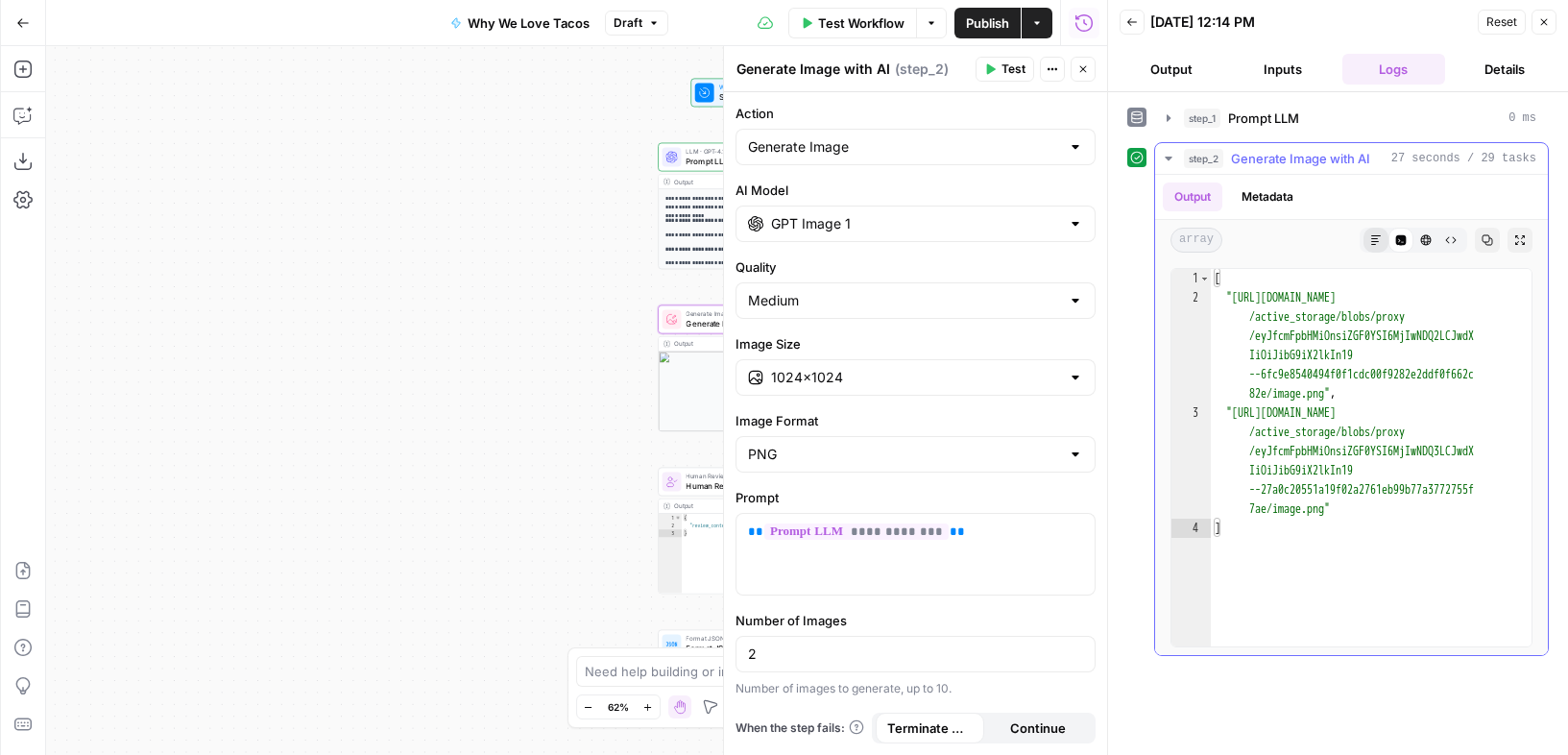 click on "Markdown" at bounding box center [1376, 240] 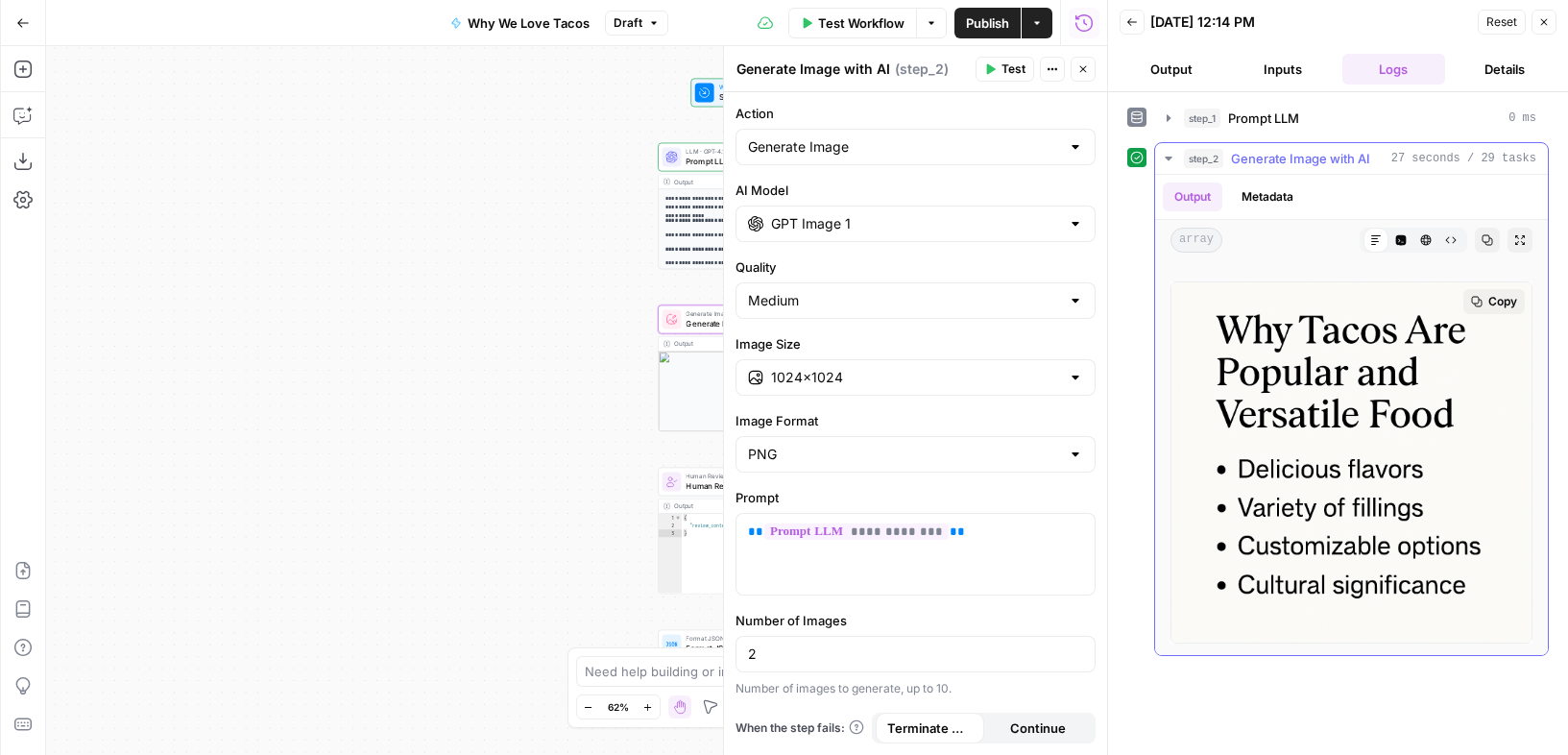 scroll, scrollTop: 452, scrollLeft: 0, axis: vertical 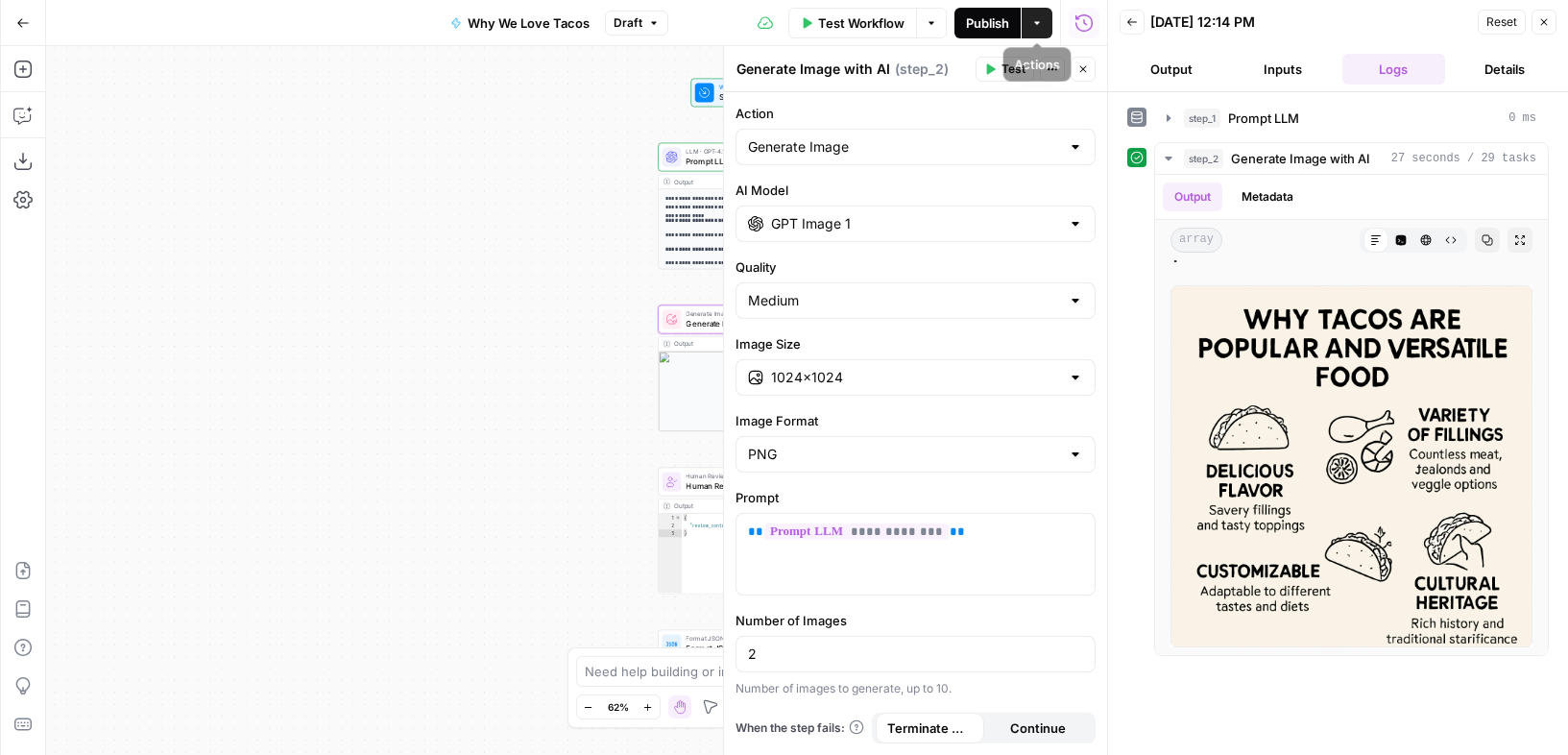 click on "Publish" at bounding box center [987, 23] 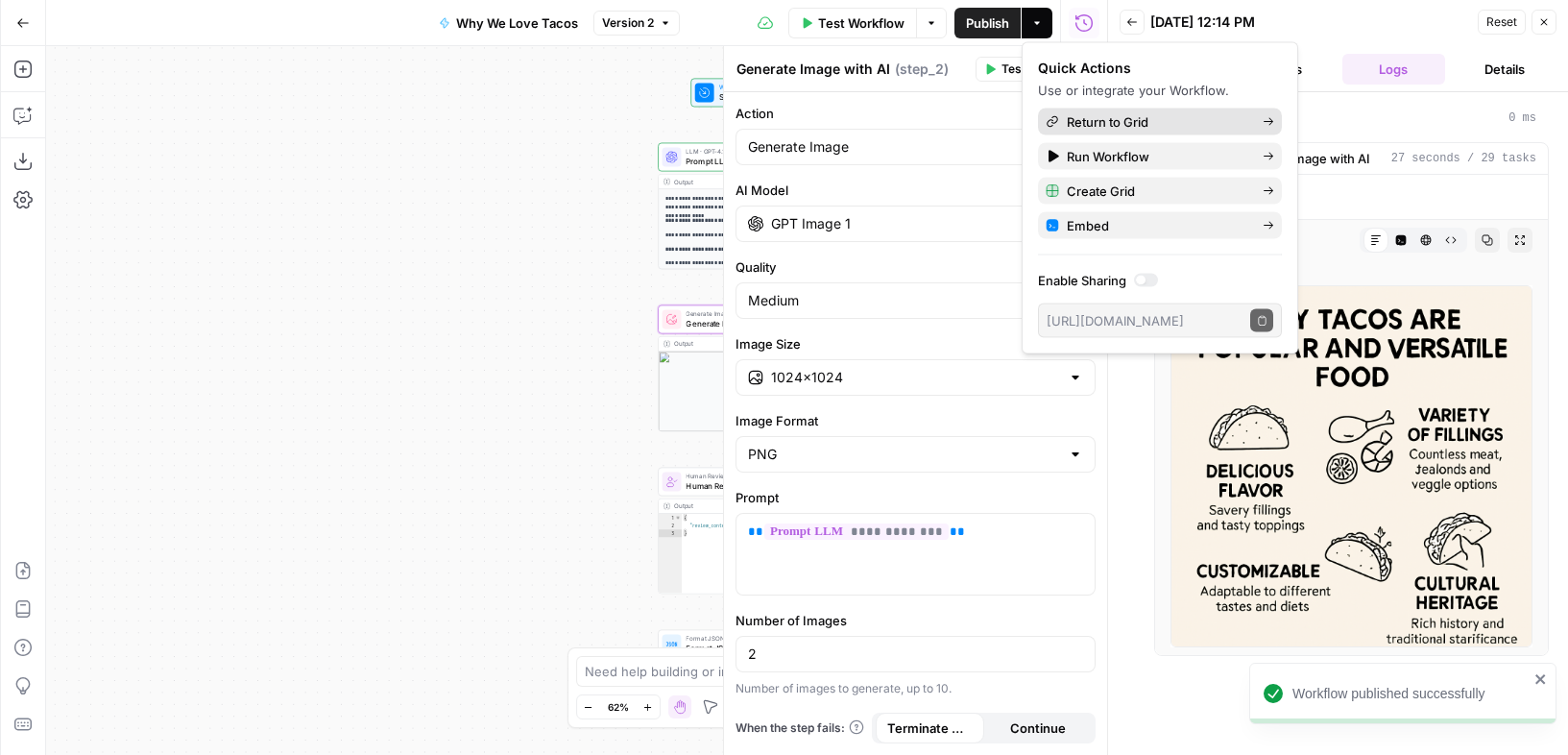 click on "Return to Grid" at bounding box center (1107, 122) 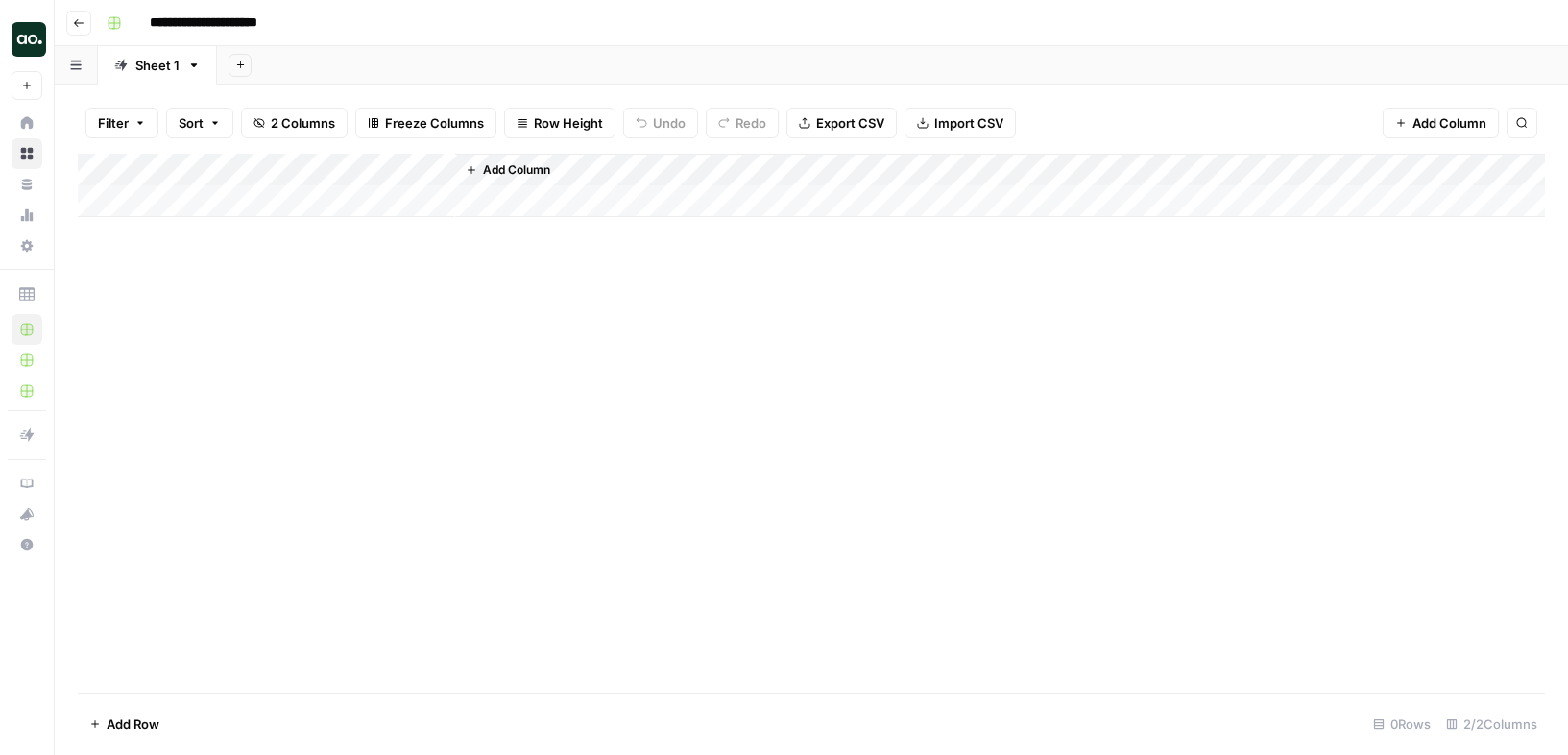 drag, startPoint x: 376, startPoint y: 166, endPoint x: 209, endPoint y: 167, distance: 167.00299 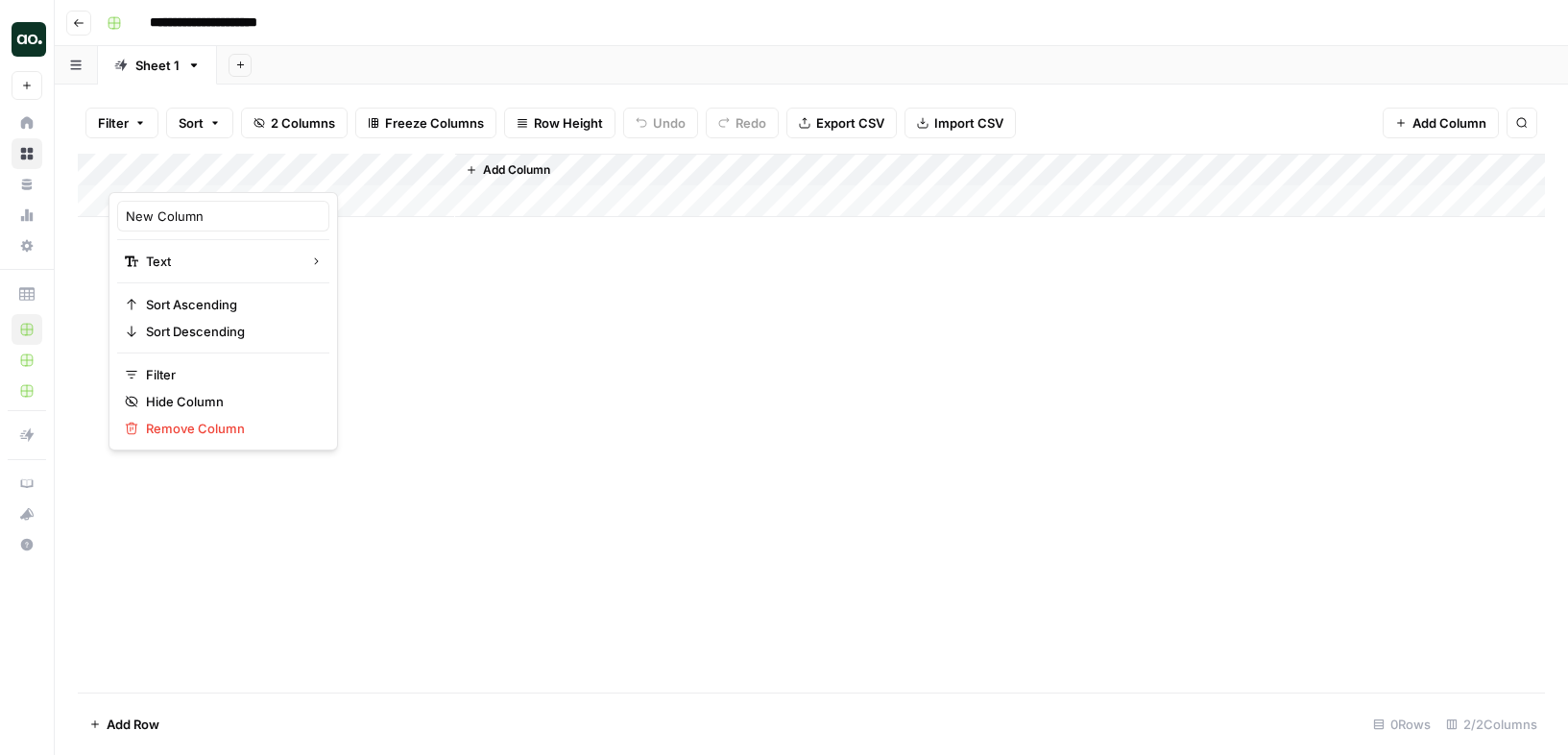click at bounding box center [195, 173] 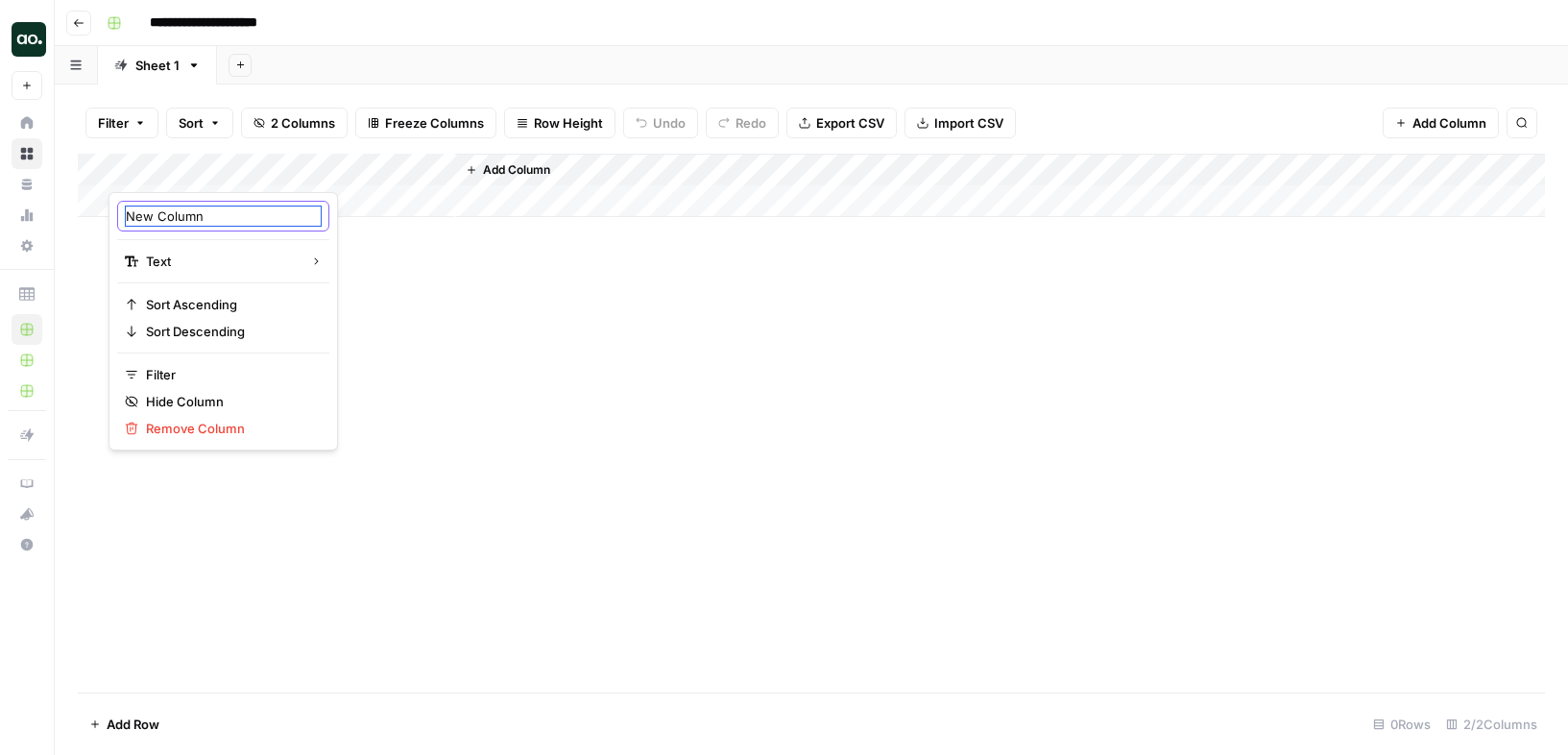 click on "New Column" at bounding box center (223, 216) 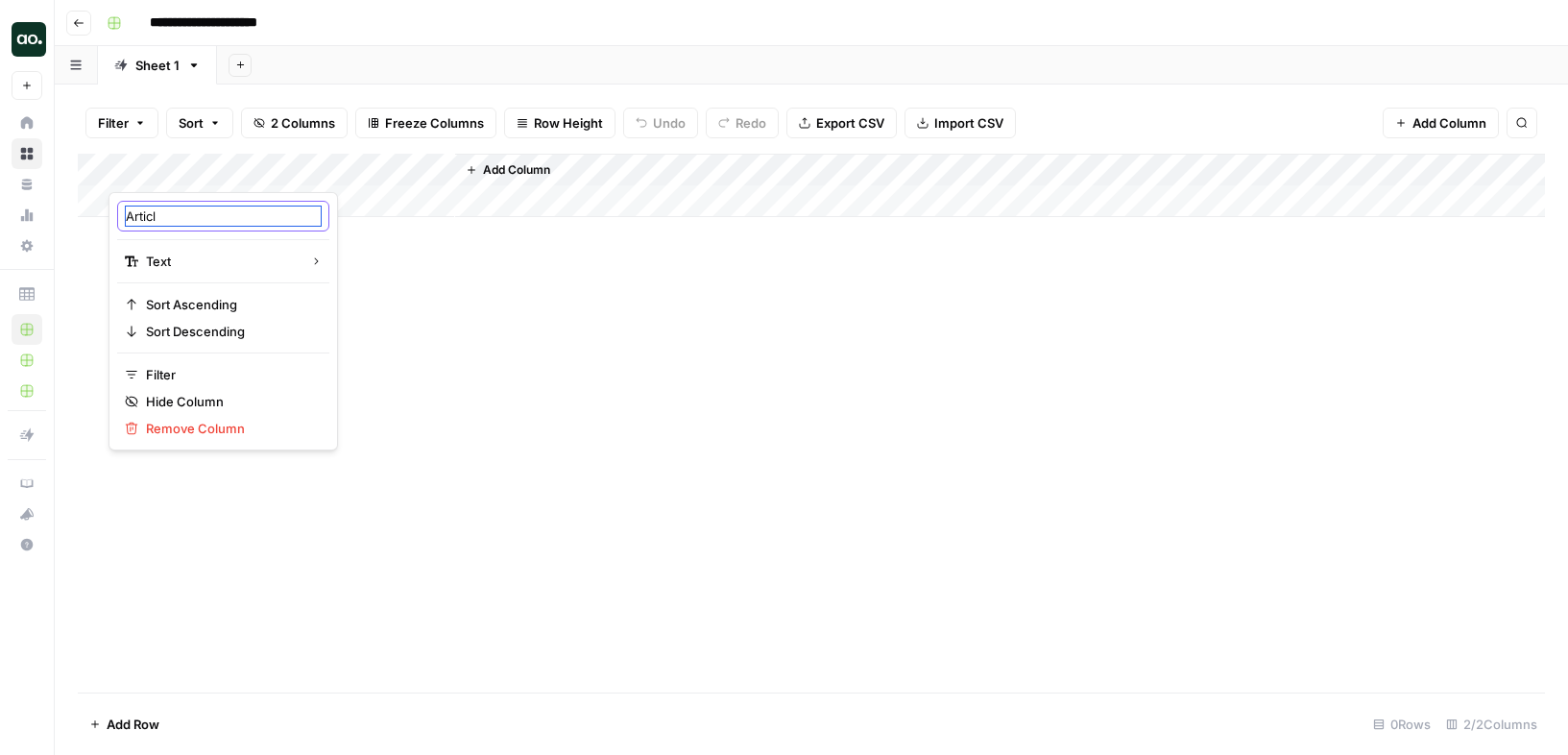 type on "Article" 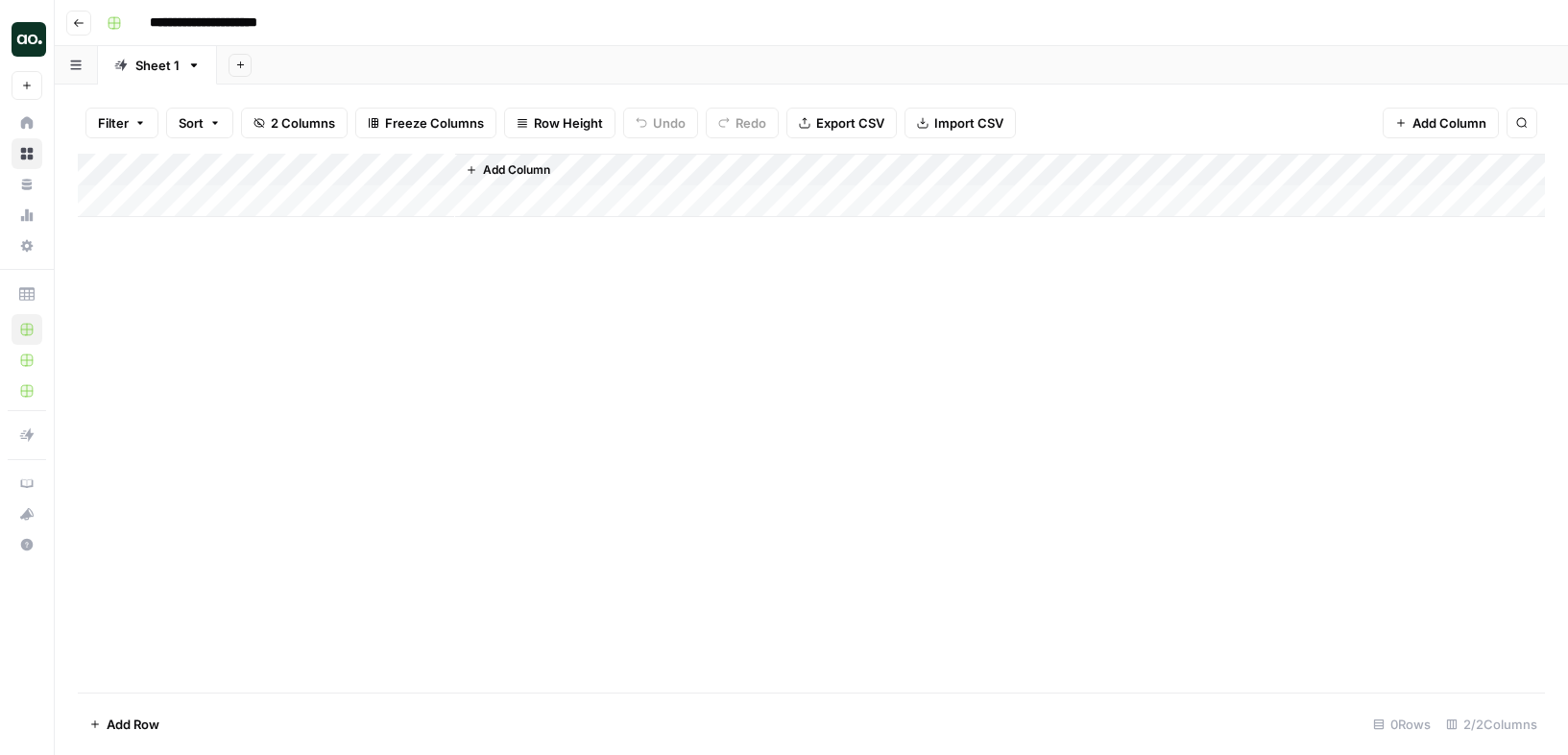 click on "Add Column" at bounding box center [811, 185] 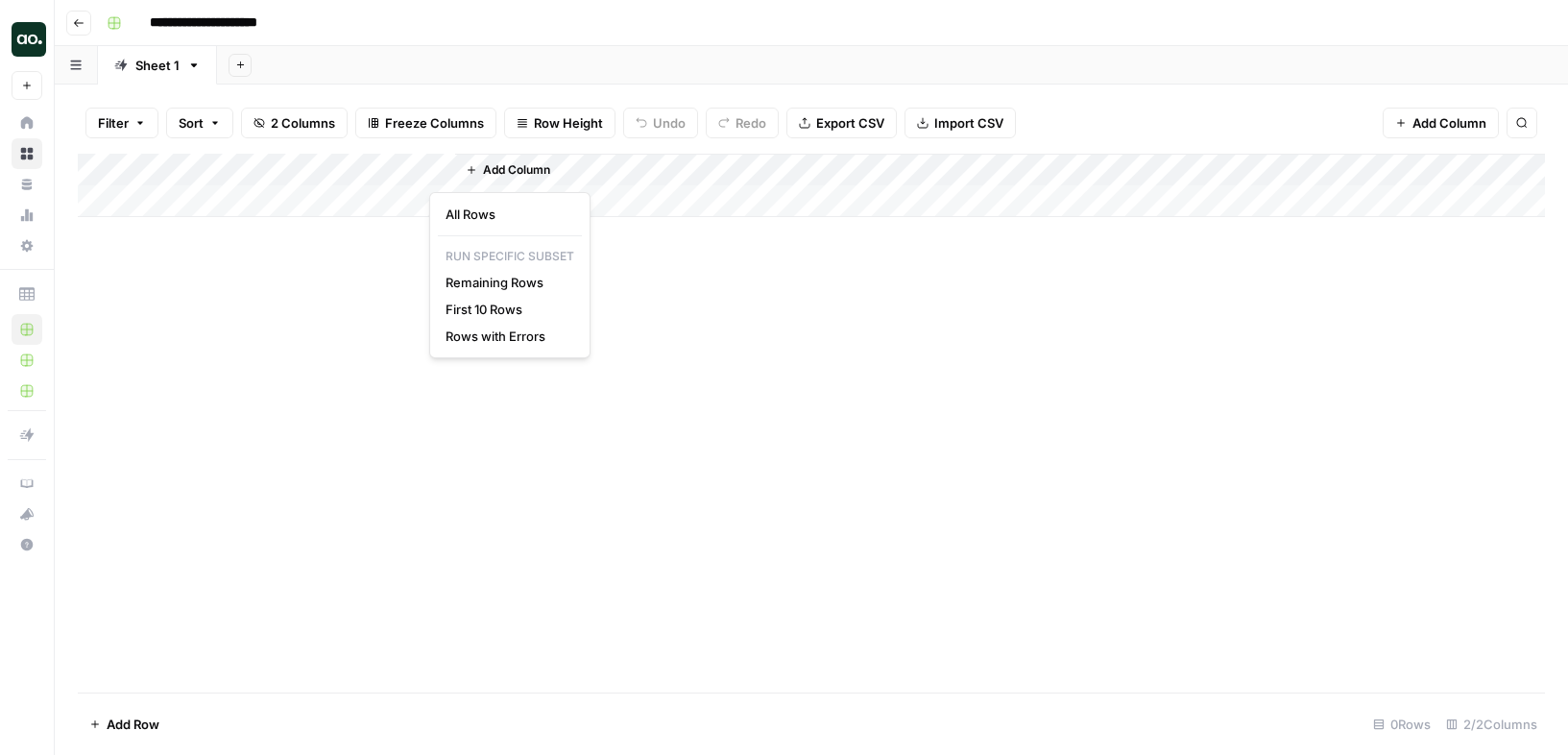click on "Add Column" at bounding box center [811, 185] 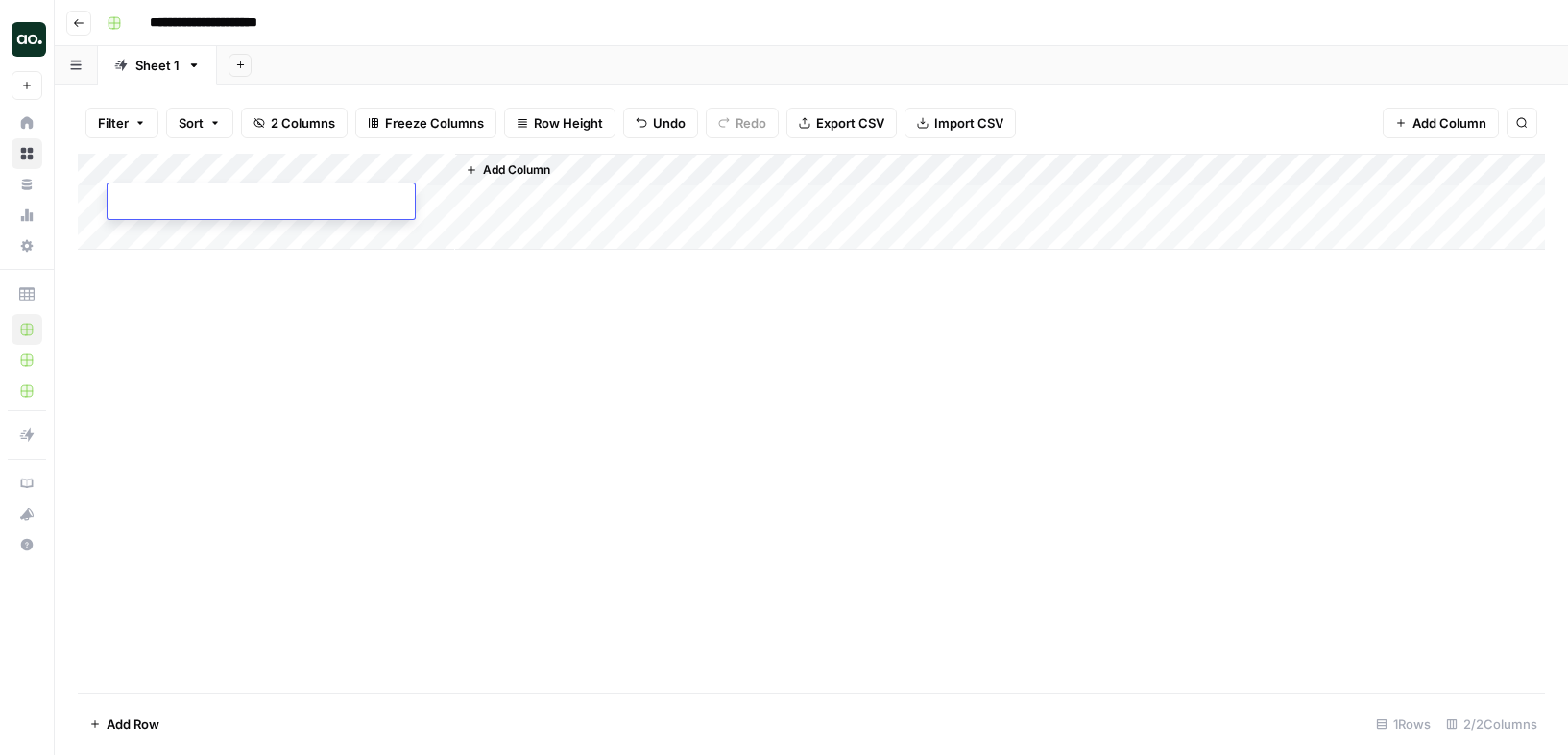 click at bounding box center (261, 203) 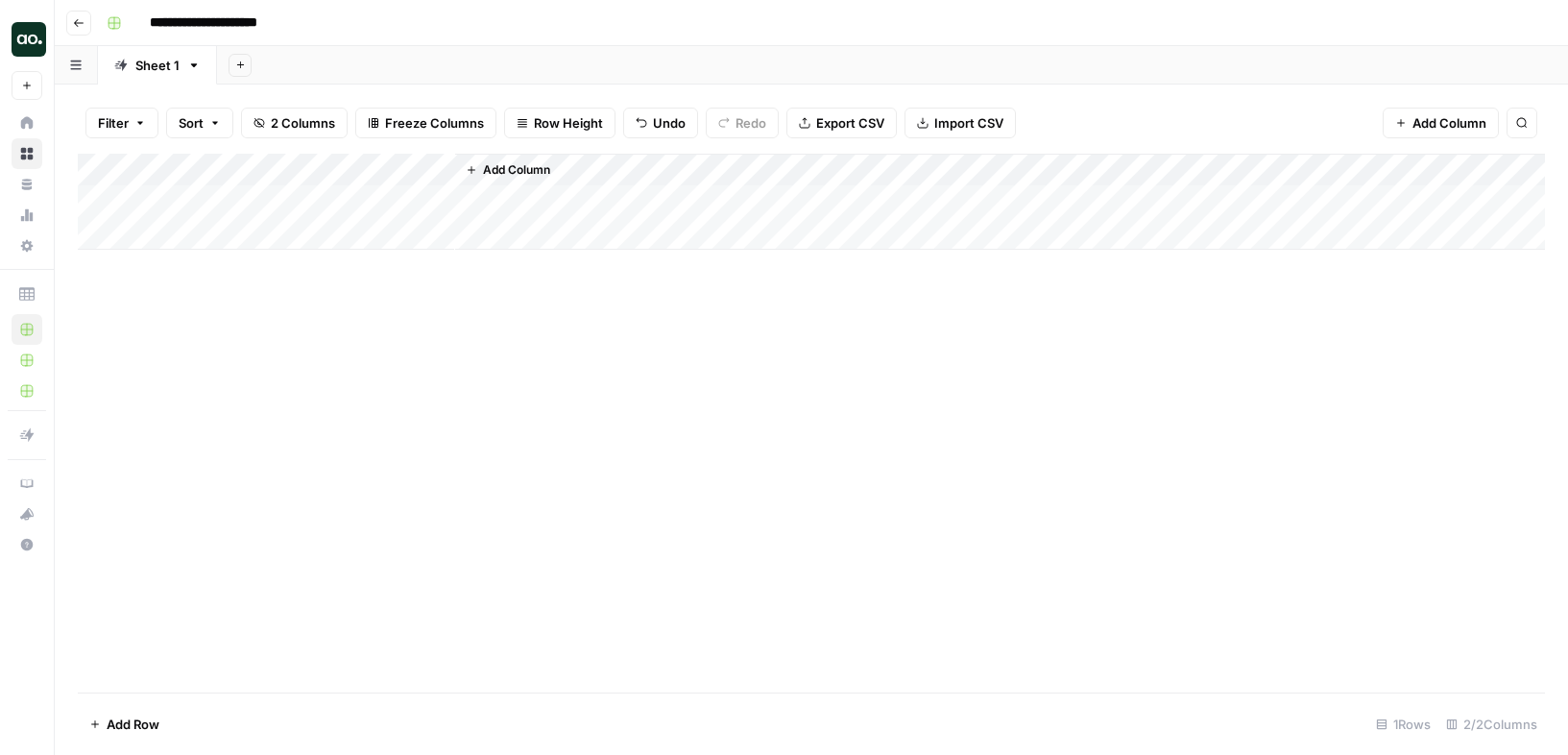 click on "Add Column" at bounding box center (811, 202) 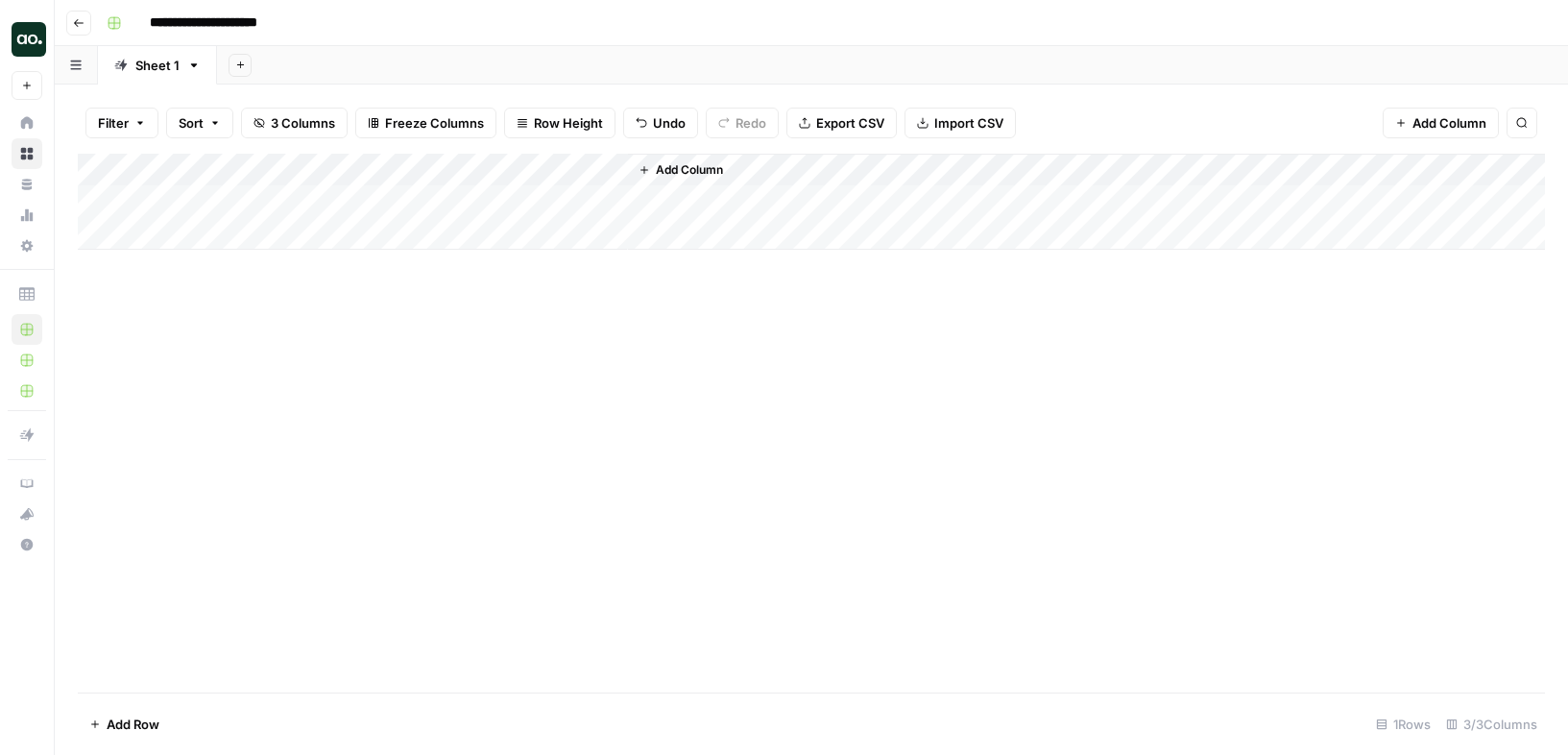 click on "Add Column" at bounding box center (811, 202) 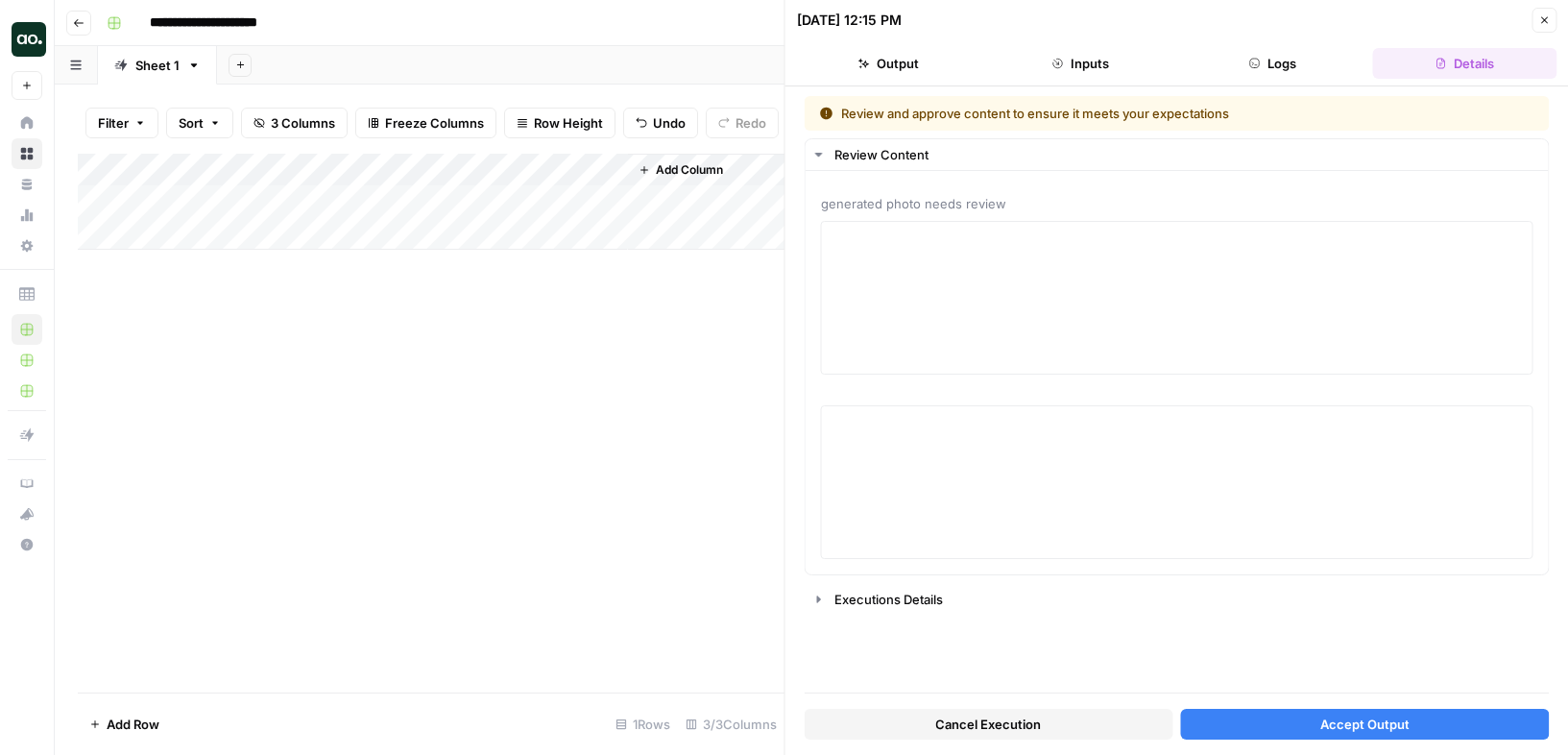 click on "Accept Output" at bounding box center (1364, 724) 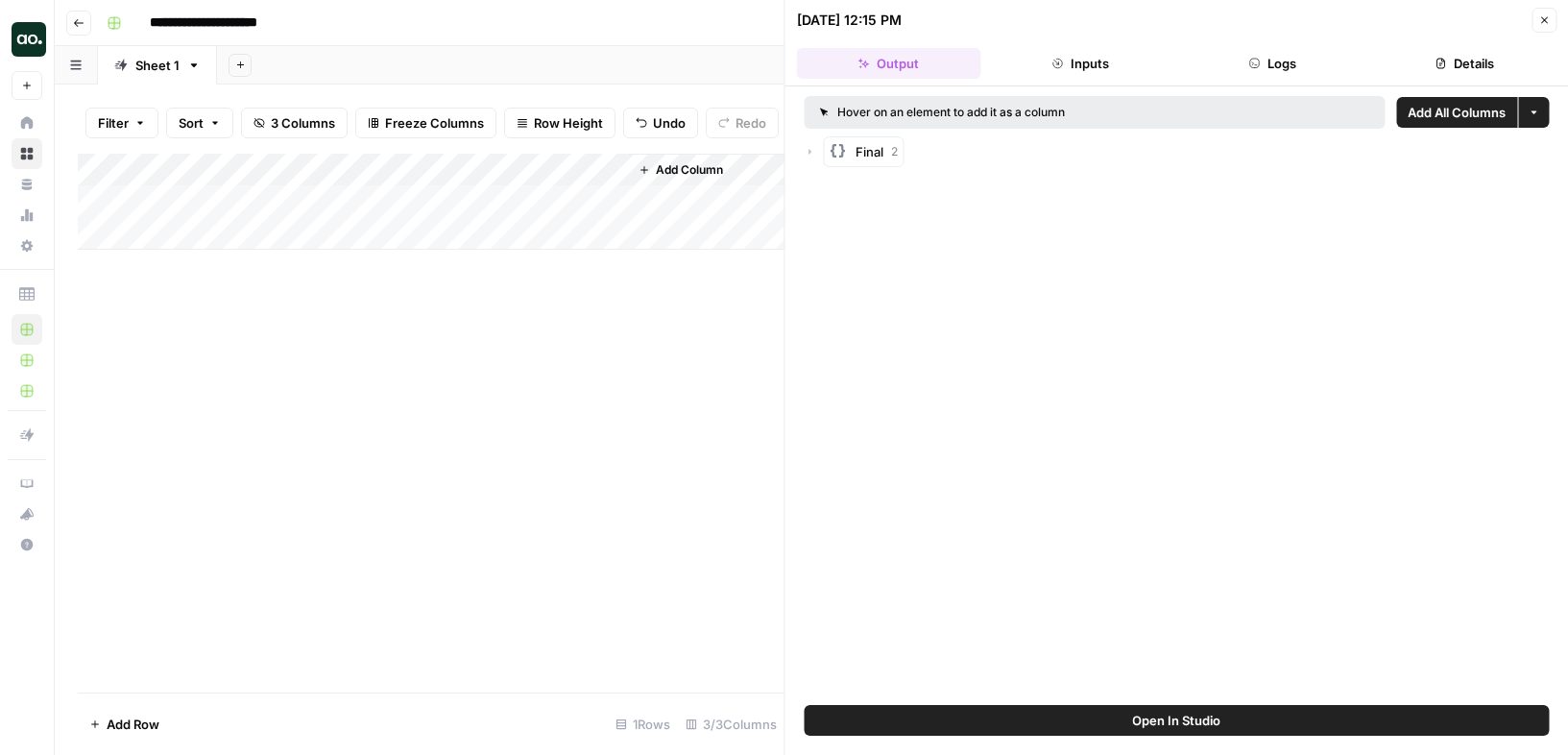 click on "Add Column" at bounding box center (431, 202) 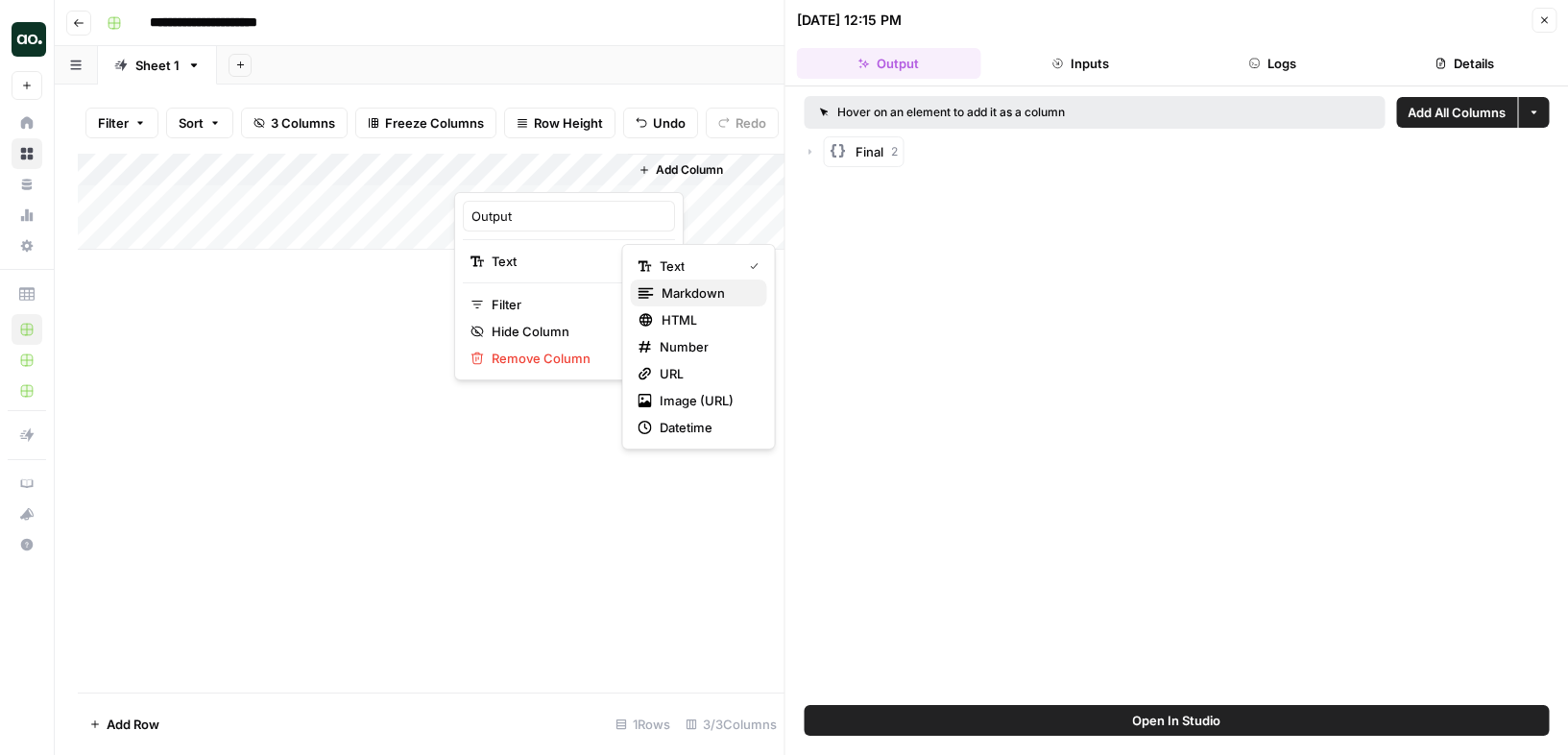 click on "markdown" at bounding box center (693, 293) 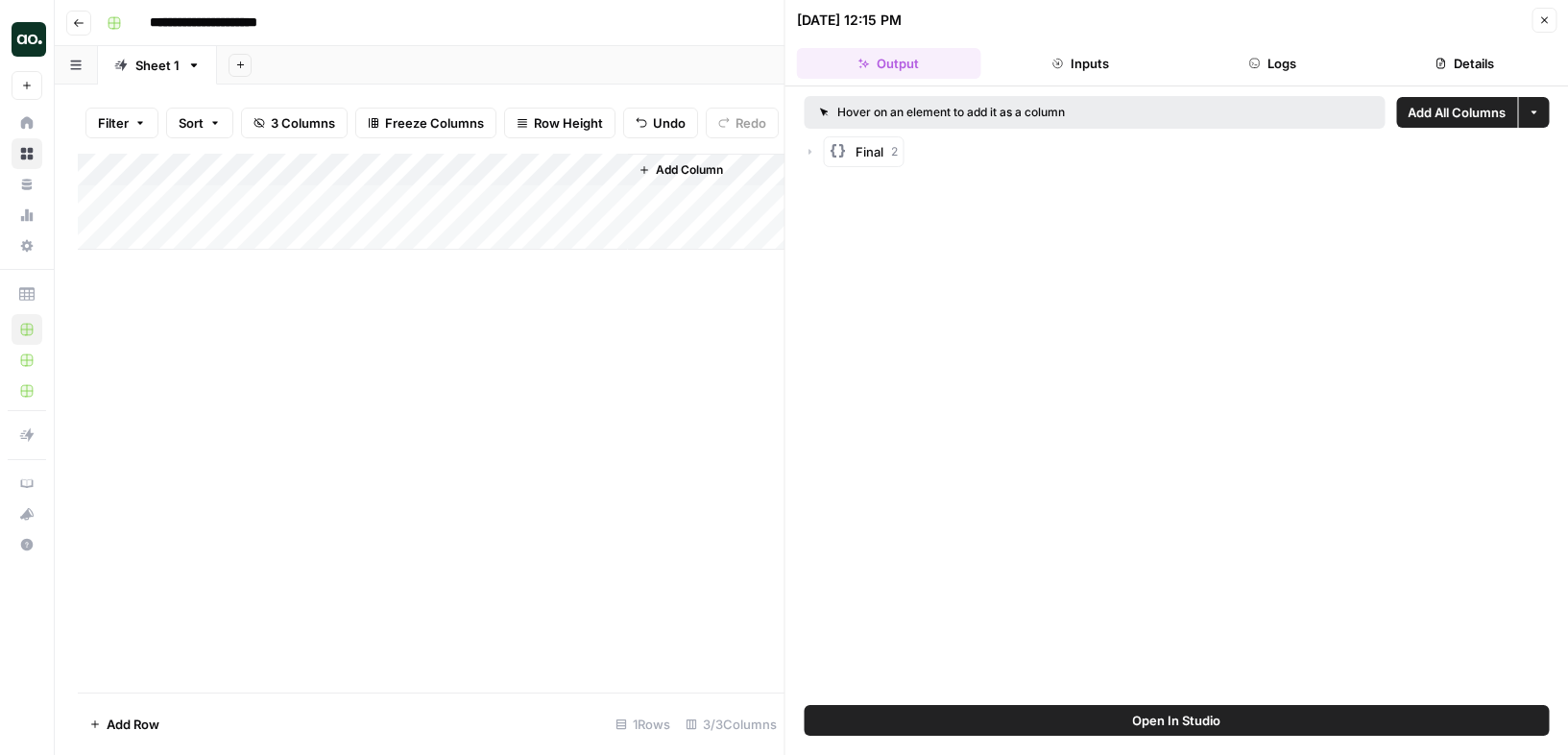 click on "Add Column" at bounding box center [431, 202] 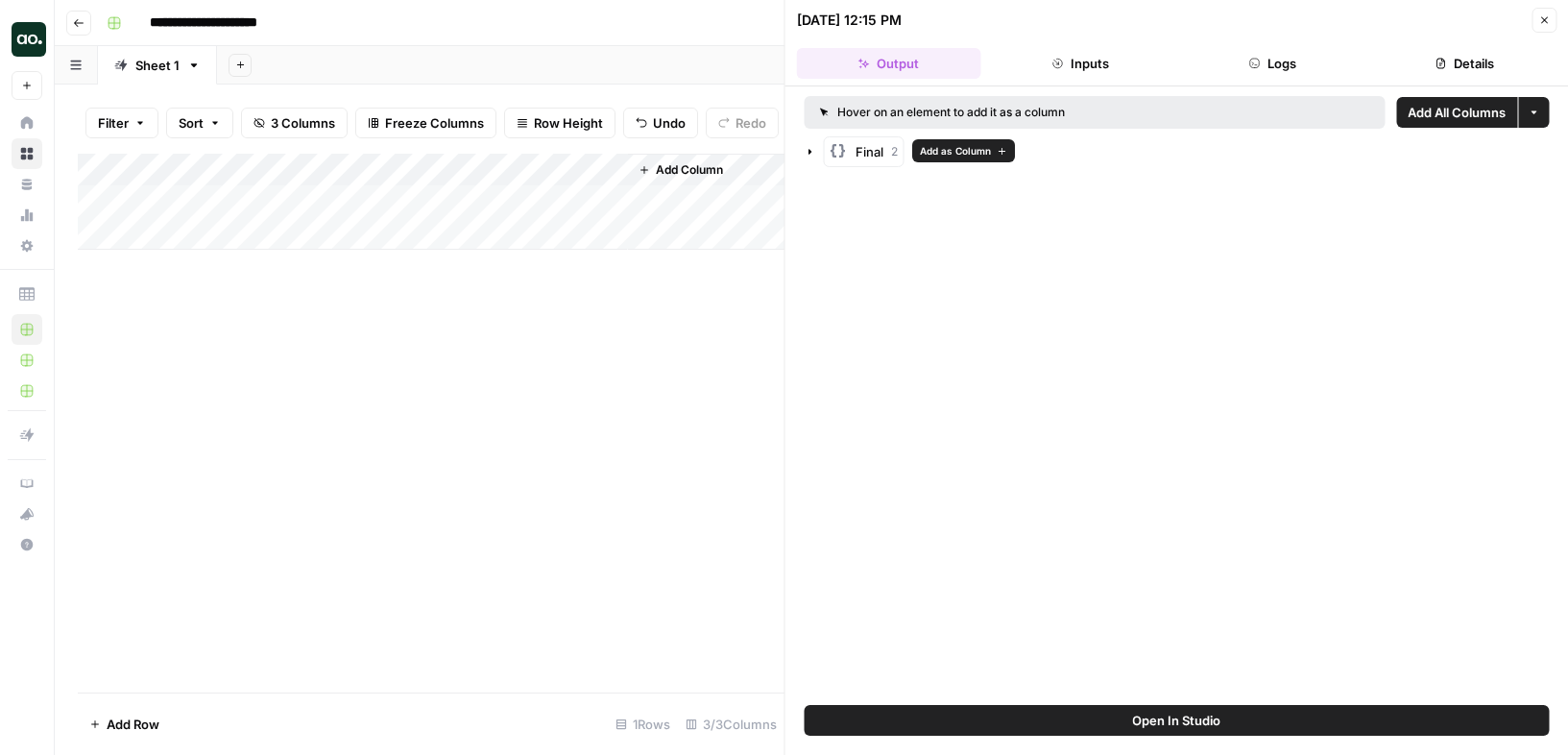 click on "Final 2" at bounding box center (877, 152) 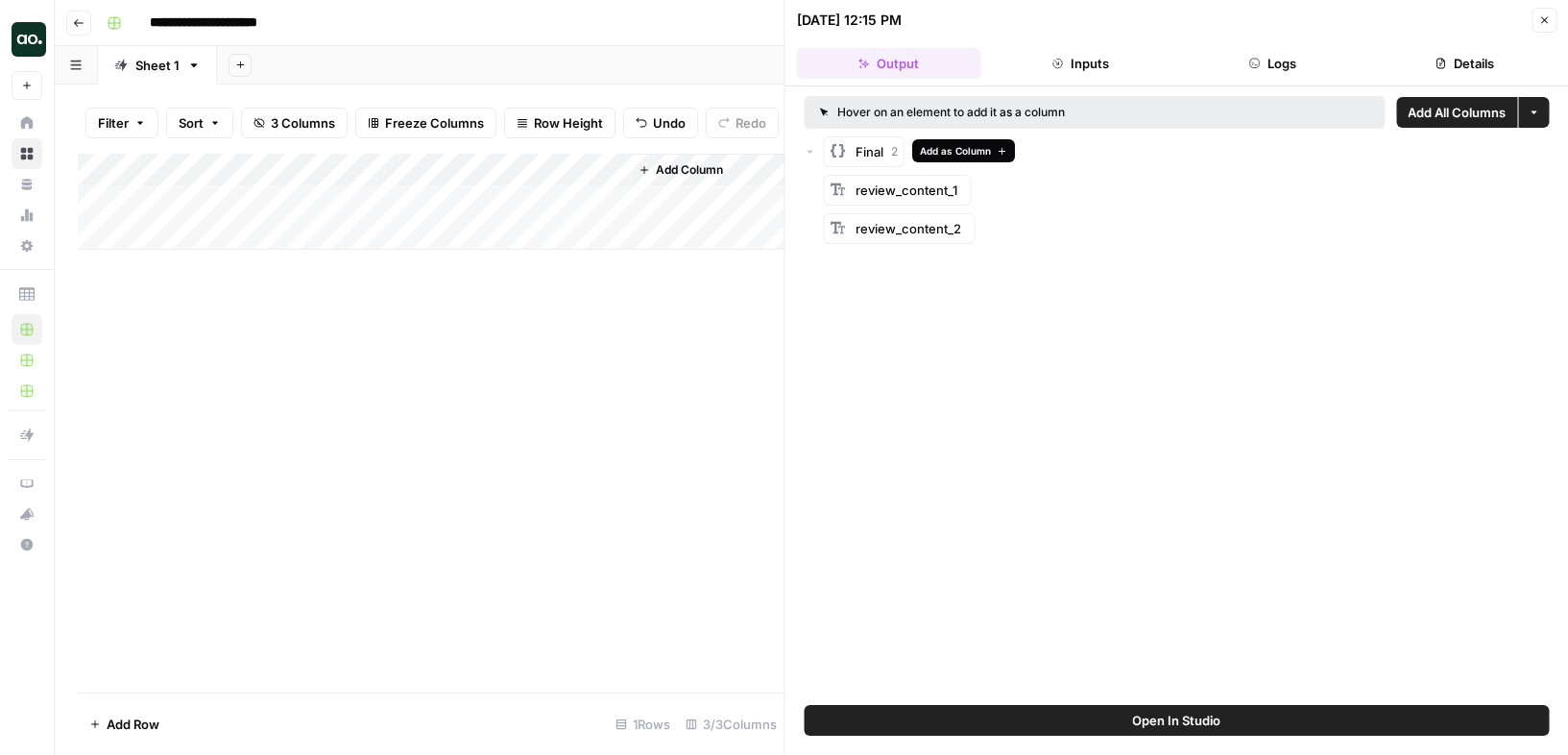 click on "Add as Column" at bounding box center (955, 151) 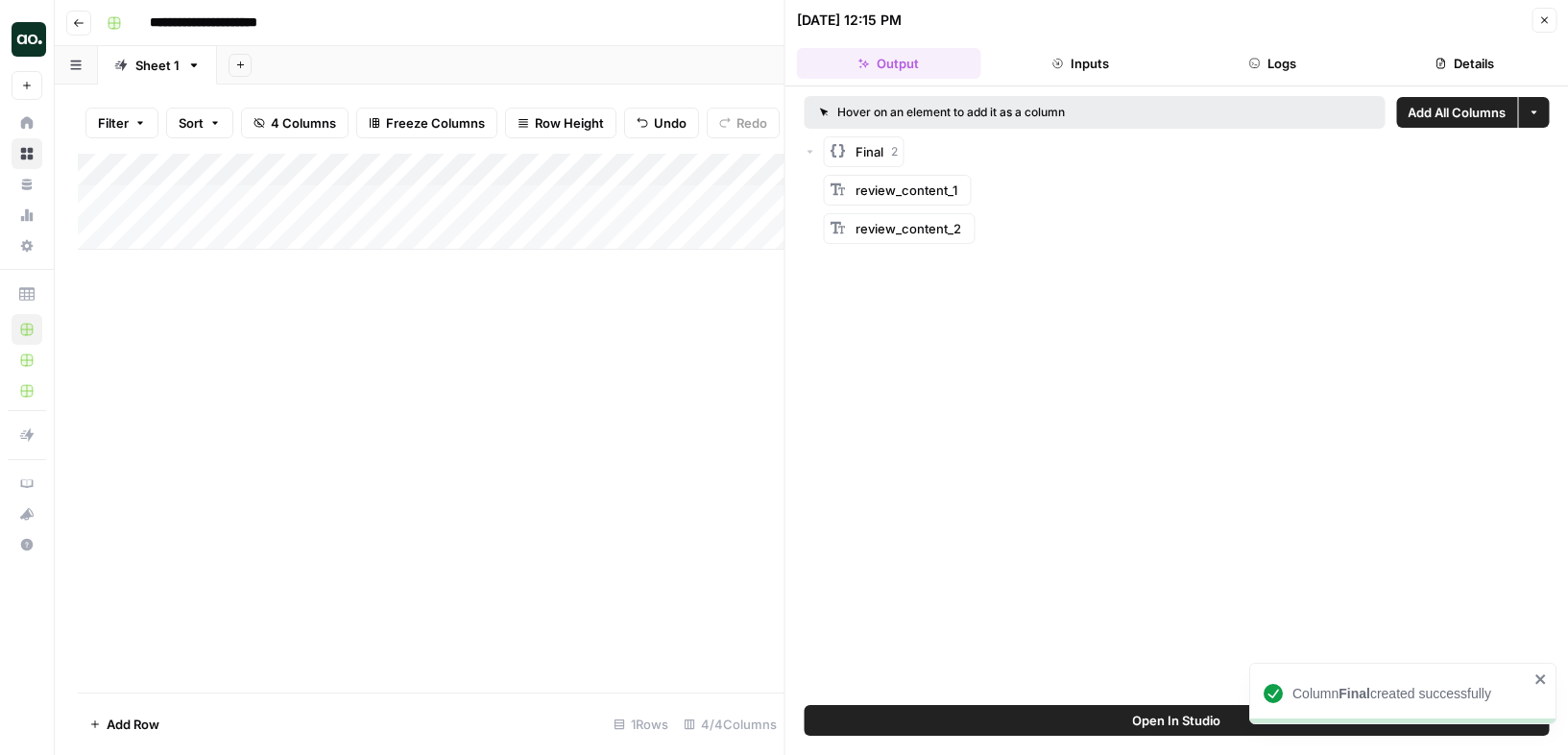 click on "Add Column" at bounding box center [431, 202] 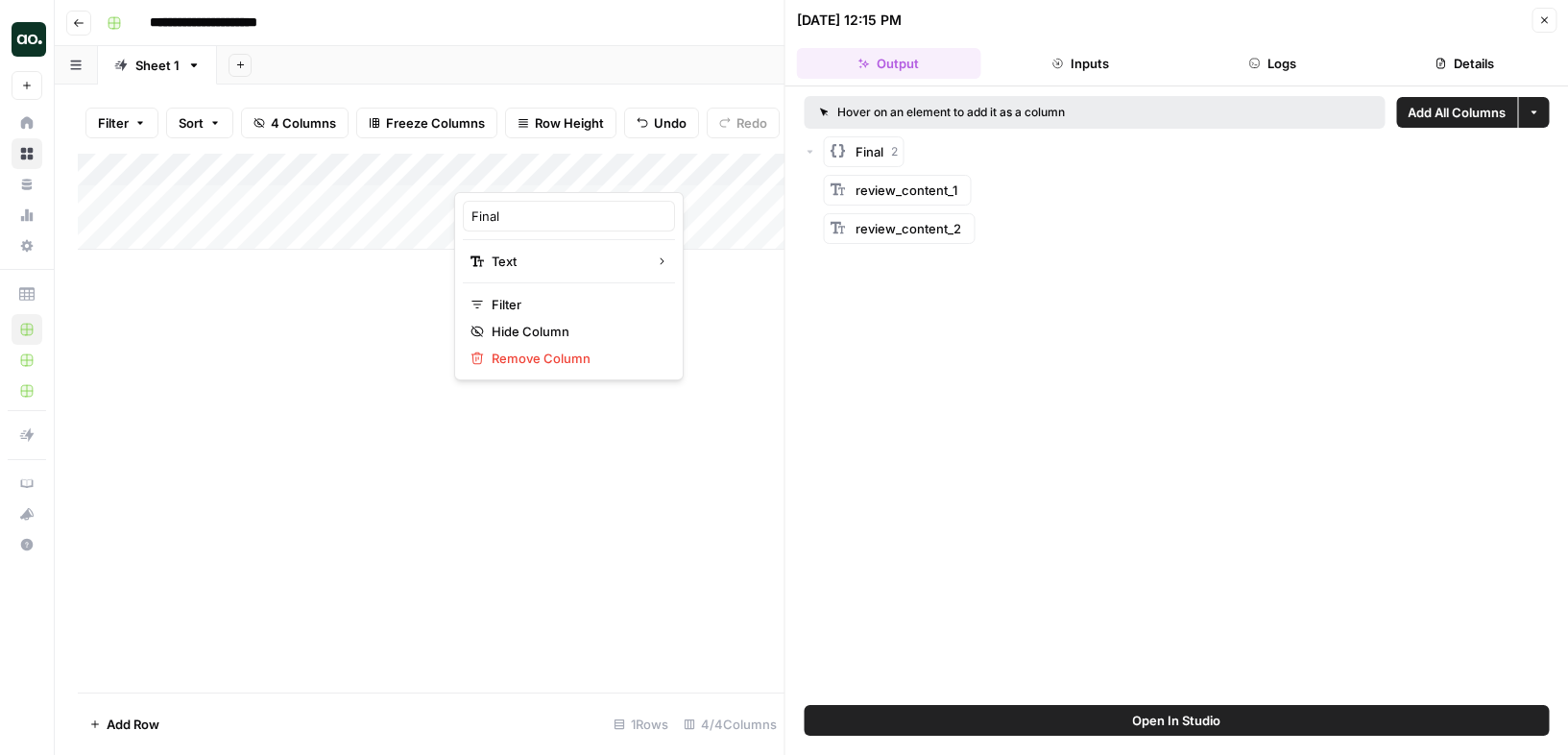click on "Add Column" at bounding box center [431, 202] 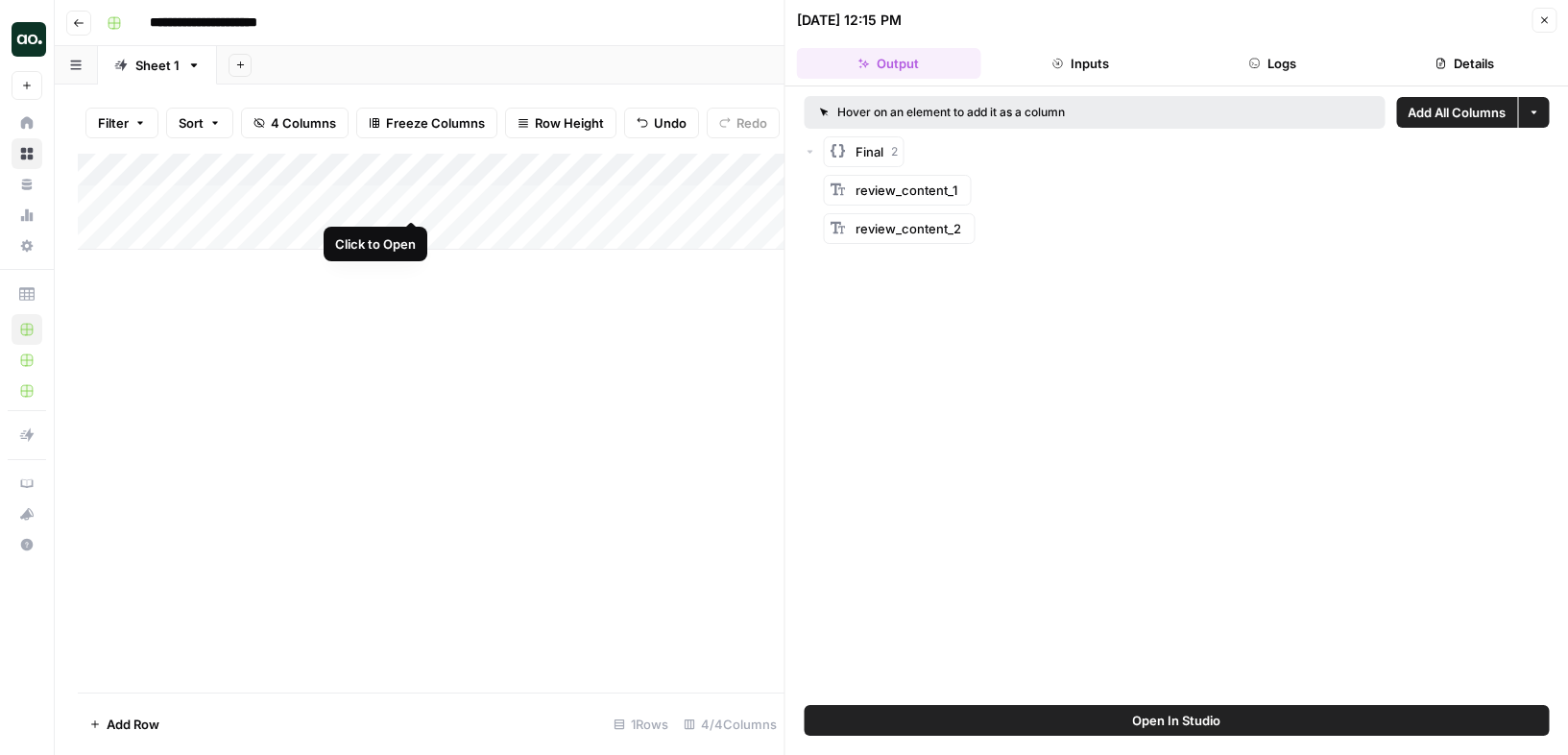 click on "Add Column" at bounding box center (431, 202) 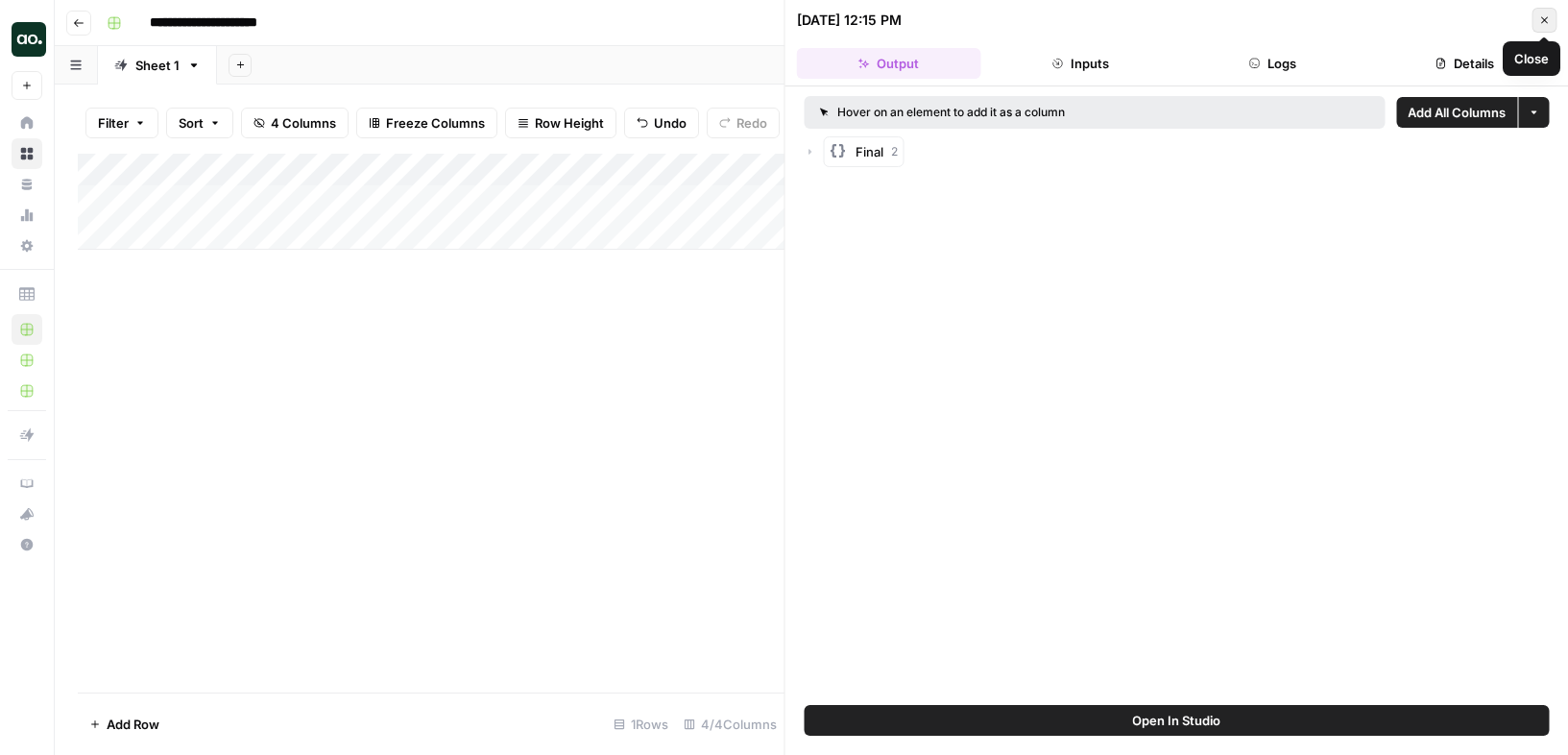 click 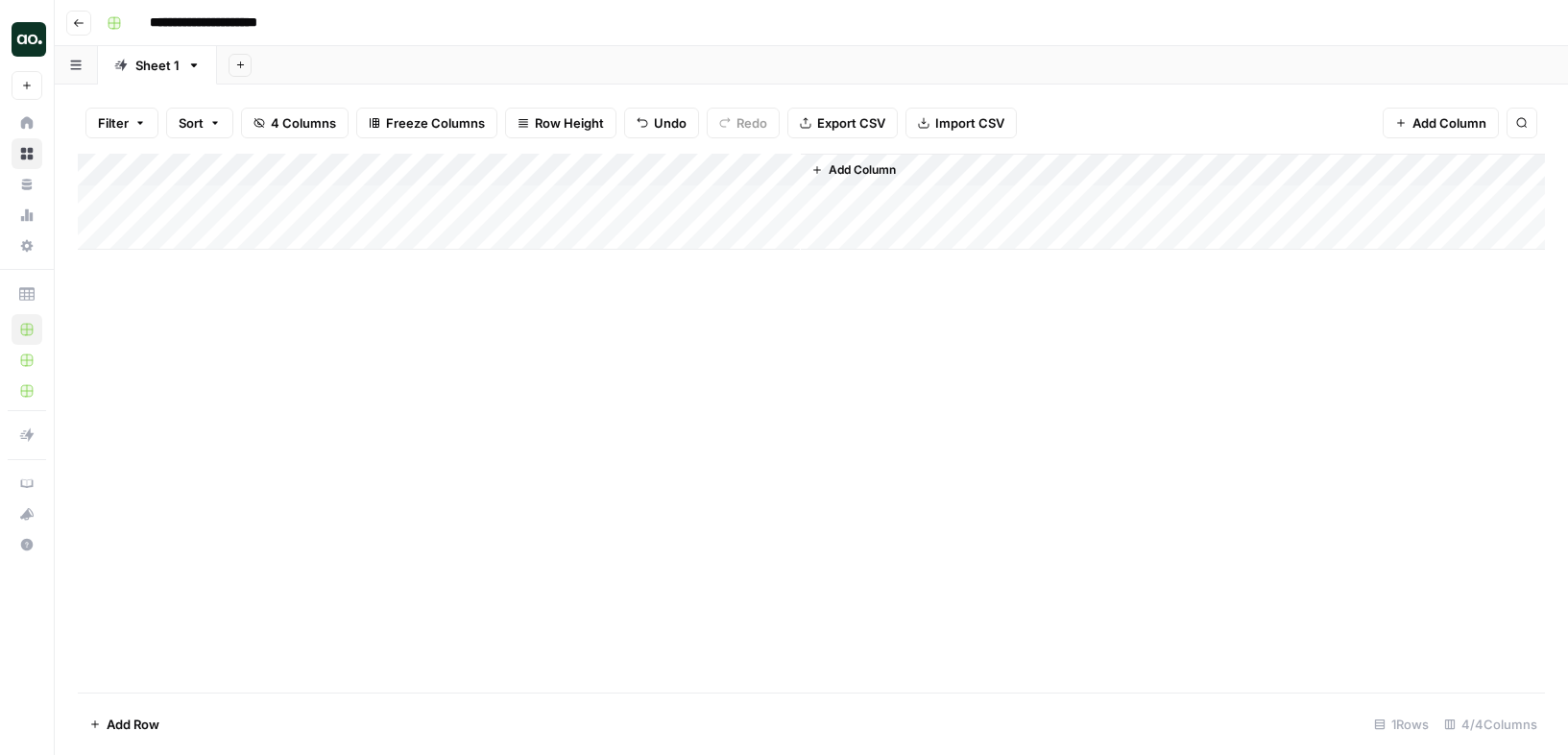 click on "Add Column" at bounding box center (811, 202) 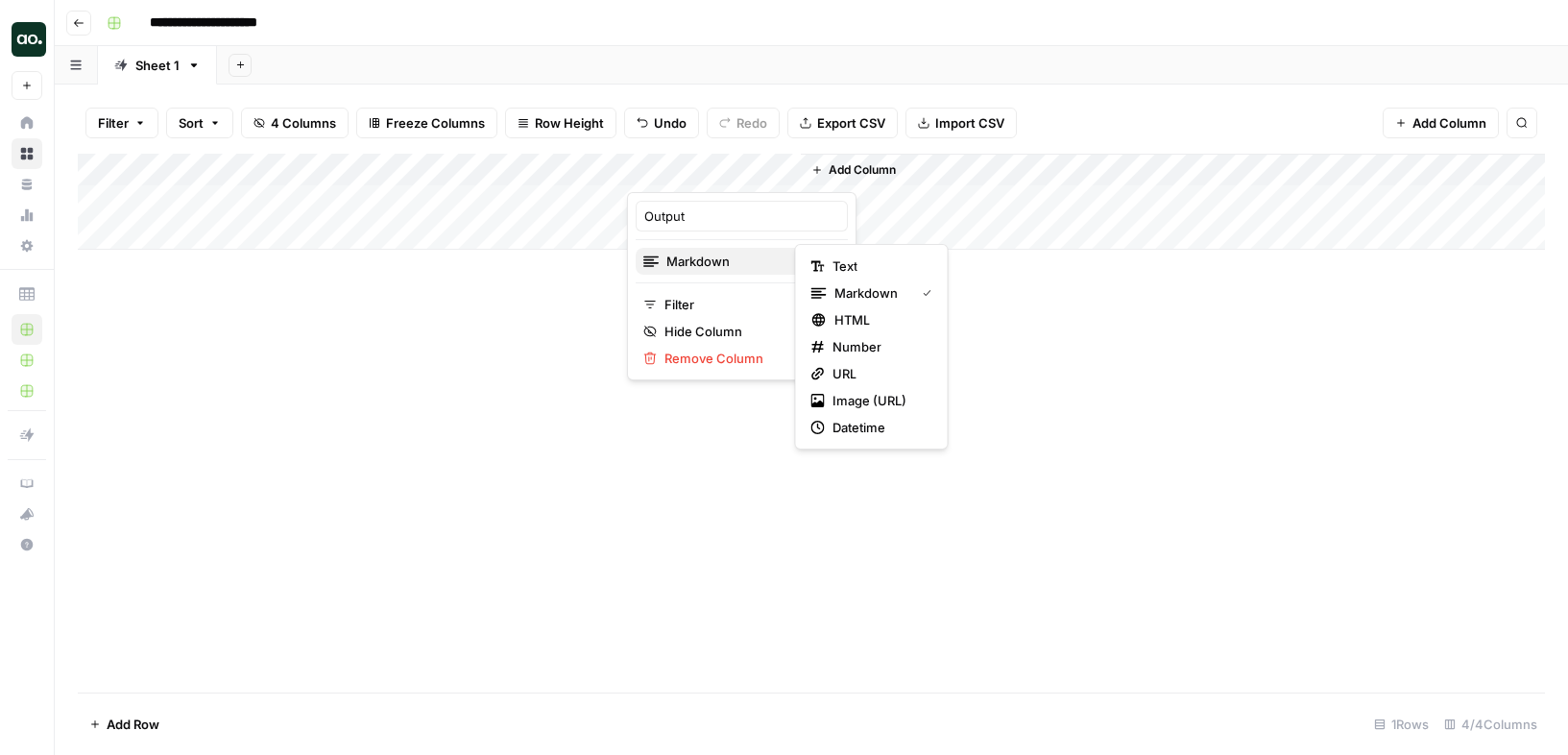 click on "Markdown" at bounding box center (741, 261) 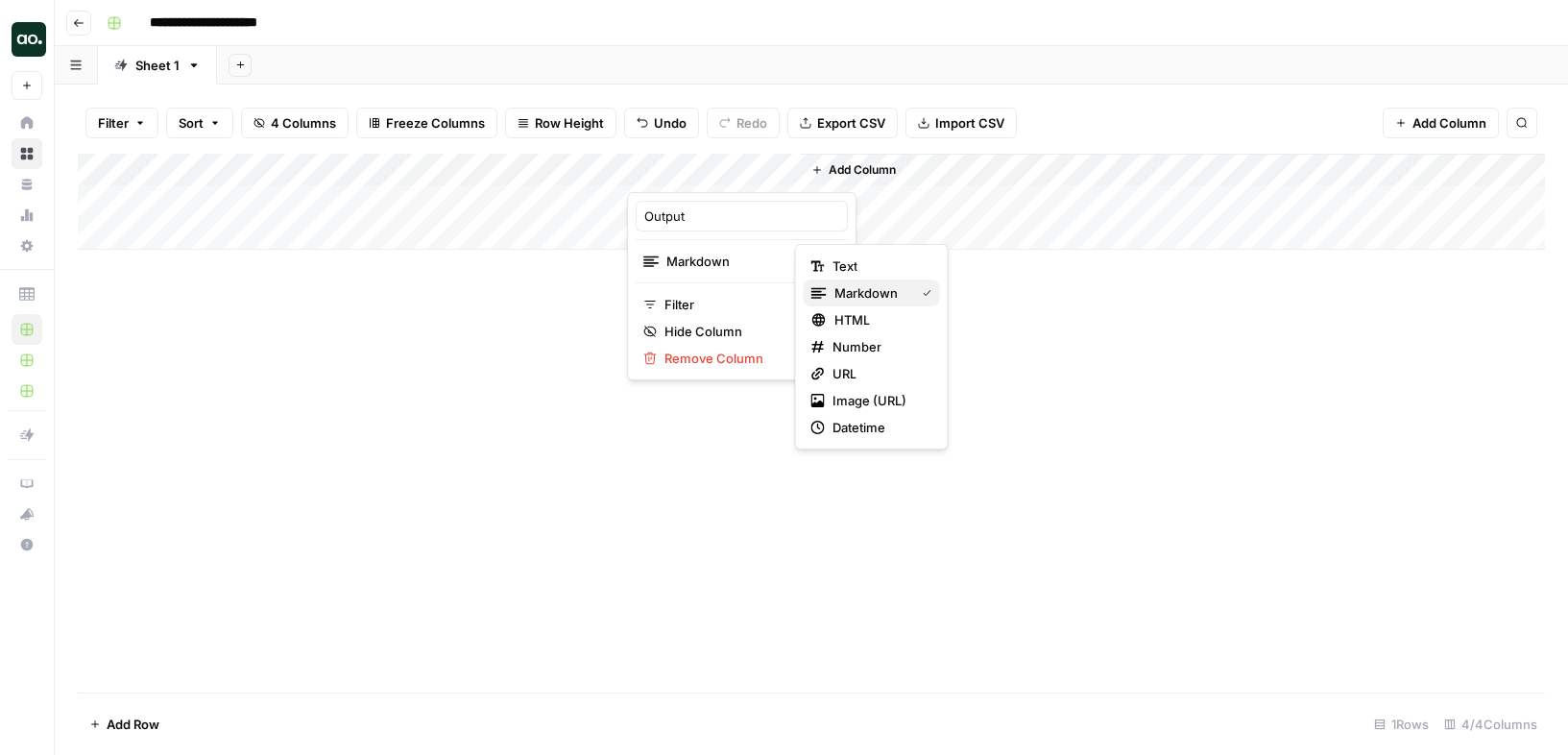 click on "markdown" at bounding box center (866, 293) 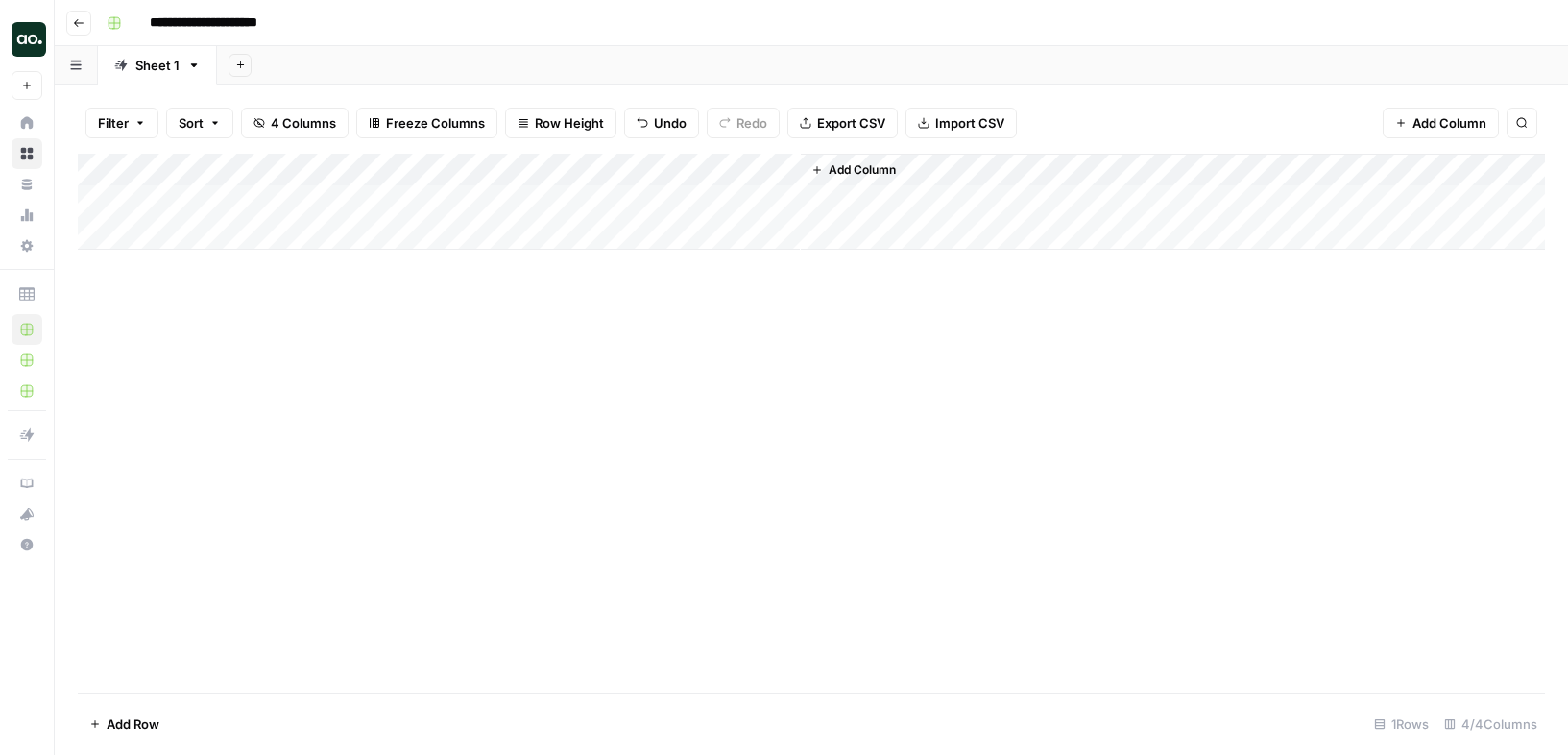 click on "Add Column" at bounding box center (811, 202) 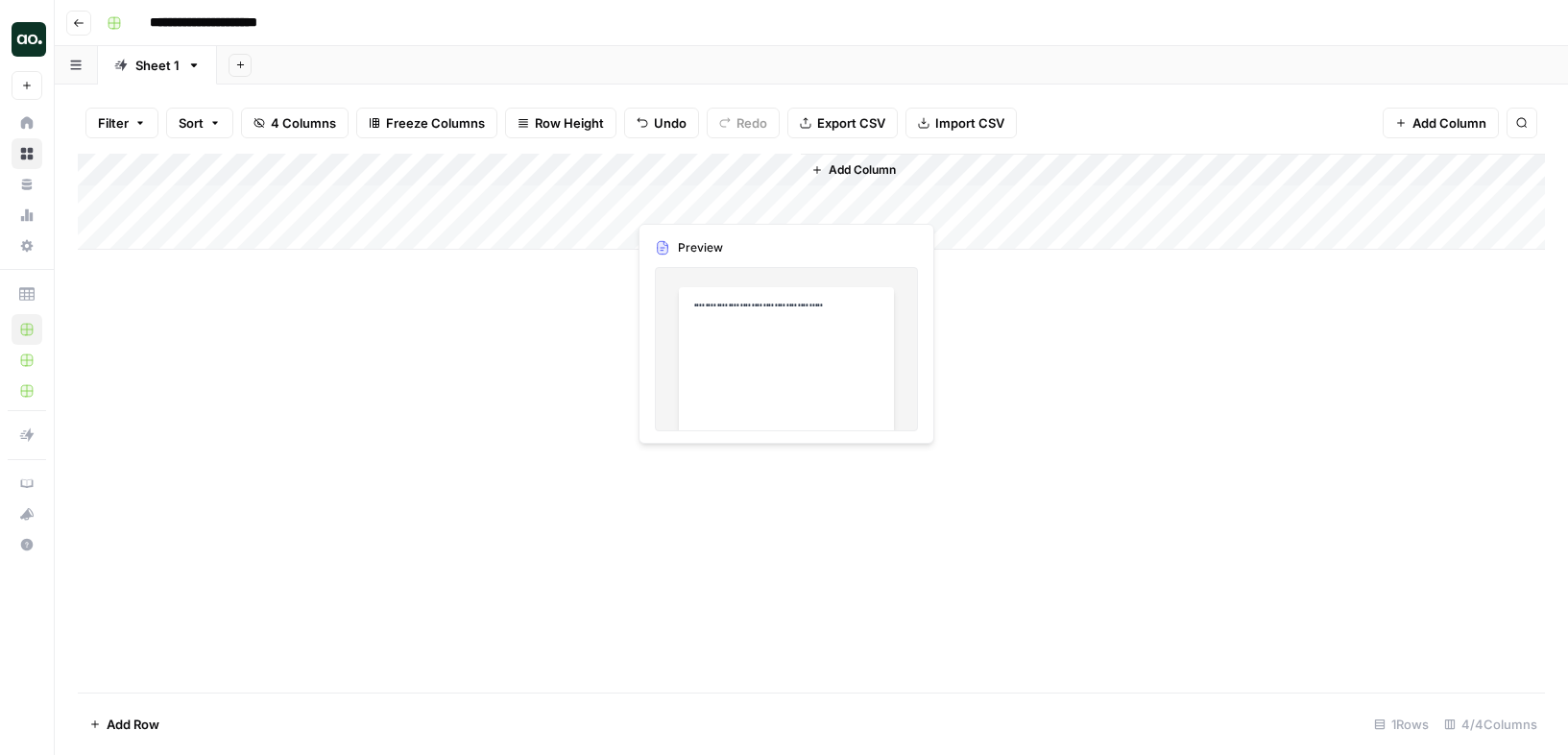 click on "Add Column" at bounding box center [811, 423] 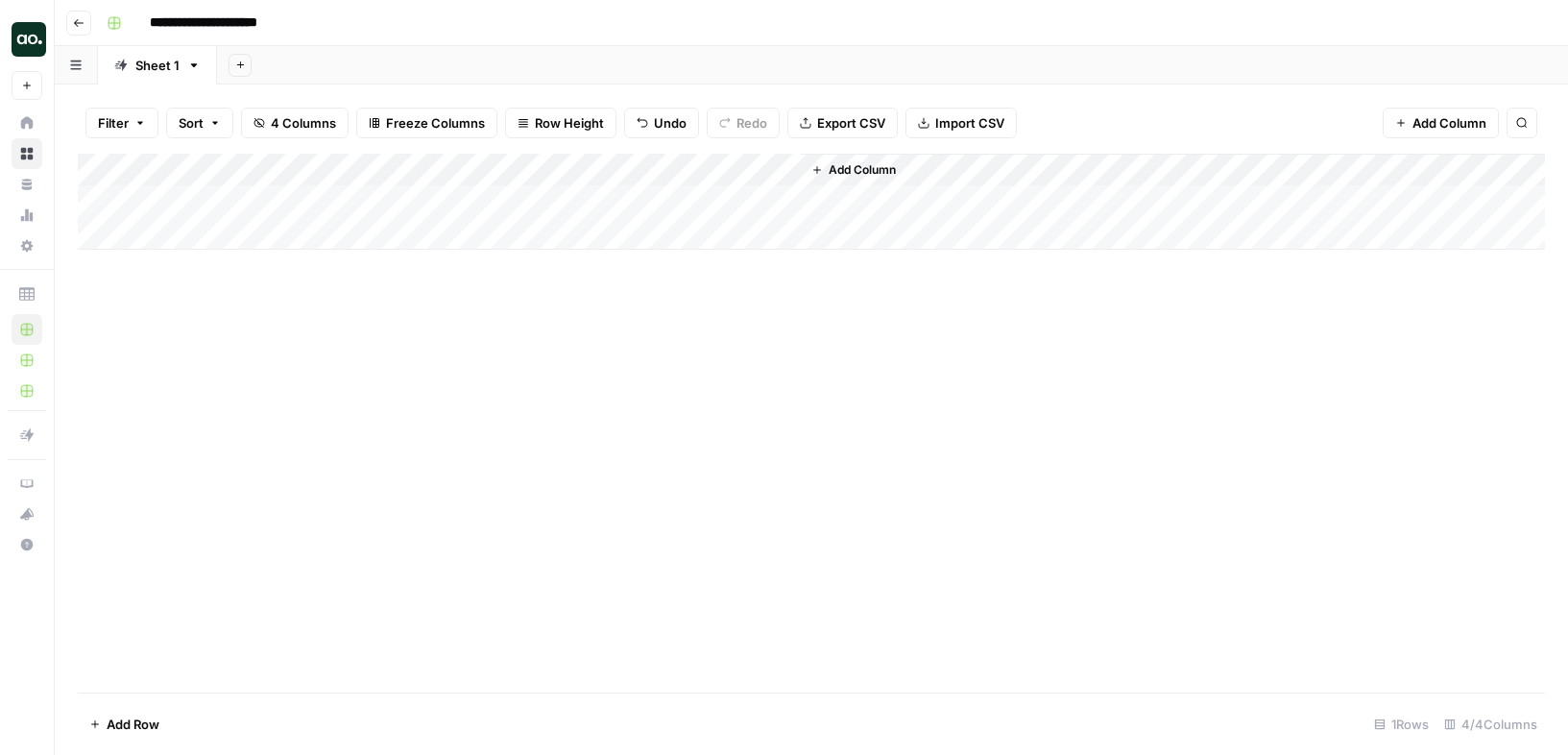 click on "Add Column" at bounding box center (811, 202) 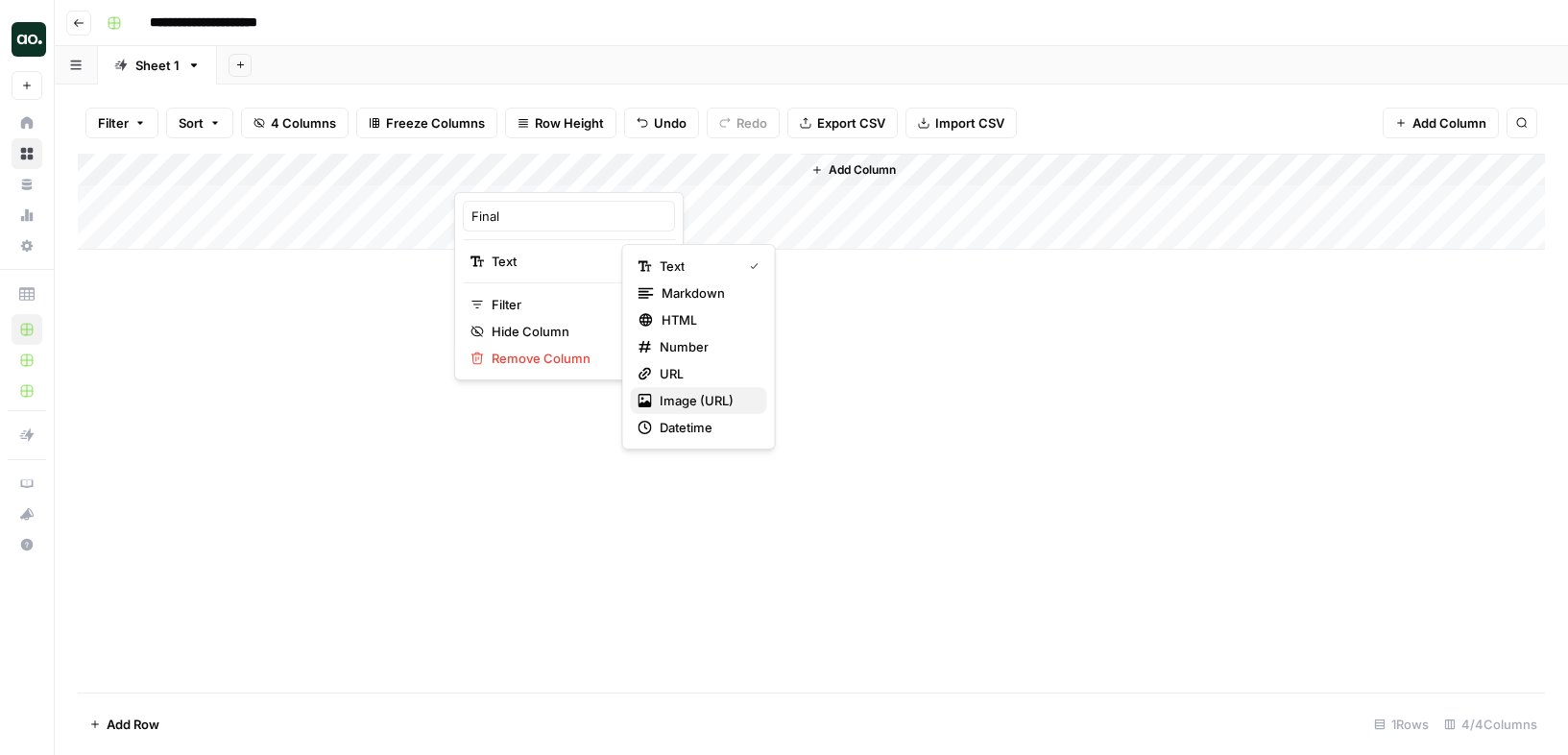 click on "Image (URL)" at bounding box center (696, 401) 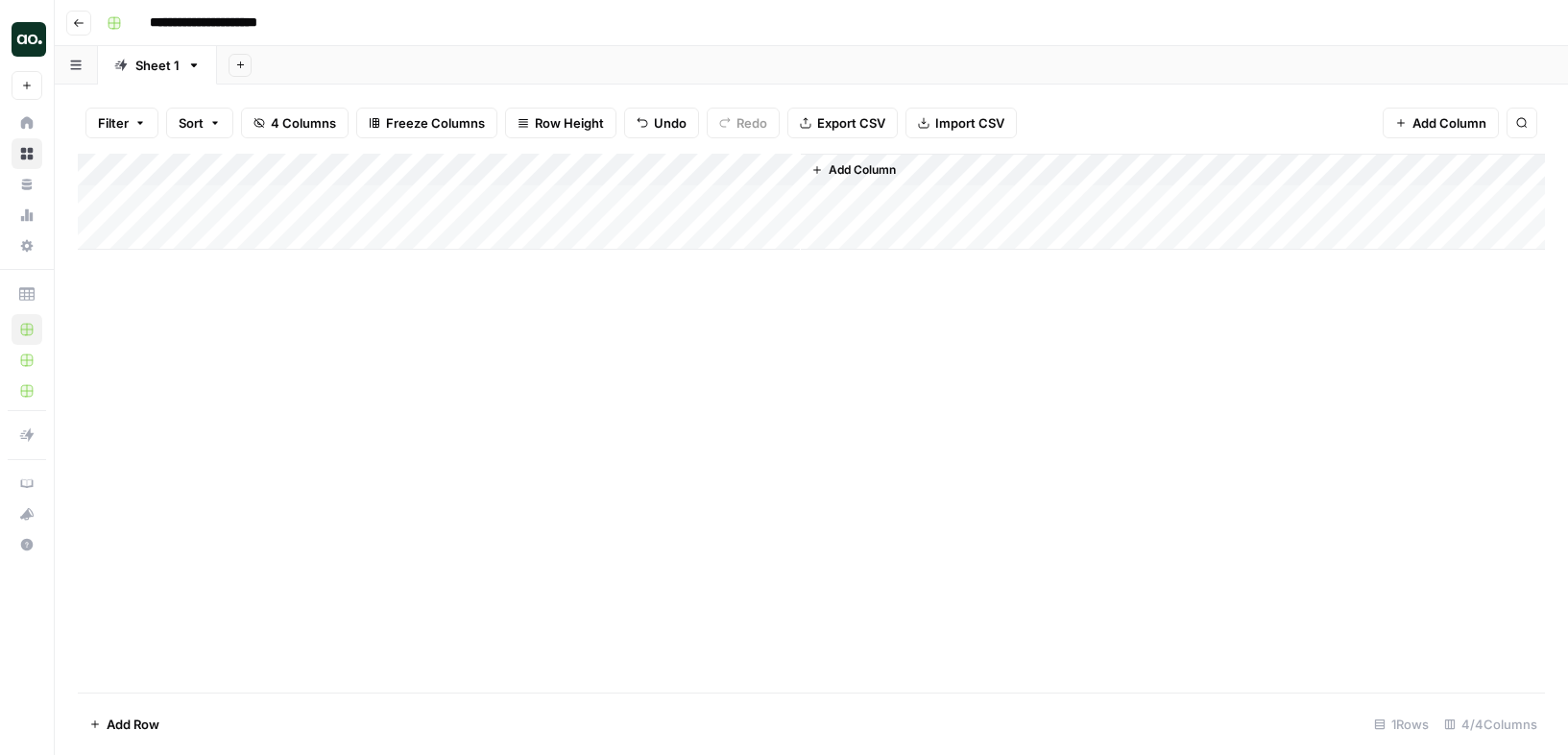 click on "Add Column" at bounding box center [811, 202] 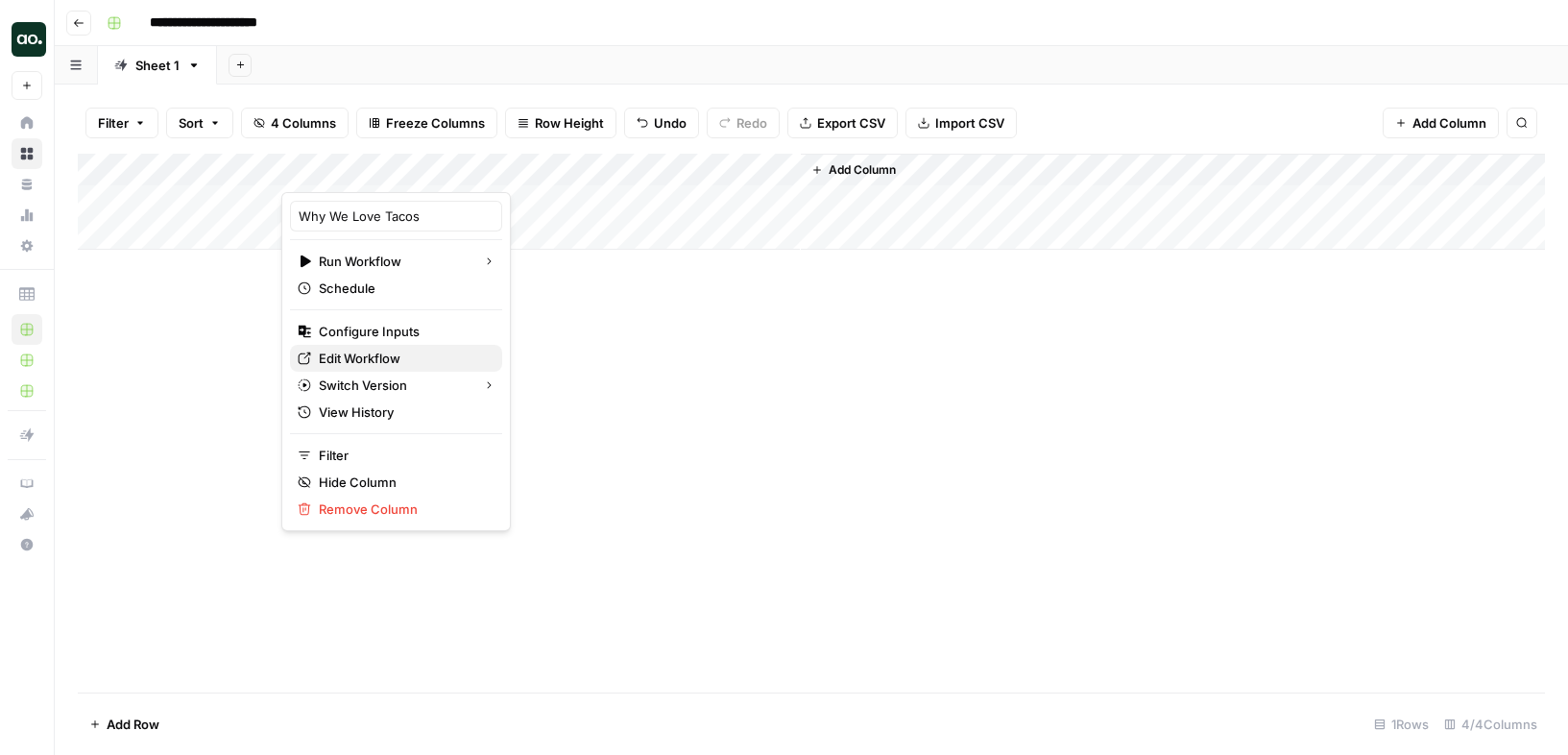 click on "Edit Workflow" at bounding box center (396, 358) 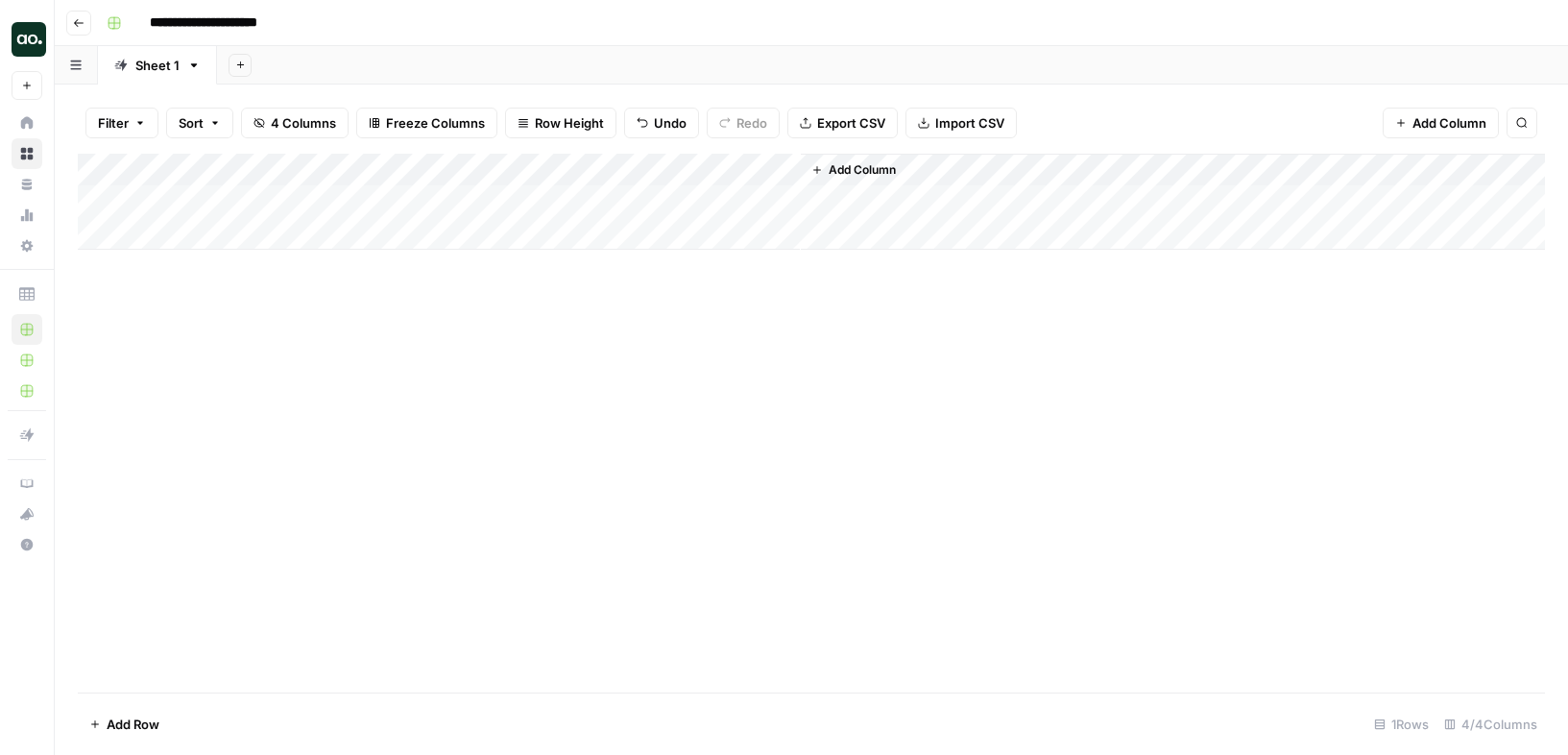 click on "Add Column" at bounding box center [811, 202] 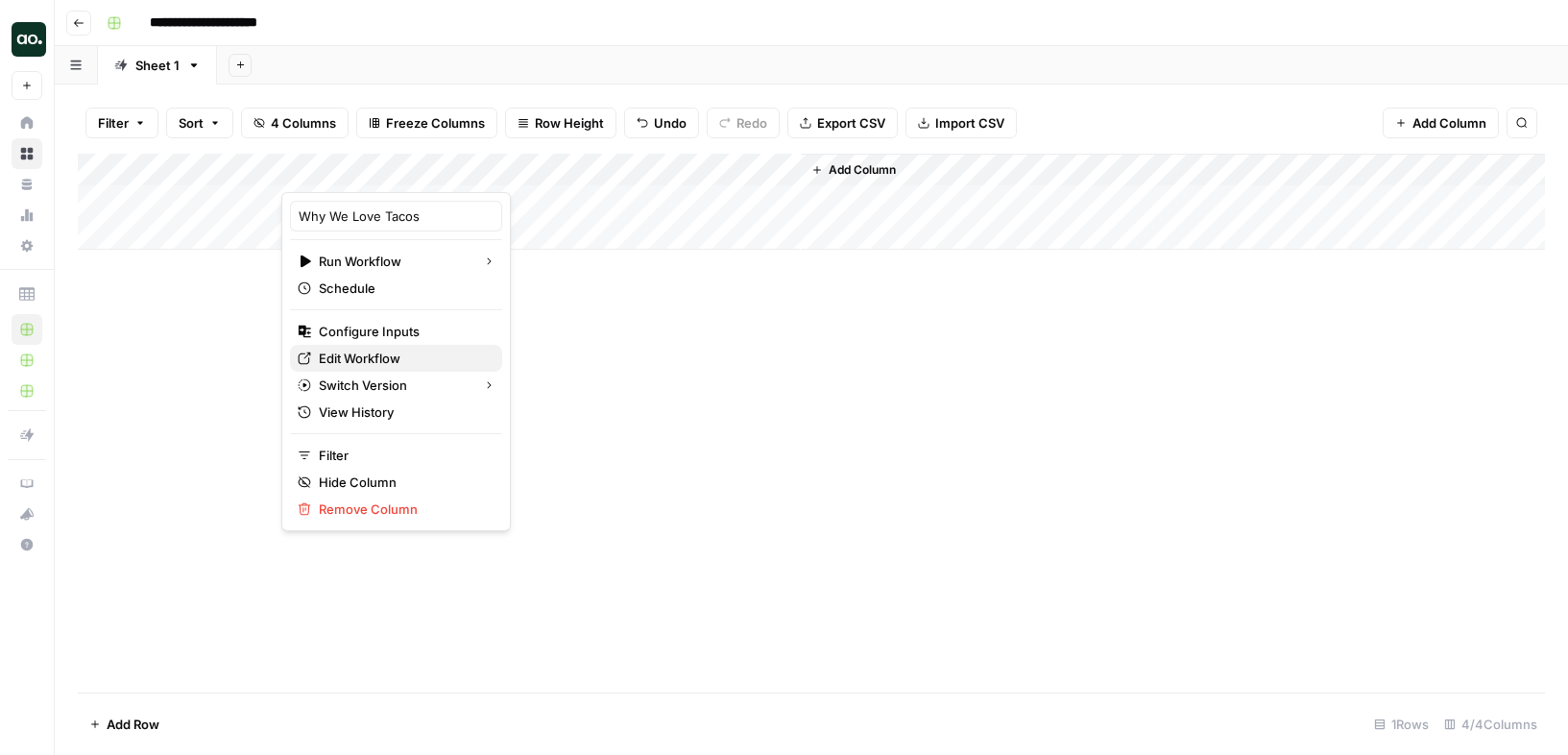 click on "Edit Workflow" at bounding box center (359, 358) 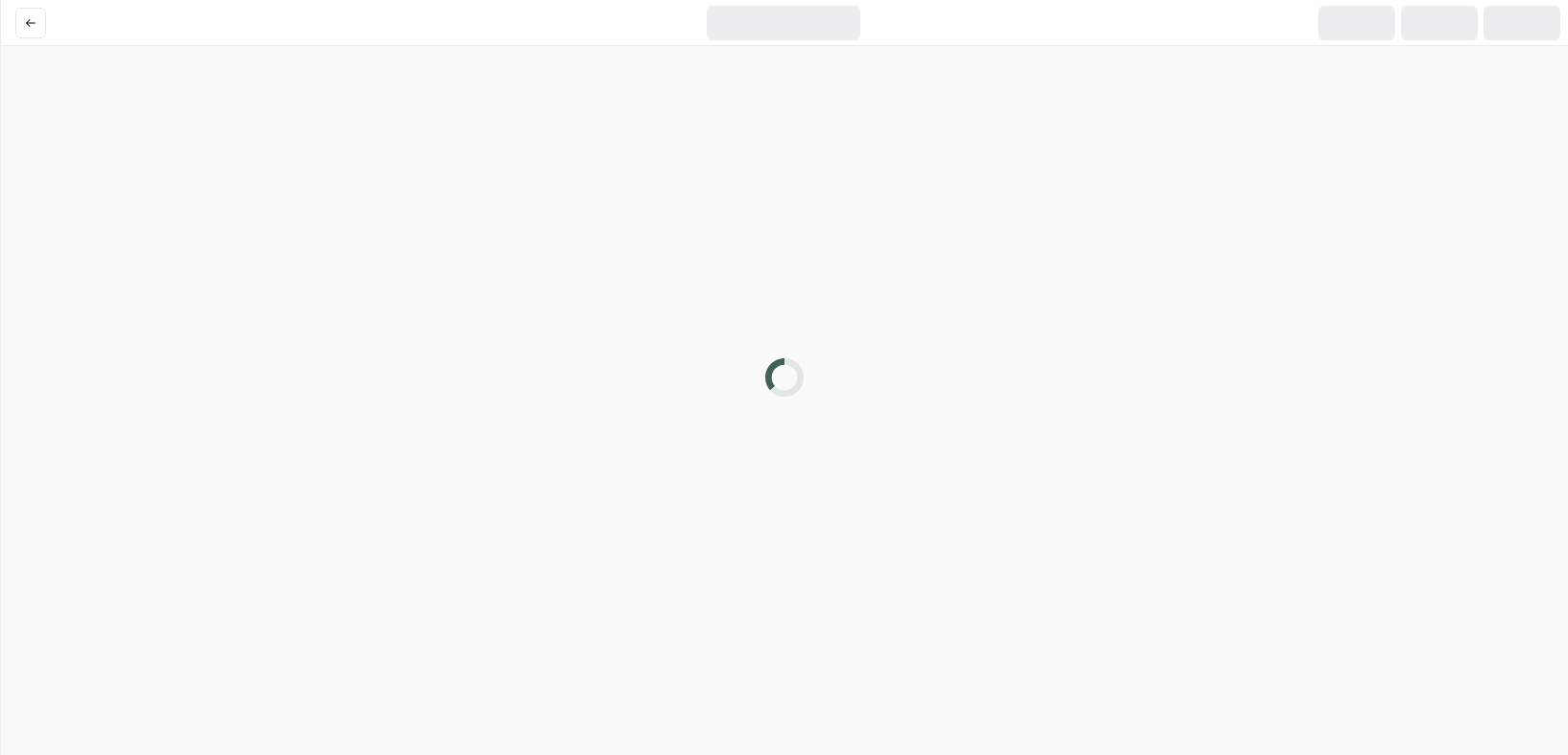 scroll, scrollTop: 0, scrollLeft: 0, axis: both 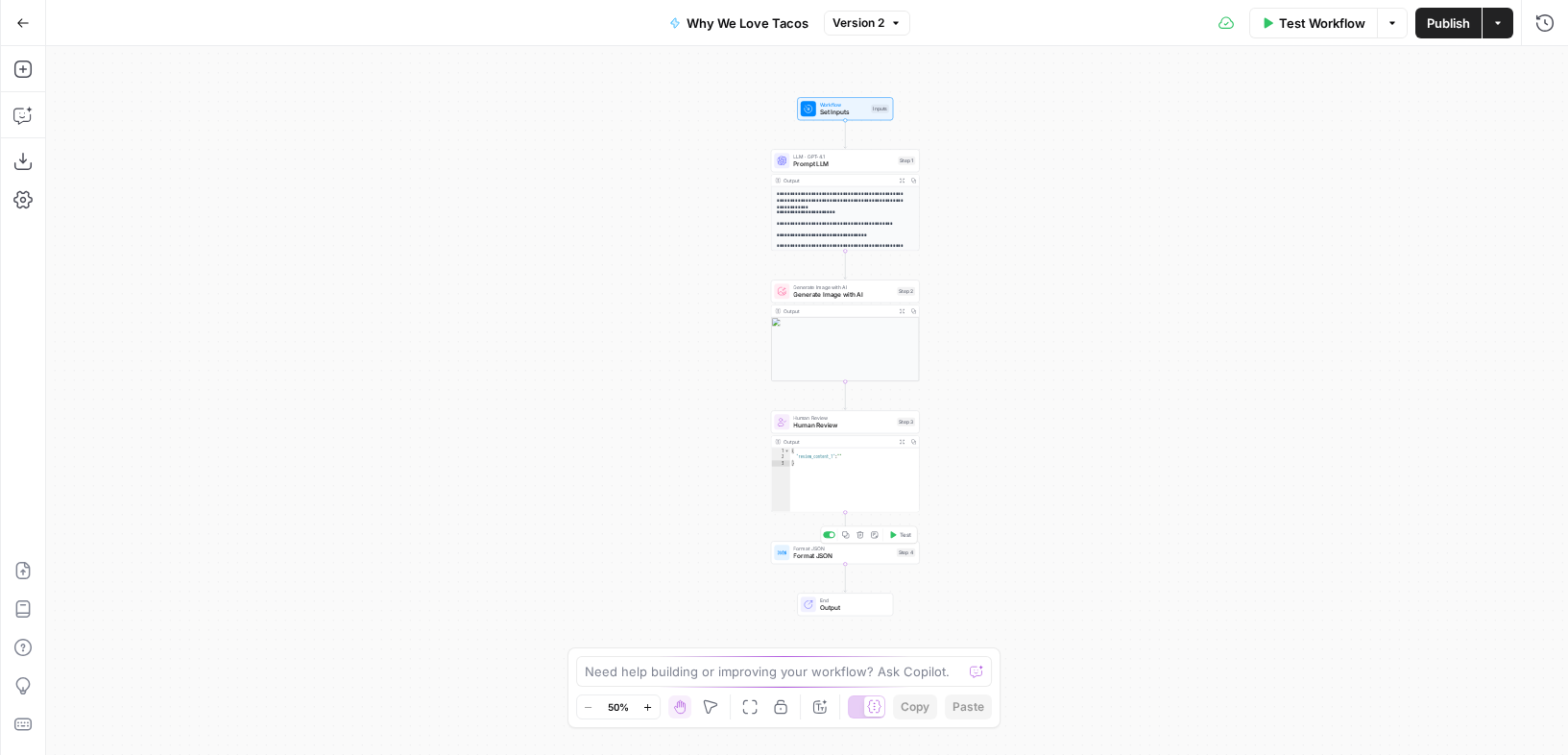 click on "Format JSON" at bounding box center (843, 556) 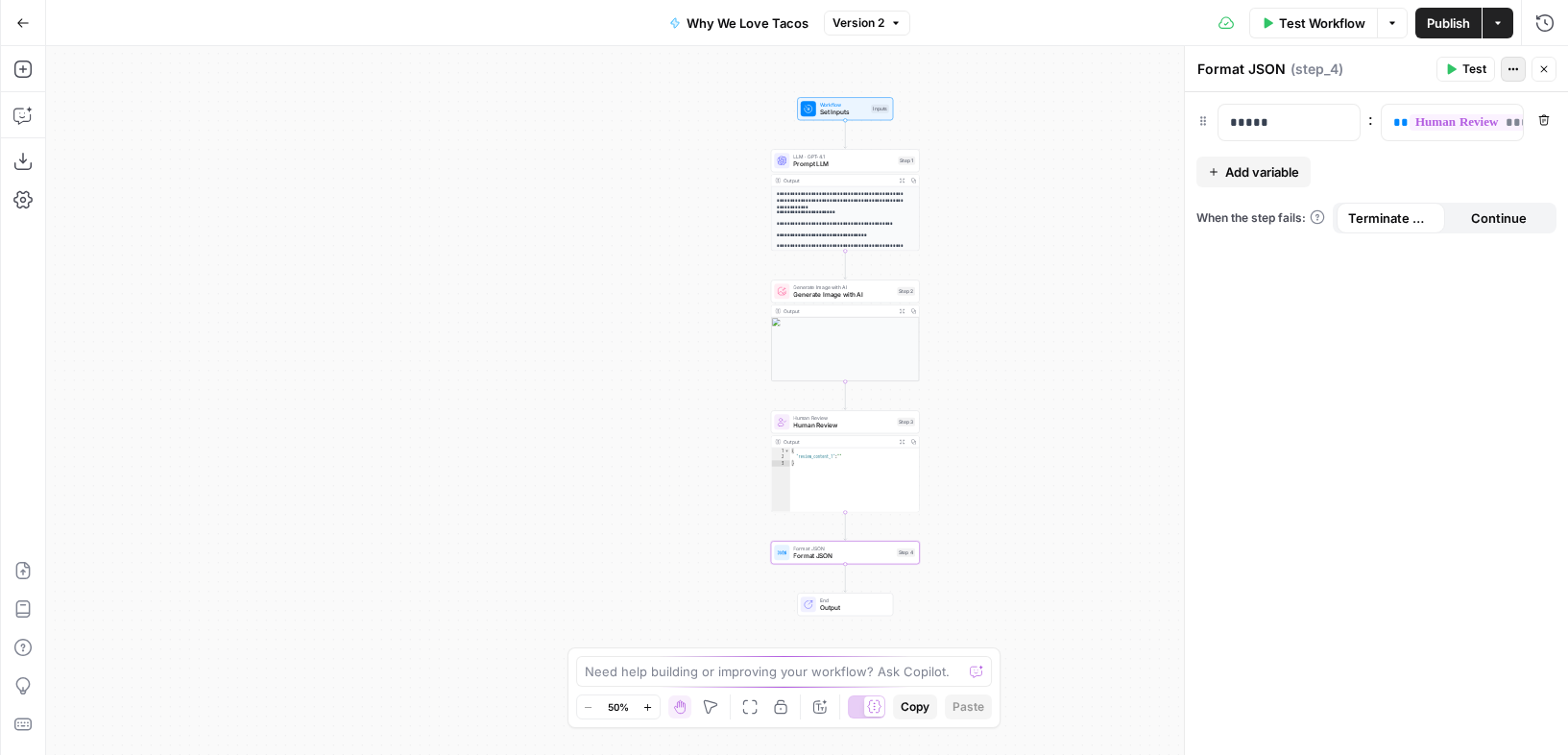 click 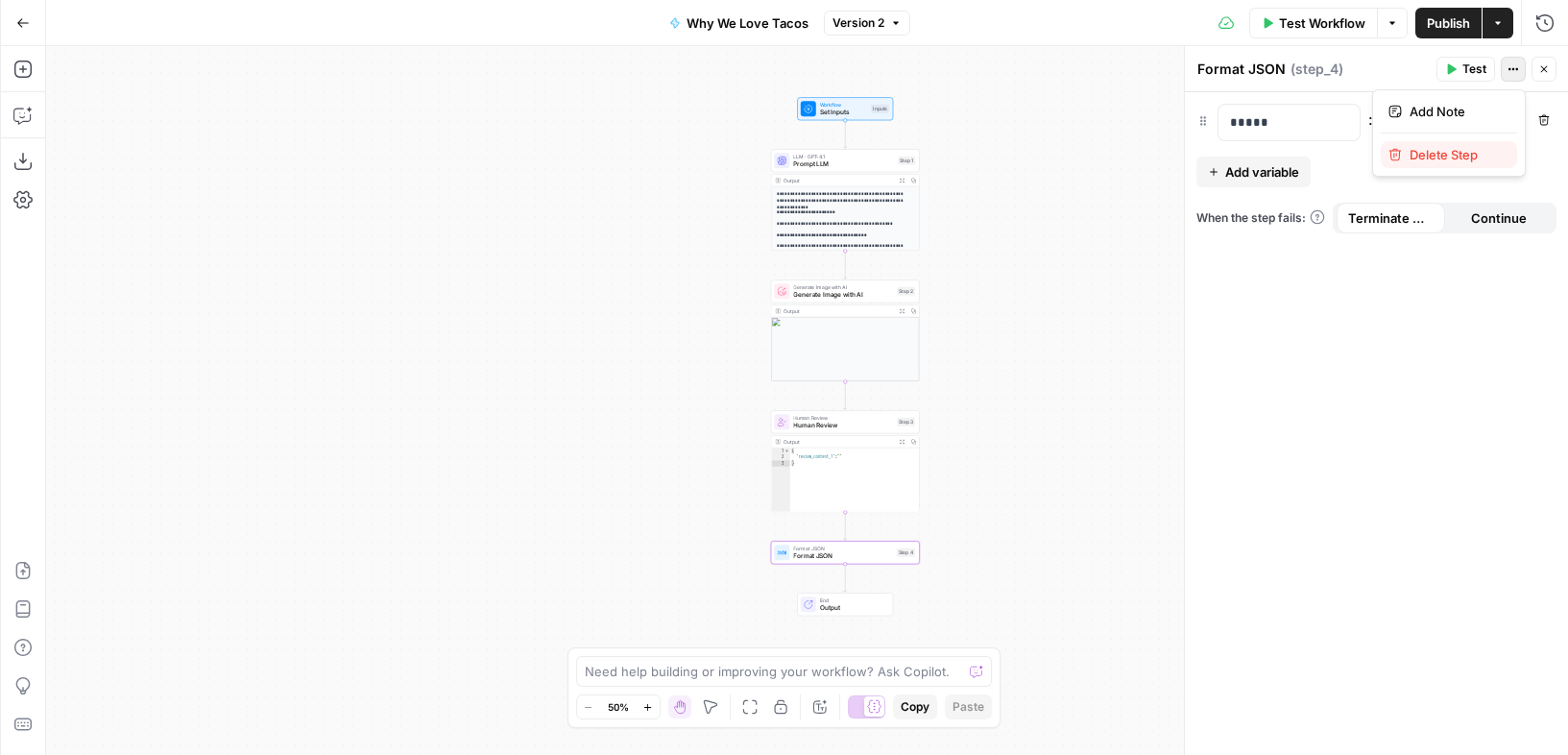 click on "Delete Step" at bounding box center [1443, 155] 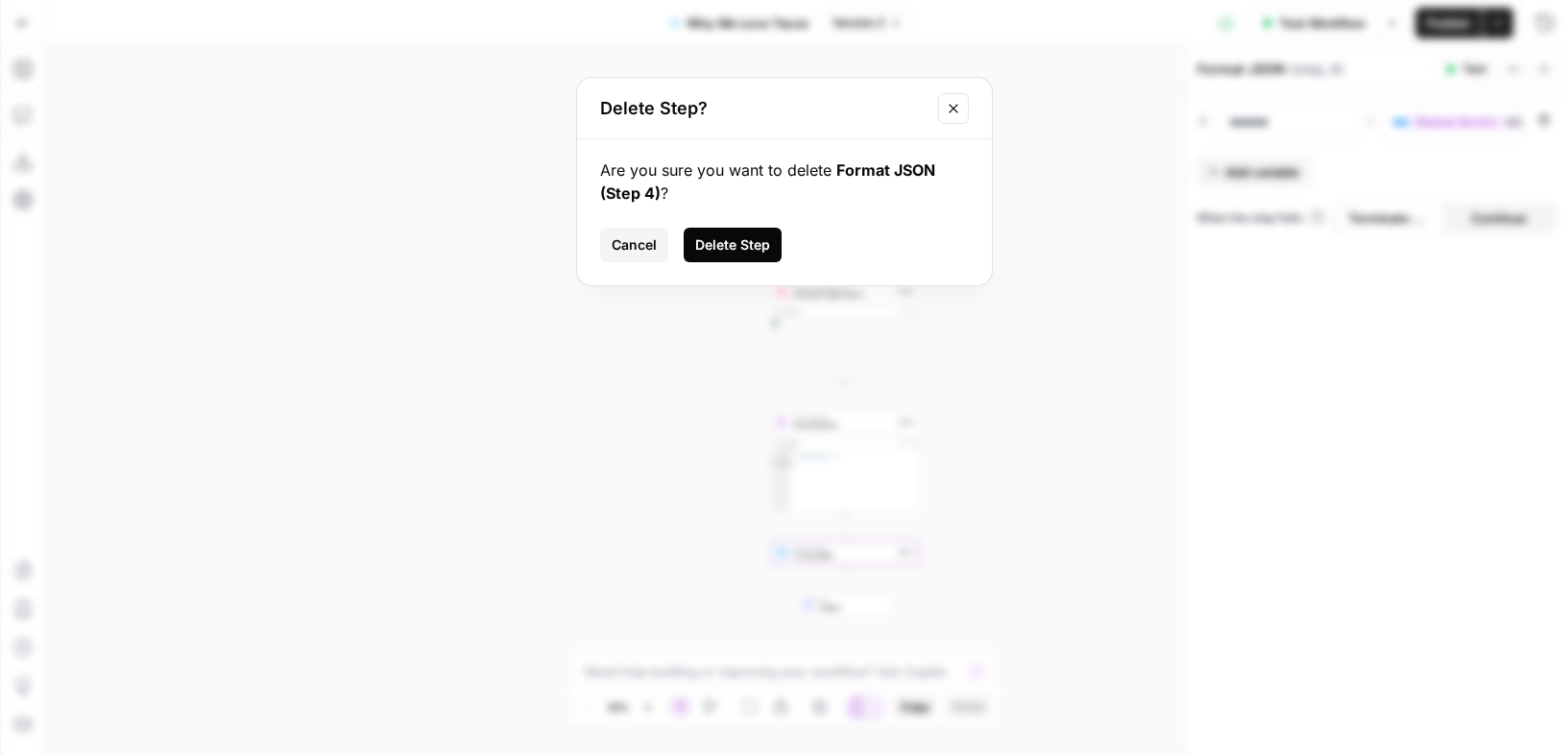 click on "Delete Step" at bounding box center [733, 245] 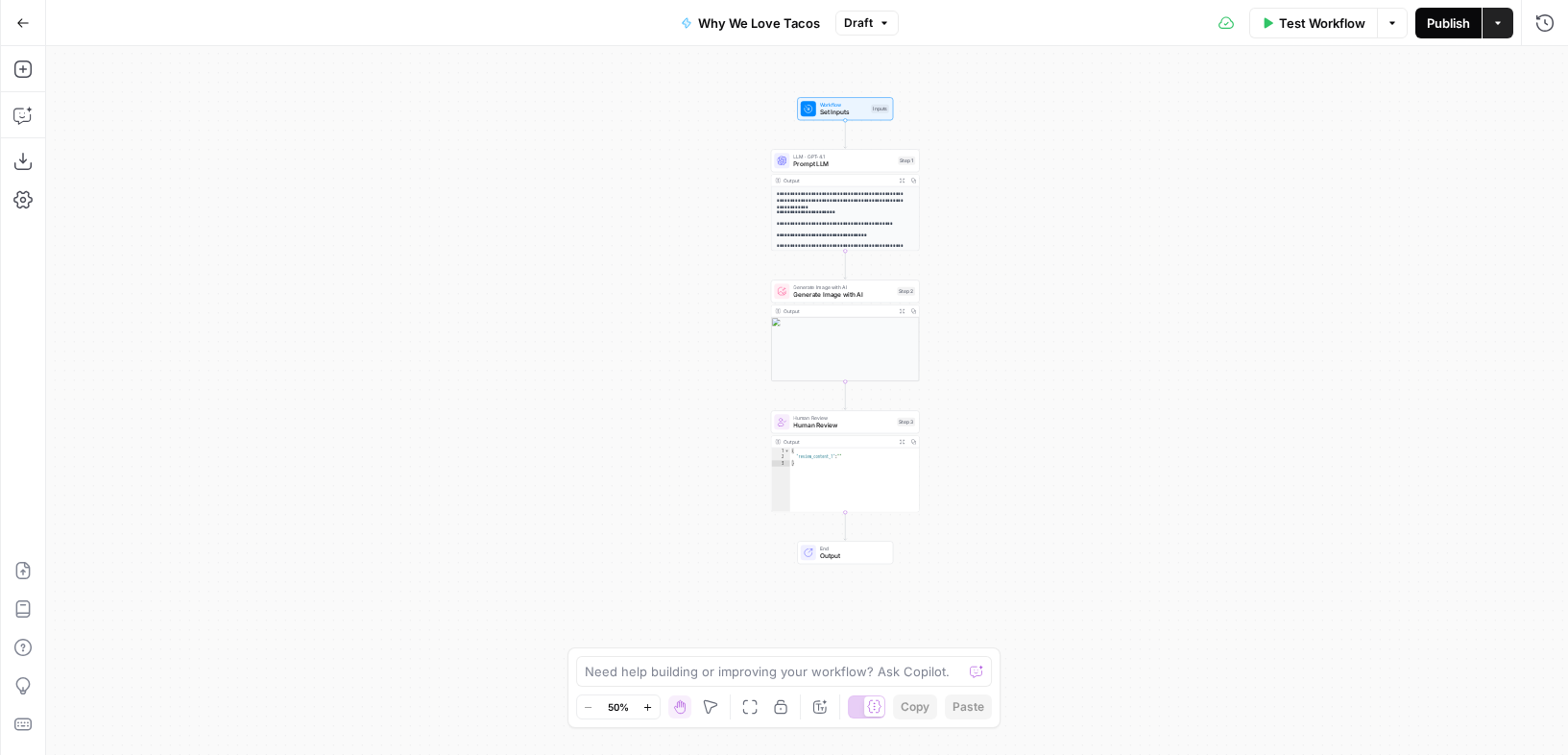click on "Publish" at bounding box center (1448, 23) 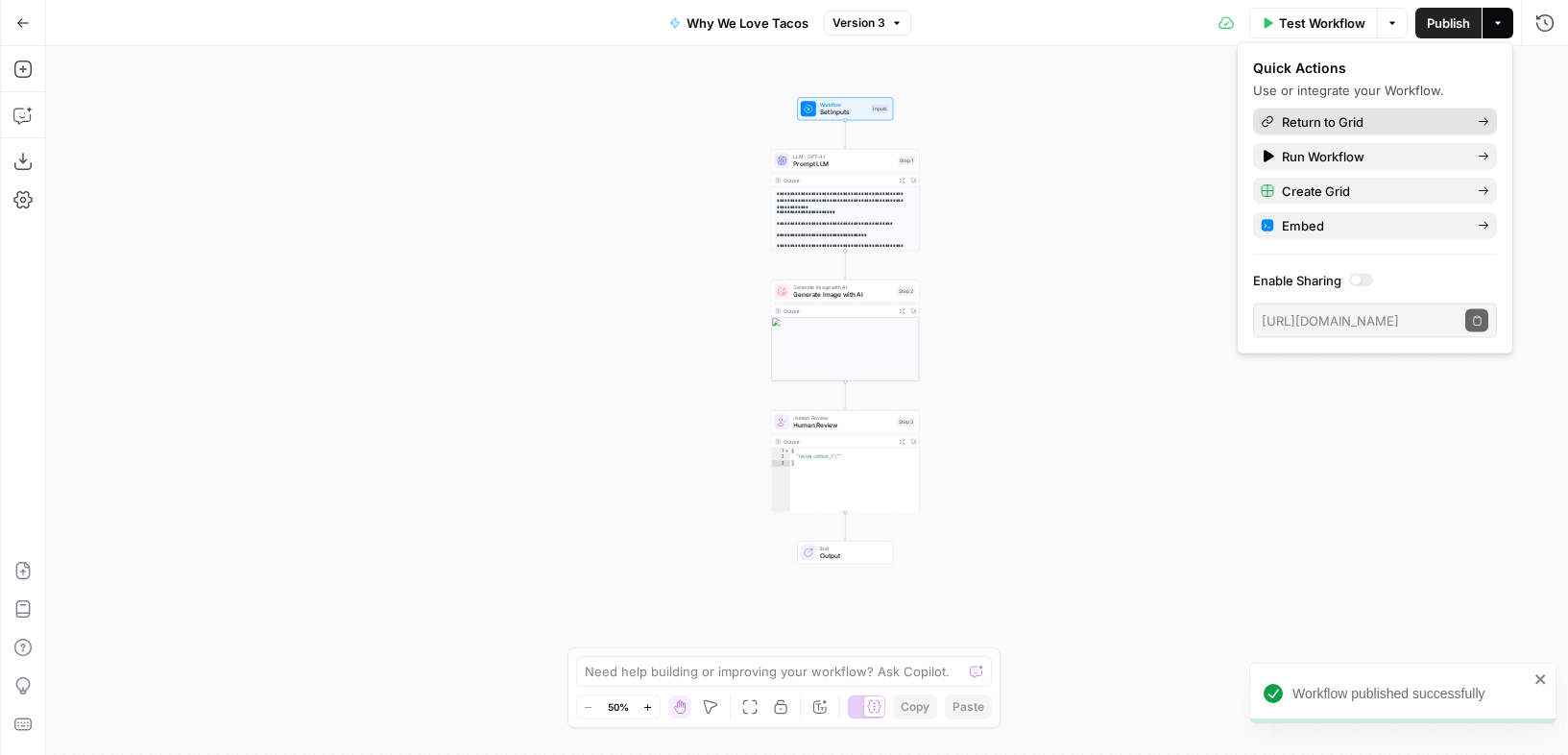 click on "Return to Grid" at bounding box center (1322, 122) 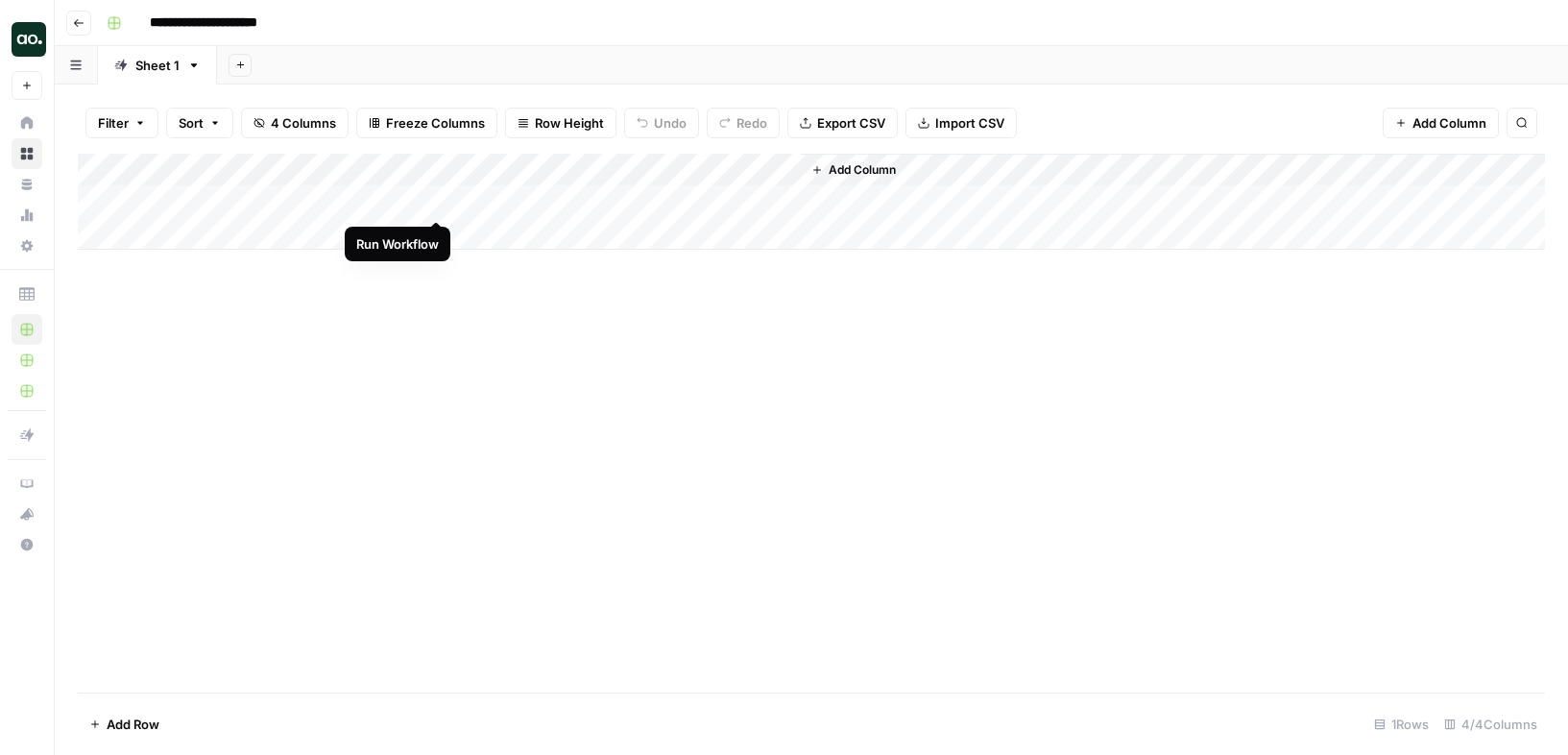 click on "Add Column" at bounding box center [811, 202] 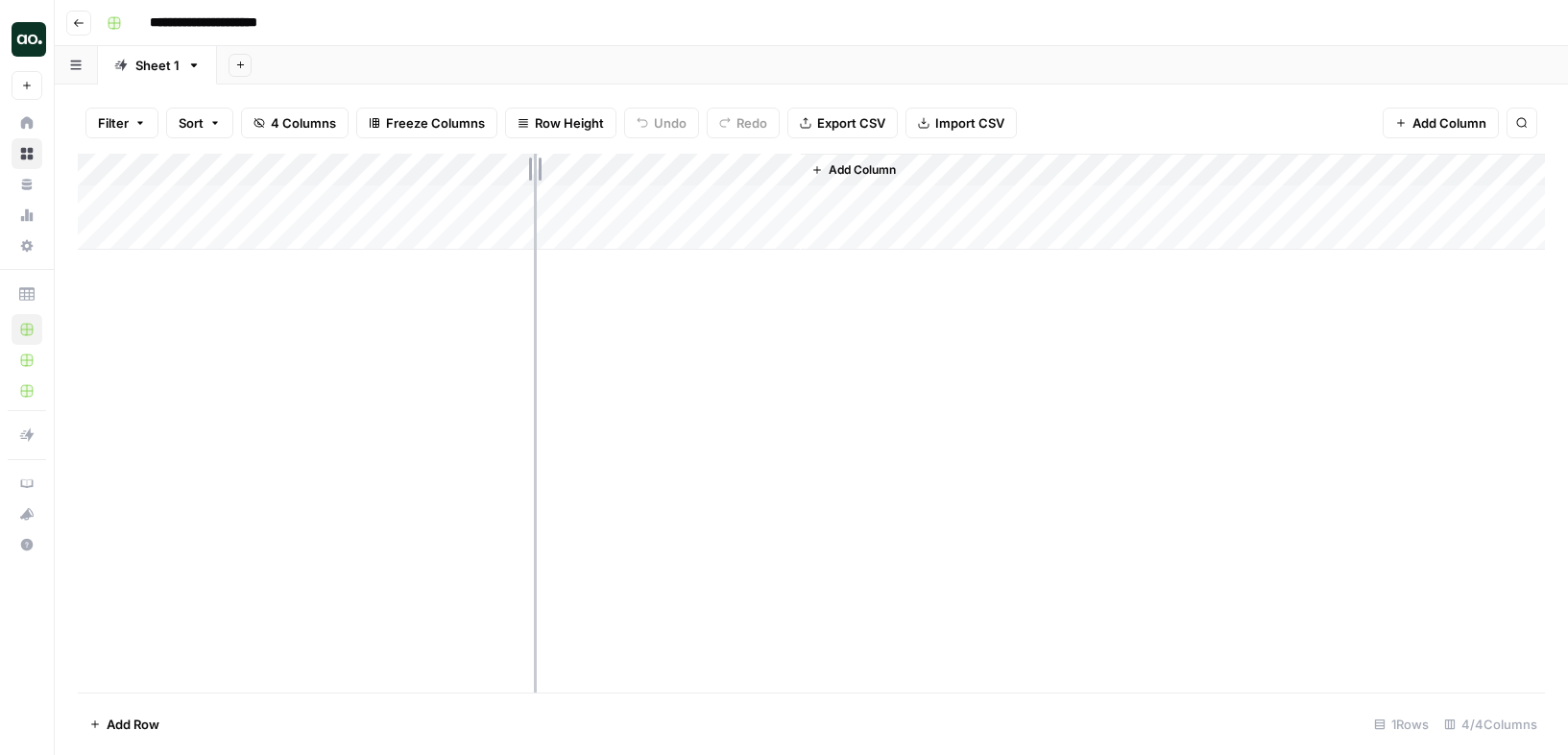drag, startPoint x: 454, startPoint y: 163, endPoint x: 534, endPoint y: 162, distance: 80.00625 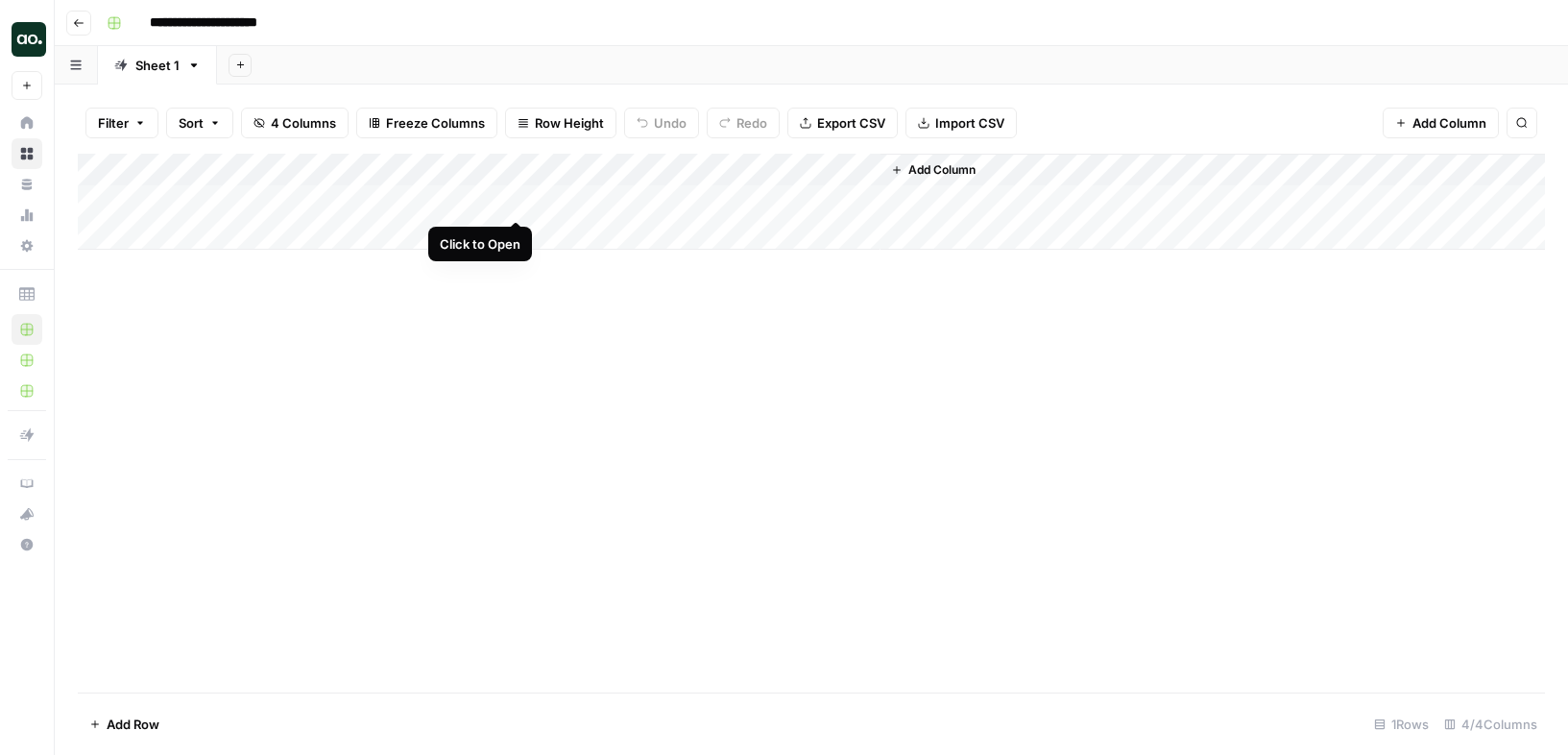 click on "Add Column" at bounding box center [811, 202] 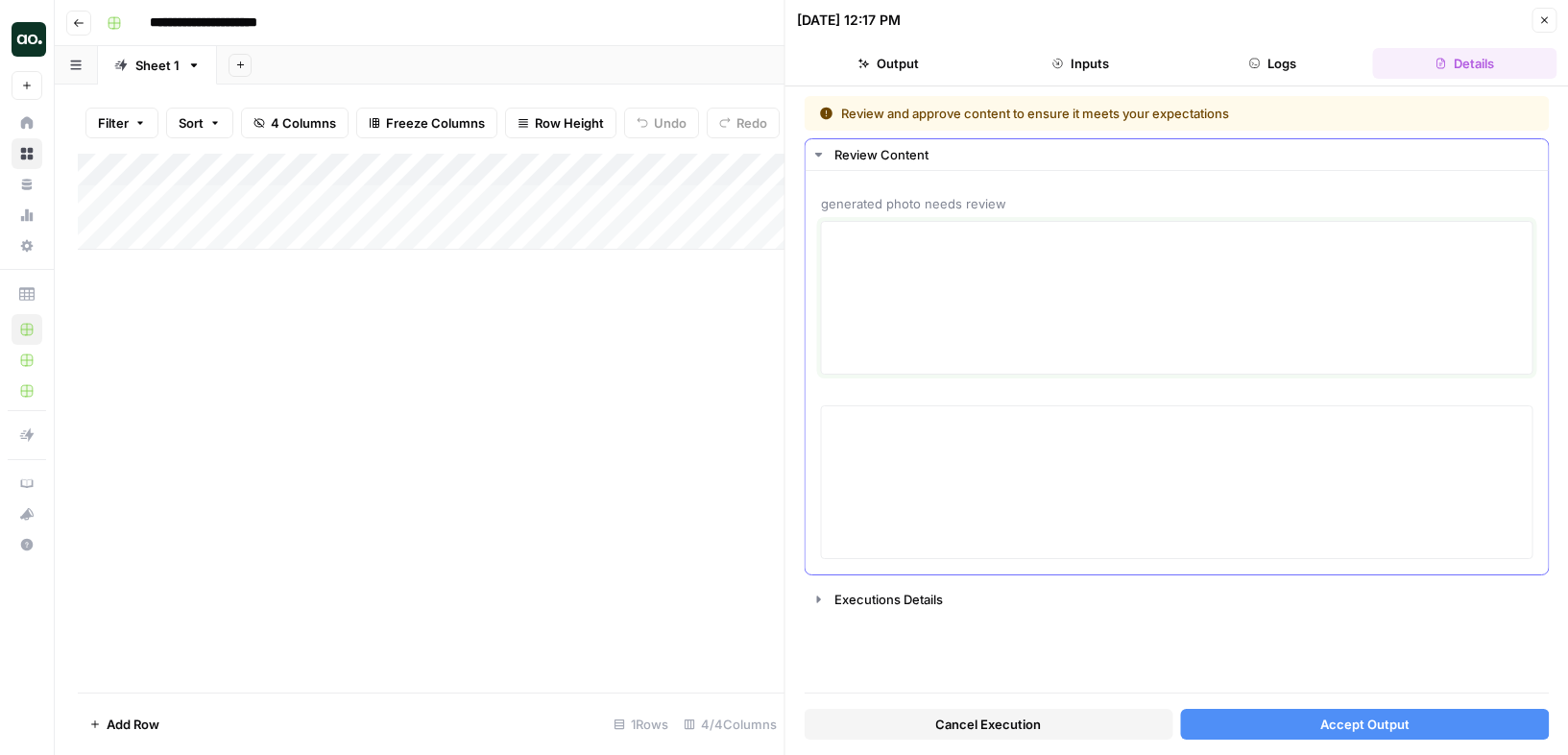click at bounding box center (1177, 298) 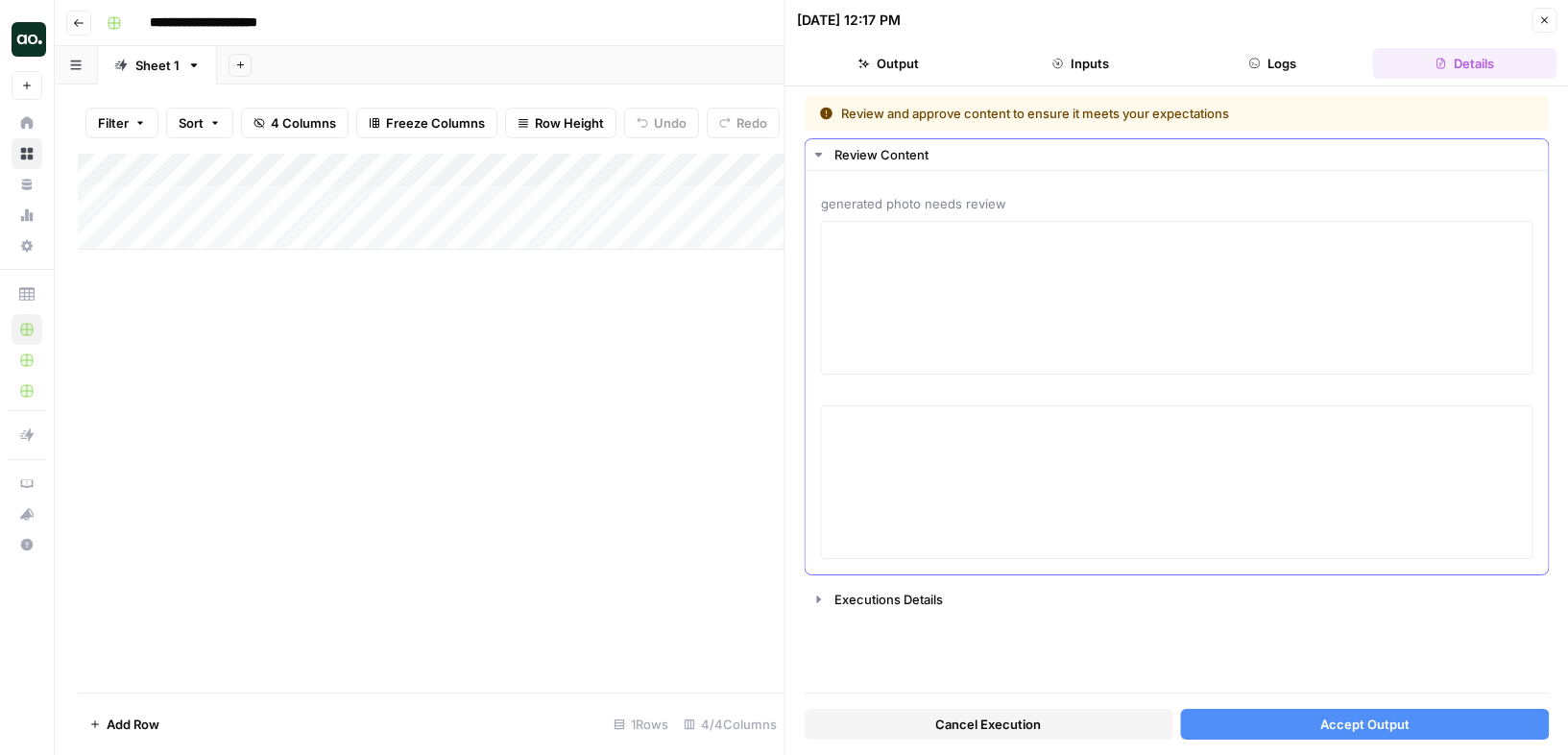 click on "Review Content" at bounding box center [1186, 155] 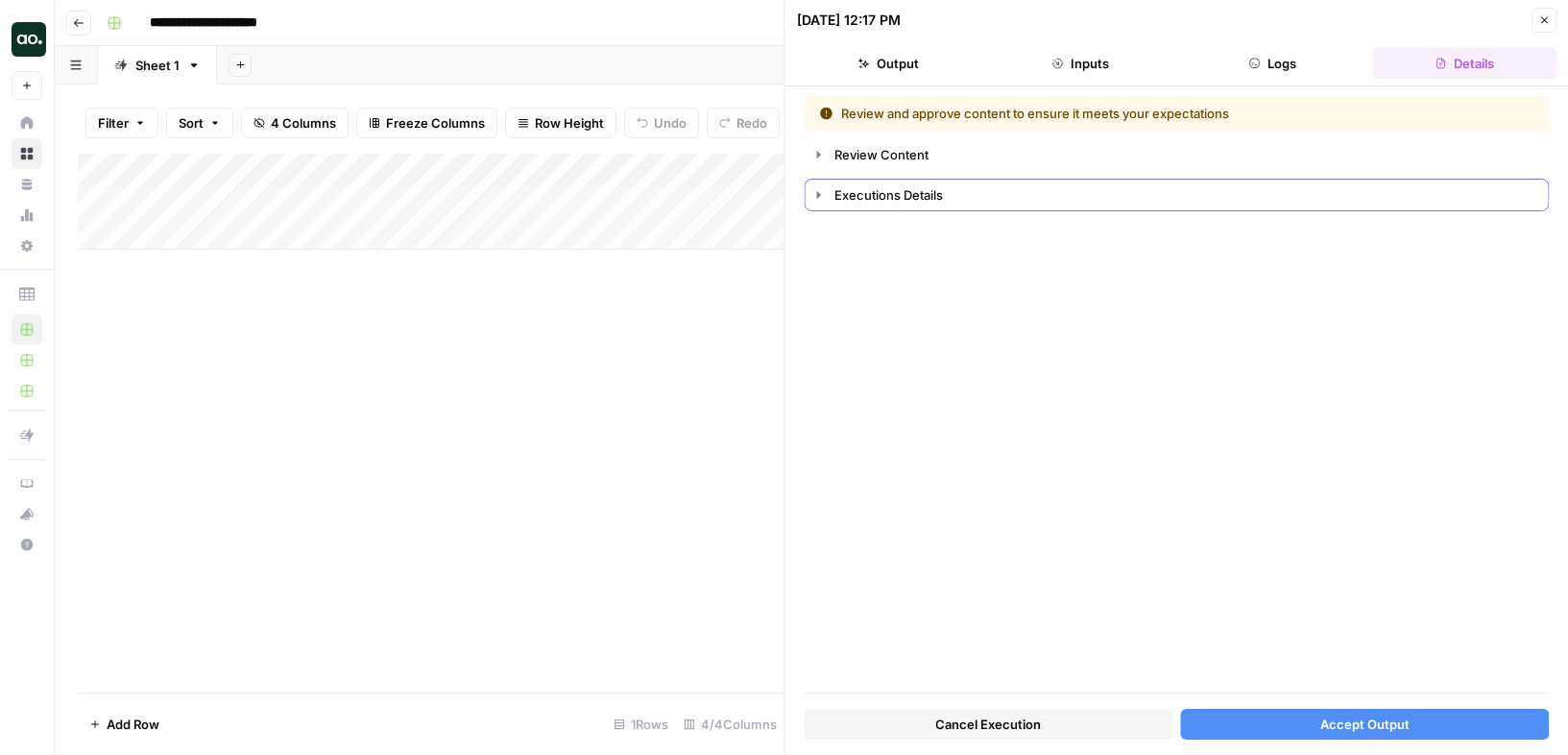 click on "Executions Details" at bounding box center (1186, 195) 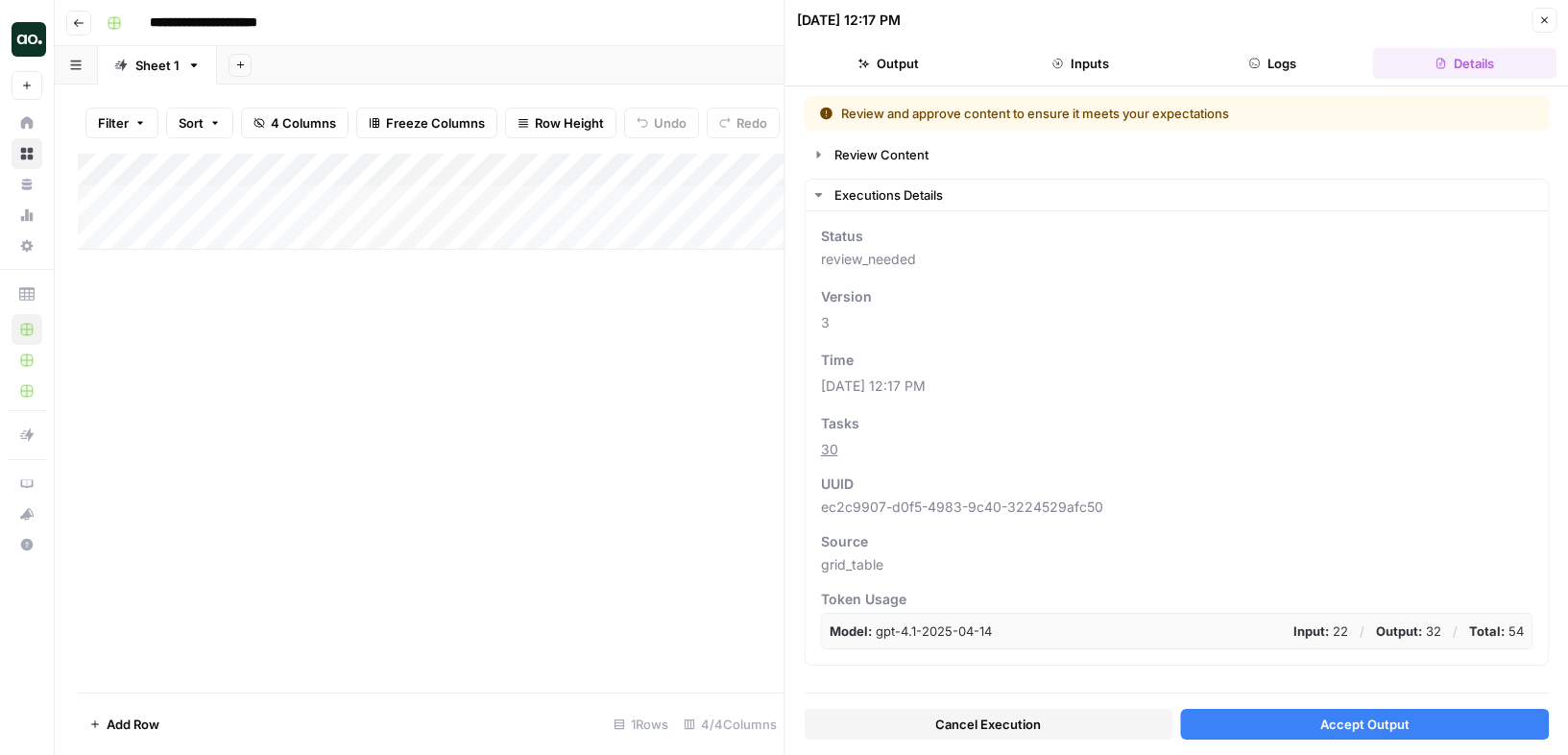 click on "Accept Output" at bounding box center [1364, 724] 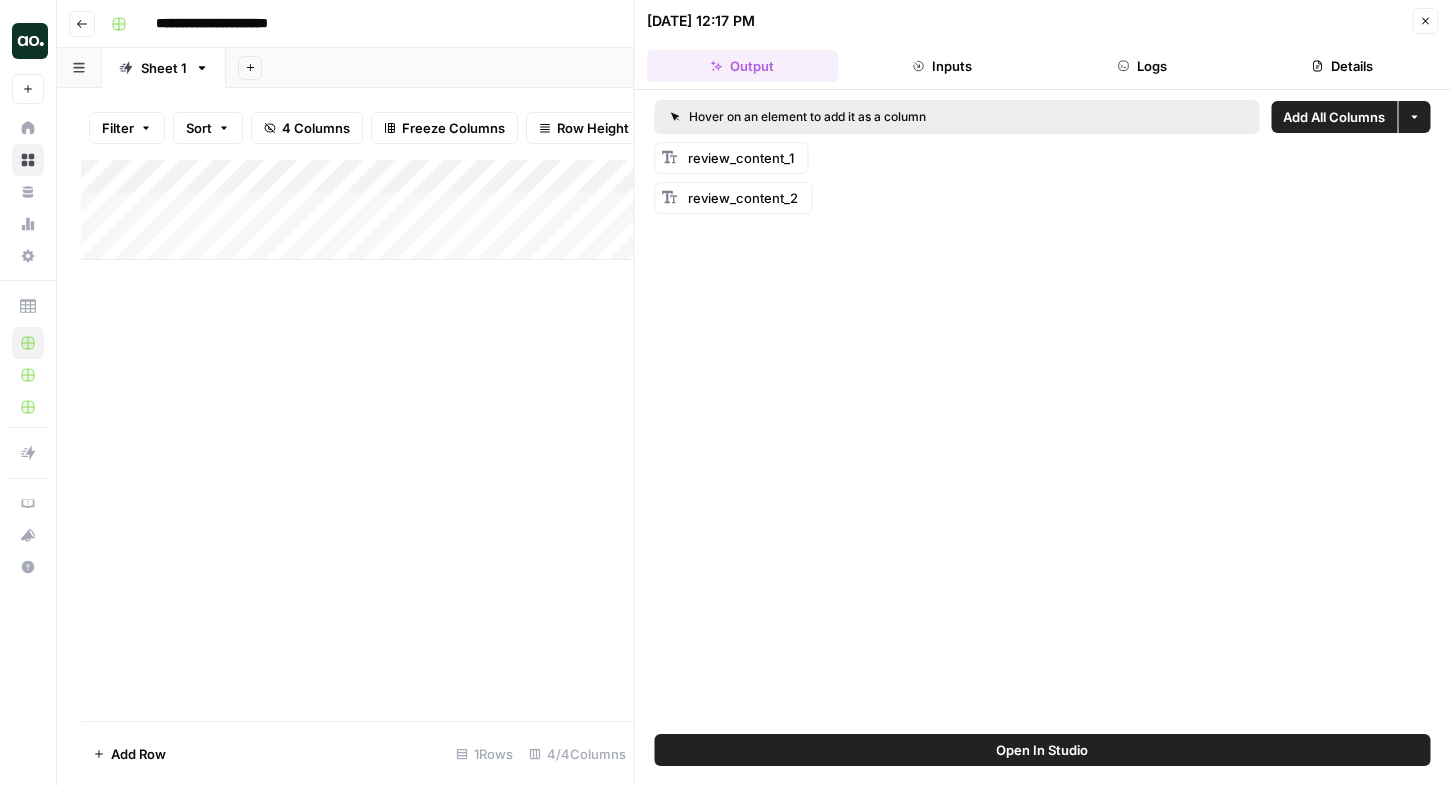 click on "review_content_2" at bounding box center [734, 198] 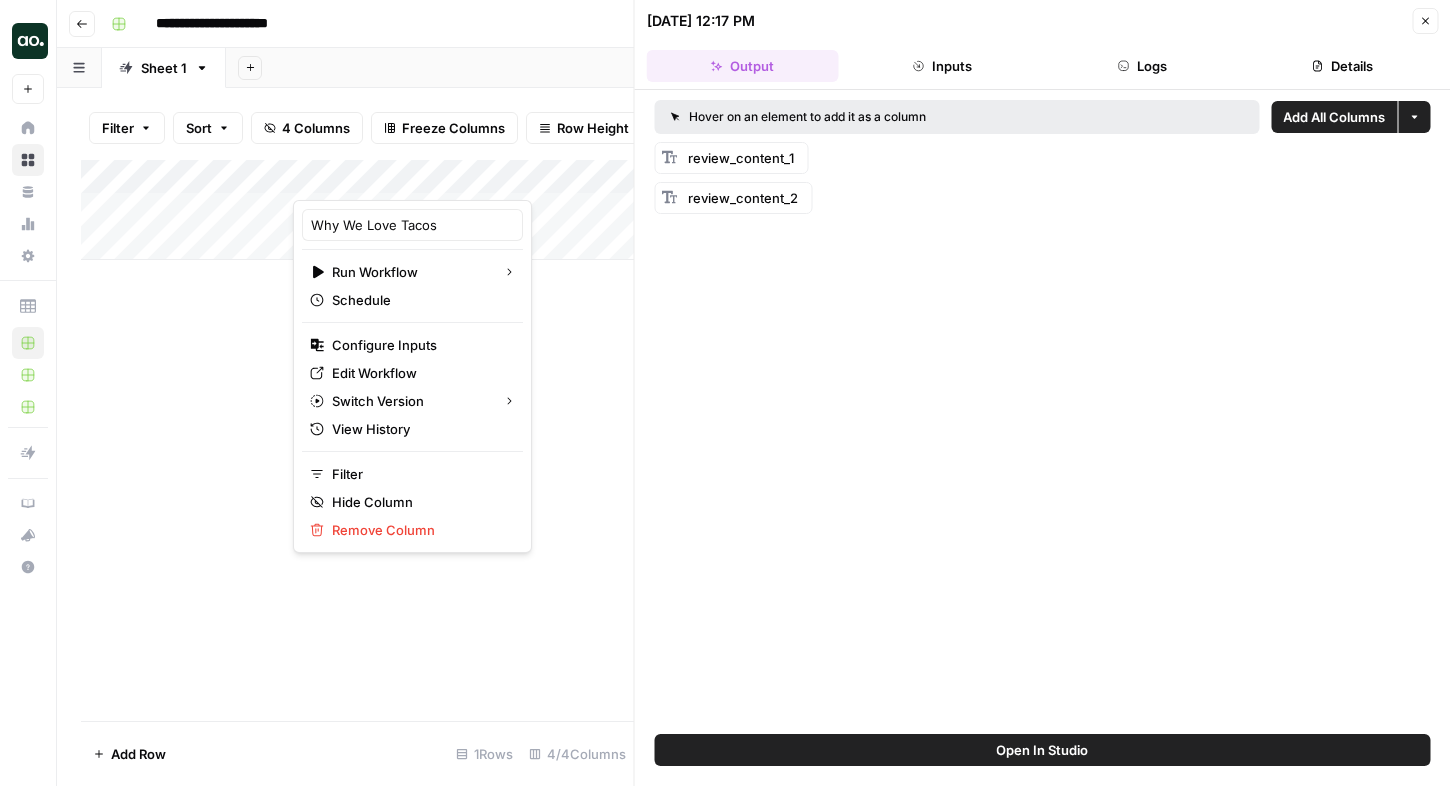 click on "Add Column" at bounding box center [357, 440] 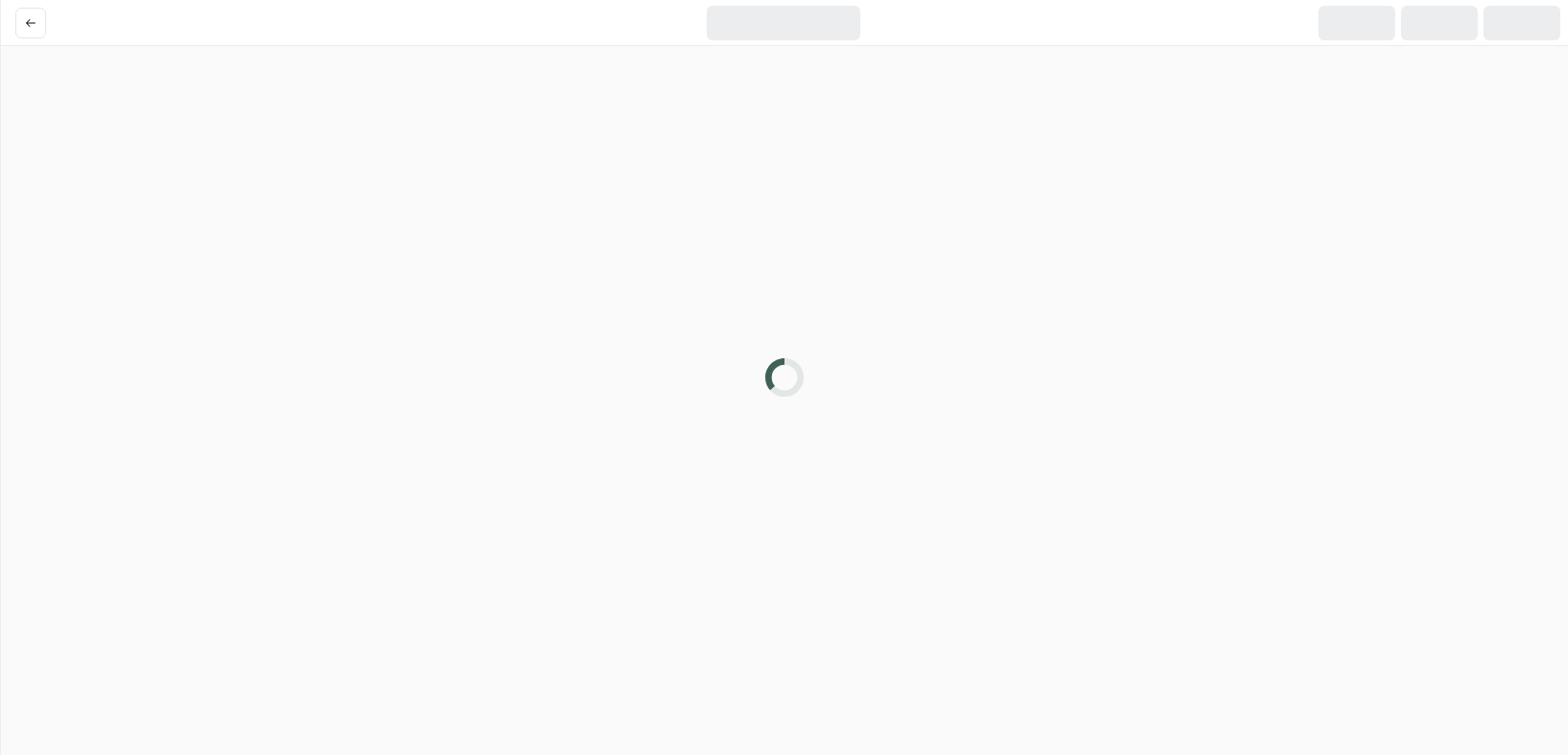 scroll, scrollTop: 0, scrollLeft: 0, axis: both 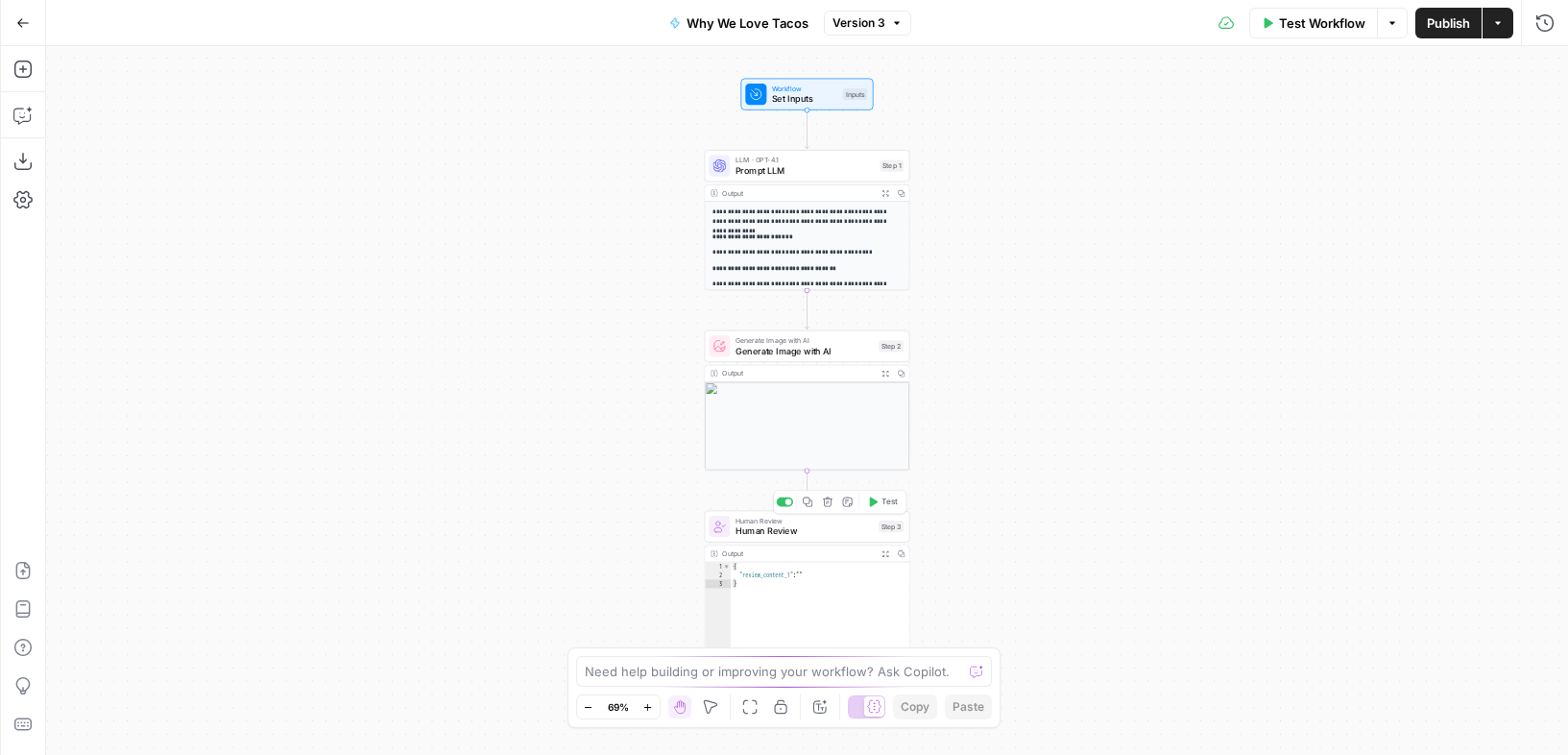 click on "Human Review" at bounding box center (805, 531) 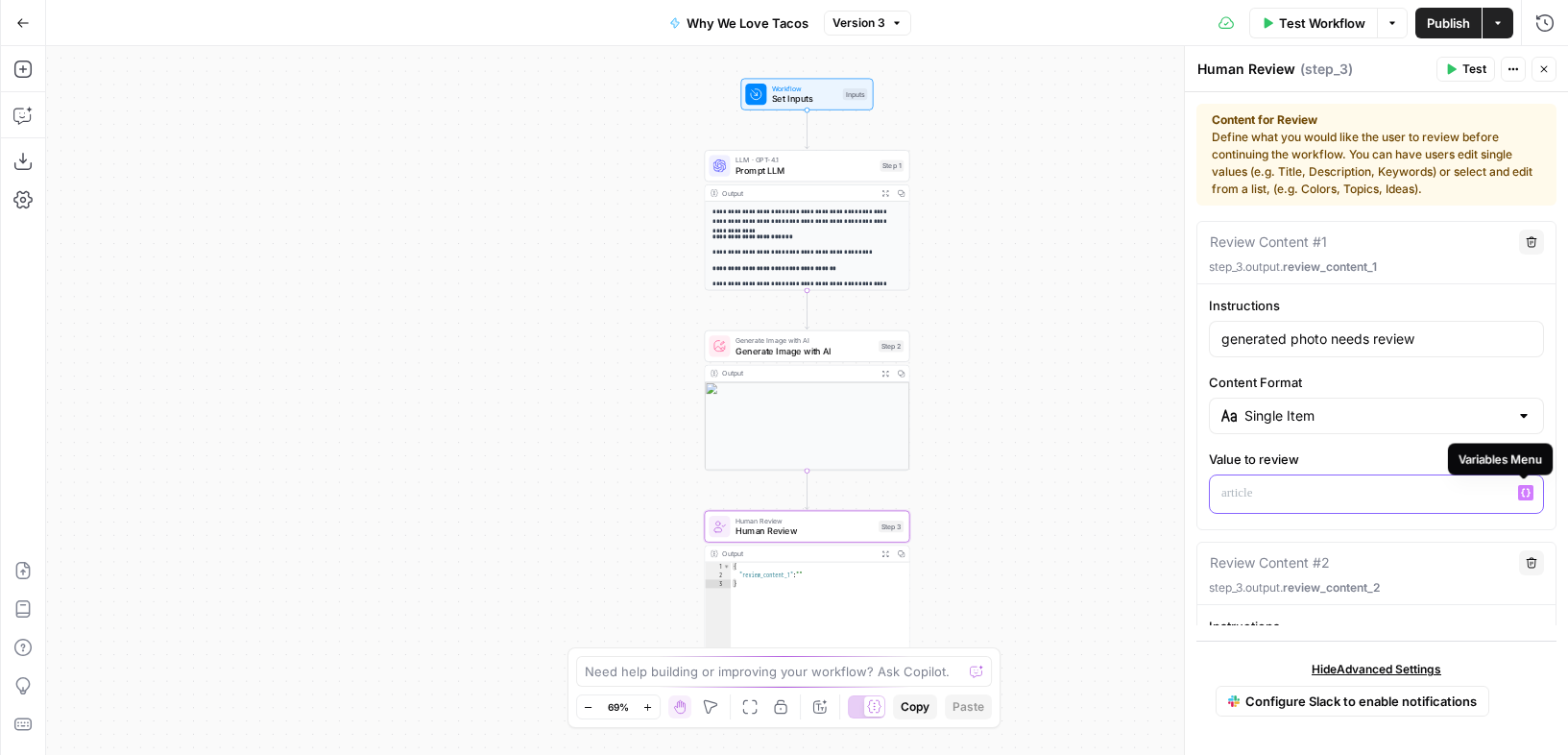 click 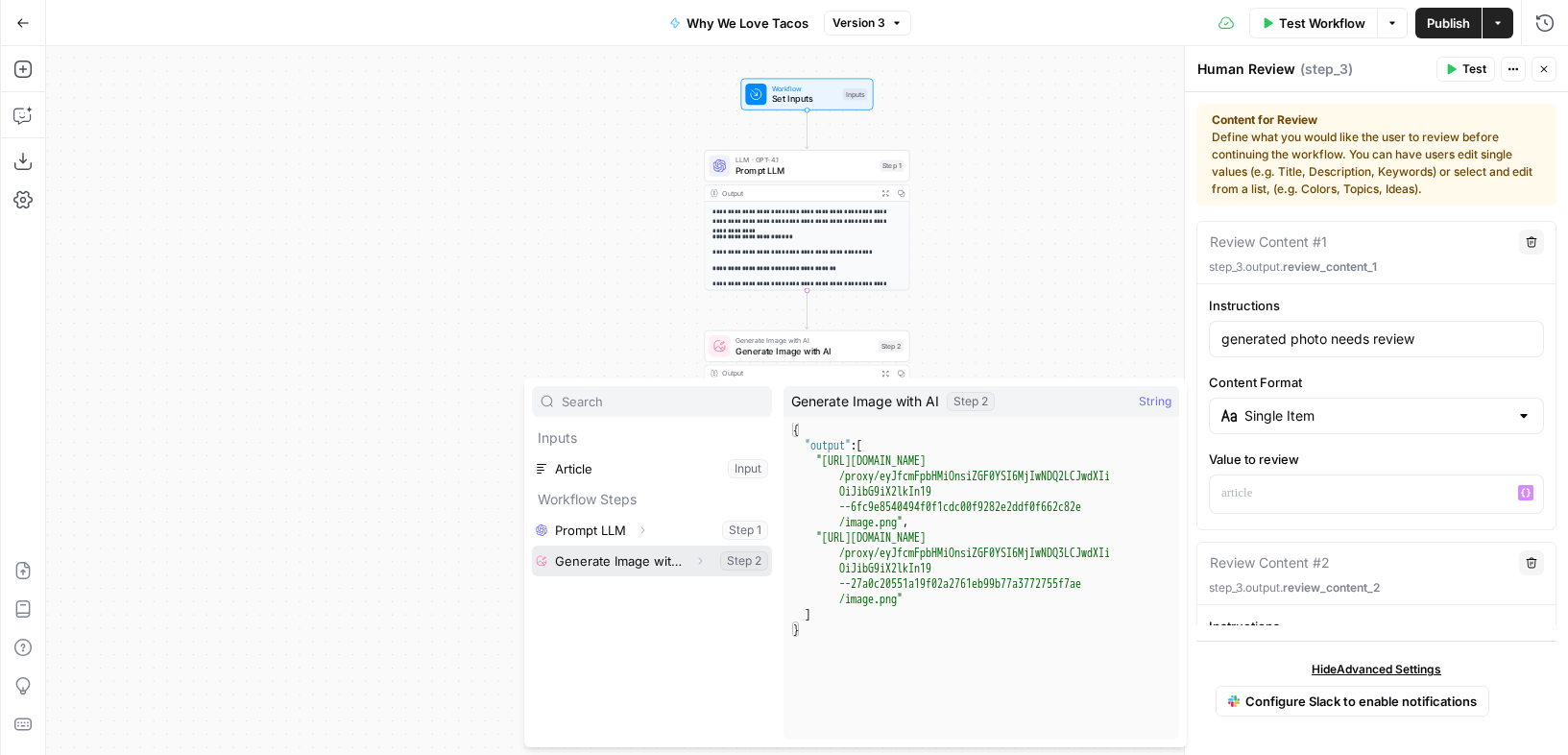 click at bounding box center (652, 561) 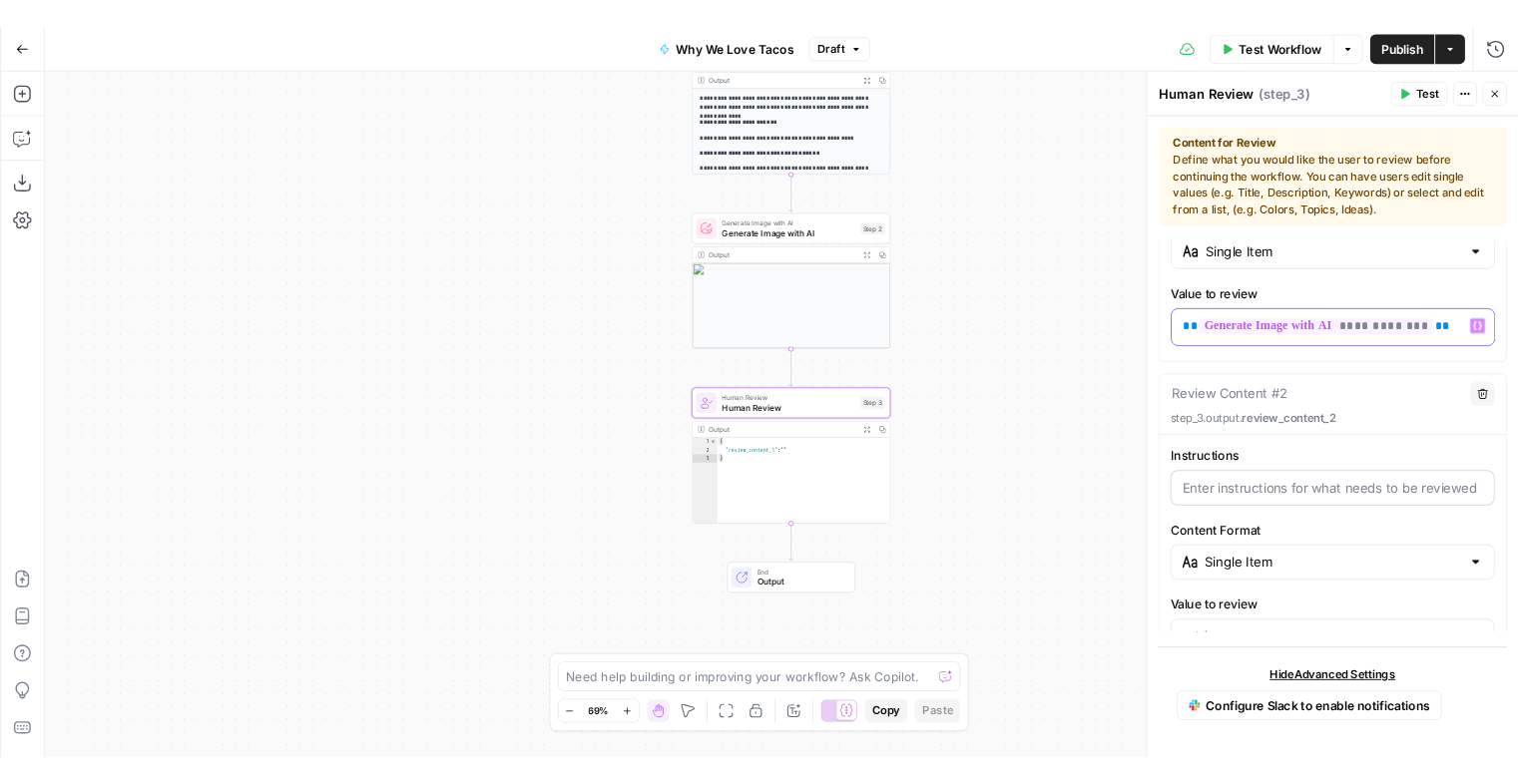 scroll, scrollTop: 177, scrollLeft: 0, axis: vertical 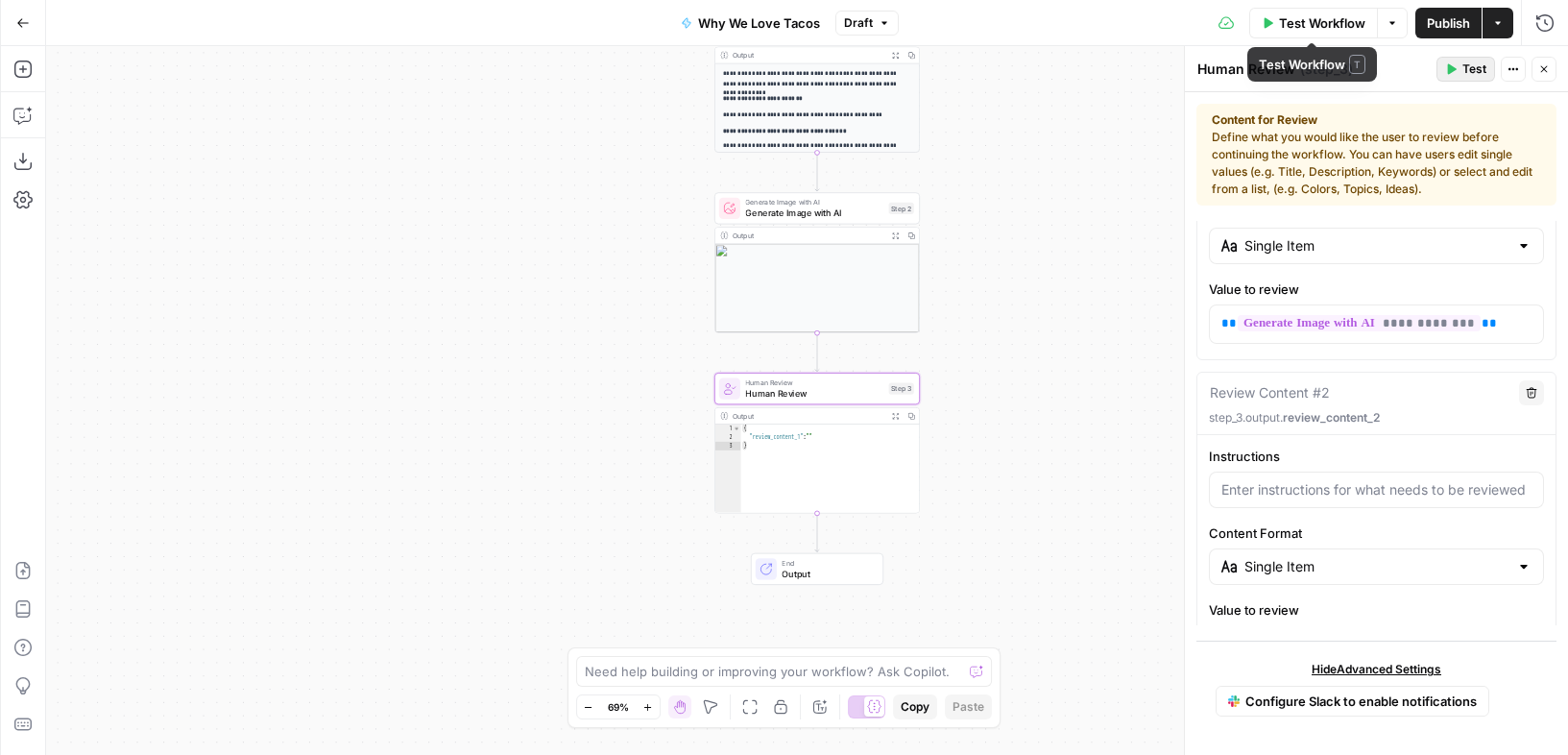 click on "Test" at bounding box center [1465, 69] 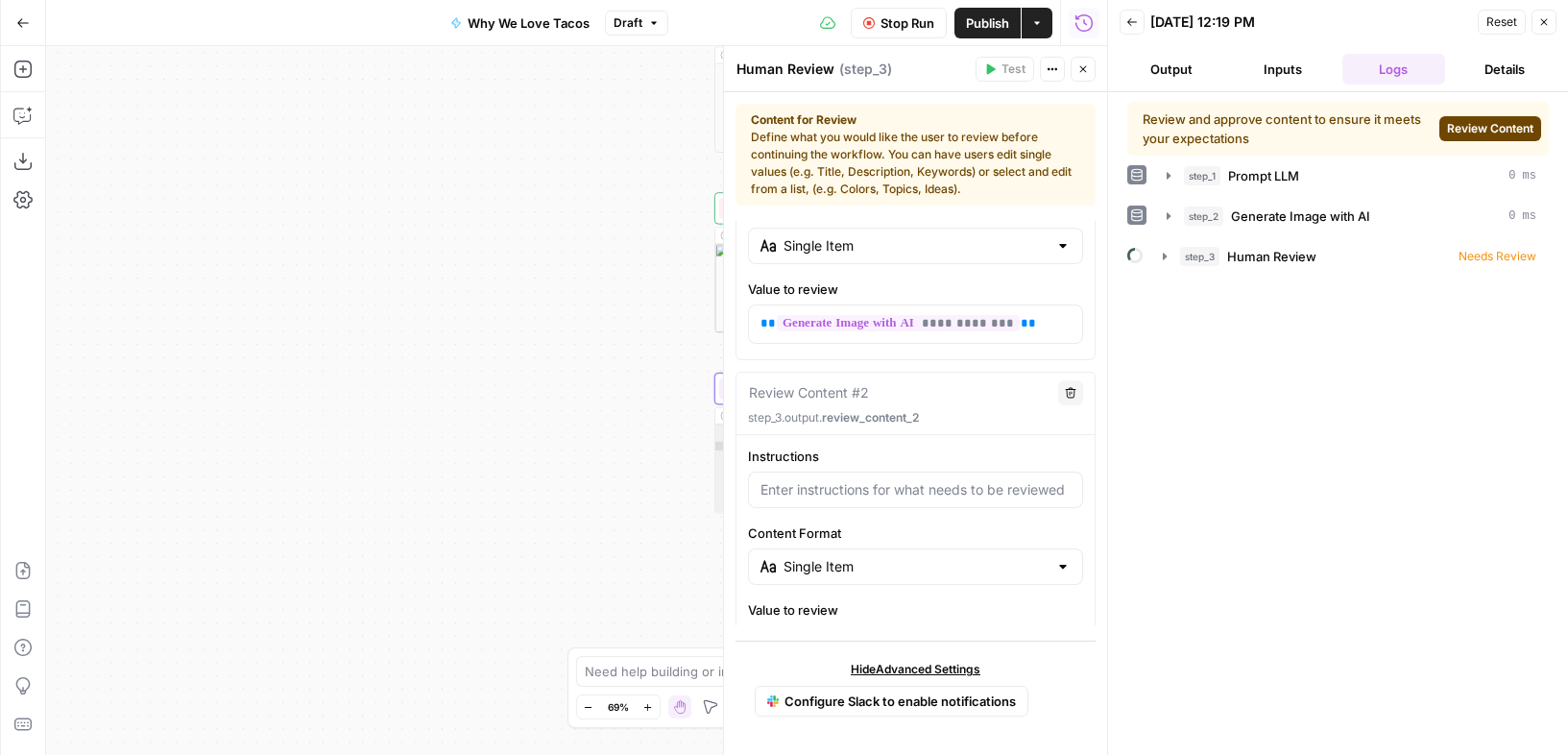 click on "Review Content" at bounding box center (1490, 129) 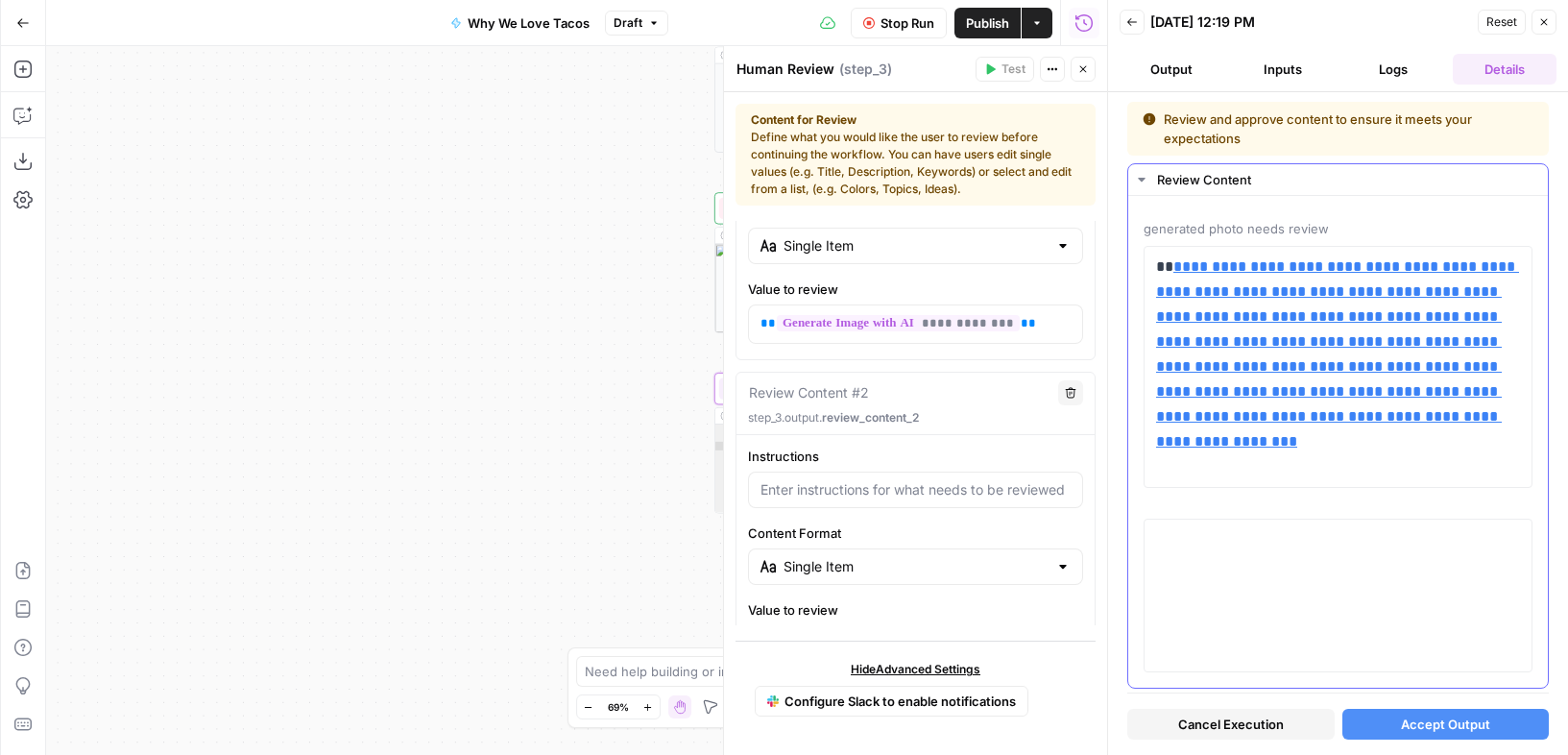 click 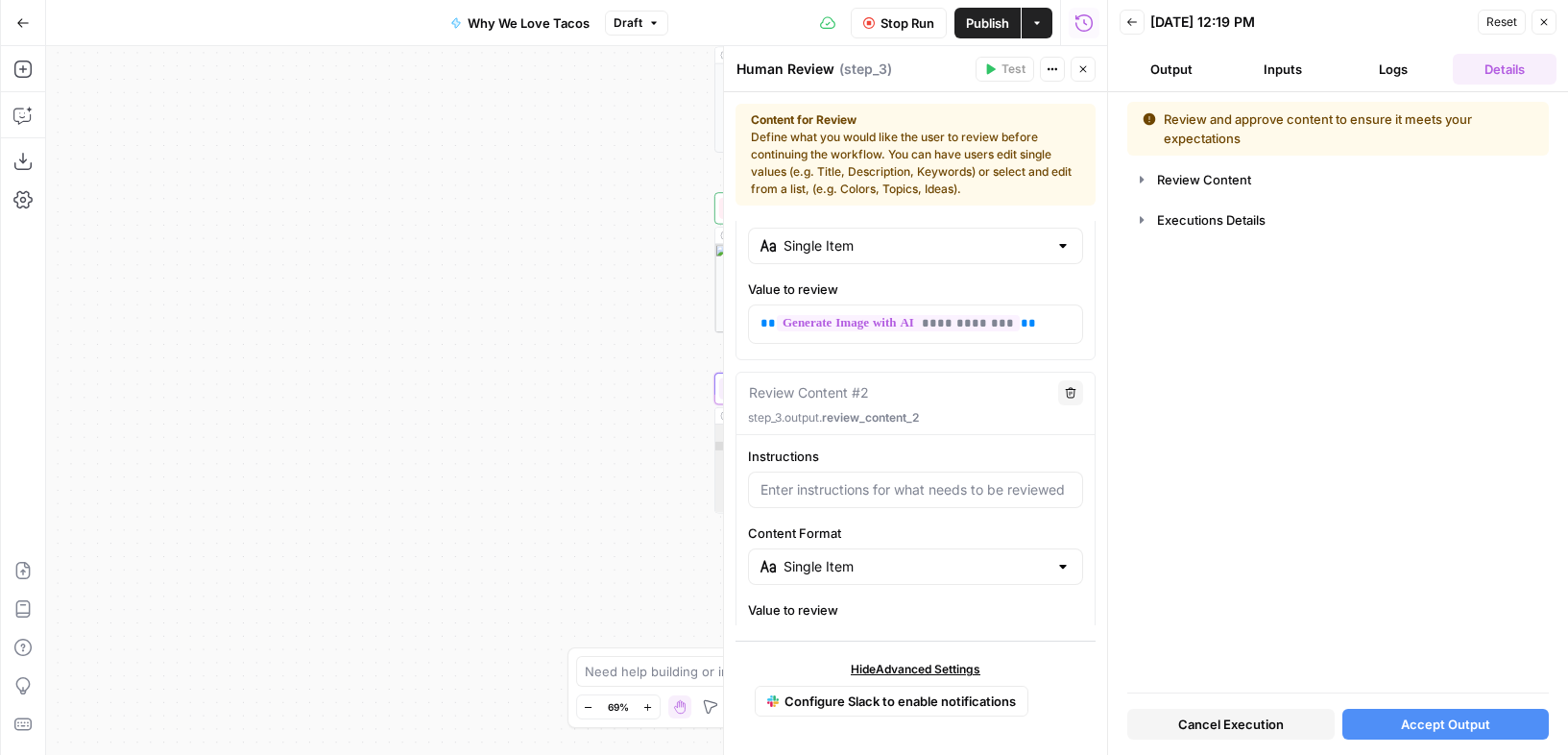 click on "**********" at bounding box center (576, 401) 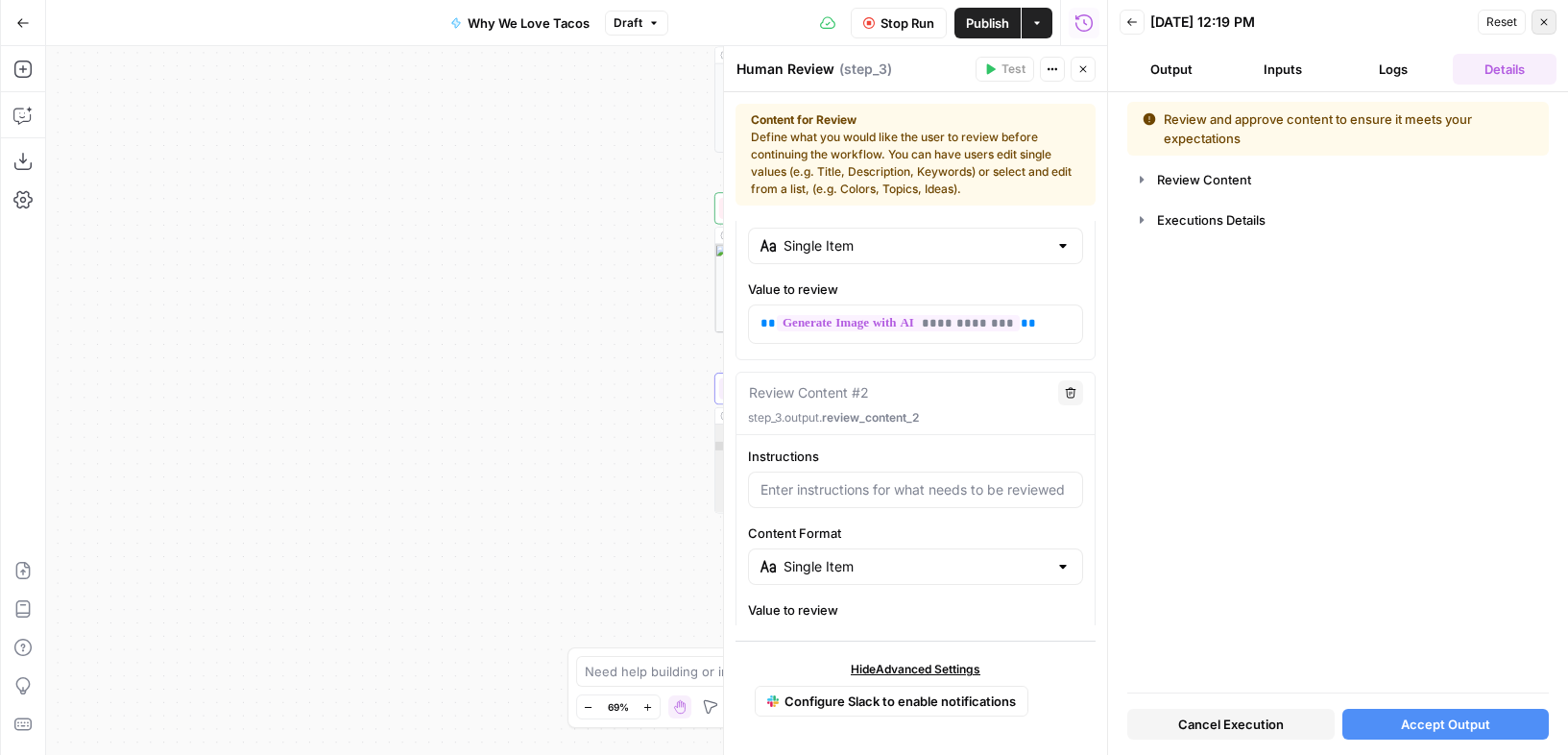 click on "Close" at bounding box center [1544, 22] 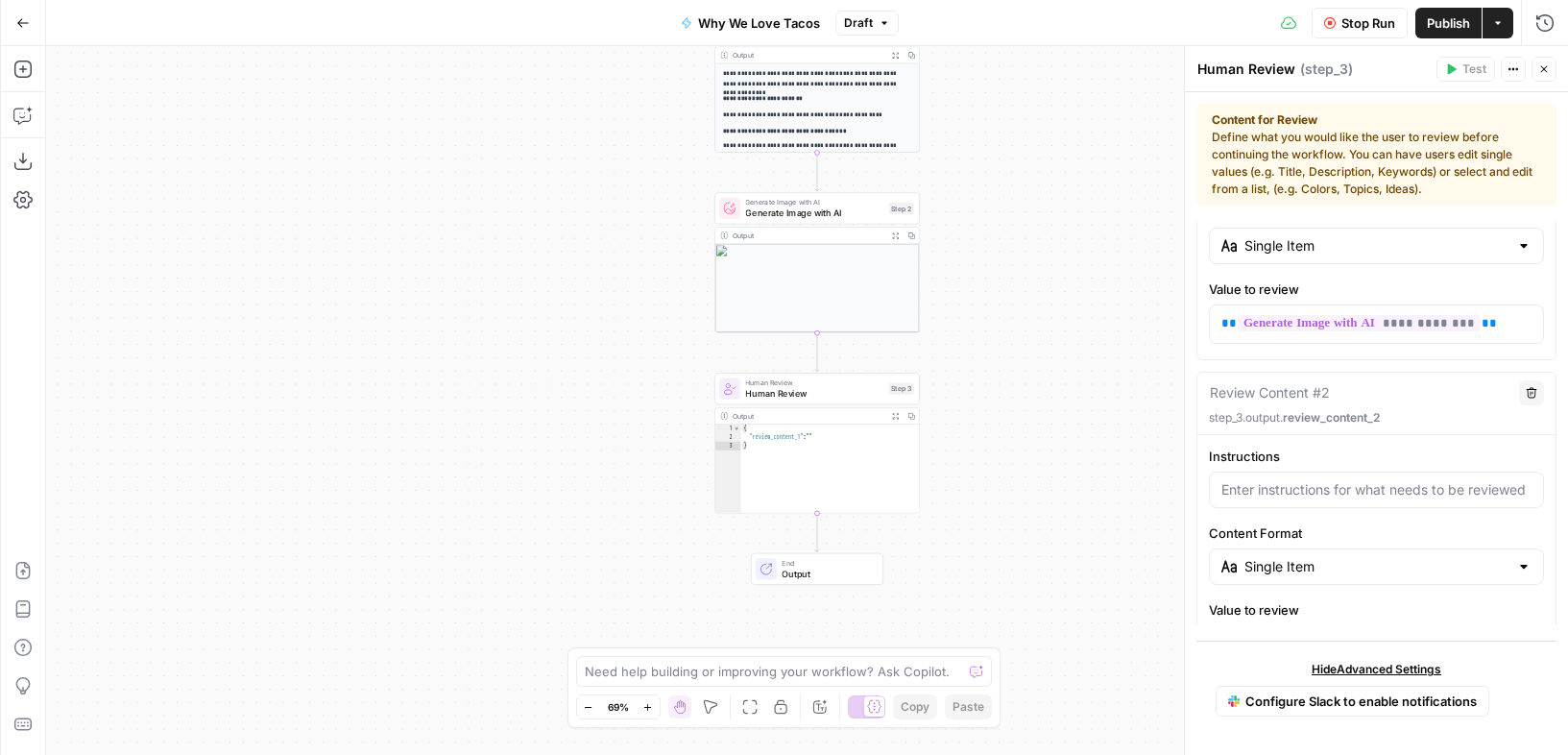 click at bounding box center (817, 288) 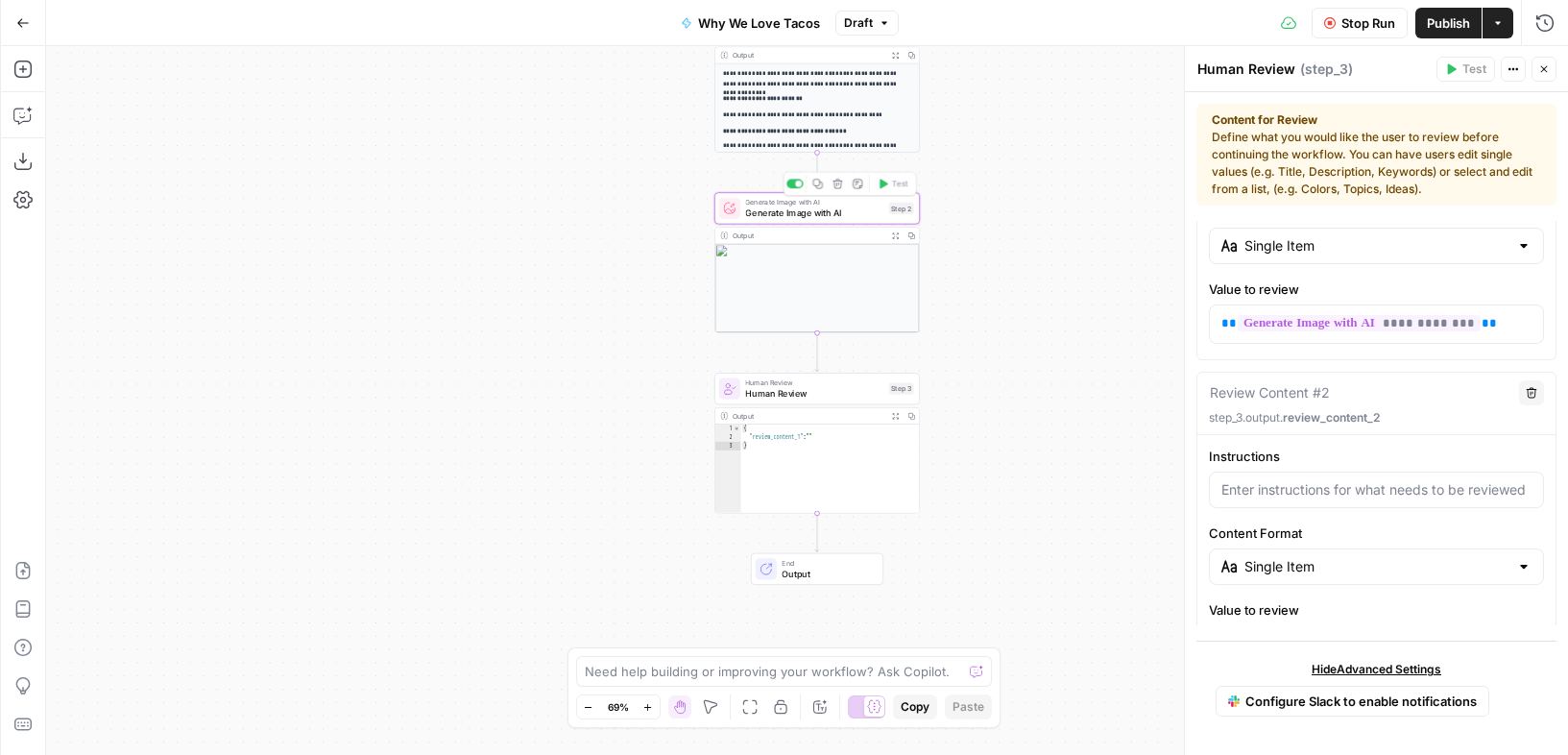 click on "Generate Image with AI" at bounding box center (814, 213) 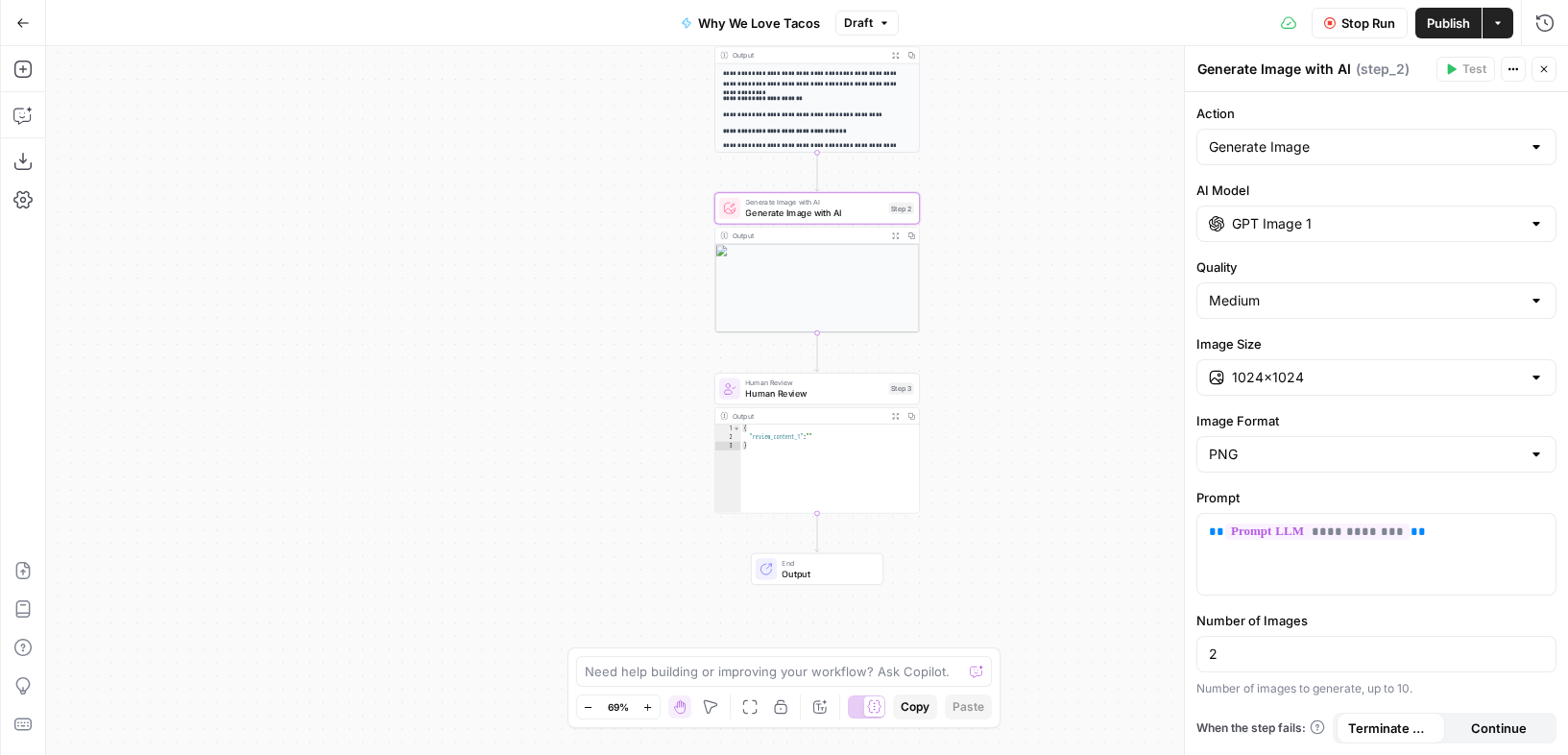 click on "Generate Image with AI" at bounding box center (814, 213) 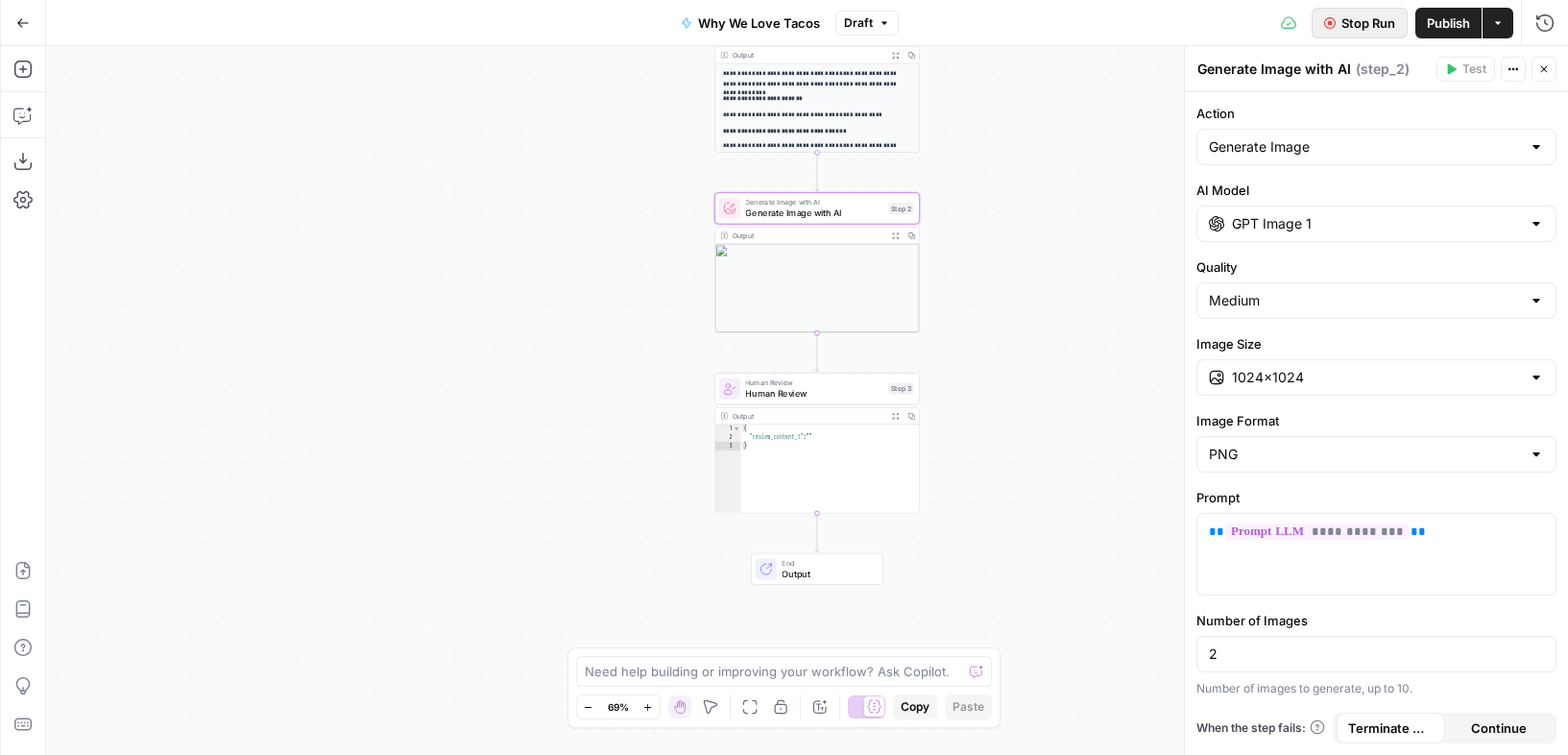 click on "Stop Run" at bounding box center (1368, 23) 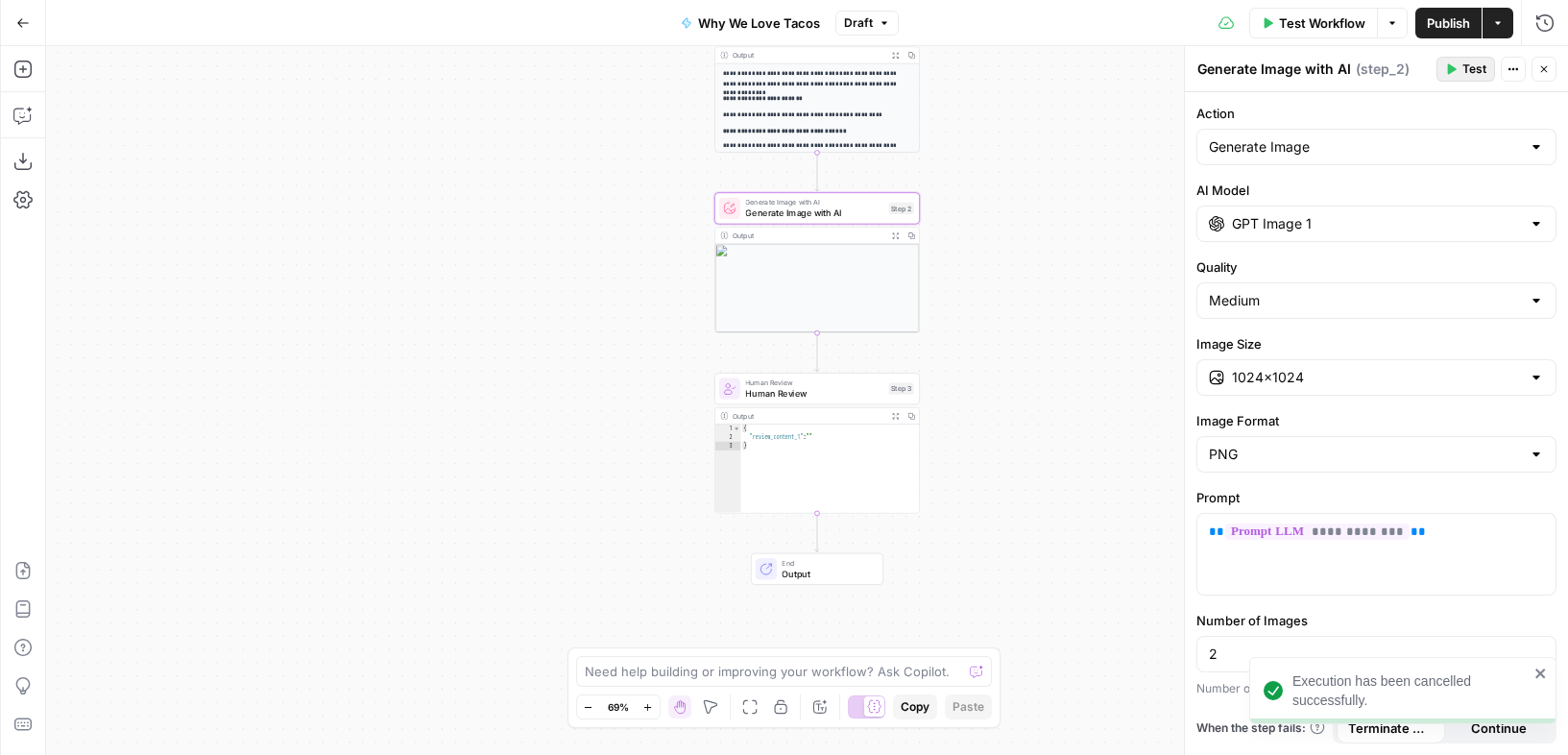 click on "Test" at bounding box center (1465, 69) 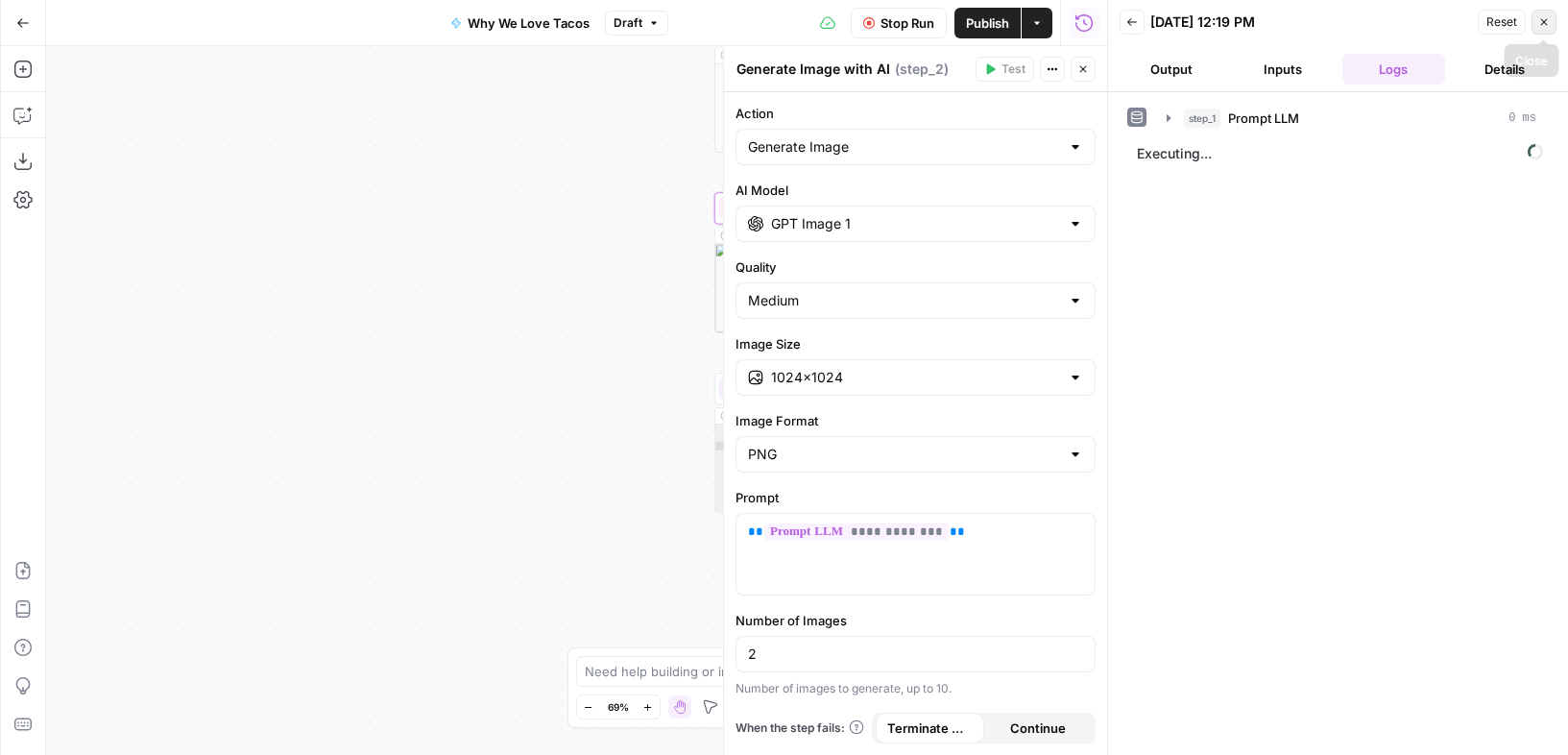 click on "Close" at bounding box center [1549, 22] 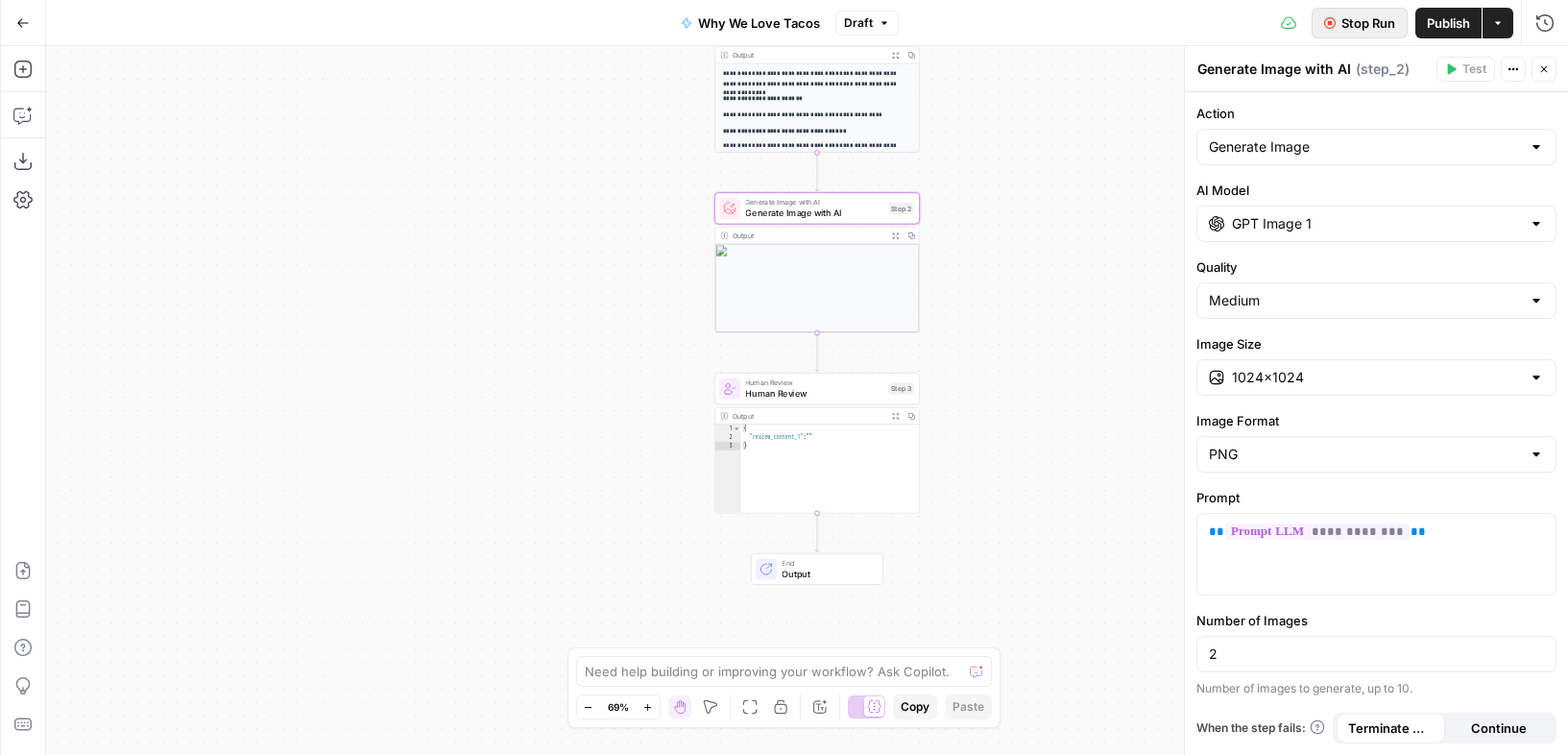 click on "Stop Run" at bounding box center [1368, 23] 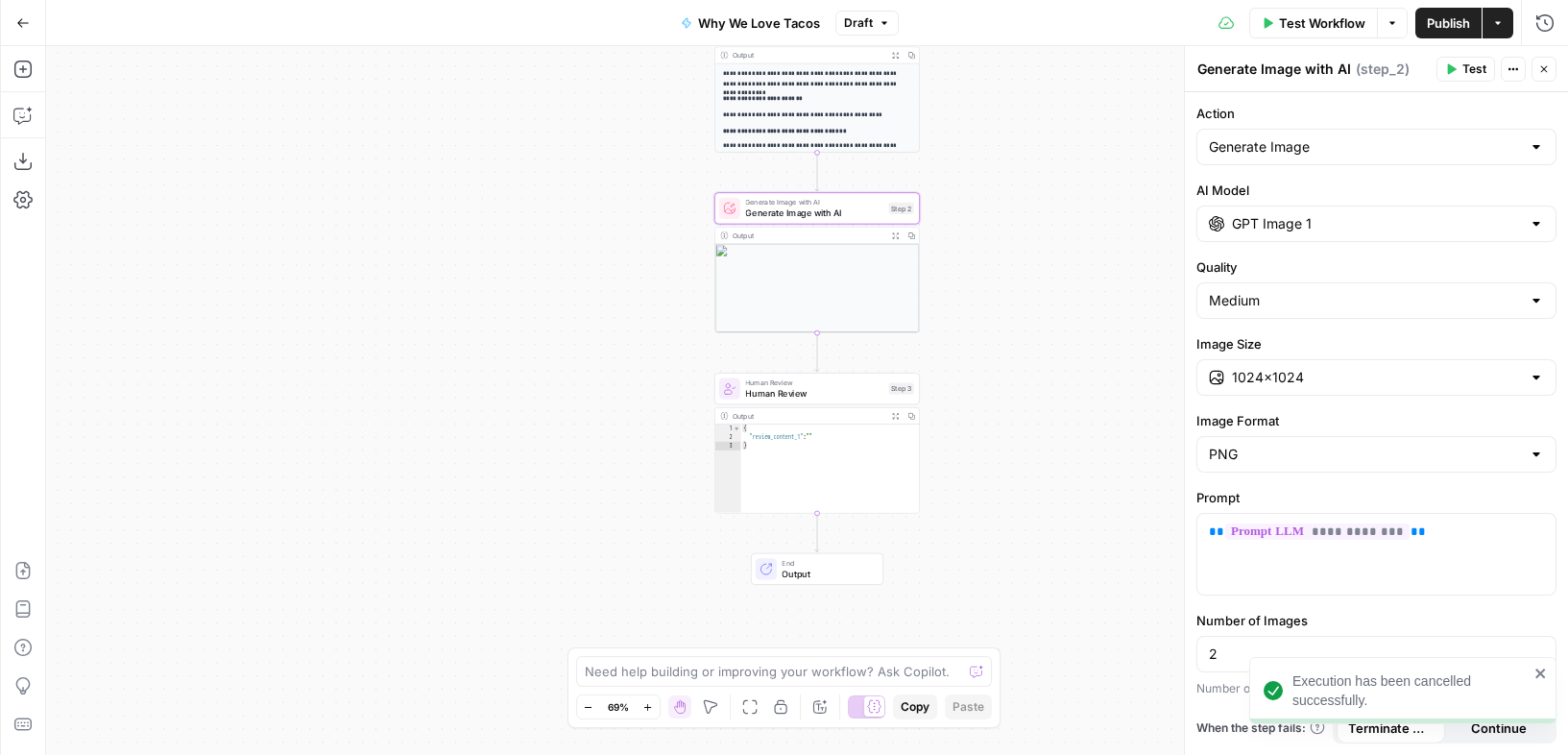 click on "Human Review Human Review Step 3 Copy step Delete step Add Note Test Output Expand Output Copy 1 2 3 {    "review_content_1" :  "" }     XXXXXXXXXXXXXXXXXXXXXXXXXXXXXXXXXXXXXXXXXXXXXXXXXXXXXXXXXXXXXXXXXXXXXXXXXXXXXXXXXXXXXXXXXXXXXXXXXXXXXXXXXXXXXXXXXXXXXXXXXXXXXXXXXXXXXXXXXXXXXXXXXXXXXXXXXXXXXXXXXXXXXXXXXXXXXXXXXXXXXXXXXXXXXXXXXXXXXXXXXXXXXXXXXXXXXXXXXXXXXXXXXXXXXXXXXXXXXXXXXXXXXXXXXXXXXXXXXXXXXXXXXXXXXXXXXXXXXXXXXXXXXXXXXXXXXXXXXXXXXXXXXXXXXXXXXXXXXXXXXXXXXXXXXXXXXXXXXXXXXXXXXXXXXXXXXXXXXXXXXXXXXXXXXXXXXXXXXXXXXXXXXXXXXXXXXXXXXXXXXXXXXXXXXXXXXXXXXXXXXXXXXXXXXXXXXXXXXXXXXXXXXXXXXXXXXXXXXXXXXXXXXXXXXXXXXXXXXXXXXXXXXXXXXXXXXXXXXXXXXXXXXXXXXXXX" at bounding box center [817, 443] 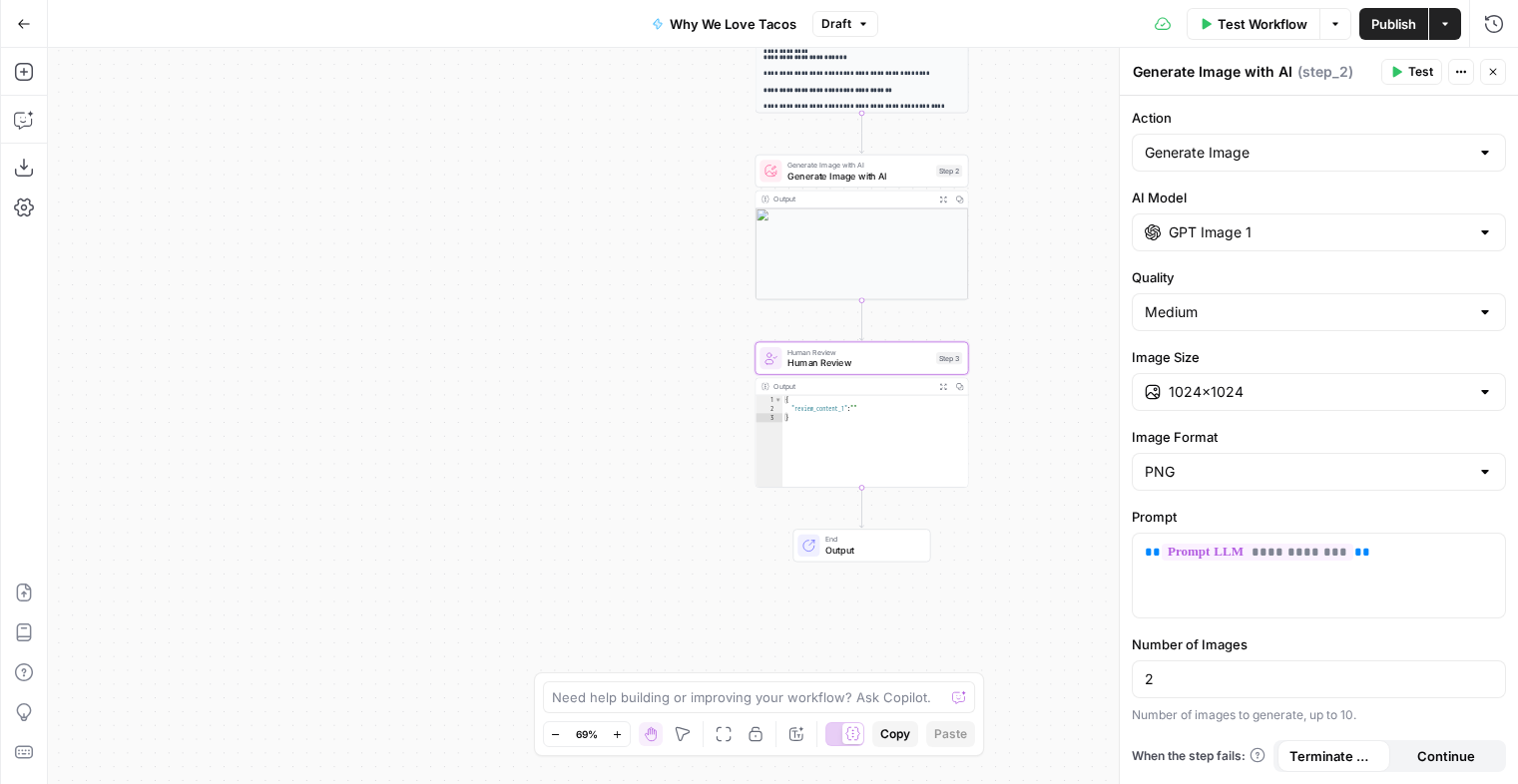 click on "**********" at bounding box center [782, 416] 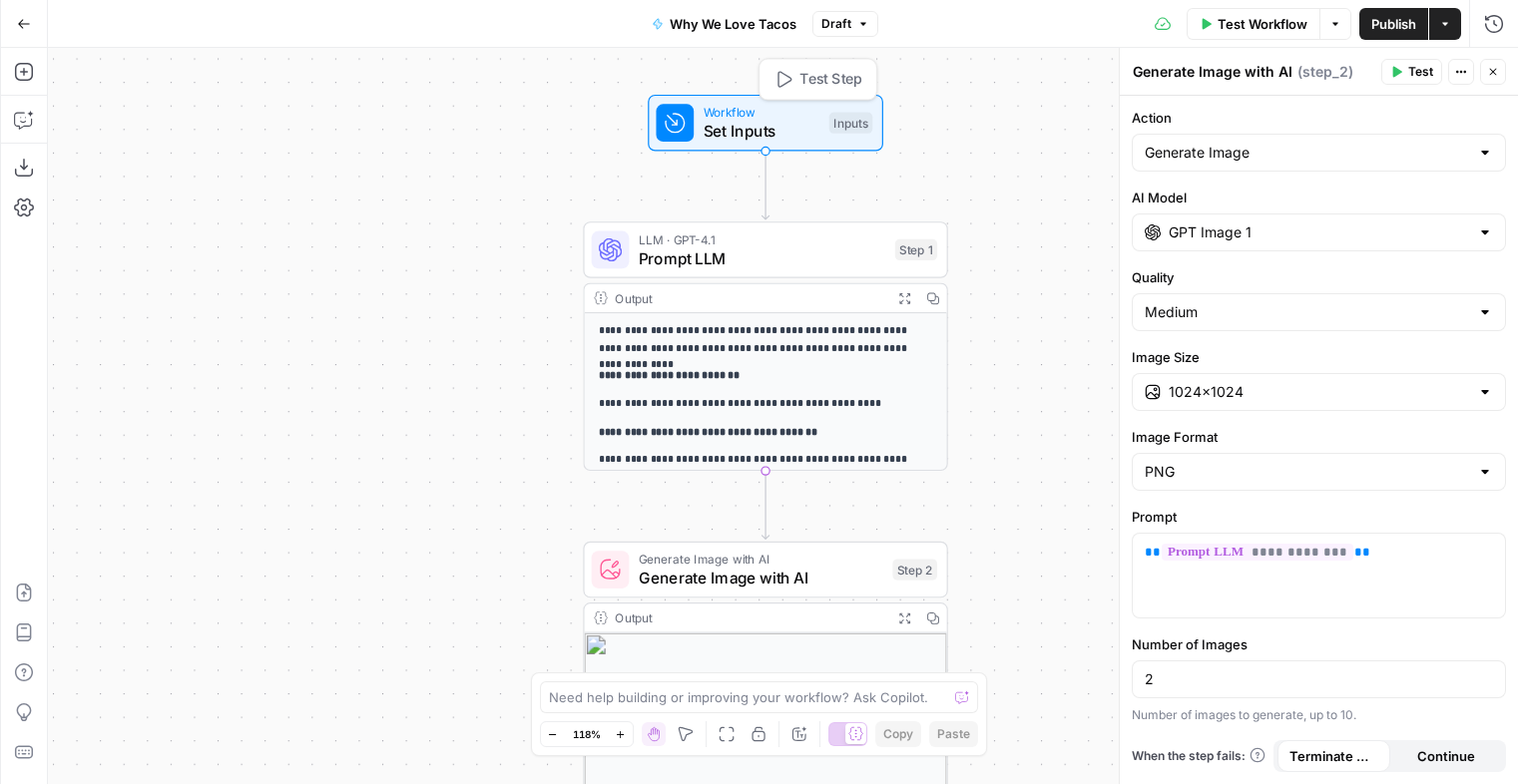 click on "Set Inputs" at bounding box center (761, 132) 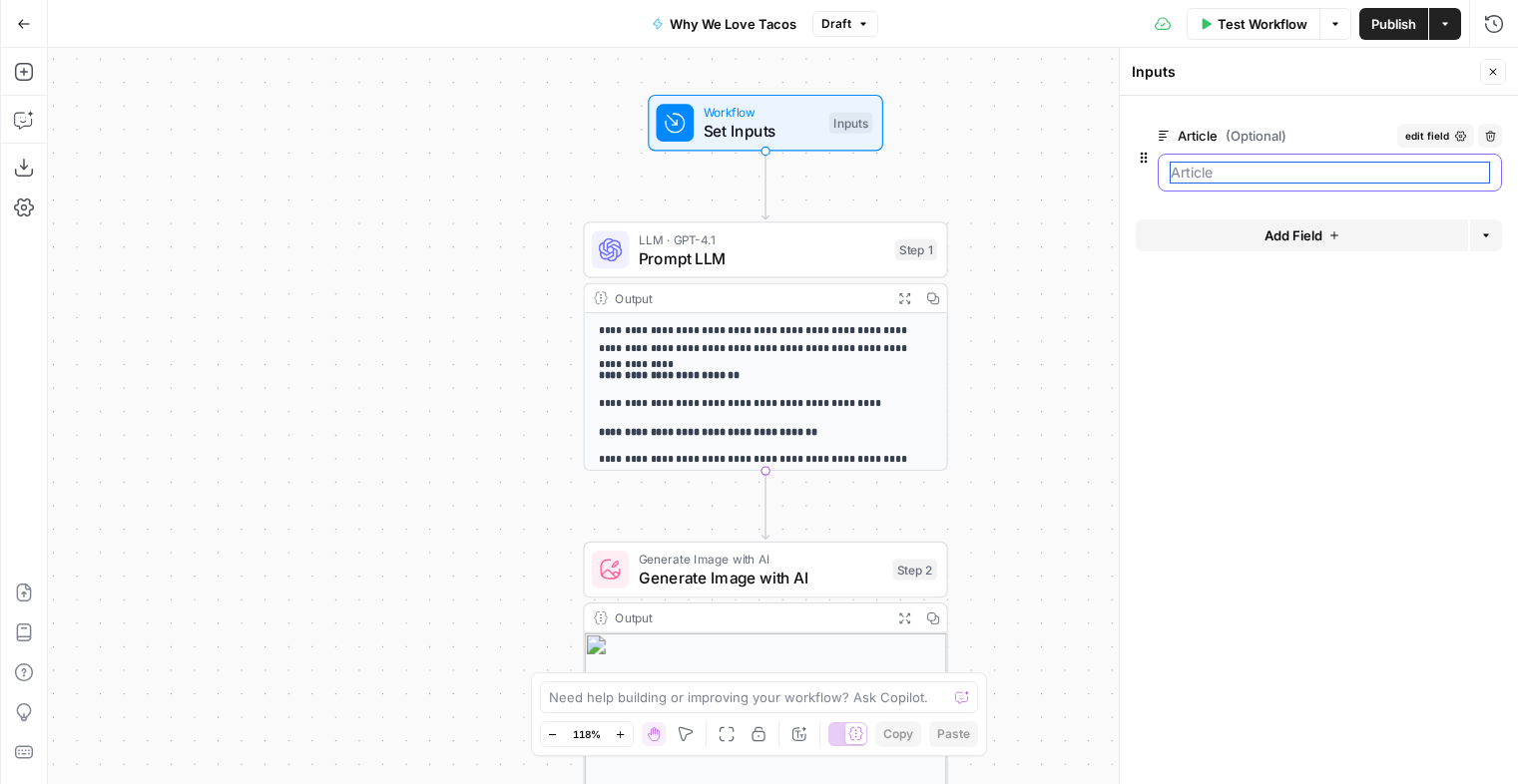 click on "Article   (Optional)" at bounding box center (1329, 173) 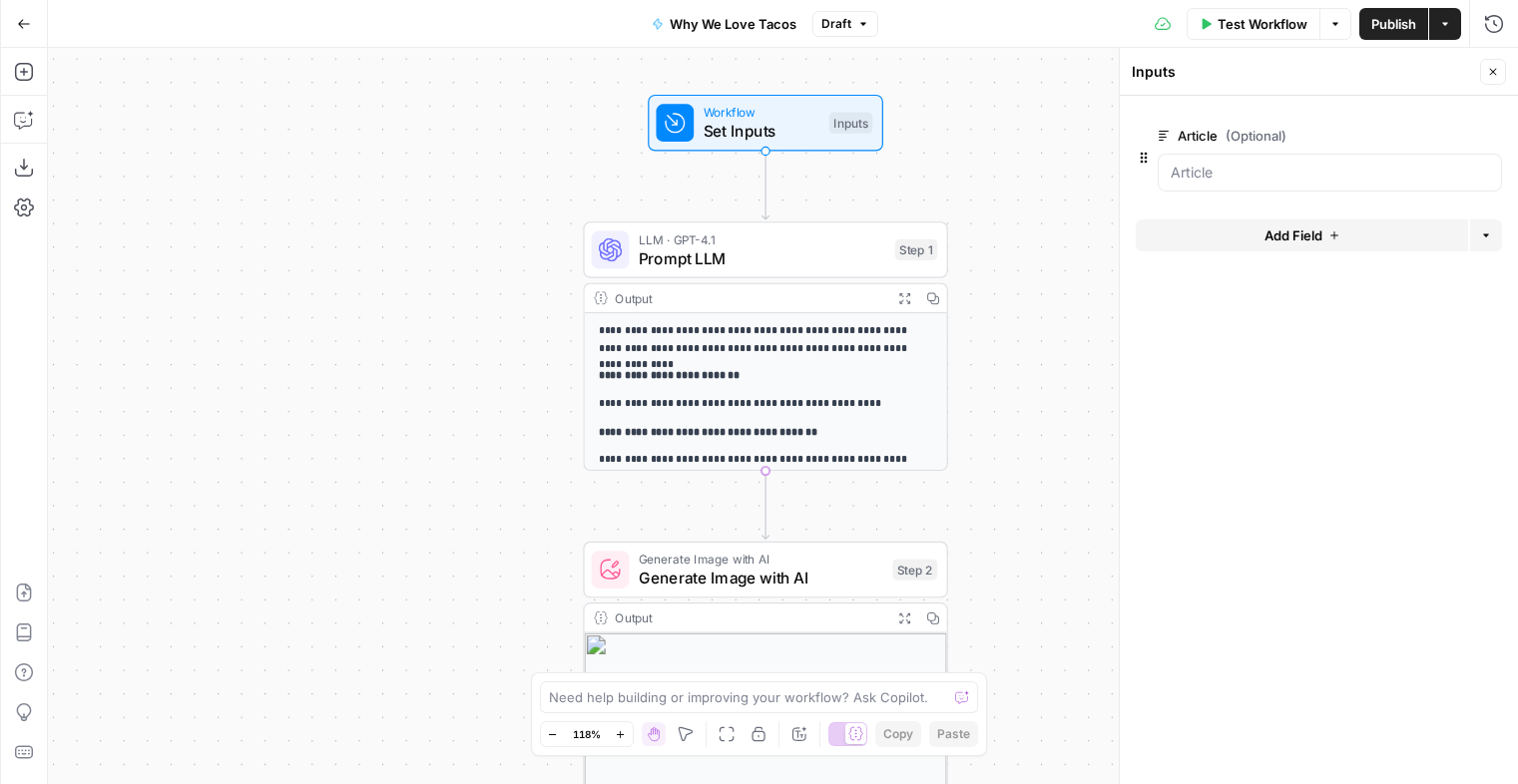 click on "Prompt LLM" at bounding box center (762, 258) 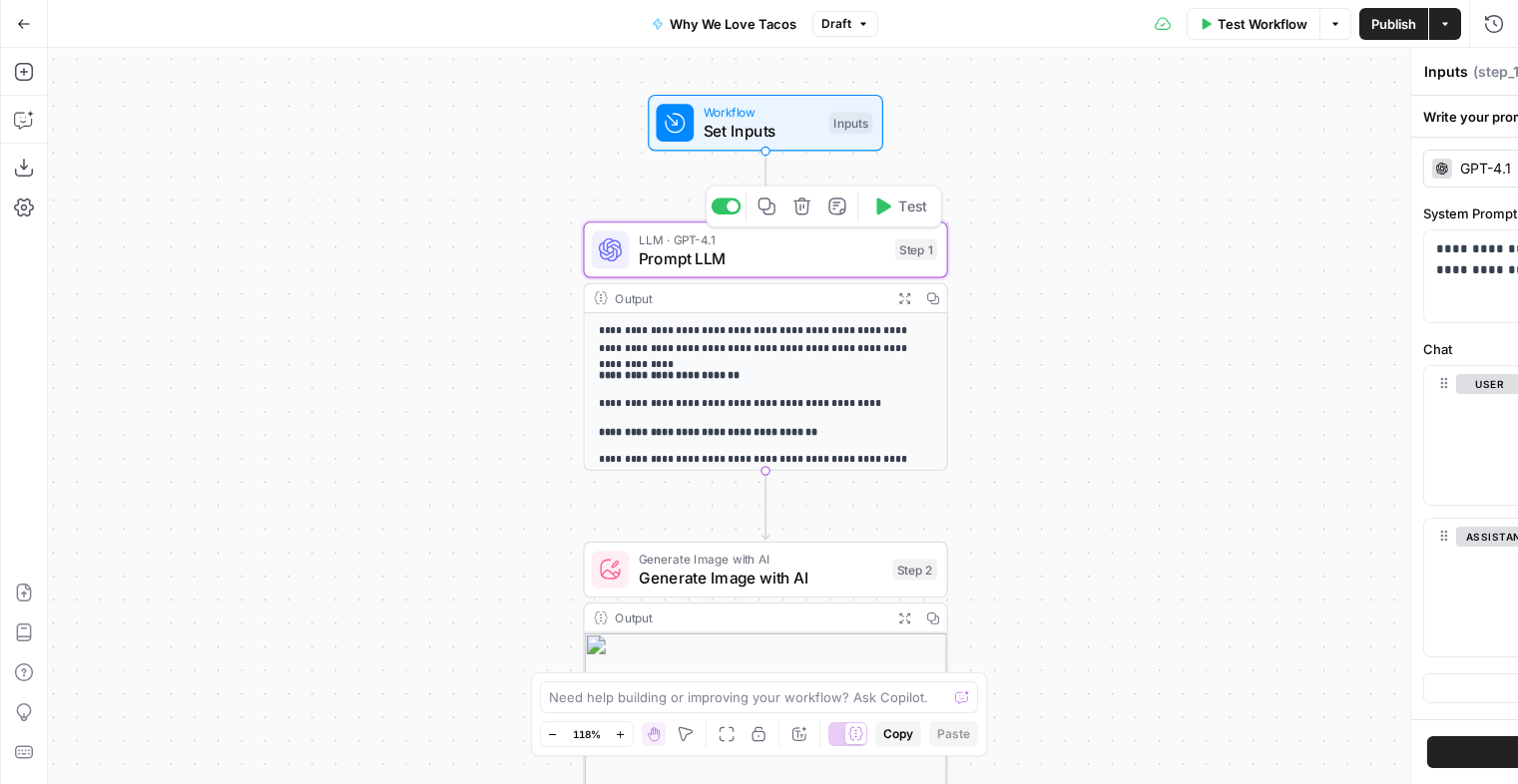 type on "Prompt LLM" 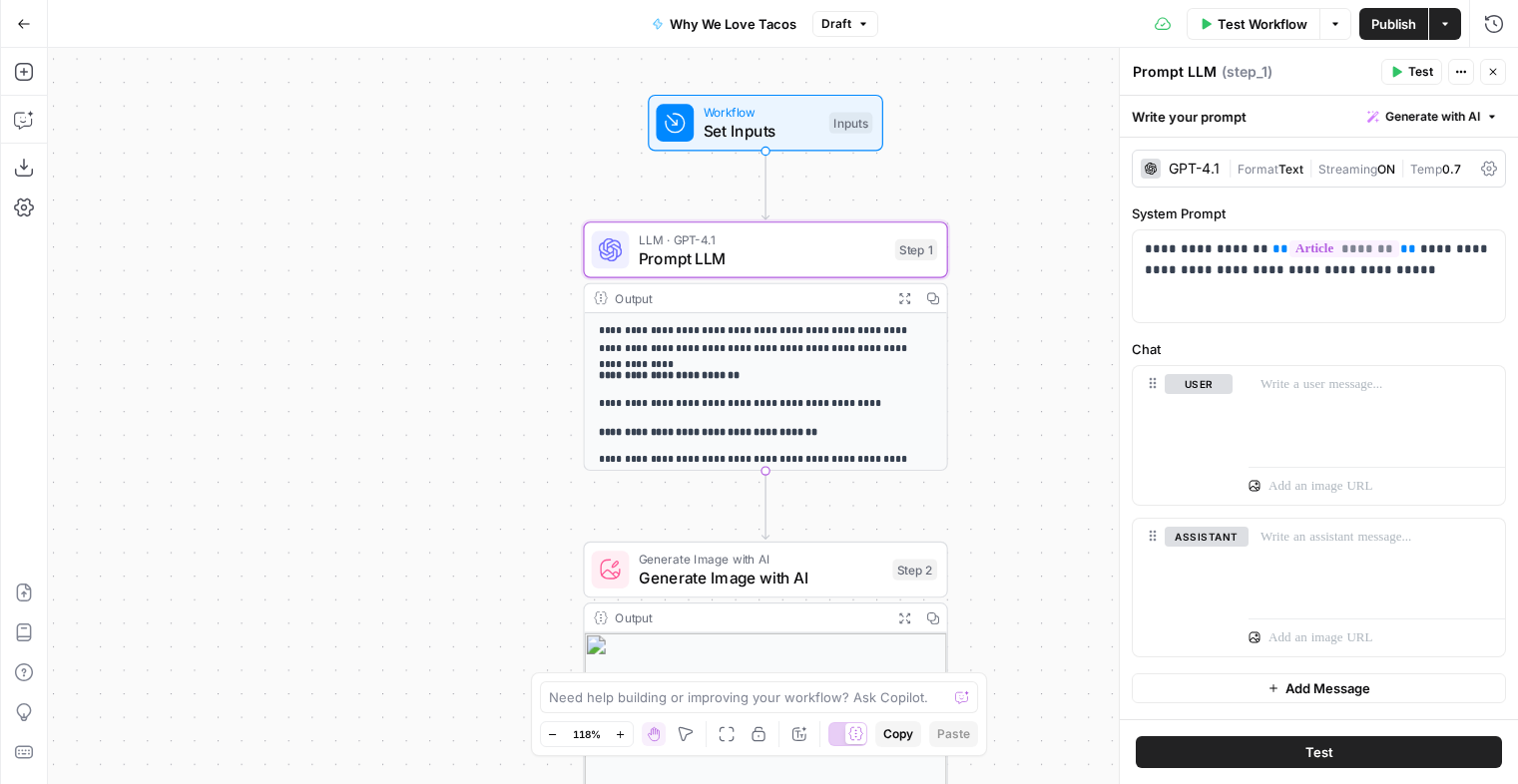 click on "**********" at bounding box center (765, 404) 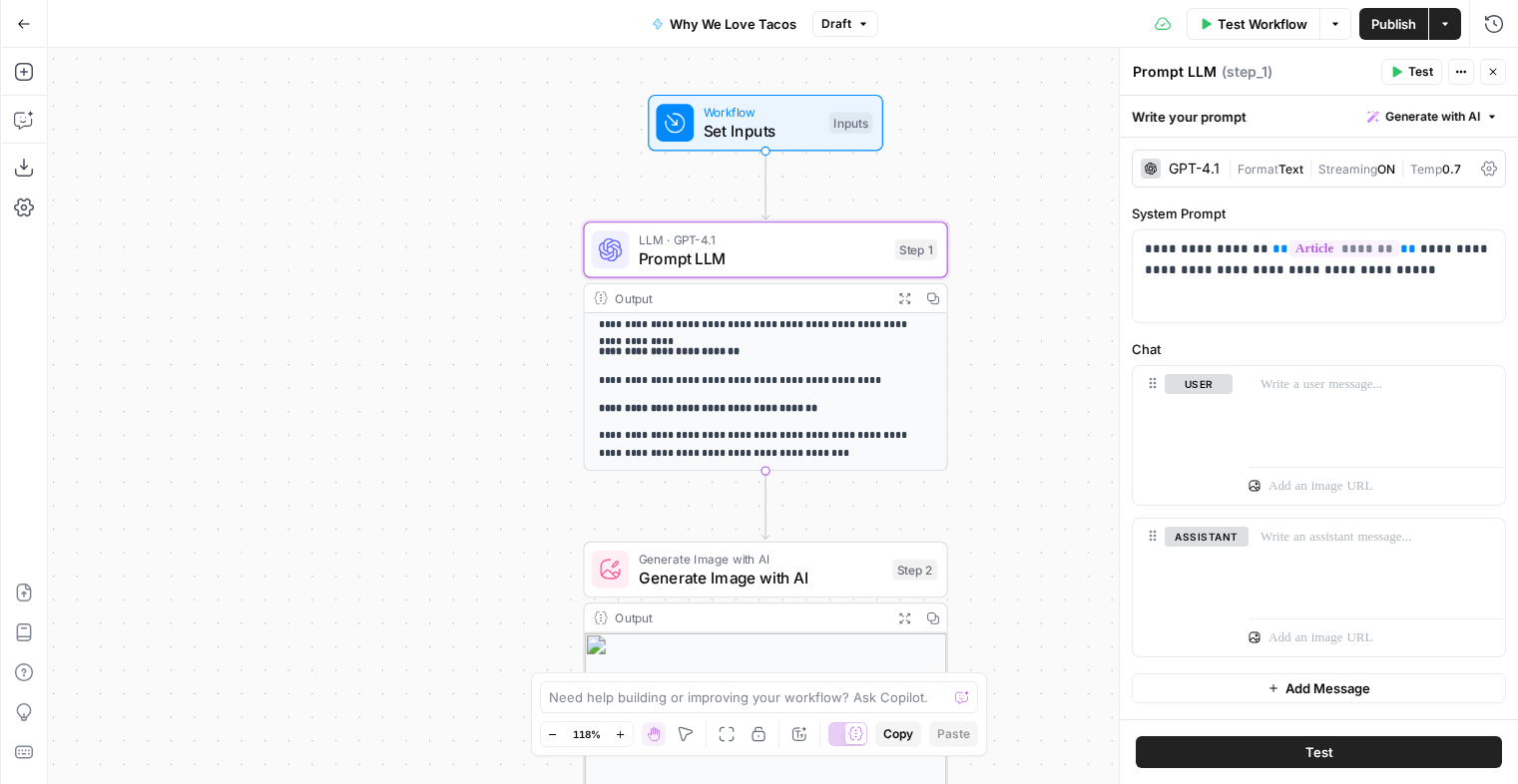 scroll, scrollTop: 18, scrollLeft: 0, axis: vertical 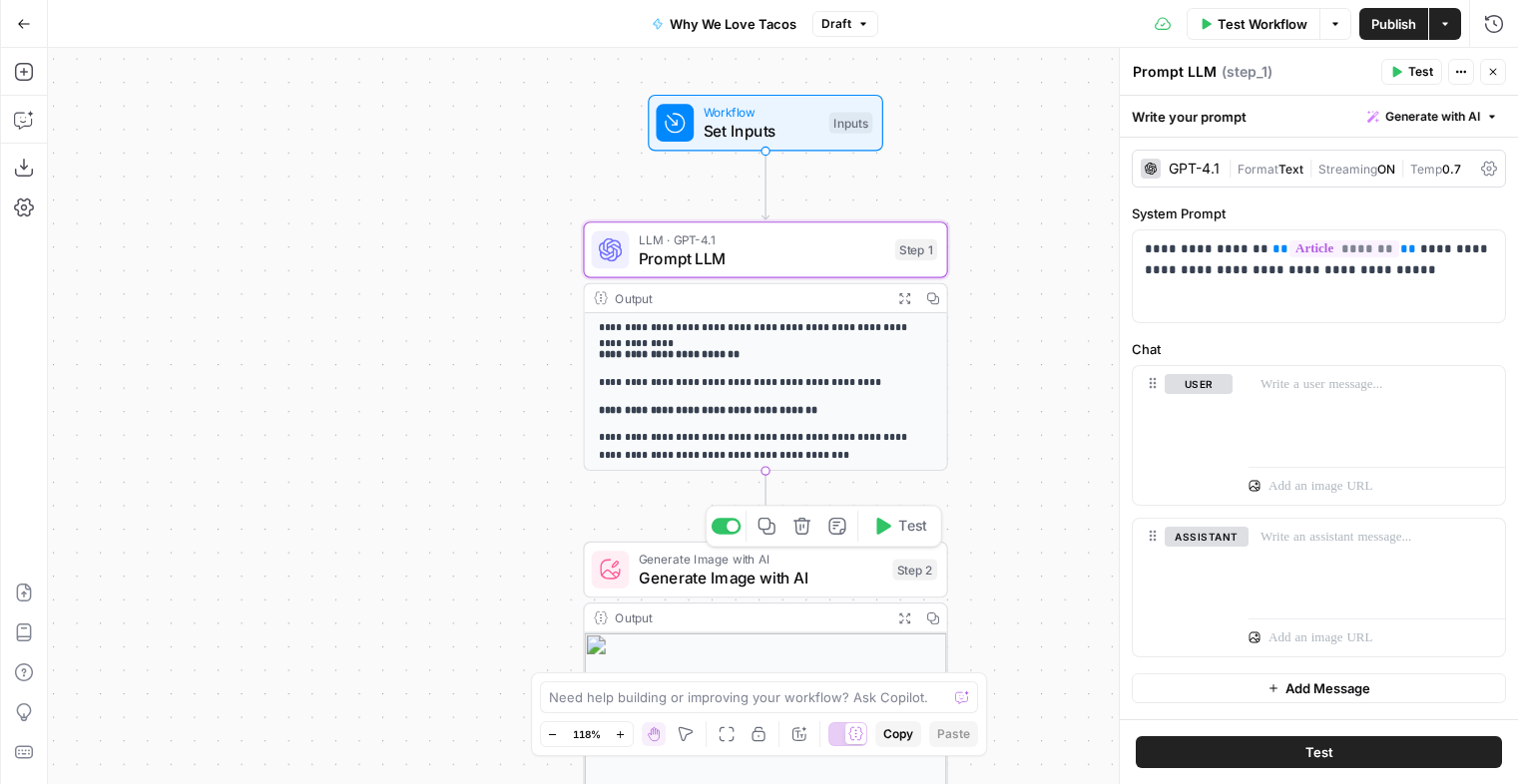 click on "Generate Image with AI" at bounding box center (760, 579) 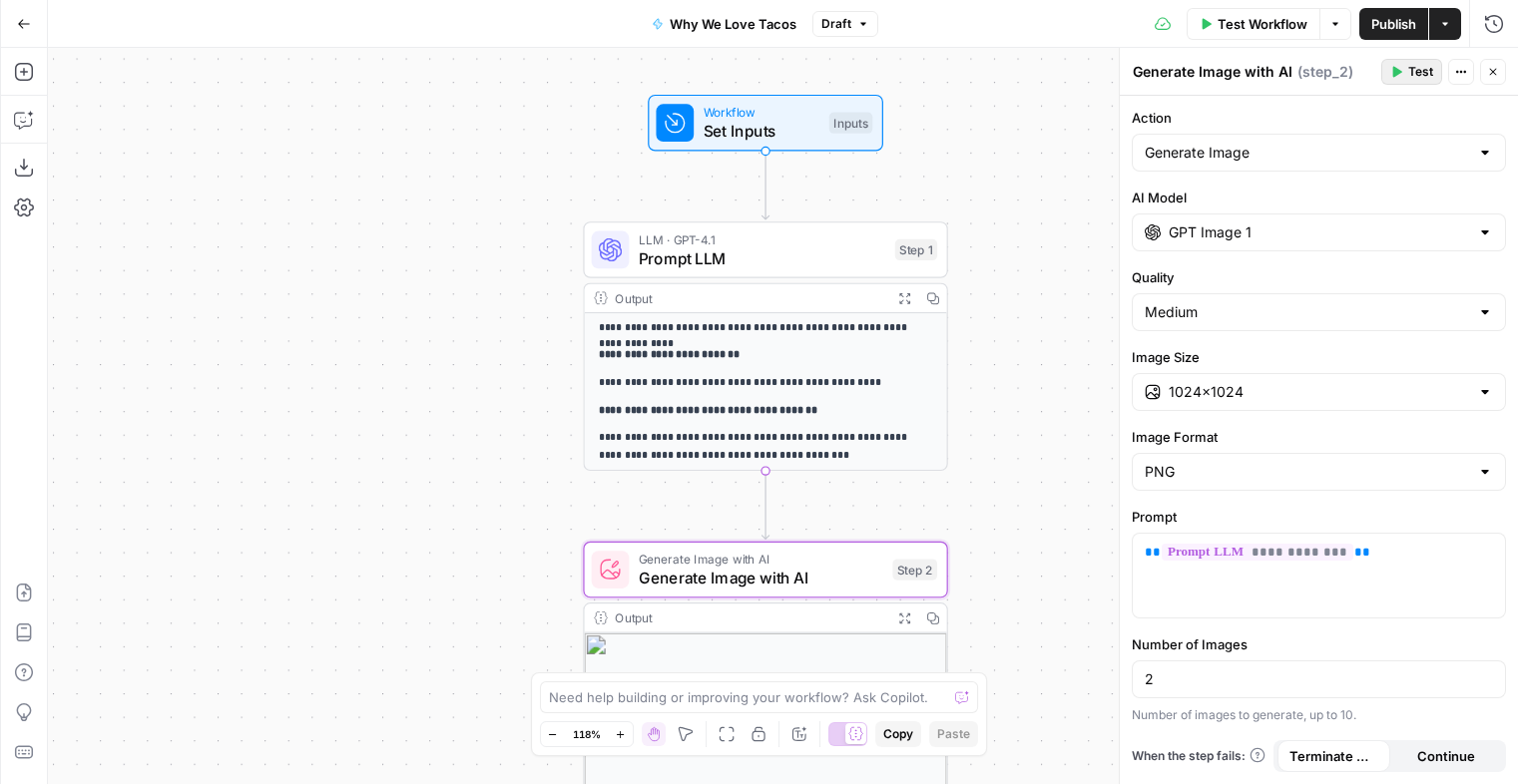click on "Test" at bounding box center [1420, 72] 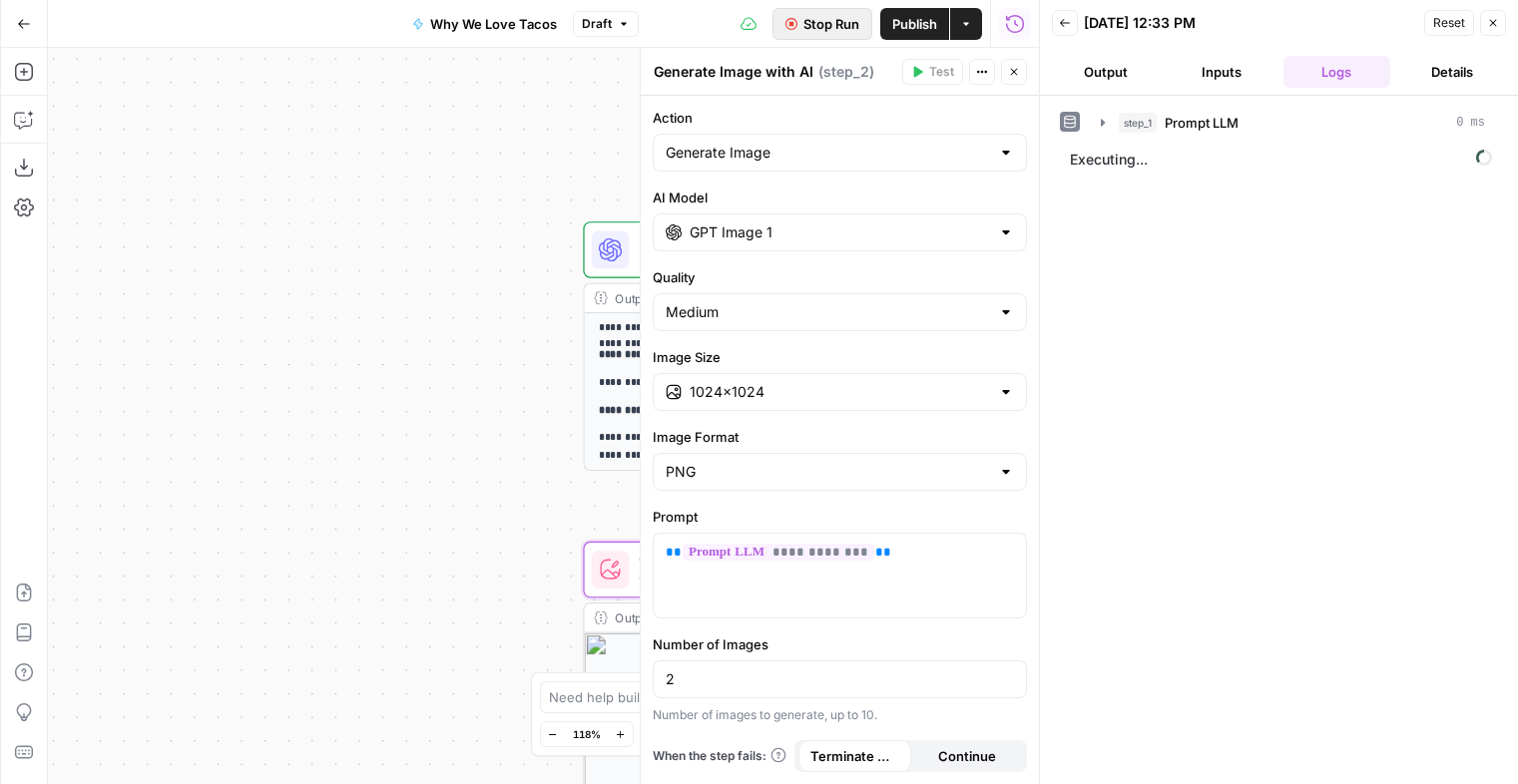 click on "Stop Run" at bounding box center (822, 24) 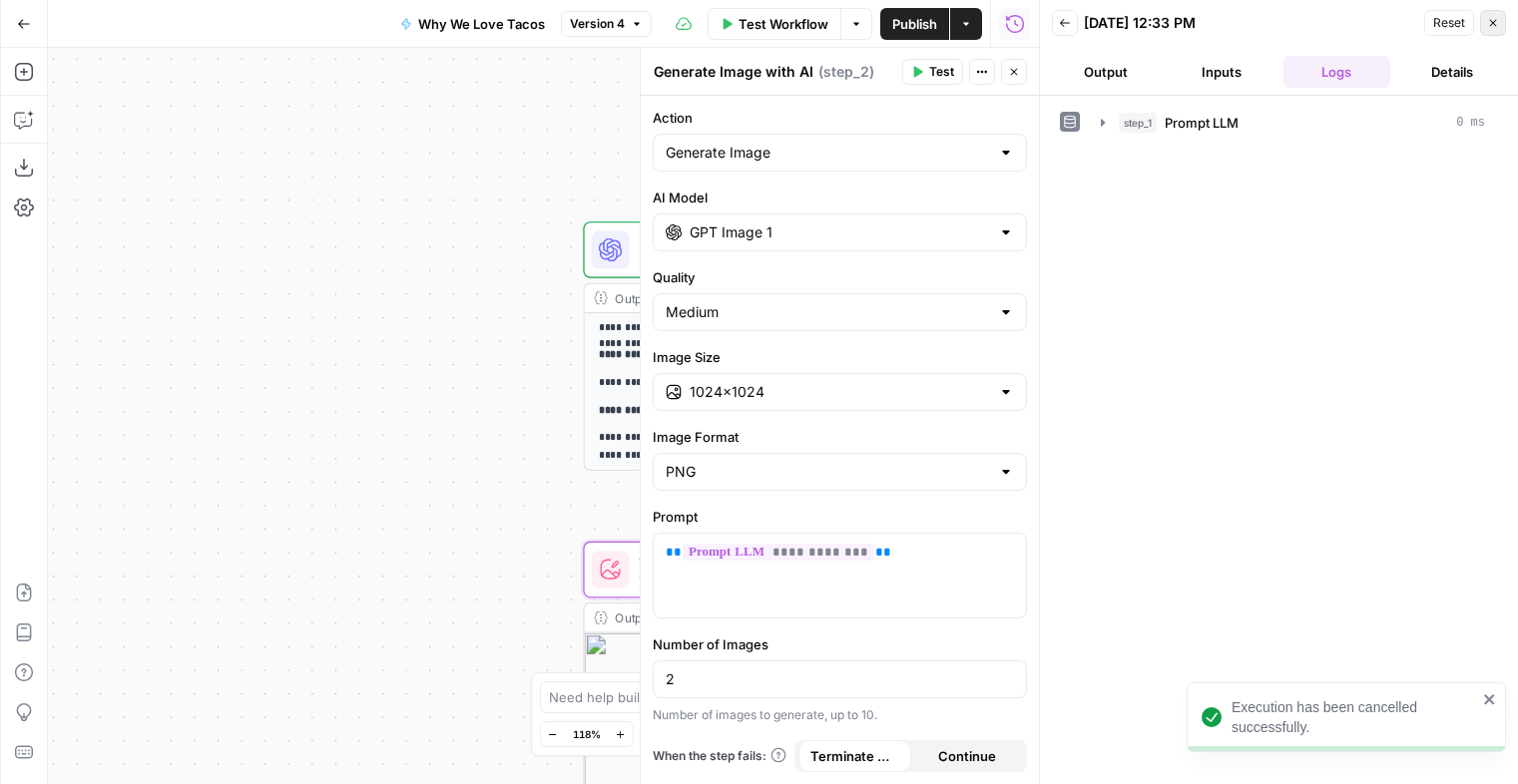 click 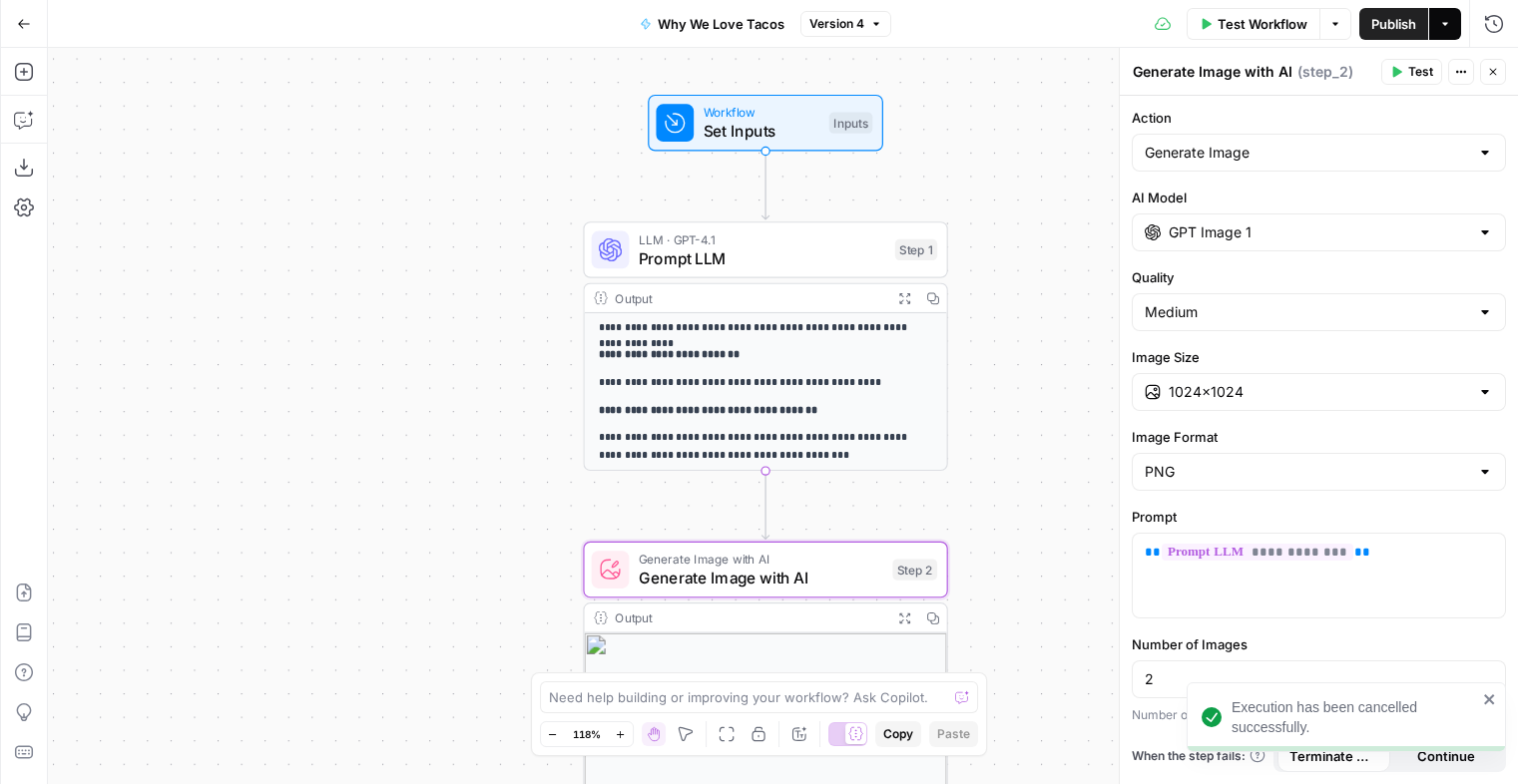 click on "Actions" at bounding box center [1445, 24] 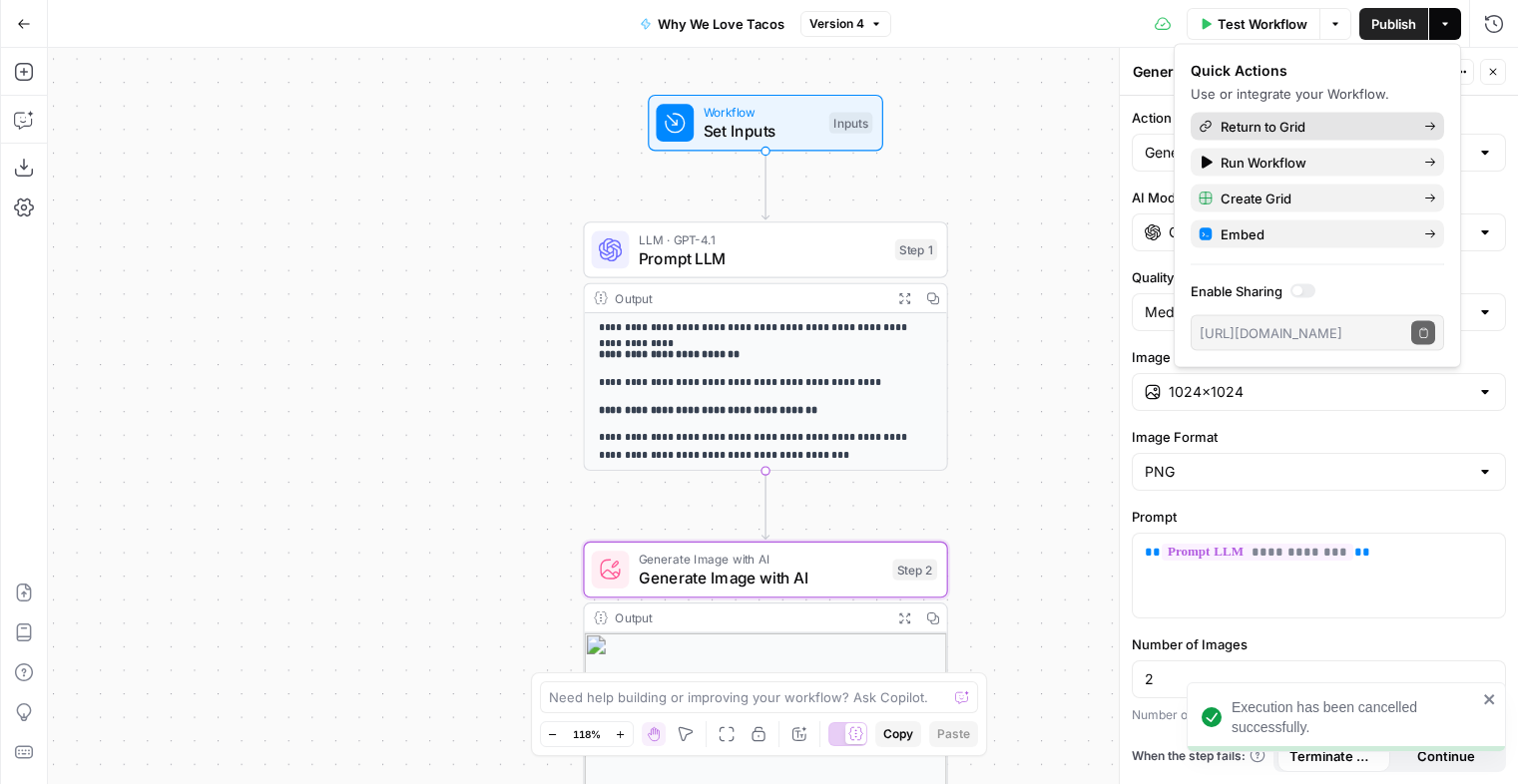 click on "Return to Grid" at bounding box center (1263, 127) 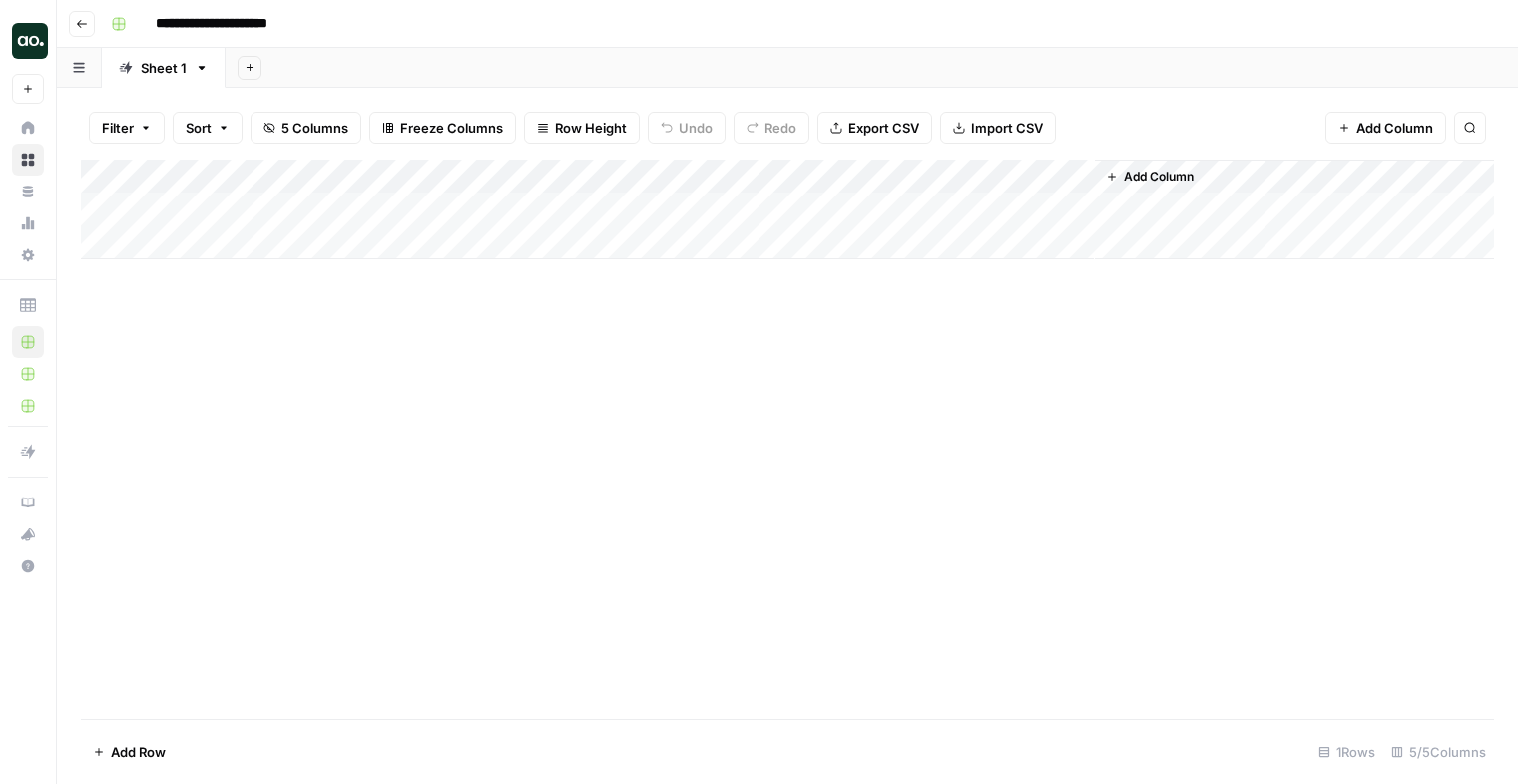 click on "Add Column" at bounding box center [787, 209] 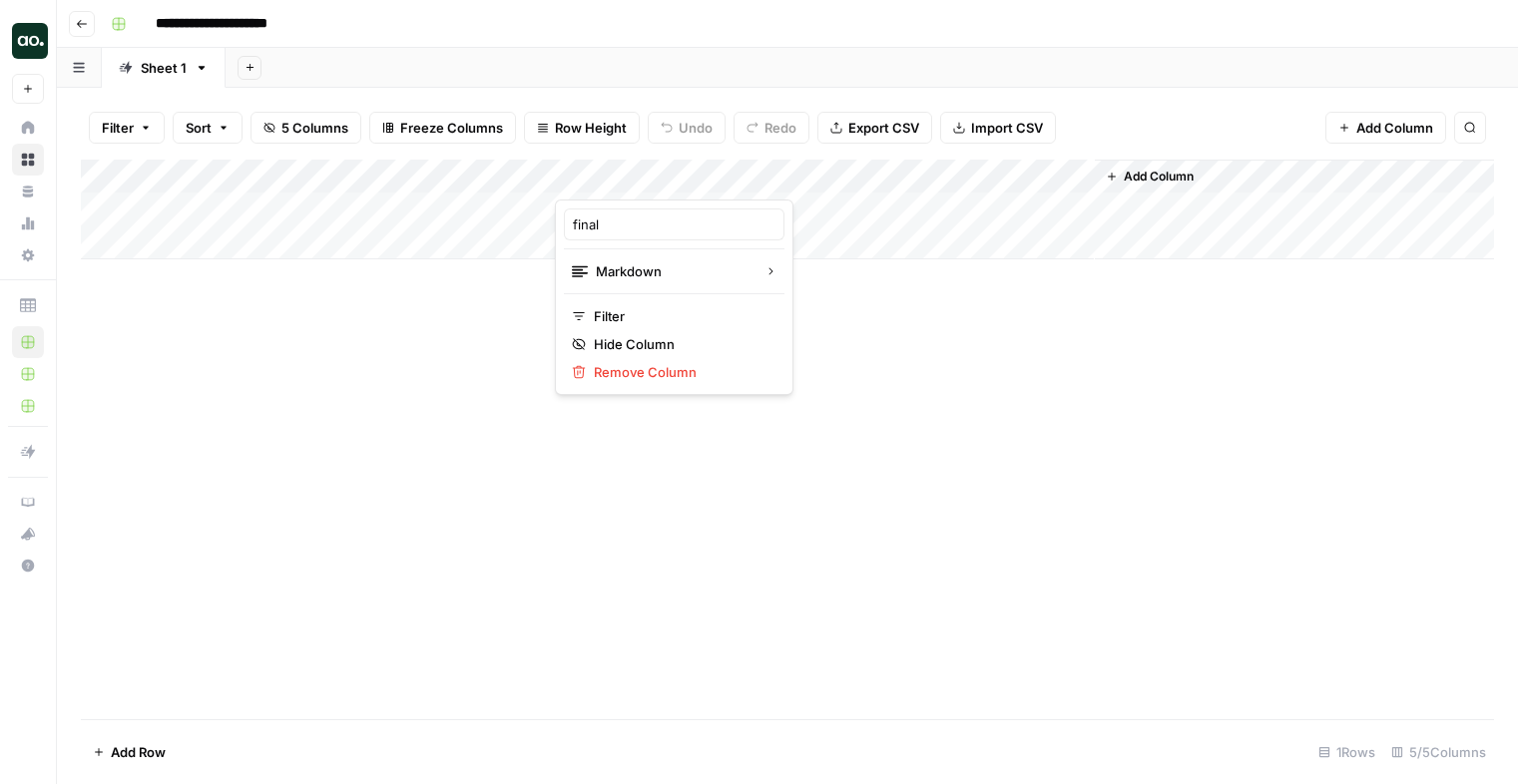 click on "Add Column" at bounding box center [787, 439] 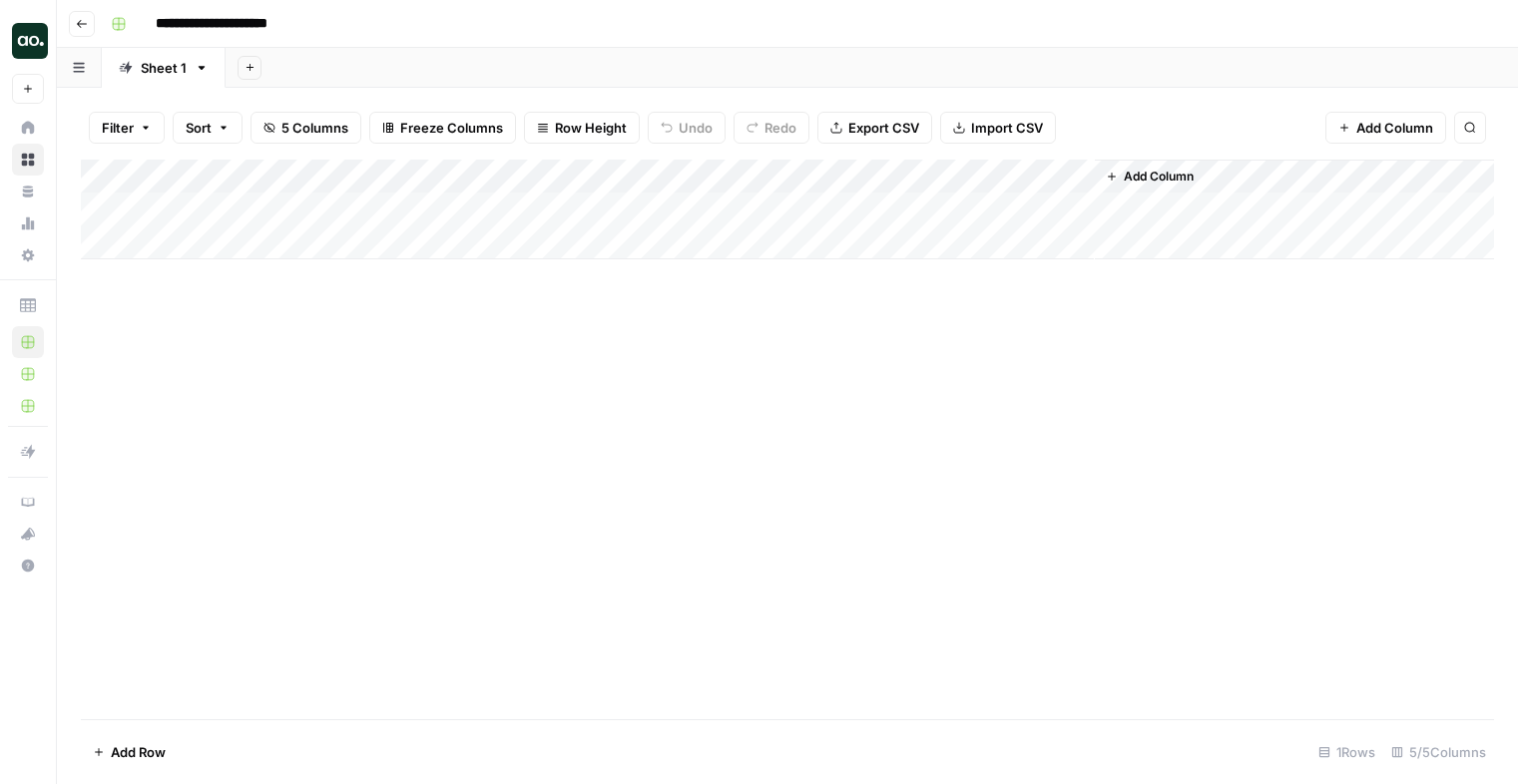 click on "Add Column" at bounding box center [787, 209] 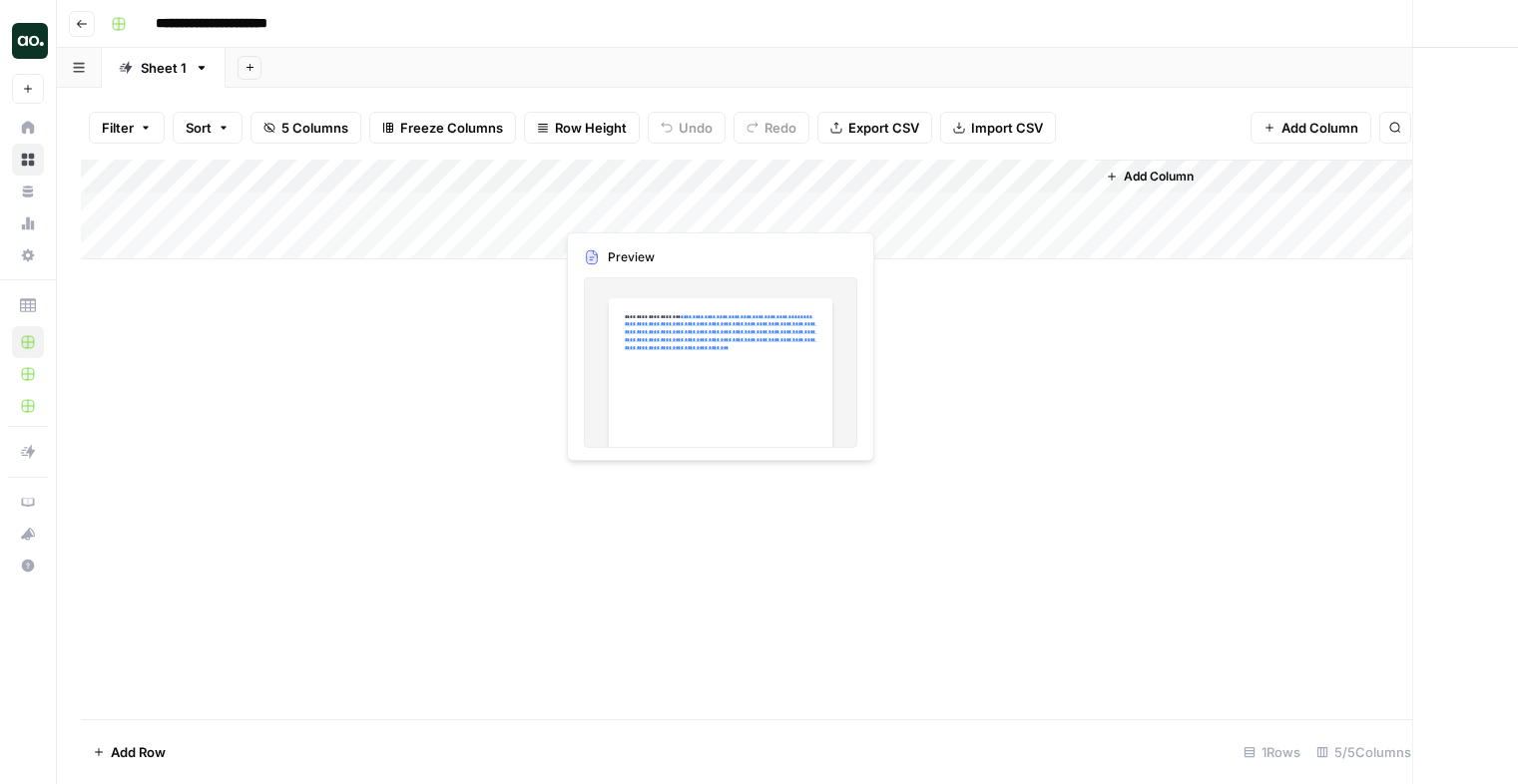 click on "Add Column" at bounding box center (750, 439) 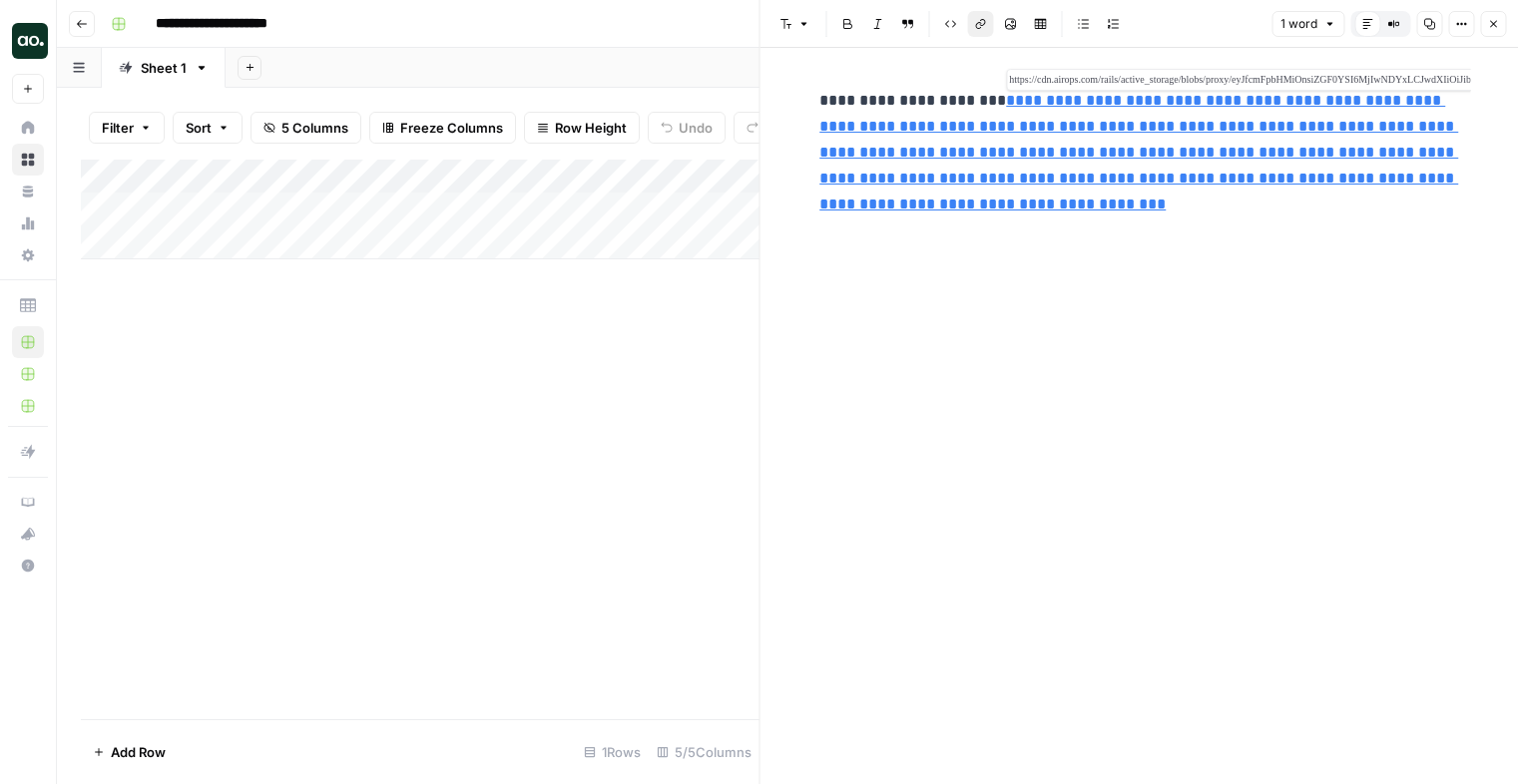 click on "**********" at bounding box center [1139, 152] 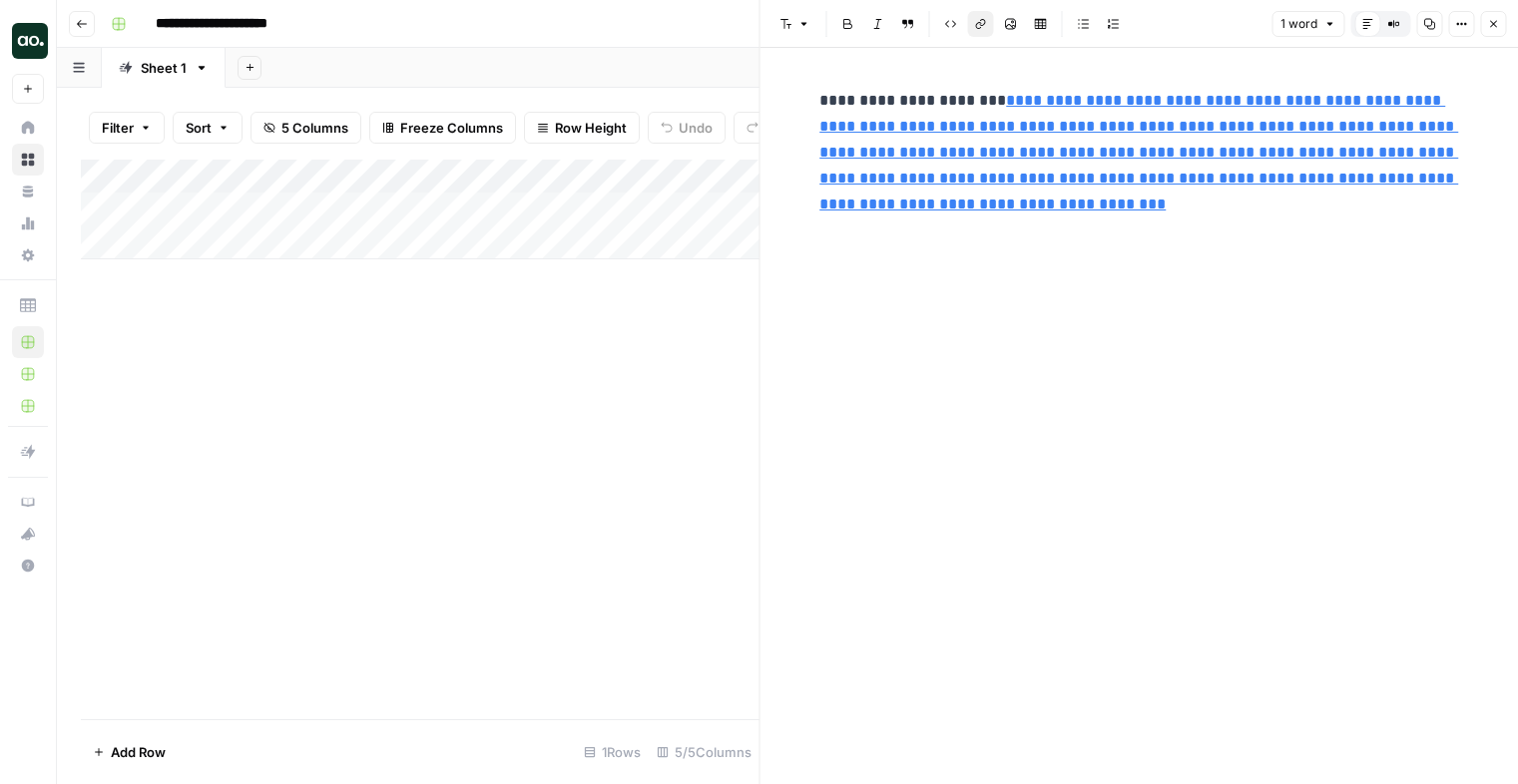 click on "Add Column" at bounding box center (420, 209) 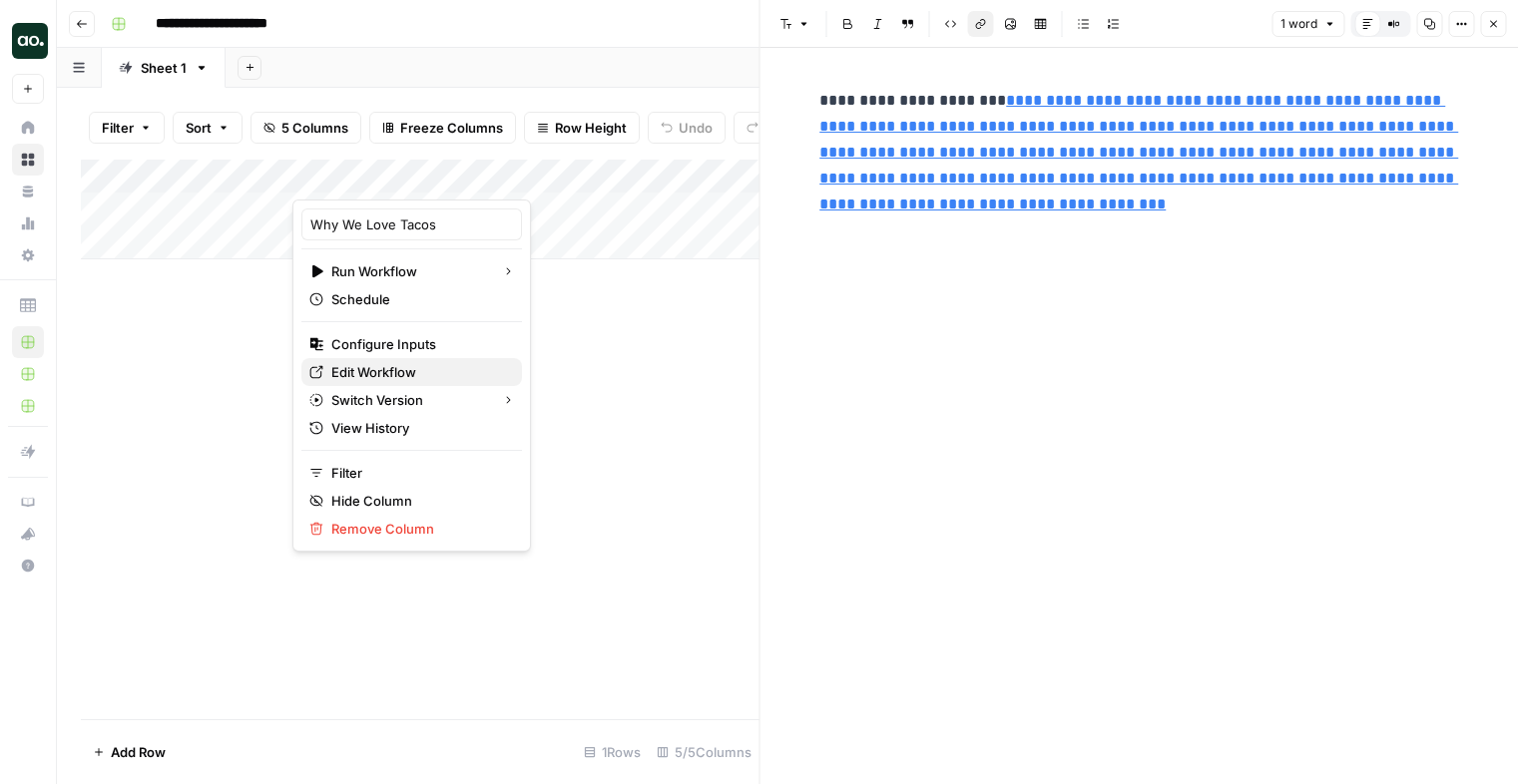 click on "Edit Workflow" at bounding box center (373, 372) 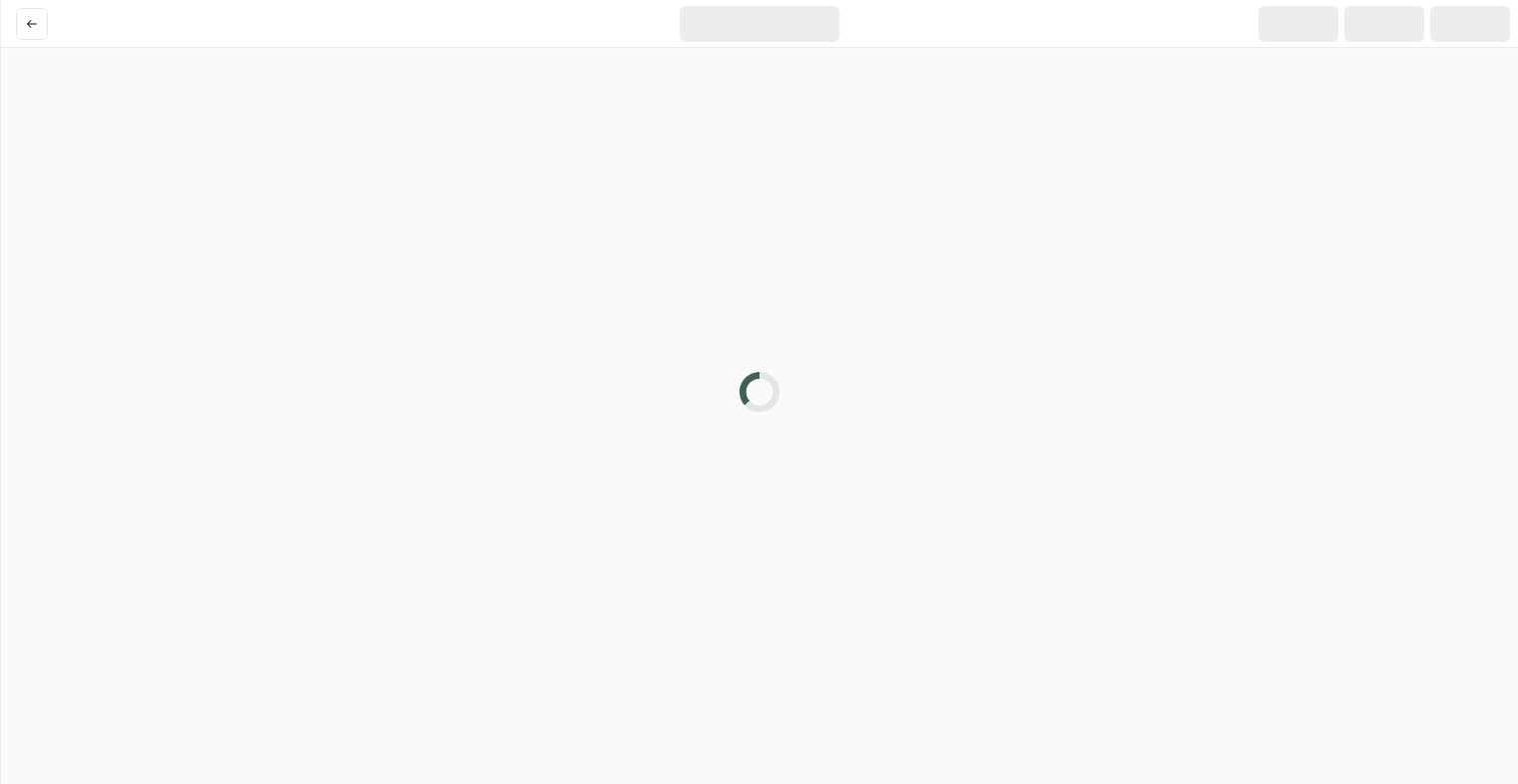 scroll, scrollTop: 0, scrollLeft: 0, axis: both 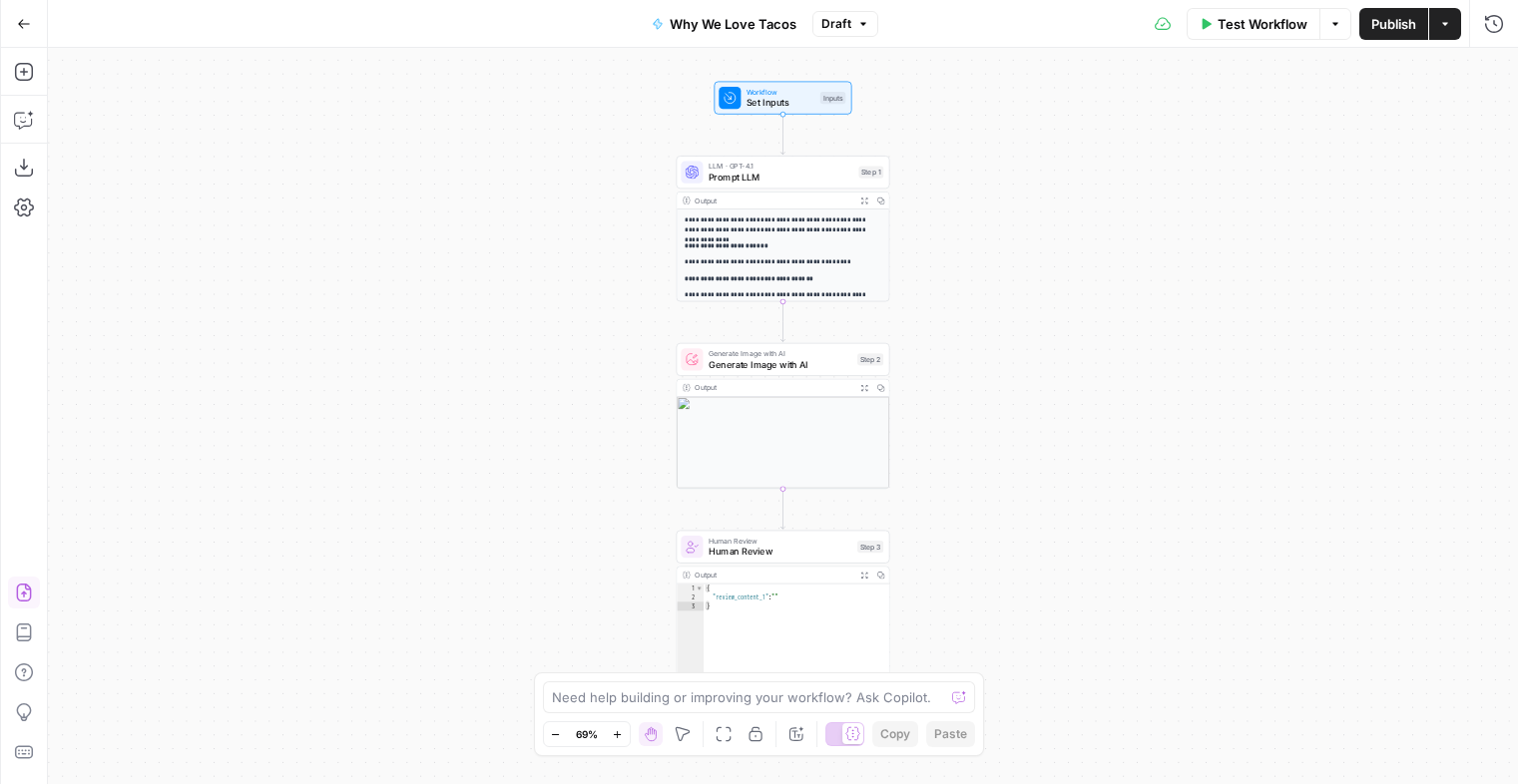 click 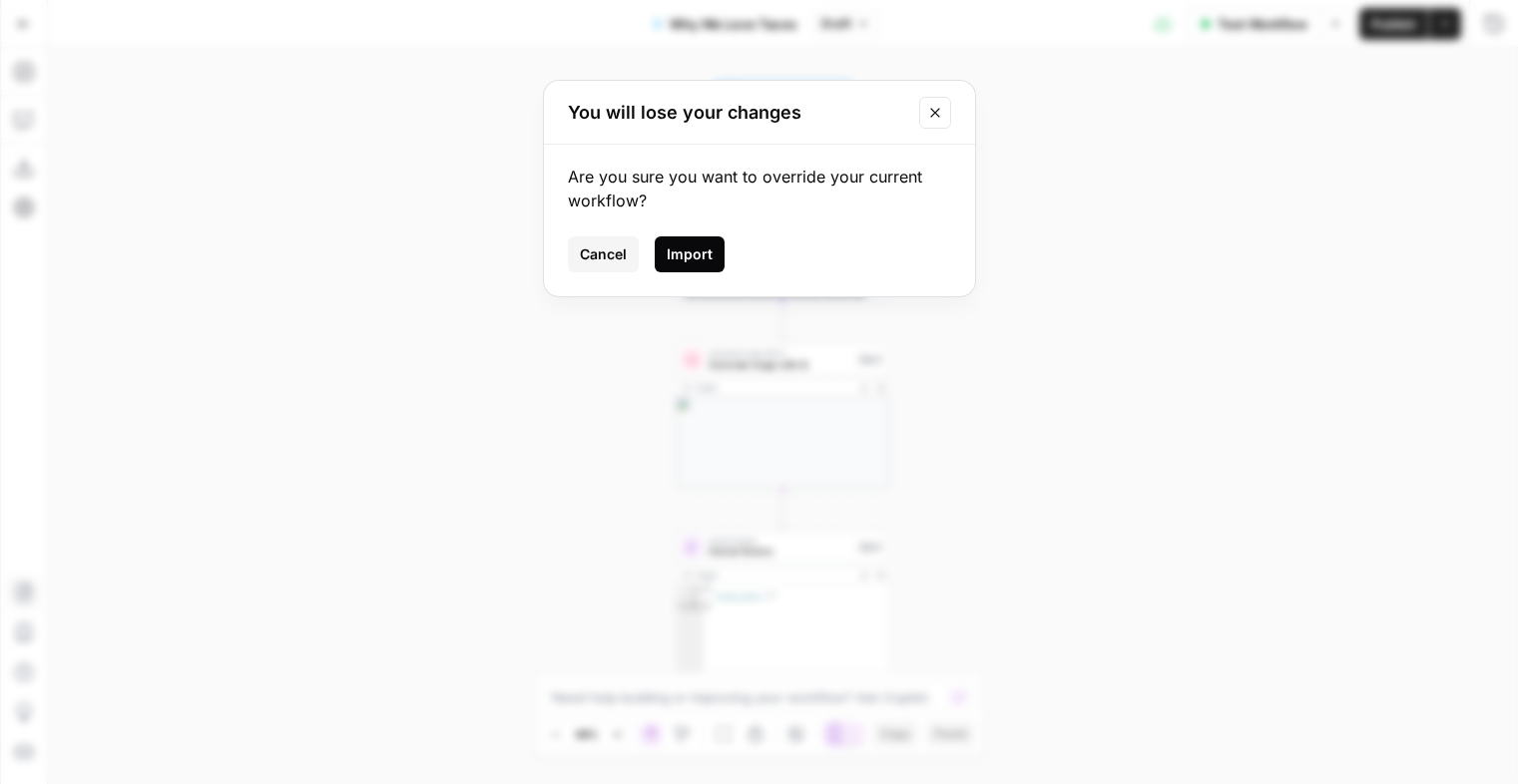 click on "Import" at bounding box center [690, 254] 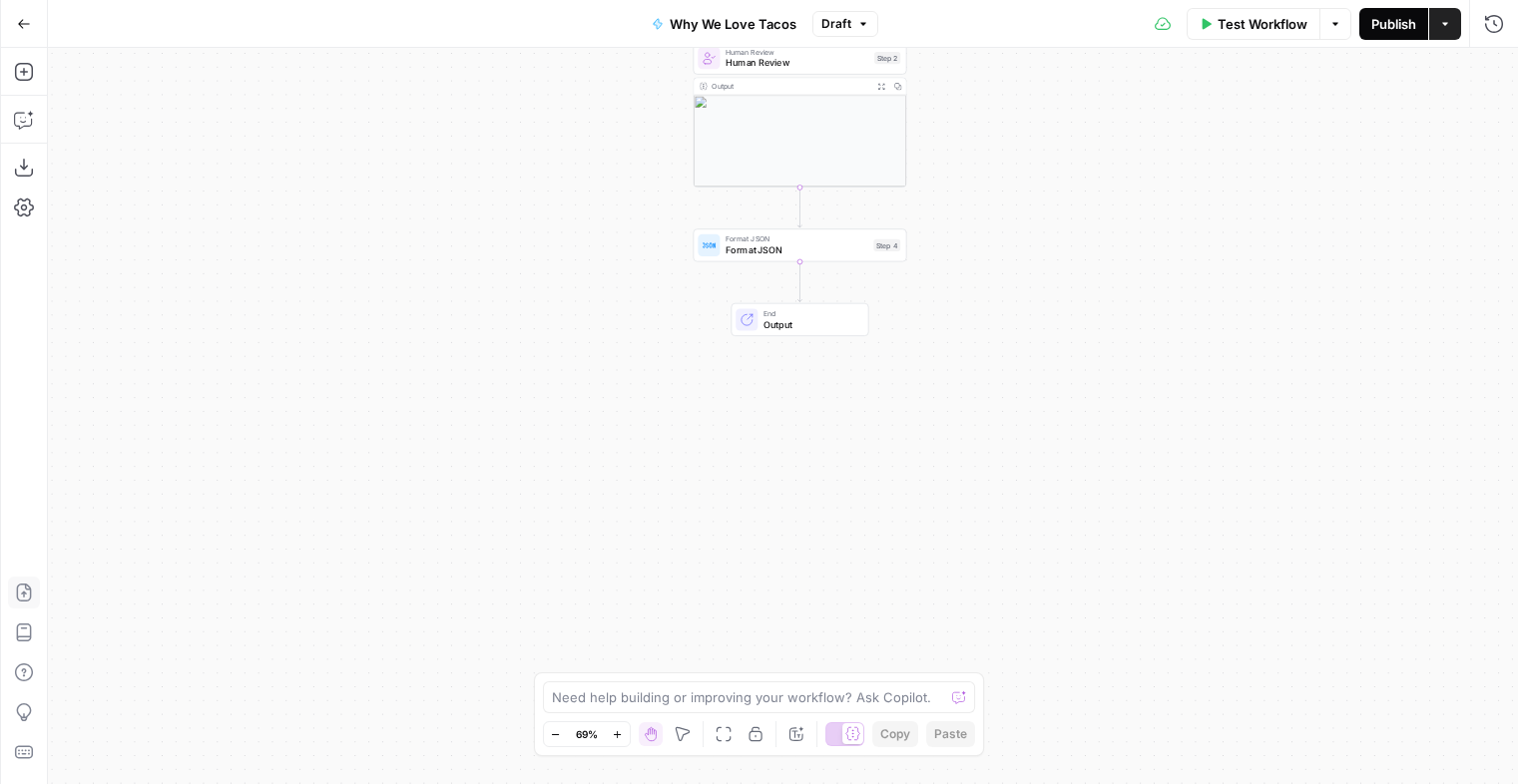 click on "Publish" at bounding box center [1393, 24] 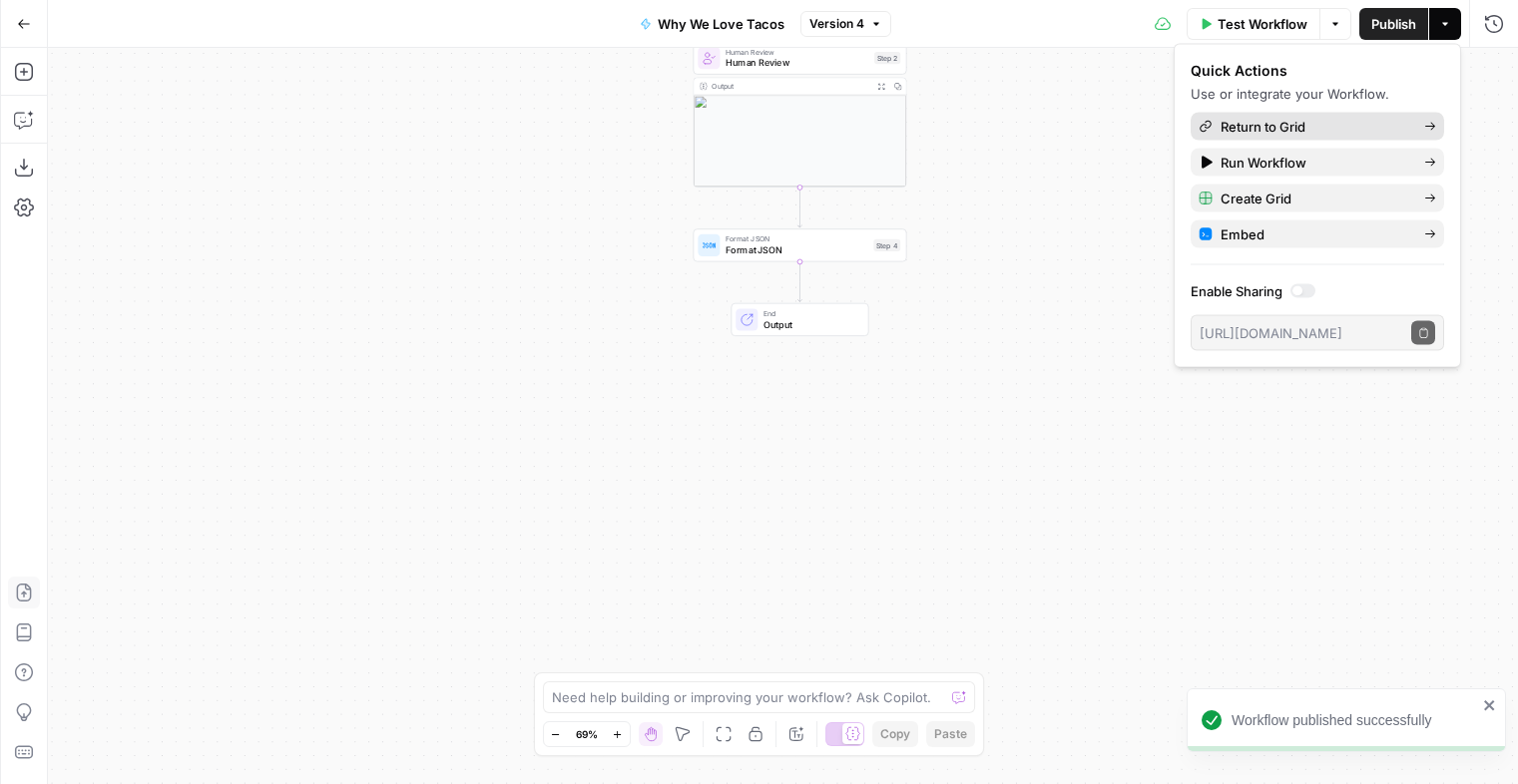 click on "Return to Grid" at bounding box center [1317, 127] 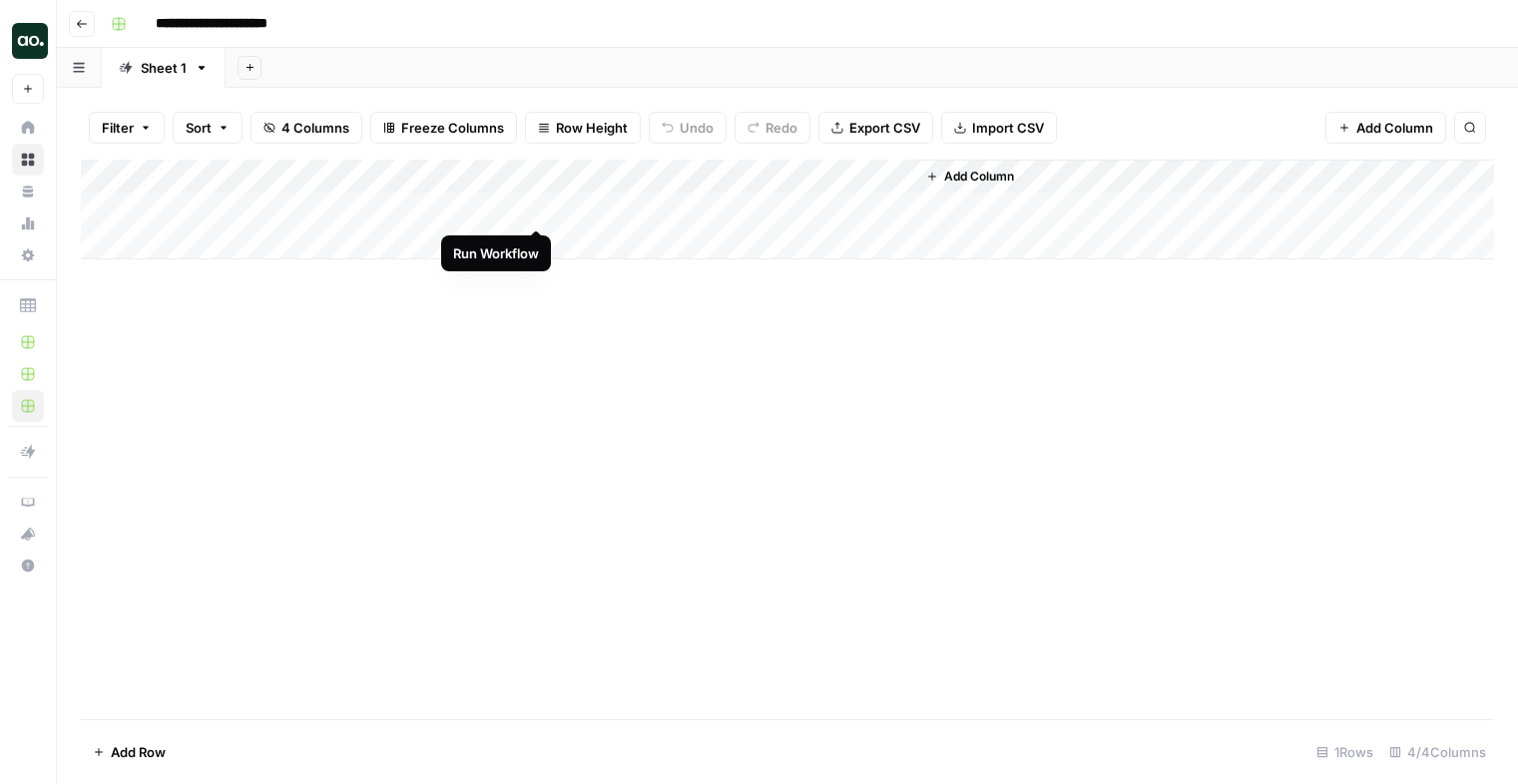 click on "Add Column" at bounding box center (787, 209) 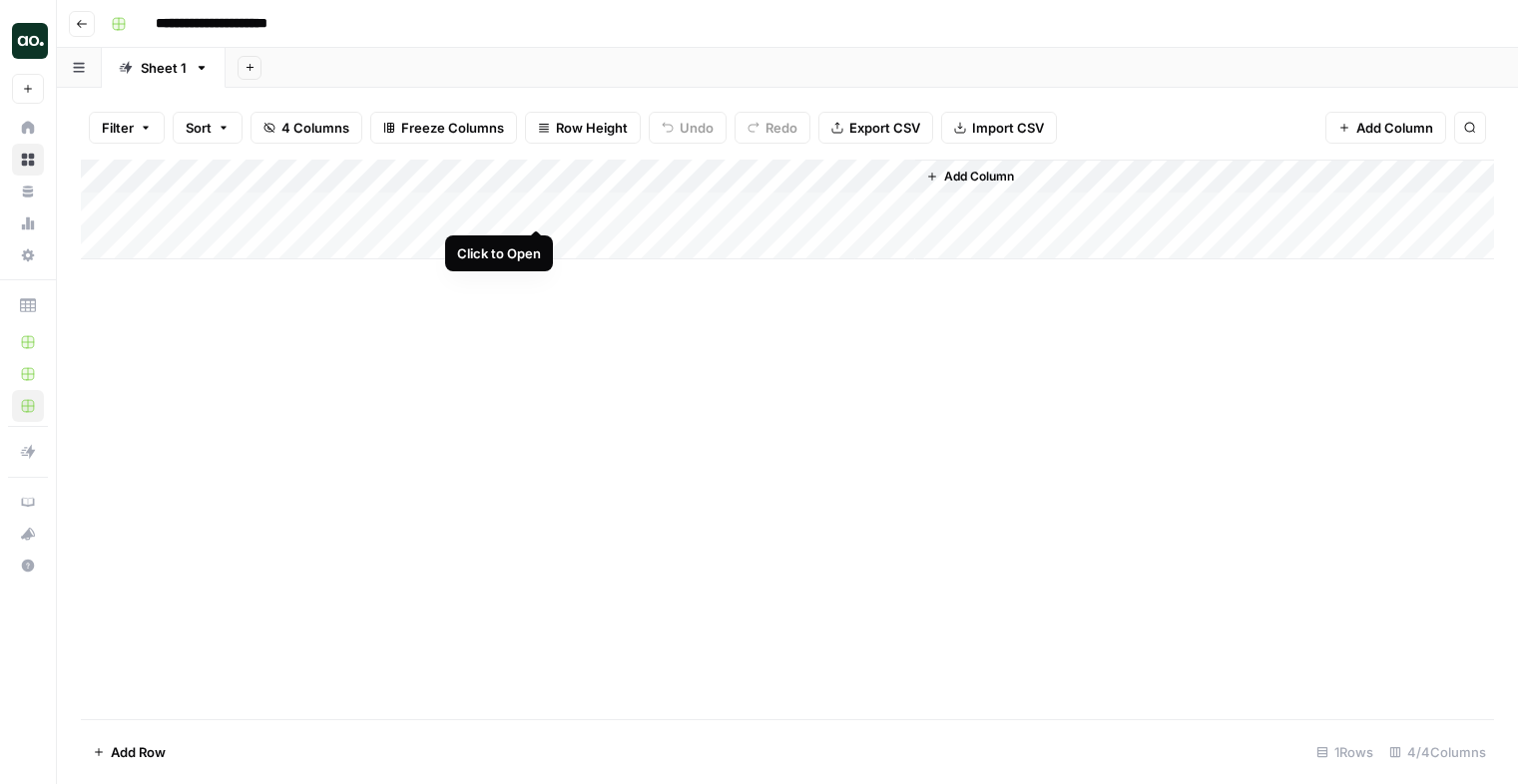 click on "Add Column" at bounding box center (787, 209) 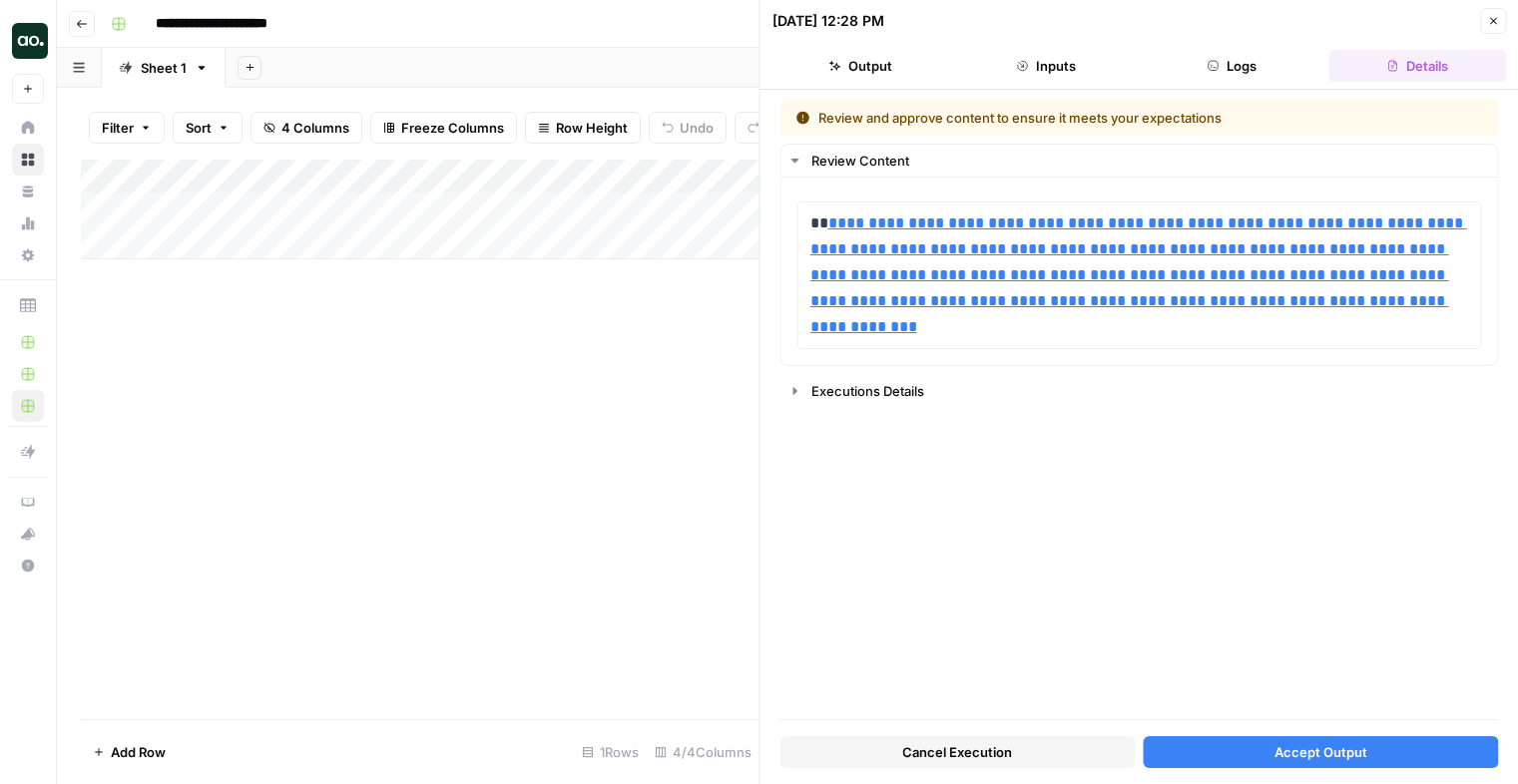 click on "Accept Output" at bounding box center [1320, 752] 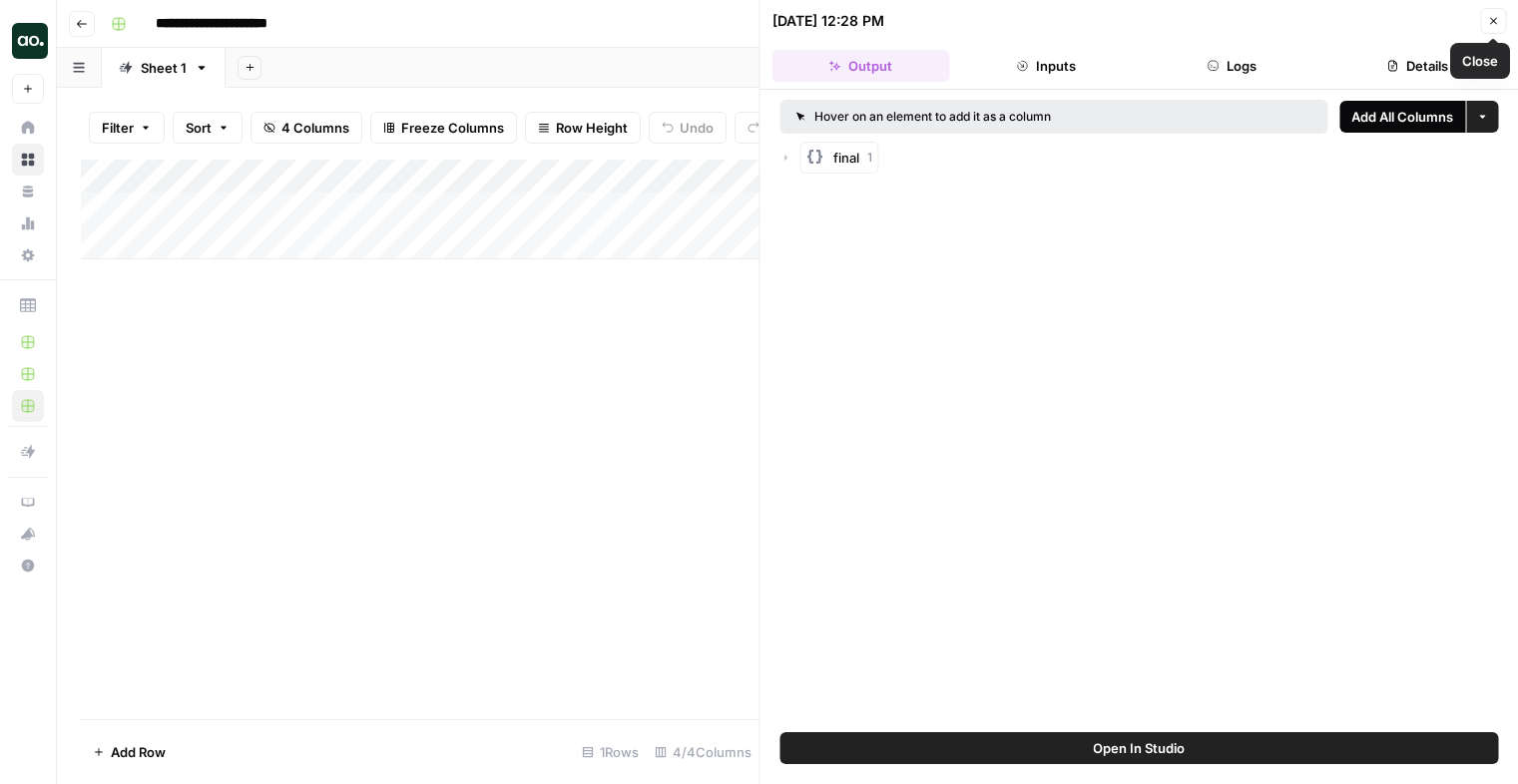click on "Add All Columns" at bounding box center (1402, 117) 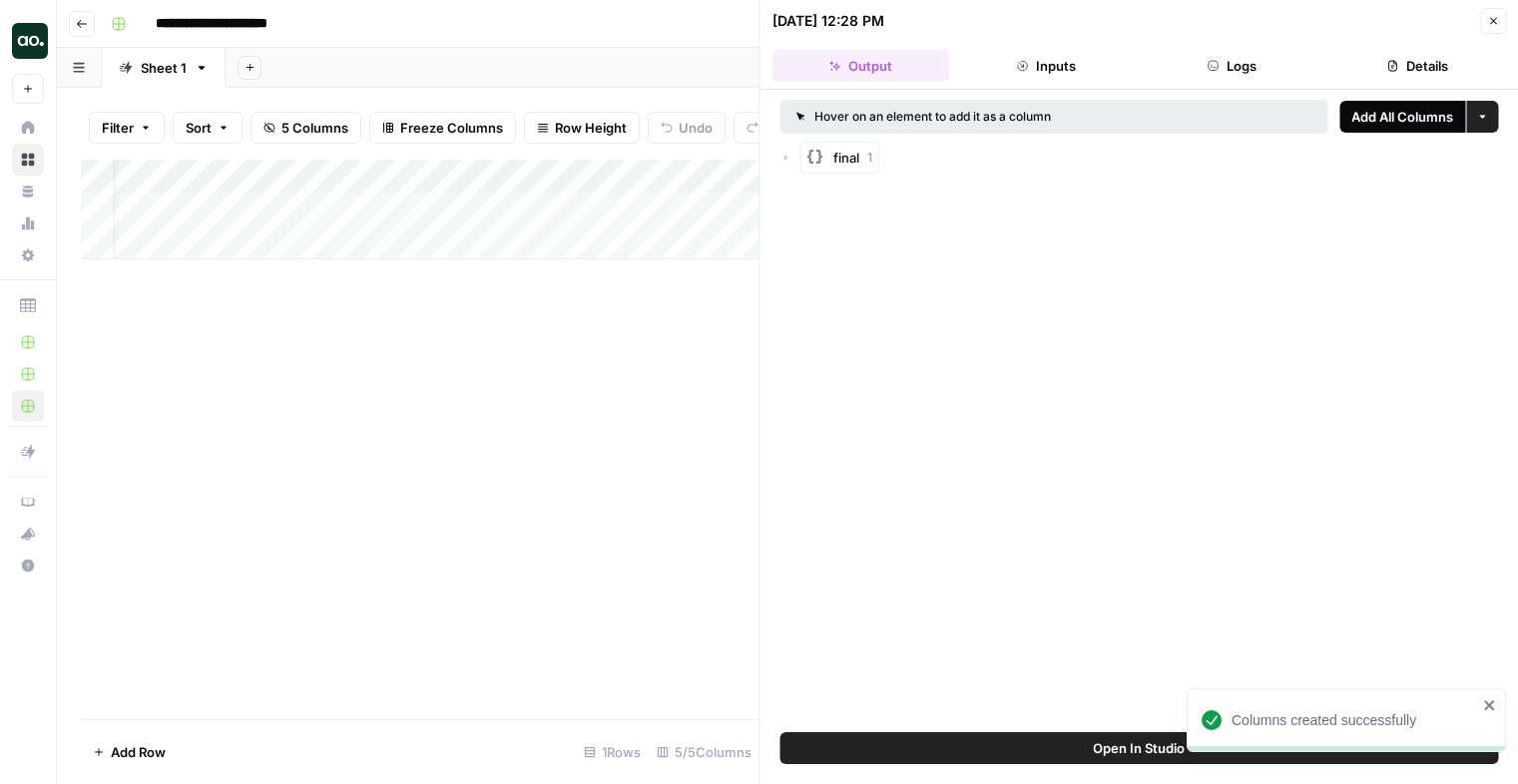 scroll, scrollTop: 0, scrollLeft: 126, axis: horizontal 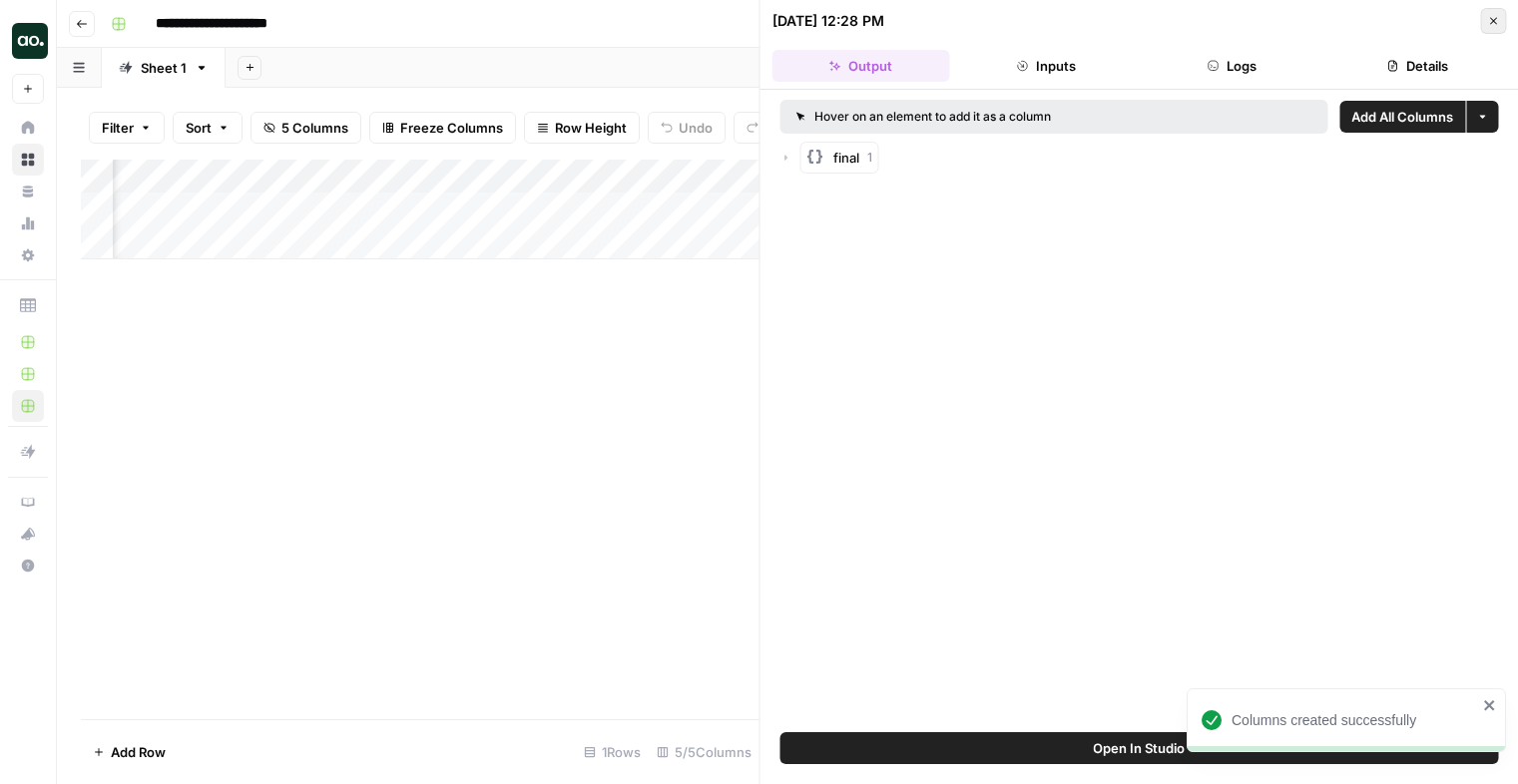 click 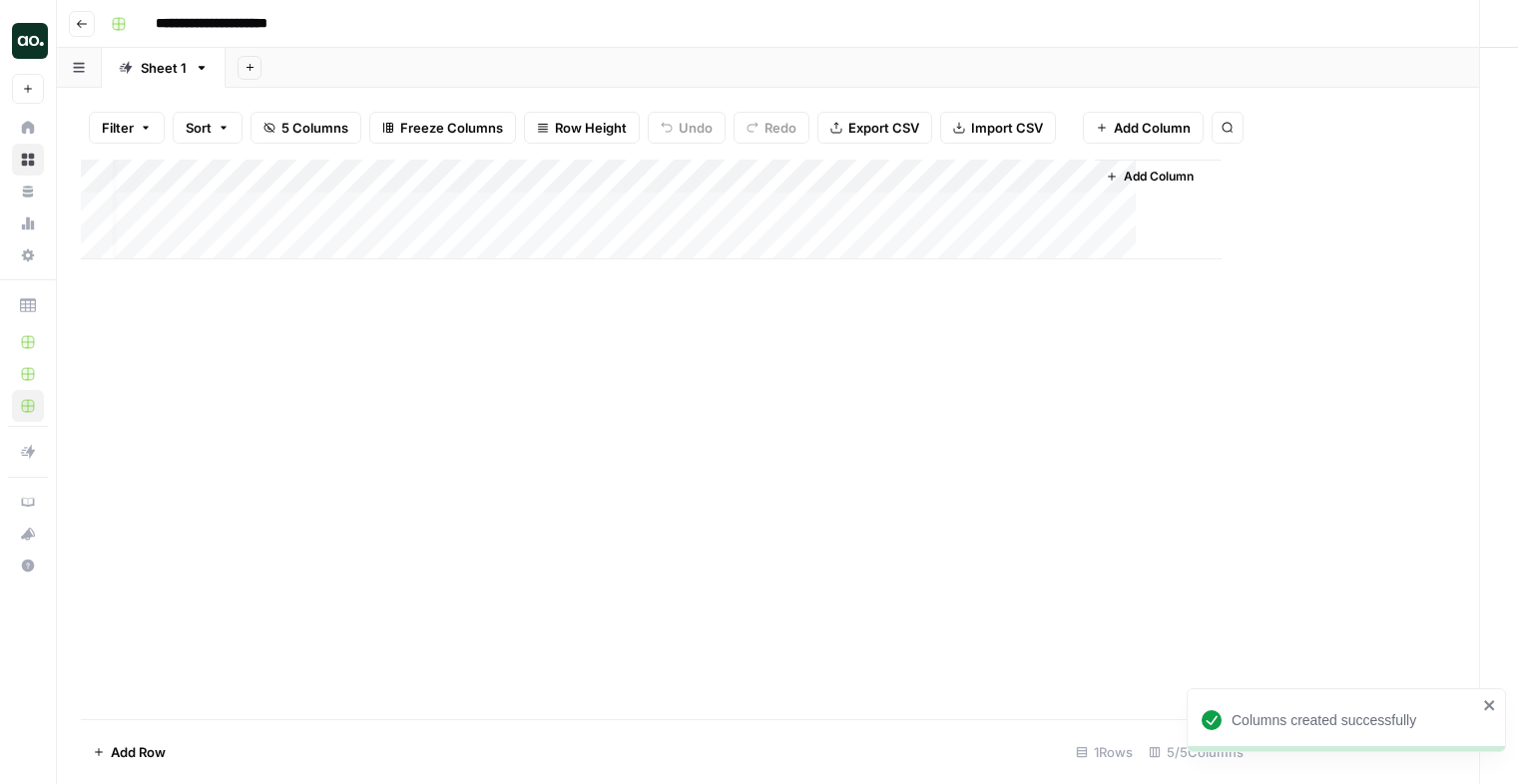 scroll, scrollTop: 0, scrollLeft: 0, axis: both 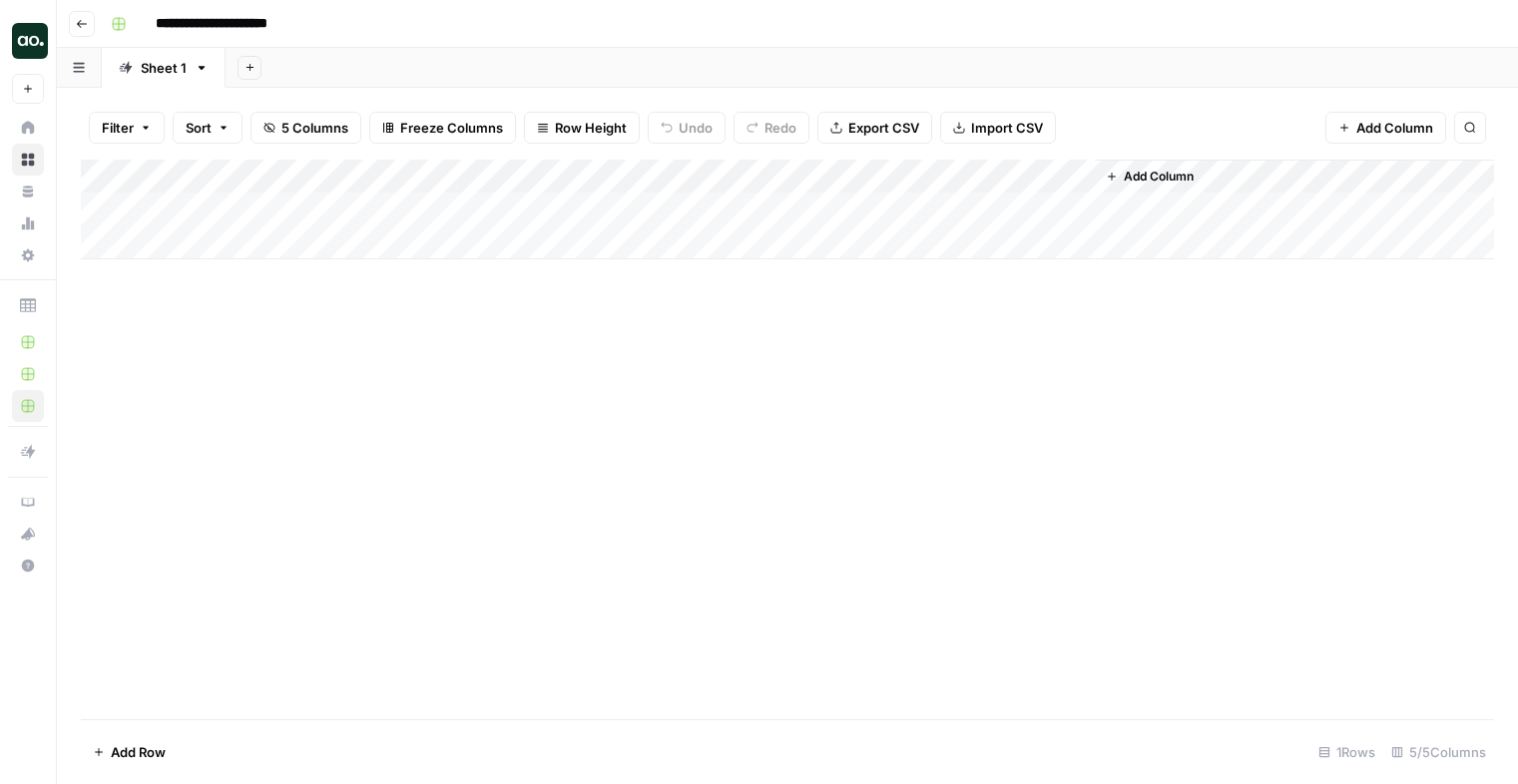 click on "Add Column" at bounding box center [787, 209] 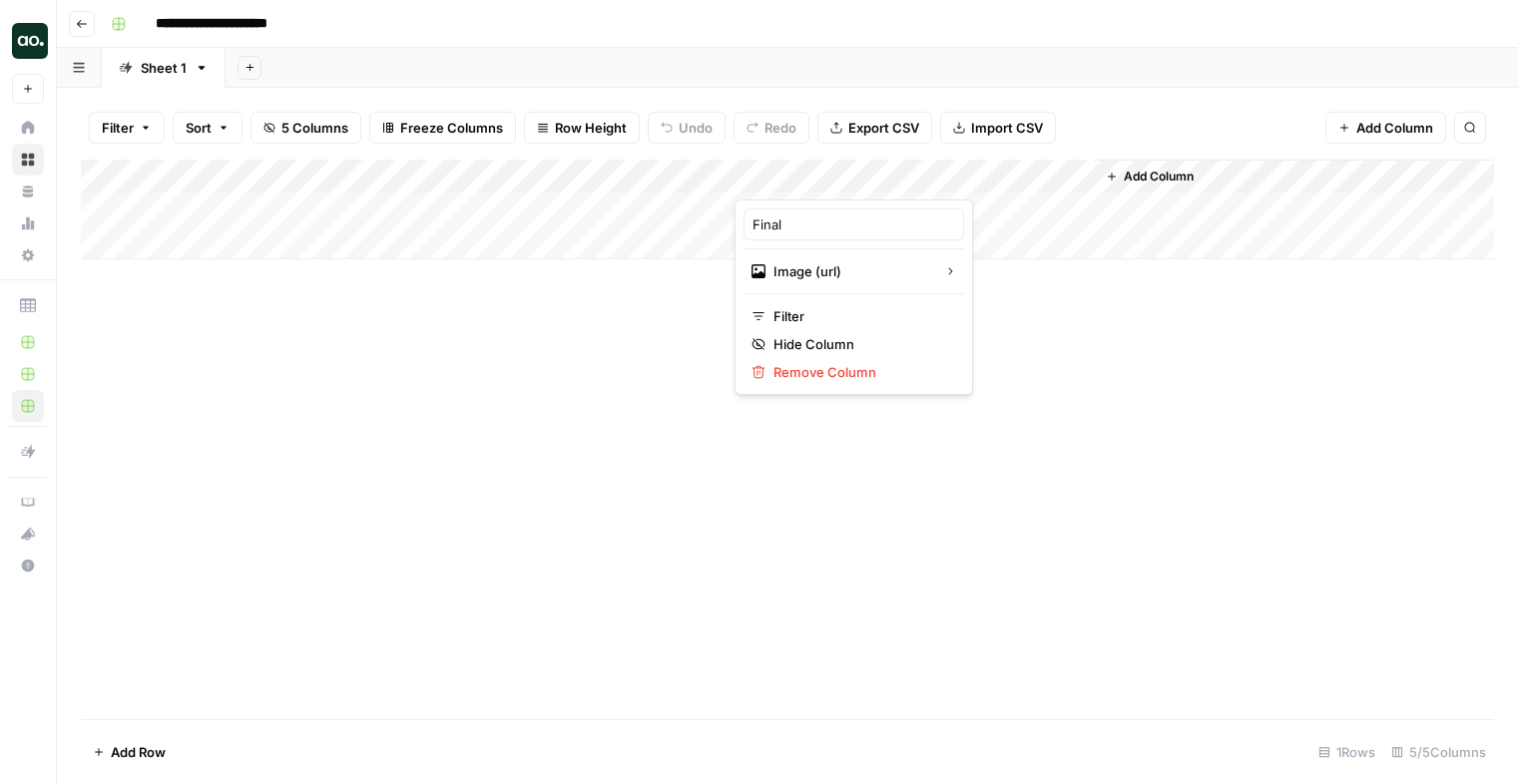 click on "Add Column" at bounding box center (787, 209) 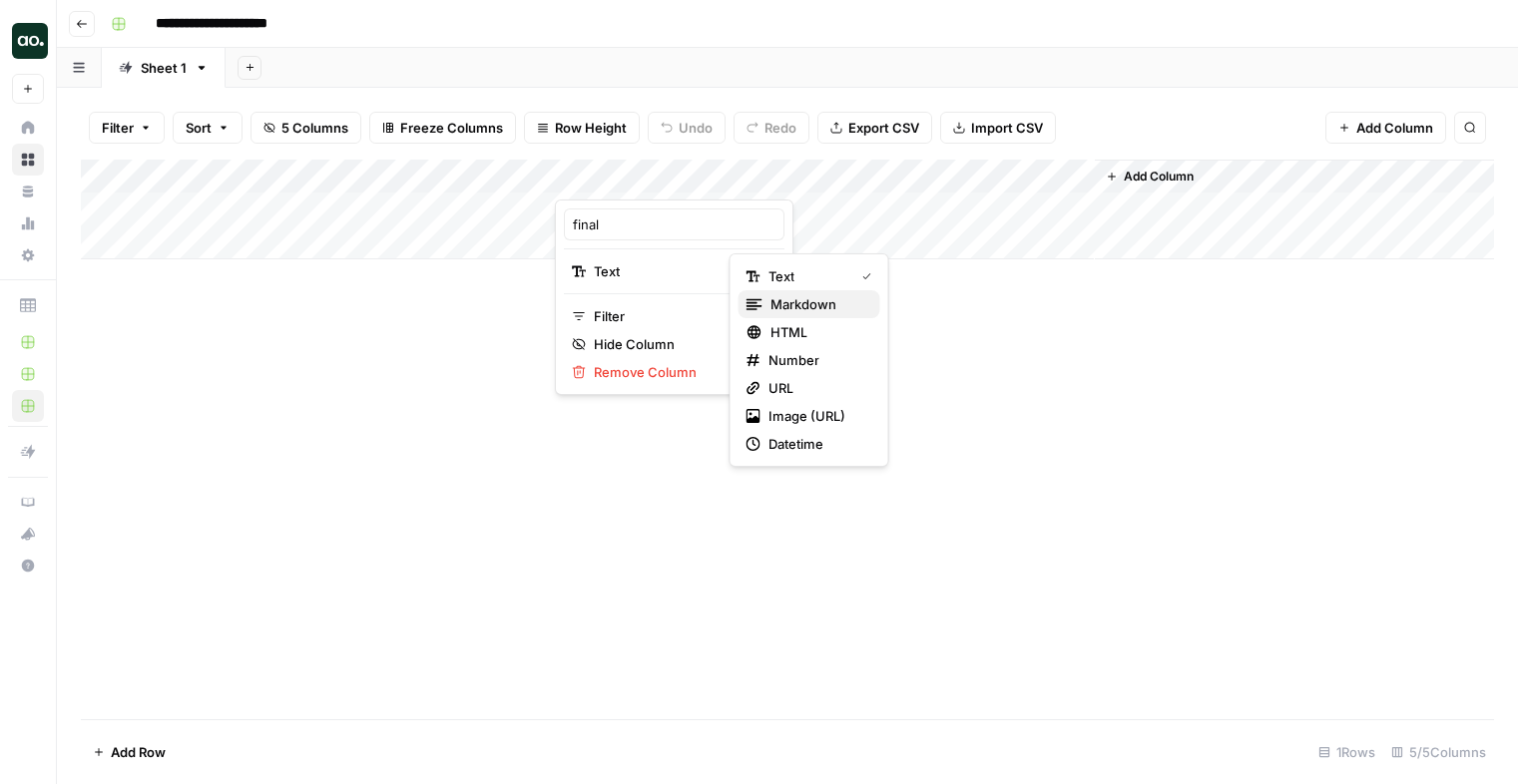 click on "markdown" at bounding box center [803, 304] 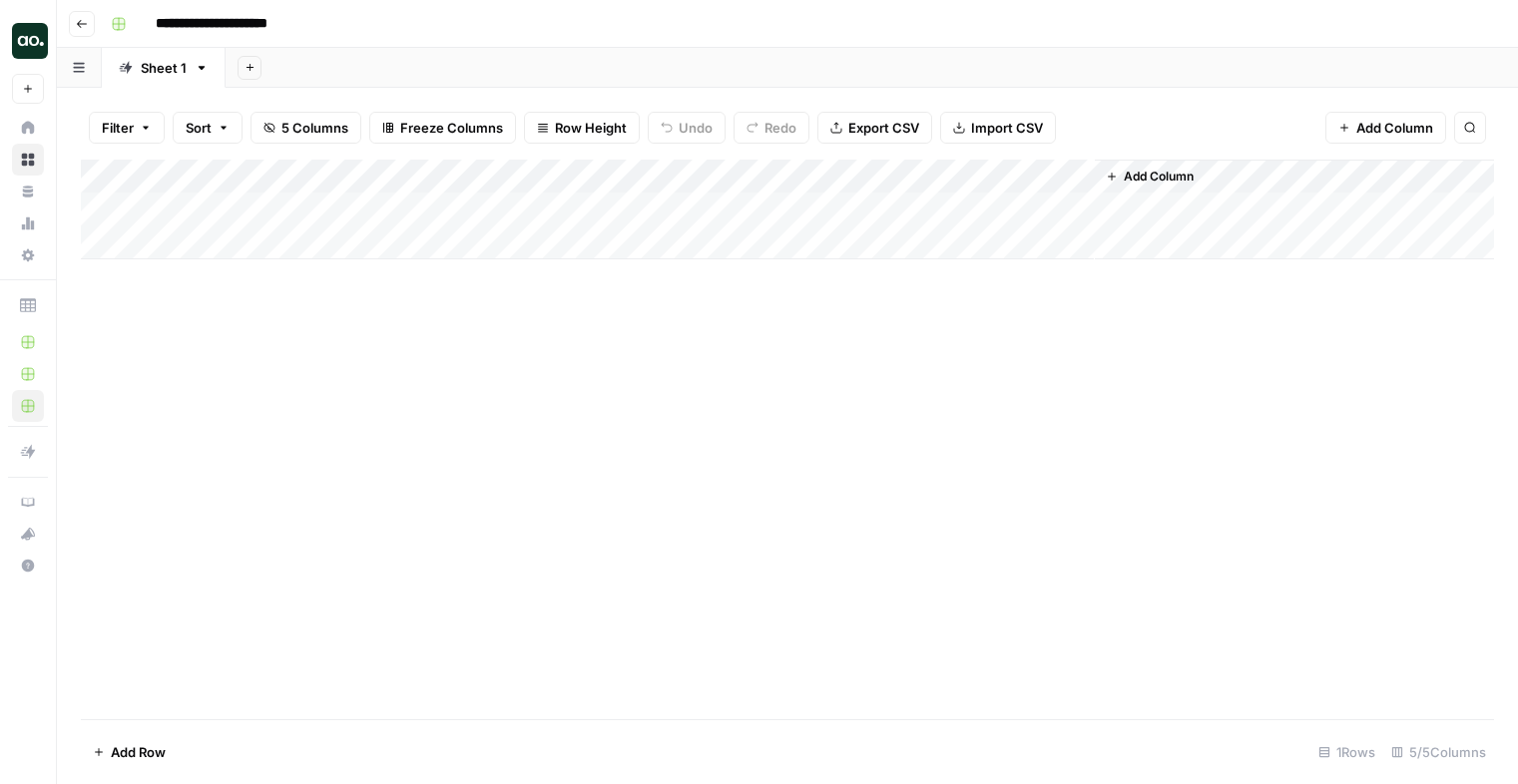 click on "Add Column" at bounding box center [787, 209] 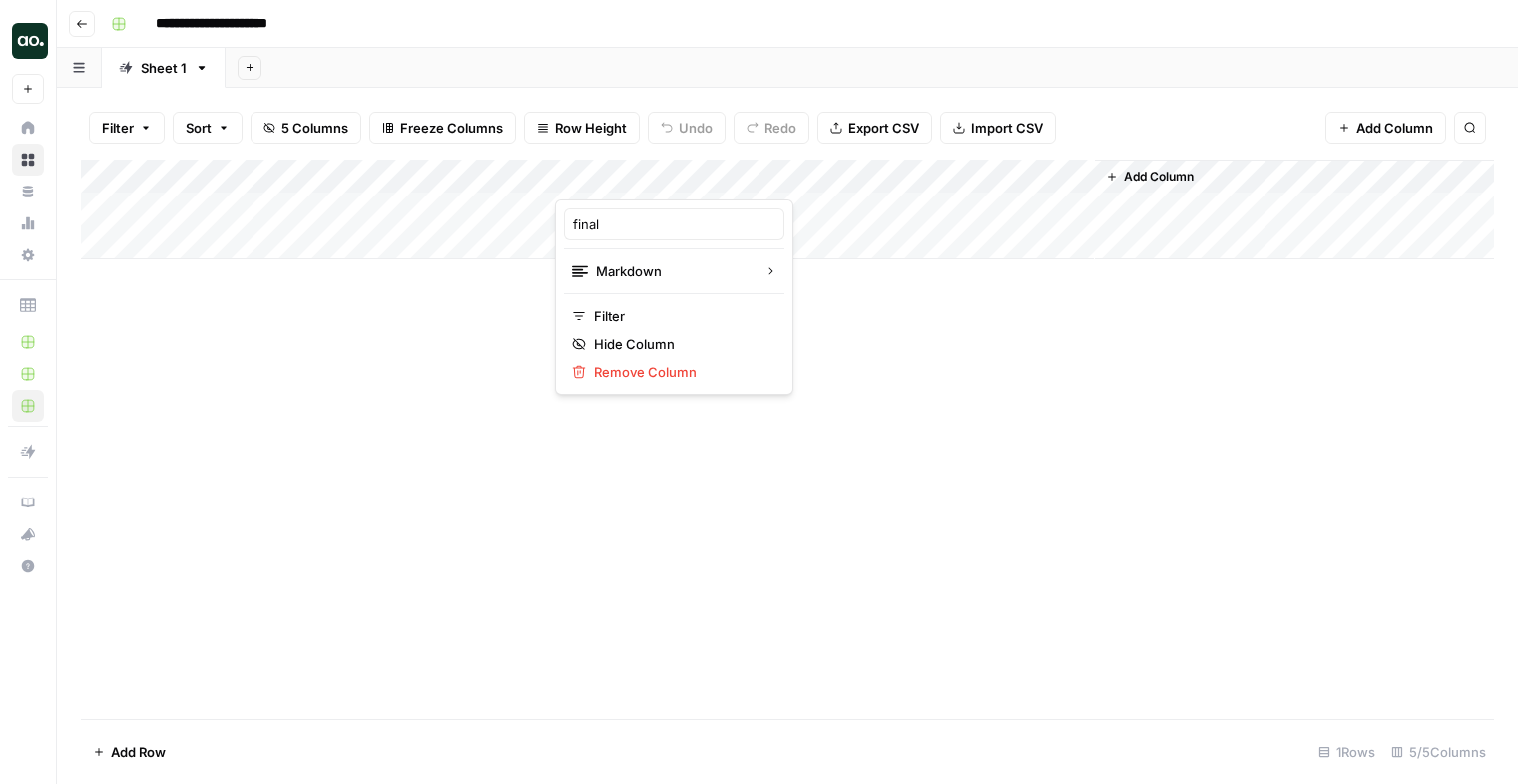 click on "Add Column" at bounding box center [787, 209] 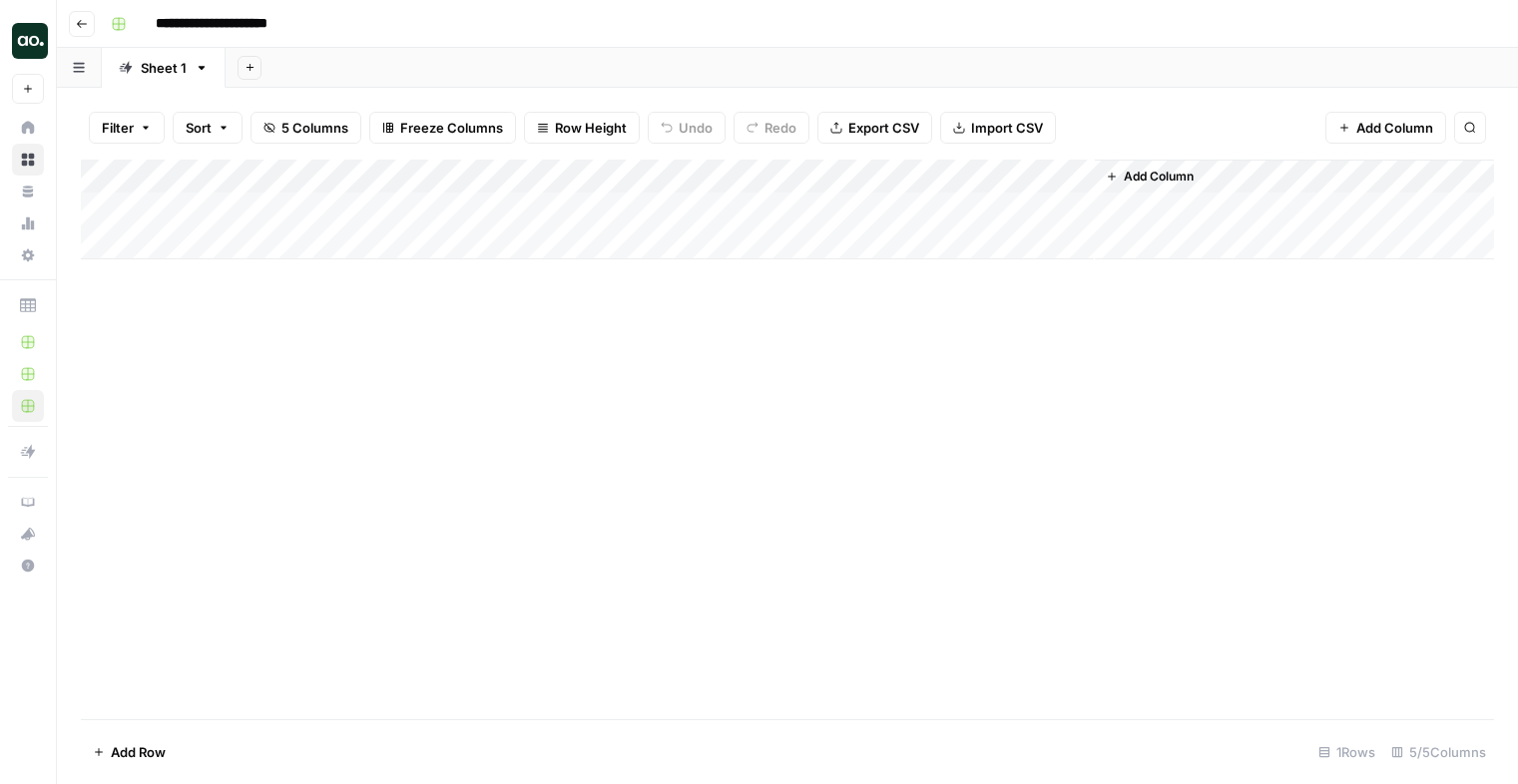 click on "Add Column" at bounding box center (787, 209) 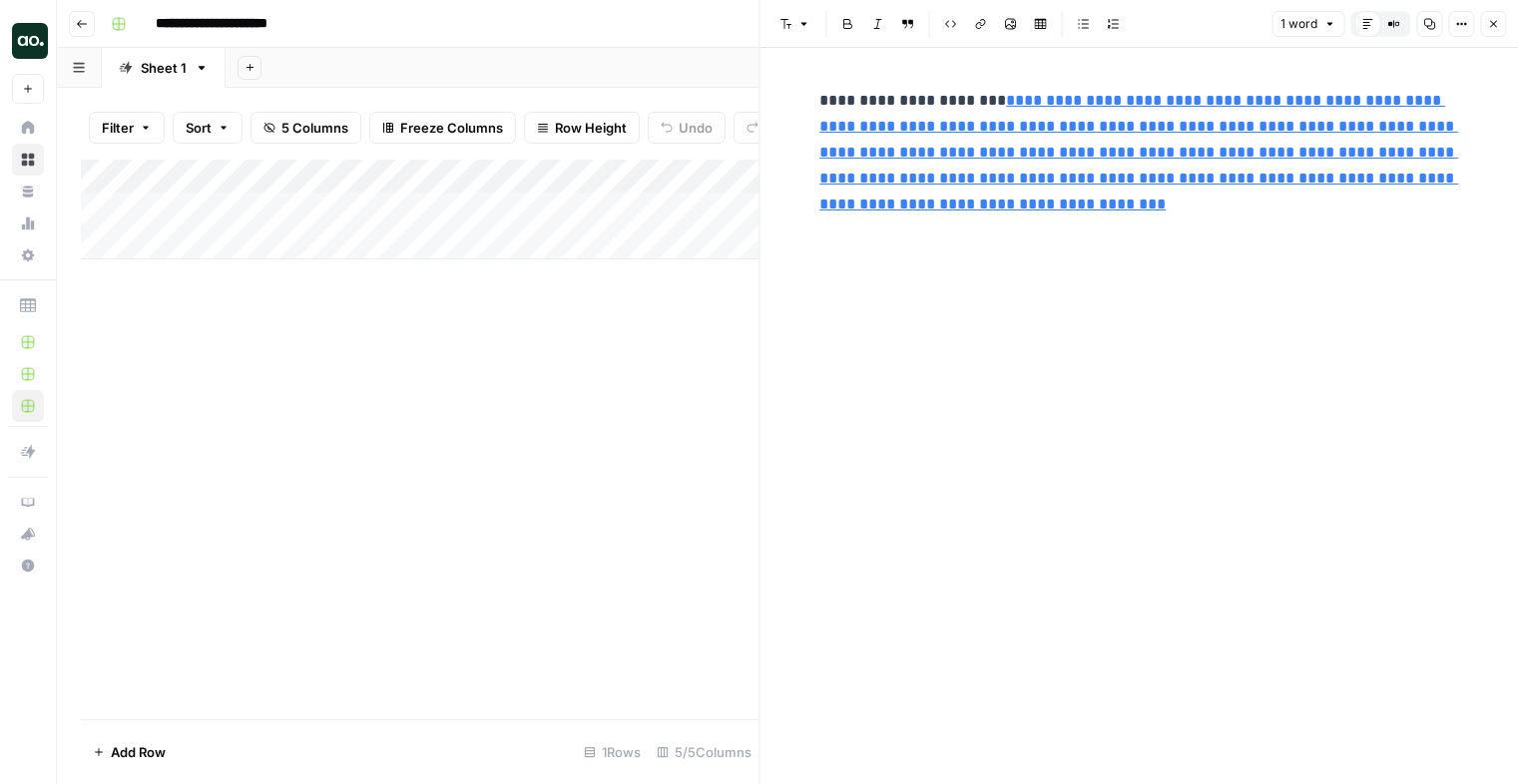 click on "Add Column" at bounding box center (420, 209) 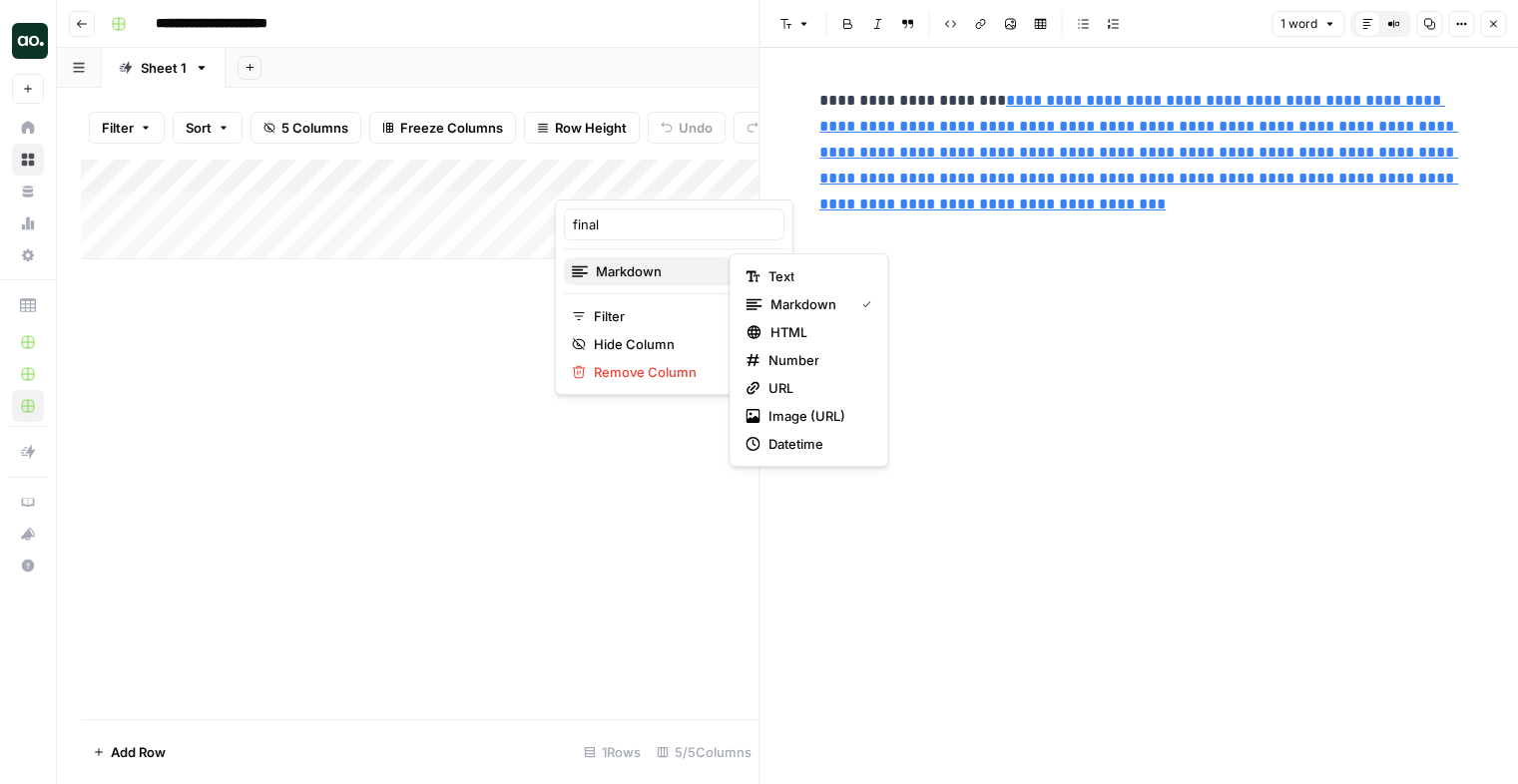 click on "Markdown" at bounding box center (674, 271) 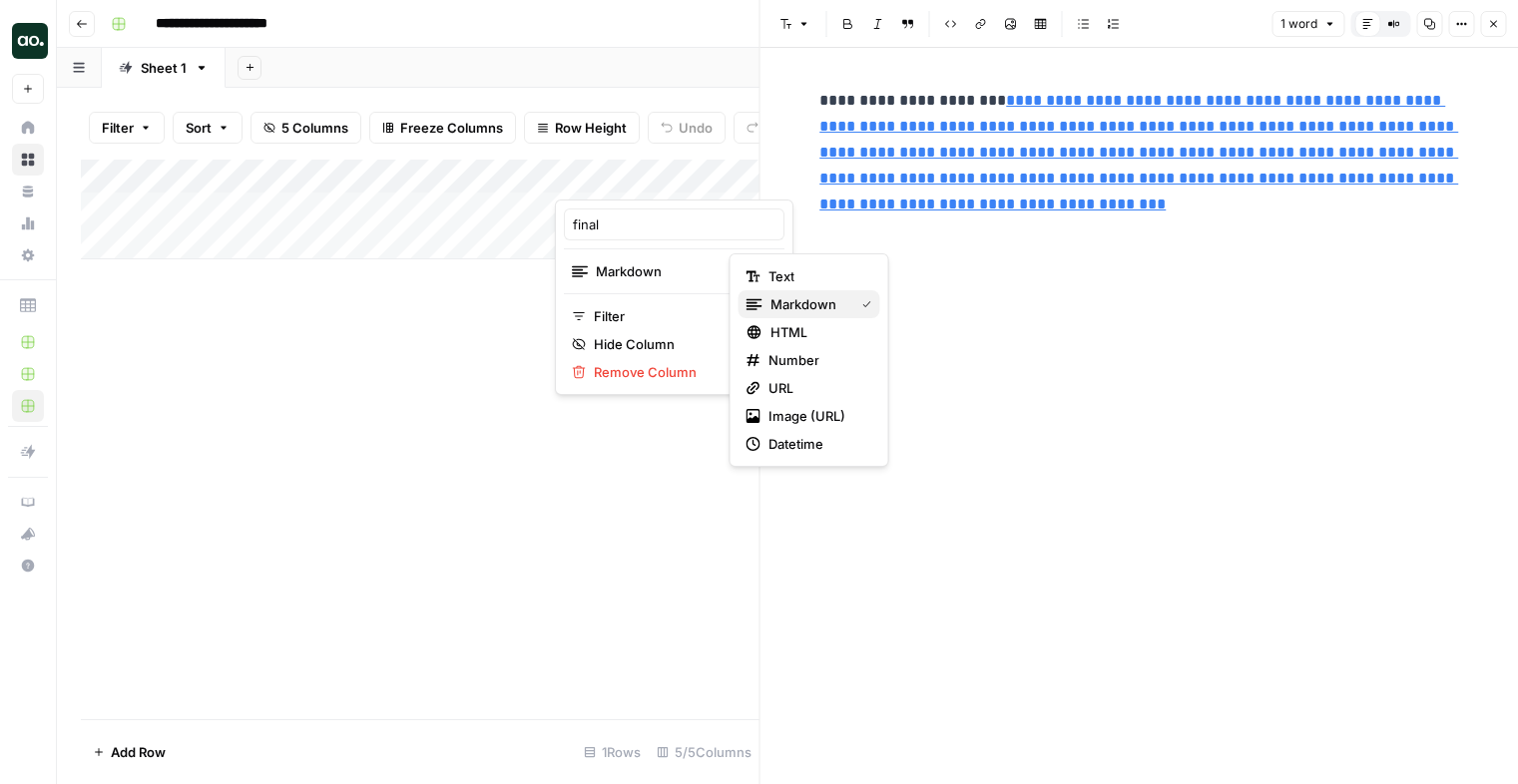 click on "markdown" at bounding box center [803, 304] 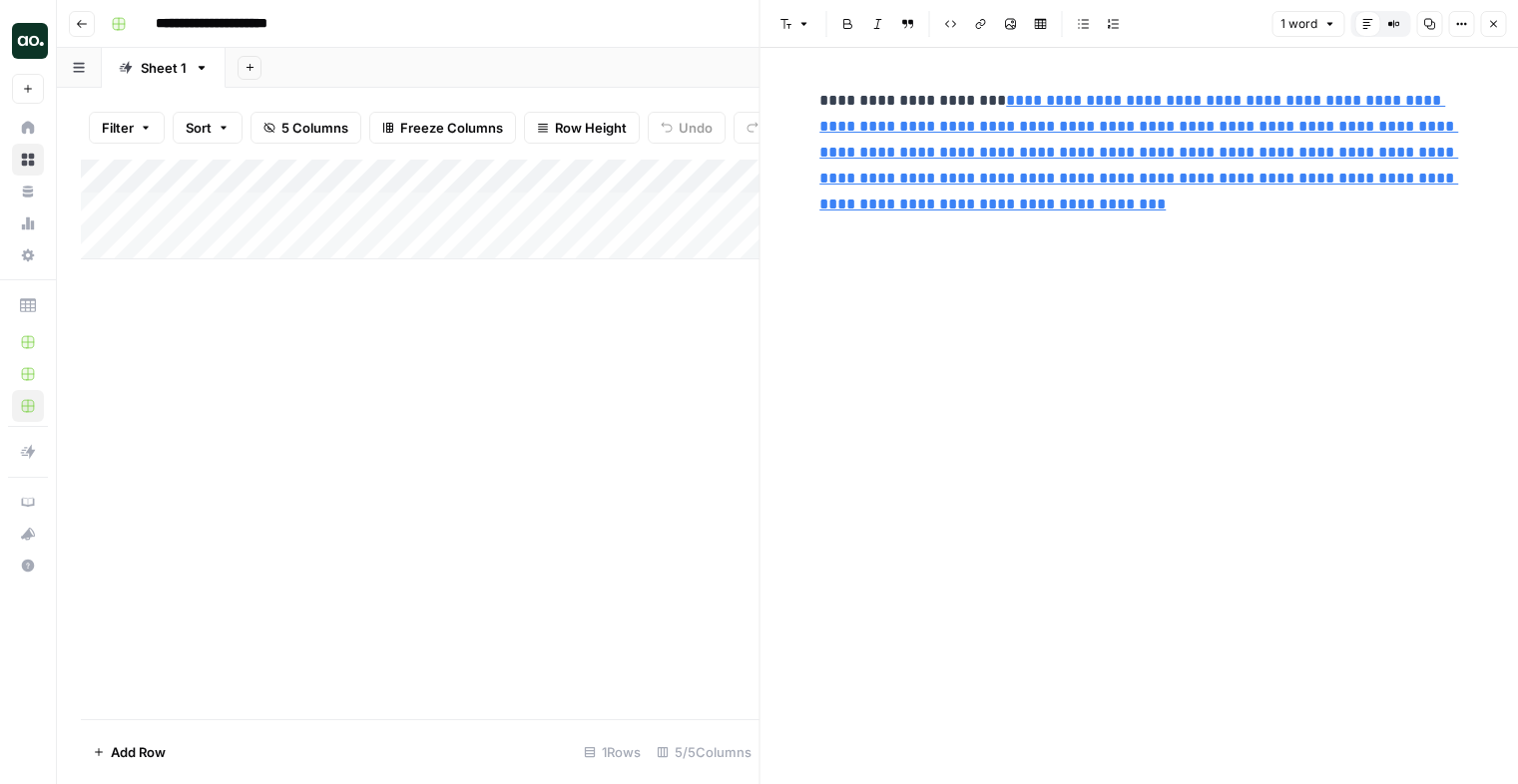 click on "Add Column" at bounding box center (420, 439) 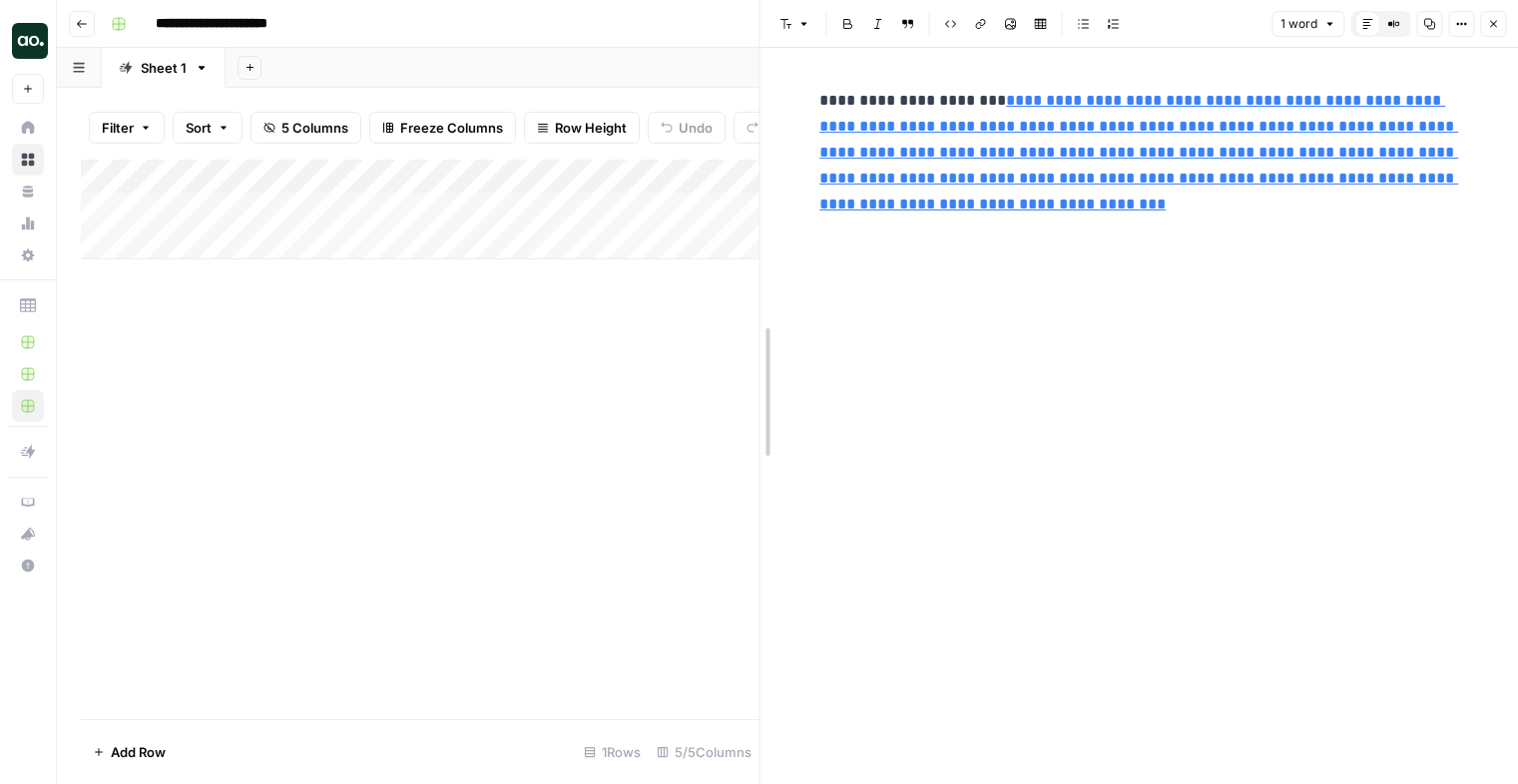 click at bounding box center [760, 392] 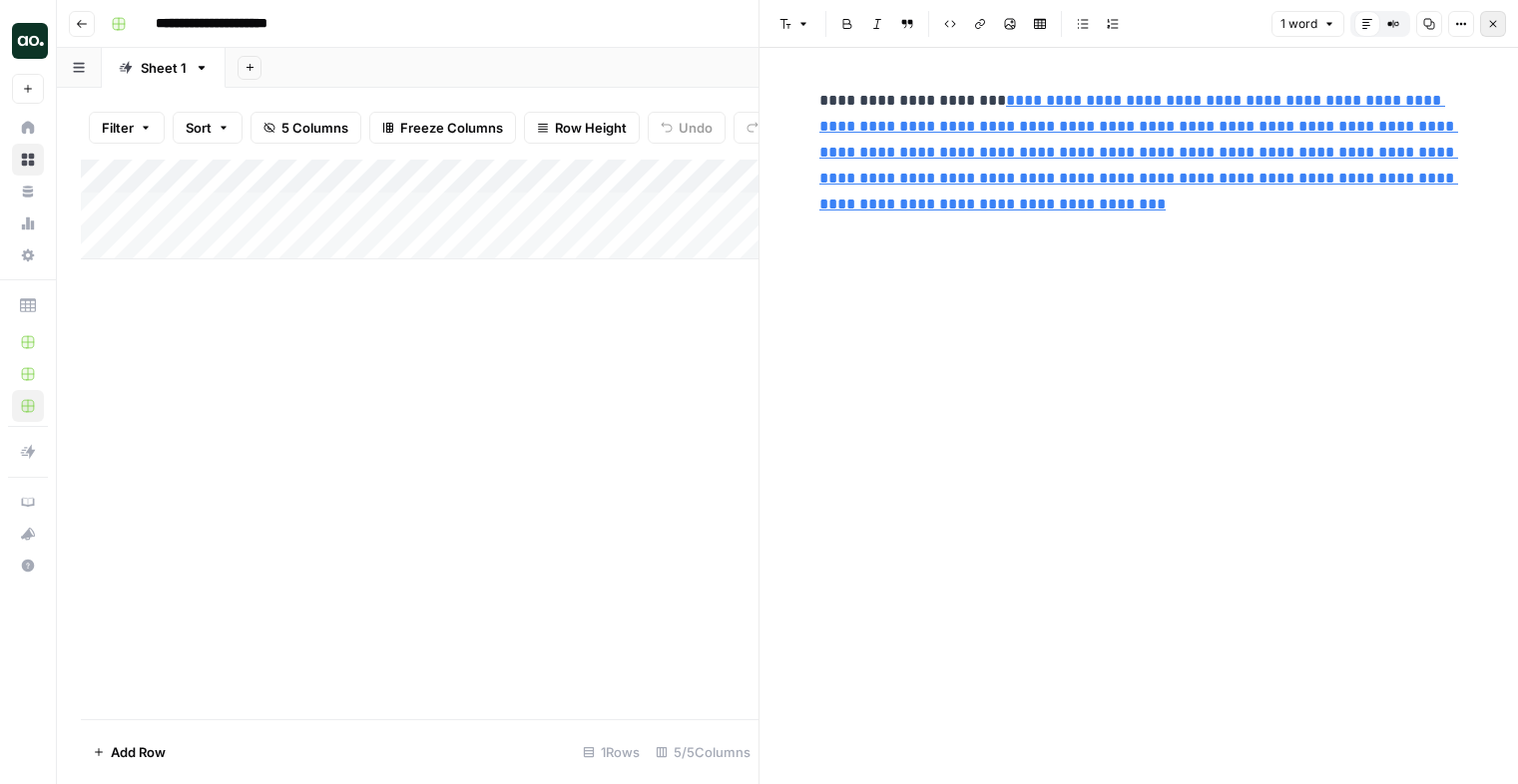 click 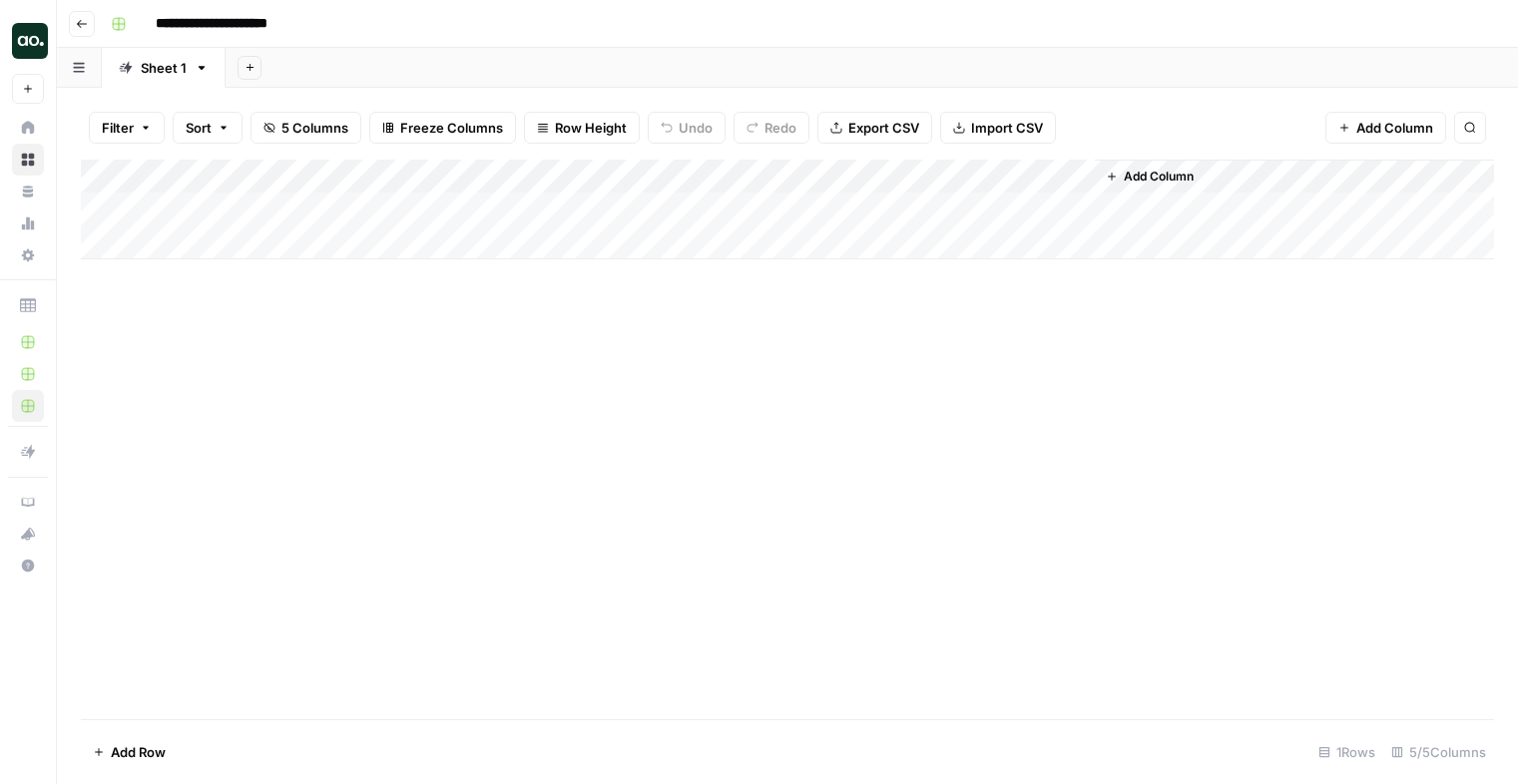 click on "Add Column" at bounding box center (787, 209) 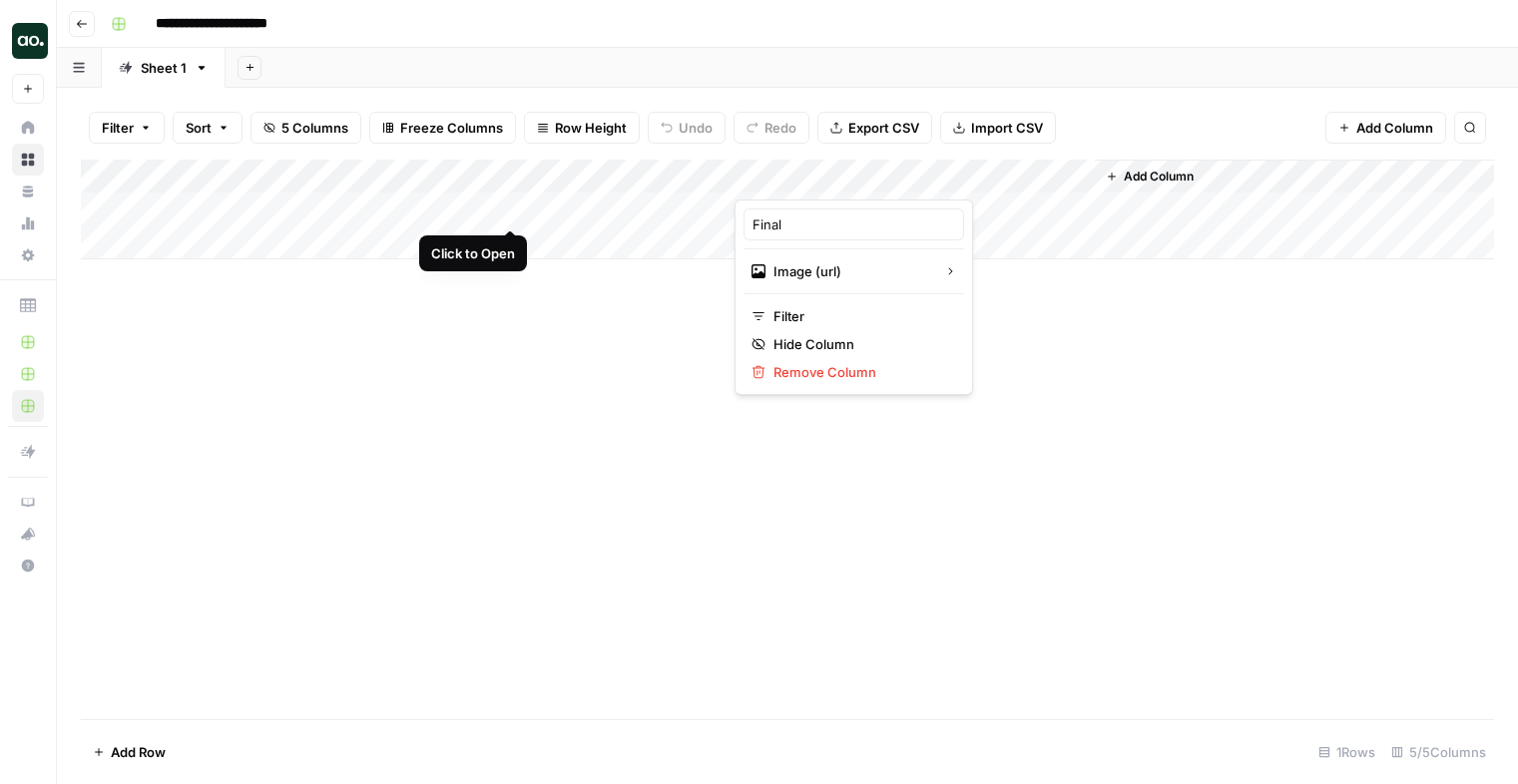 click on "Add Column" at bounding box center (787, 209) 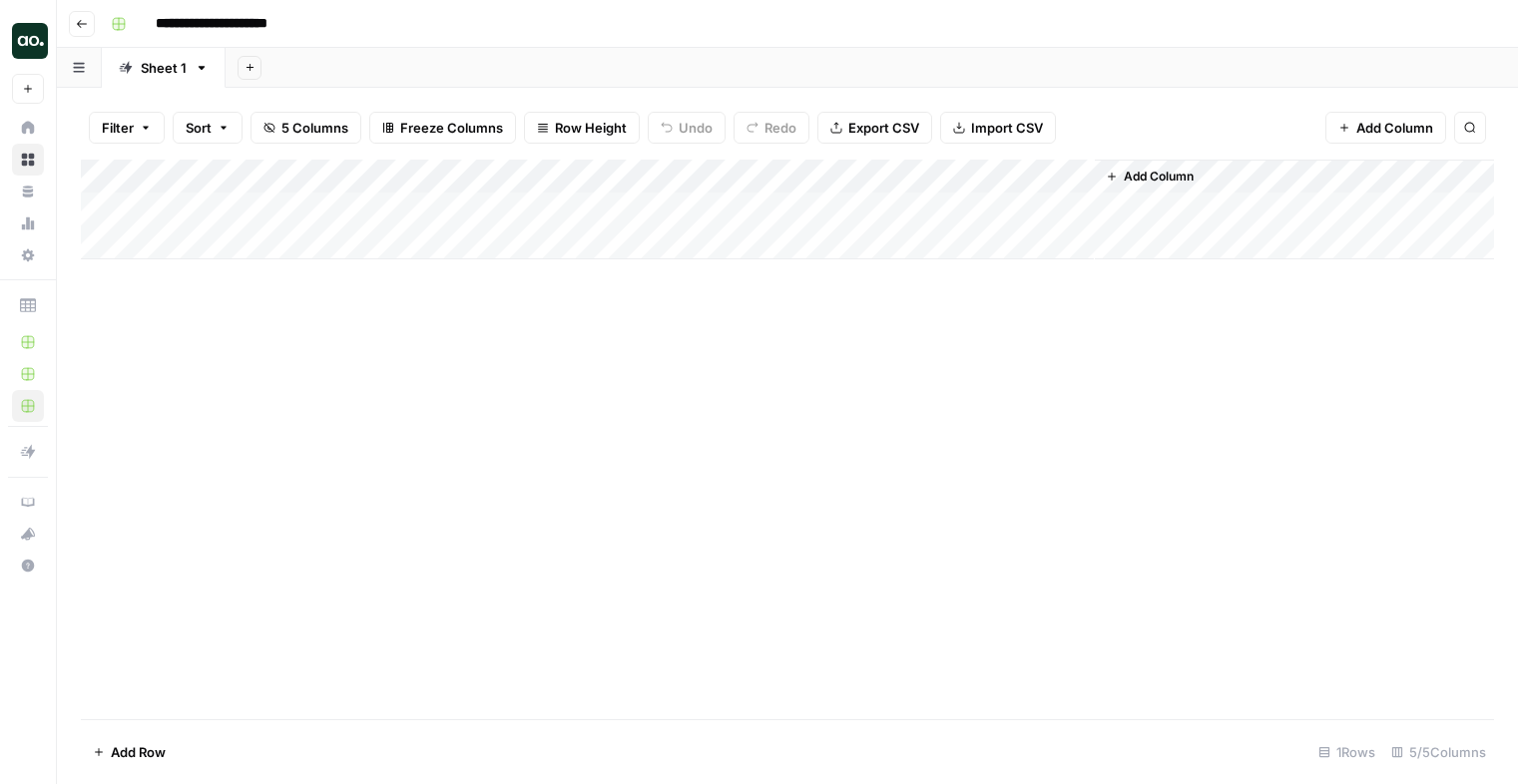 click on "Add Column" at bounding box center (787, 209) 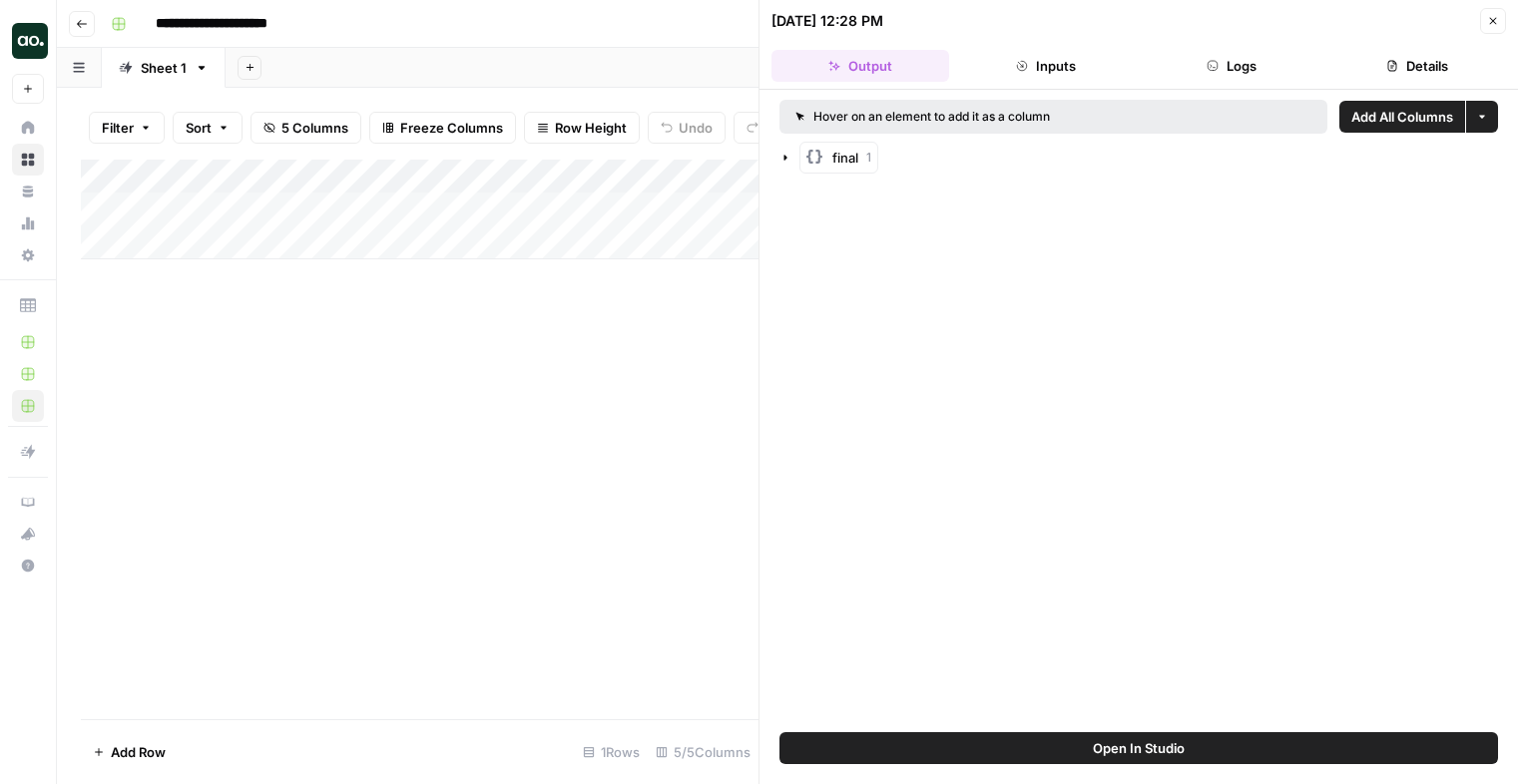 click on "final 1" at bounding box center (1139, 158) 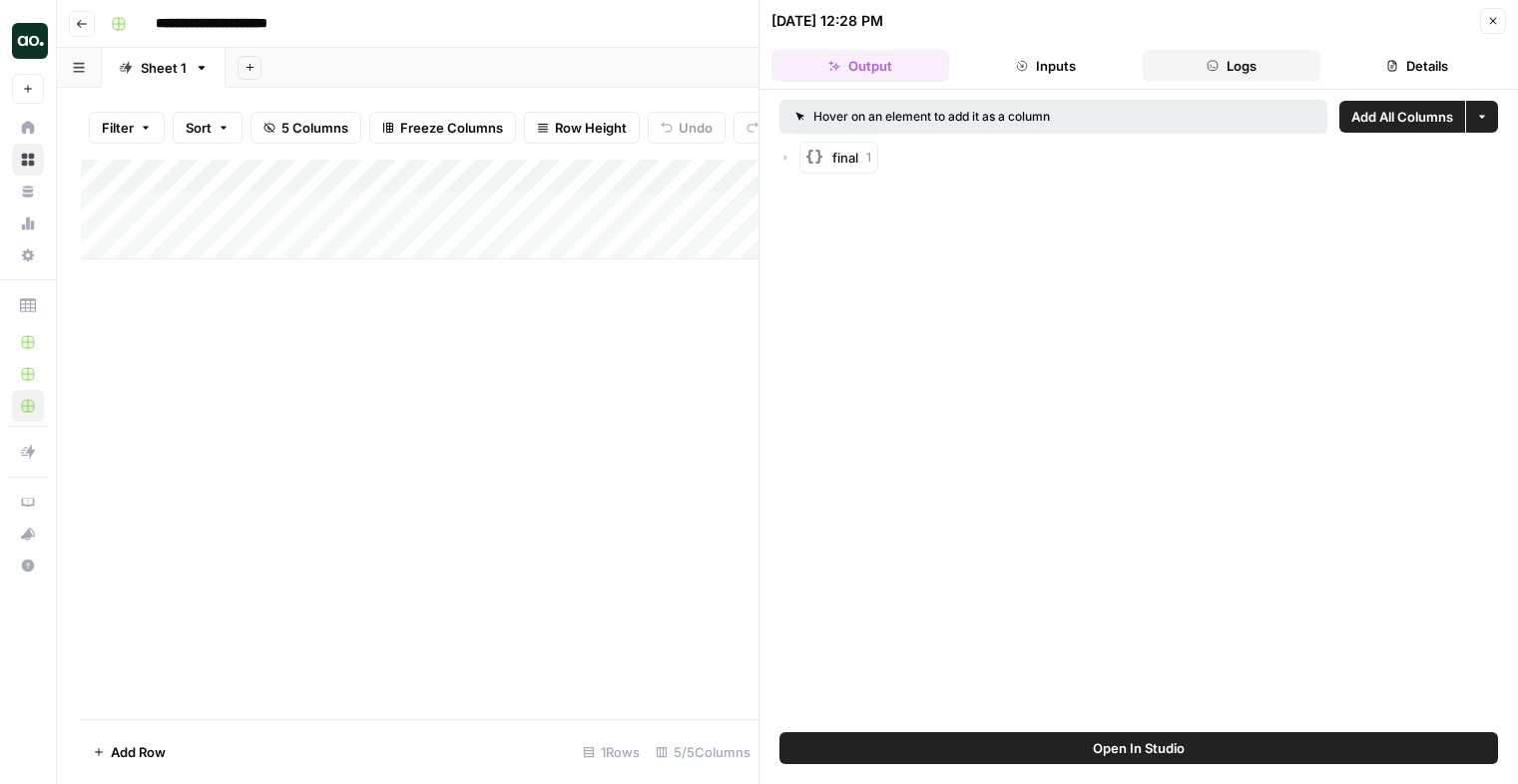 click 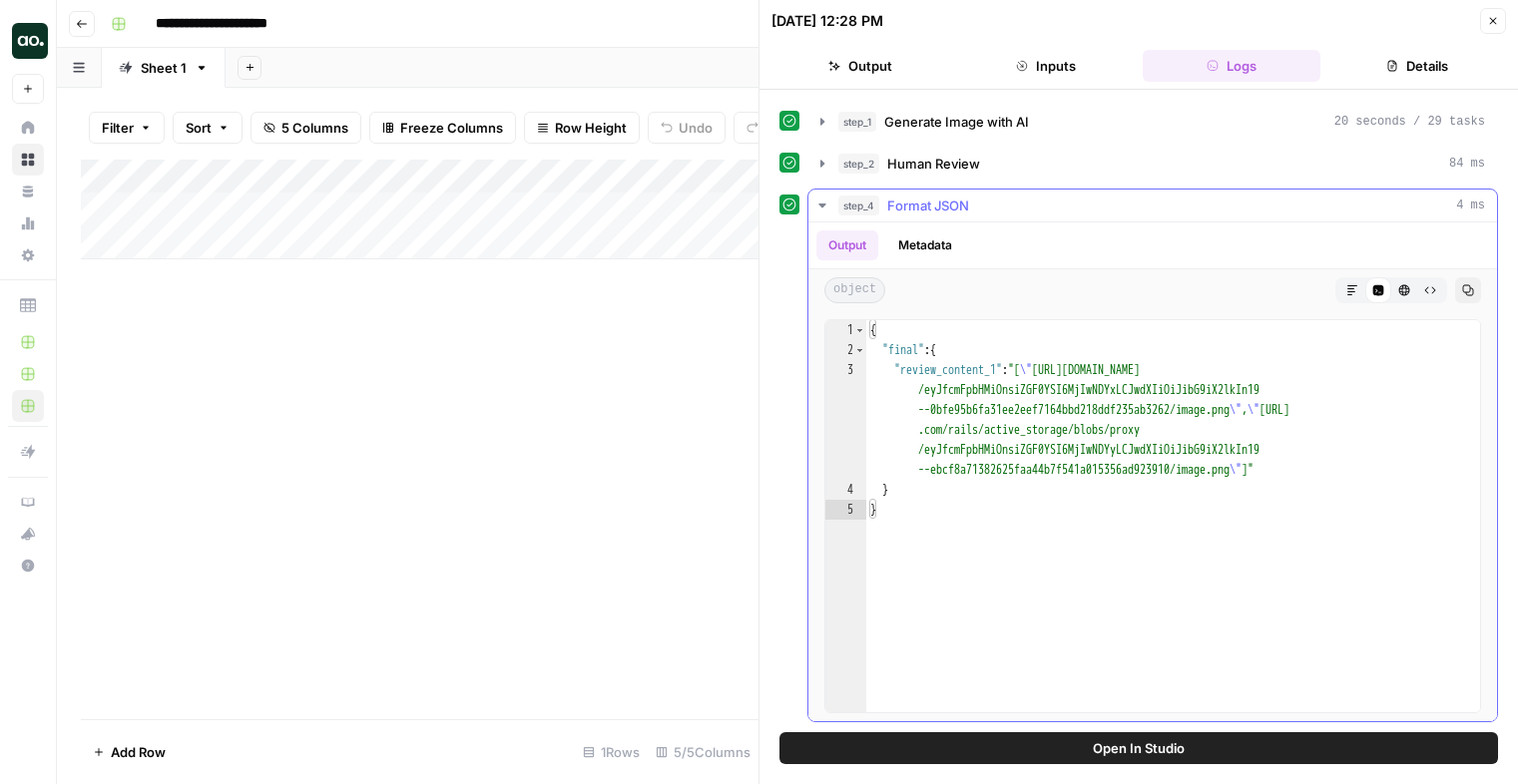 scroll, scrollTop: 0, scrollLeft: 0, axis: both 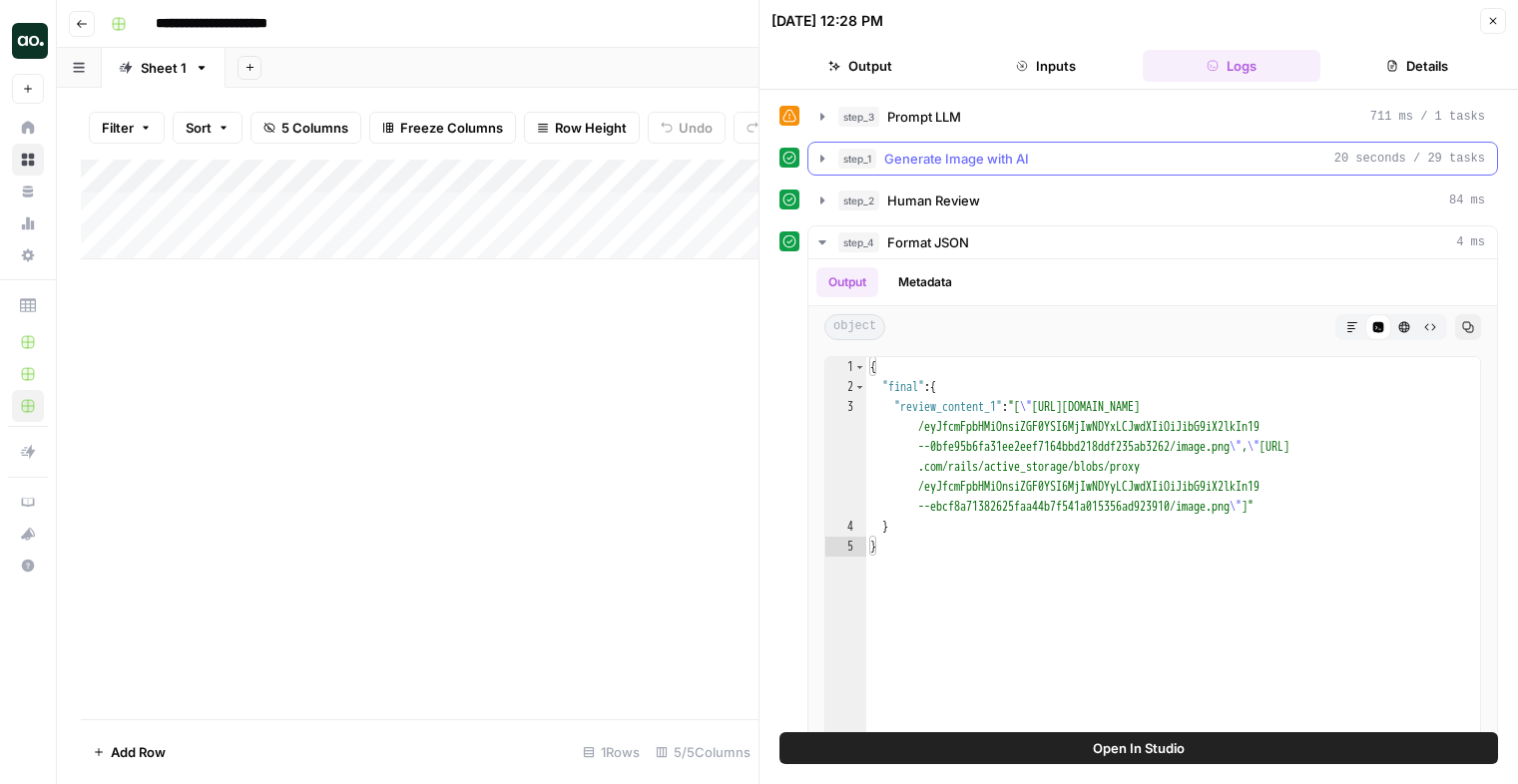 click on "Generate Image with AI" at bounding box center [956, 159] 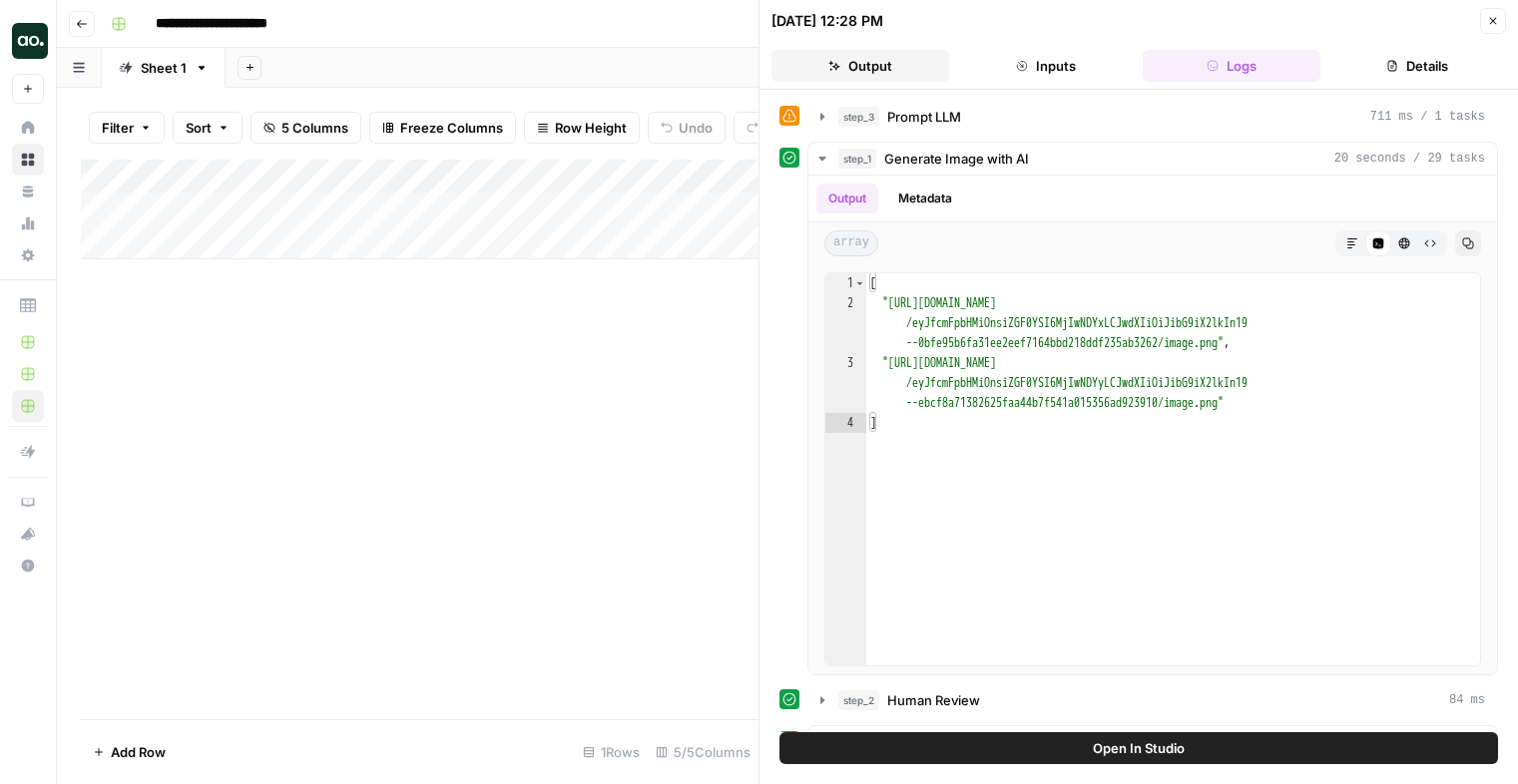 click on "Output" at bounding box center [860, 66] 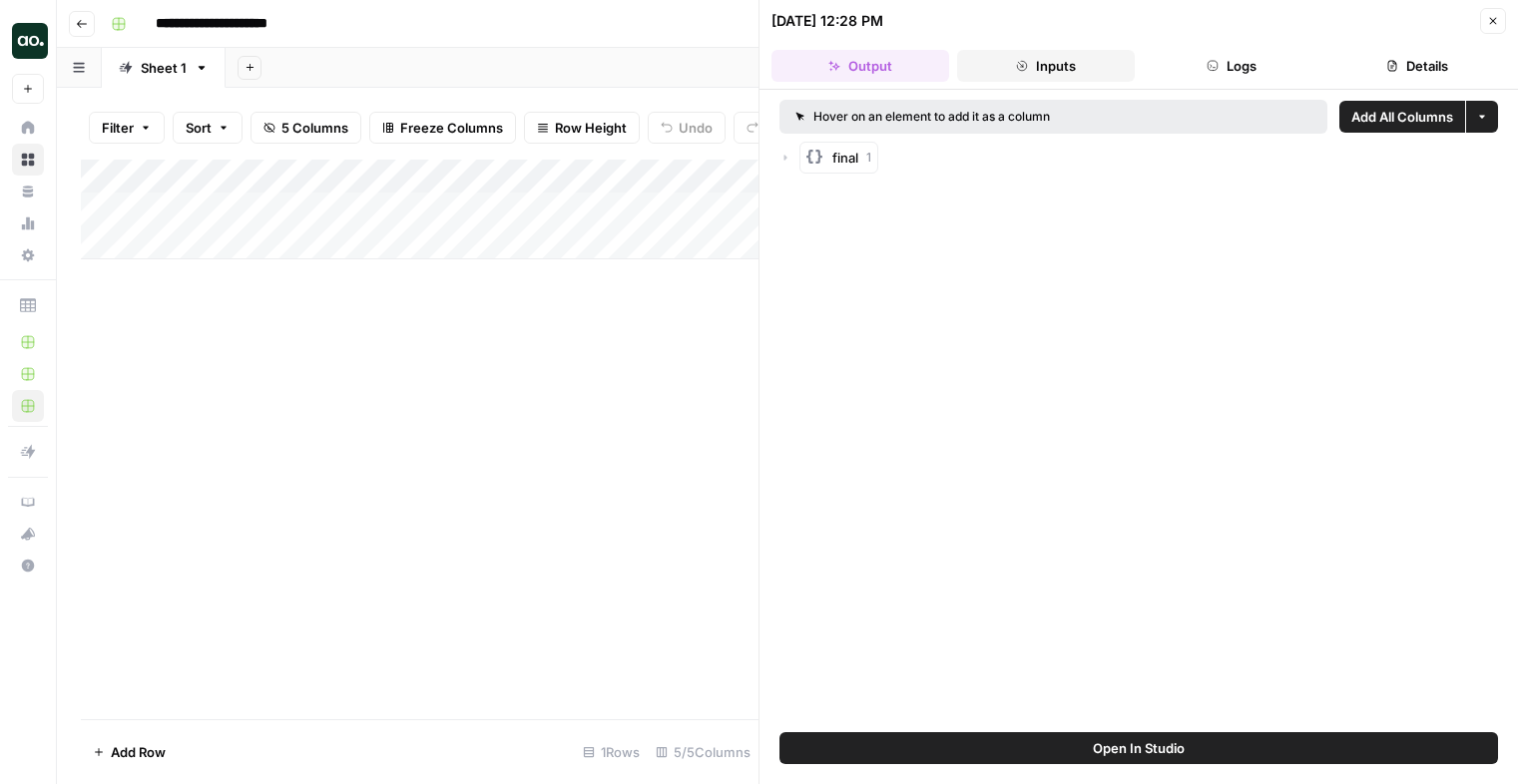 click on "Inputs" at bounding box center [1046, 66] 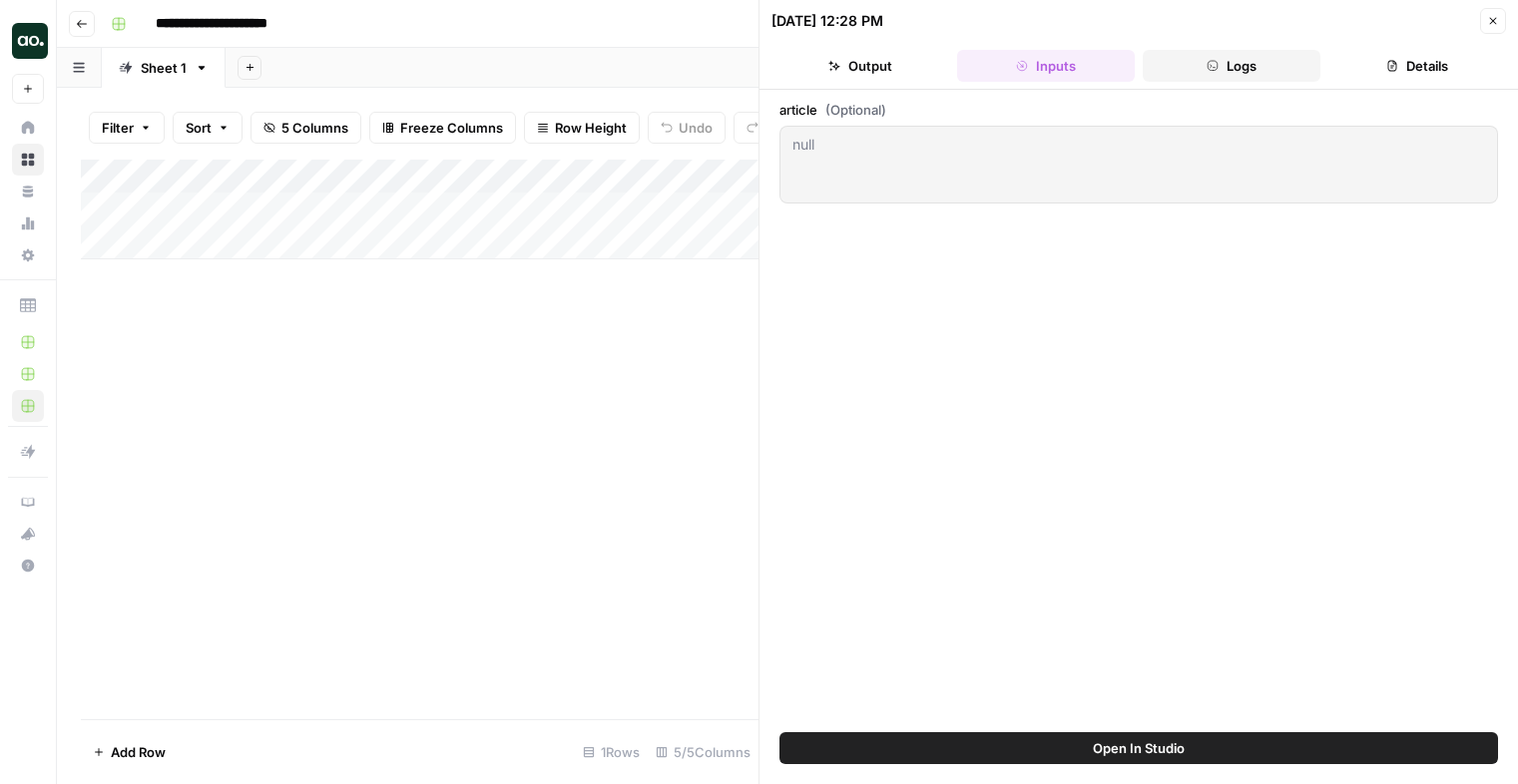 click on "Logs" at bounding box center [1232, 66] 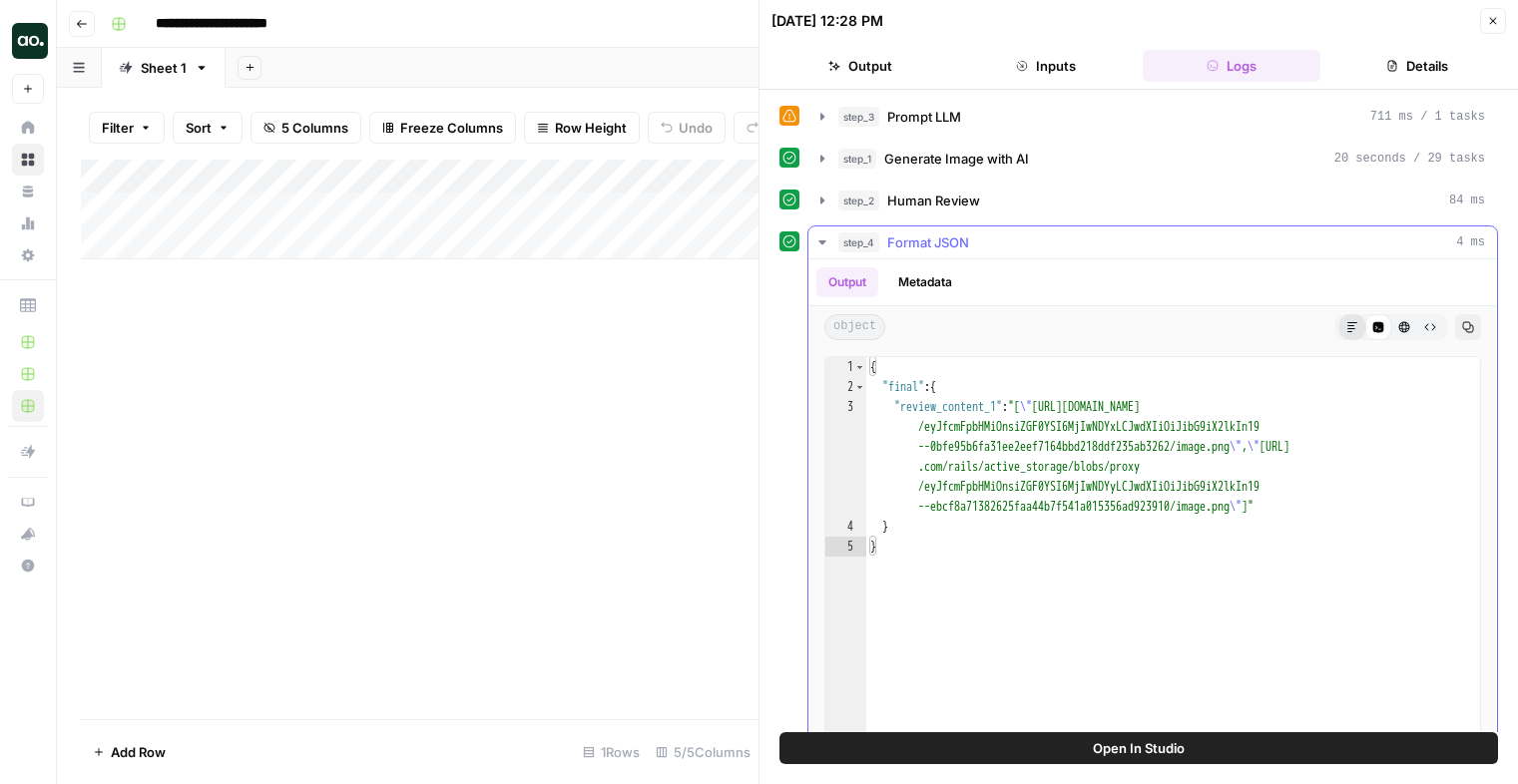 click 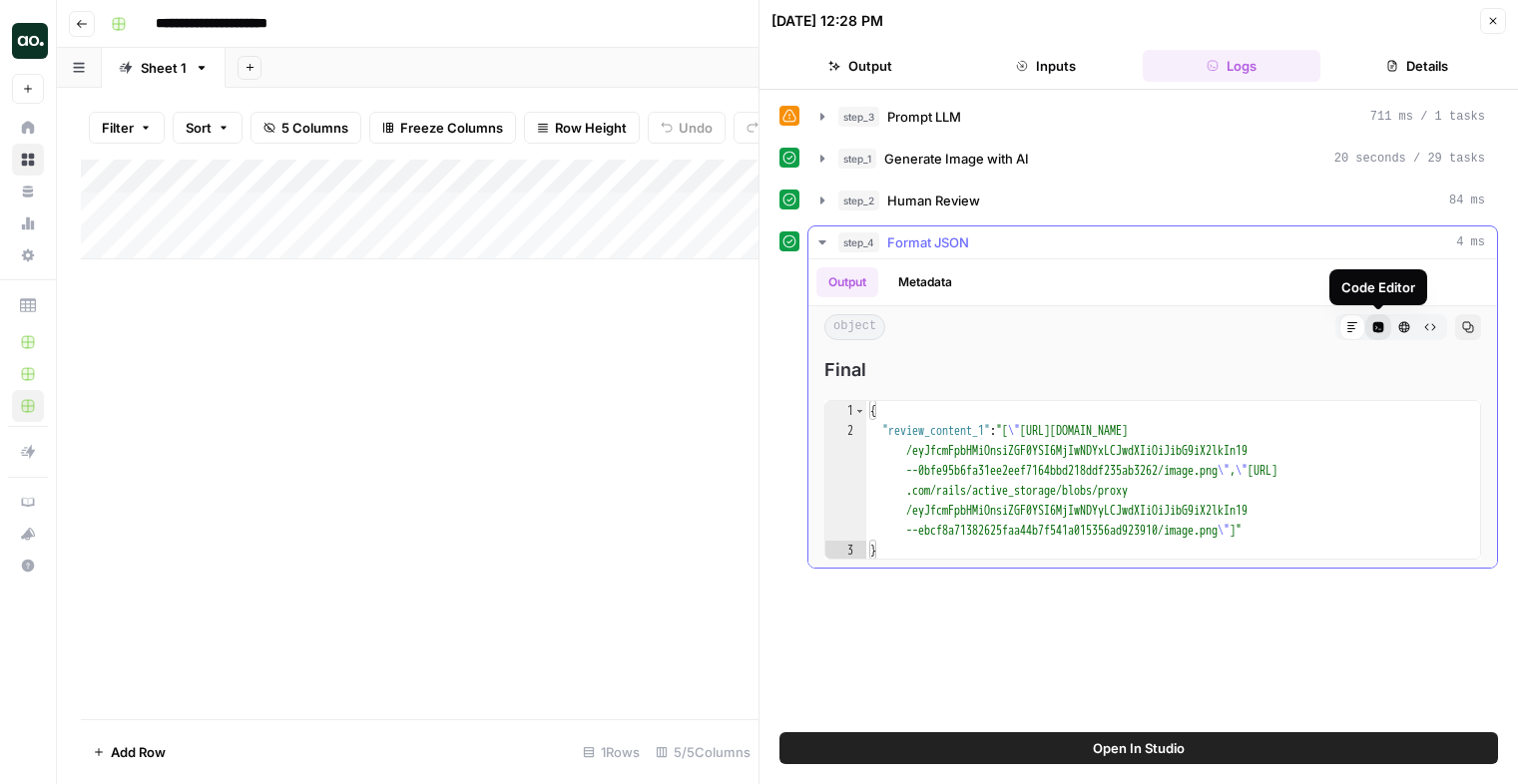 click 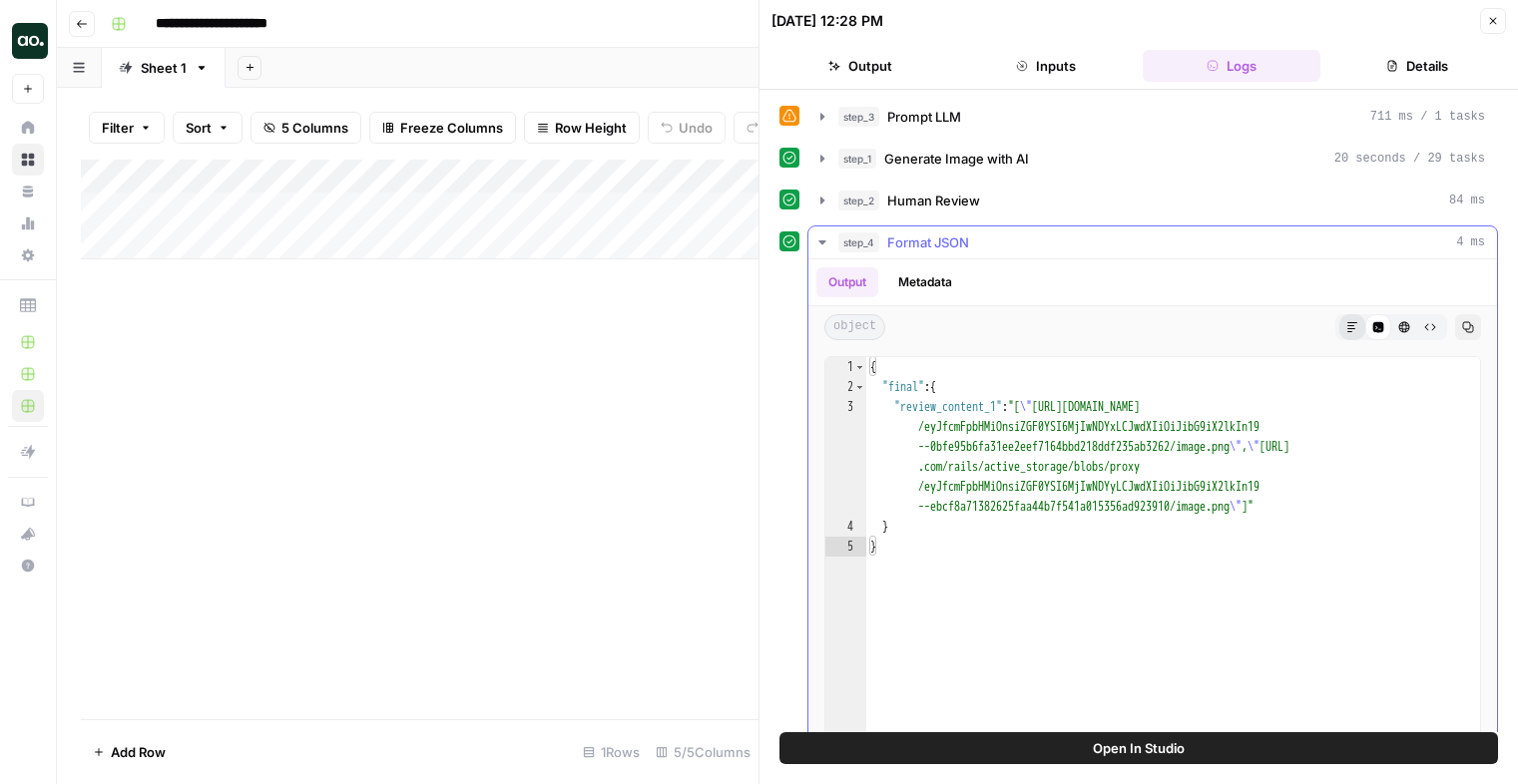 click on "Markdown" at bounding box center [1352, 327] 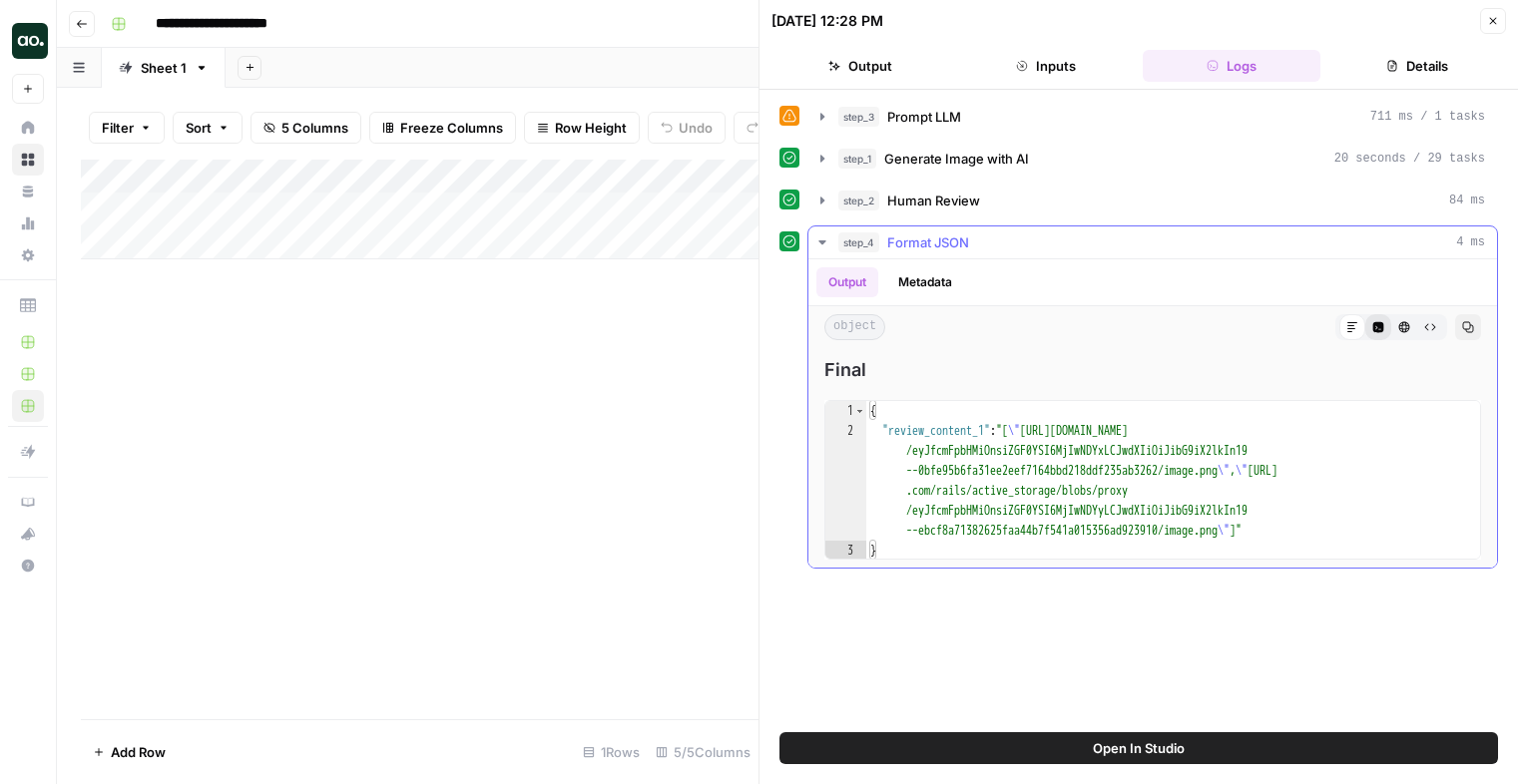 click on "Code Editor" at bounding box center (1378, 327) 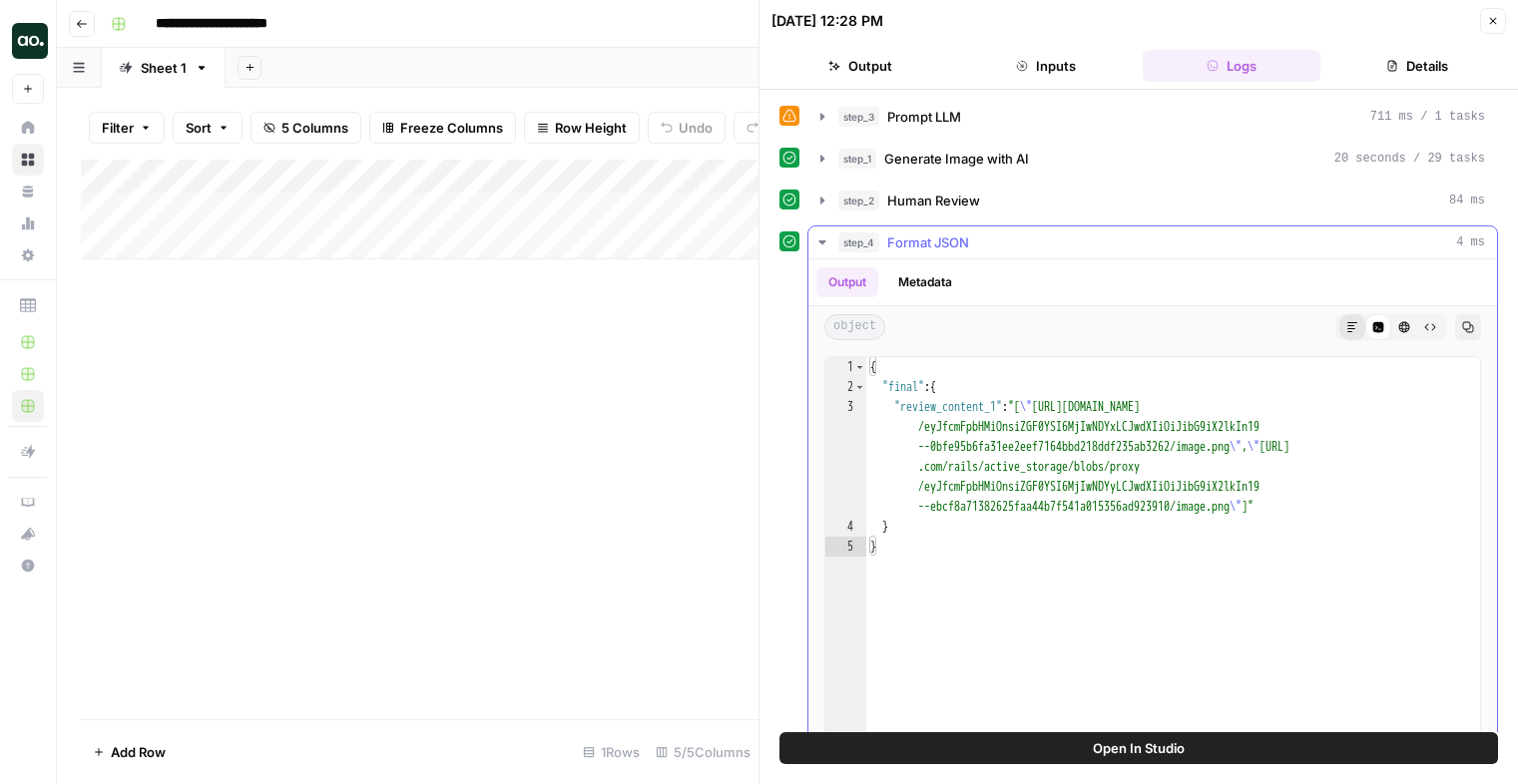 click 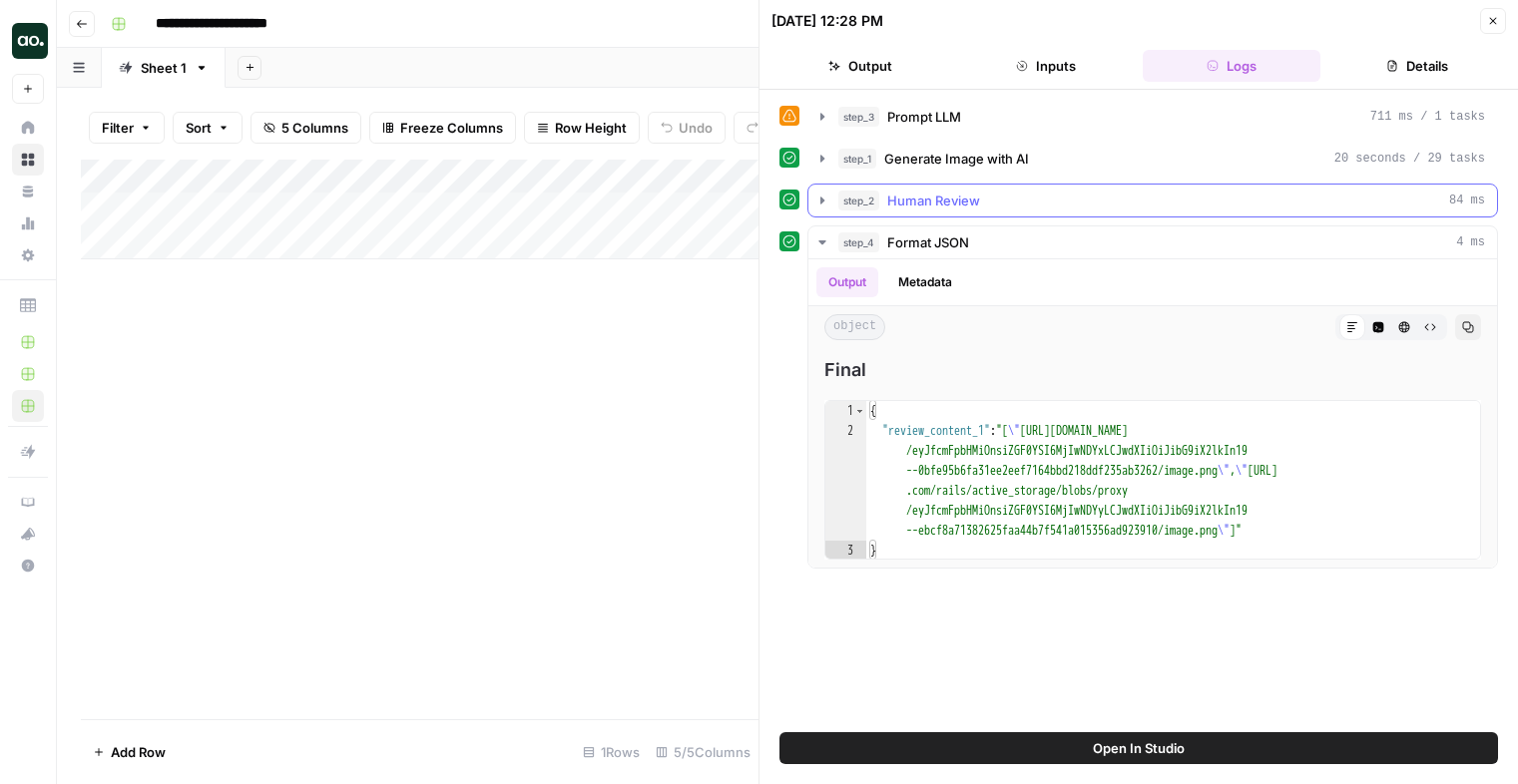 click on "Human Review" at bounding box center (933, 200) 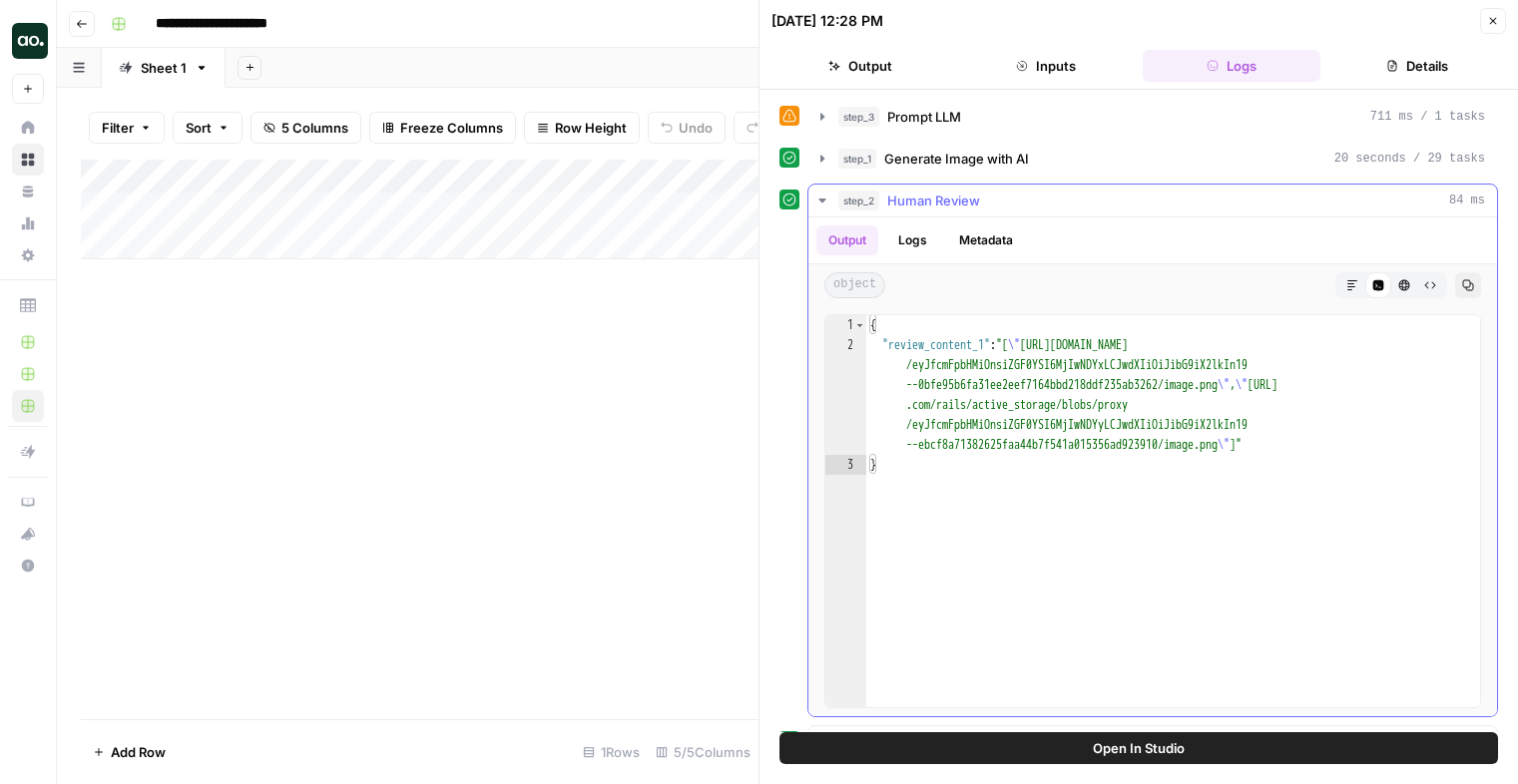 click on "Human Review" at bounding box center [933, 200] 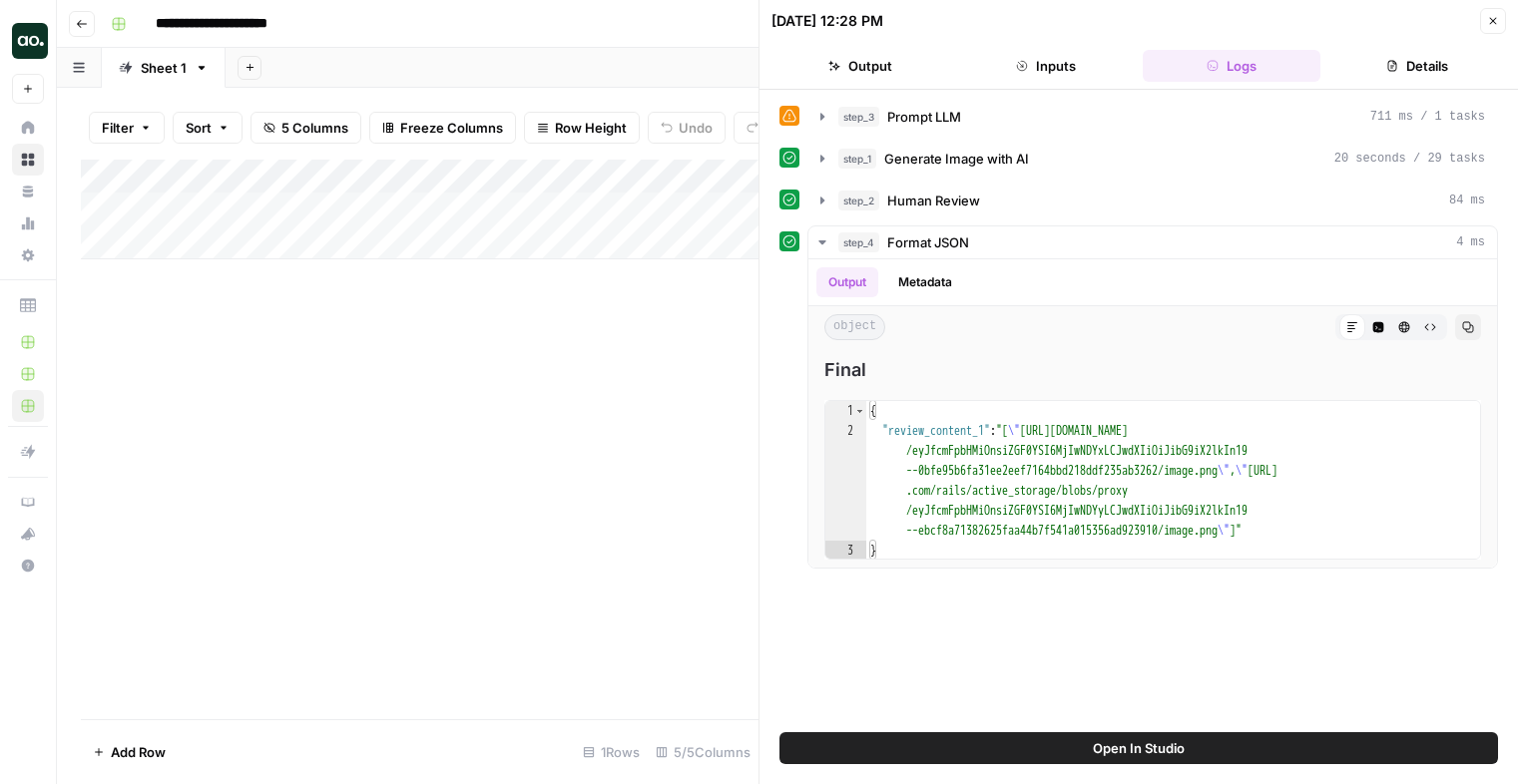 click on "Add Column" at bounding box center [419, 209] 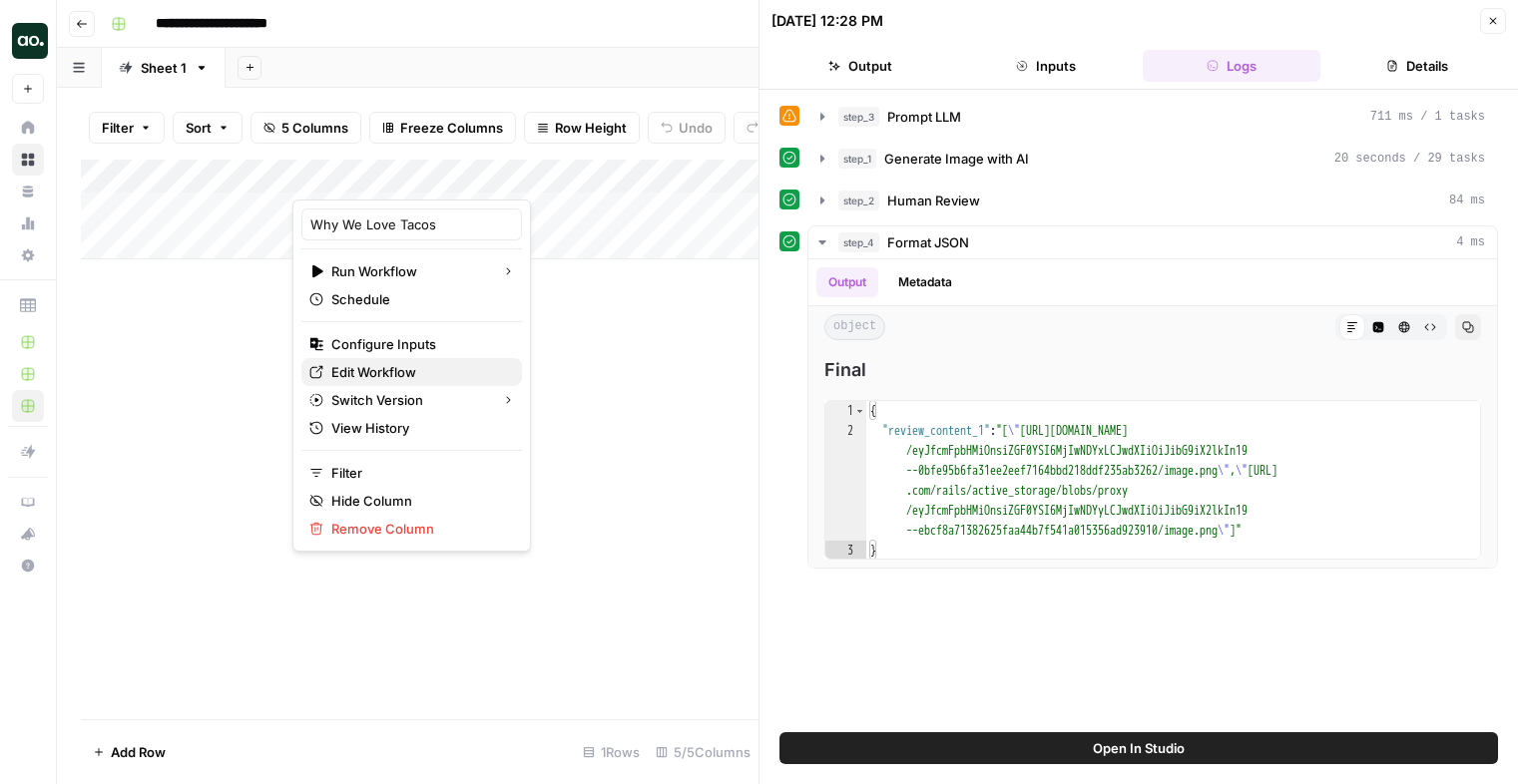 click on "Edit Workflow" at bounding box center [373, 372] 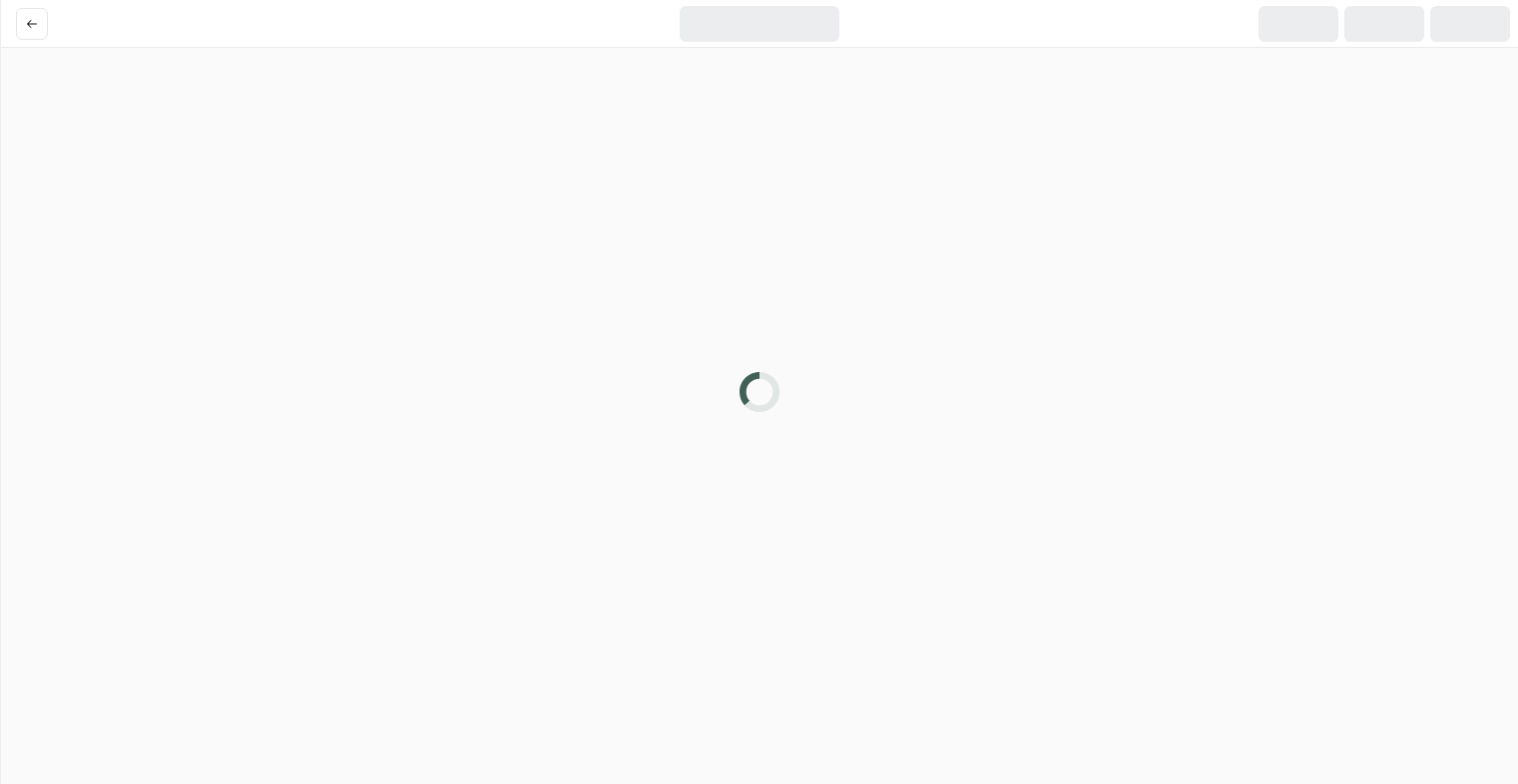scroll, scrollTop: 0, scrollLeft: 0, axis: both 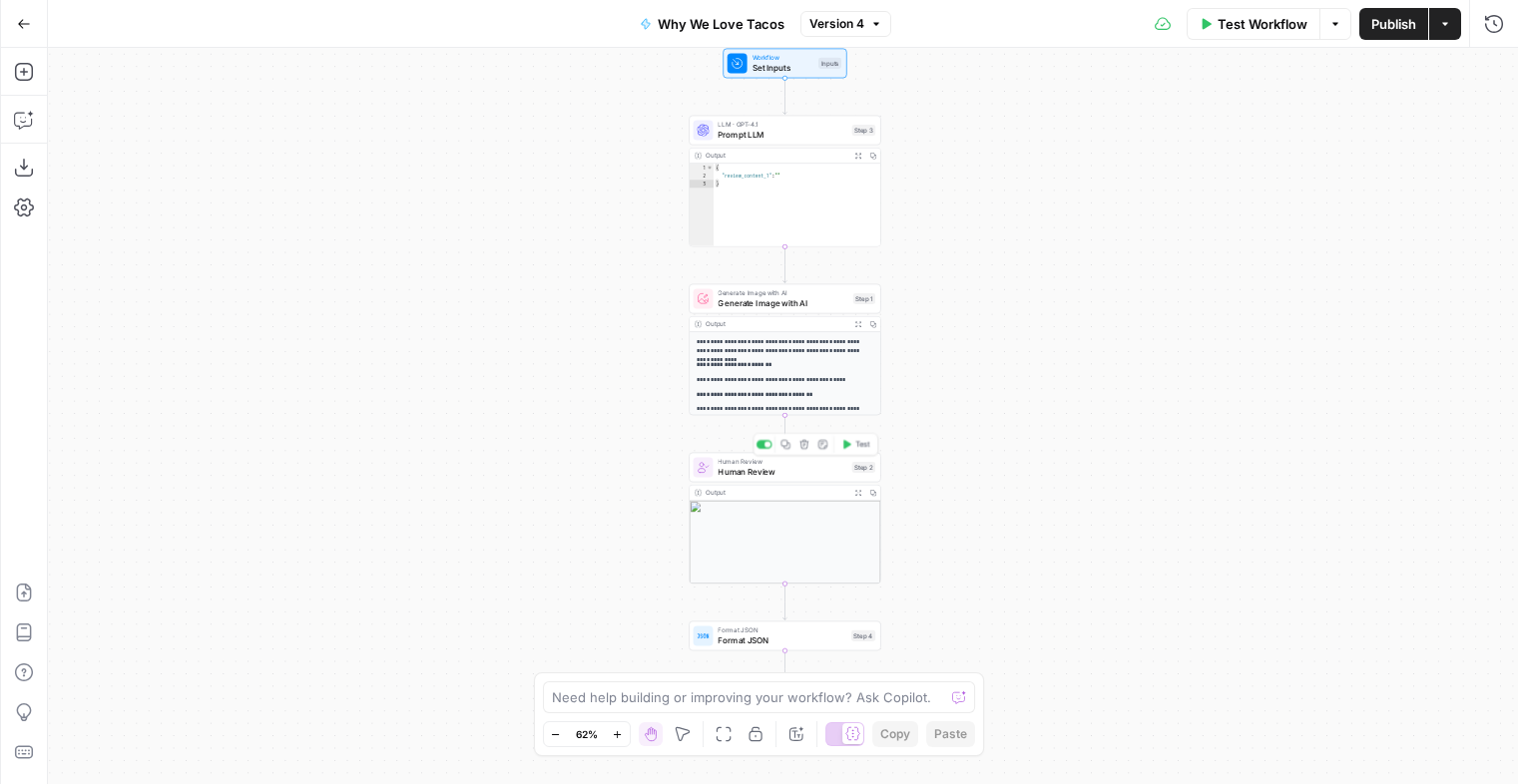 click on "Human Review" at bounding box center (781, 472) 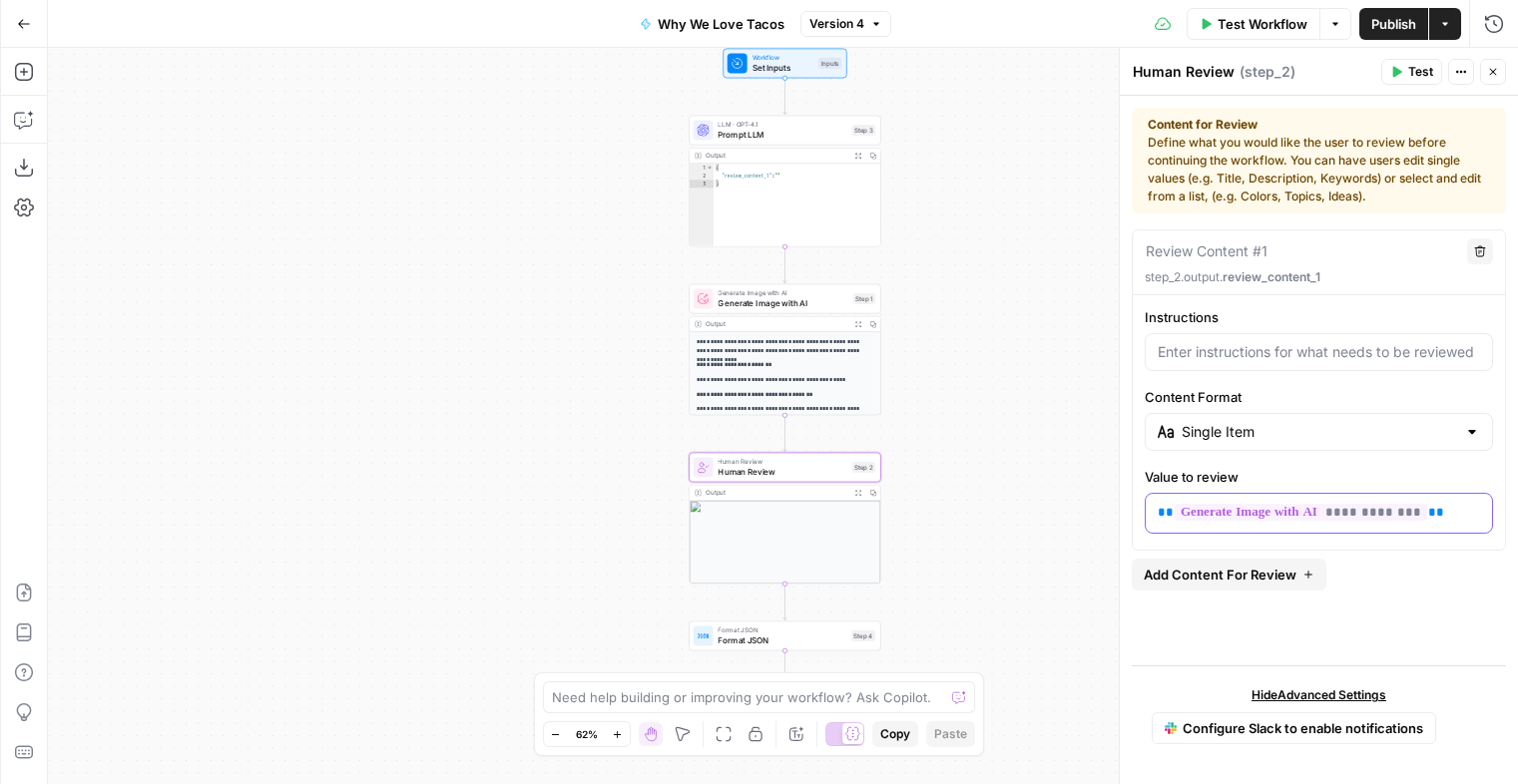 click on "**********" at bounding box center (1318, 512) 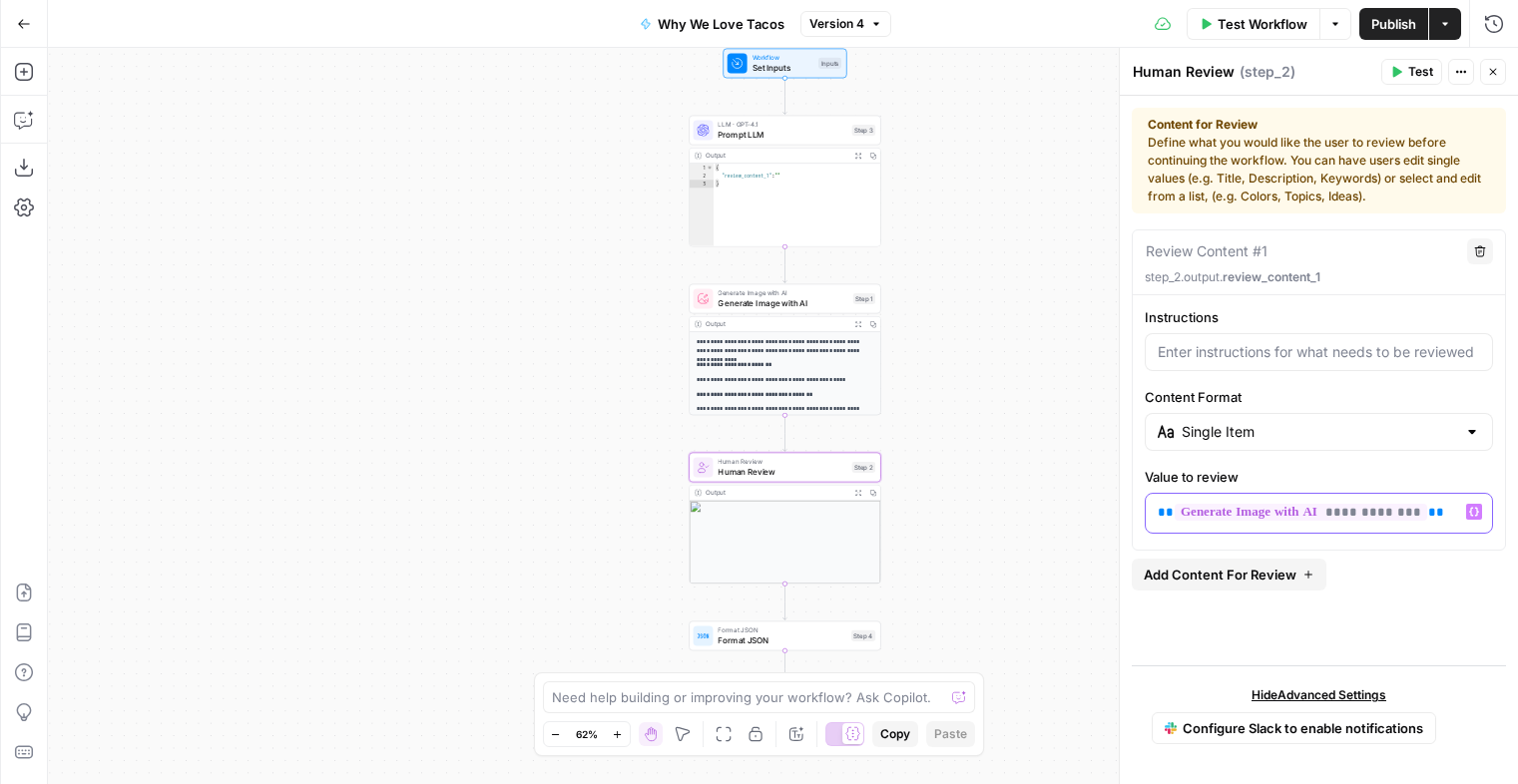 click 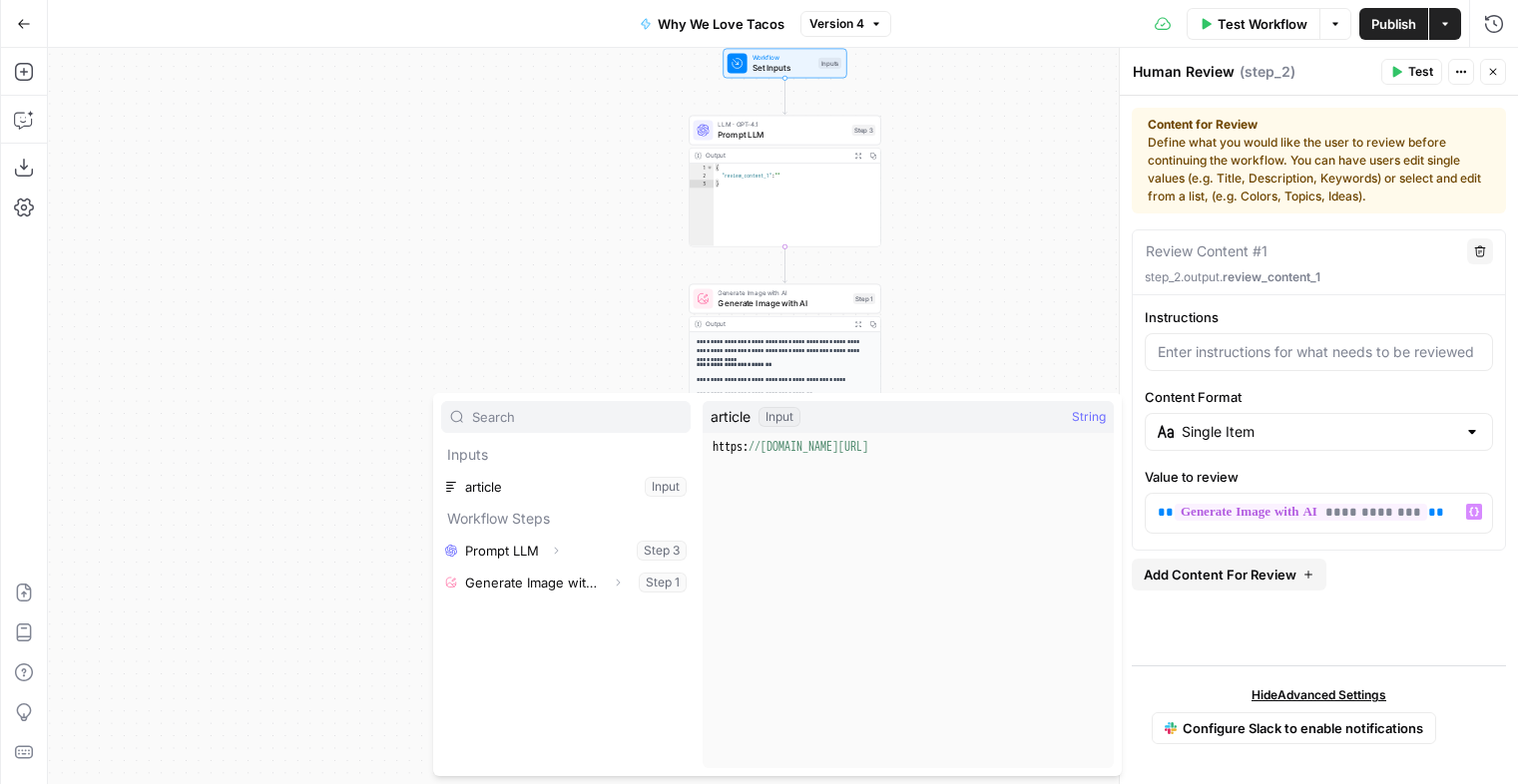 click on "Generate Image with AI" at bounding box center [782, 303] 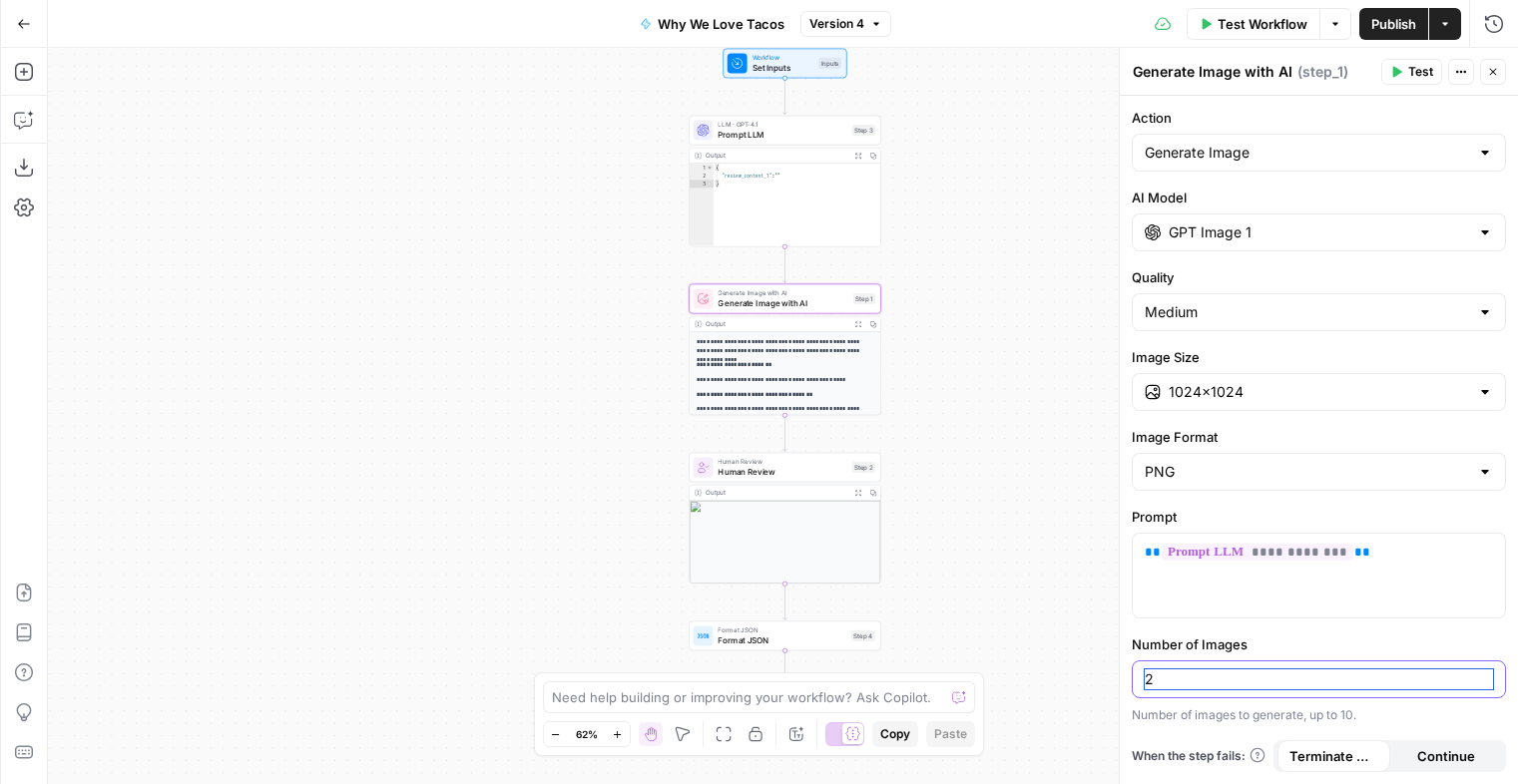 click on "2" at bounding box center (1318, 679) 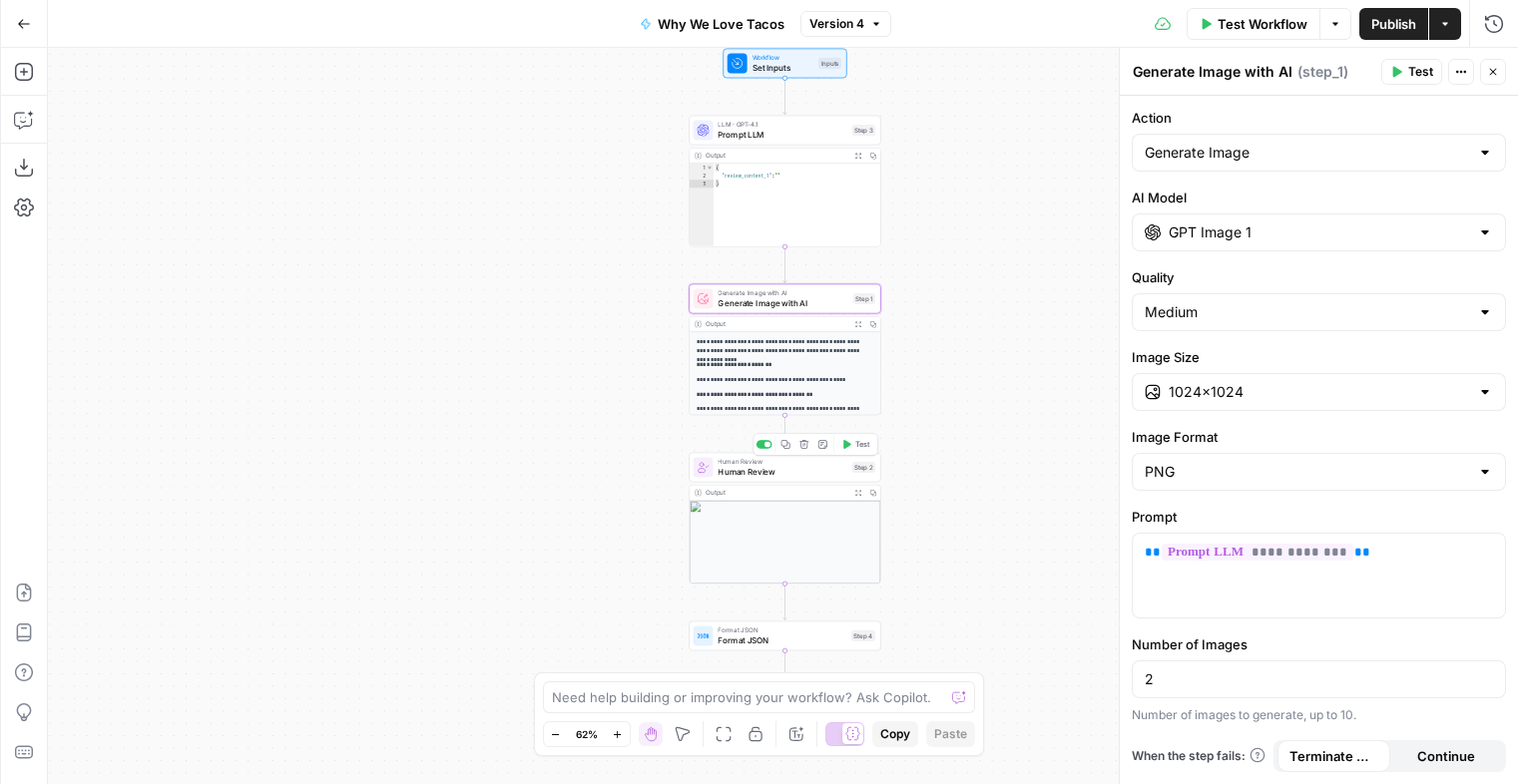 click on "Human Review" at bounding box center [781, 472] 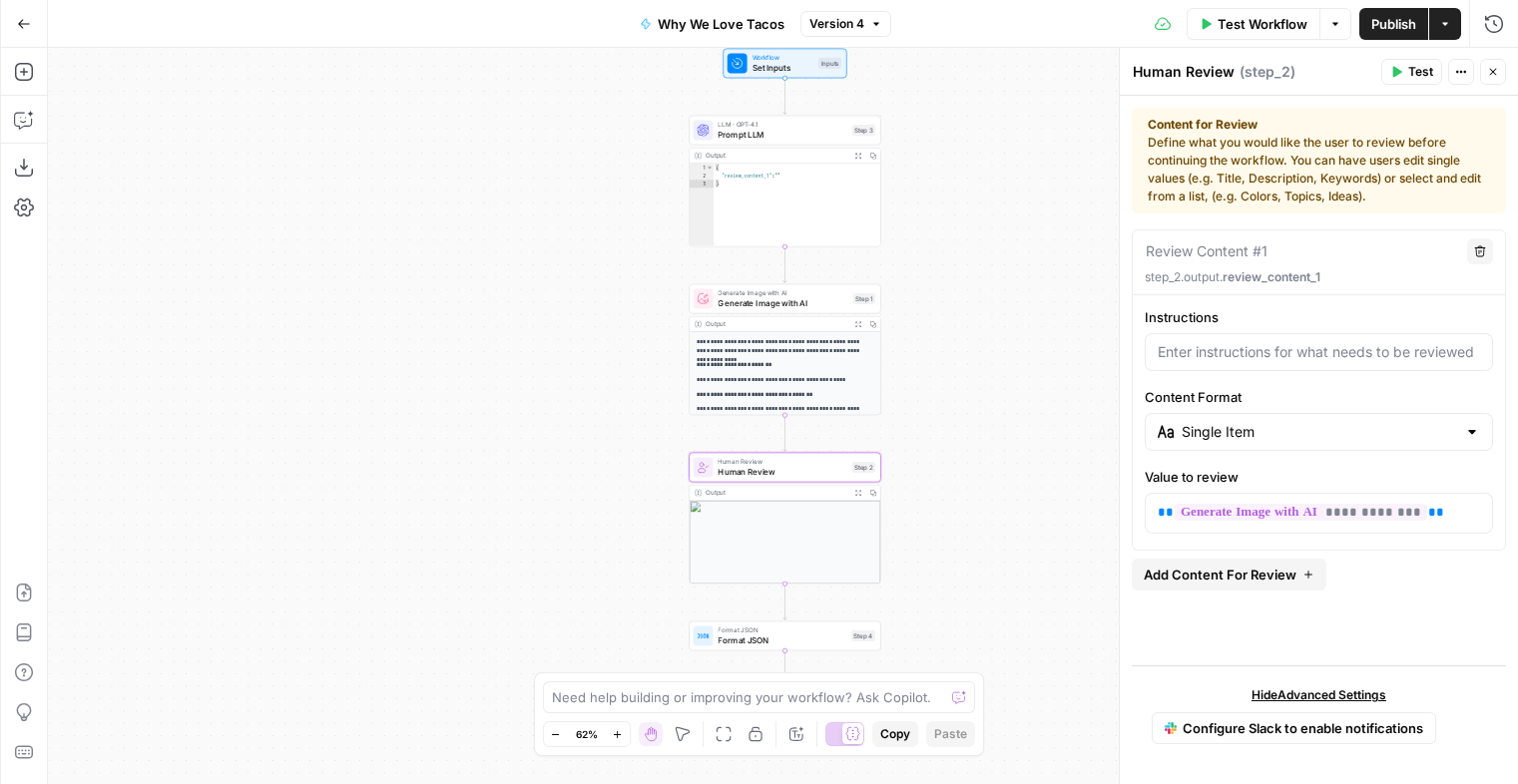 click on "Generate Image with AI" at bounding box center [782, 303] 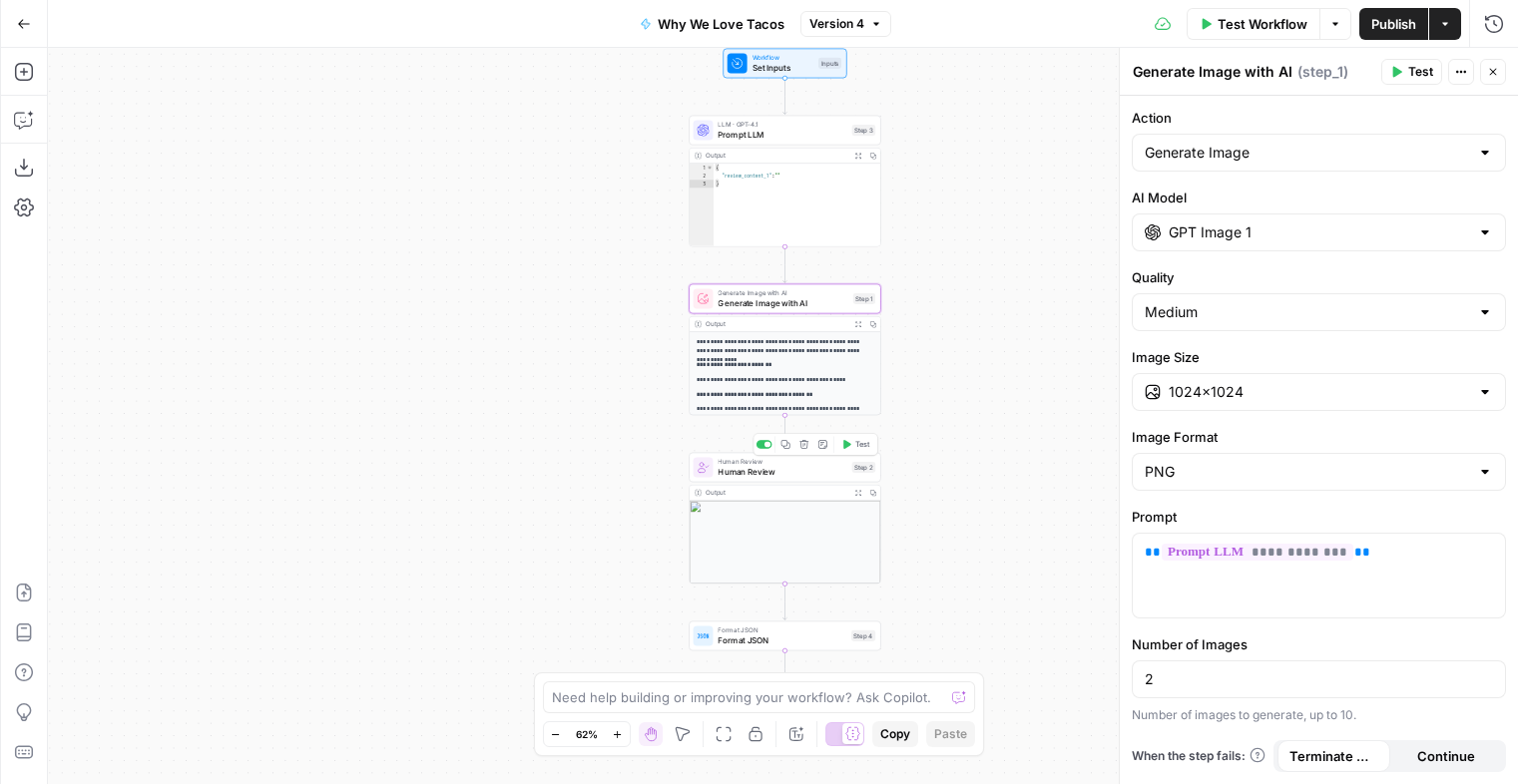 click on "Human Review" at bounding box center (781, 472) 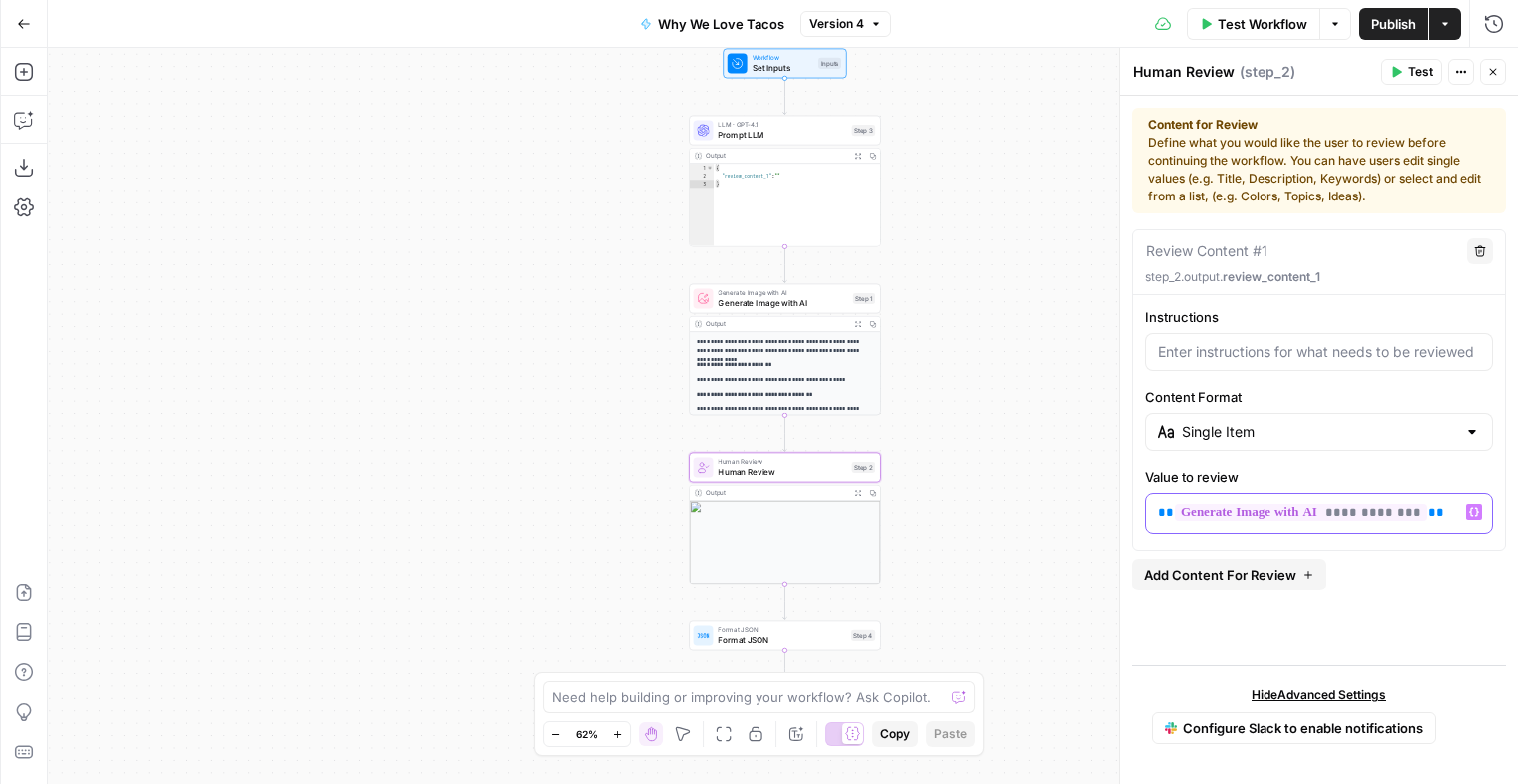 click 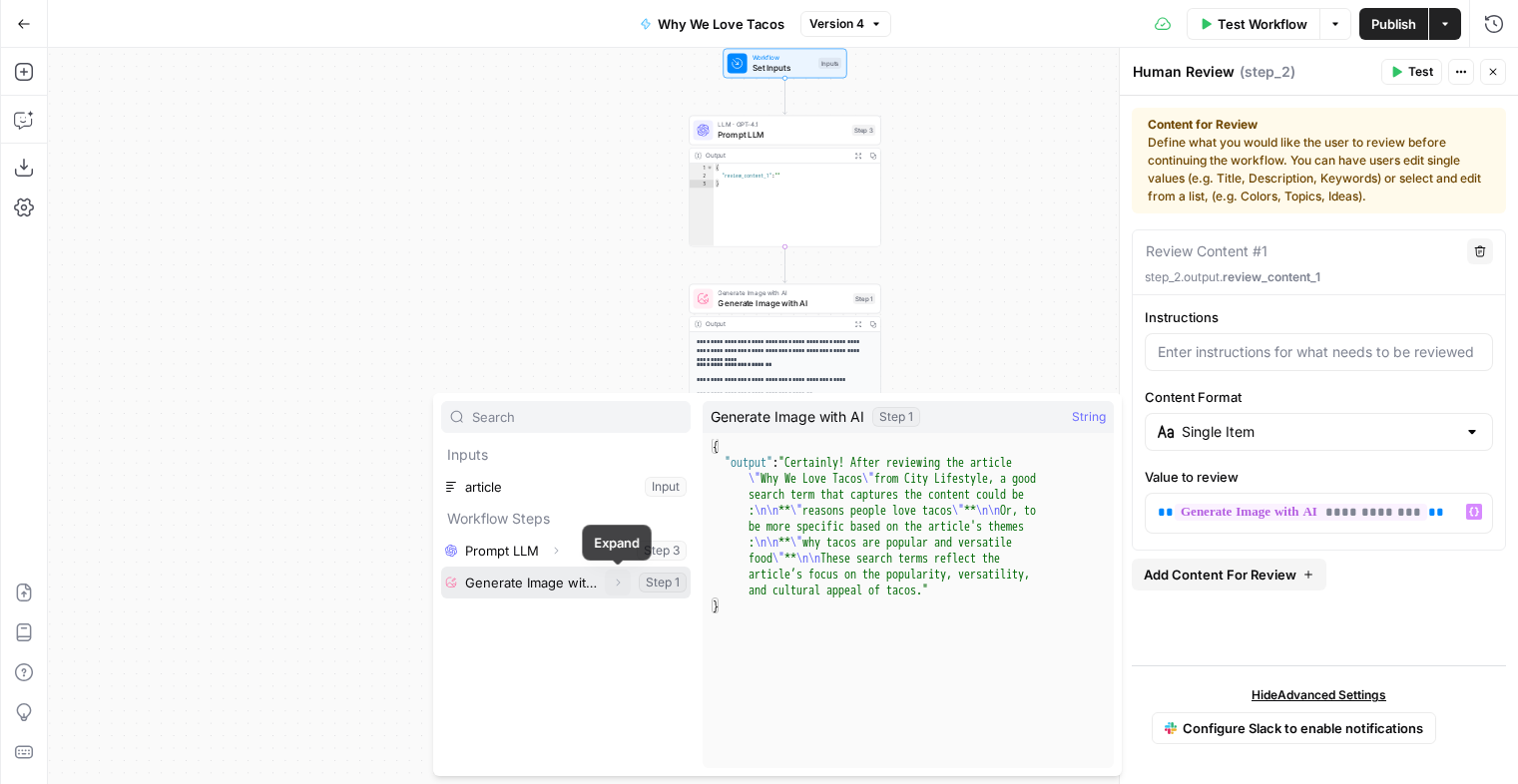 click 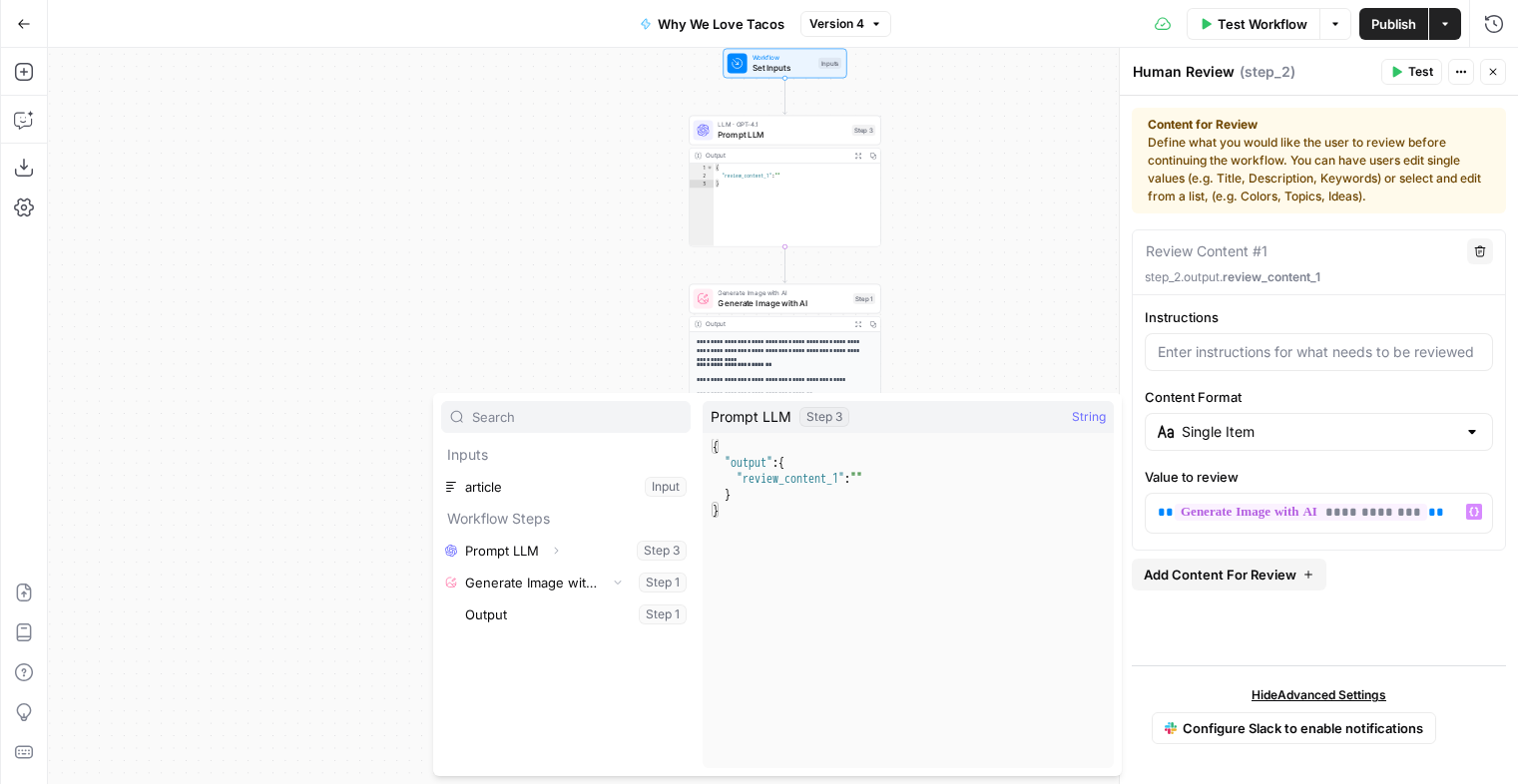 click on "Generate Image with AI" at bounding box center [782, 303] 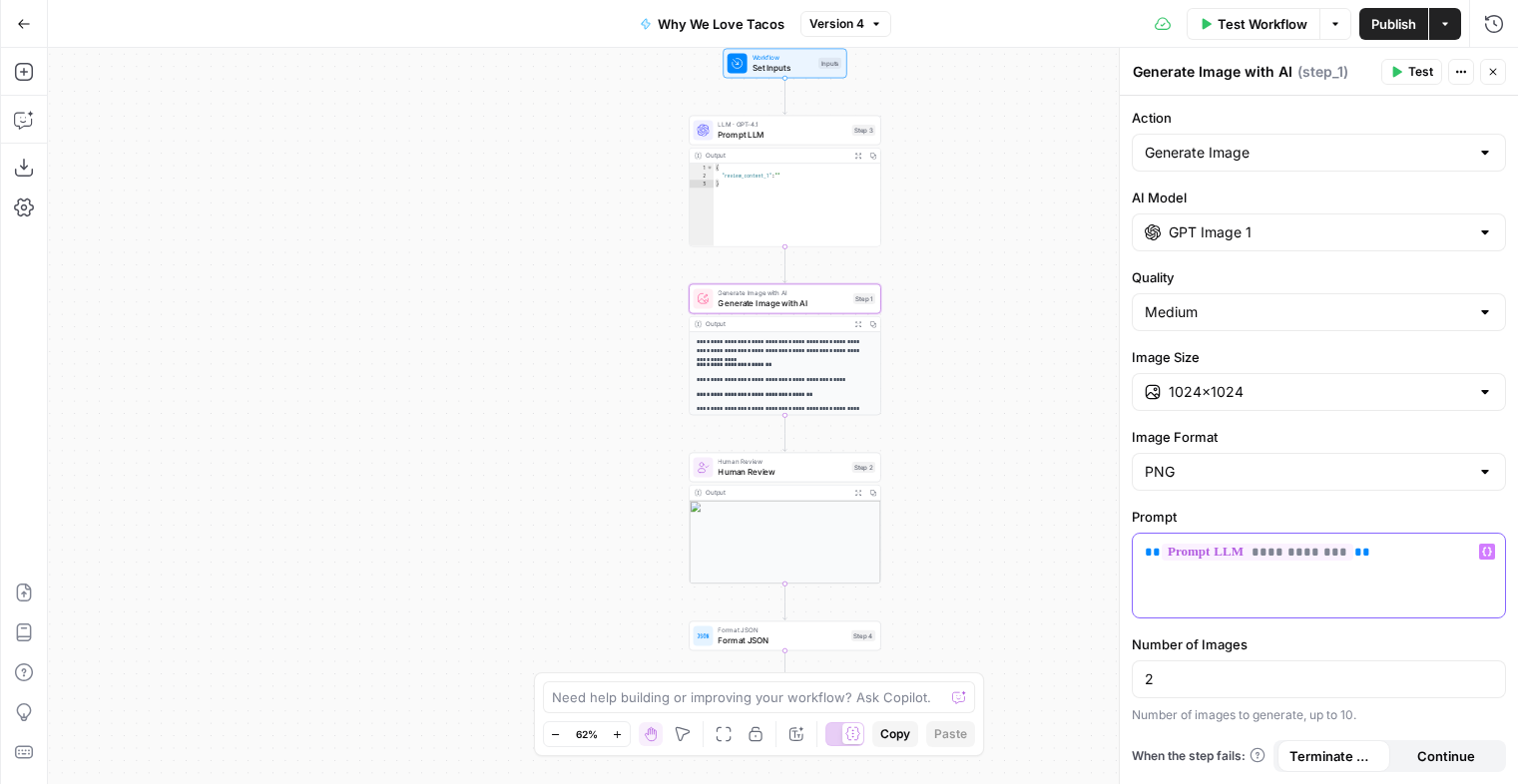 click on "Variables Menu" at bounding box center [1491, 552] 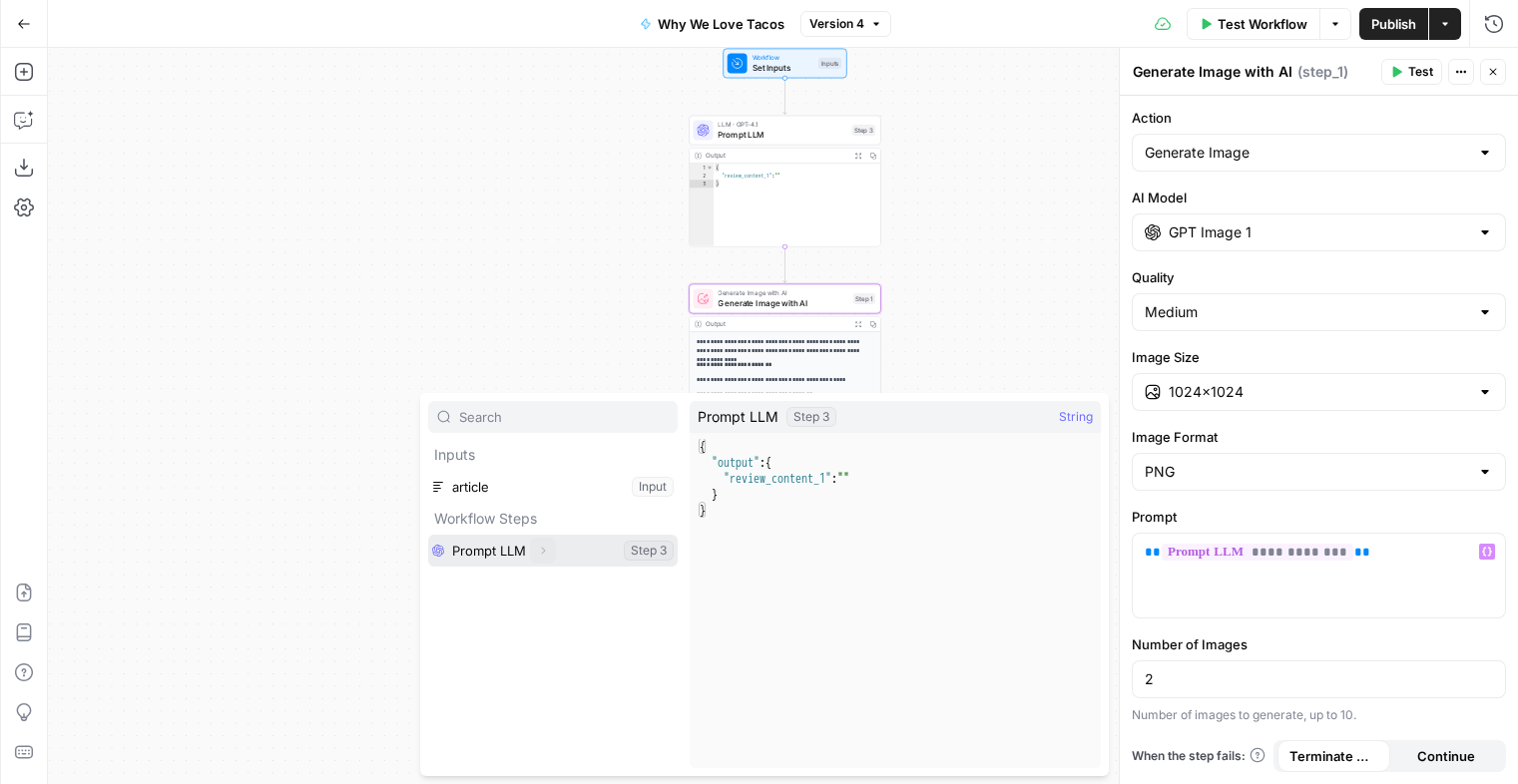 click 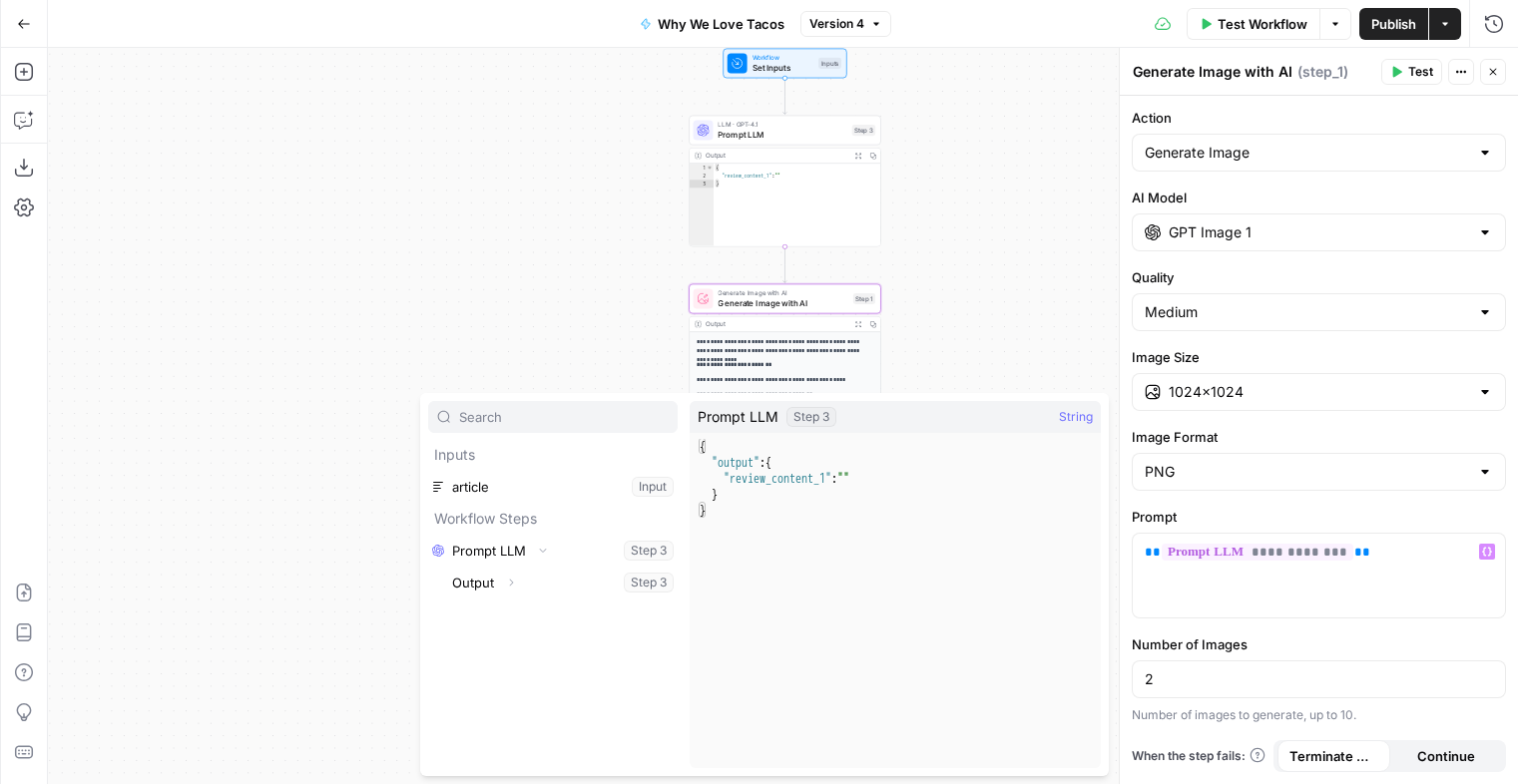 click on "Step 1" at bounding box center (864, 298) 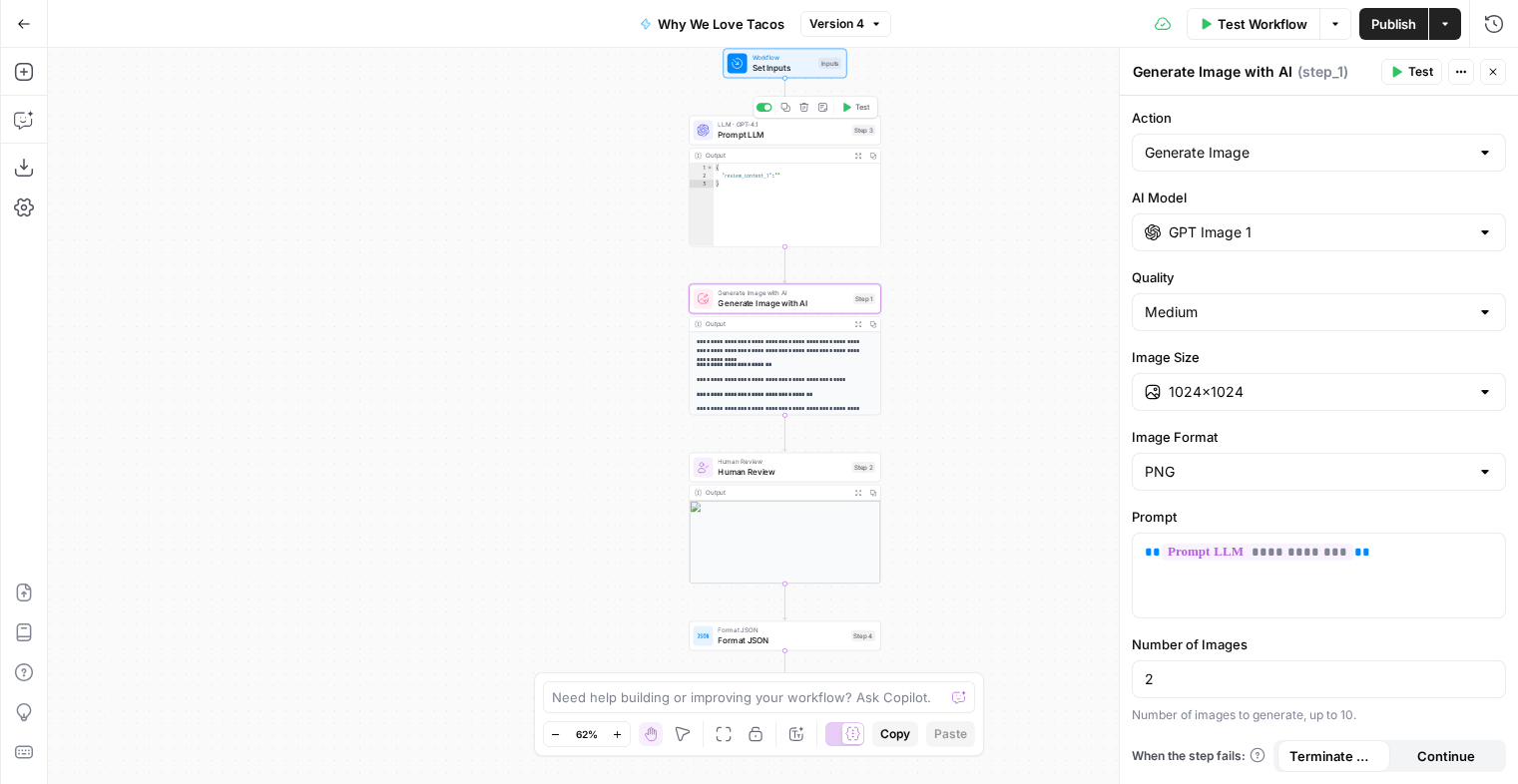 click on "LLM · GPT-4.1 Prompt LLM Step 3 Copy step Delete step Add Note Test" at bounding box center [784, 131] 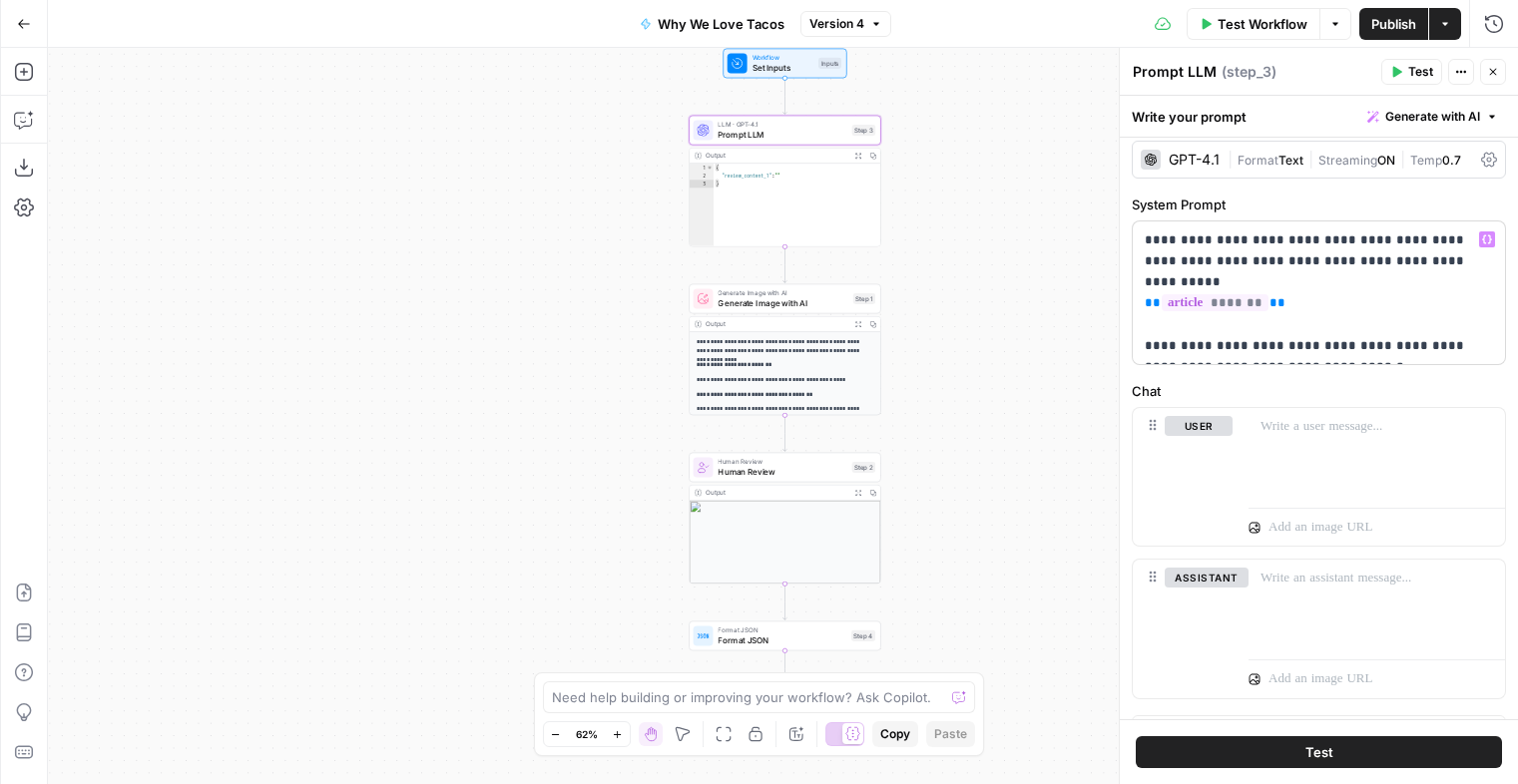 scroll, scrollTop: 11, scrollLeft: 0, axis: vertical 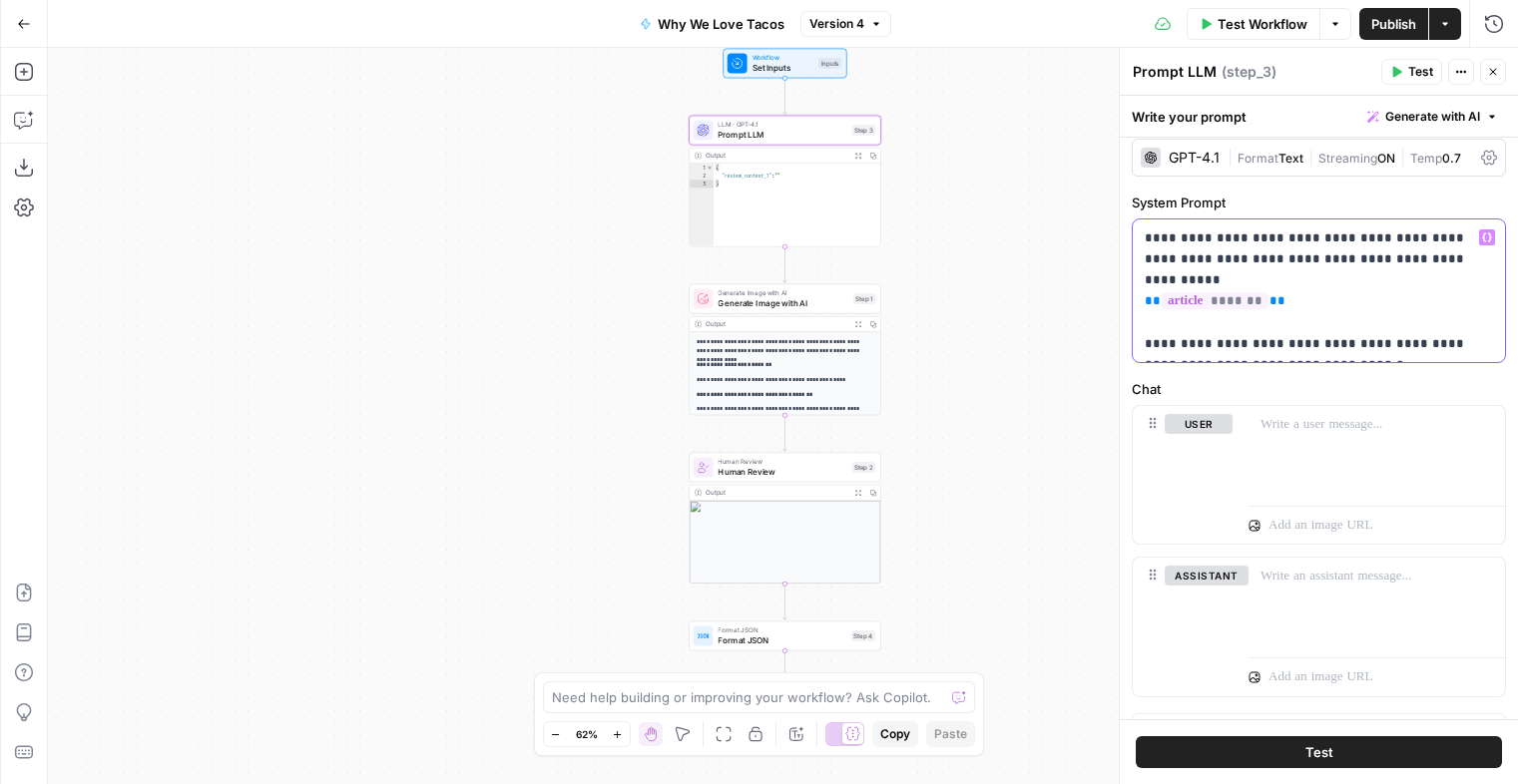 click on "**********" at bounding box center (1318, 290) 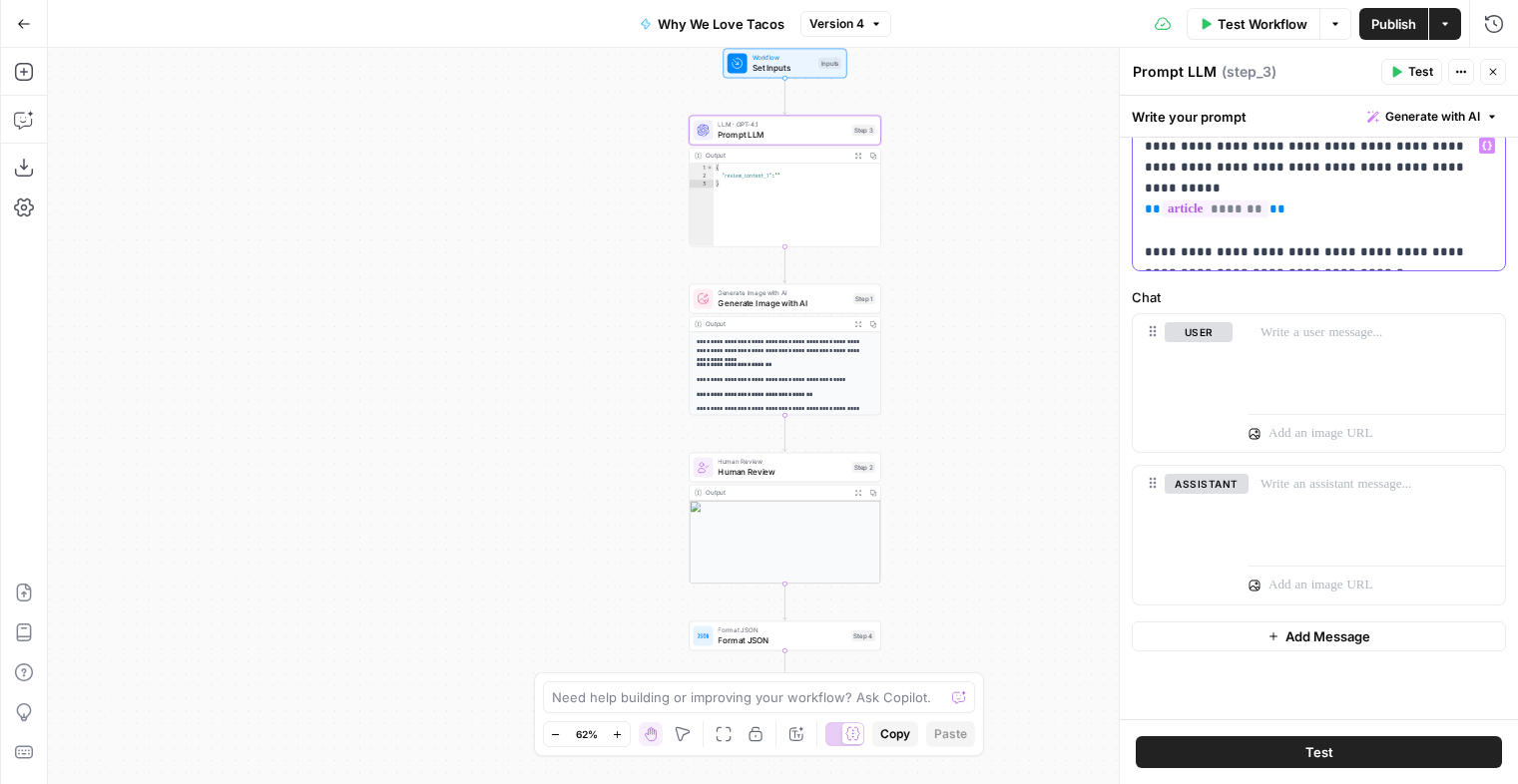 scroll, scrollTop: 126, scrollLeft: 0, axis: vertical 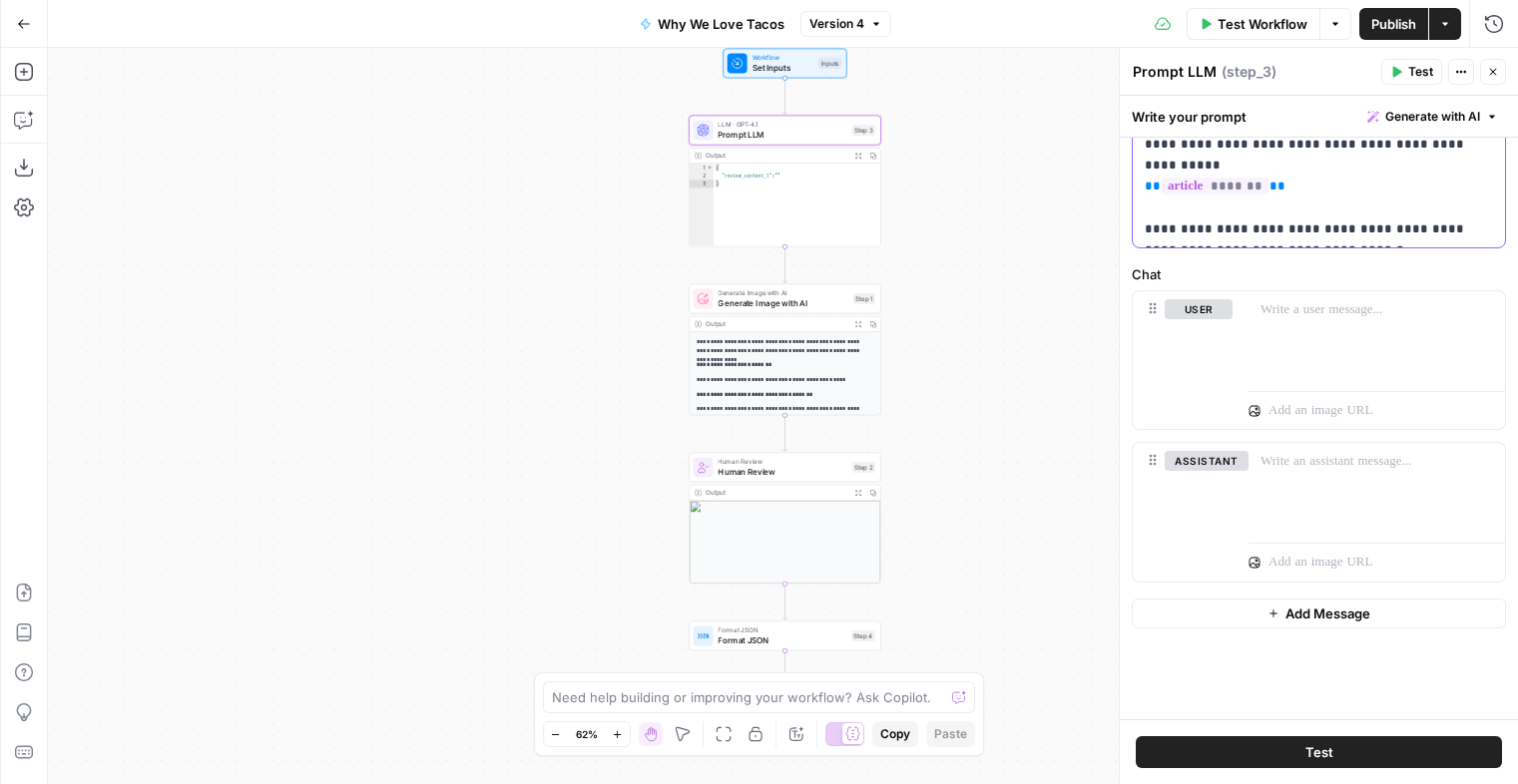 click on "**********" at bounding box center [1318, 176] 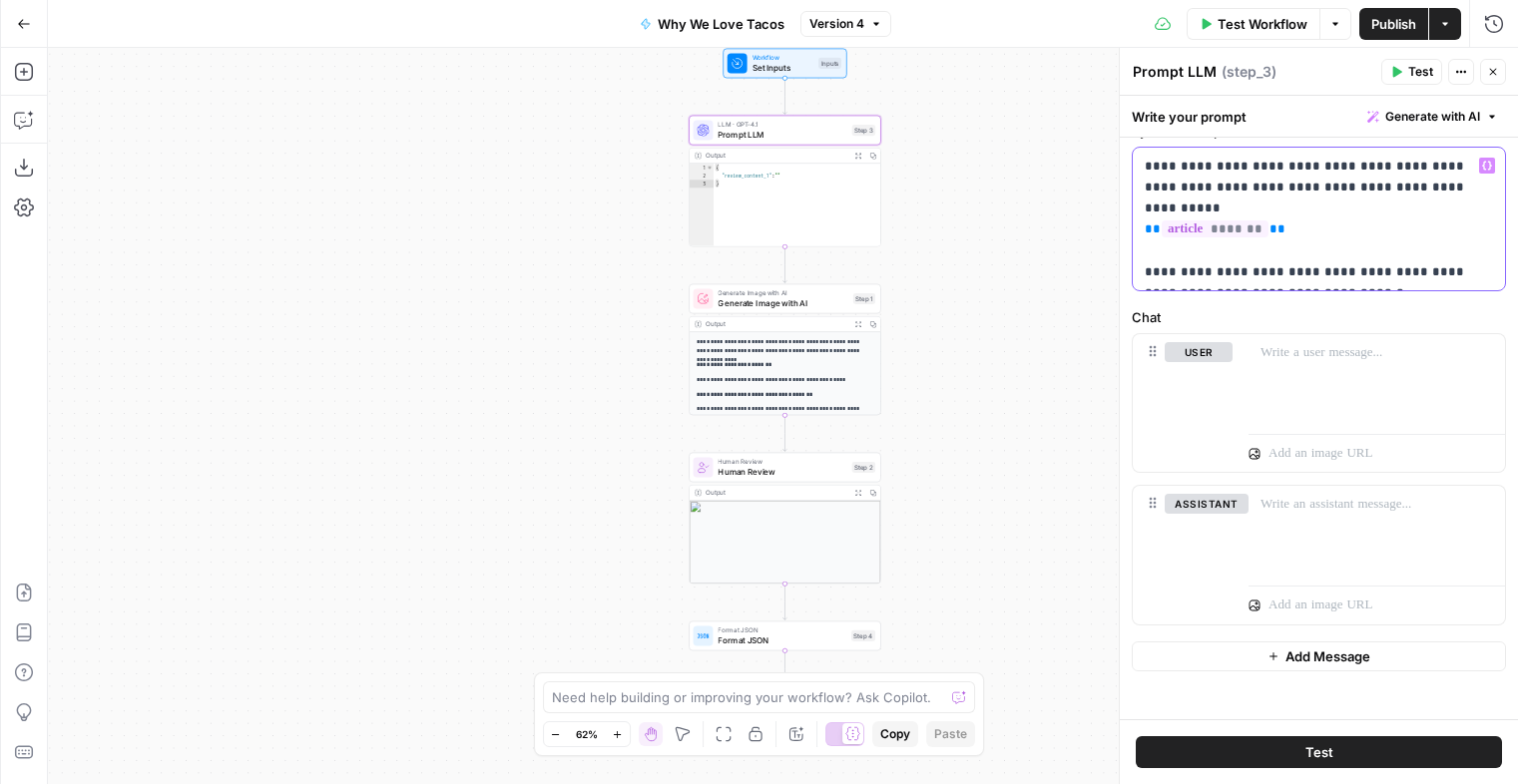 scroll, scrollTop: 0, scrollLeft: 0, axis: both 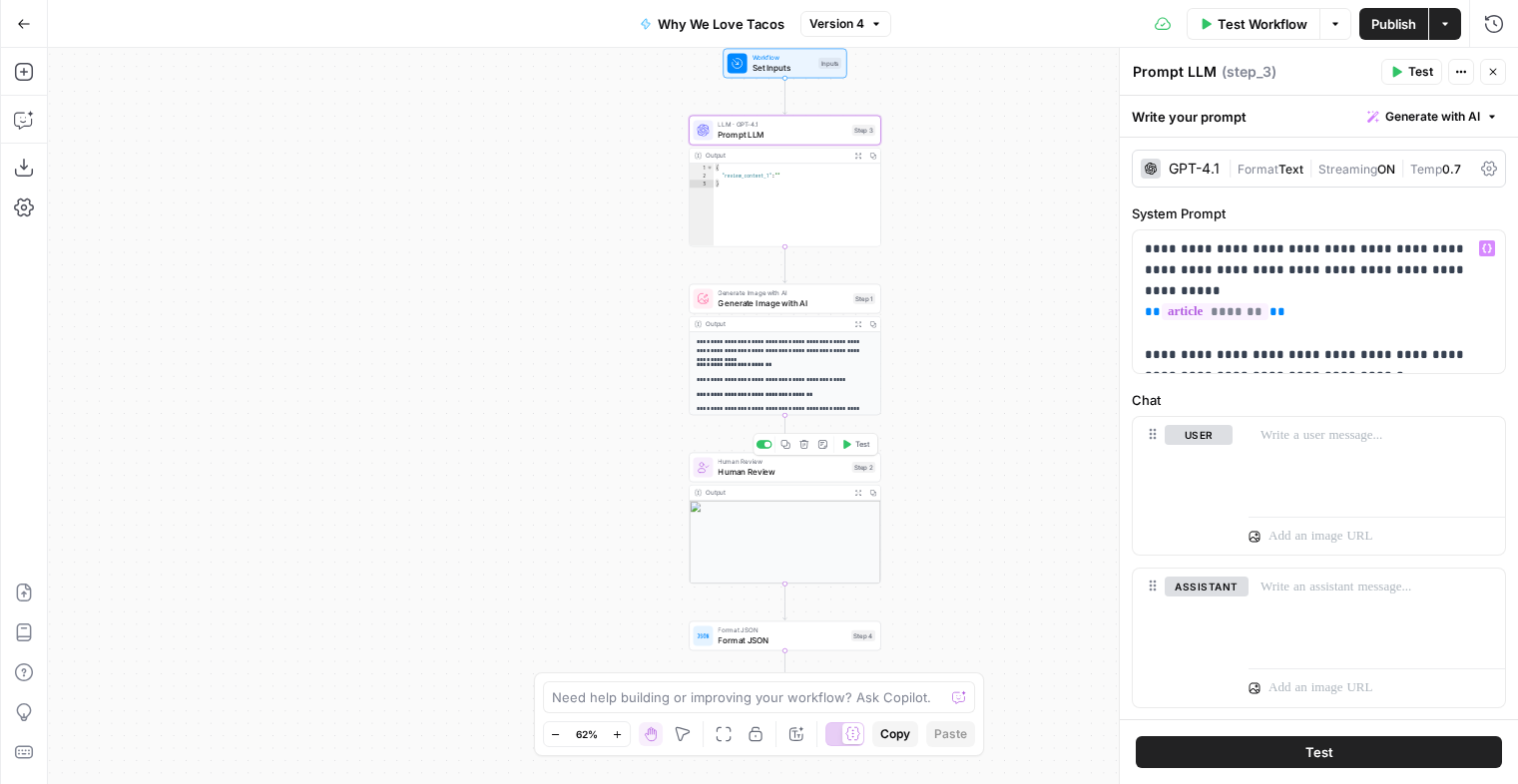 click on "Human Review" at bounding box center (781, 472) 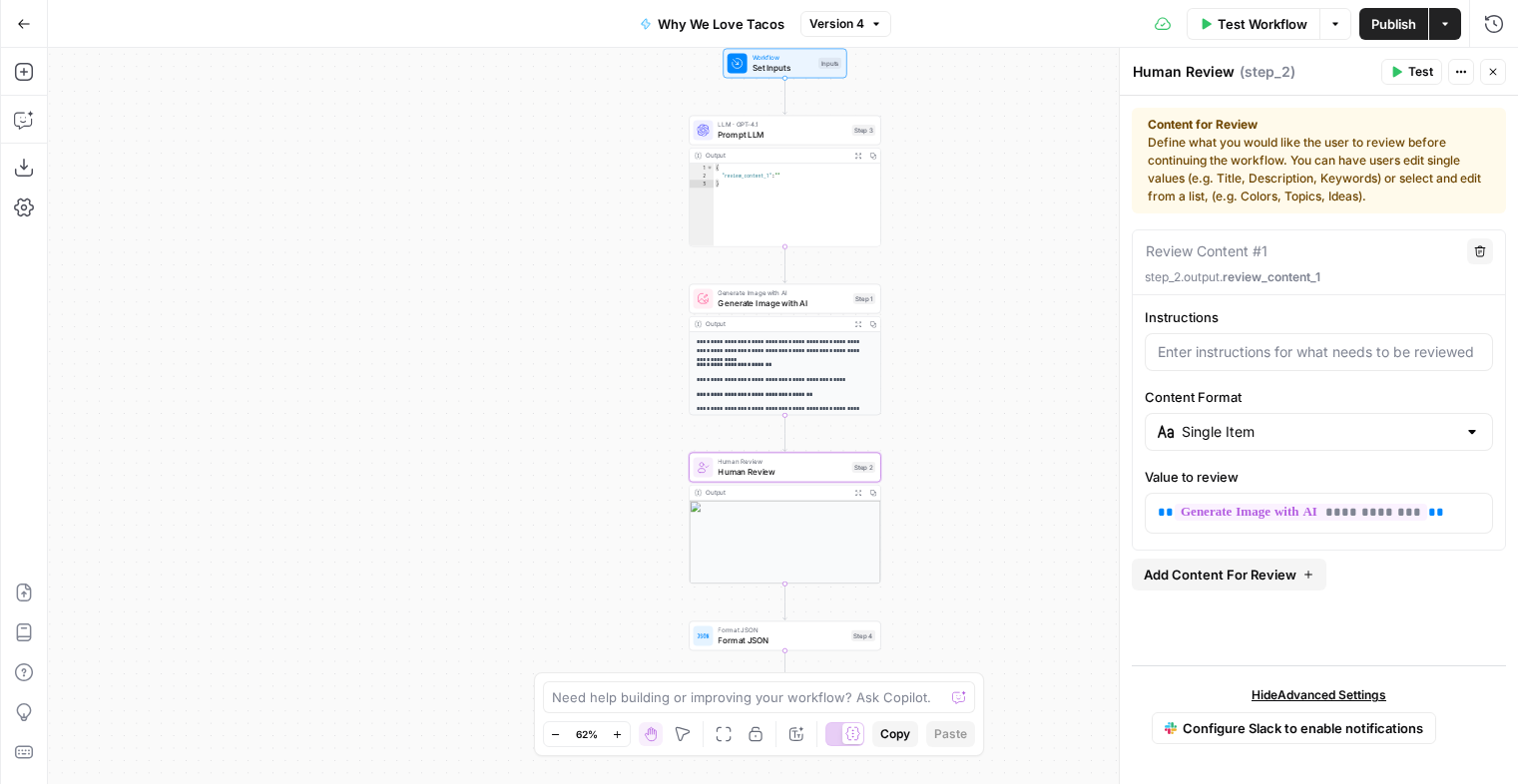 click on "Prompt LLM" at bounding box center [781, 135] 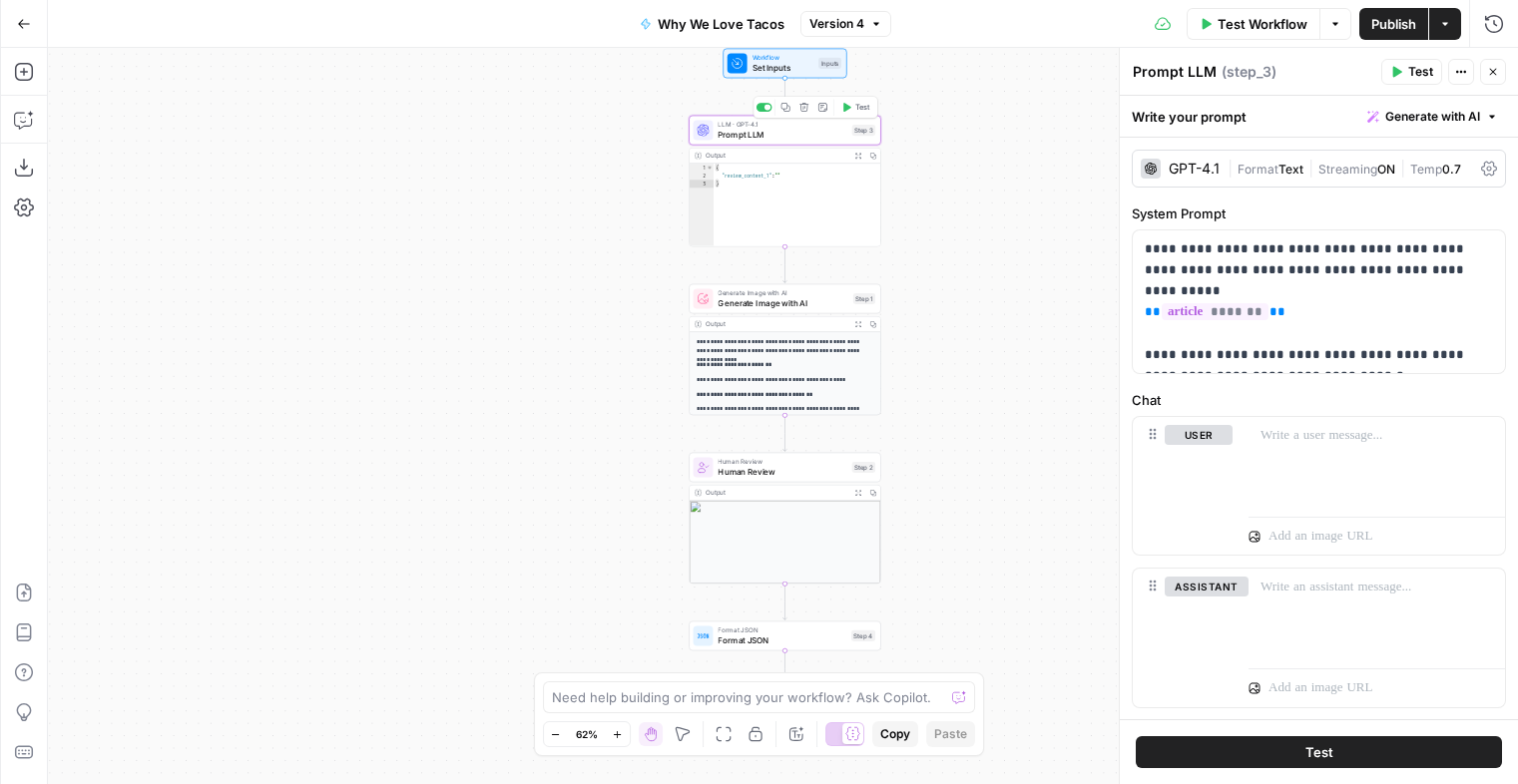 click on "LLM · GPT-4.1" at bounding box center [781, 125] 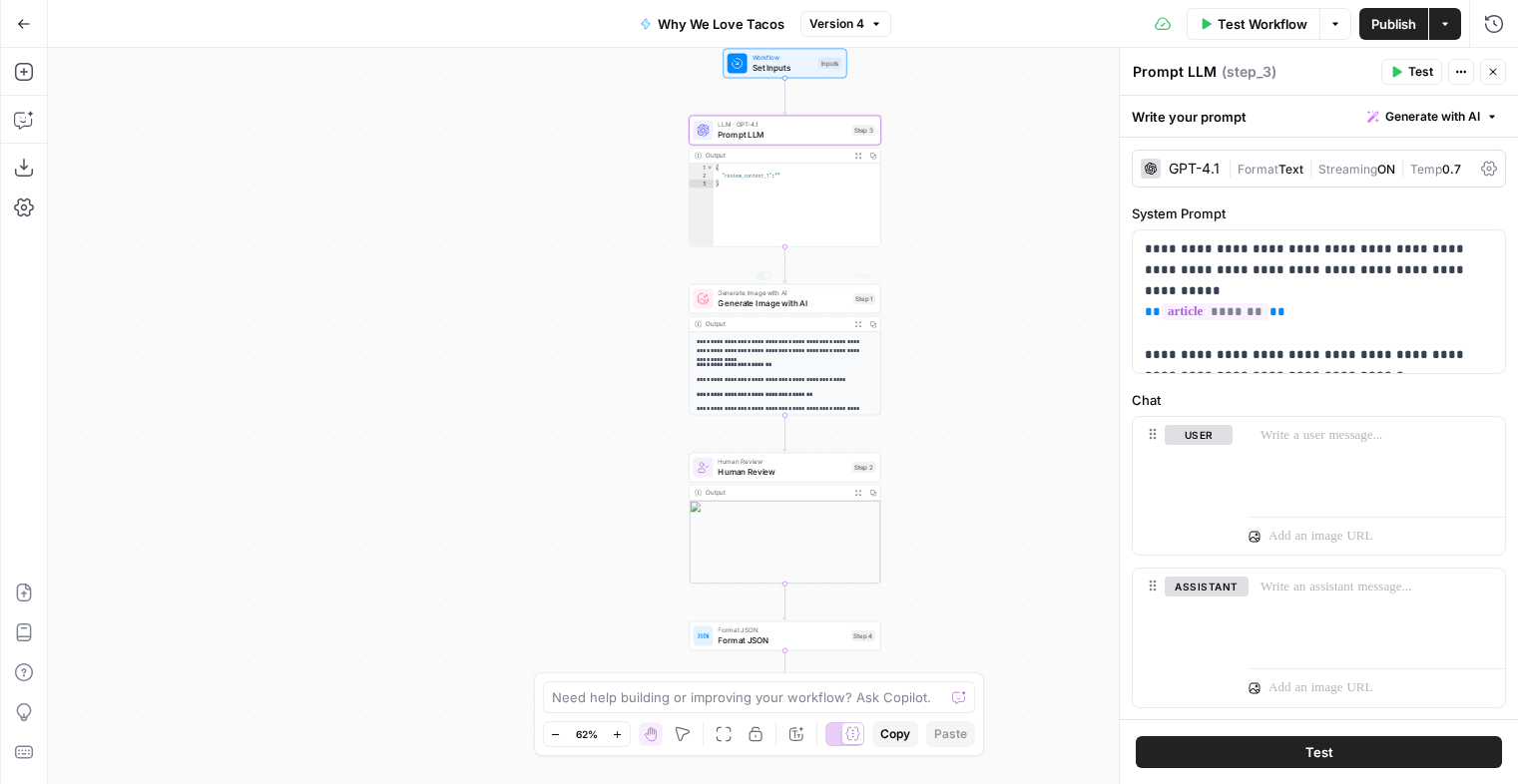 click on "**********" at bounding box center [784, 346] 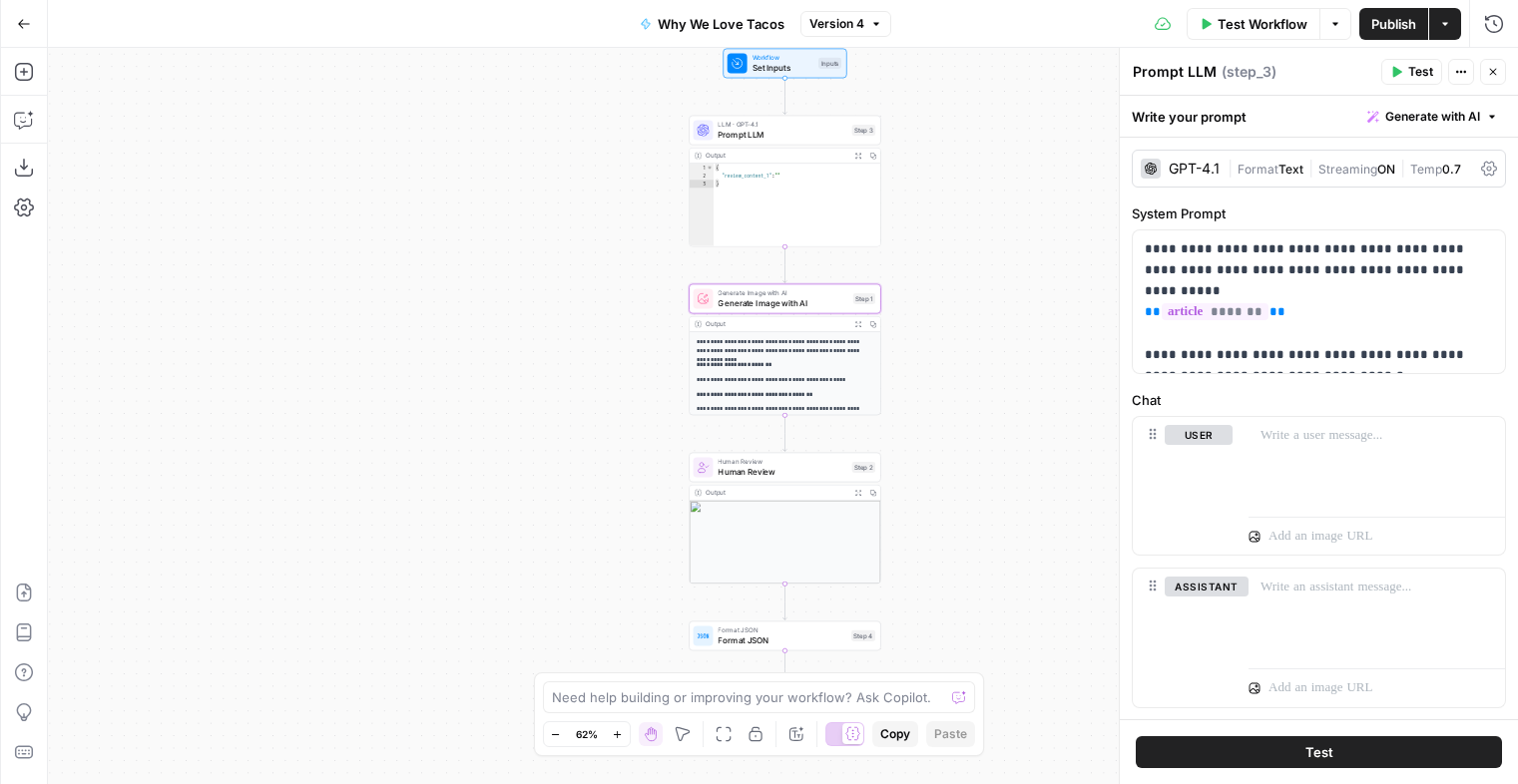 click on "**********" at bounding box center [784, 379] 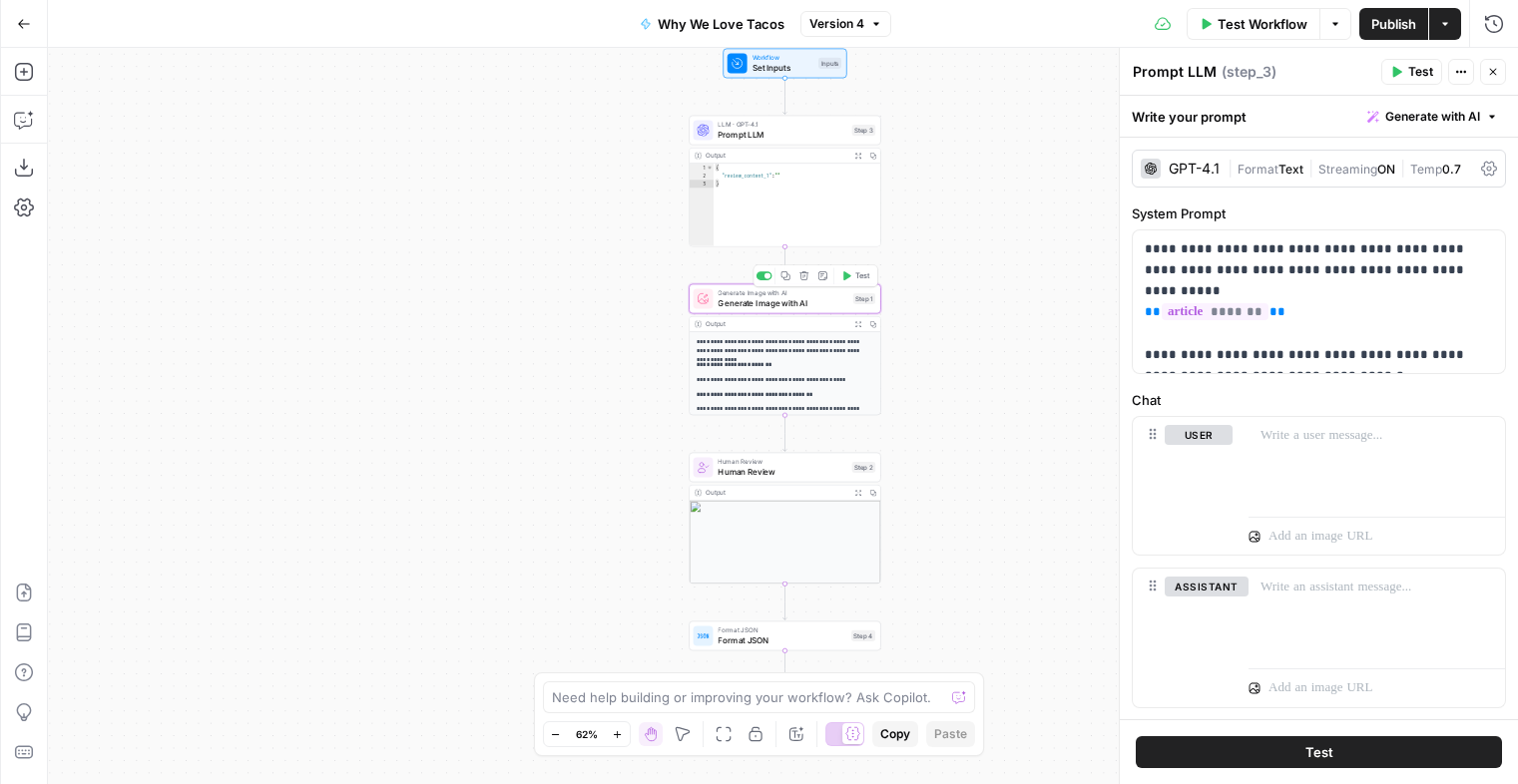 click on "**********" at bounding box center [784, 380] 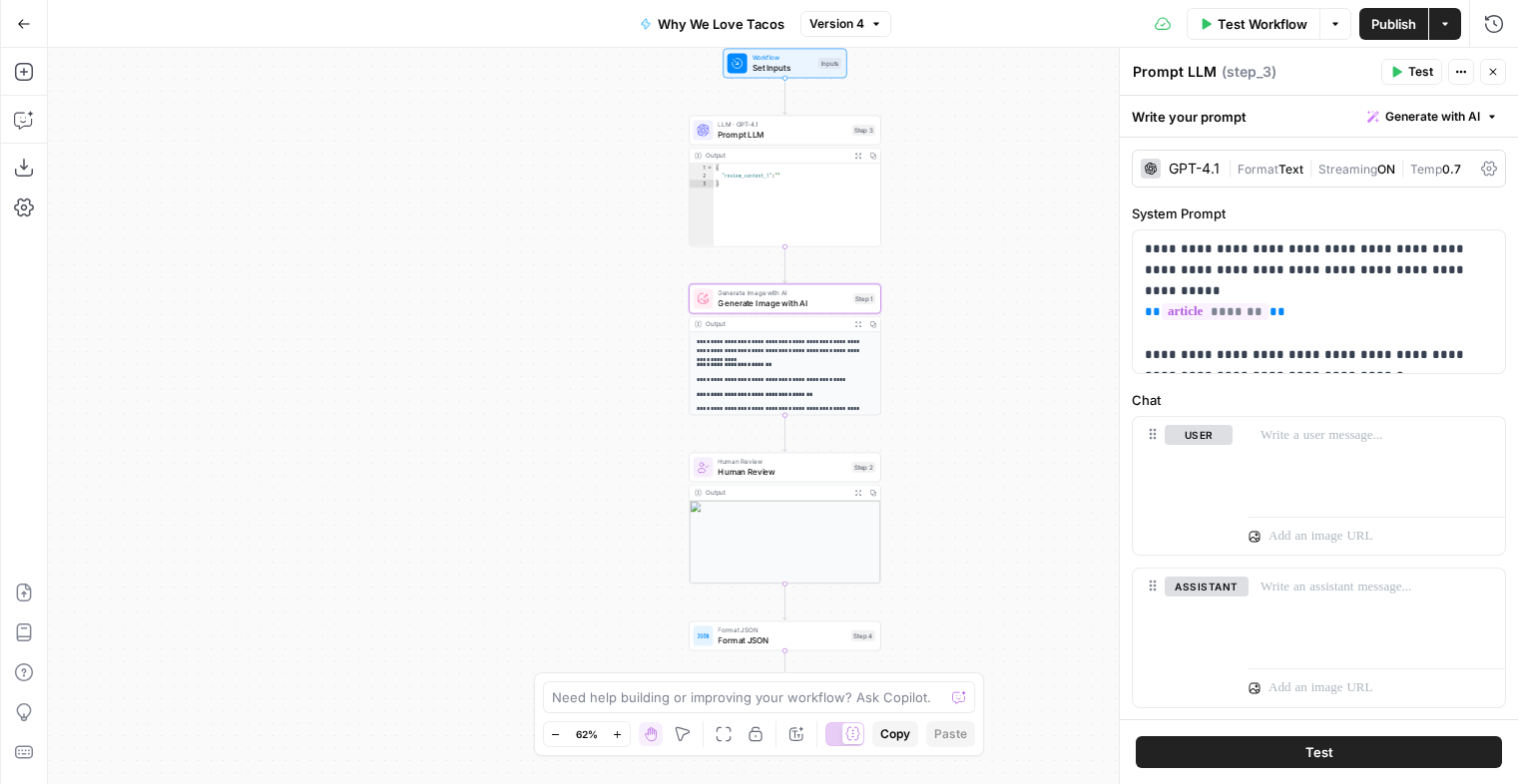 click on "Generate Image with AI" at bounding box center (782, 293) 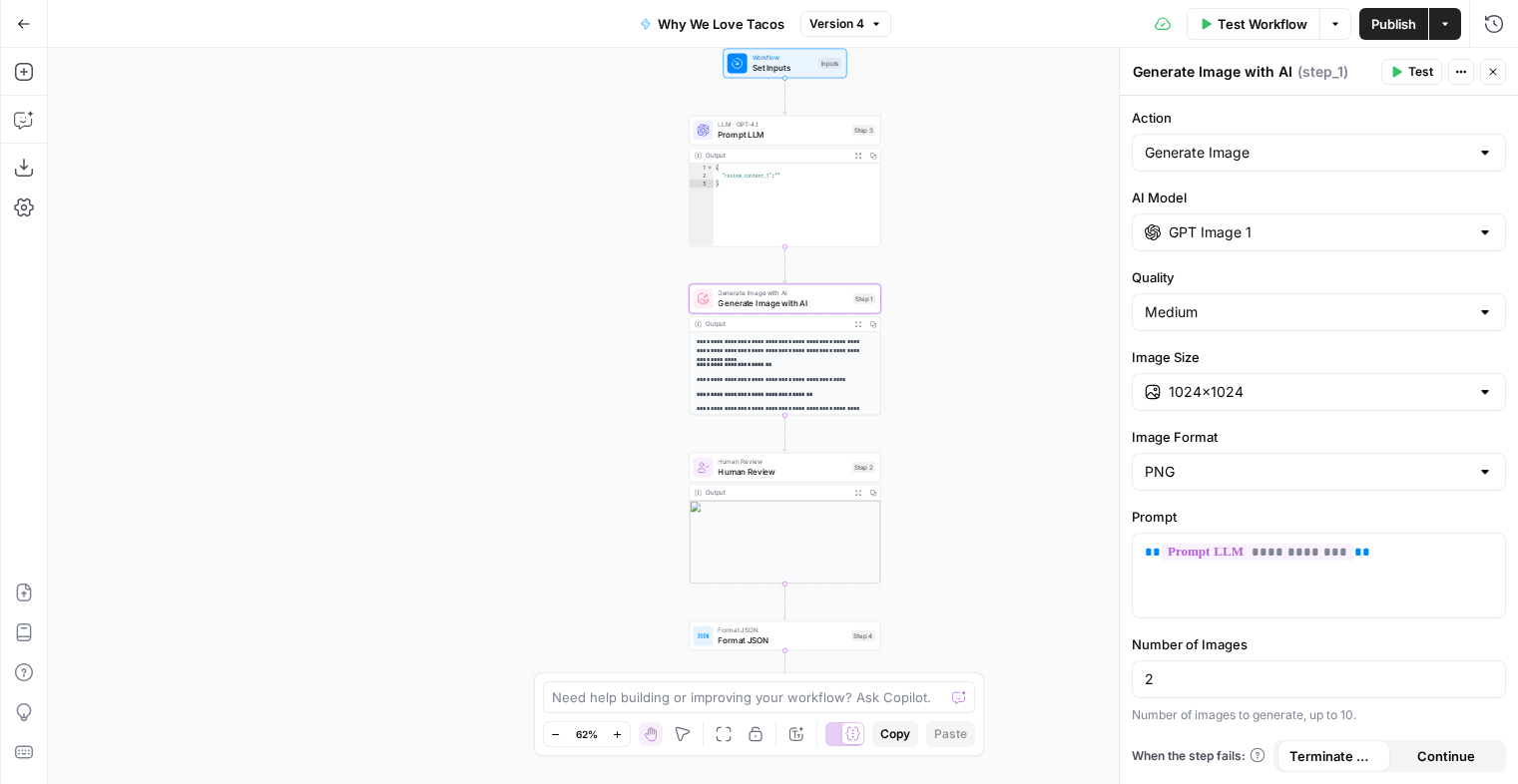 click on "**********" at bounding box center (784, 394) 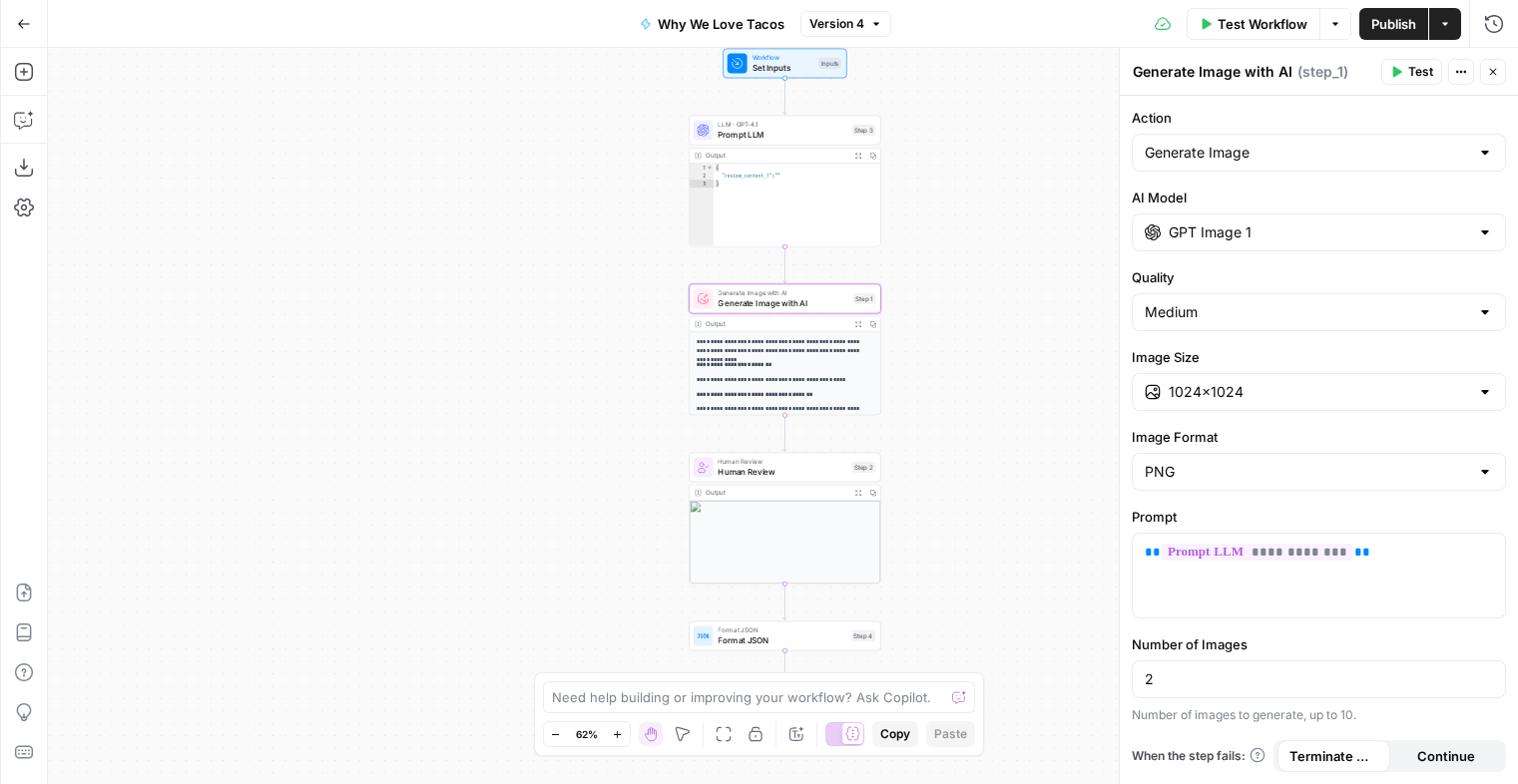 click on "Generate Image with AI" at bounding box center [782, 303] 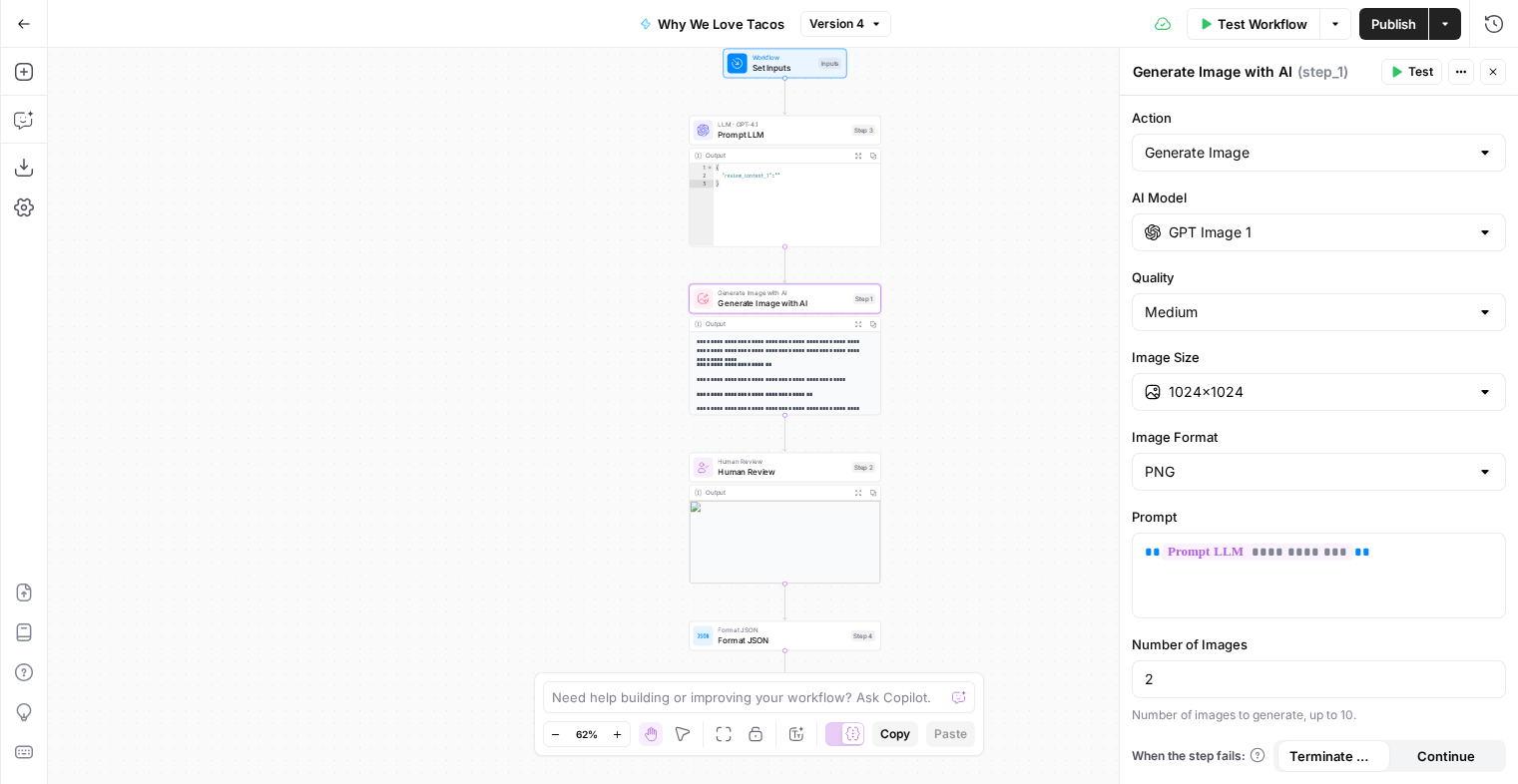 click on "Prompt LLM" at bounding box center (781, 135) 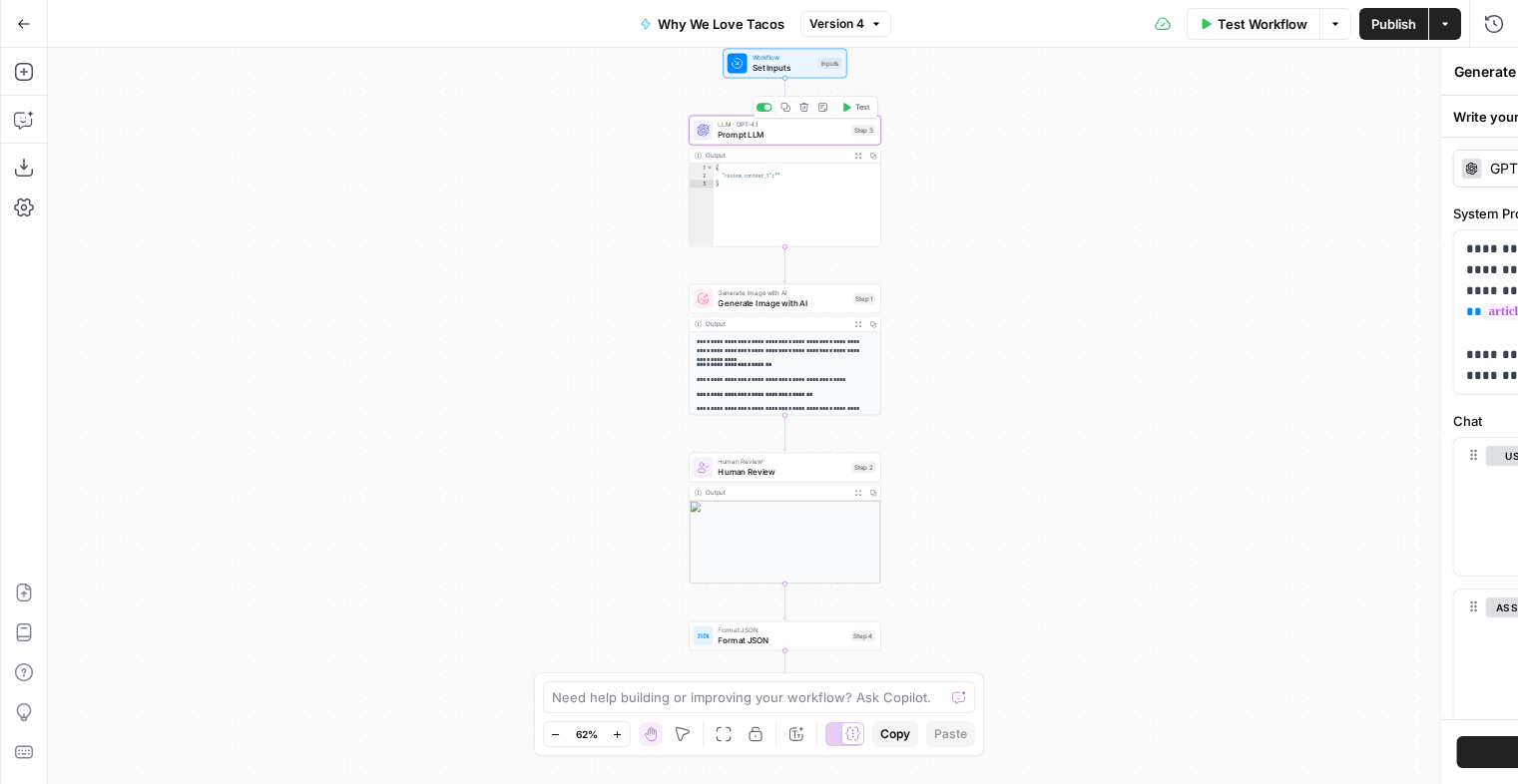 type on "Prompt LLM" 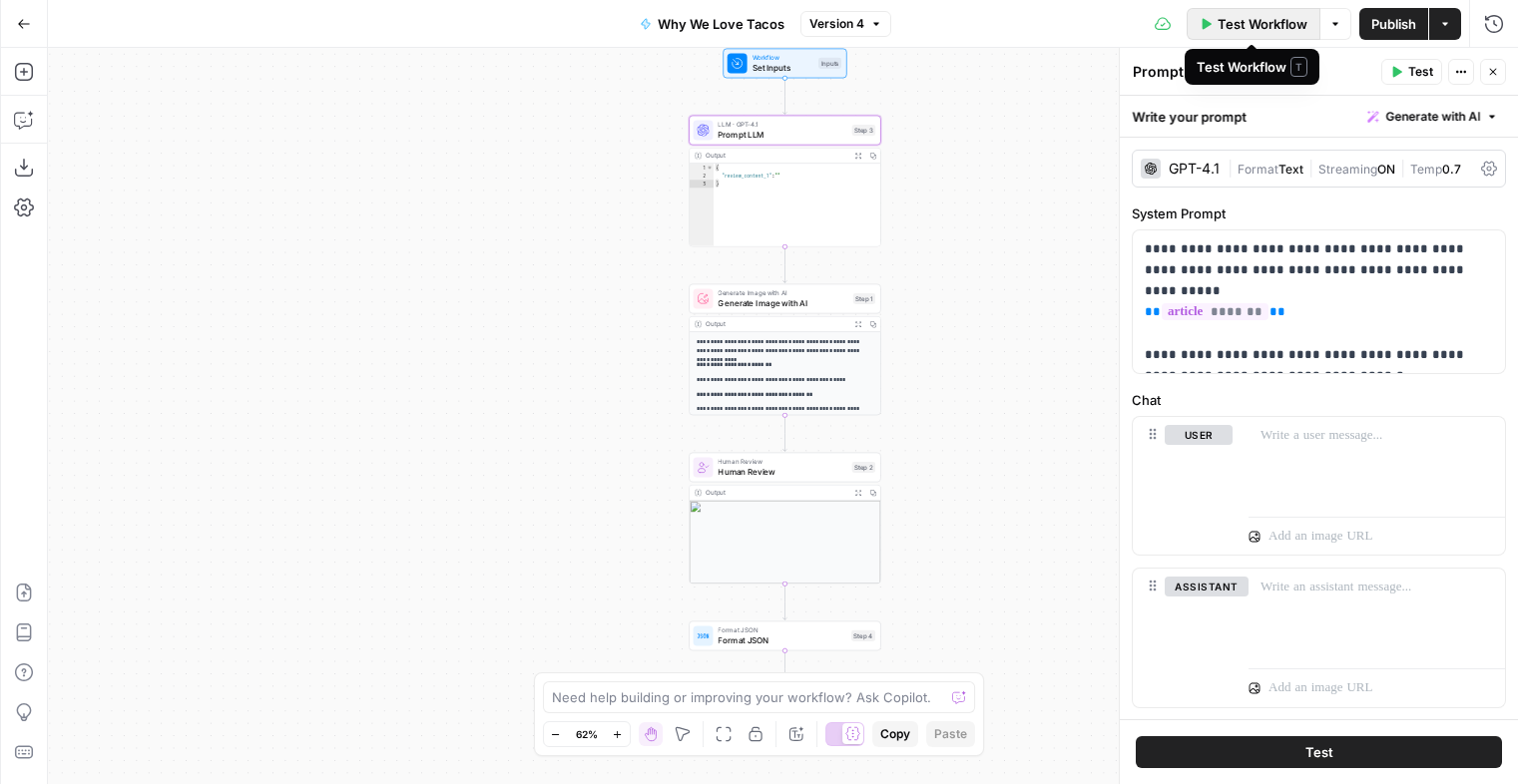 click on "Test Workflow" at bounding box center (1263, 24) 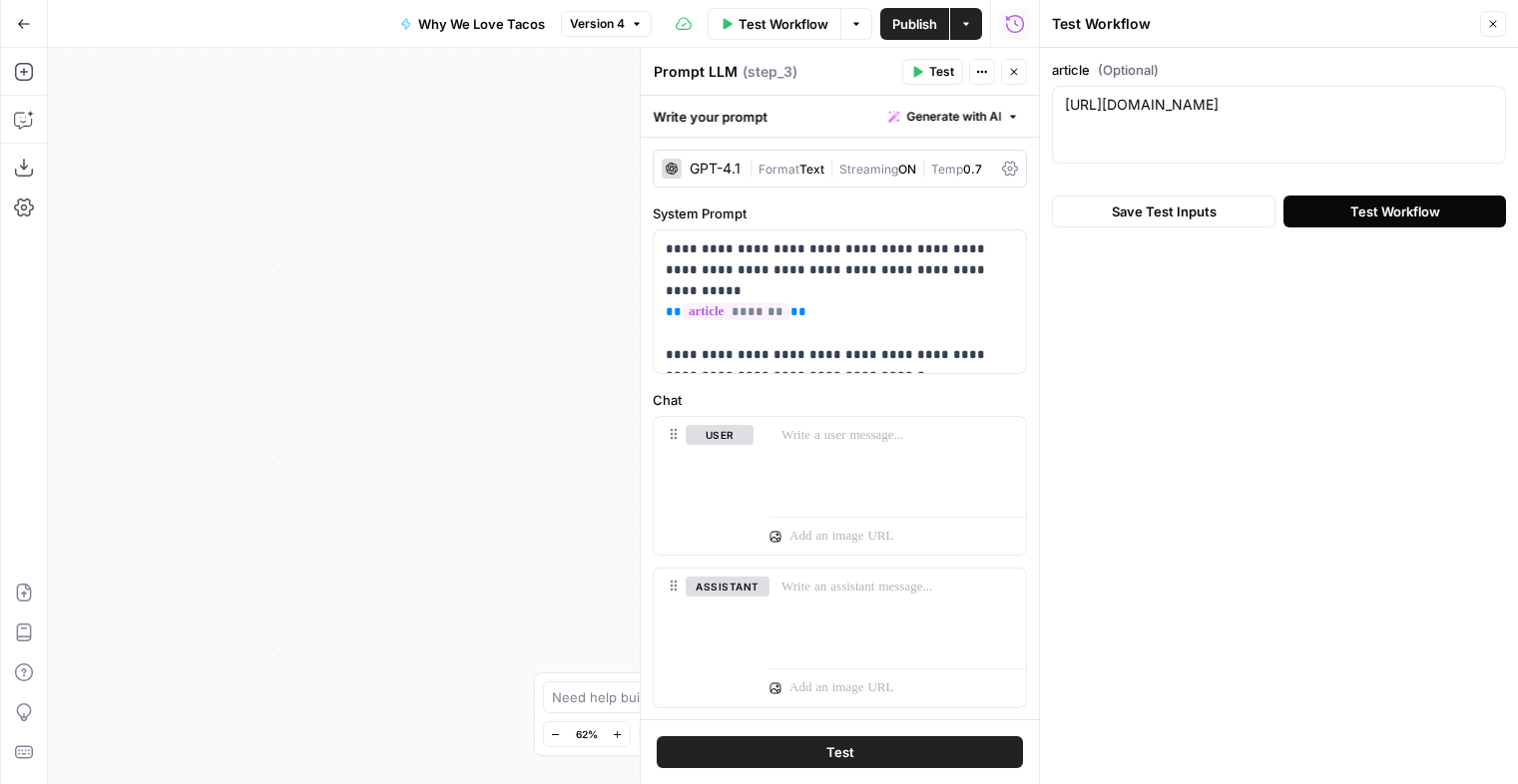 click on "Test Workflow" at bounding box center (1395, 211) 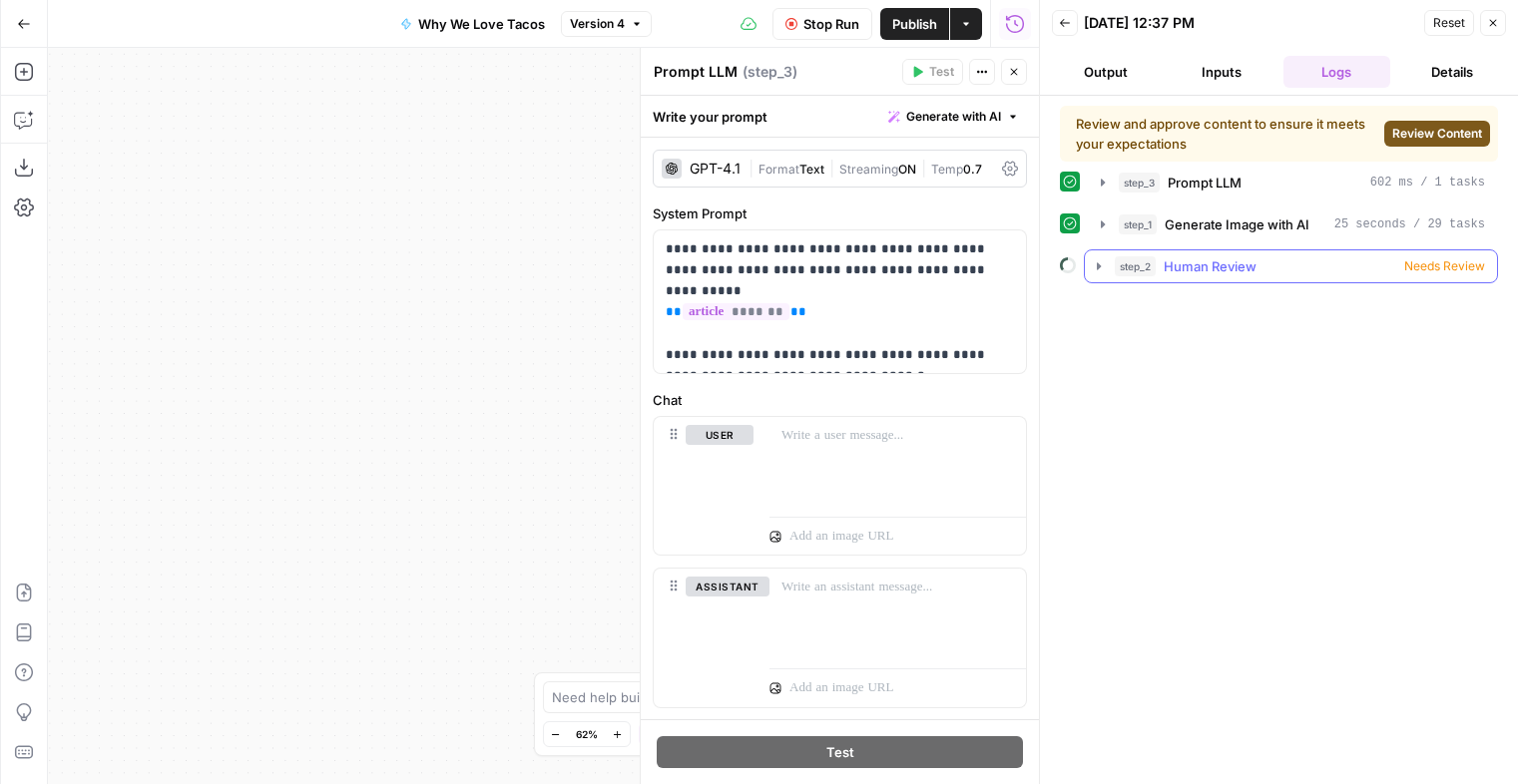 click on "Needs Review" at bounding box center (1444, 266) 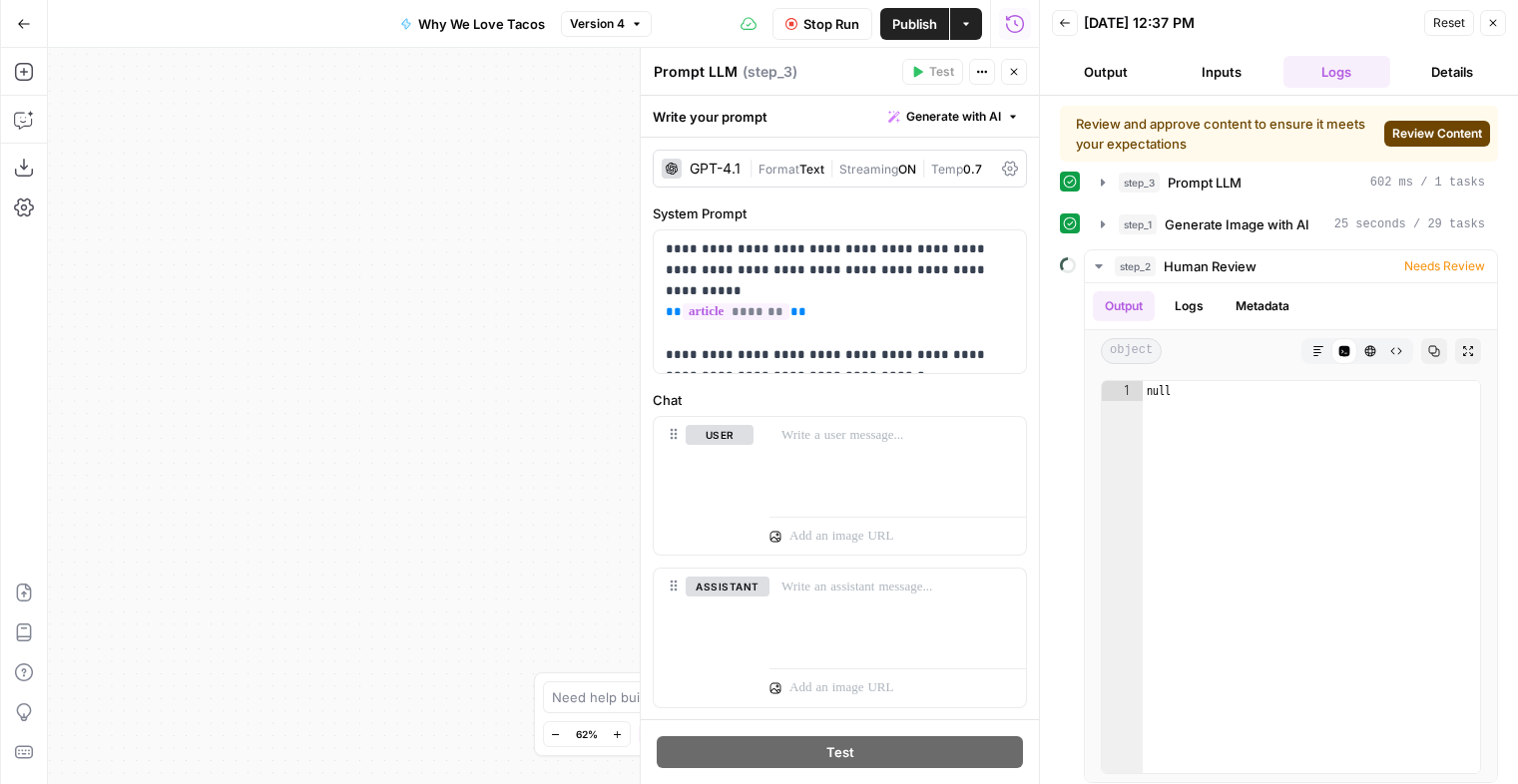 click on "Review Content" at bounding box center (1437, 134) 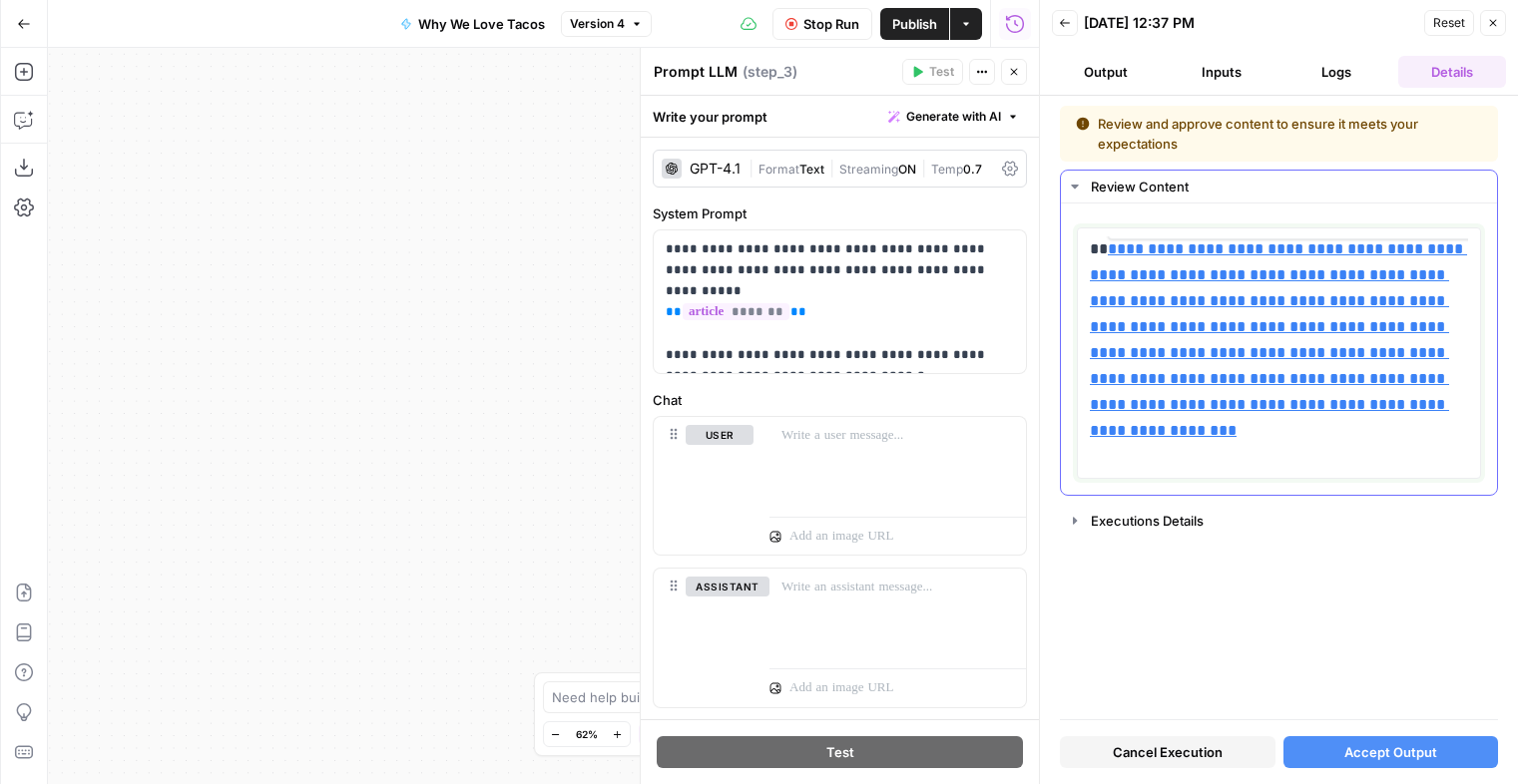 click on "**********" at bounding box center (1278, 339) 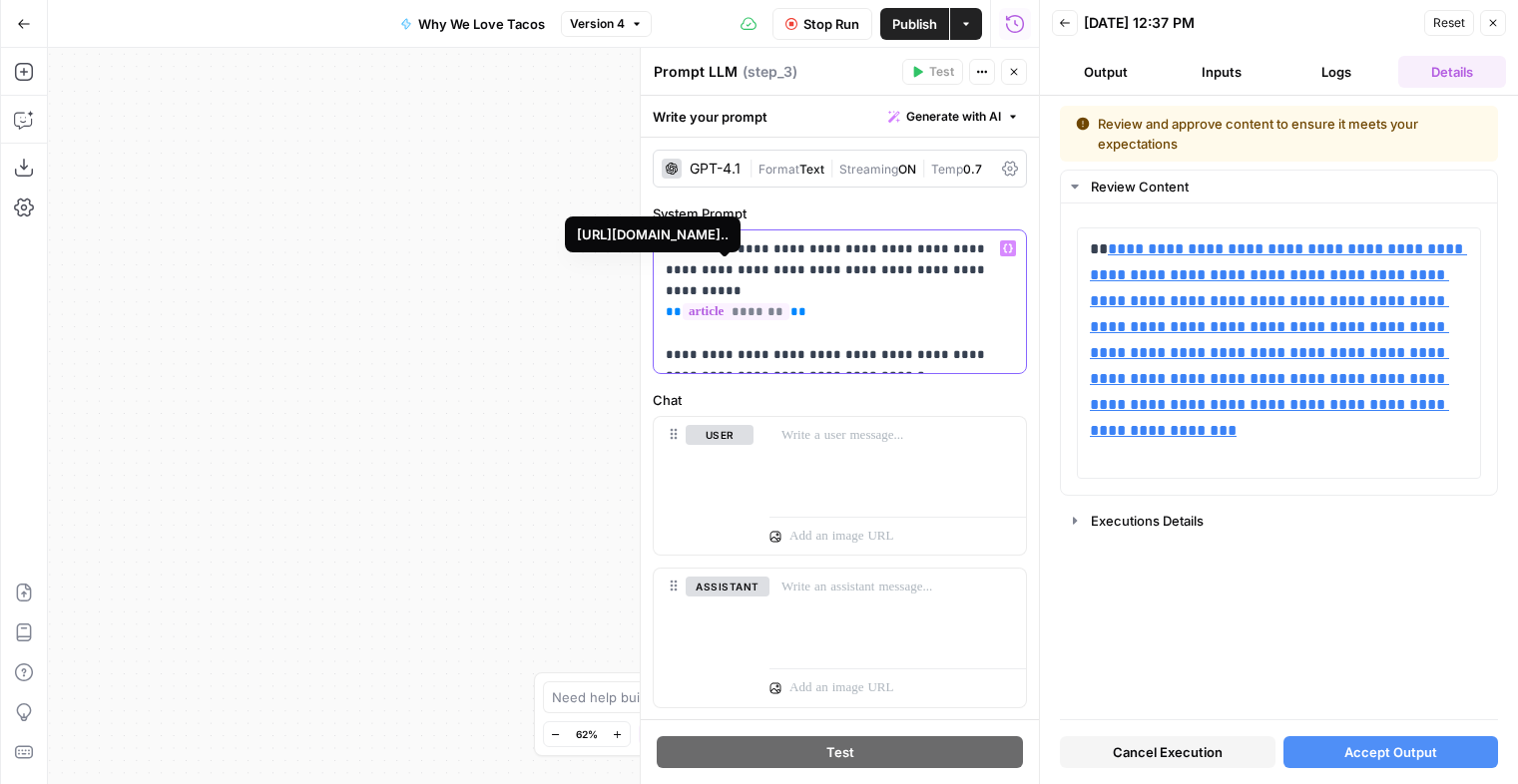 drag, startPoint x: 842, startPoint y: 351, endPoint x: 700, endPoint y: 292, distance: 153.76931 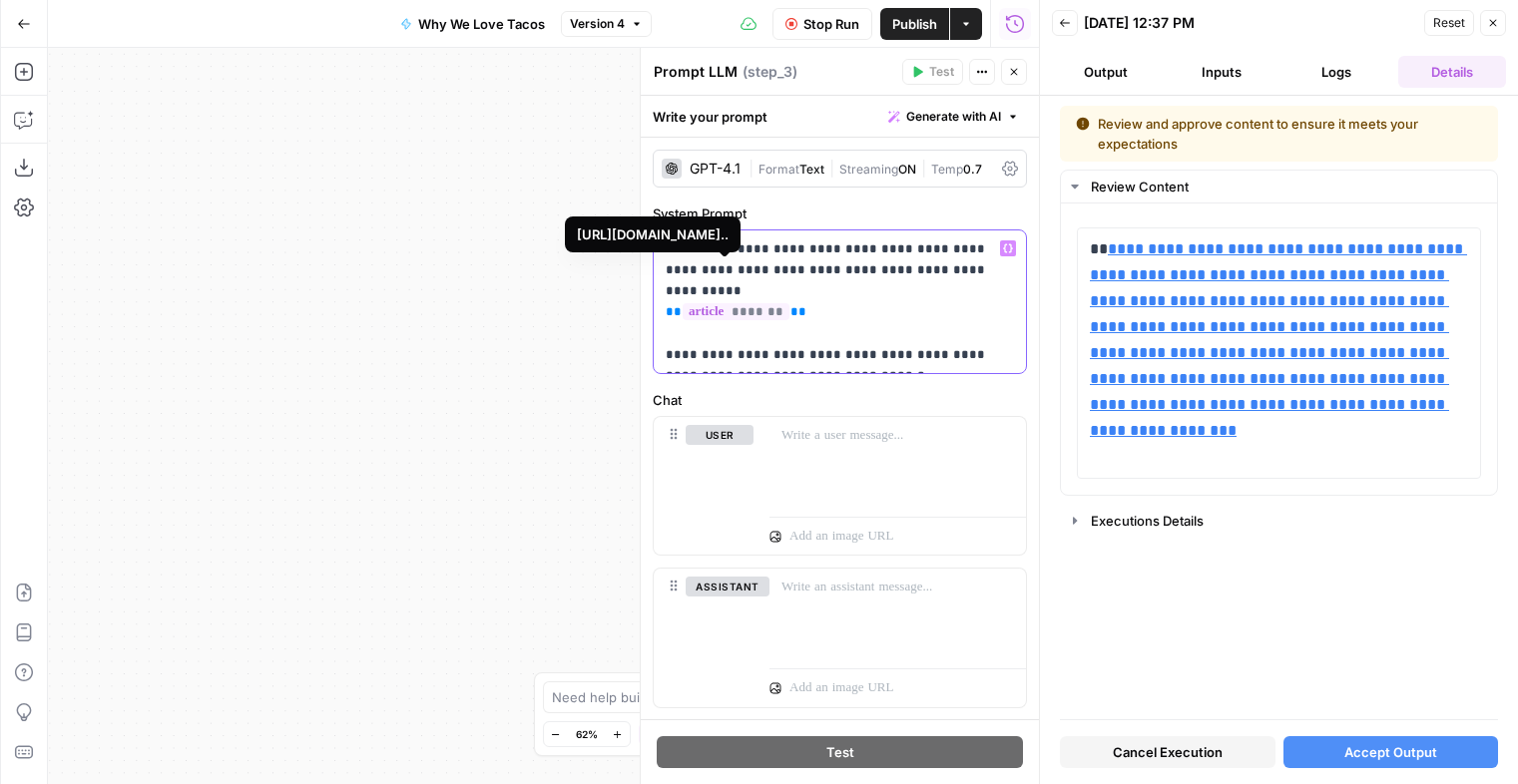 click on "**********" at bounding box center (839, 301) 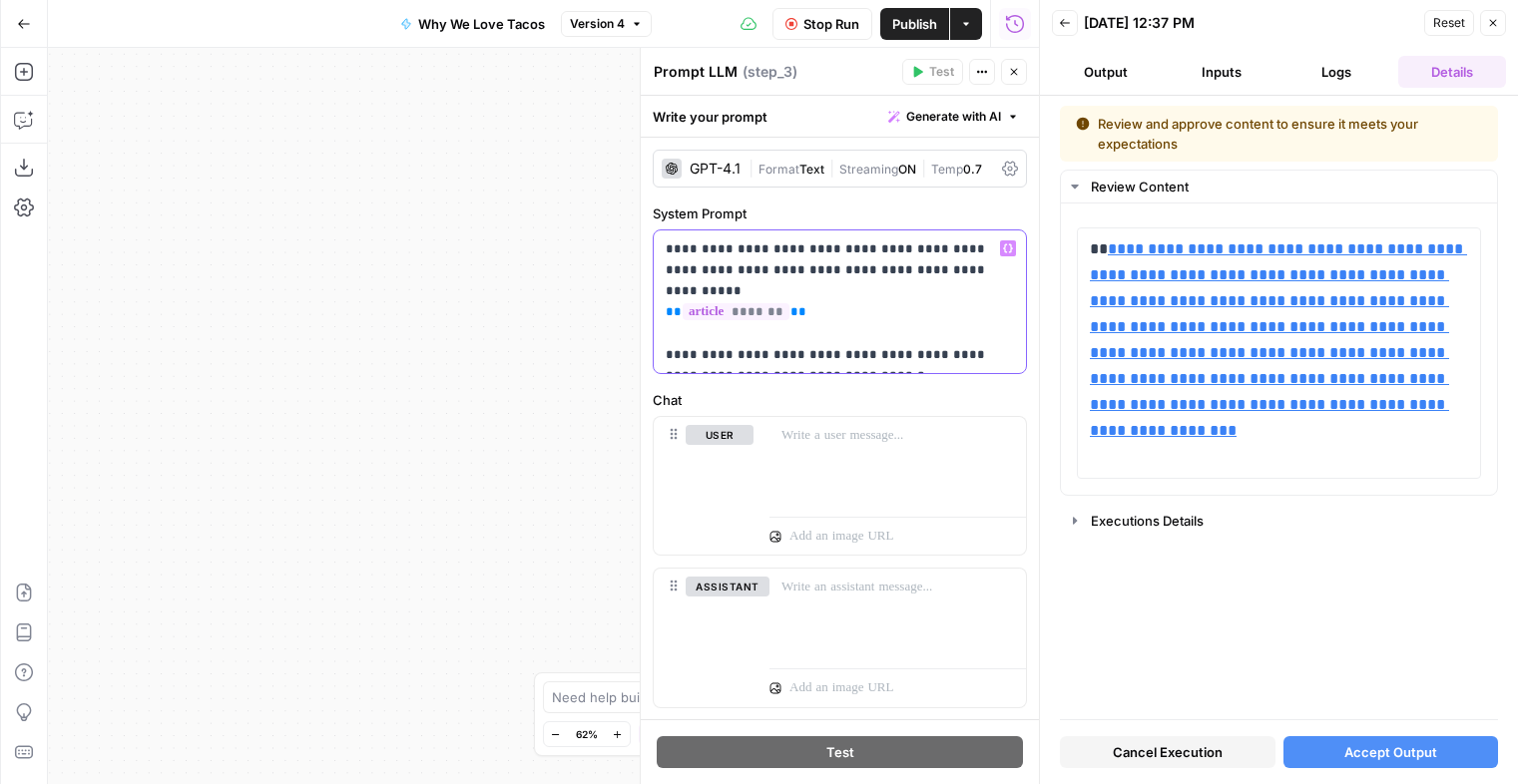 drag, startPoint x: 937, startPoint y: 270, endPoint x: 665, endPoint y: 254, distance: 272.47018 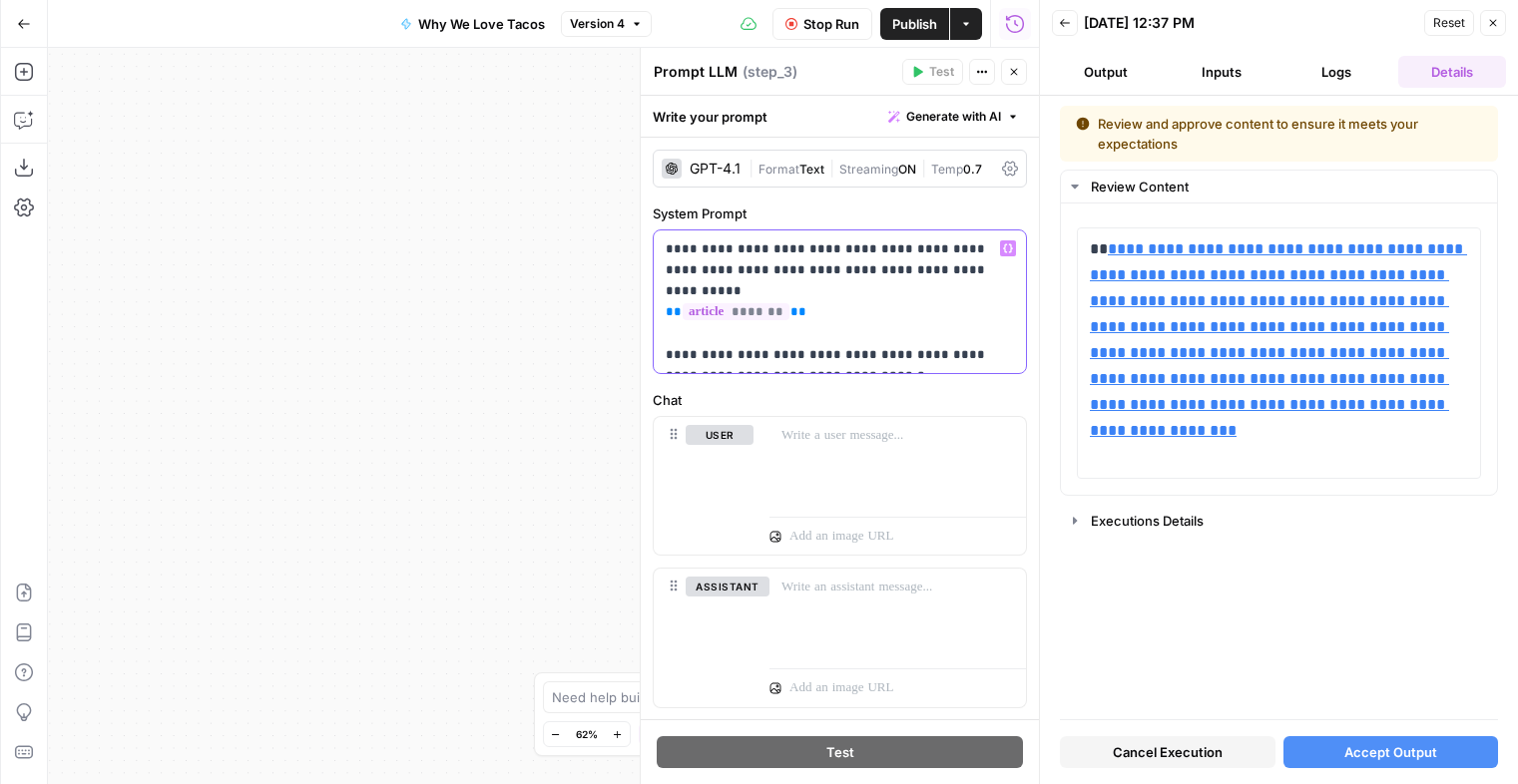 click on "**********" at bounding box center (839, 301) 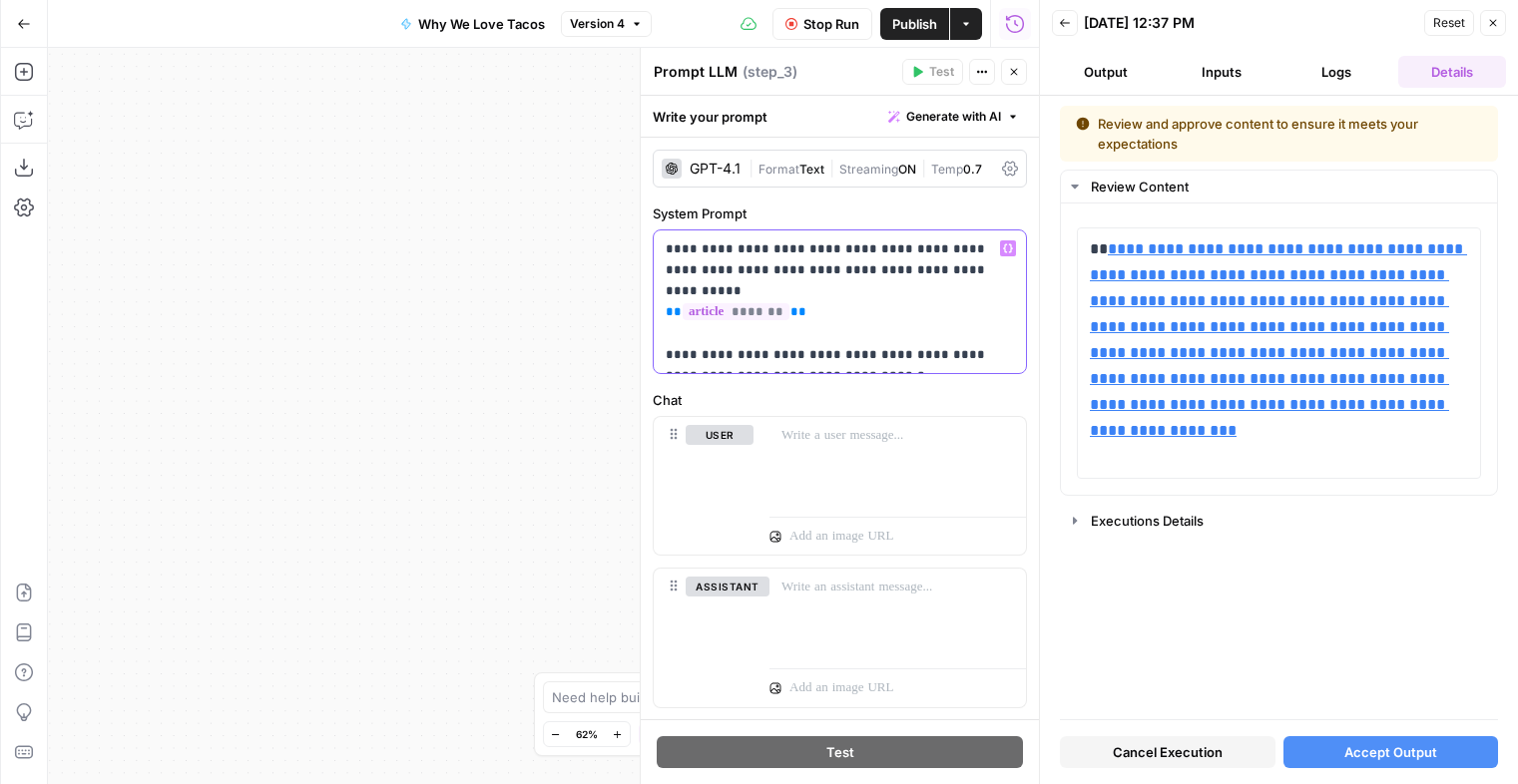 drag, startPoint x: 840, startPoint y: 360, endPoint x: 703, endPoint y: 234, distance: 186.13167 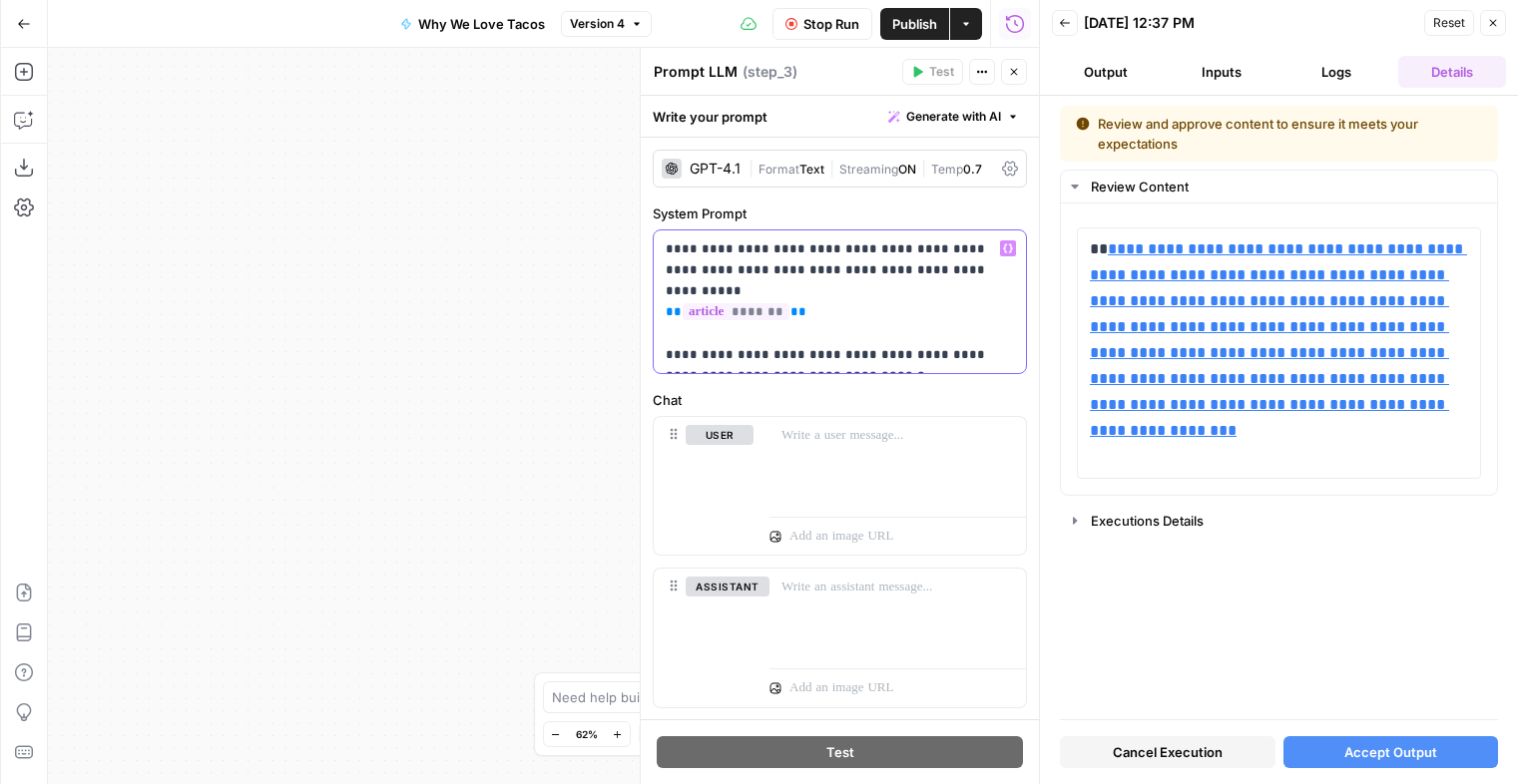 click on "**********" at bounding box center (839, 301) 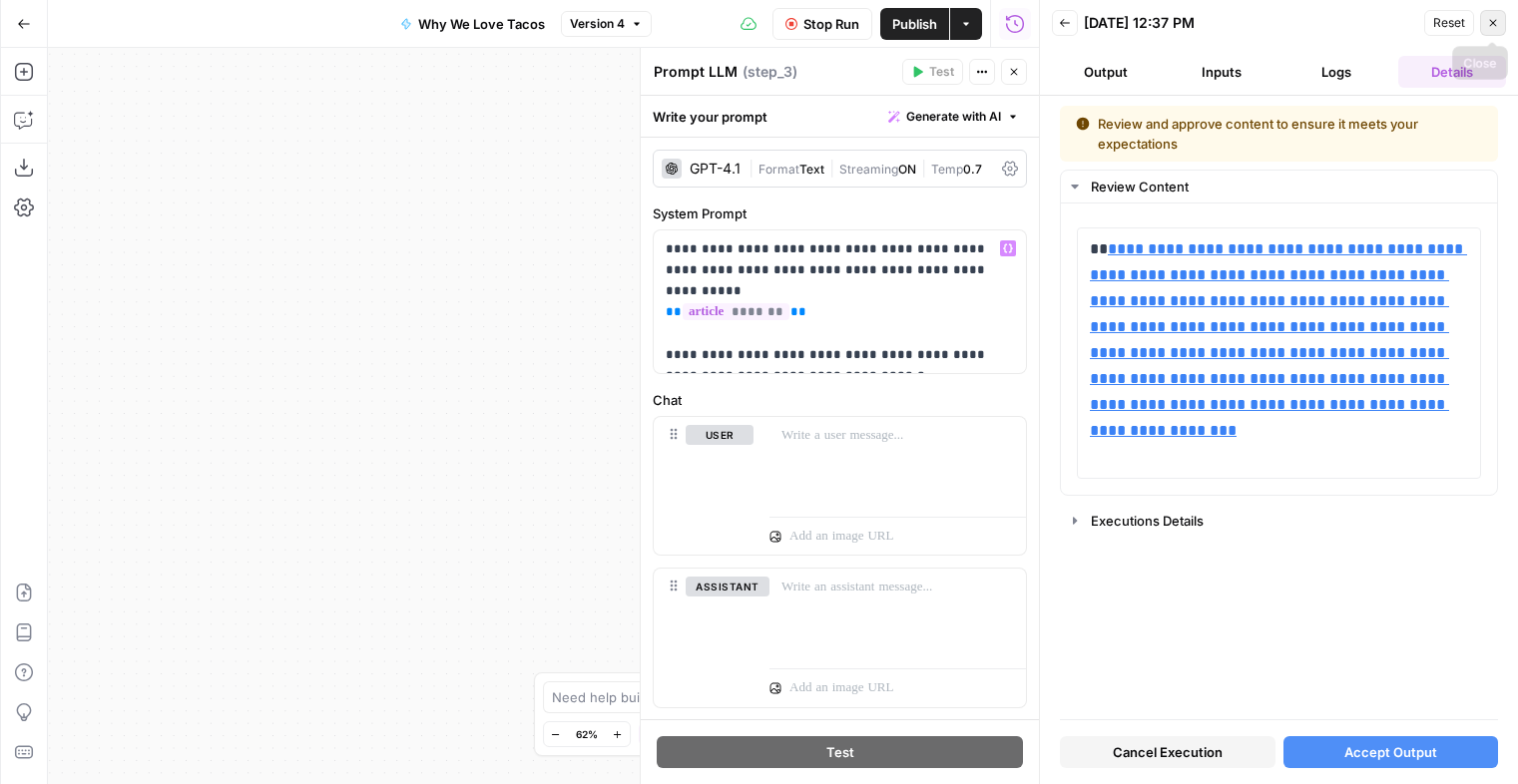 click on "Close" at bounding box center [1493, 23] 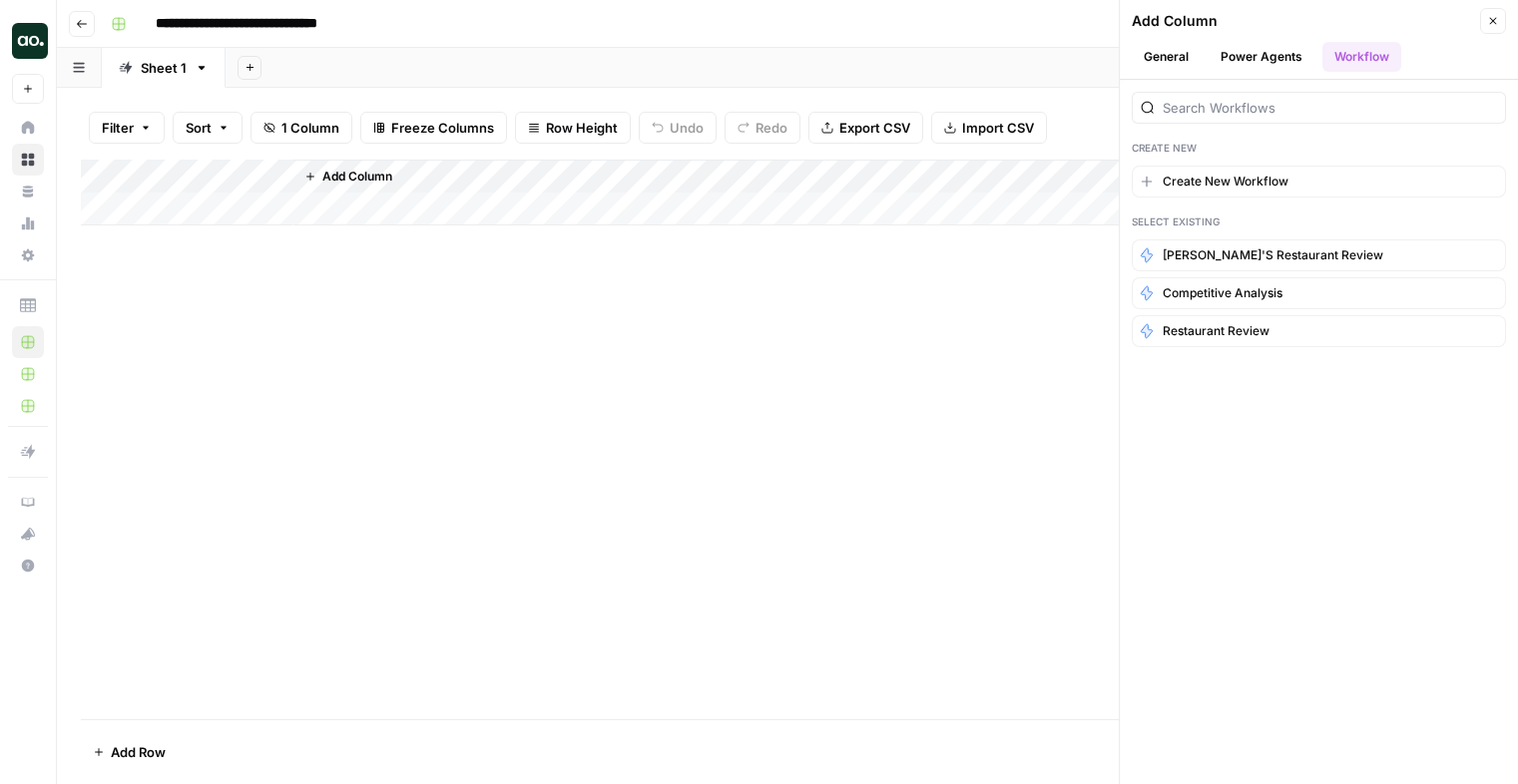 scroll, scrollTop: 0, scrollLeft: 0, axis: both 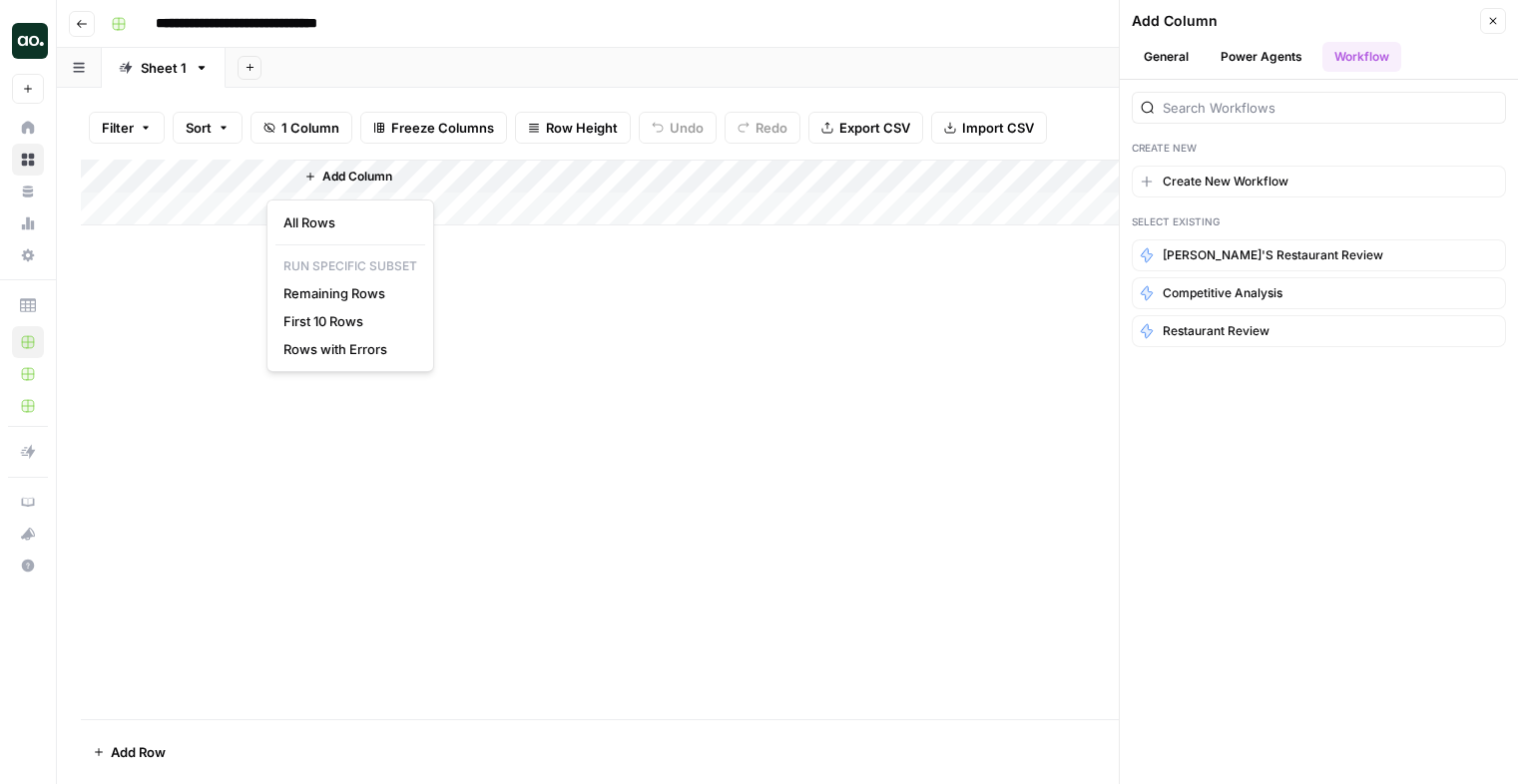click on "Add Column" at bounding box center [787, 193] 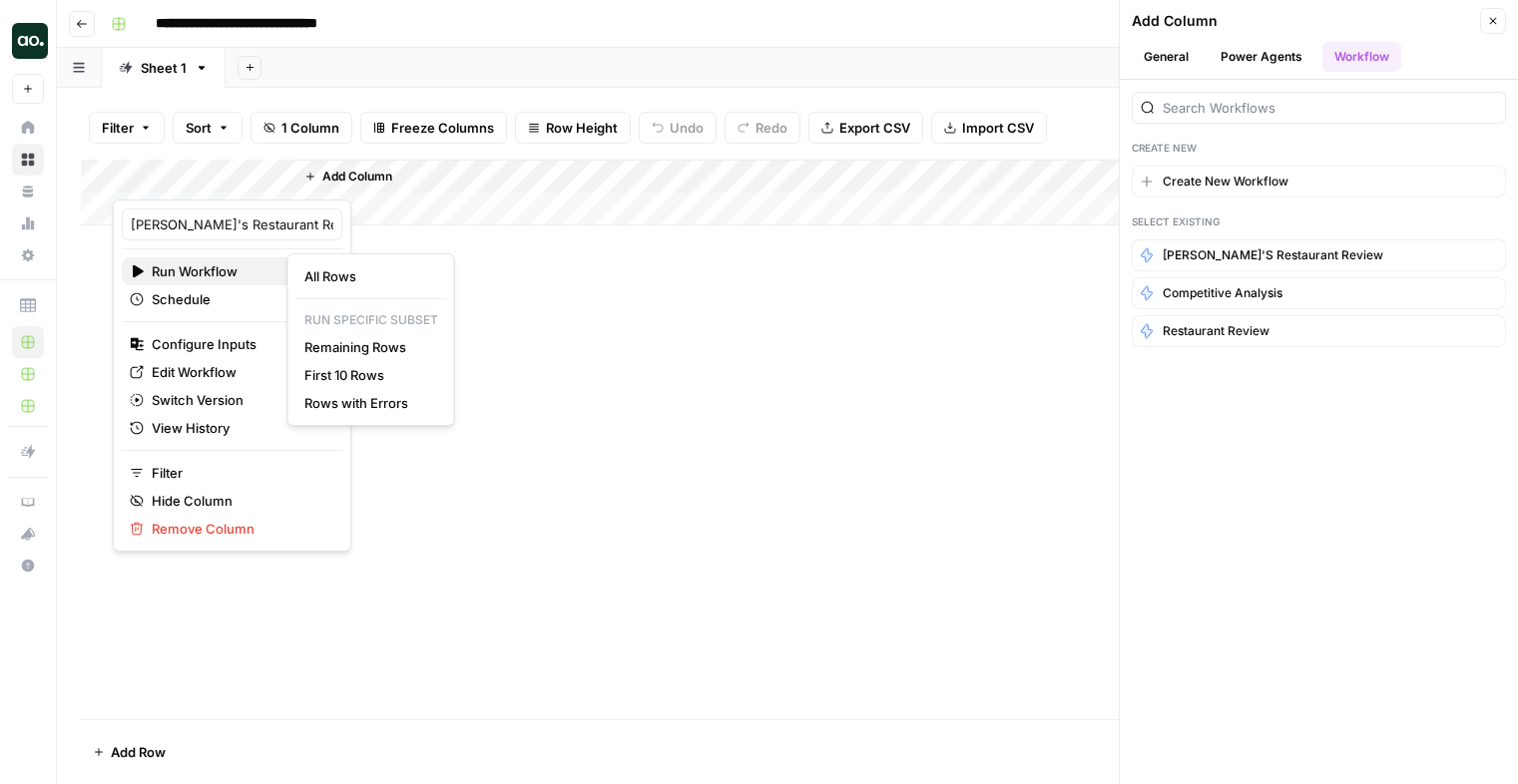 click on "Run Workflow" at bounding box center [195, 271] 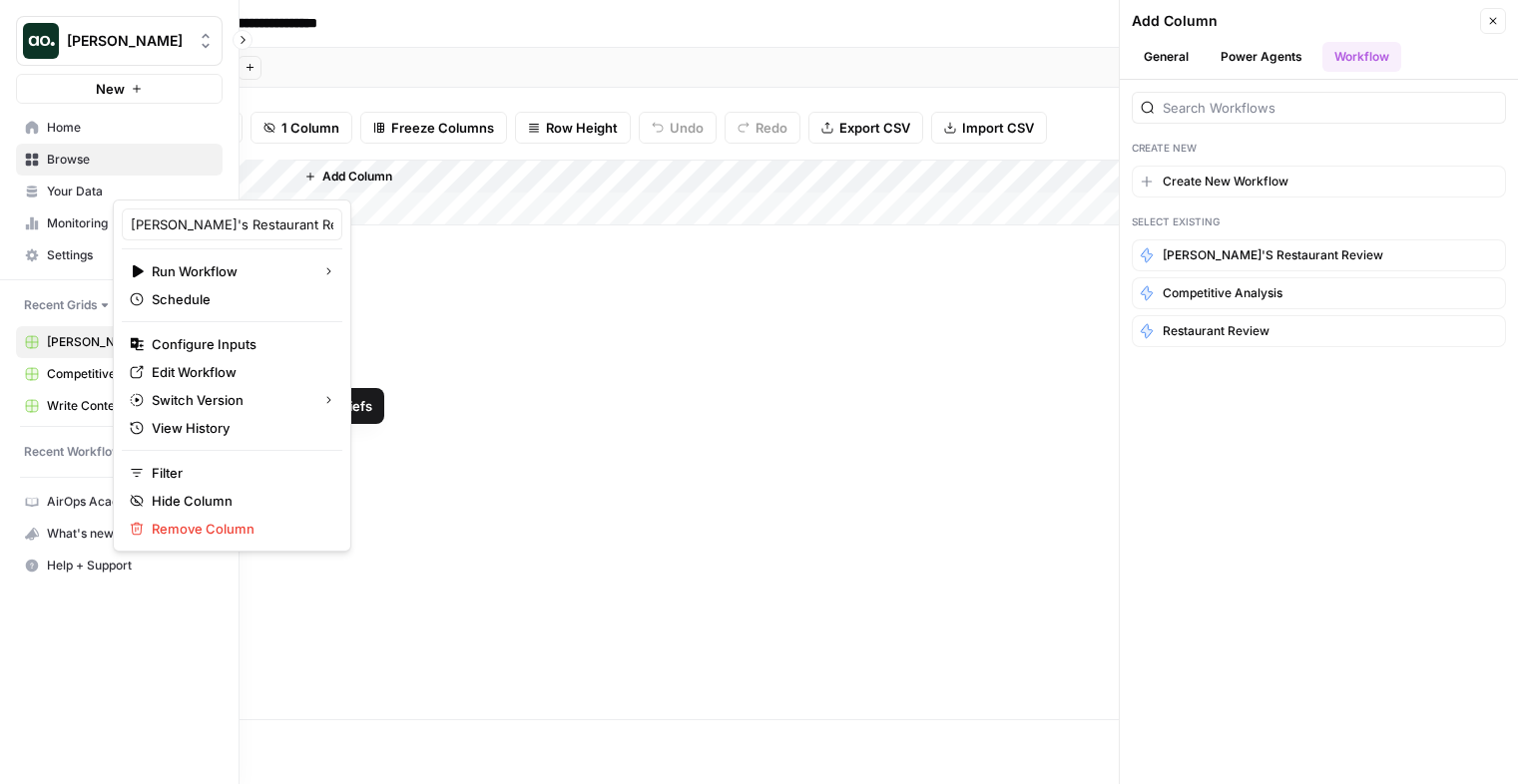 click on "[PERSON_NAME]'s Restaurant Review Grid" at bounding box center (130, 342) 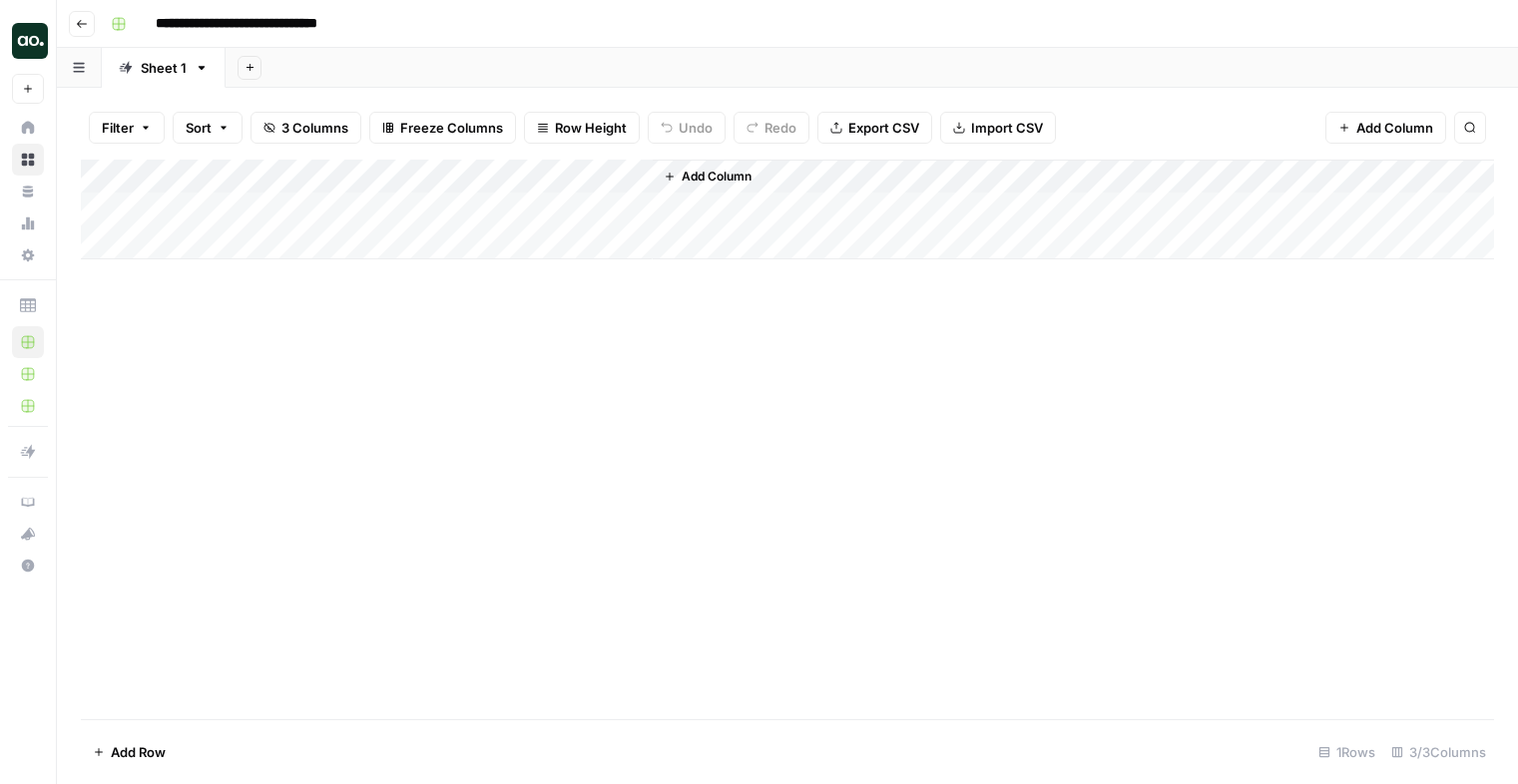 click on "Add Column" at bounding box center [787, 439] 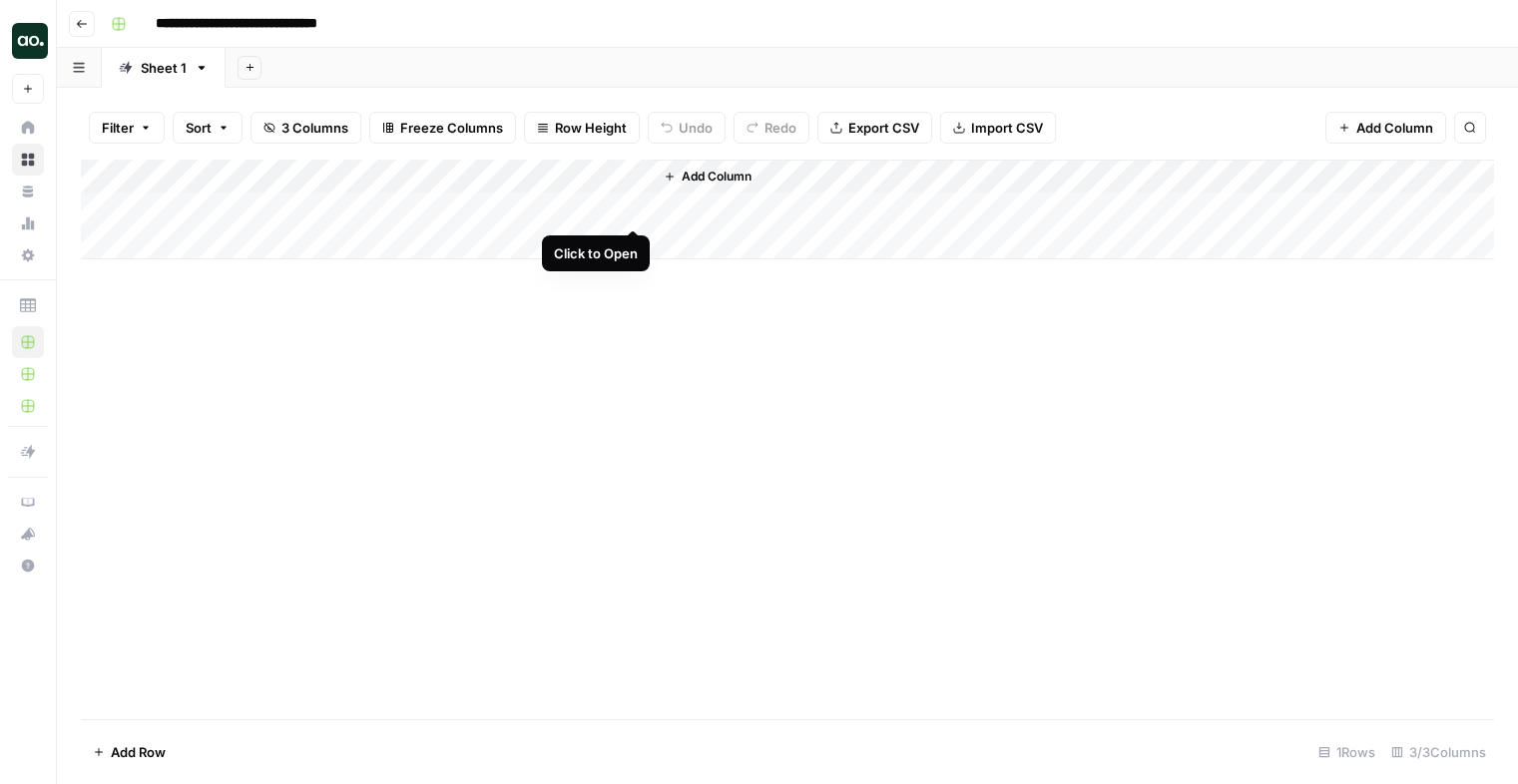 click on "Add Column" at bounding box center [787, 209] 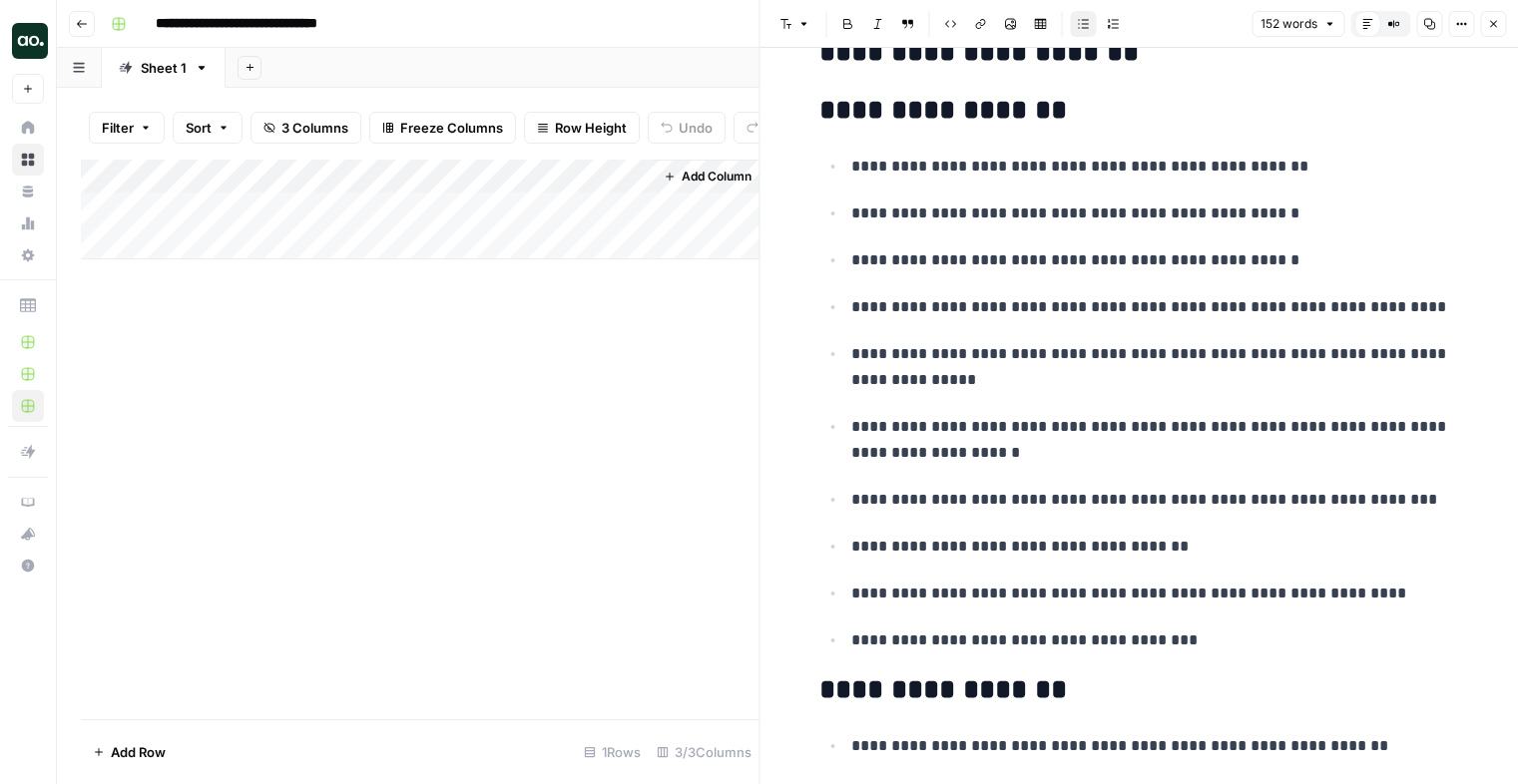 scroll, scrollTop: 136, scrollLeft: 0, axis: vertical 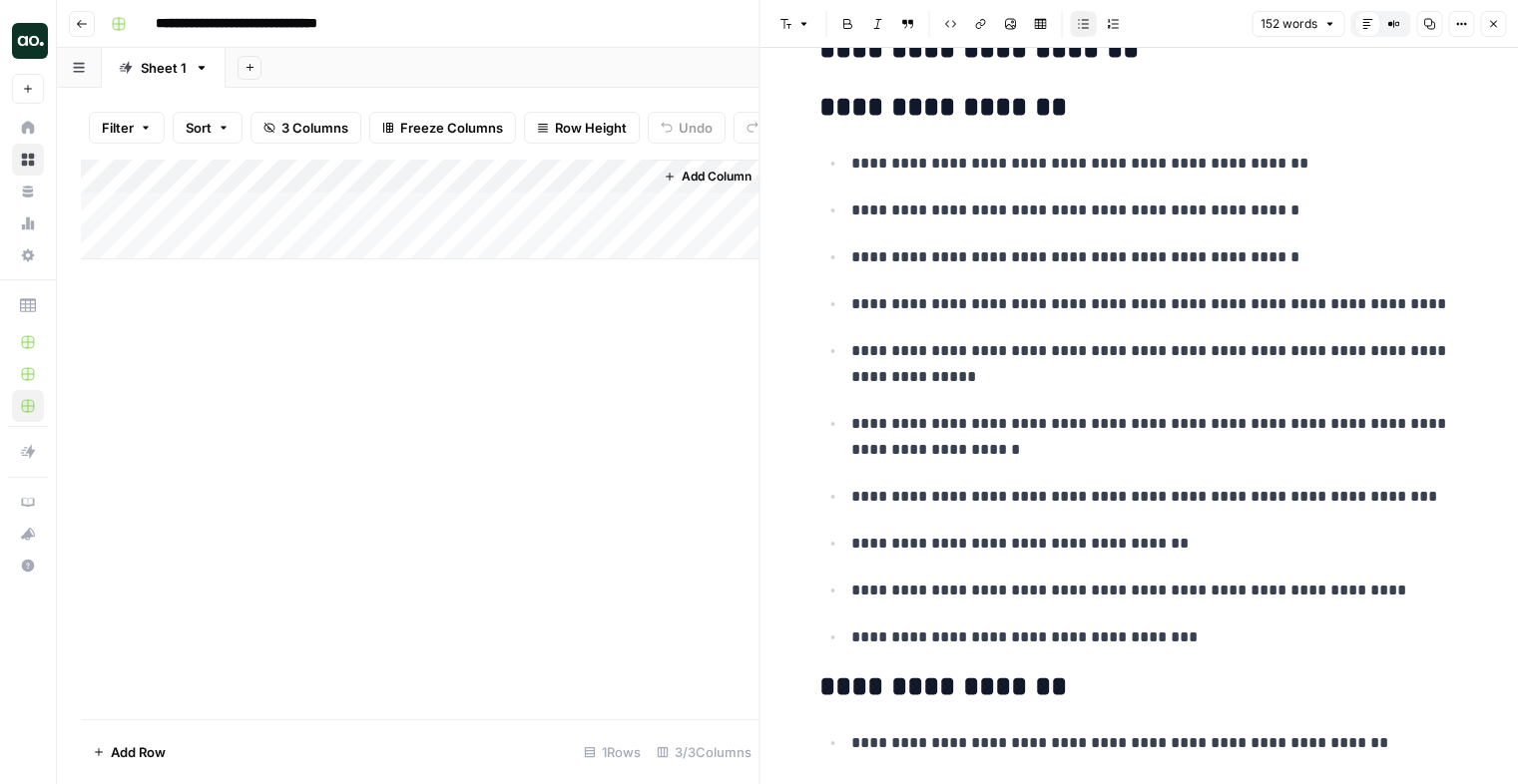 click on "Add Column" at bounding box center (420, 209) 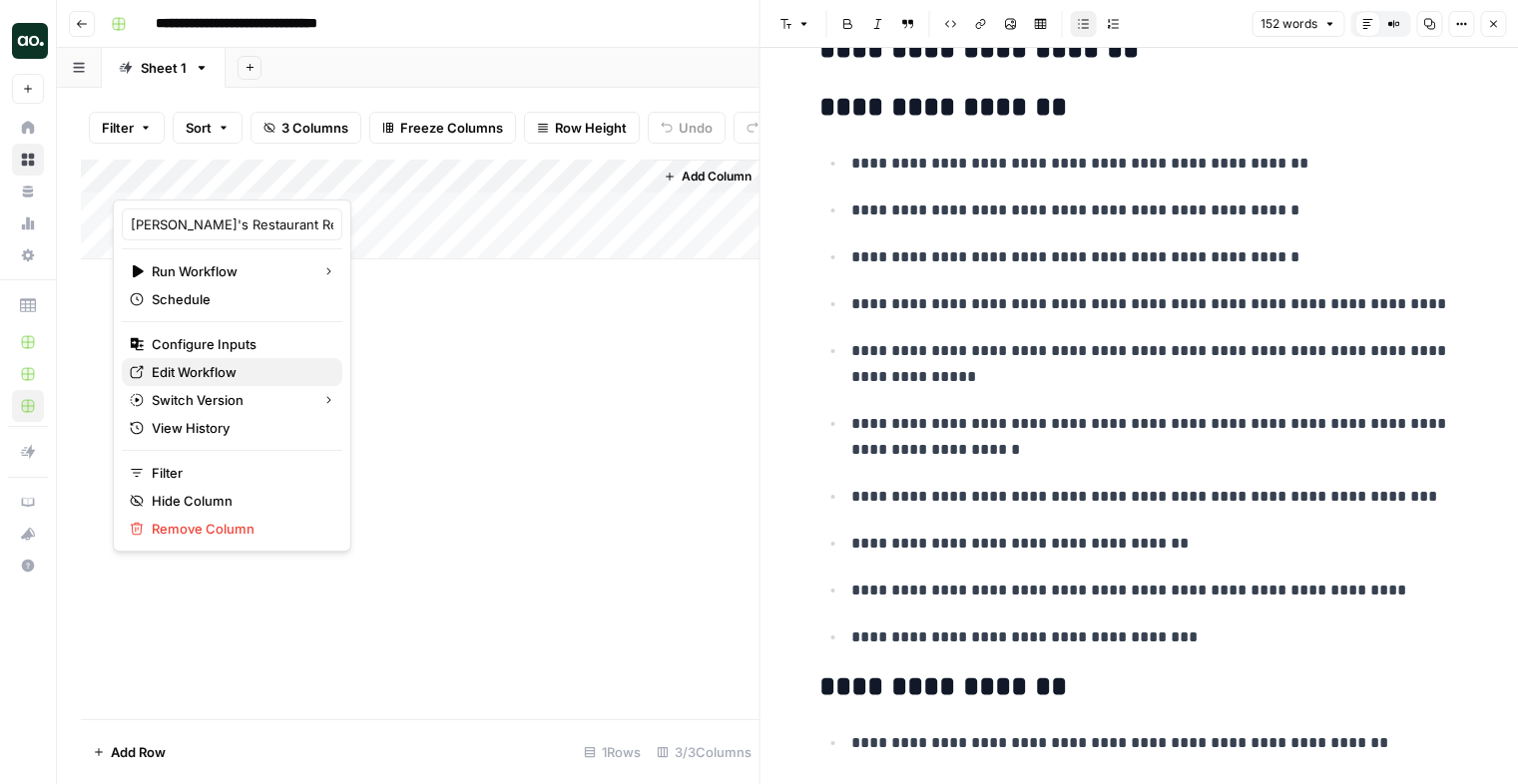 click on "Edit Workflow" at bounding box center (232, 372) 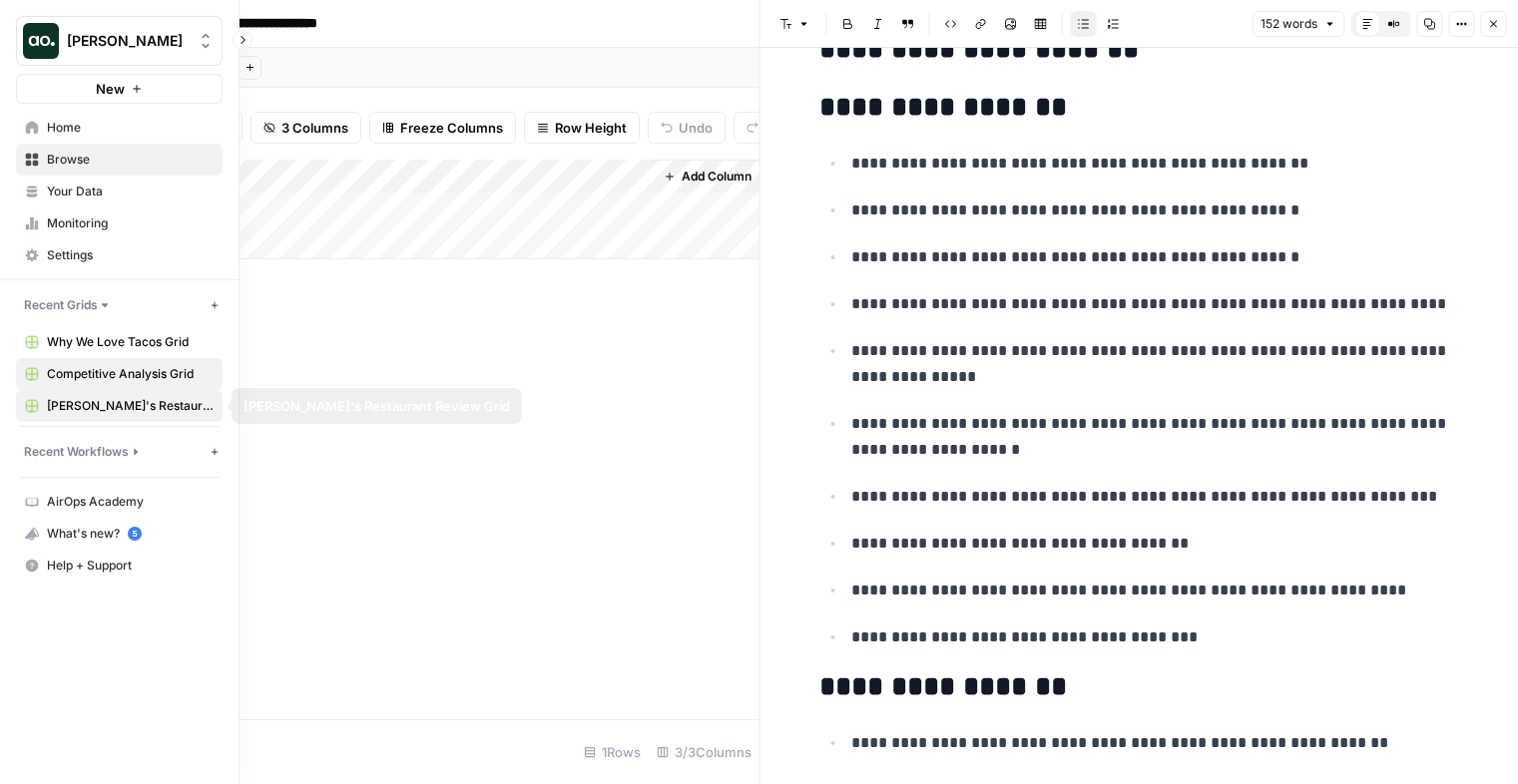 click on "Competitive Analysis Grid" at bounding box center [130, 374] 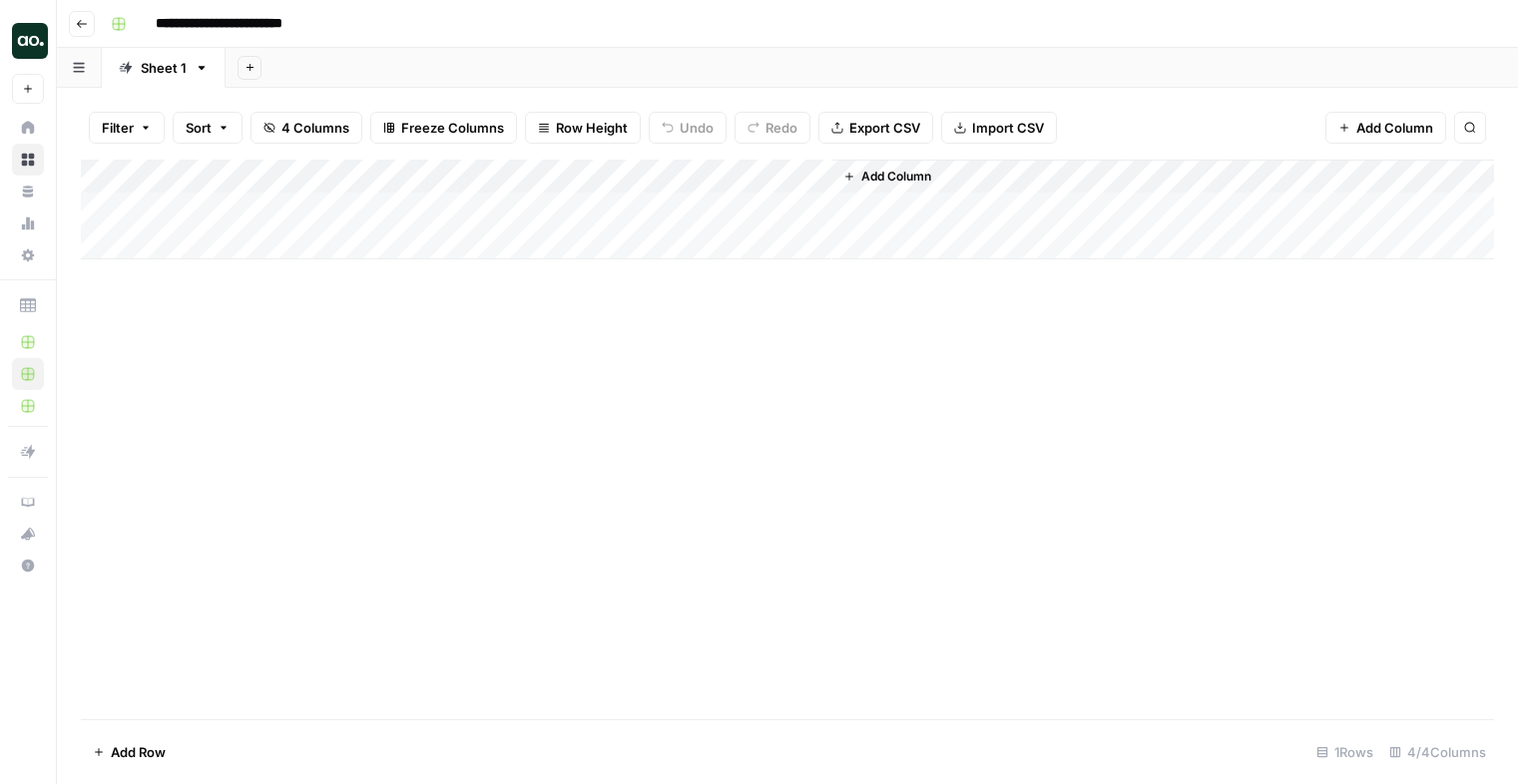 click on "Add Column" at bounding box center [787, 209] 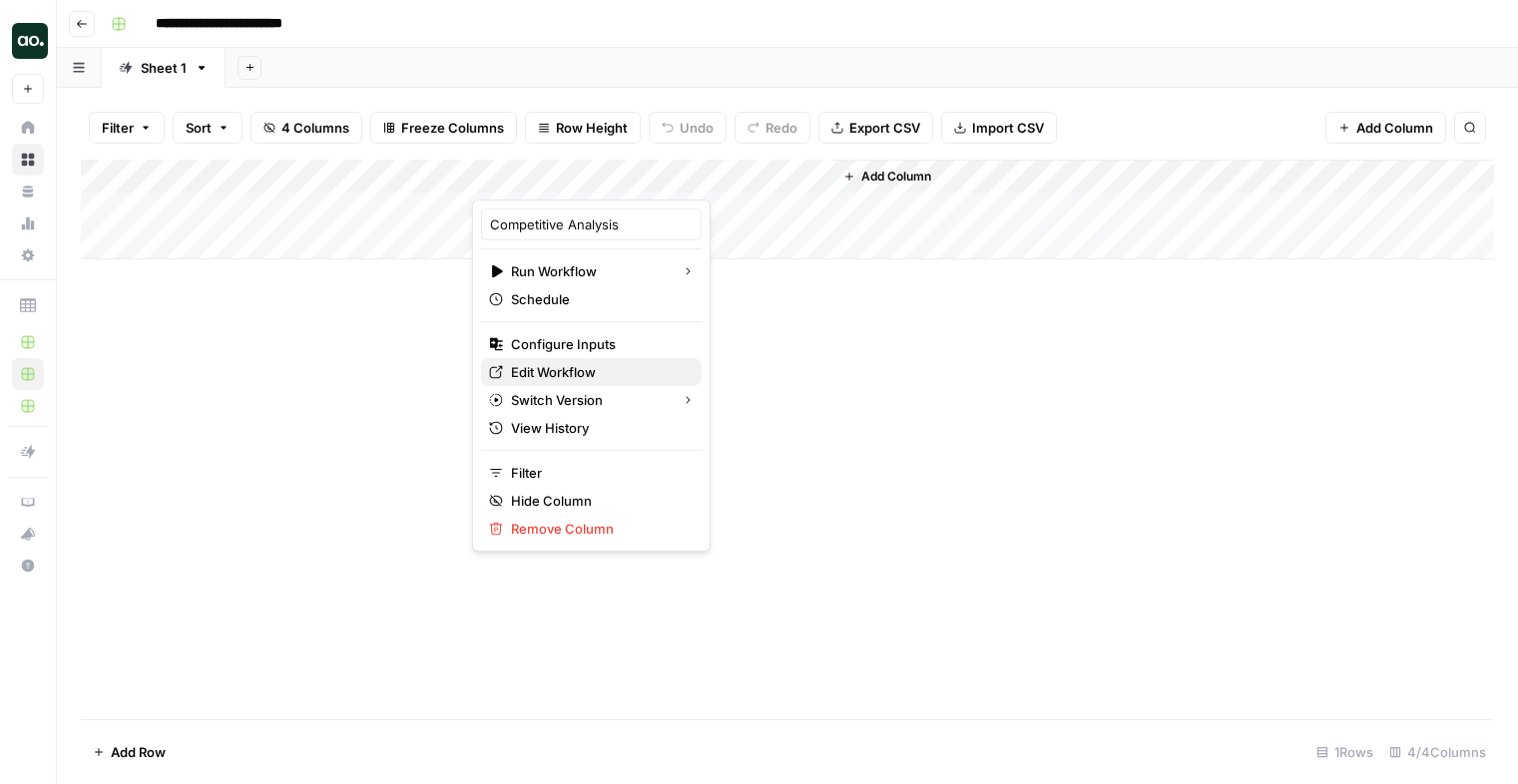click on "Edit Workflow" at bounding box center [591, 372] 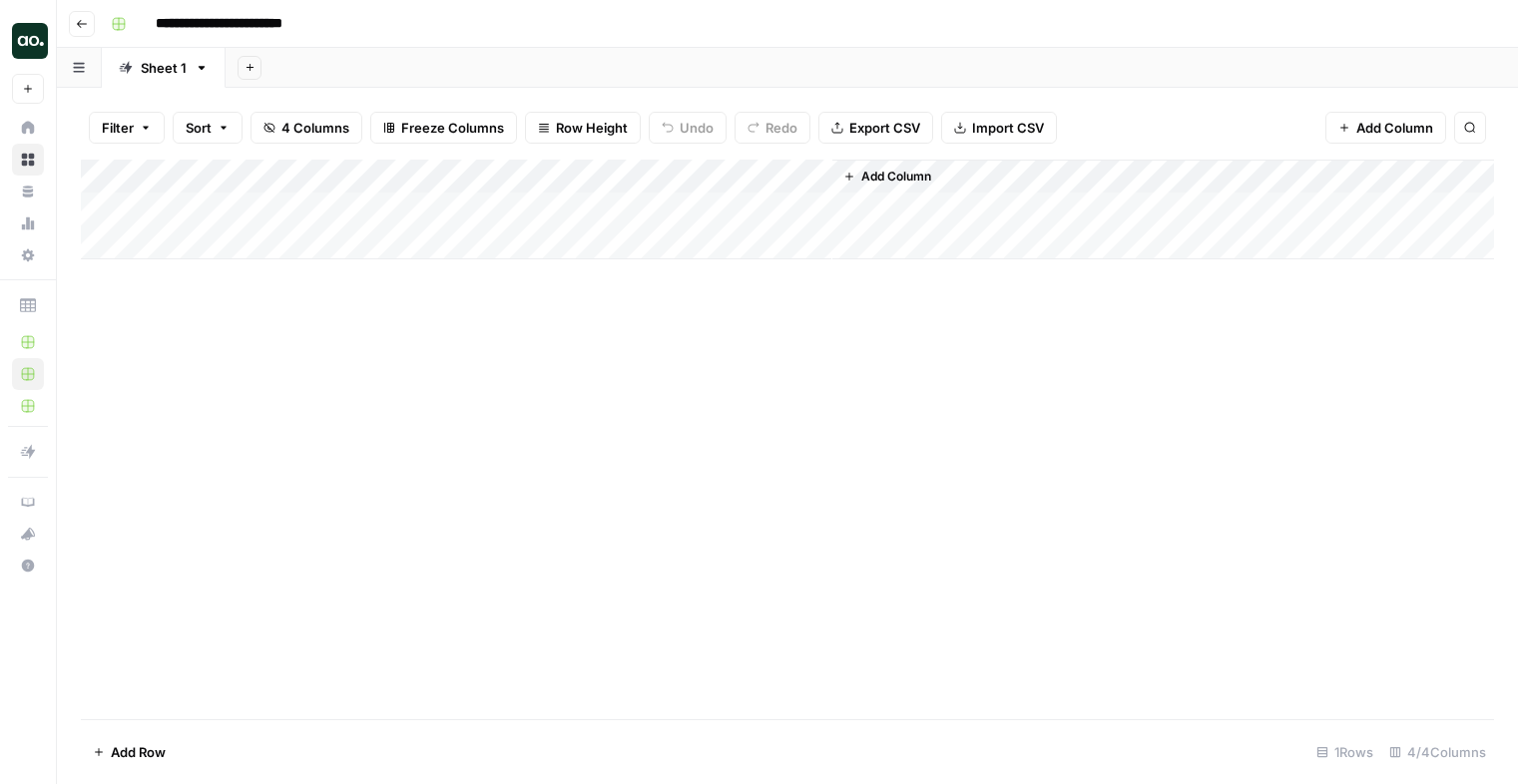 click on "Add Column" at bounding box center [787, 209] 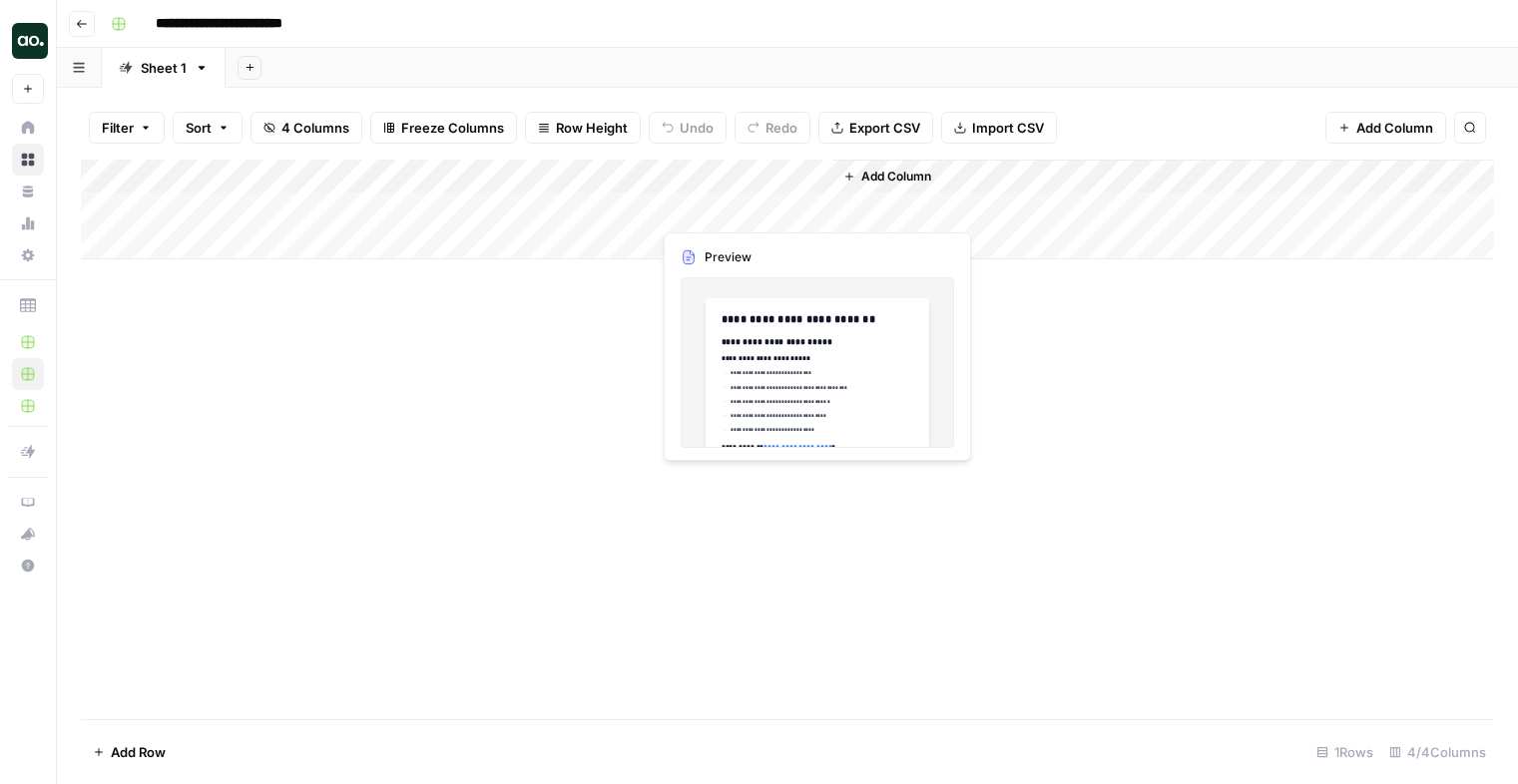click on "Add Column" at bounding box center (787, 209) 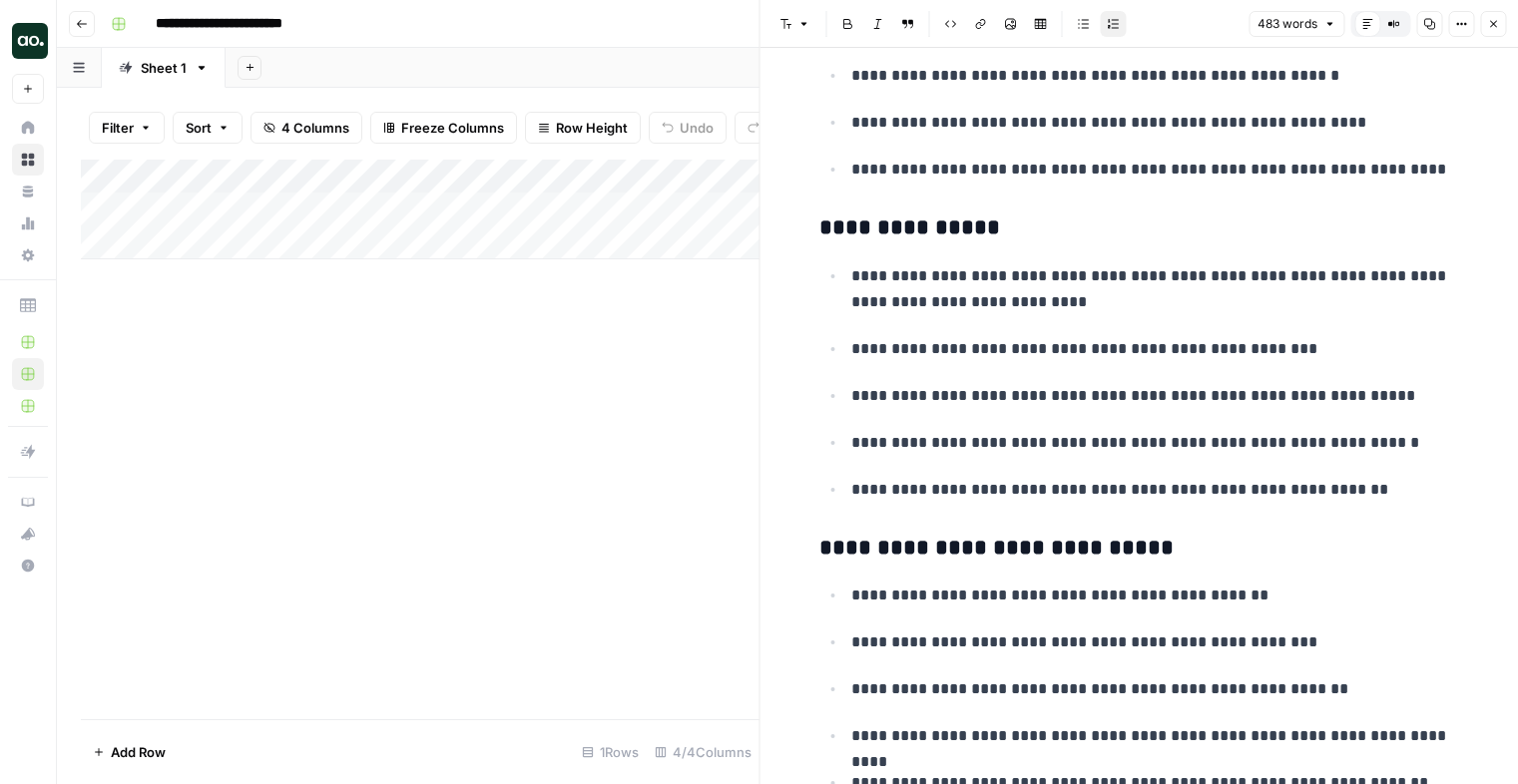 scroll, scrollTop: 2282, scrollLeft: 0, axis: vertical 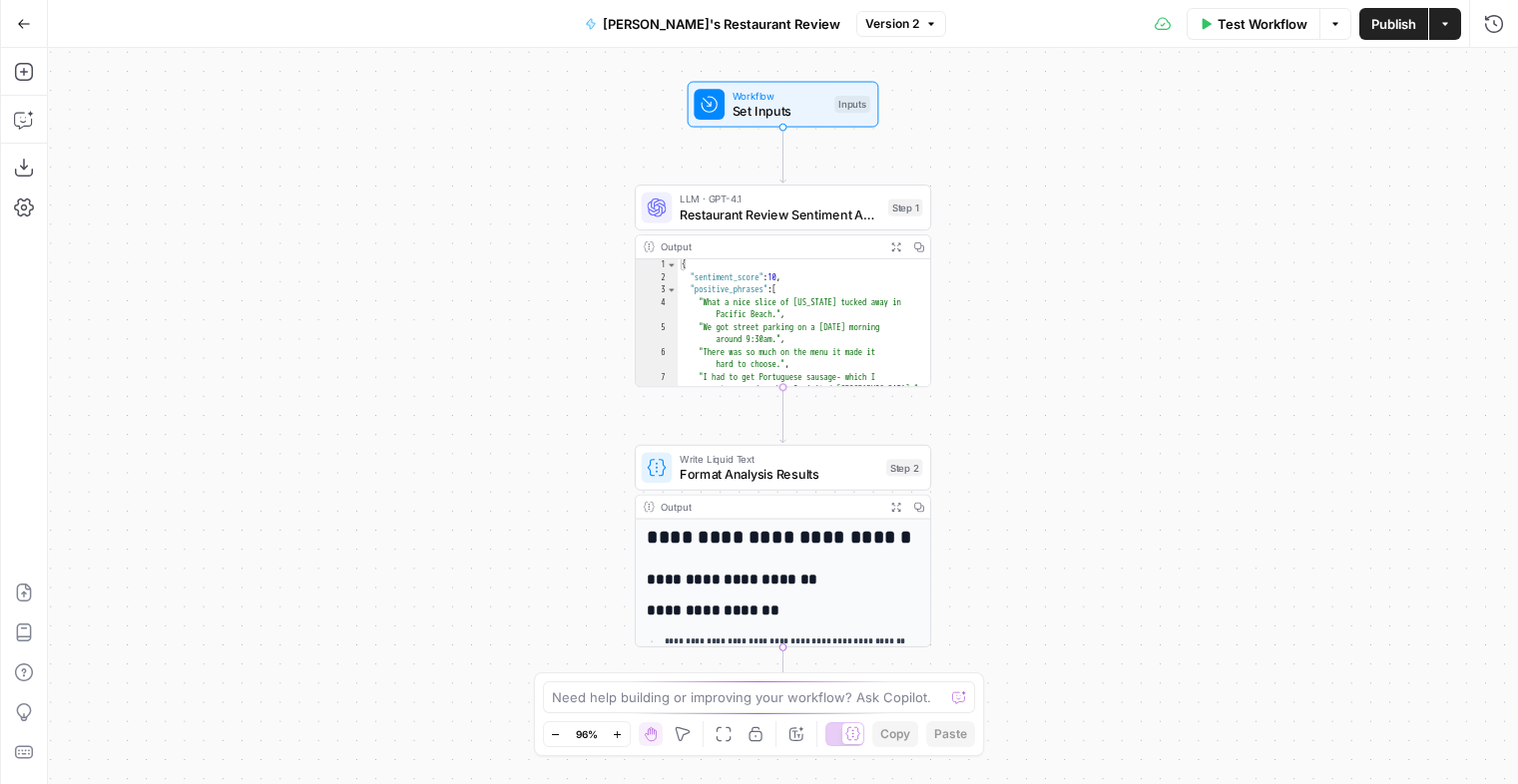 click on "Restaurant Review Sentiment Analysis" at bounding box center [779, 213] 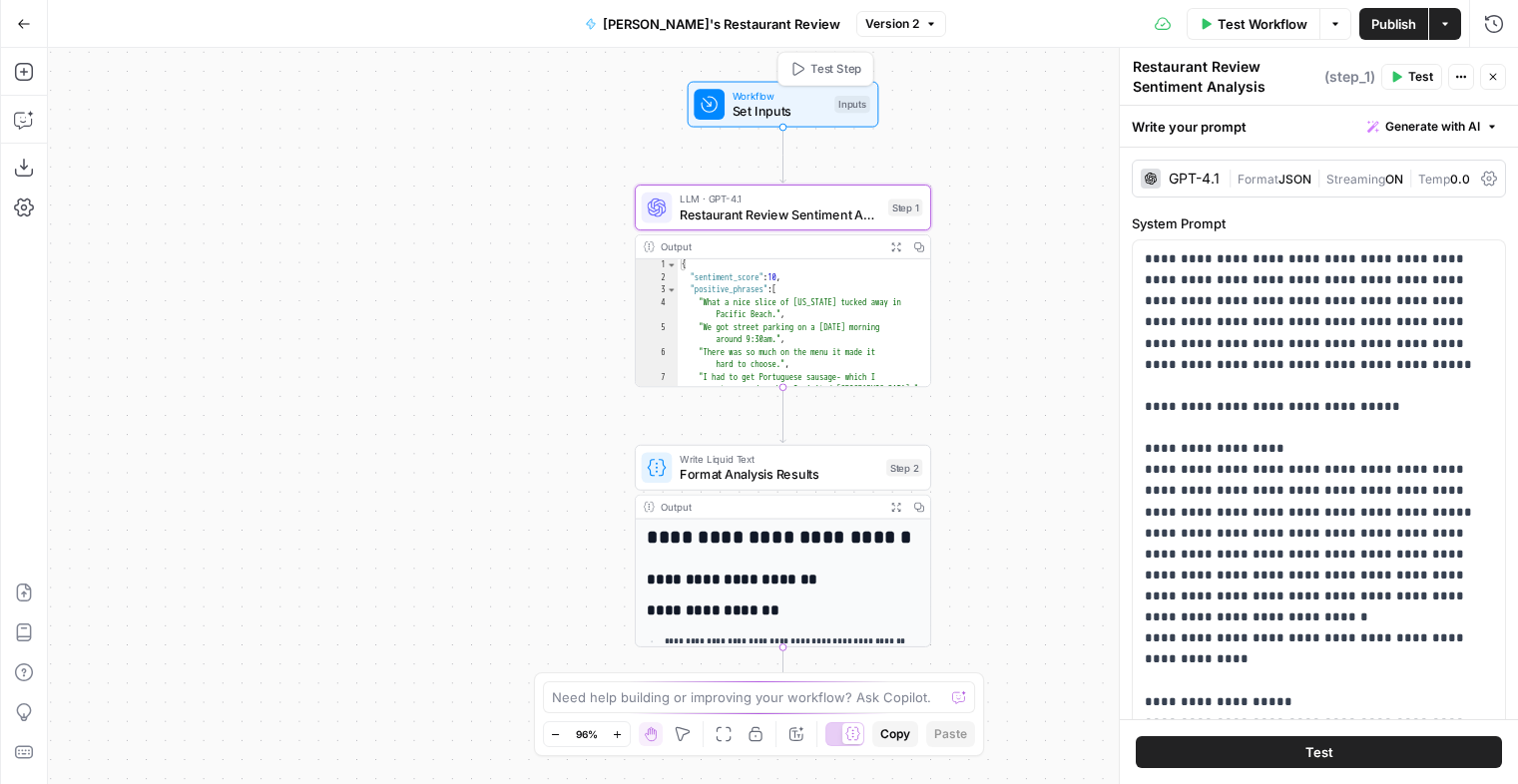 click on "Set Inputs" at bounding box center [779, 111] 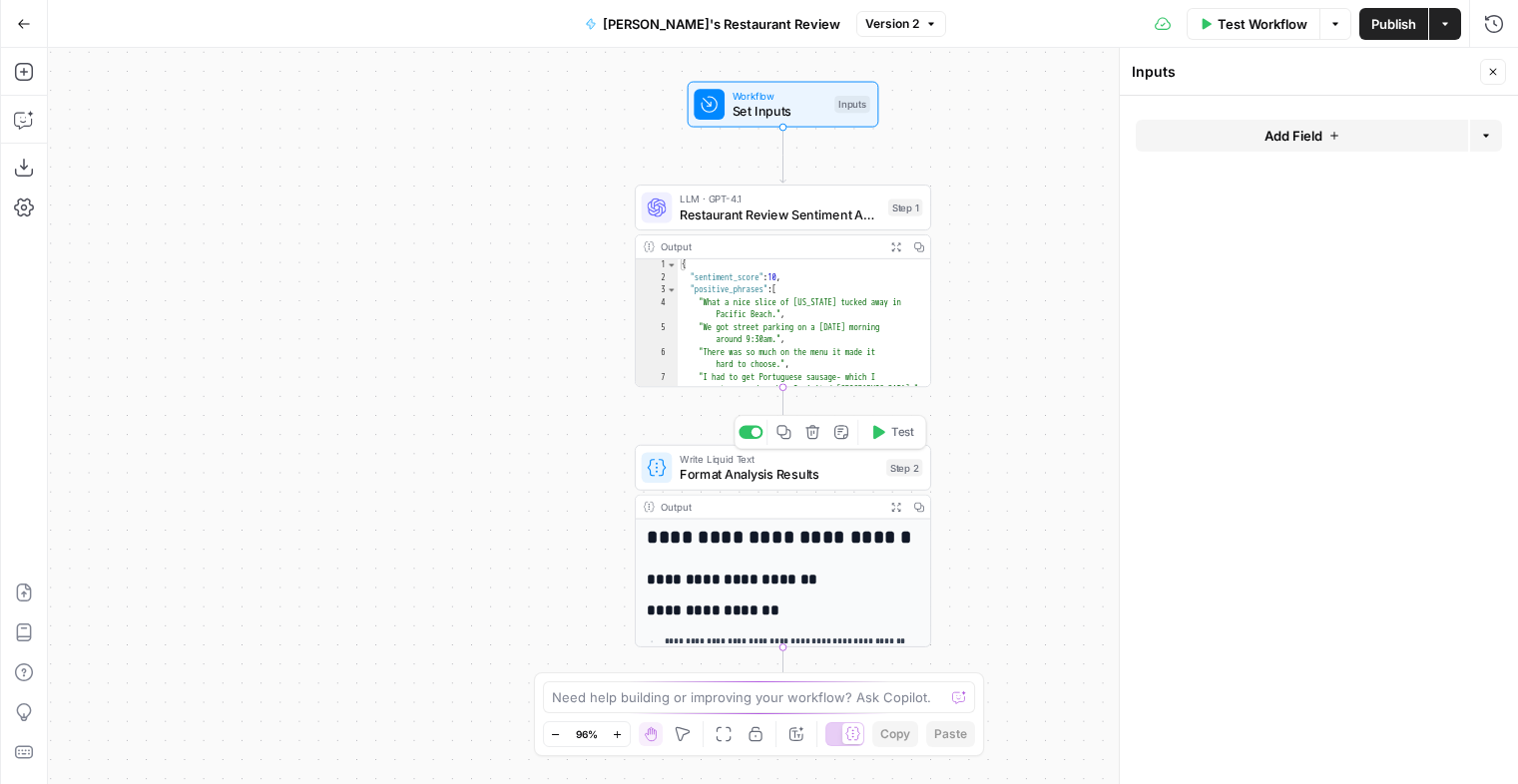 click on "Format Analysis Results" at bounding box center (778, 474) 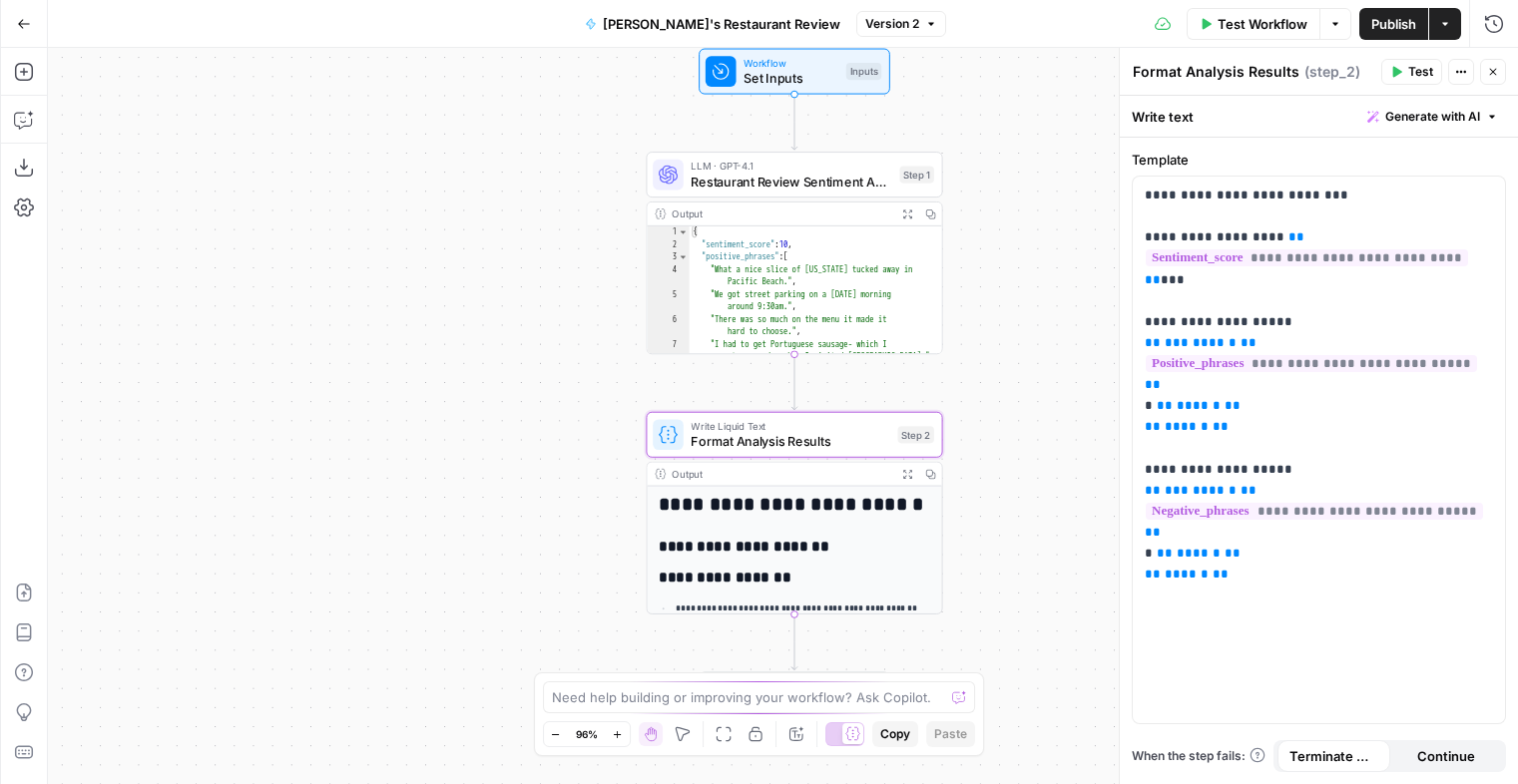 click on "Set Inputs" at bounding box center (790, 78) 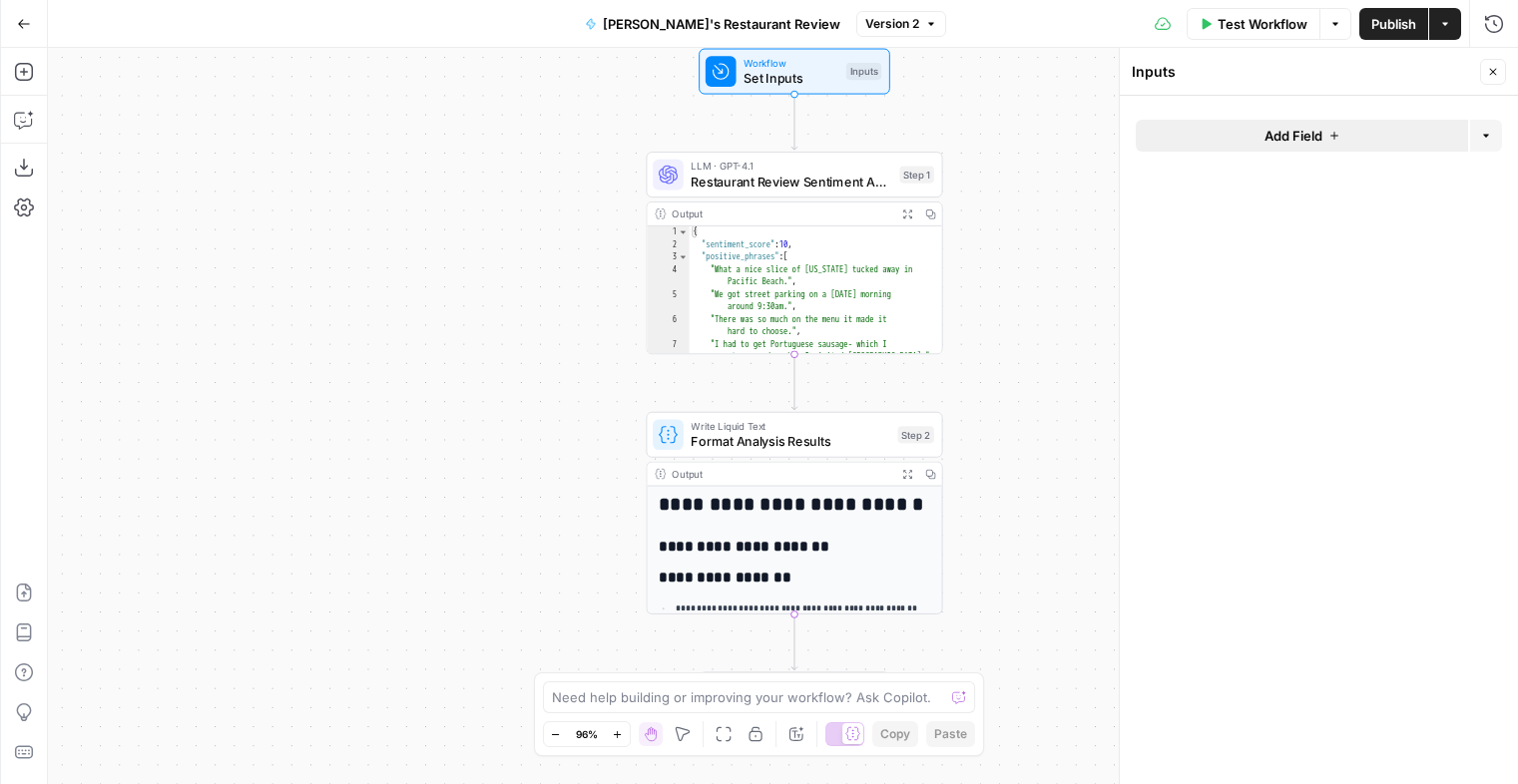 click 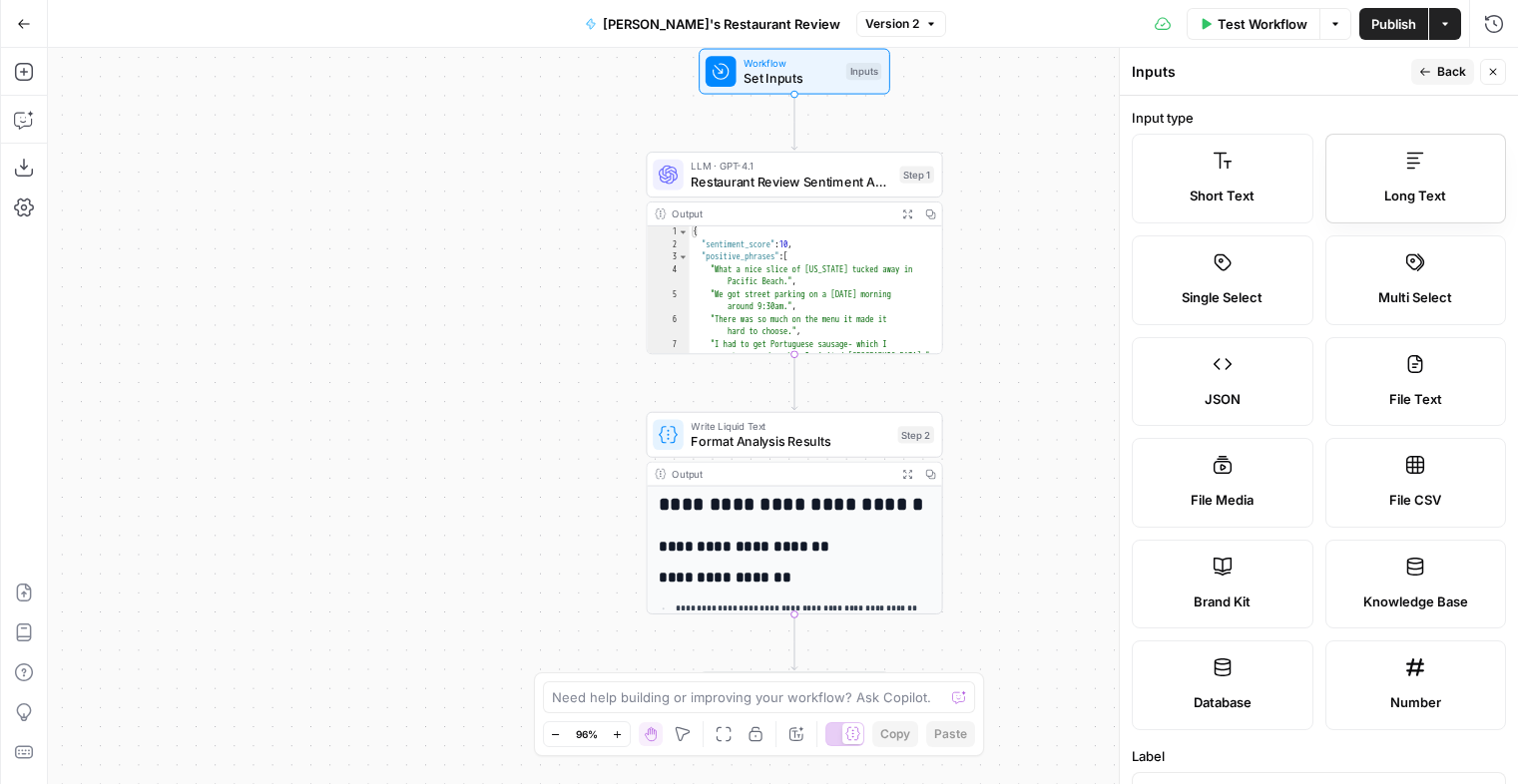 click on "Long Text" at bounding box center (1415, 196) 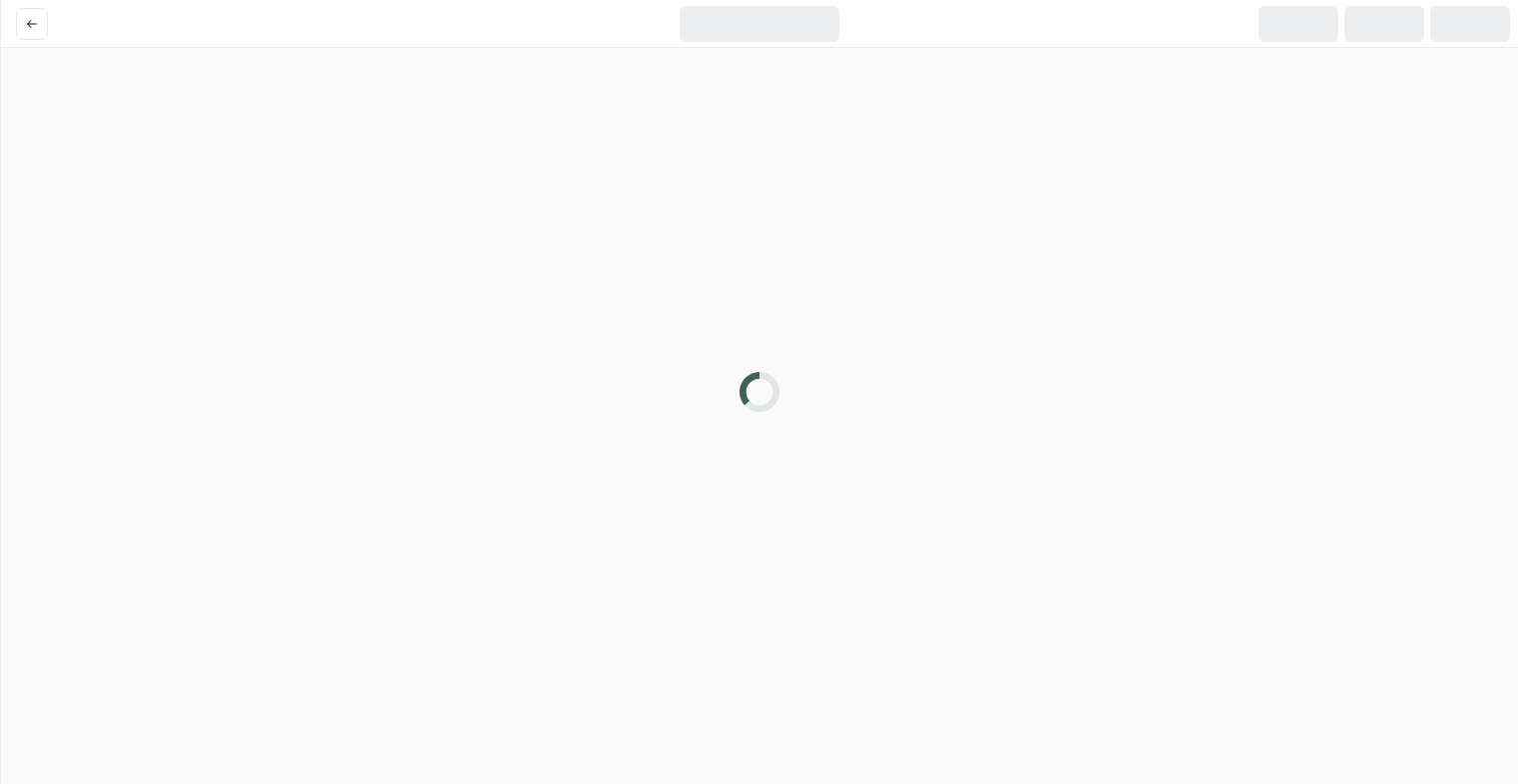scroll, scrollTop: 0, scrollLeft: 0, axis: both 